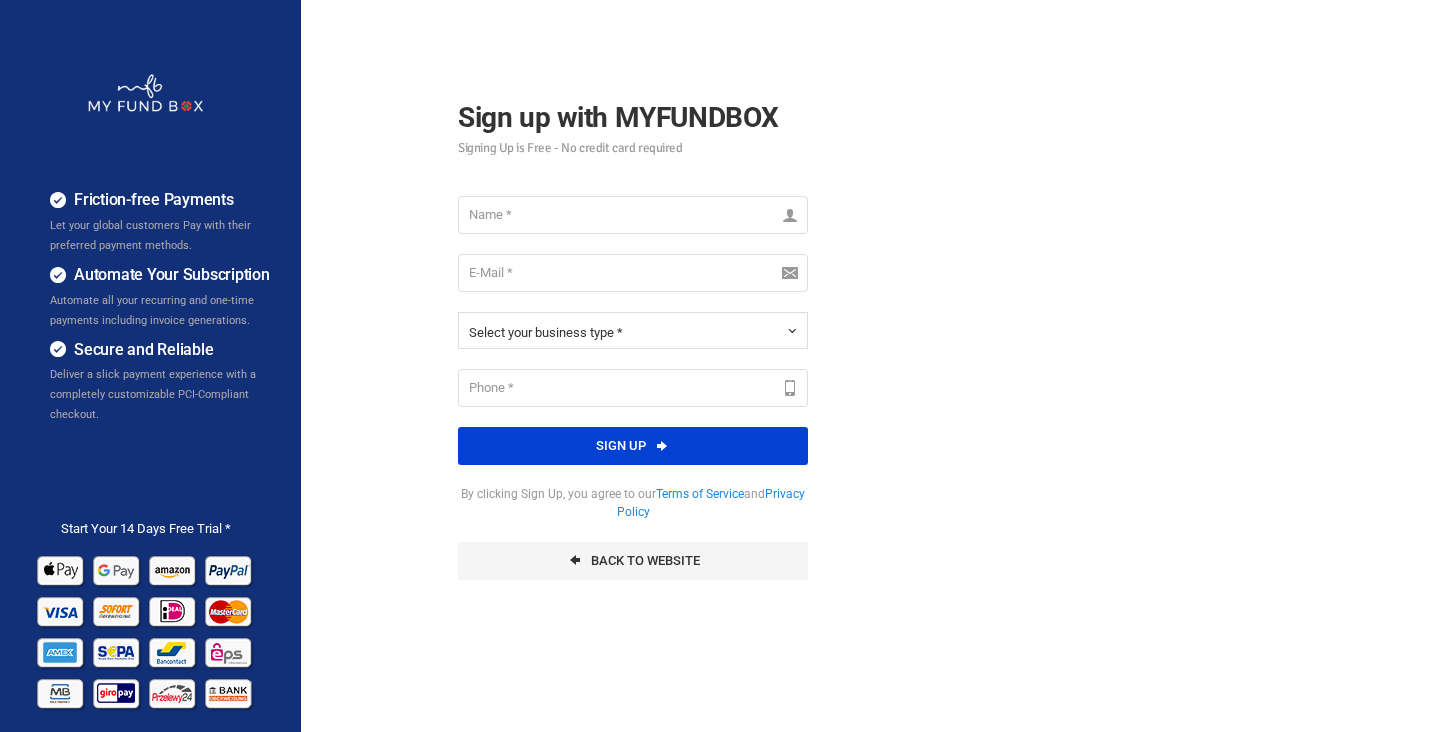 scroll, scrollTop: 0, scrollLeft: 0, axis: both 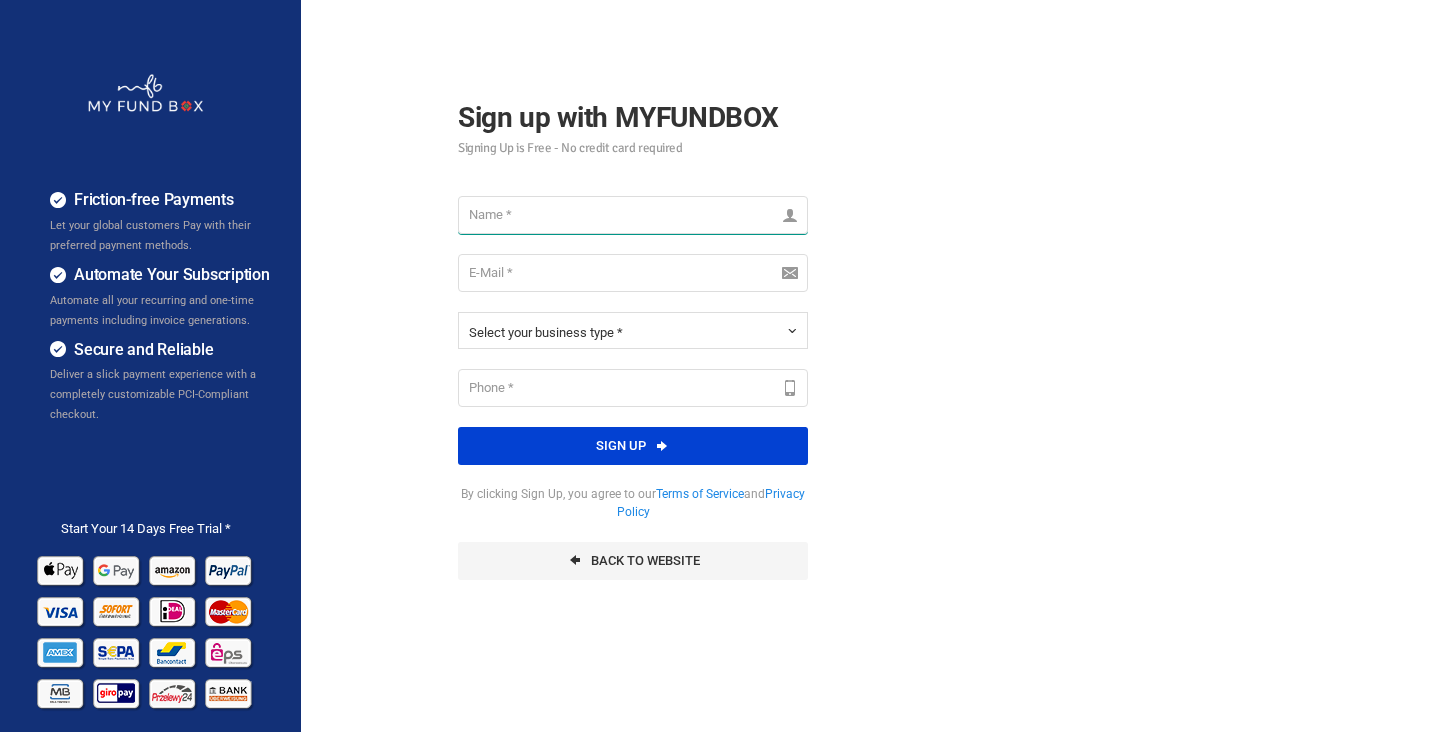 click at bounding box center (633, 215) 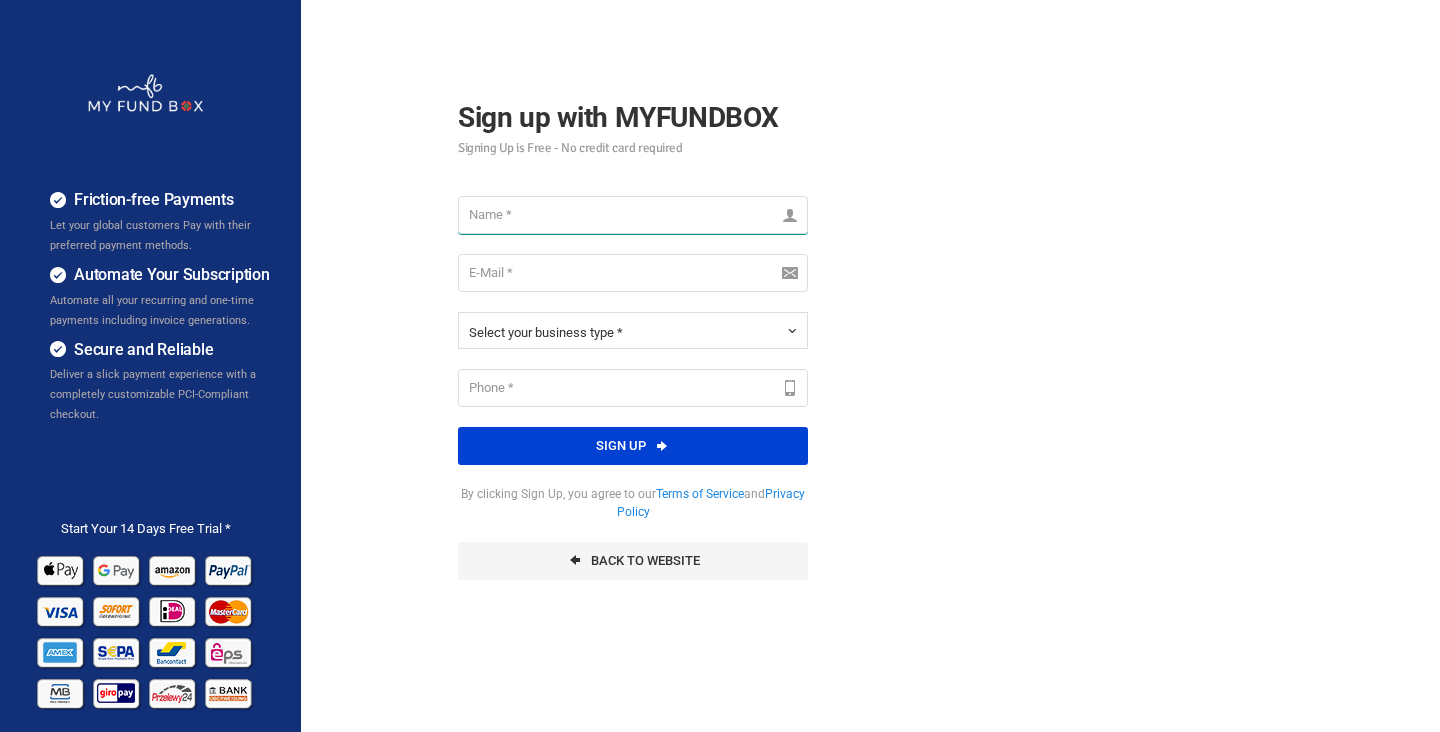 type on "[FIRST] [LAST]" 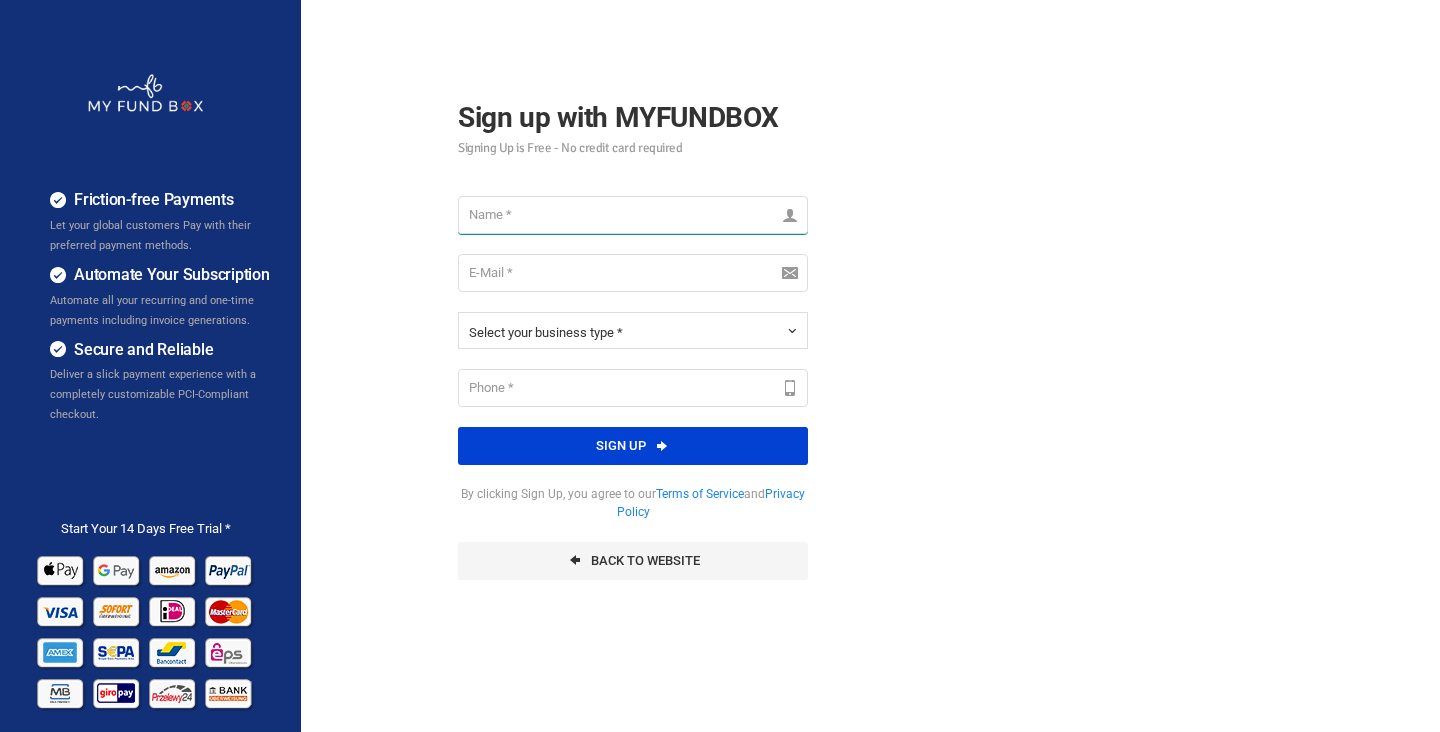 type on "[EMAIL]" 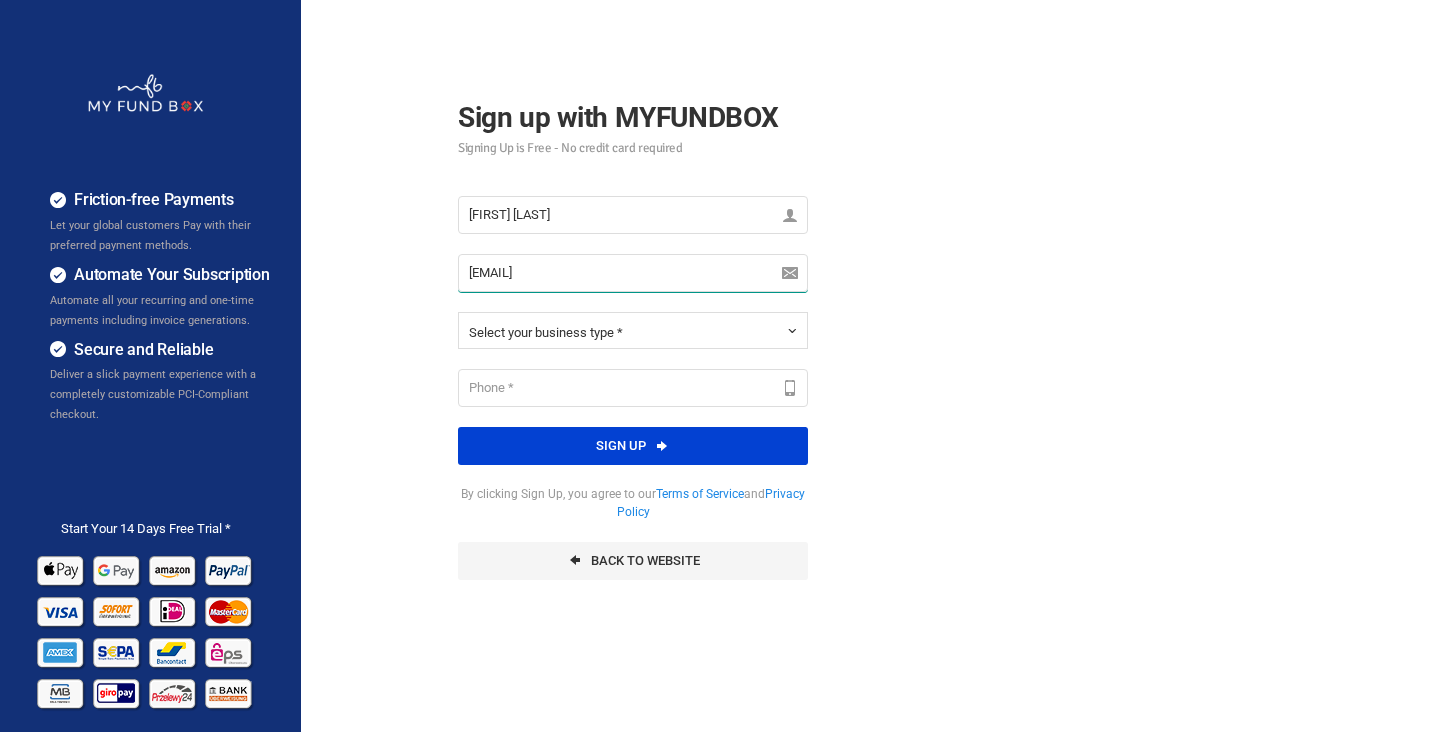 click on "[EMAIL]" at bounding box center (633, 273) 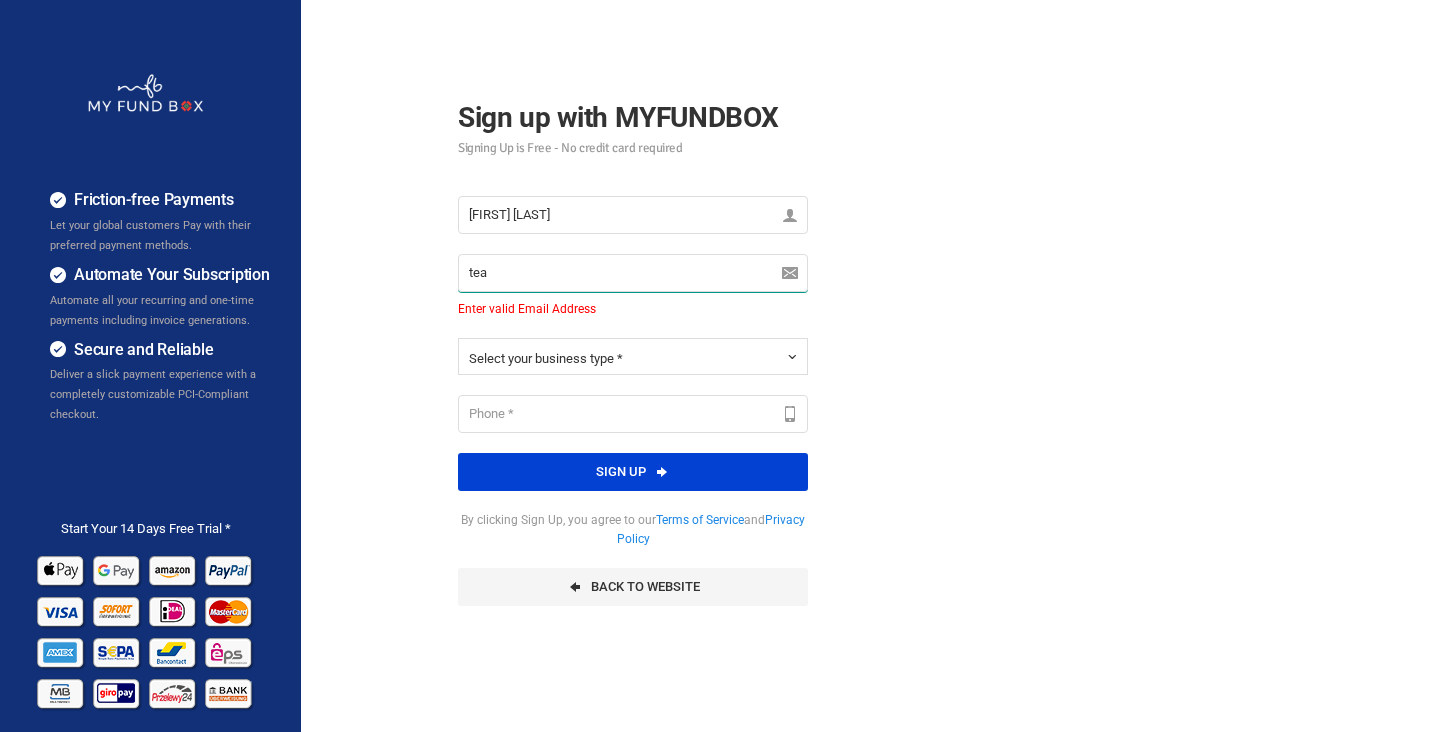 type on "team@rochecomedia.com" 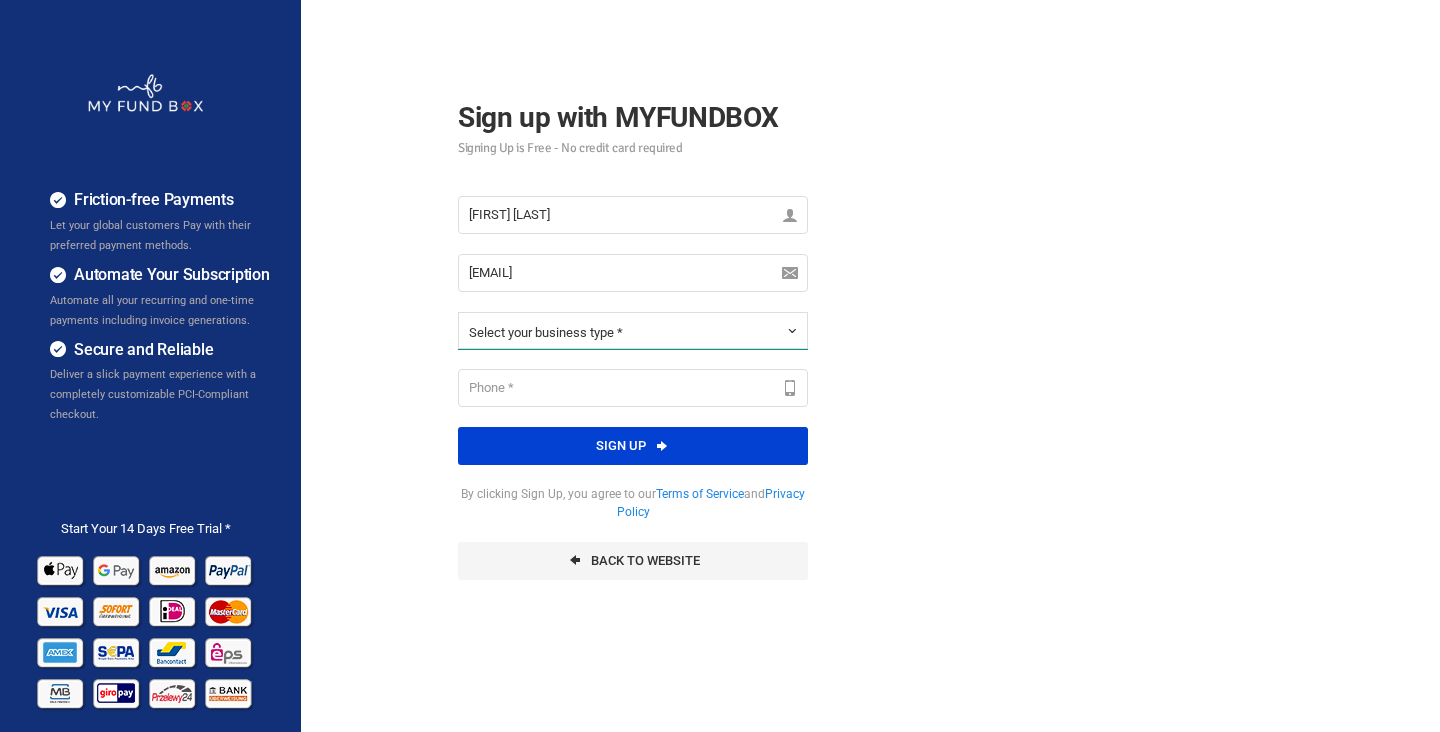 click on "Select your business type *" at bounding box center (633, 330) 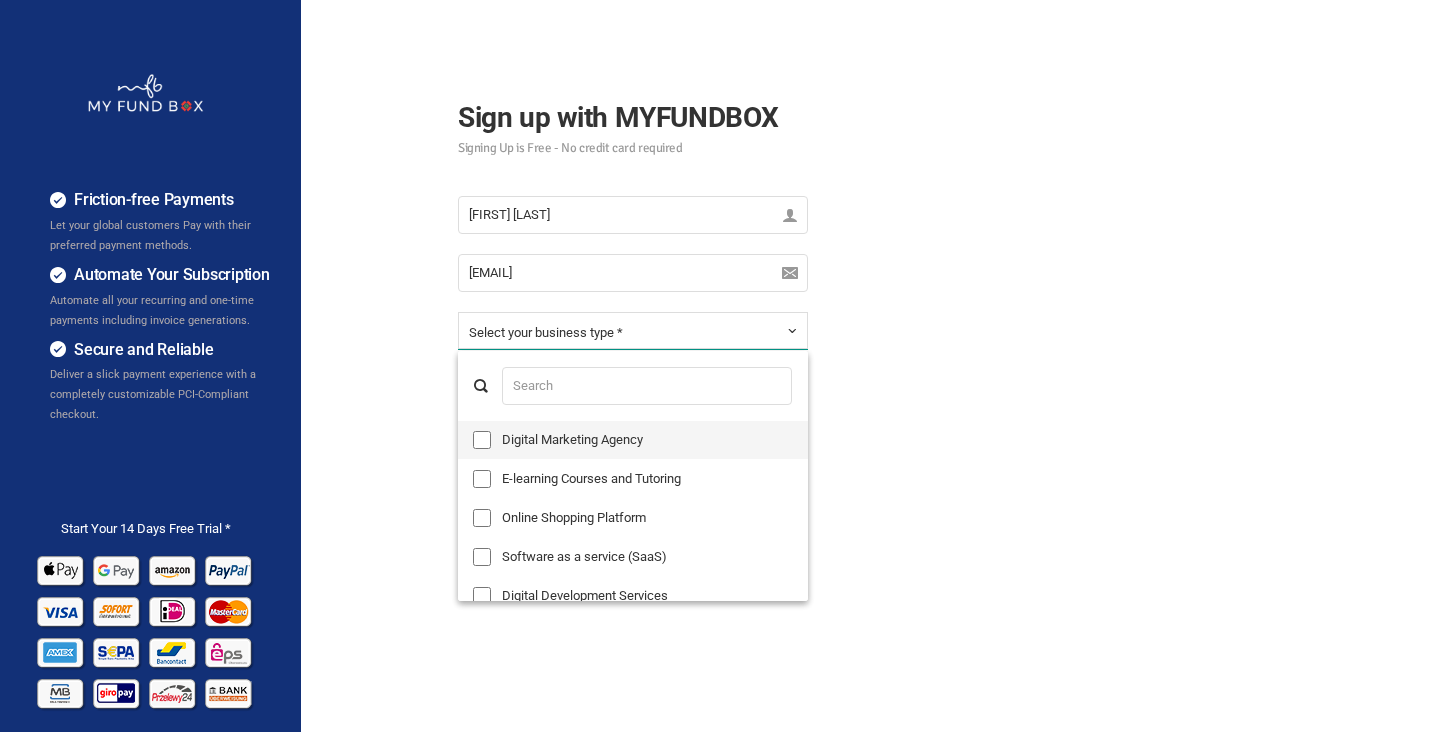 click on "Digital Marketing Agency" at bounding box center [633, 440] 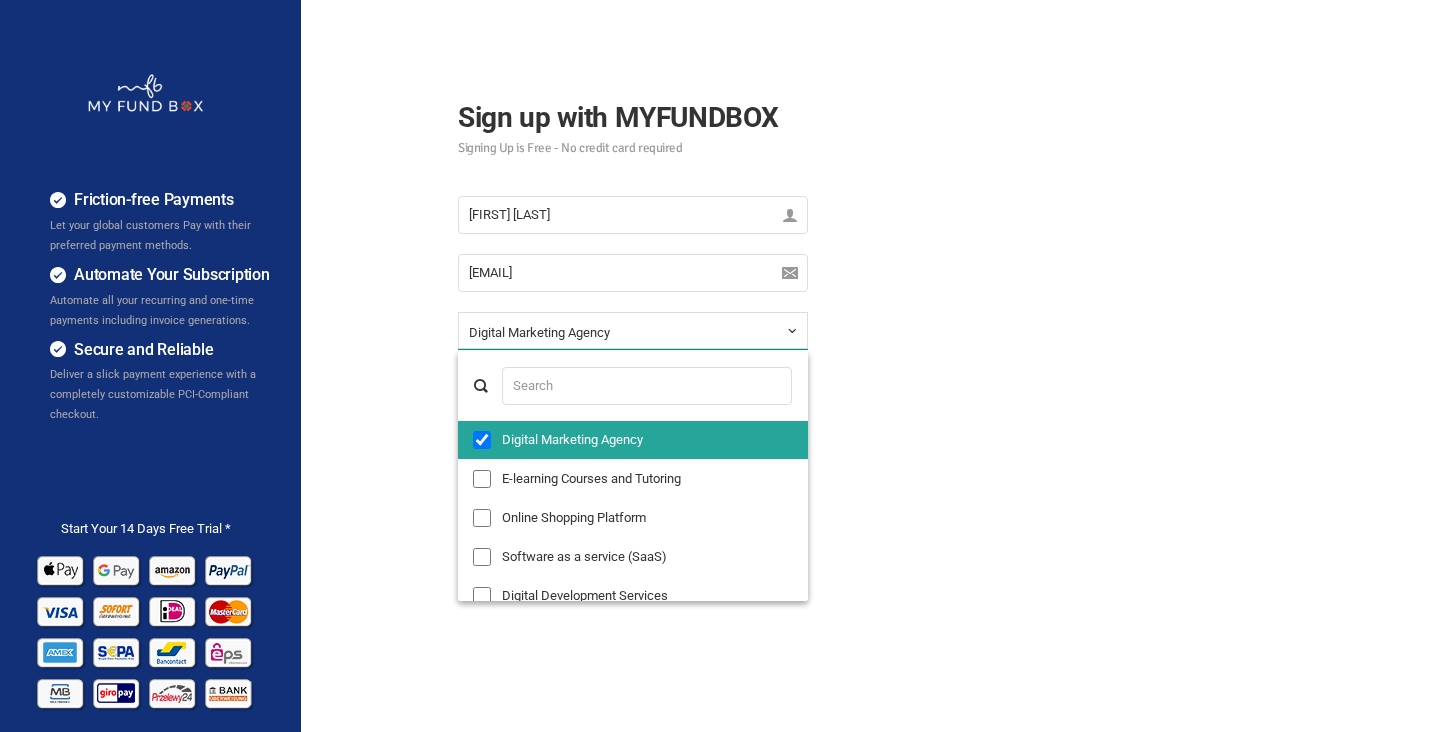 click on "Friction-free Payments
Let your global customers Pay with their preferred payment methods.
Automate Your Subscription
Automate all your recurring and one-time payments including invoice generations.
Secure and Reliable
Deliver a slick payment experience with a completely customizable PCI-Compliant checkout." at bounding box center [720, 500] 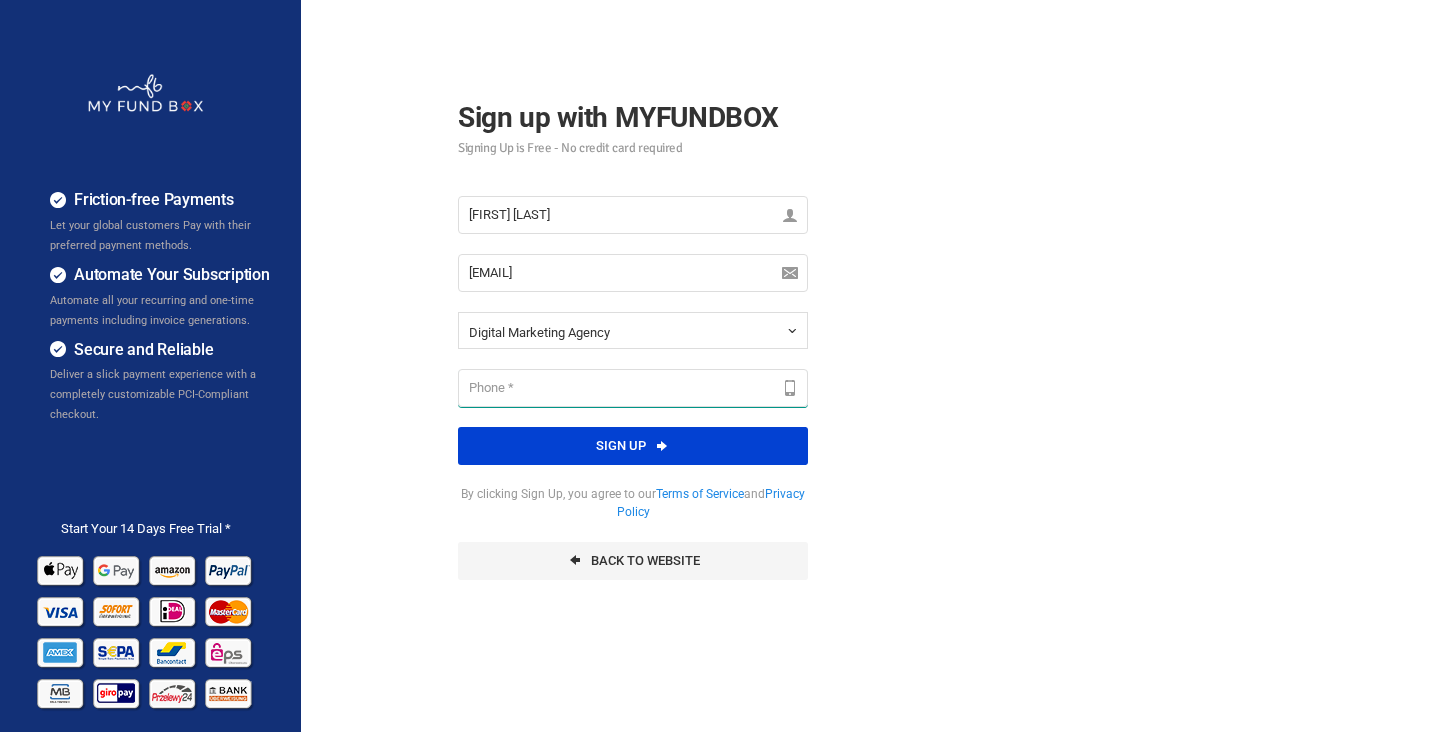 click at bounding box center [633, 388] 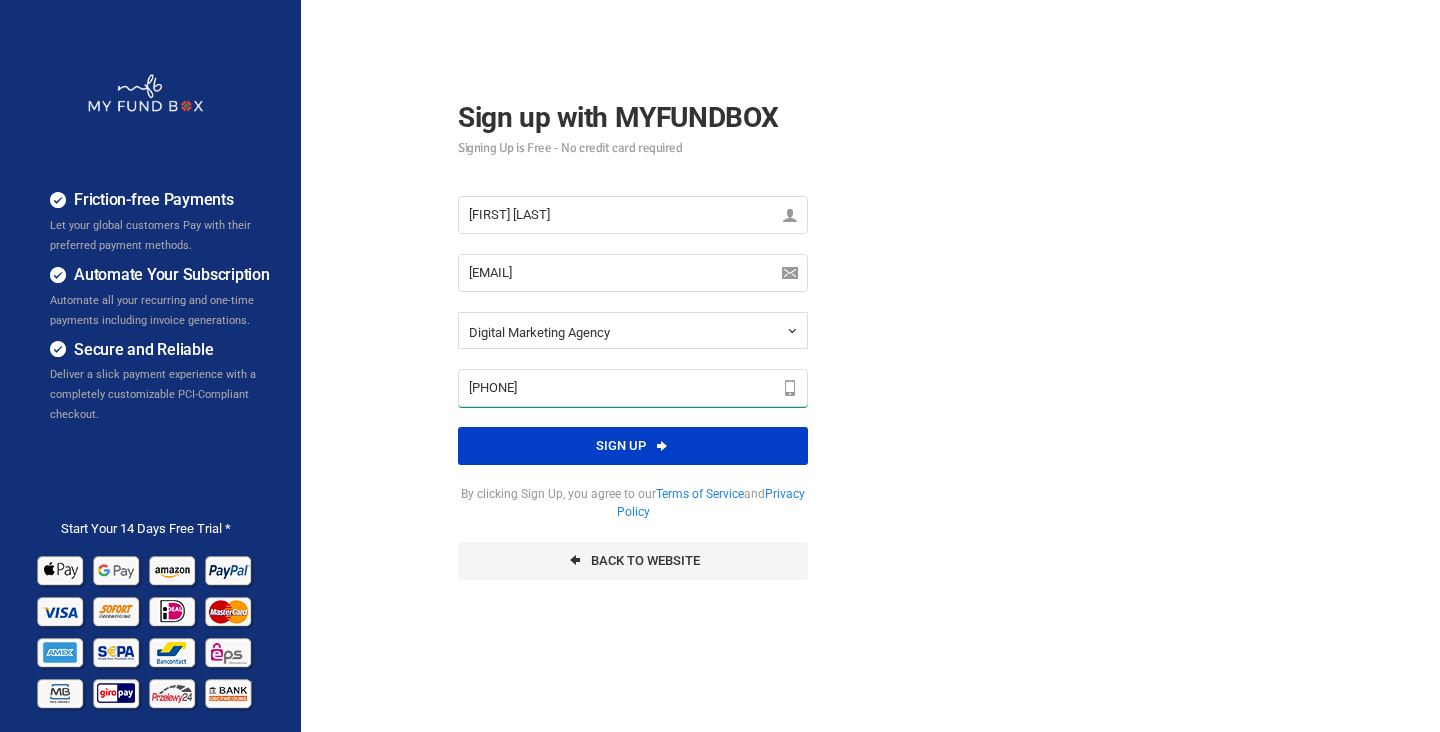type on "07701042506" 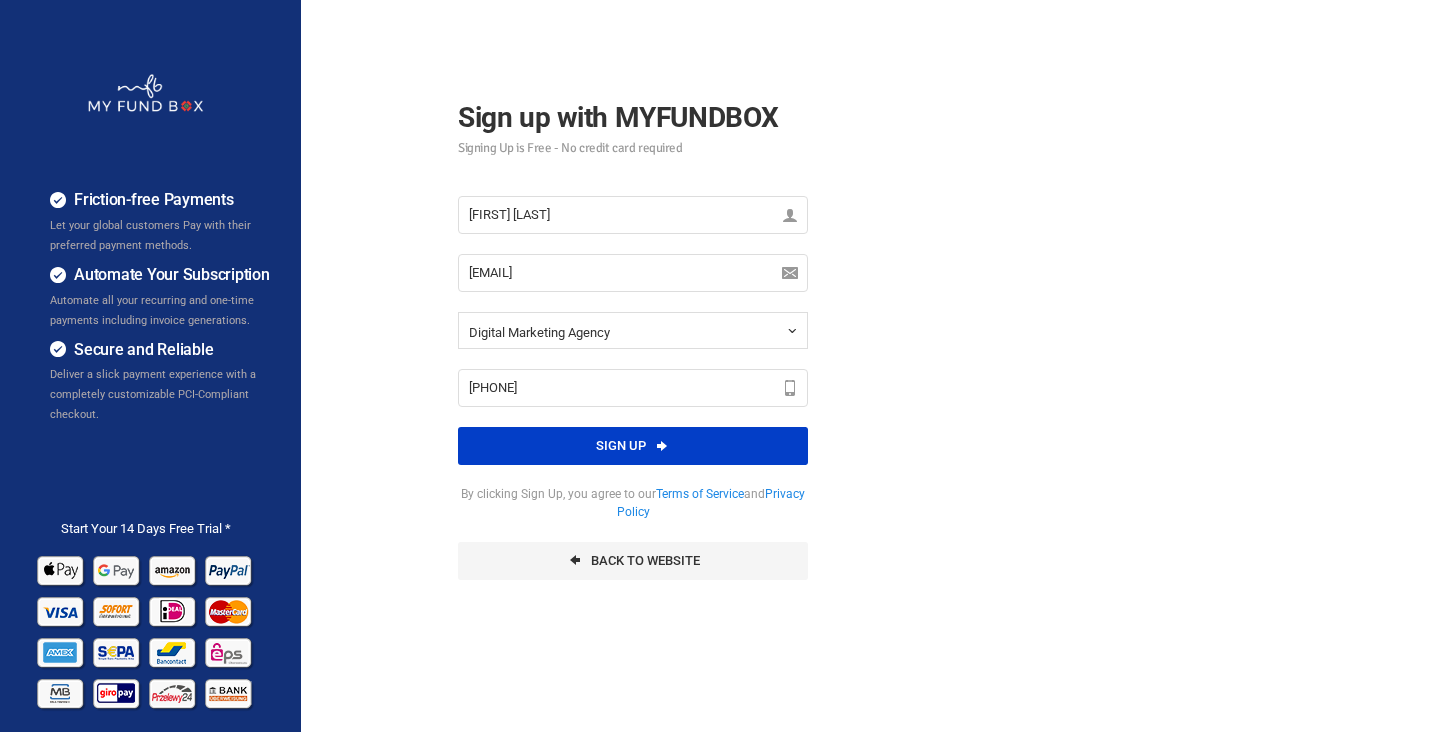 click on "Sign up" at bounding box center [633, 446] 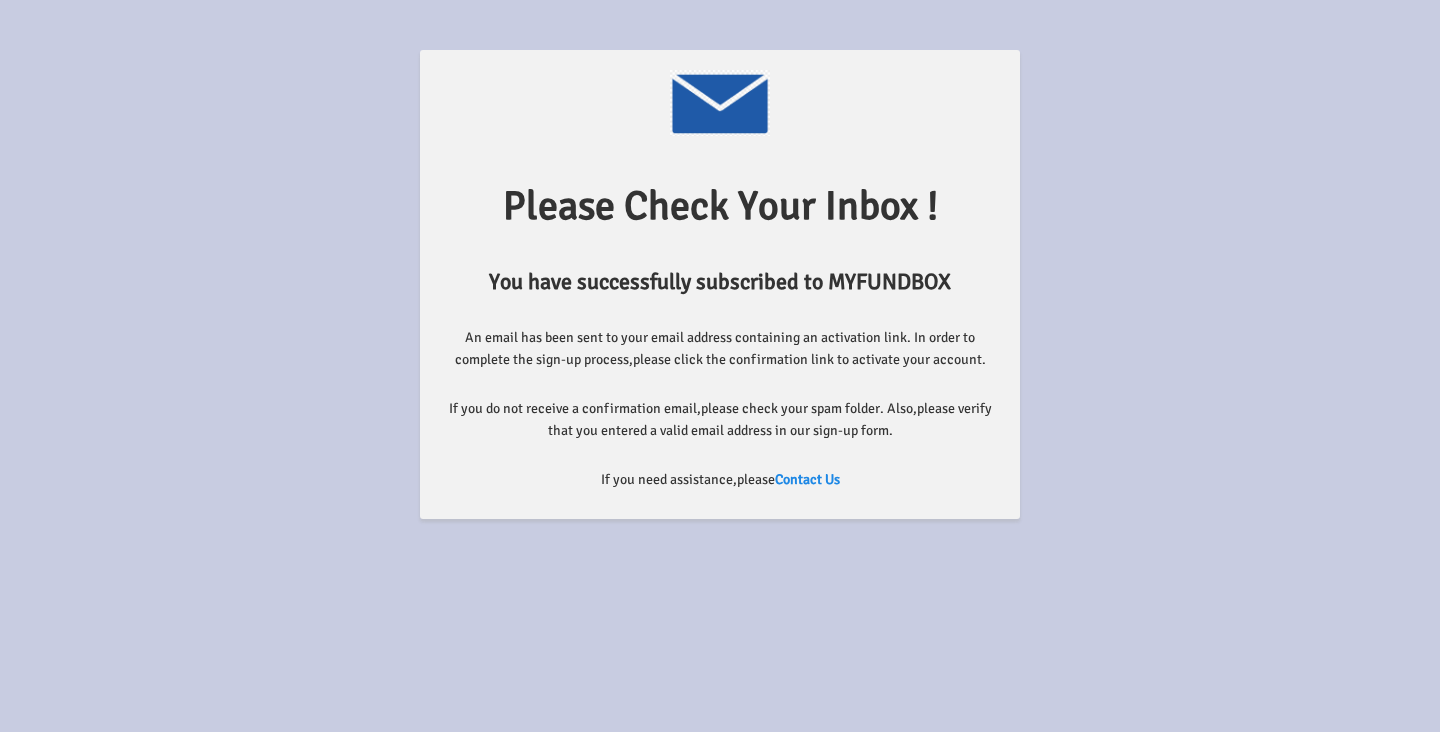scroll, scrollTop: 0, scrollLeft: 0, axis: both 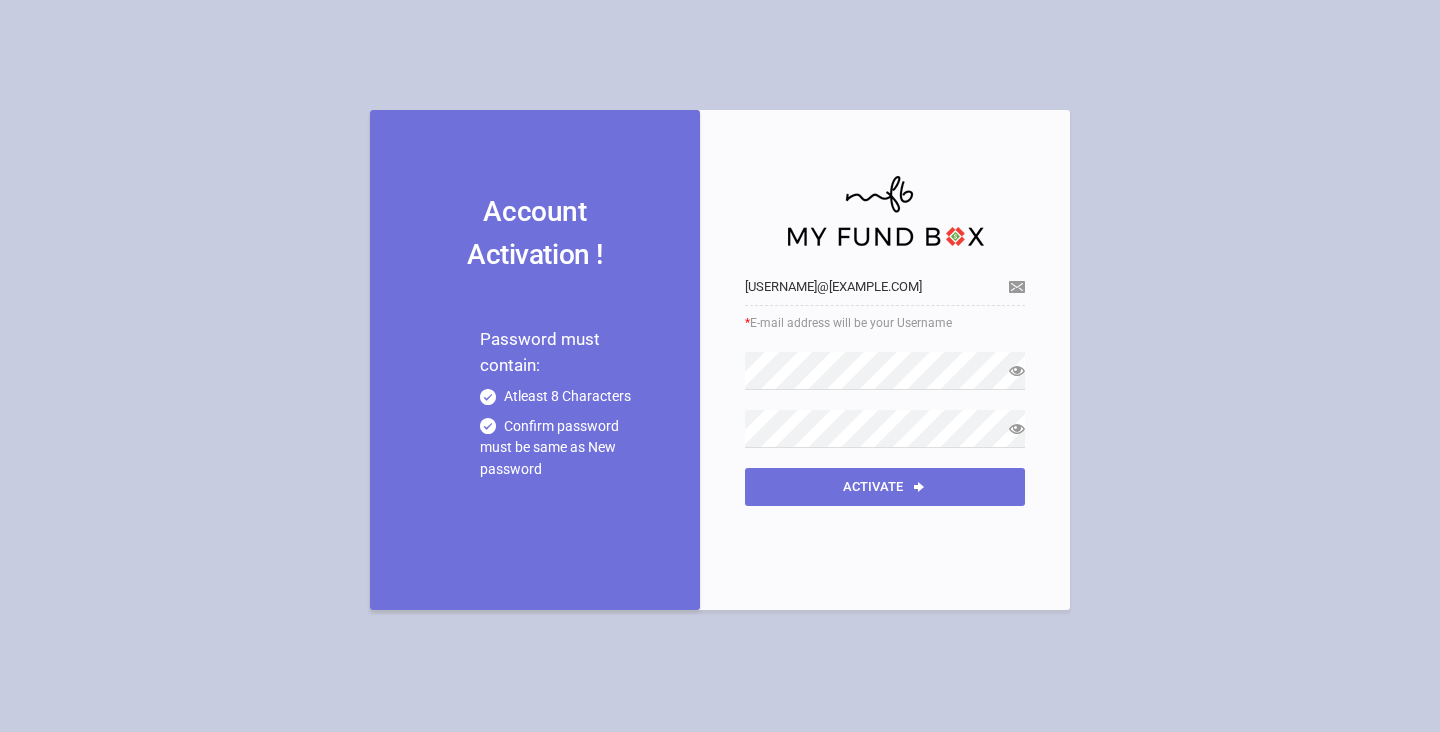 click on "*  E-mail address will be your Username" at bounding box center (885, 323) 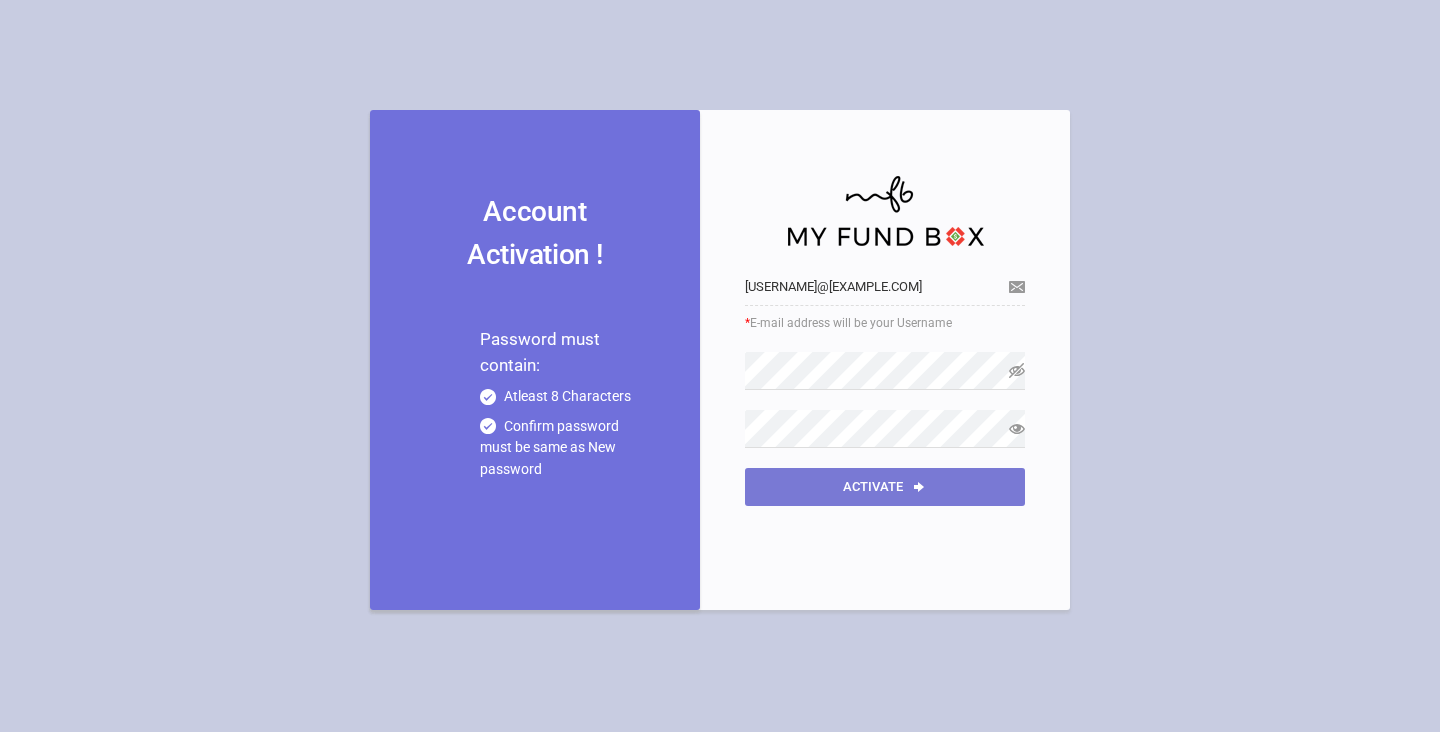 click on "Activate" at bounding box center (885, 487) 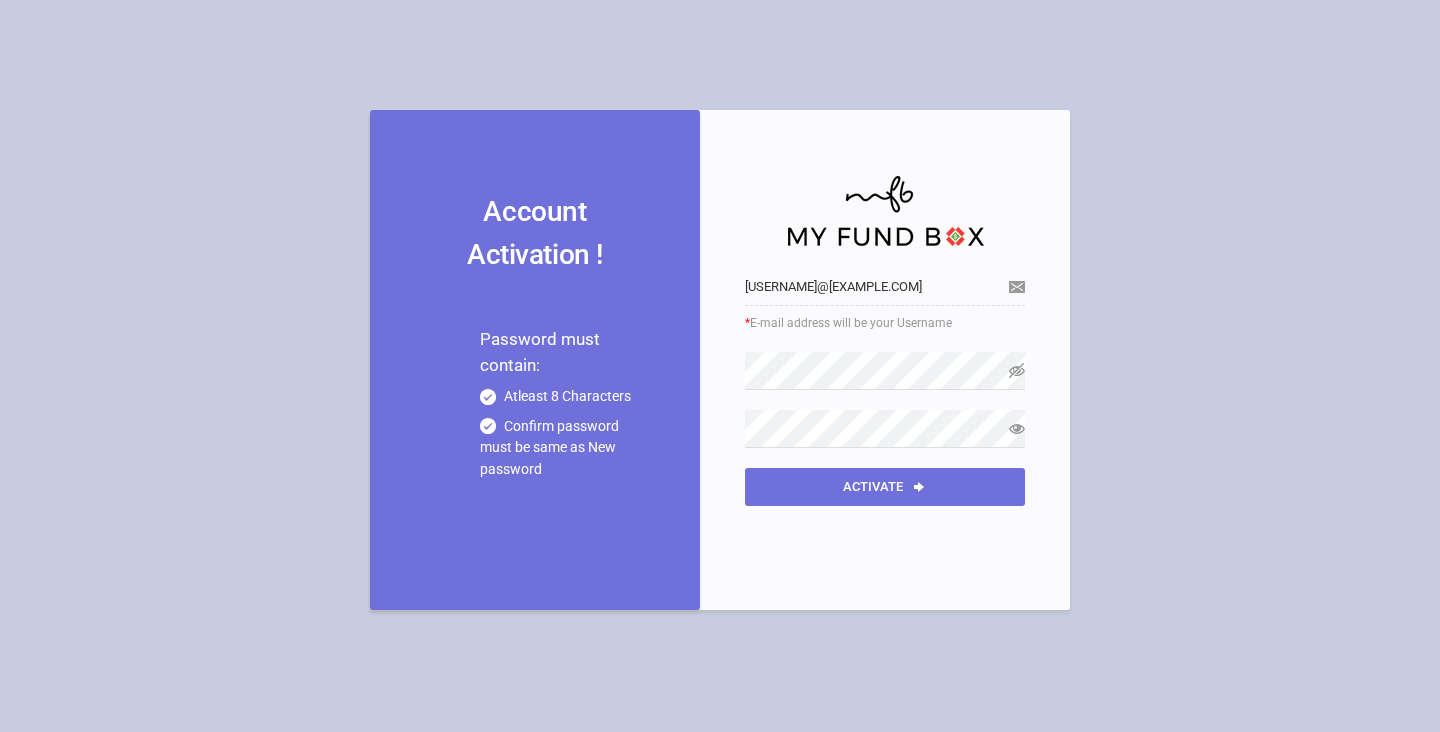 click at bounding box center [1017, 429] 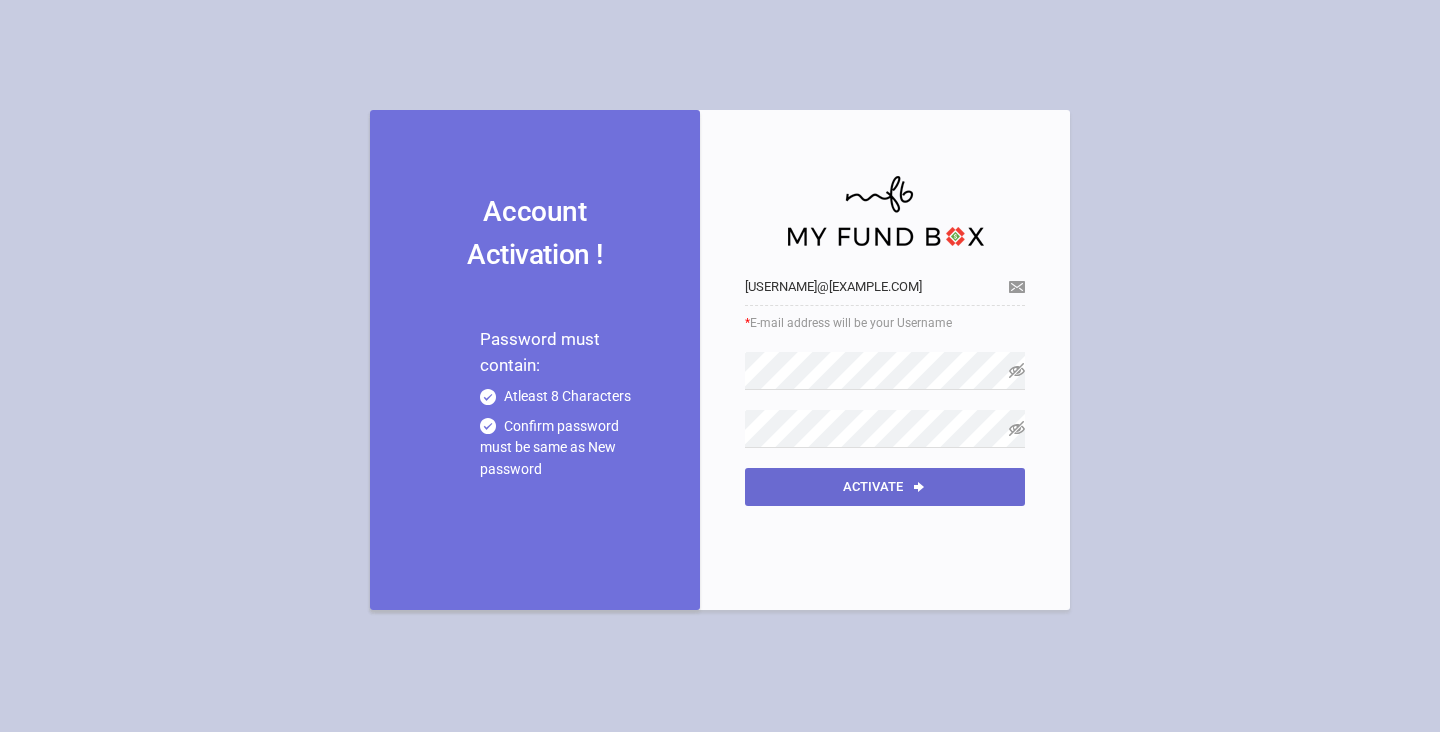 click on "Activate" at bounding box center [885, 487] 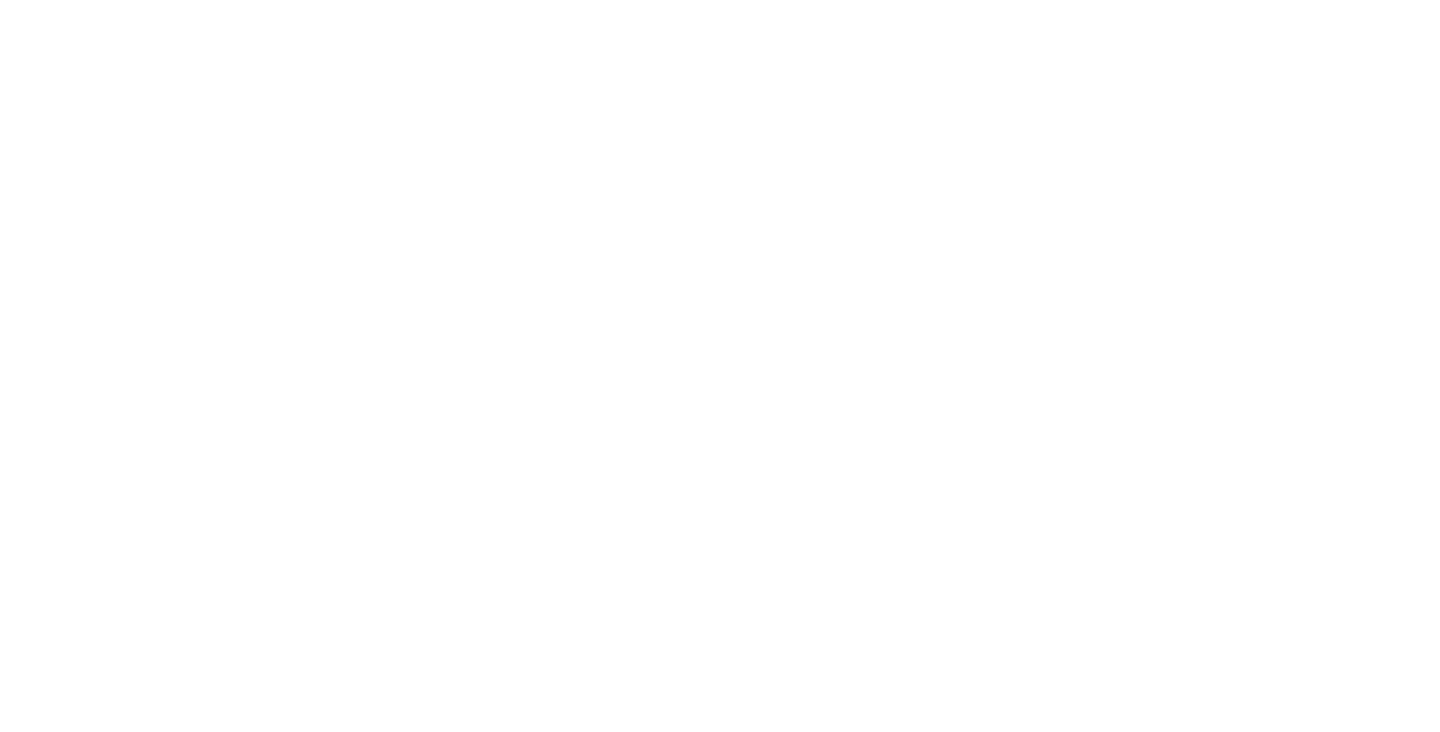 scroll, scrollTop: 0, scrollLeft: 0, axis: both 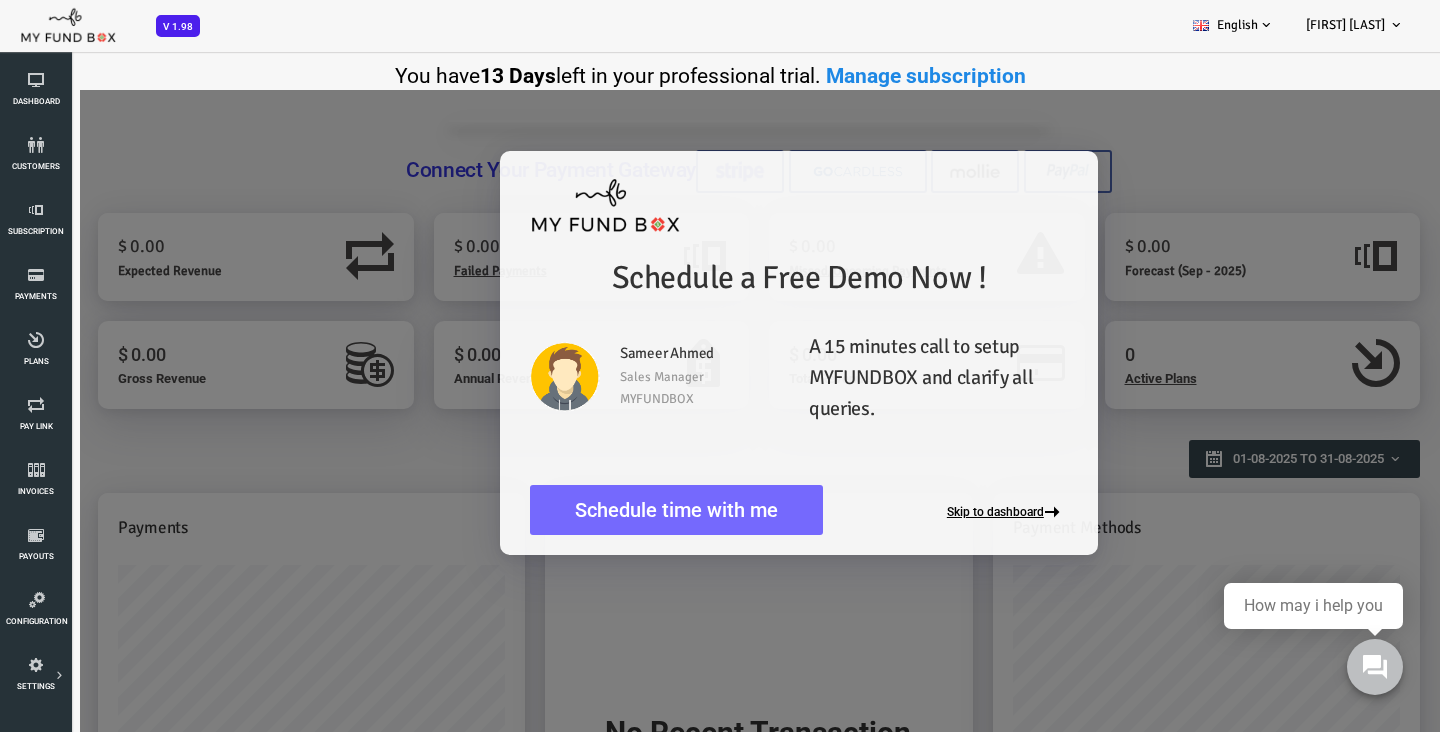 click on "Skip to dashboard" at bounding box center [949, 513] 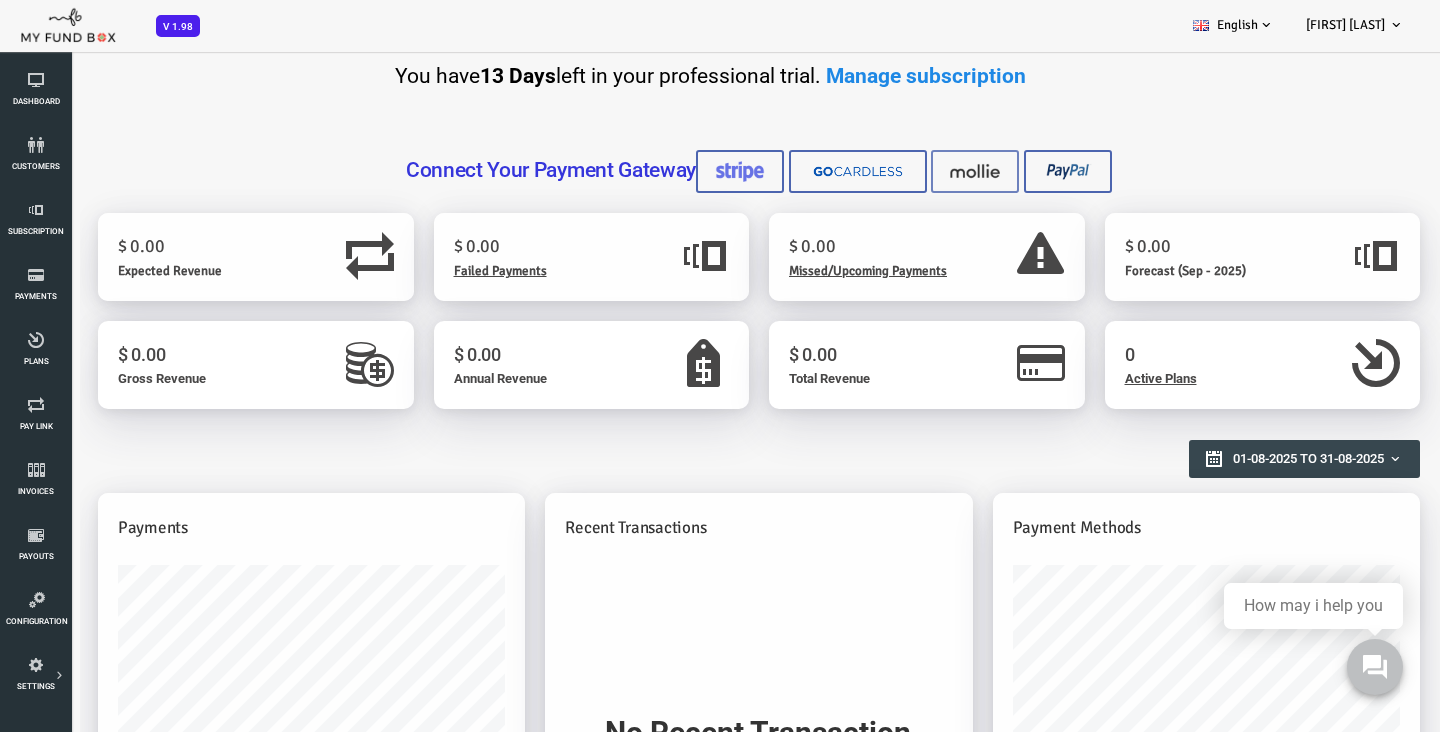 click at bounding box center [917, 171] 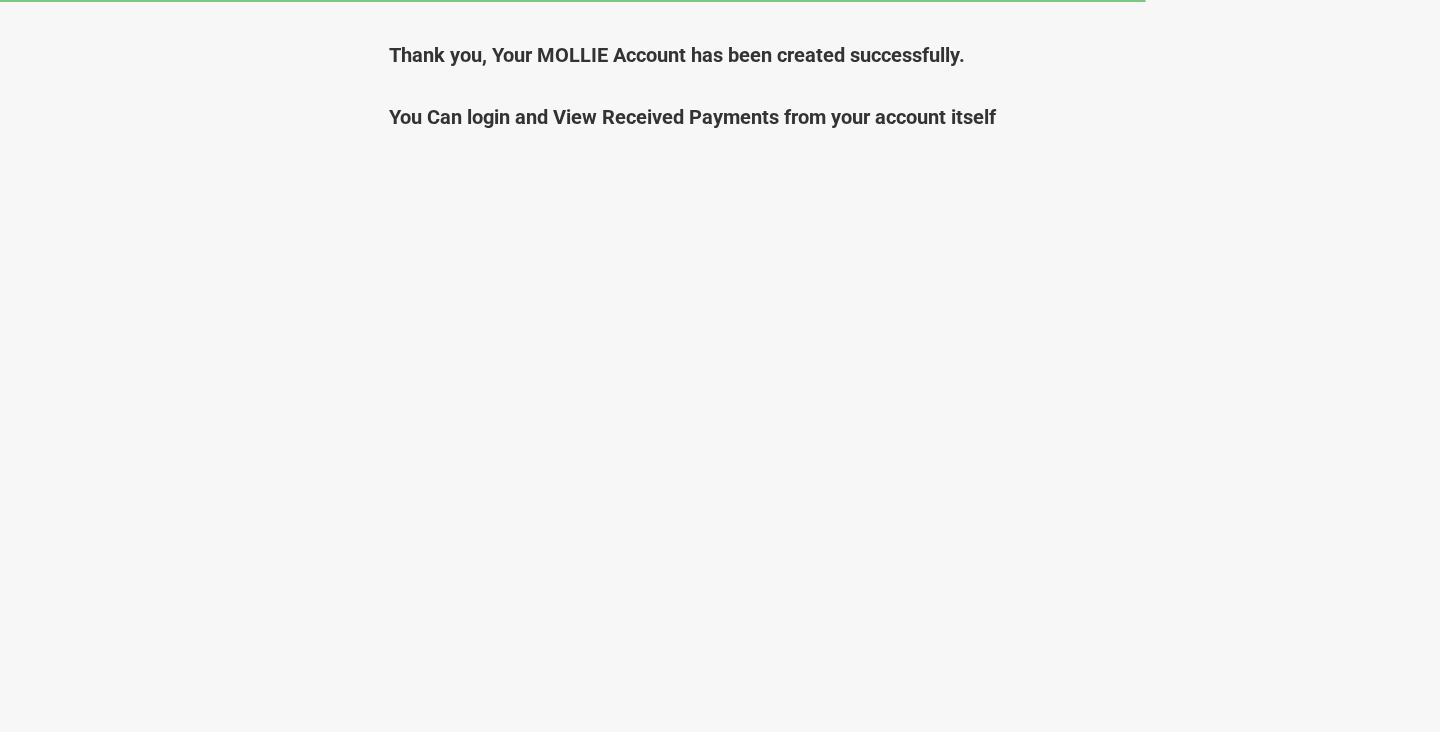 scroll, scrollTop: 0, scrollLeft: 0, axis: both 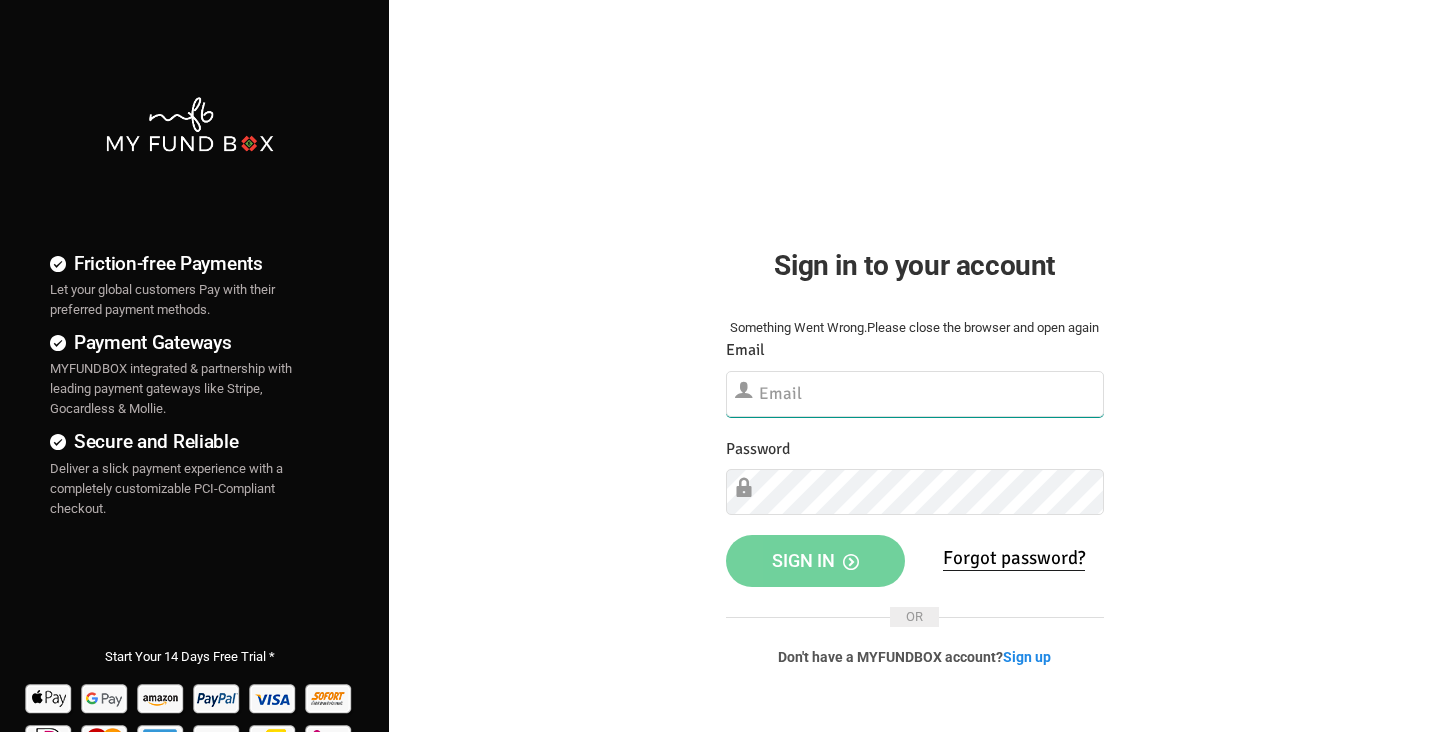 click at bounding box center (915, 394) 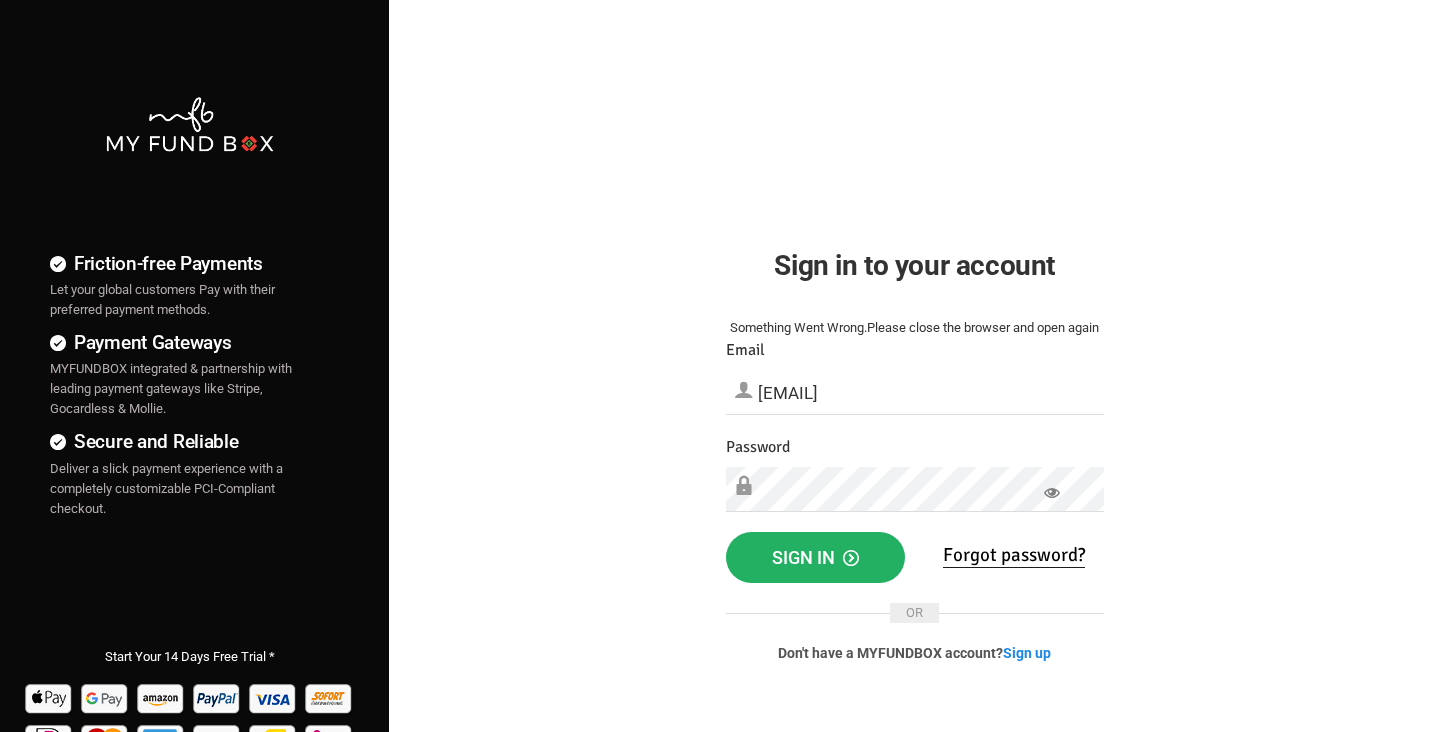click on "Sign in" at bounding box center (815, 557) 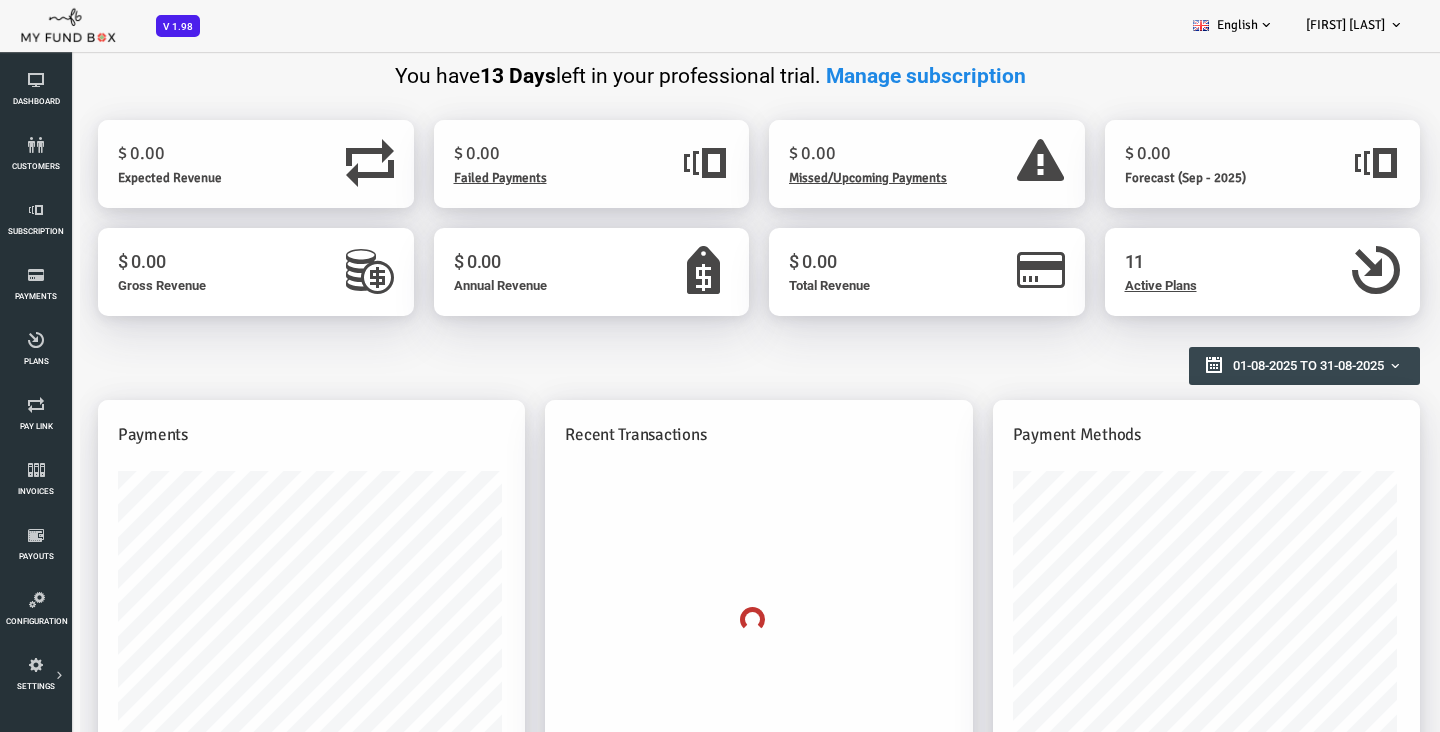 scroll, scrollTop: 0, scrollLeft: 0, axis: both 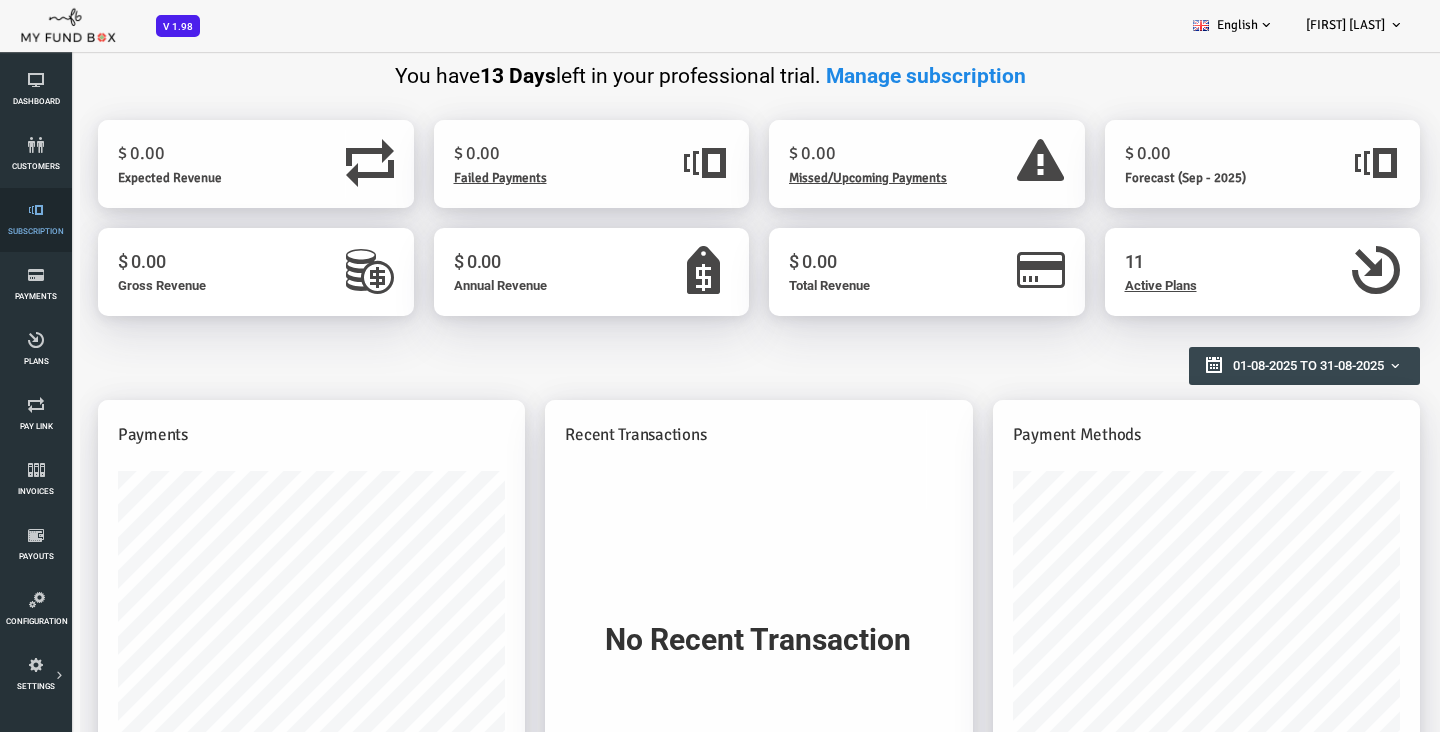 click on "Subscription" at bounding box center (0, 0) 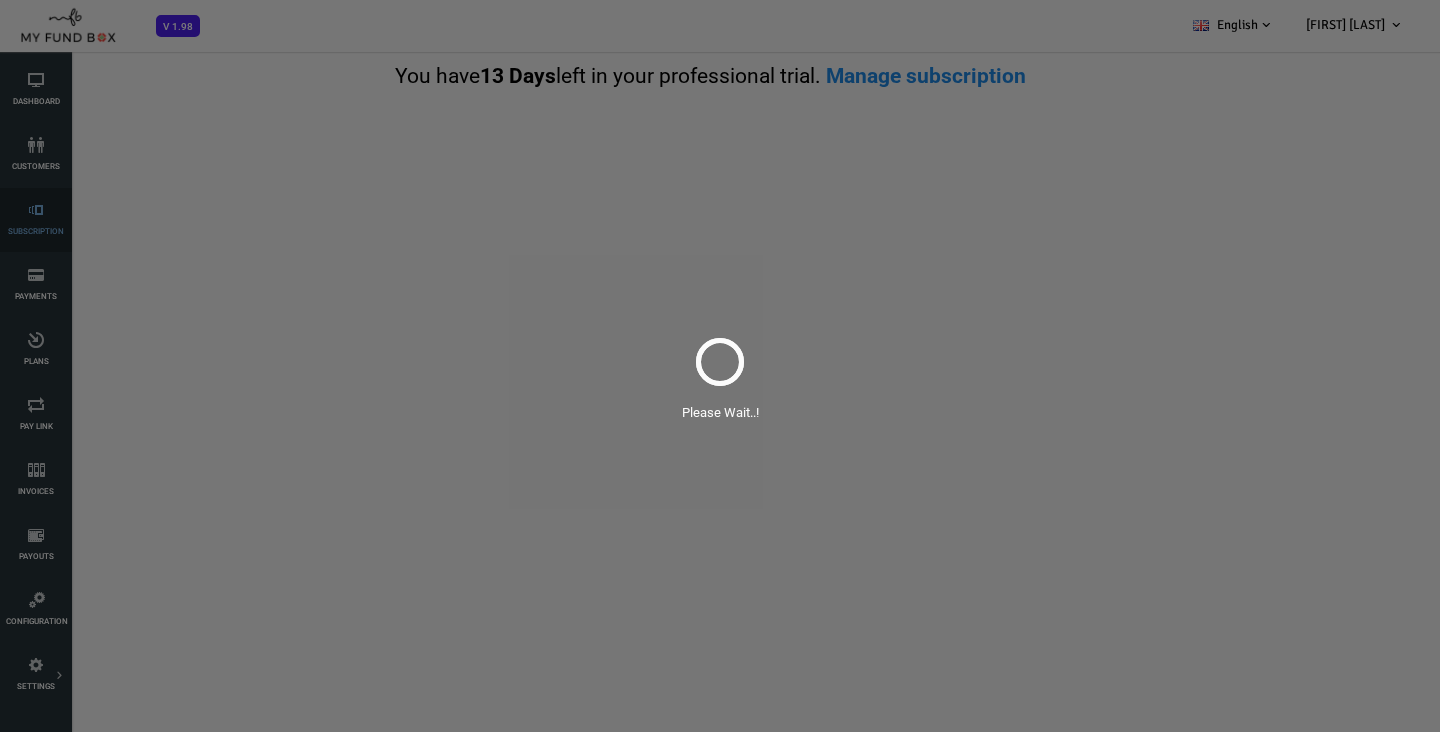 select on "100" 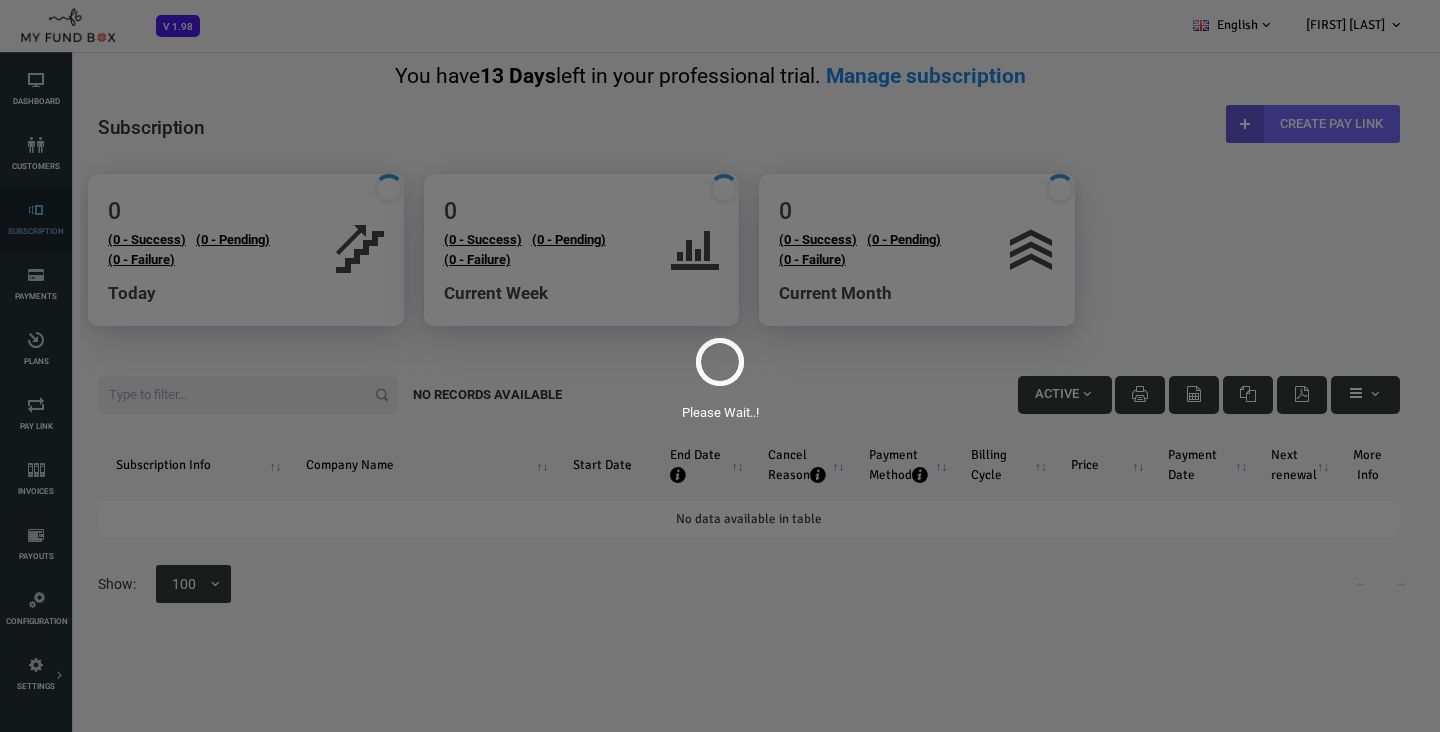 scroll, scrollTop: 0, scrollLeft: 0, axis: both 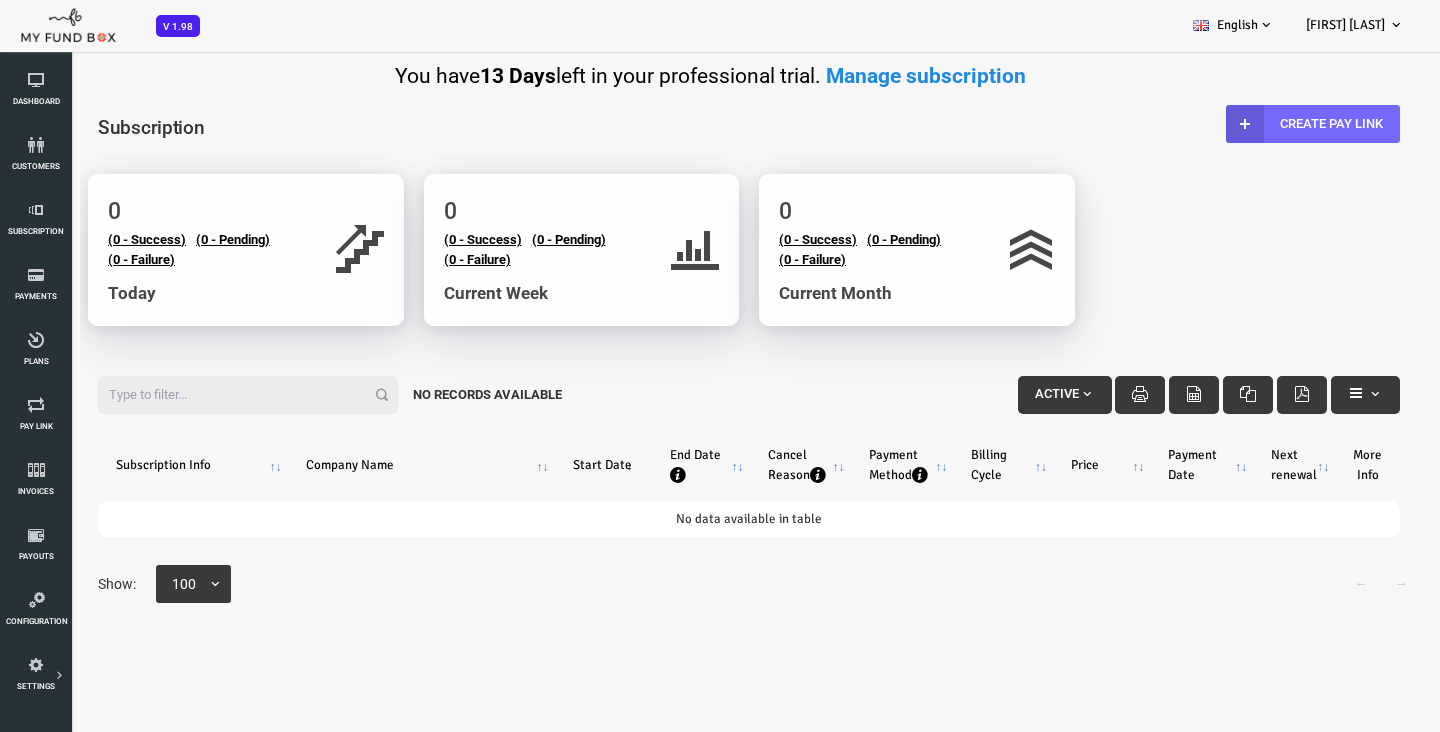 click at bounding box center (1029, 394) 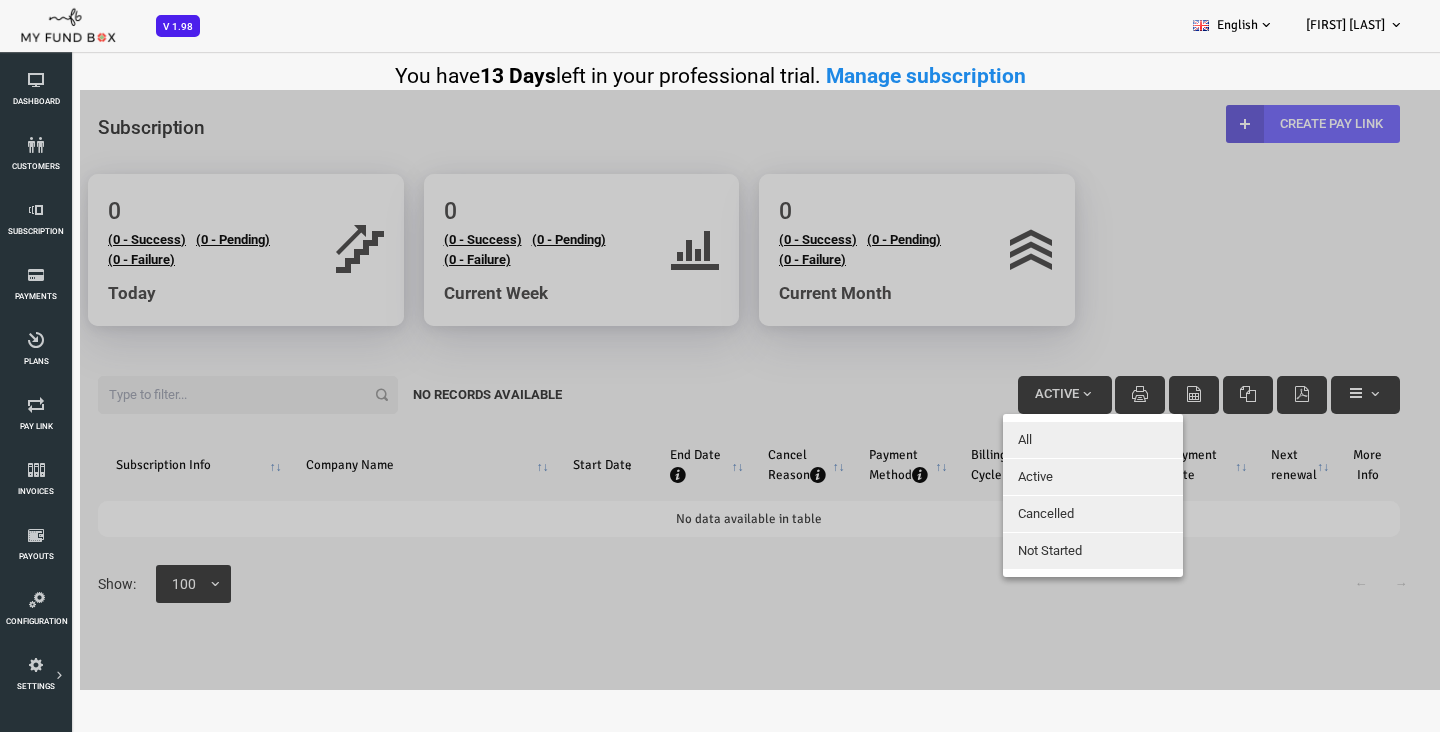 click at bounding box center (691, 390) 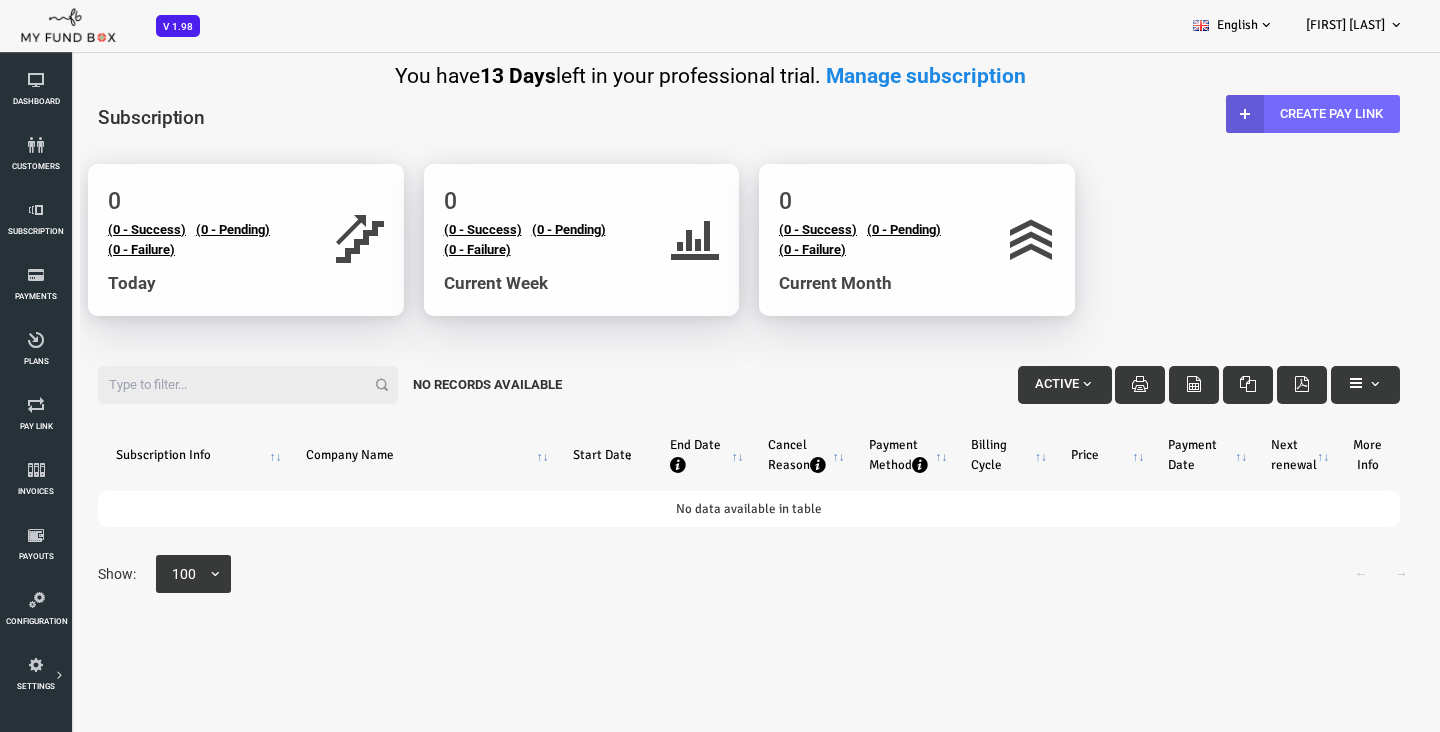 scroll, scrollTop: 0, scrollLeft: 0, axis: both 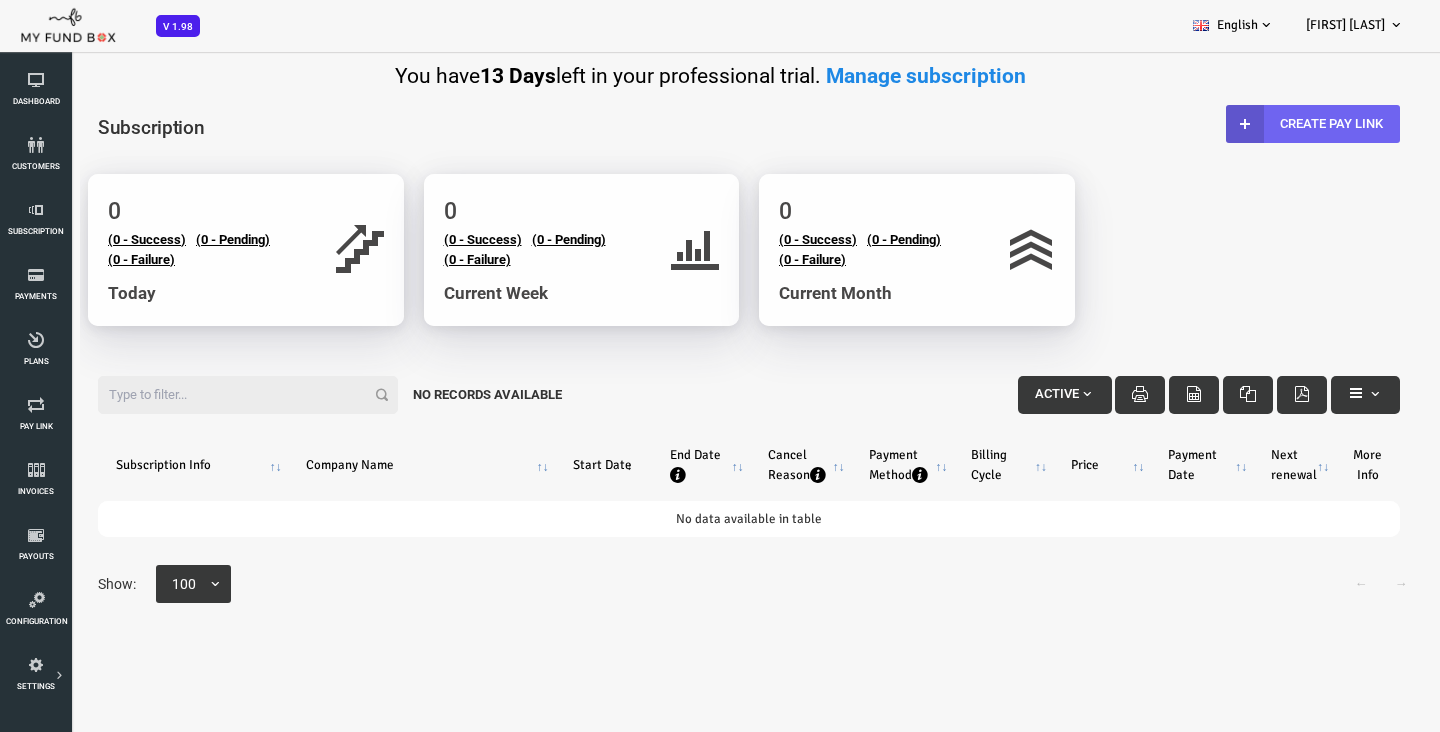 click on "Create Pay Link" at bounding box center [1255, 124] 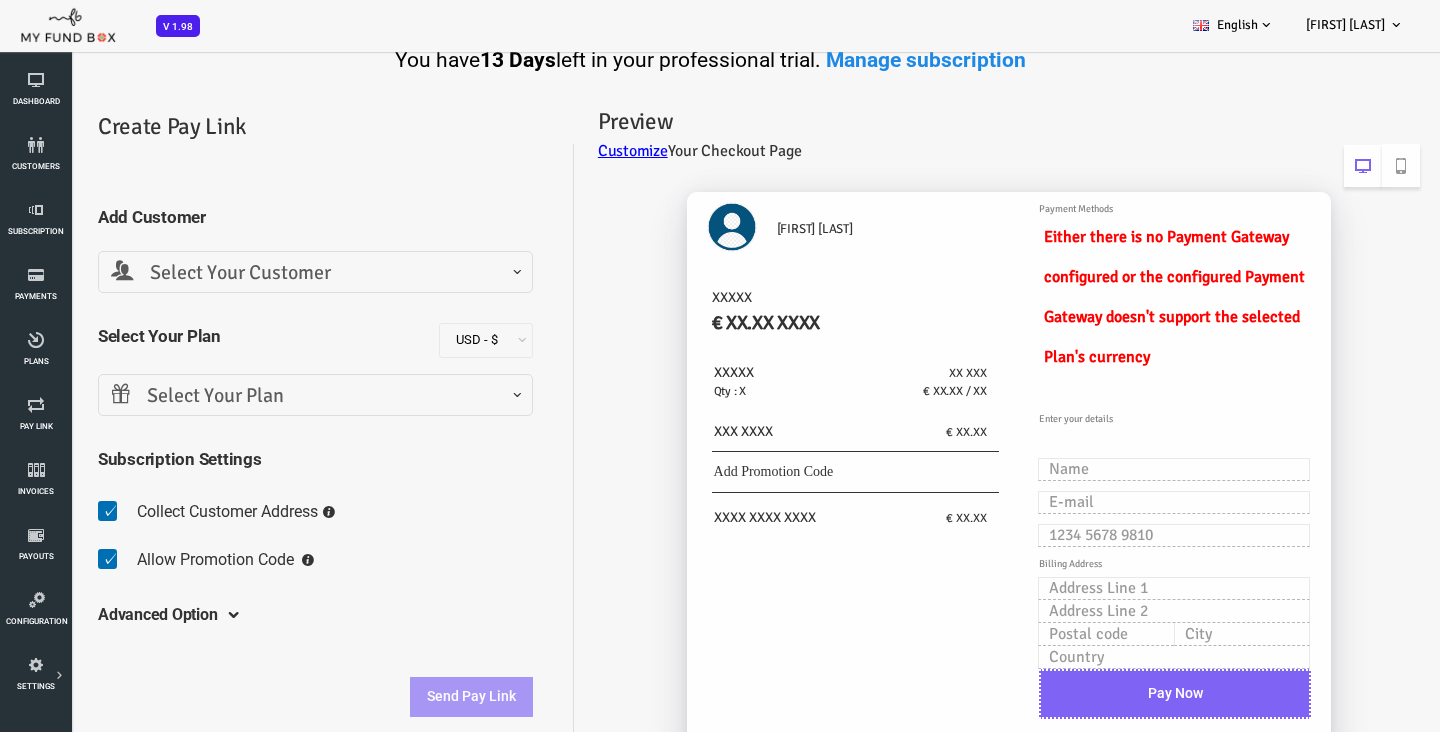 scroll, scrollTop: 18, scrollLeft: 0, axis: vertical 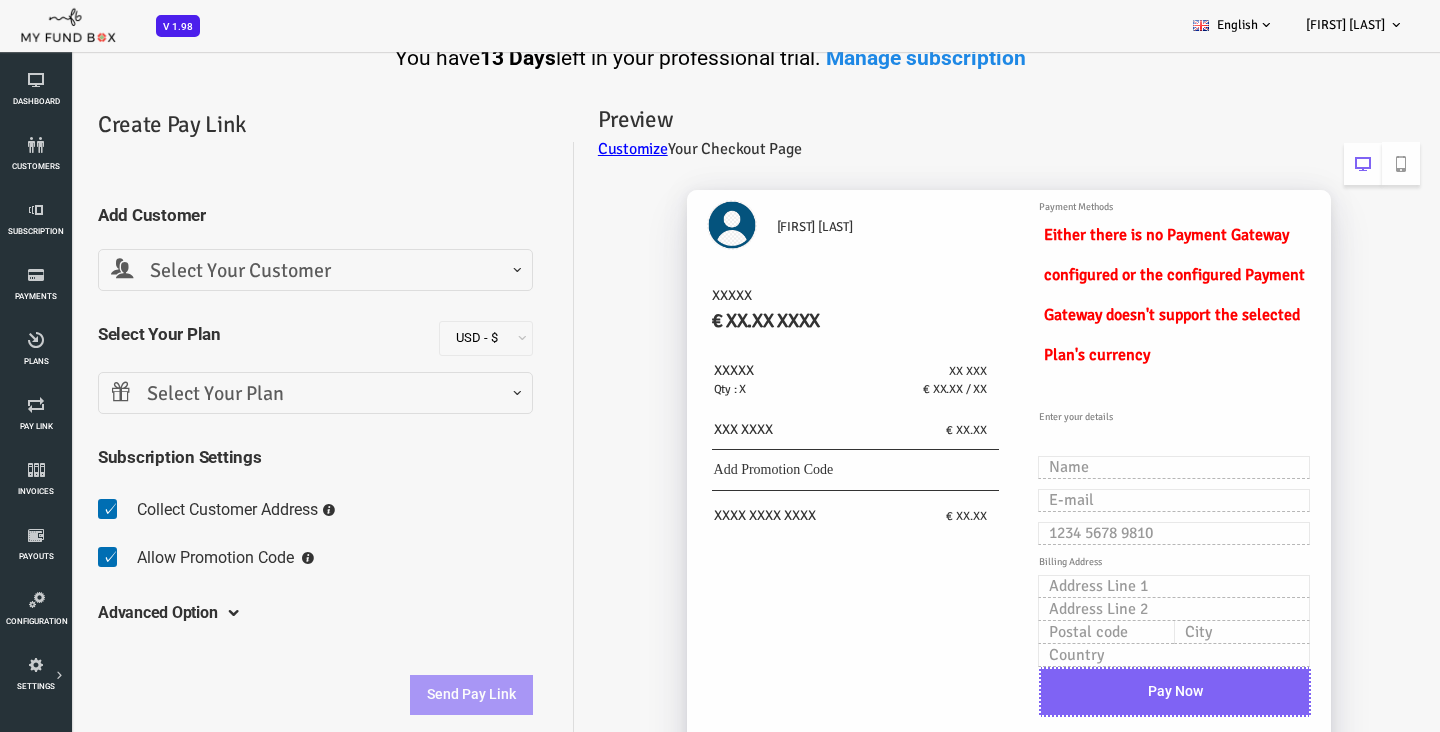 click on "Select Your Customer" at bounding box center (257, 271) 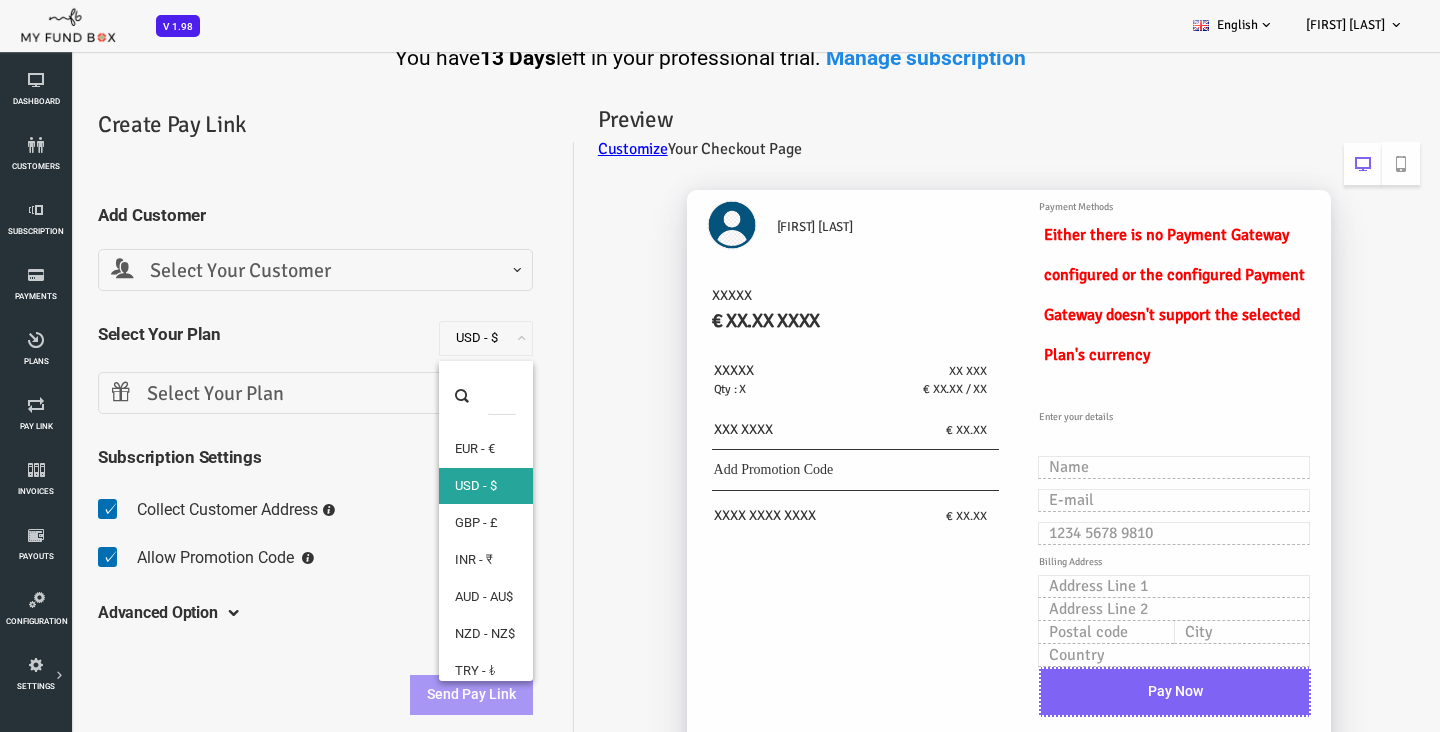 click on "Add Customer
Select Your Customer
Add Customer
Select Your Customer
Select Your Plan
EUR - €
USD - $
GBP - £
INR - ₹
AUD - AU$
NZD - NZ$" at bounding box center (257, 448) 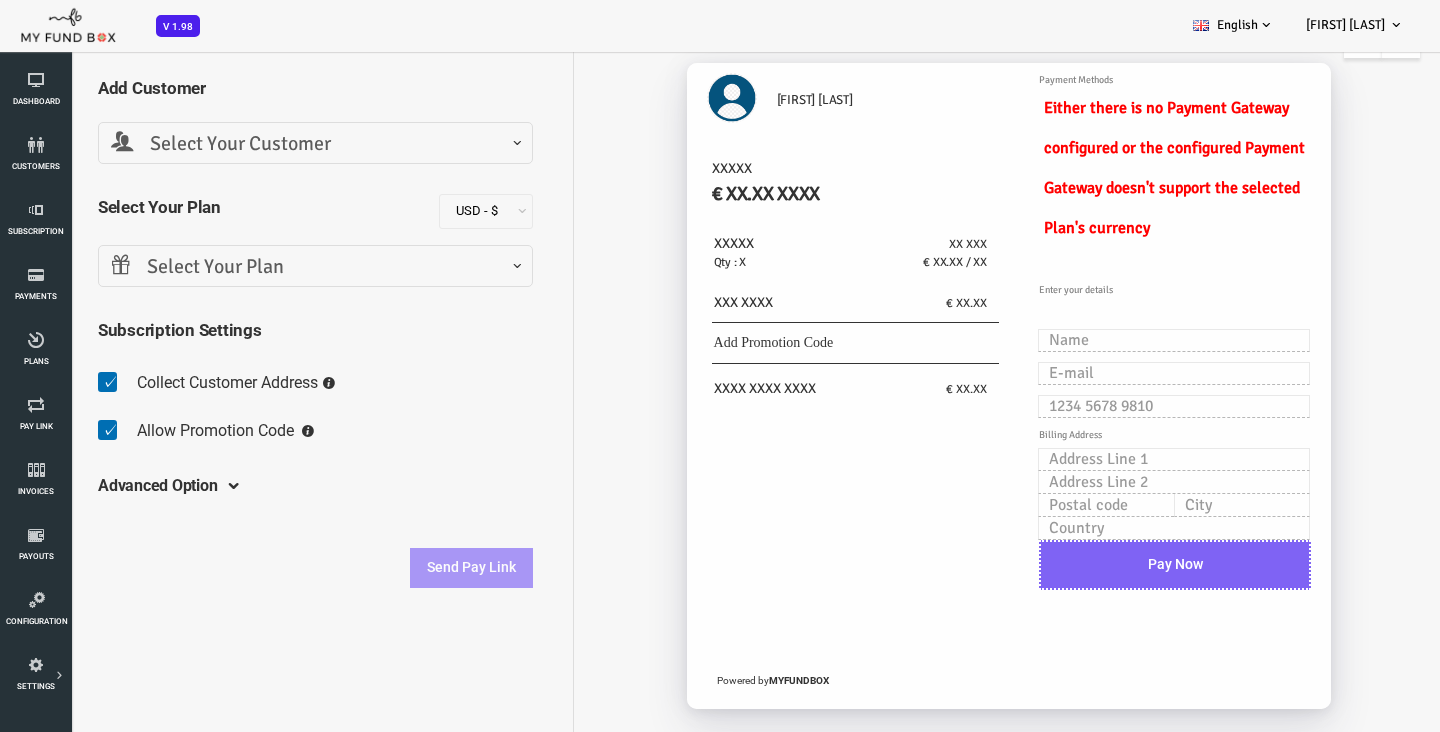 scroll, scrollTop: 144, scrollLeft: 0, axis: vertical 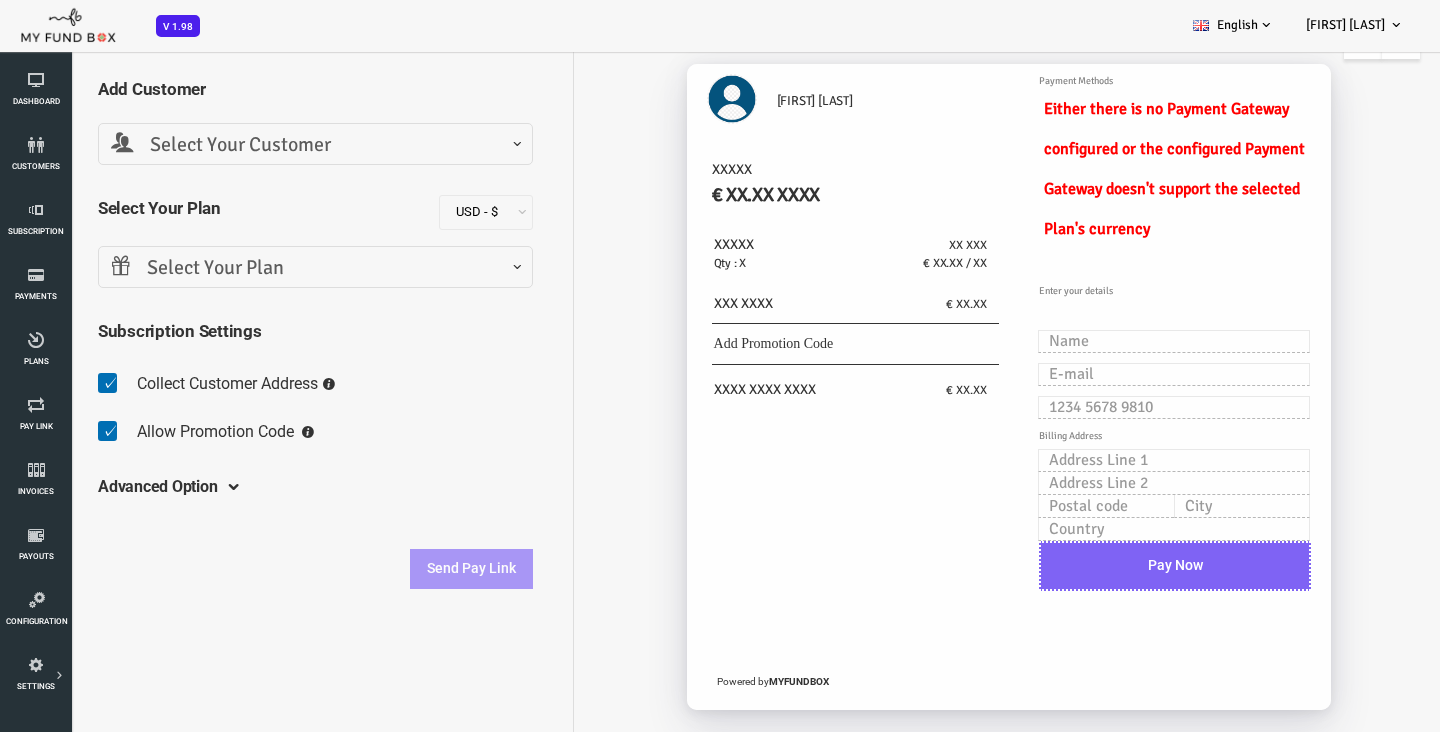 click at bounding box center (170, 488) 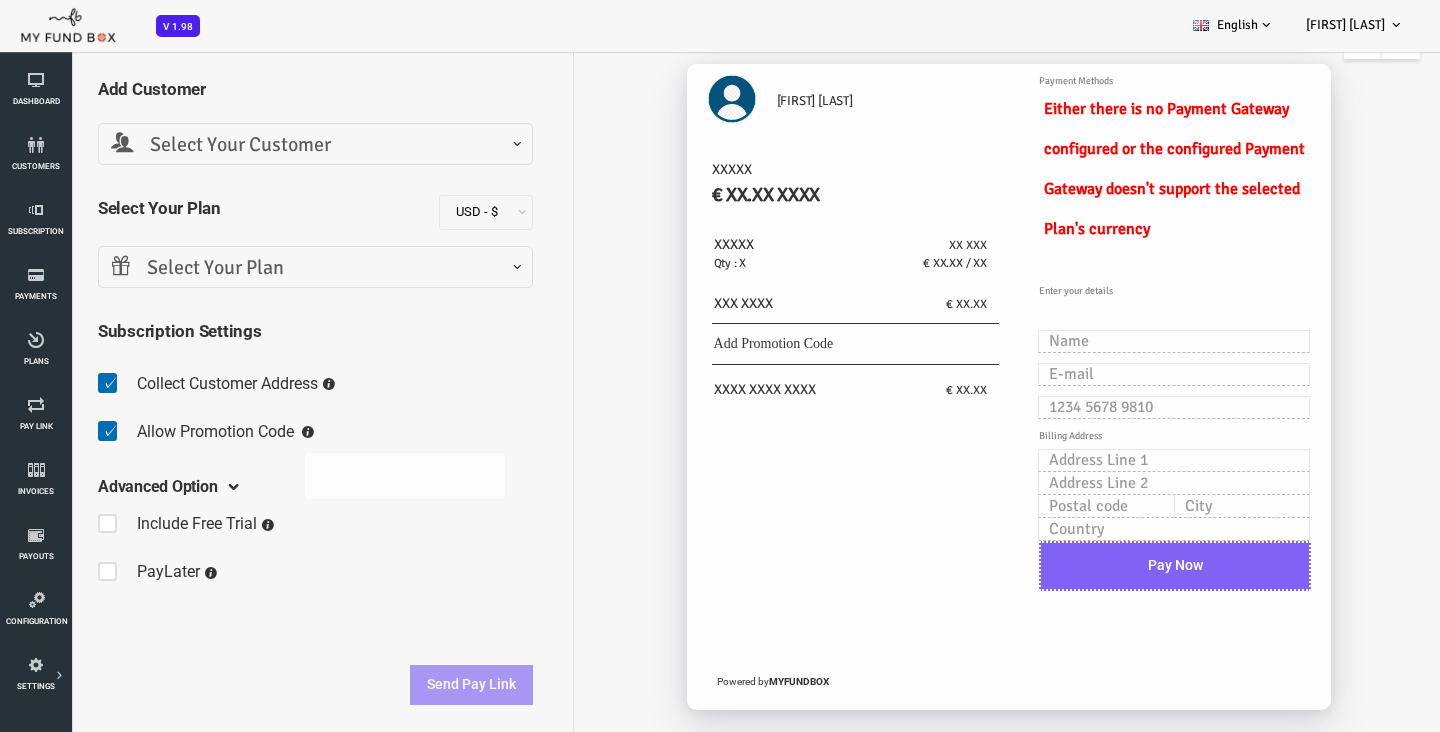 click at bounding box center [250, 433] 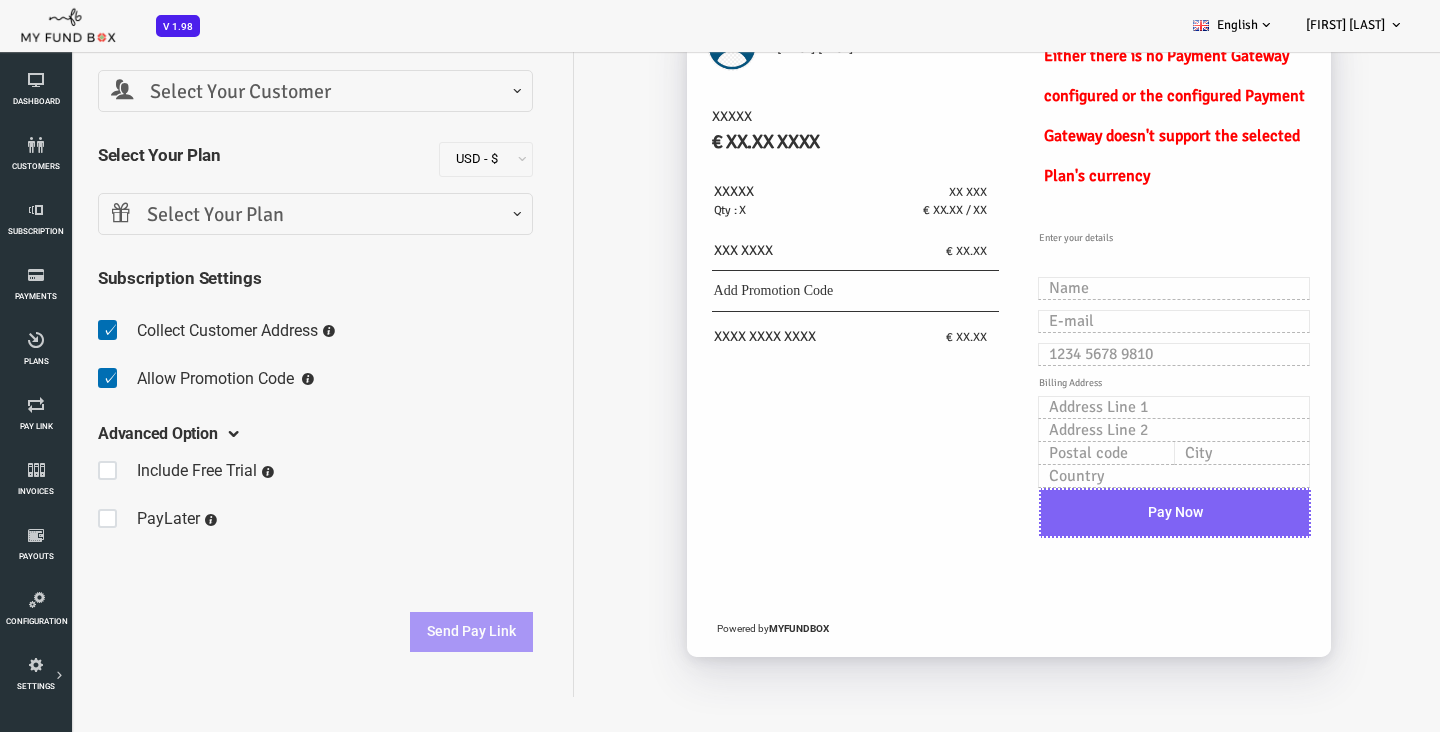 scroll, scrollTop: 0, scrollLeft: 0, axis: both 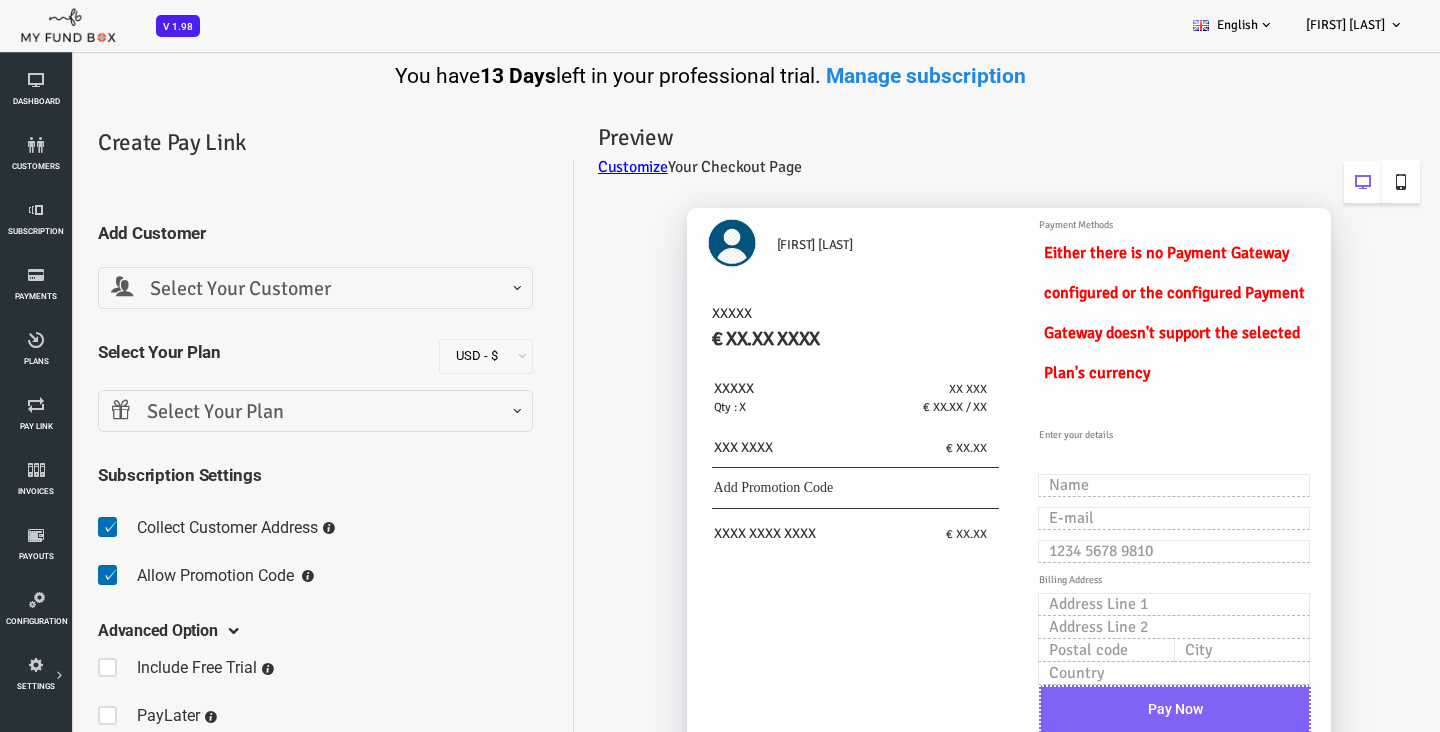 click at bounding box center [1343, 182] 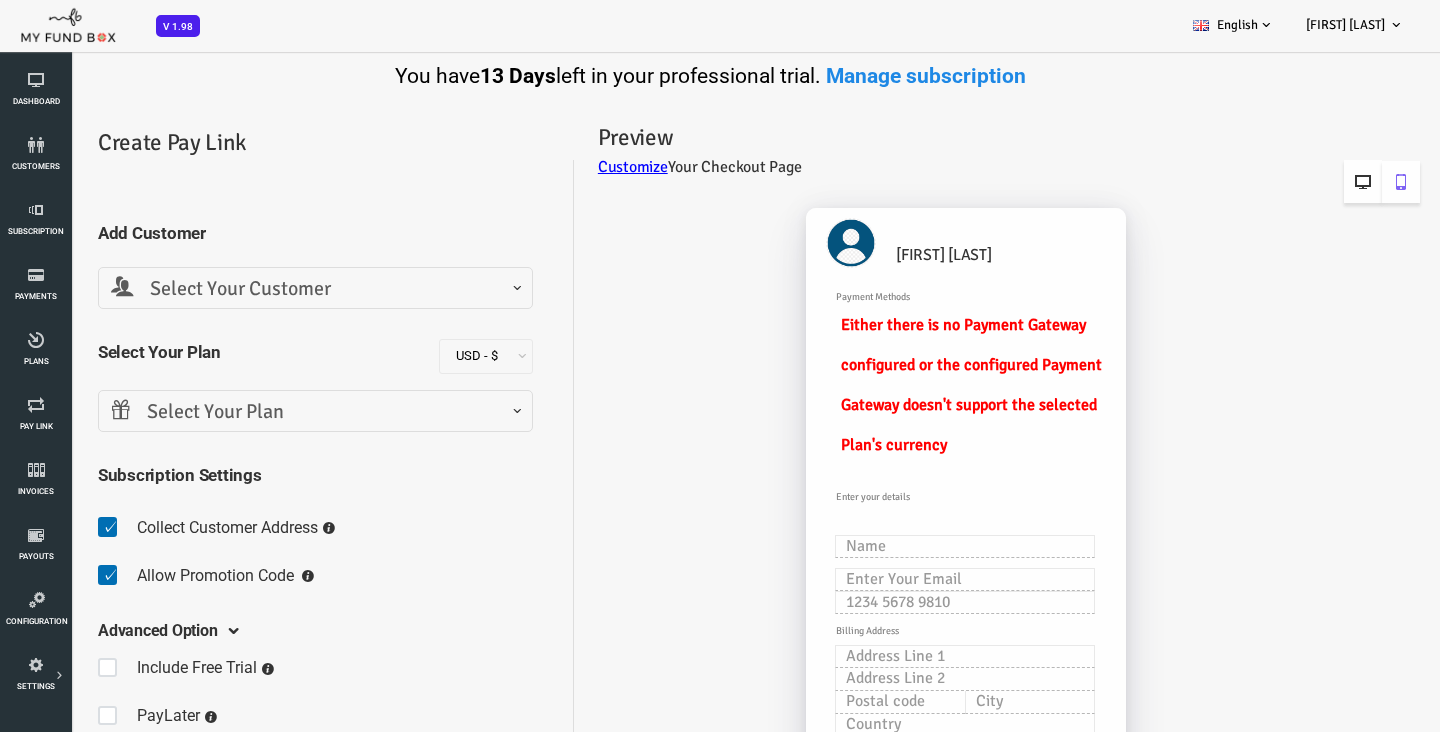 click at bounding box center (1305, 182) 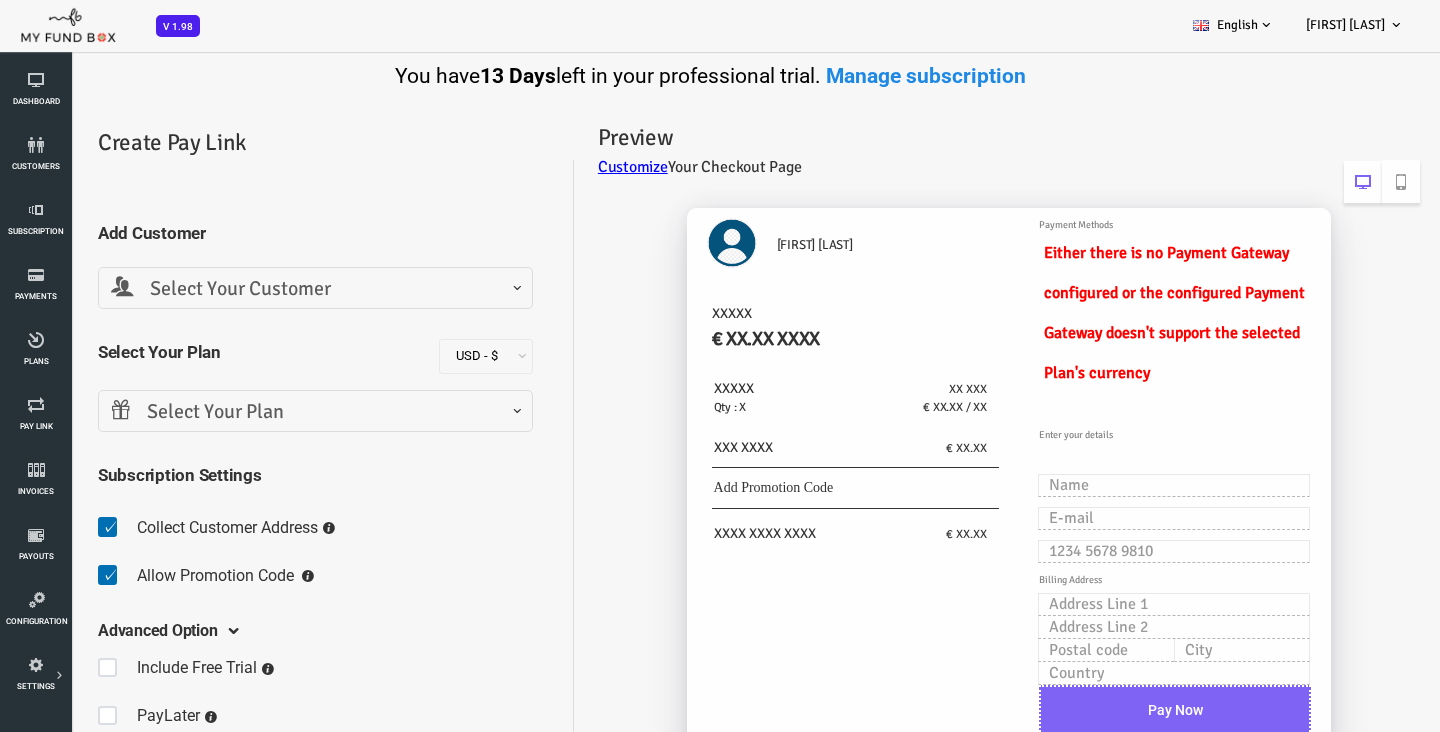 click at bounding box center [53, 304] 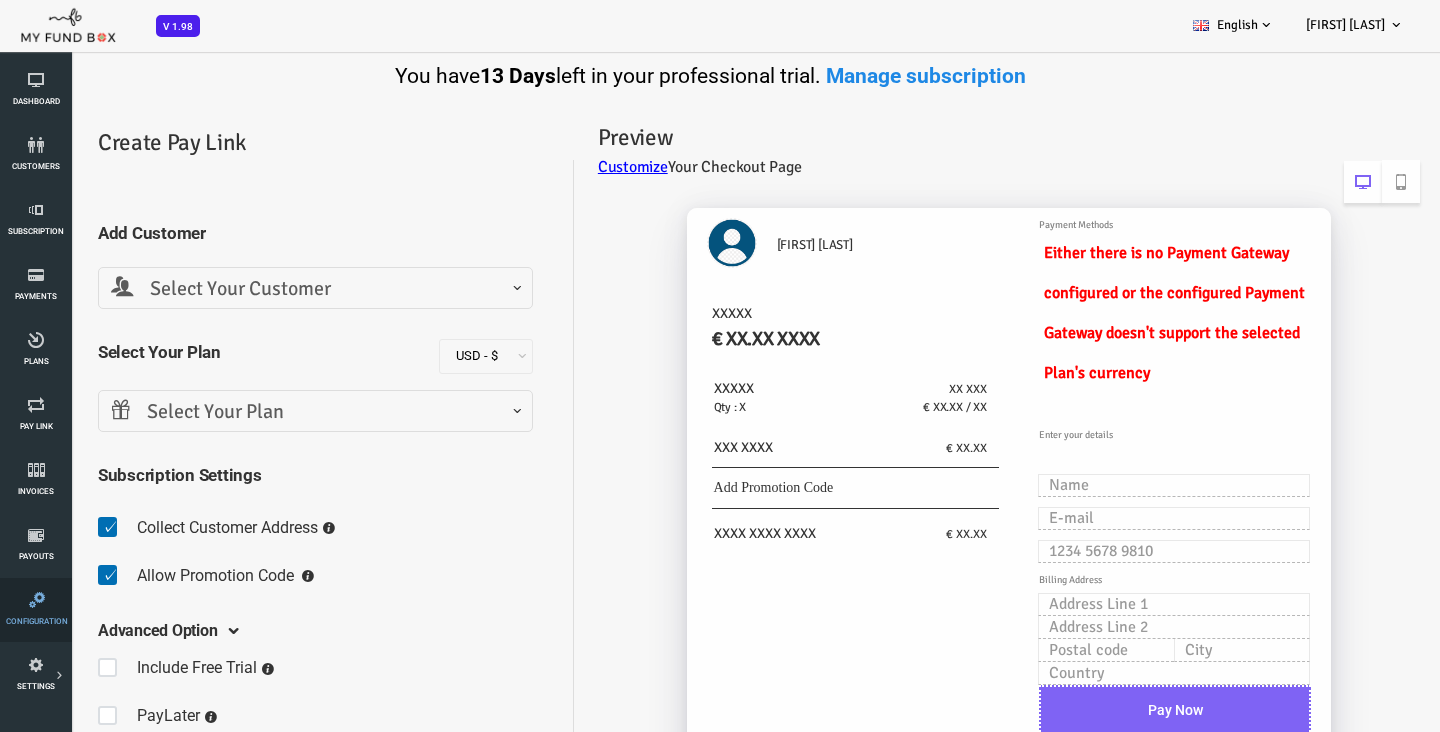 click at bounding box center [37, 600] 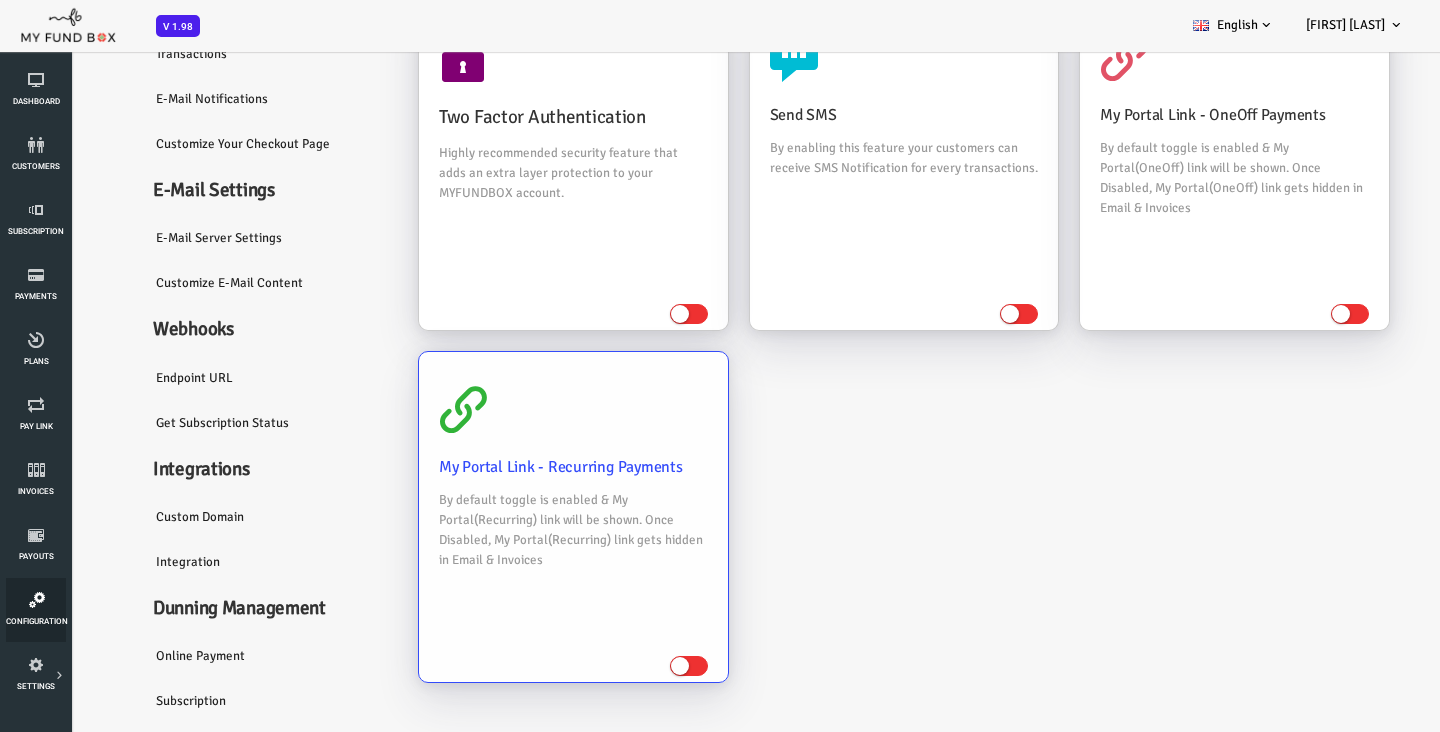 scroll, scrollTop: 0, scrollLeft: 0, axis: both 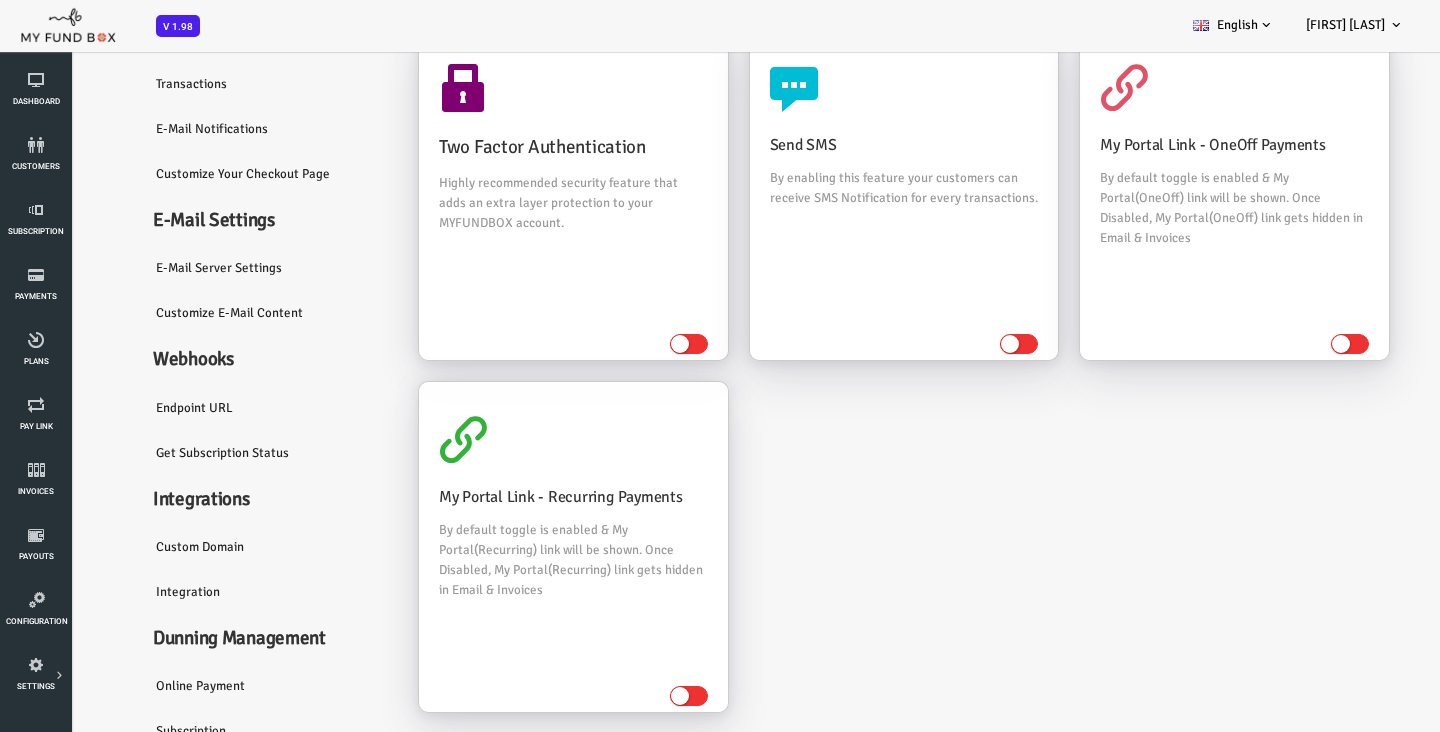 click on "Customize Your Checkout Page" at bounding box center [210, 175] 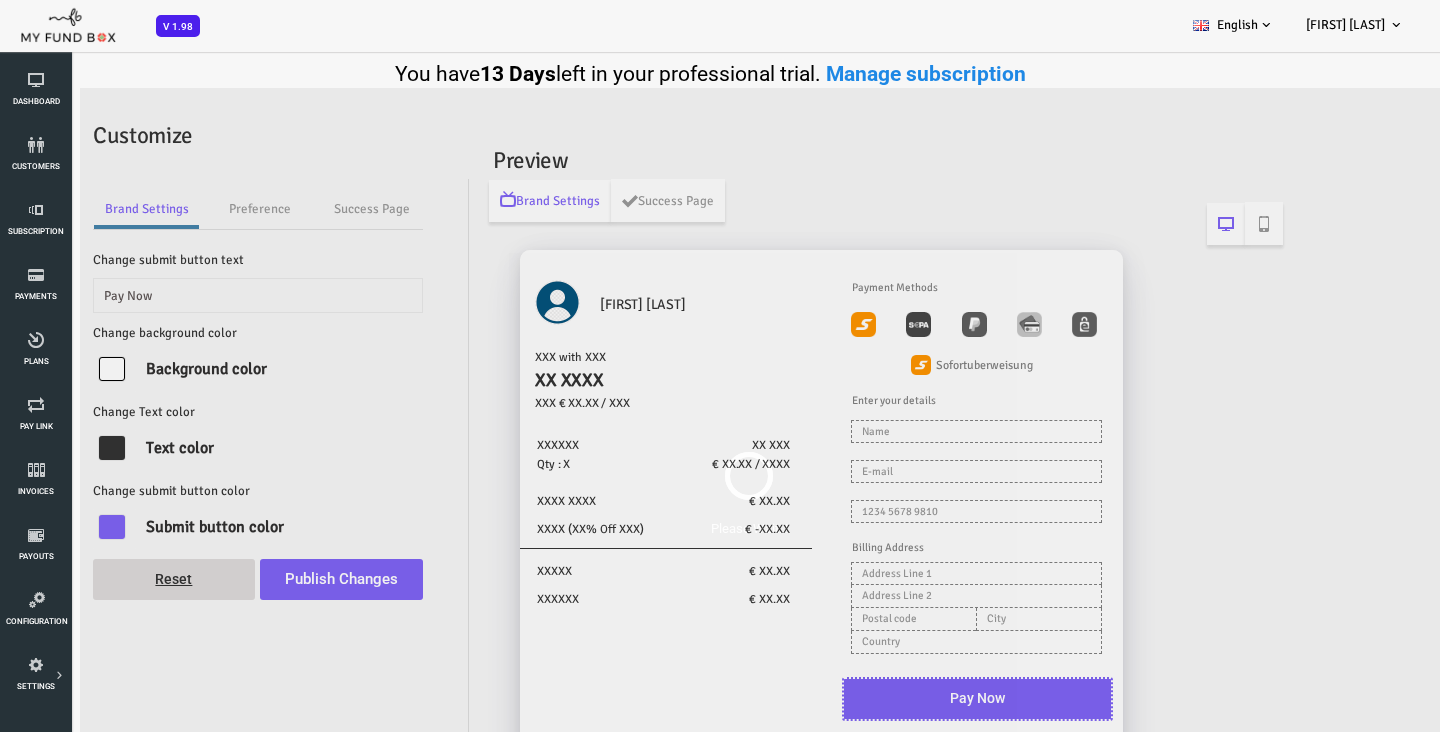 scroll, scrollTop: 0, scrollLeft: 0, axis: both 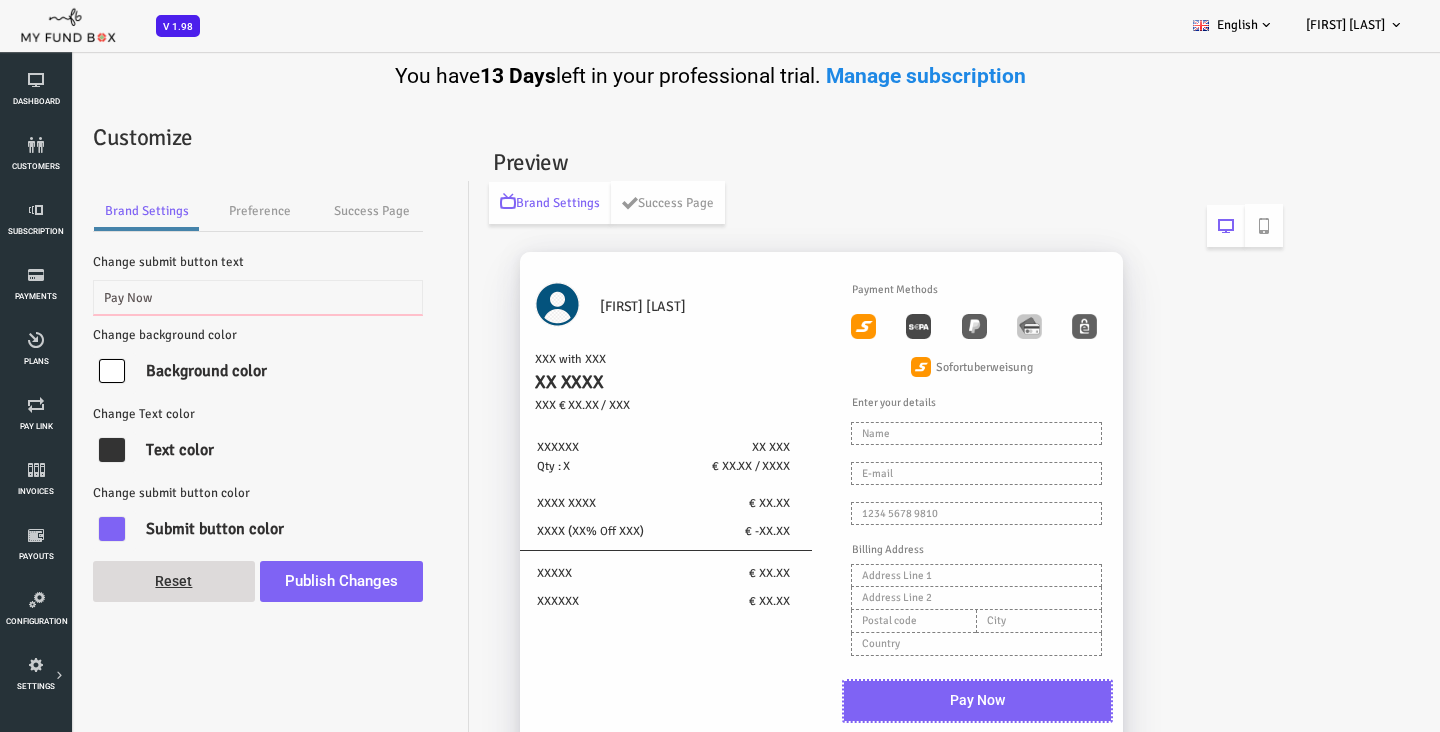 click on "Pay Now" at bounding box center [200, 297] 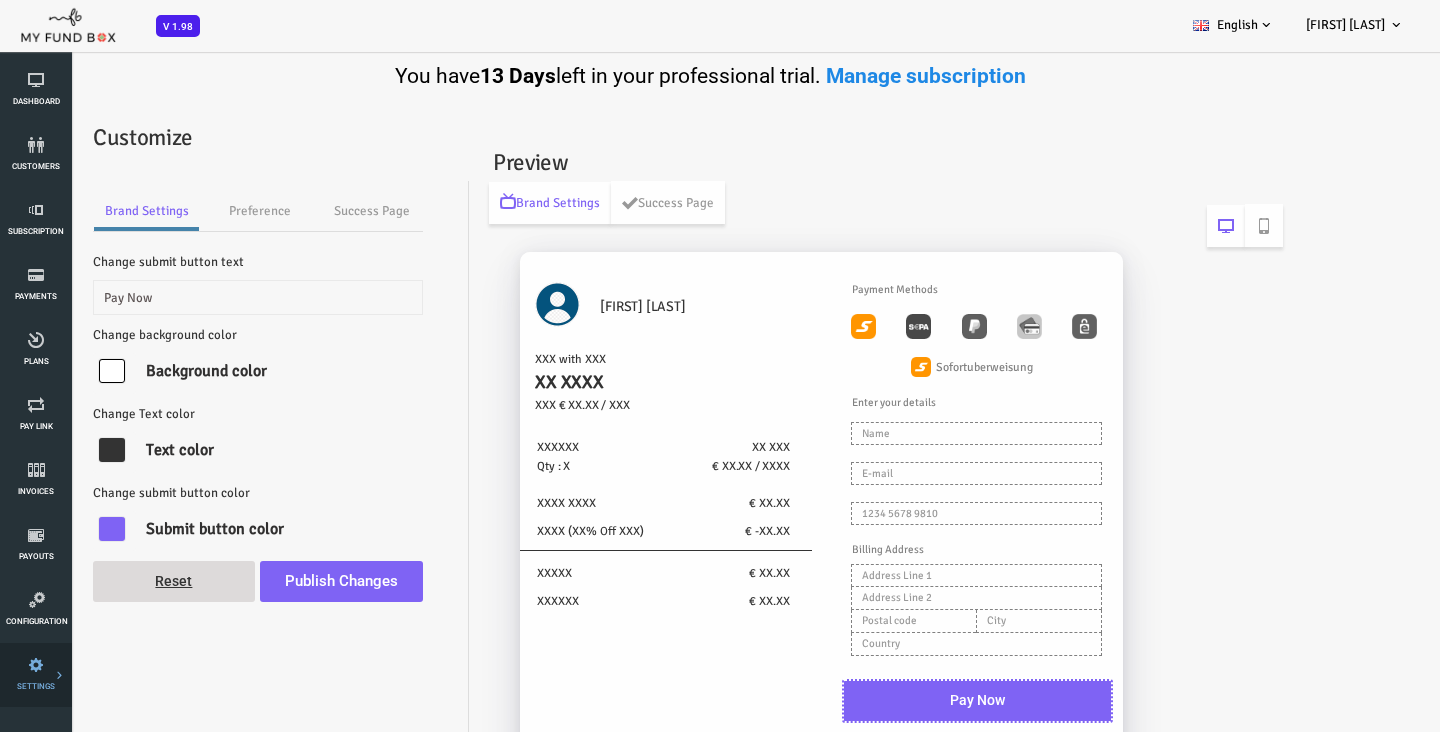 click on "Tax & Coupons" at bounding box center [0, 0] 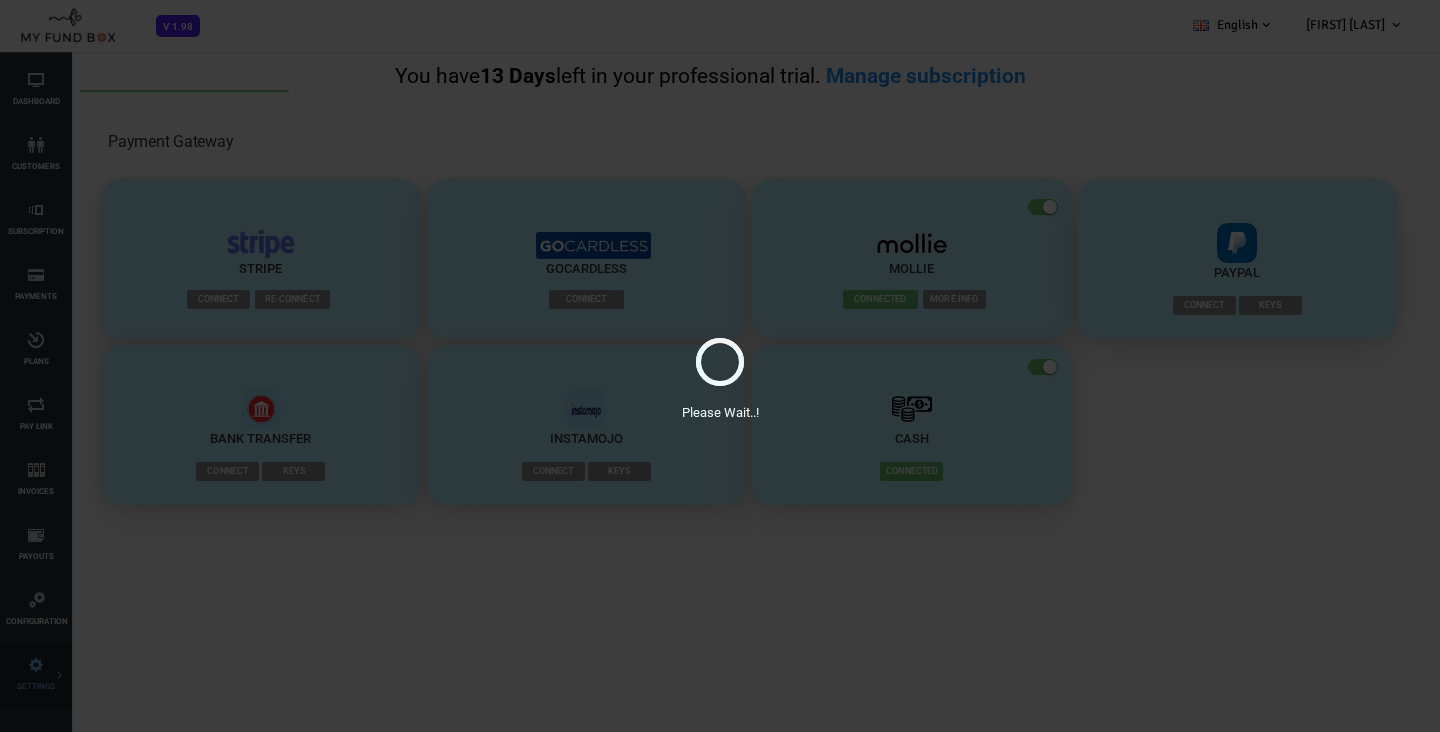 scroll, scrollTop: 0, scrollLeft: 0, axis: both 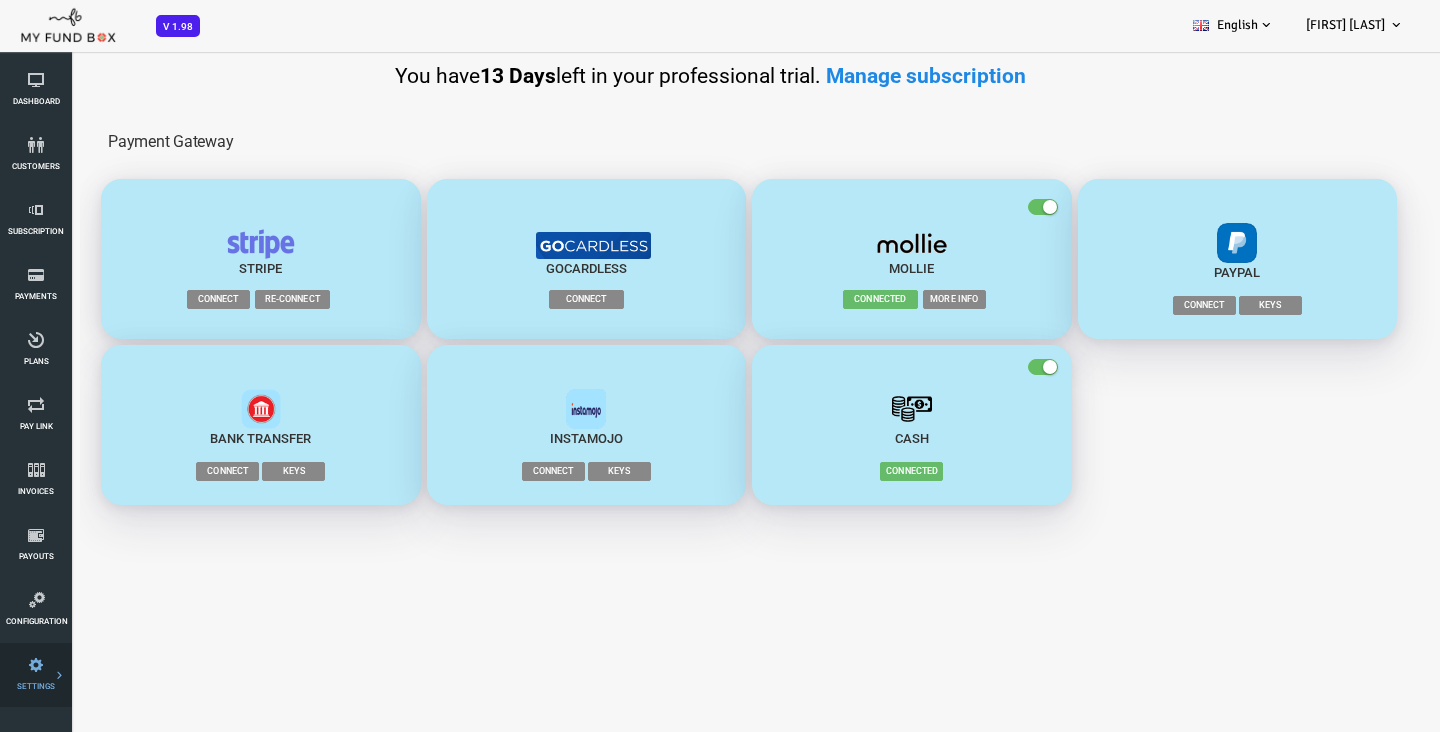 click on "Tax & Coupons" at bounding box center (0, 0) 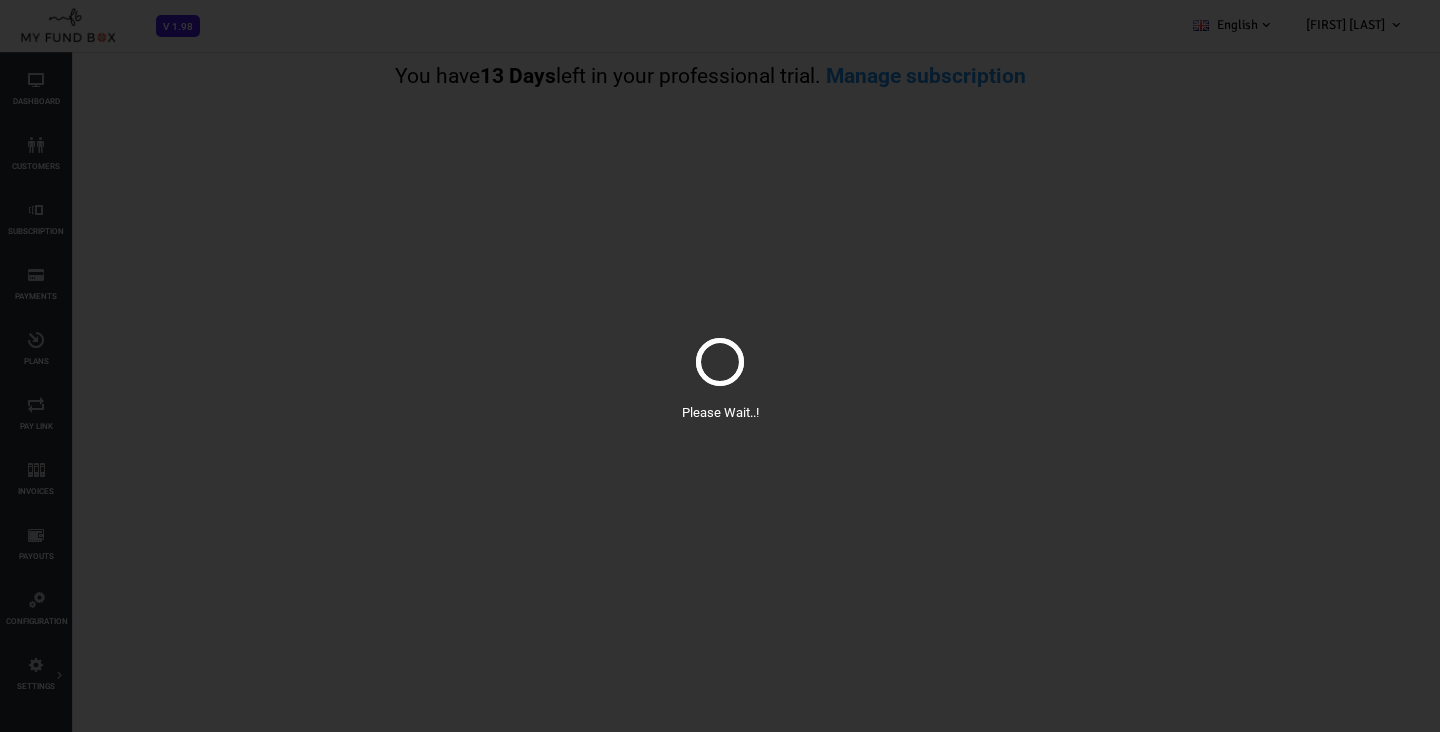 select on "100" 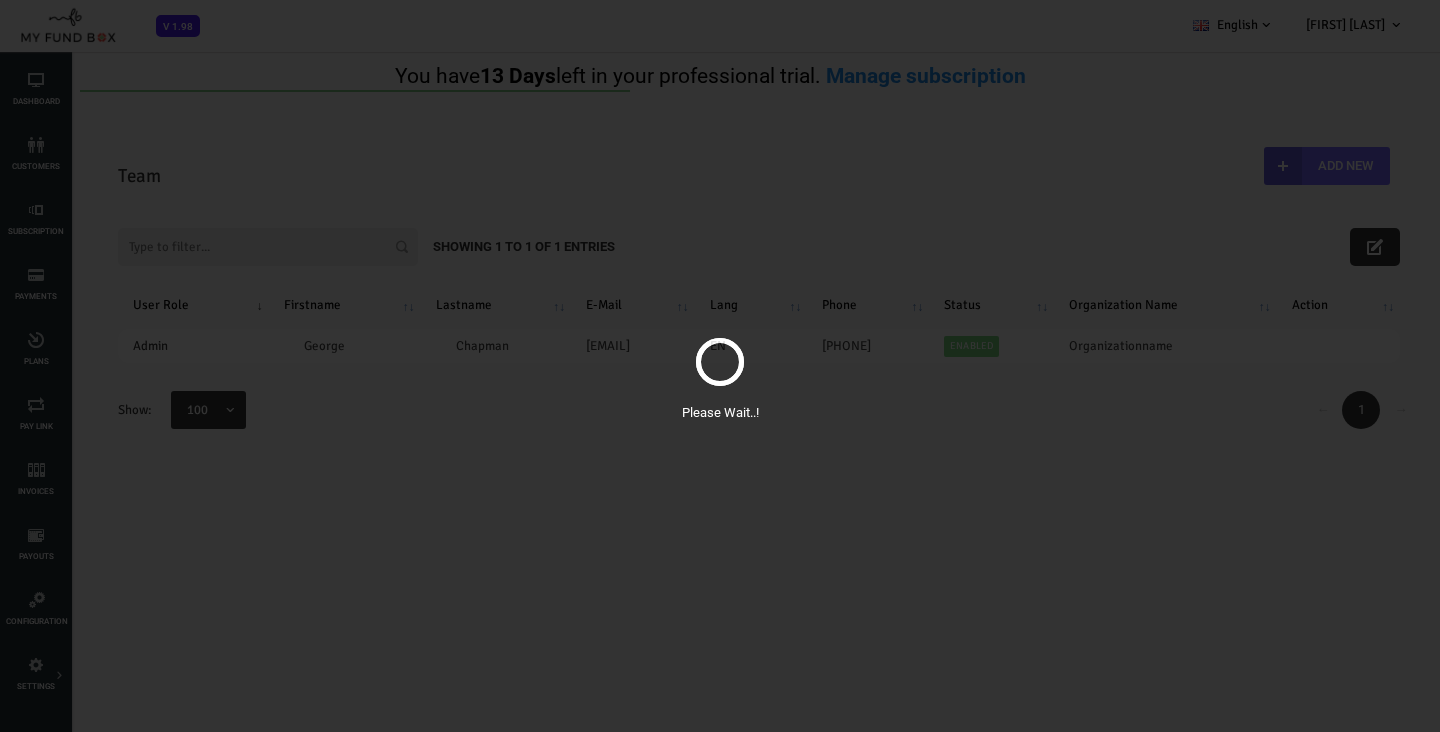 scroll, scrollTop: 0, scrollLeft: 0, axis: both 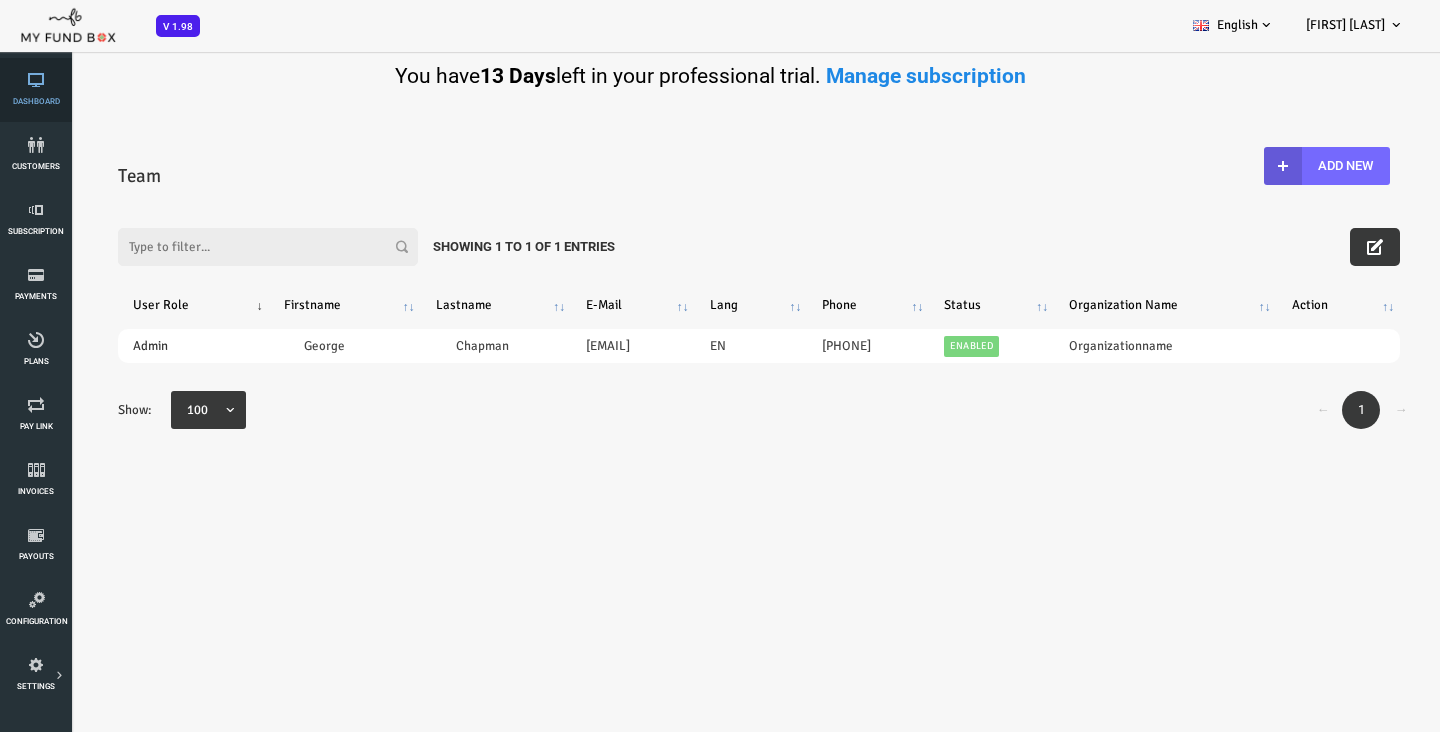 click on "Dashboard" at bounding box center (36, 90) 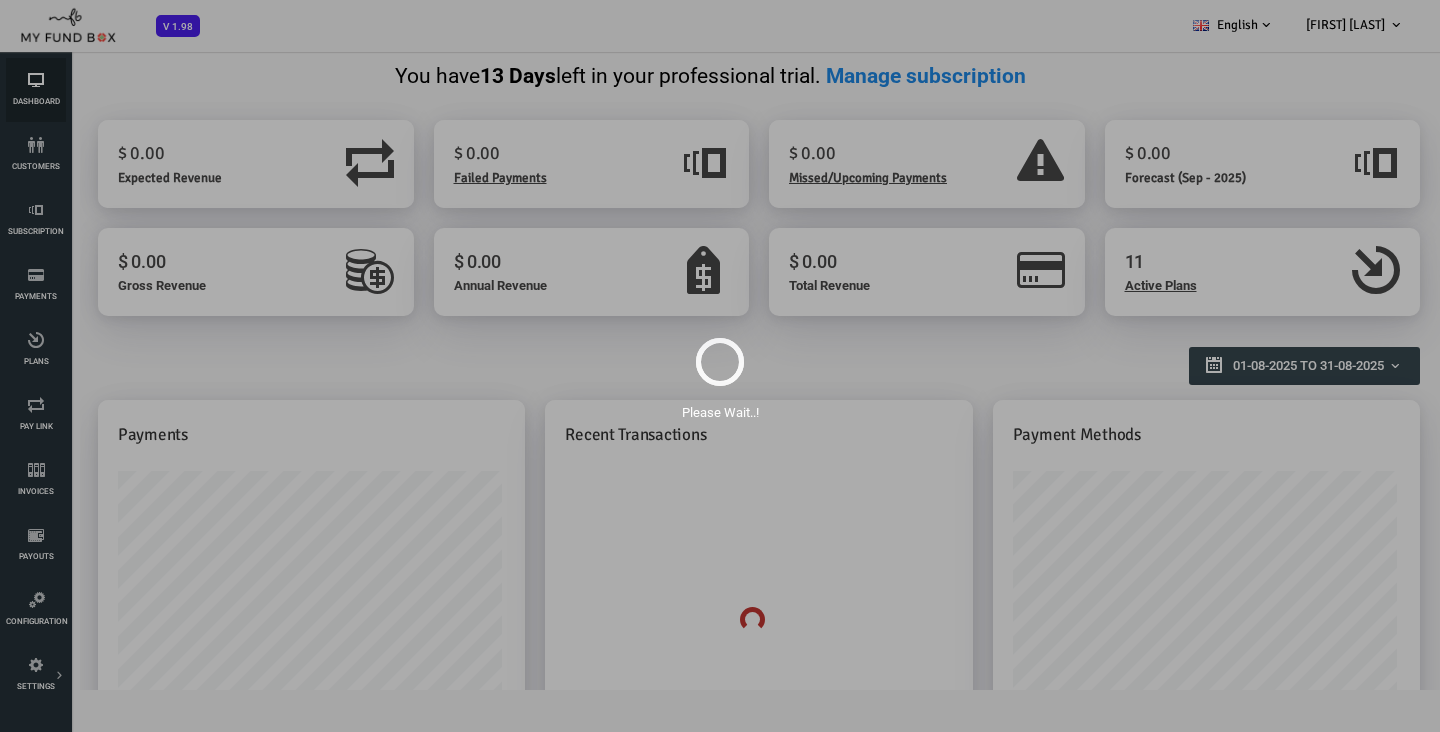 scroll, scrollTop: 0, scrollLeft: 0, axis: both 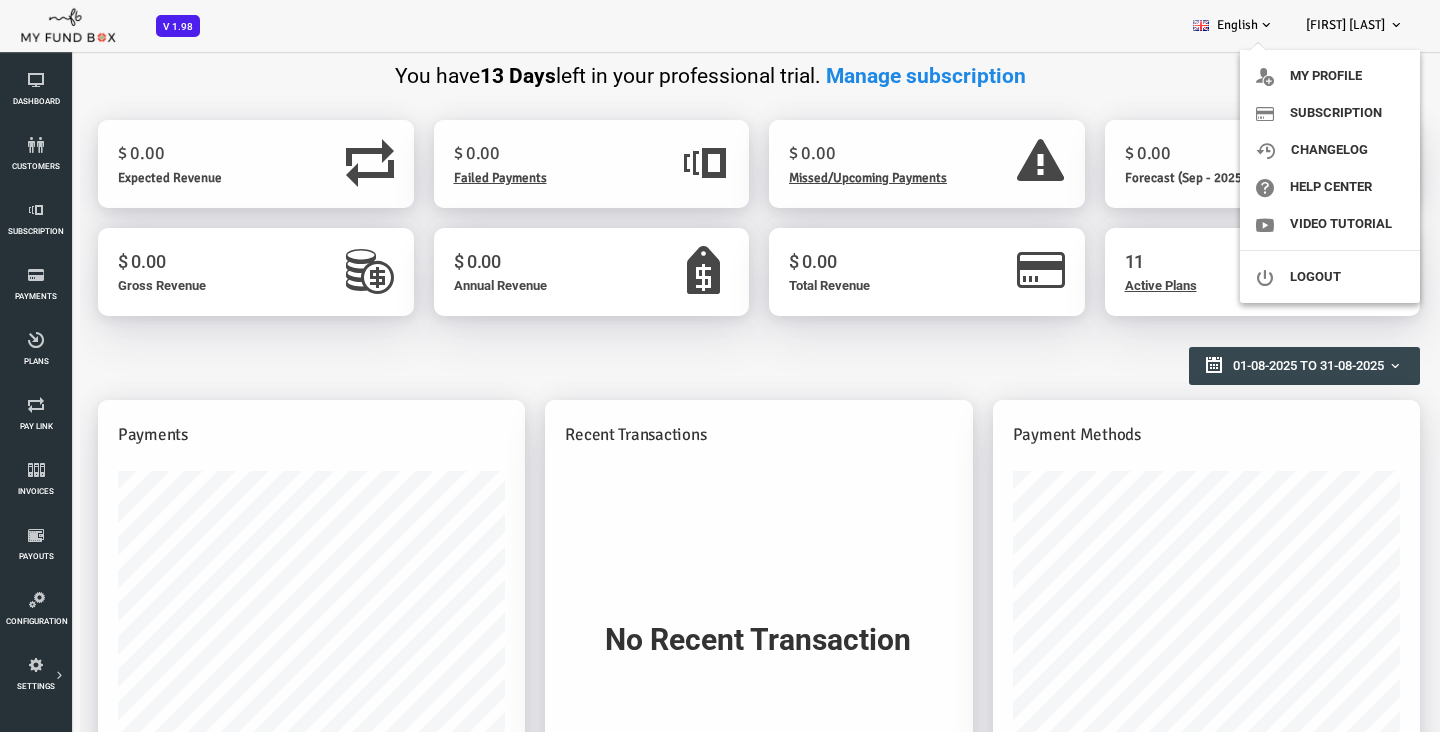 click on "[FIRST] [LAST]" at bounding box center [1355, 25] 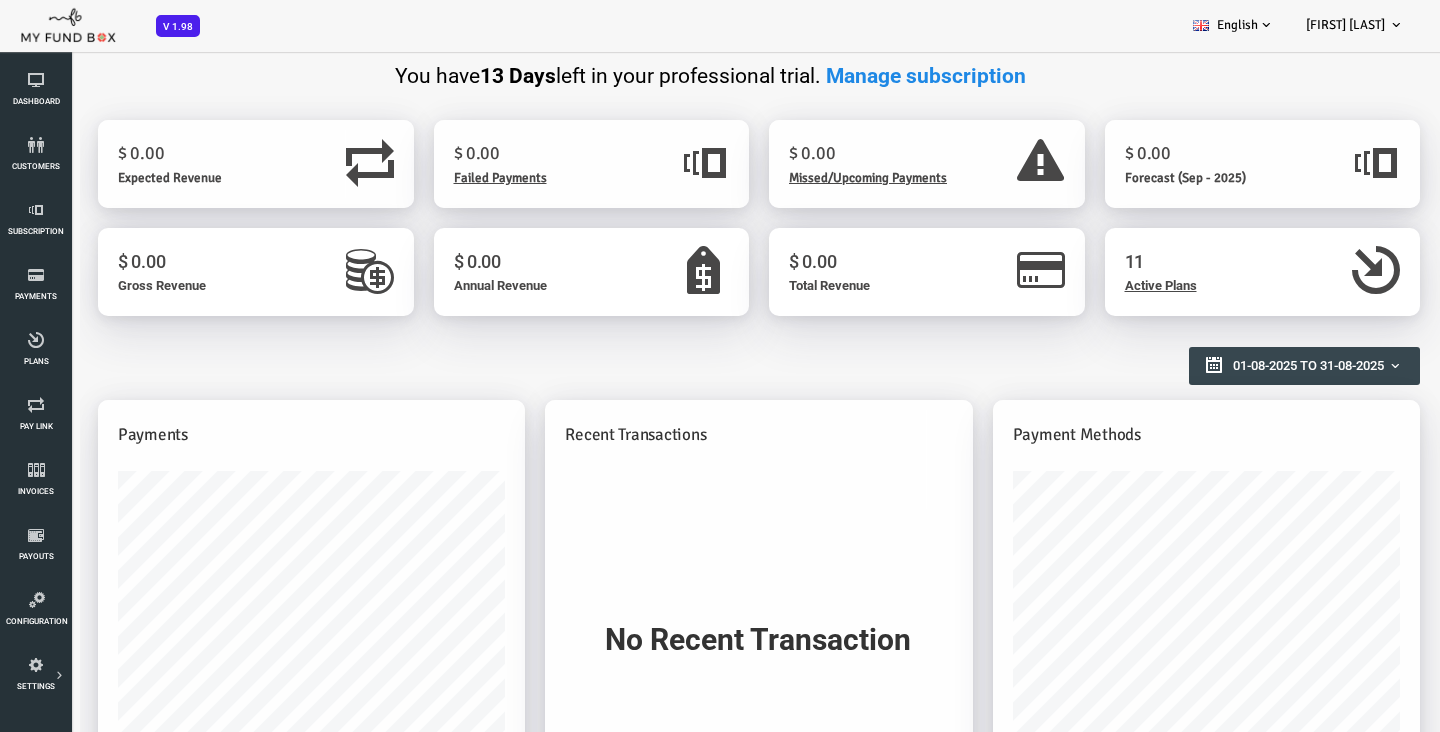 click on "[FIRST] [LAST]" at bounding box center (1355, 25) 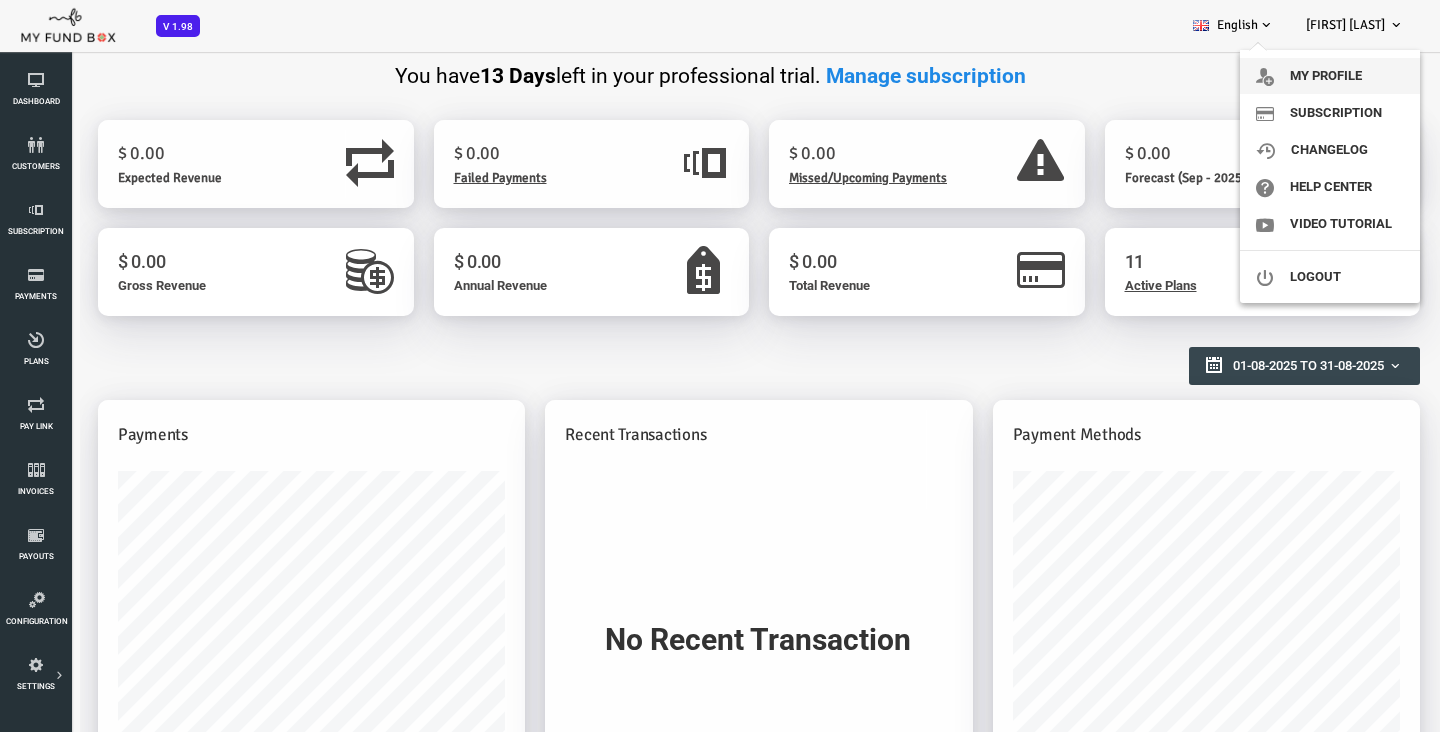 click on "My profile" at bounding box center [1330, 76] 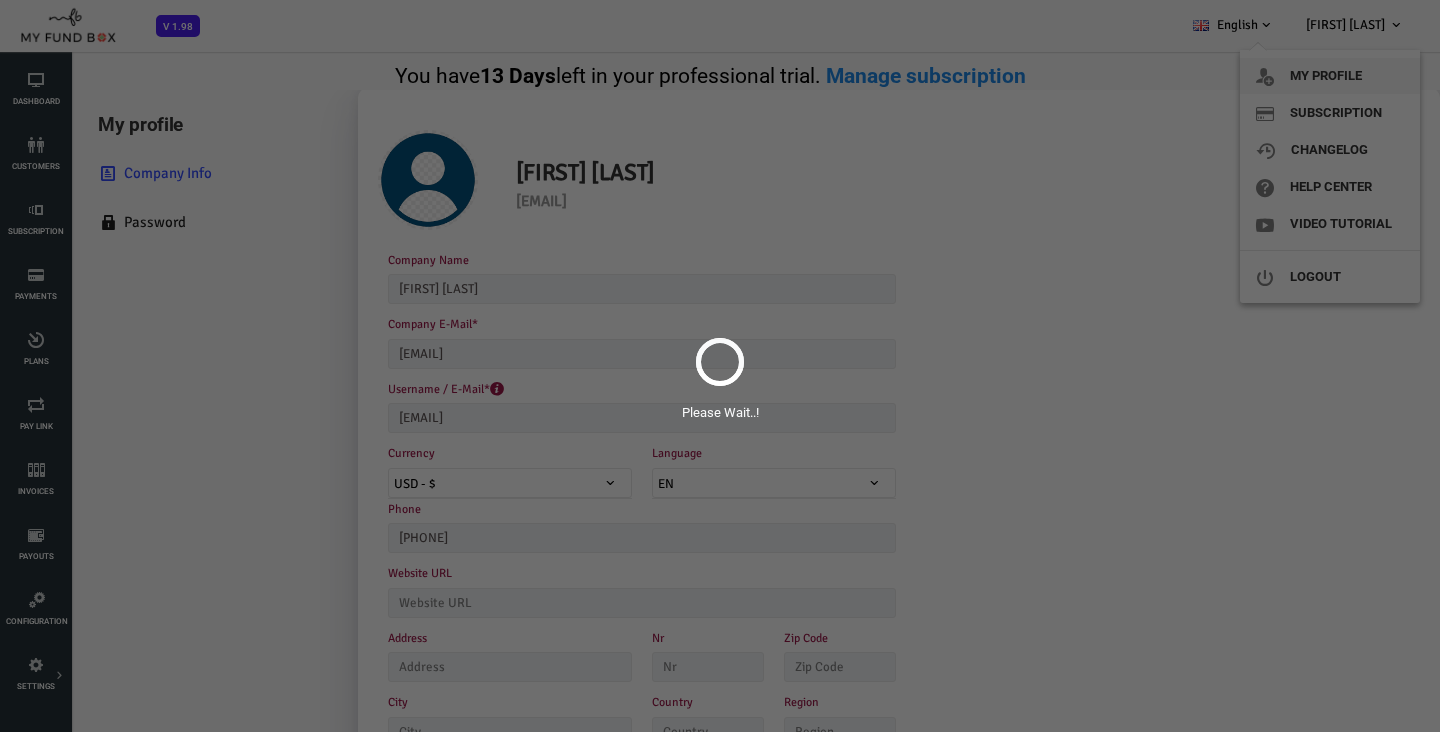 scroll, scrollTop: 0, scrollLeft: 0, axis: both 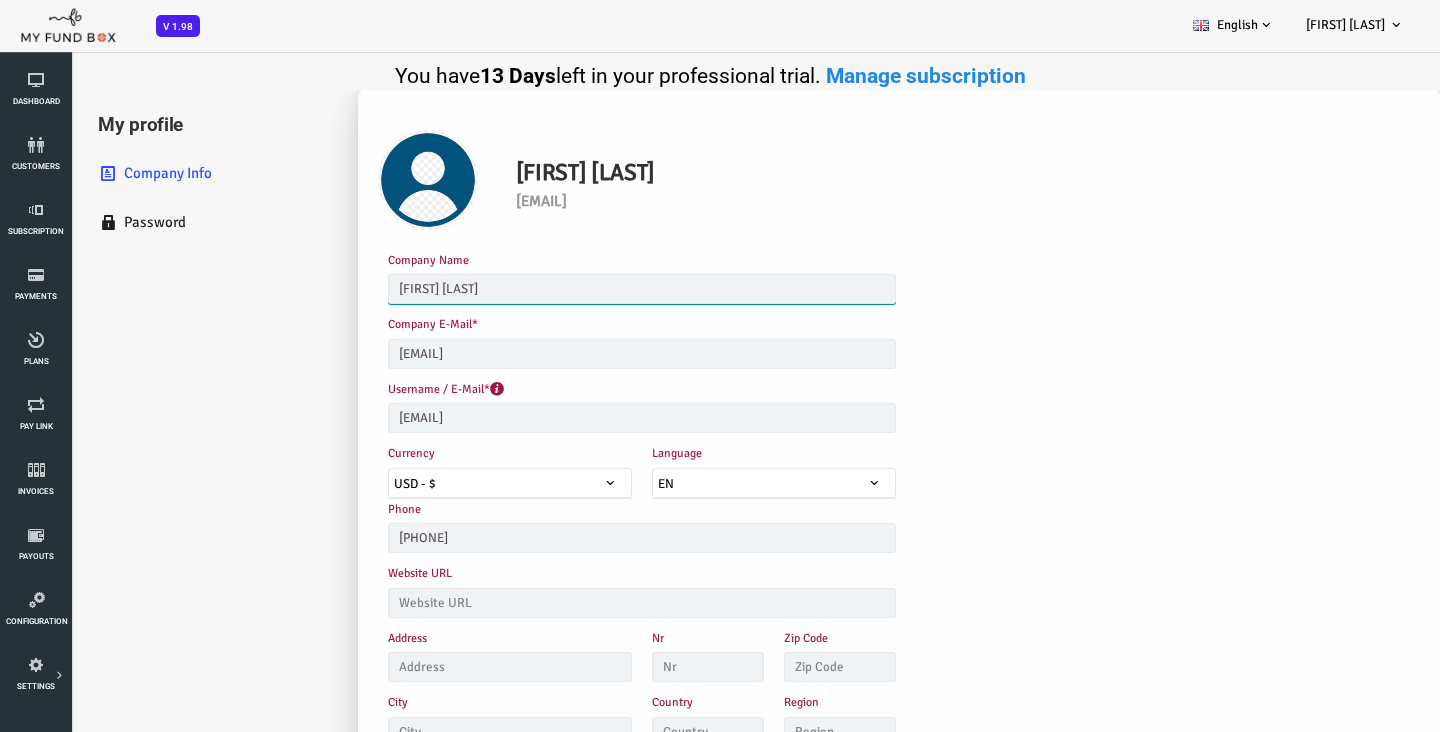 click on "George Chapman" at bounding box center (584, 289) 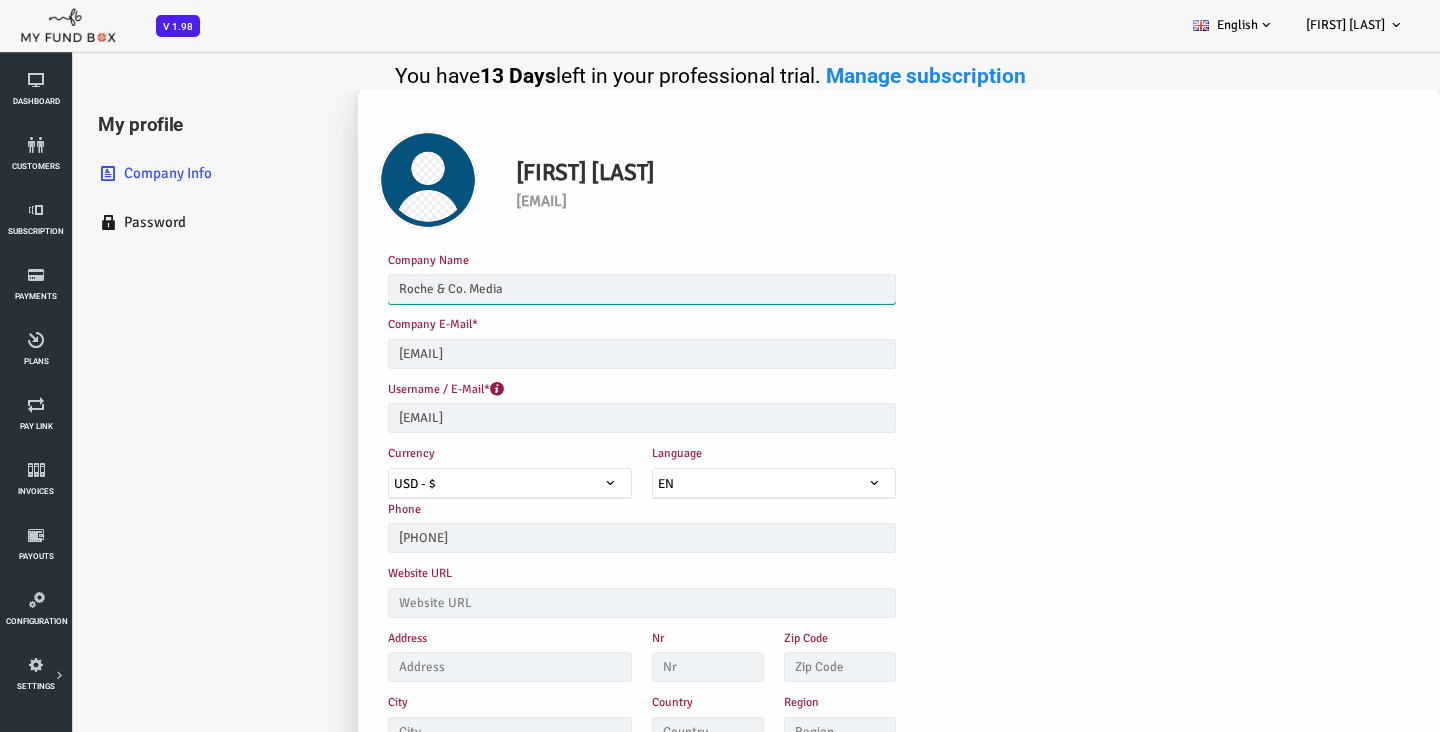 type on "Roche & Co. Media" 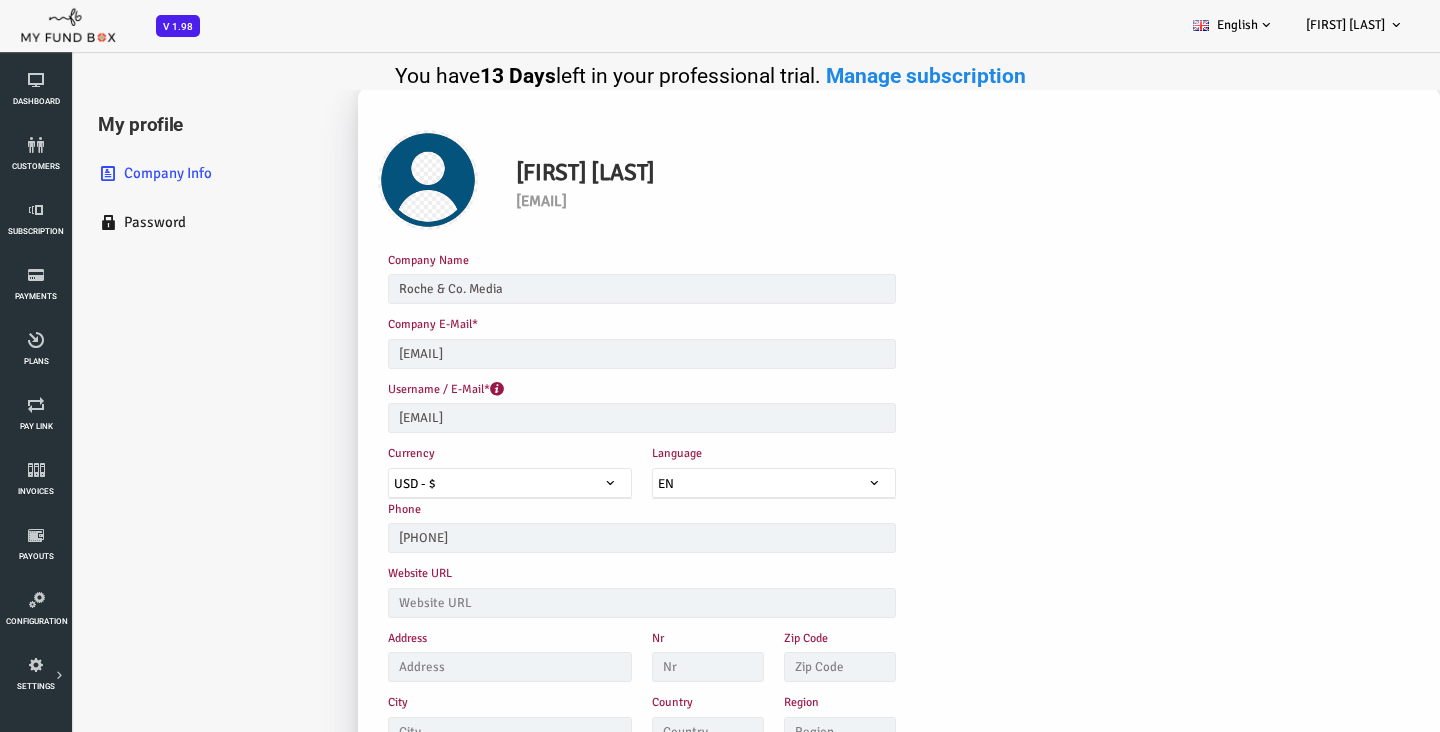 click on "Company Name
Roche & Co. Media
Please enter your company name with minimum three characters.
Description allows upto maximum of 255 characters." at bounding box center (716, 282) 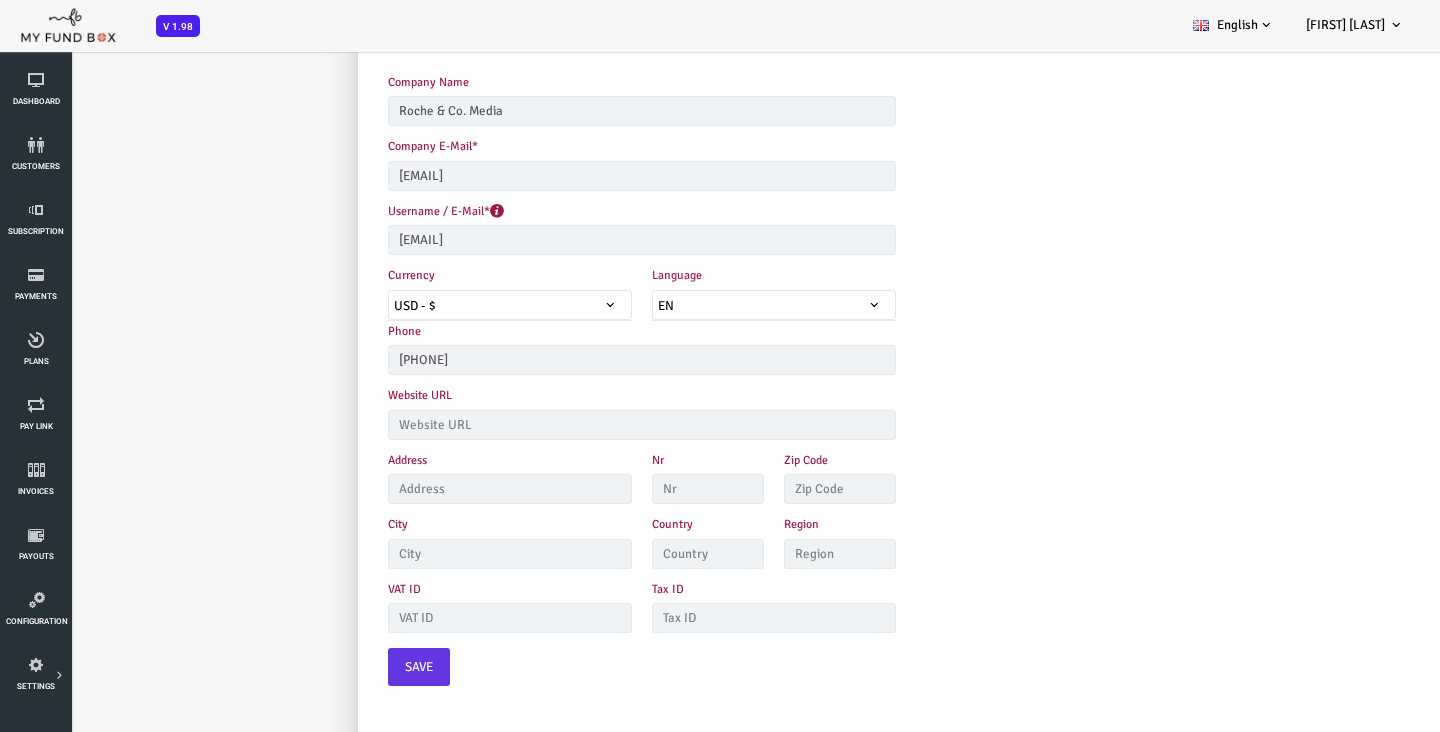 scroll, scrollTop: 179, scrollLeft: 0, axis: vertical 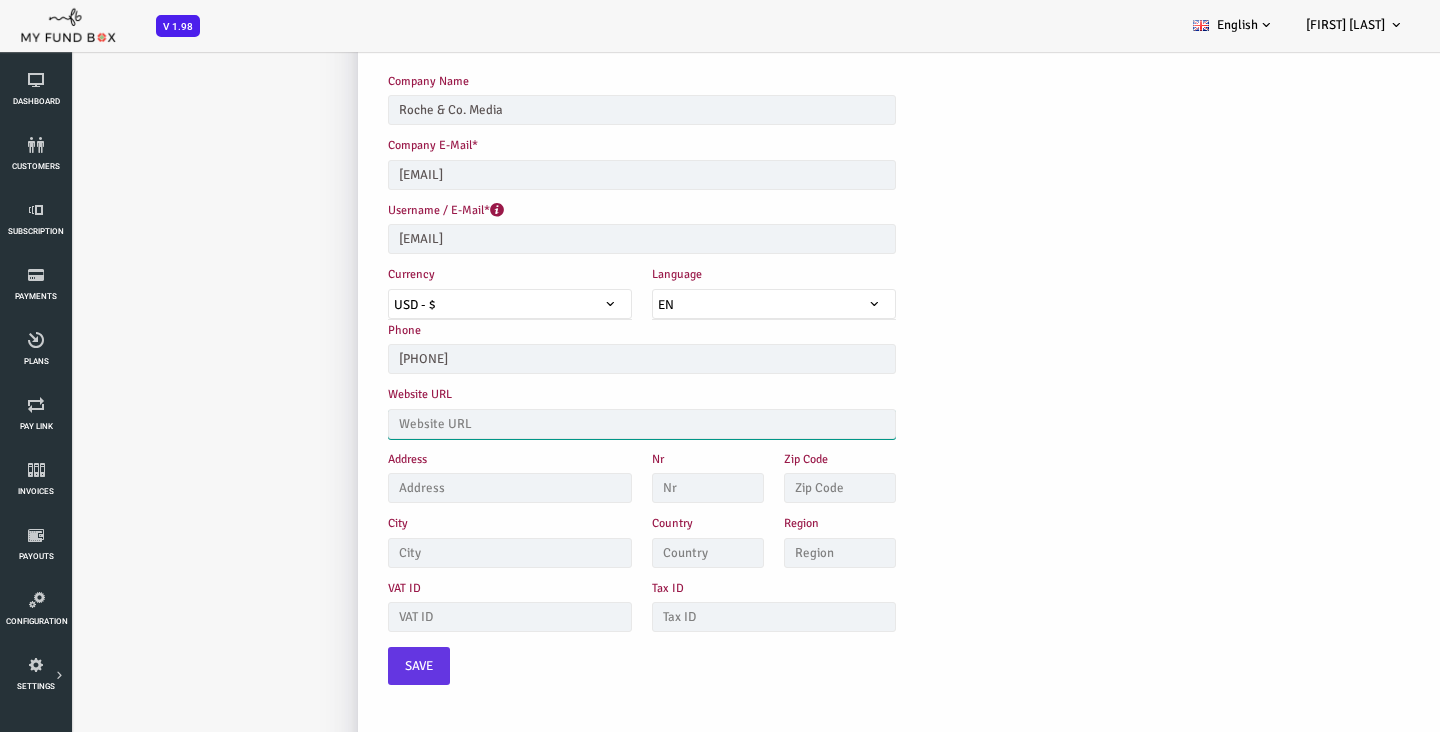 click at bounding box center (584, 425) 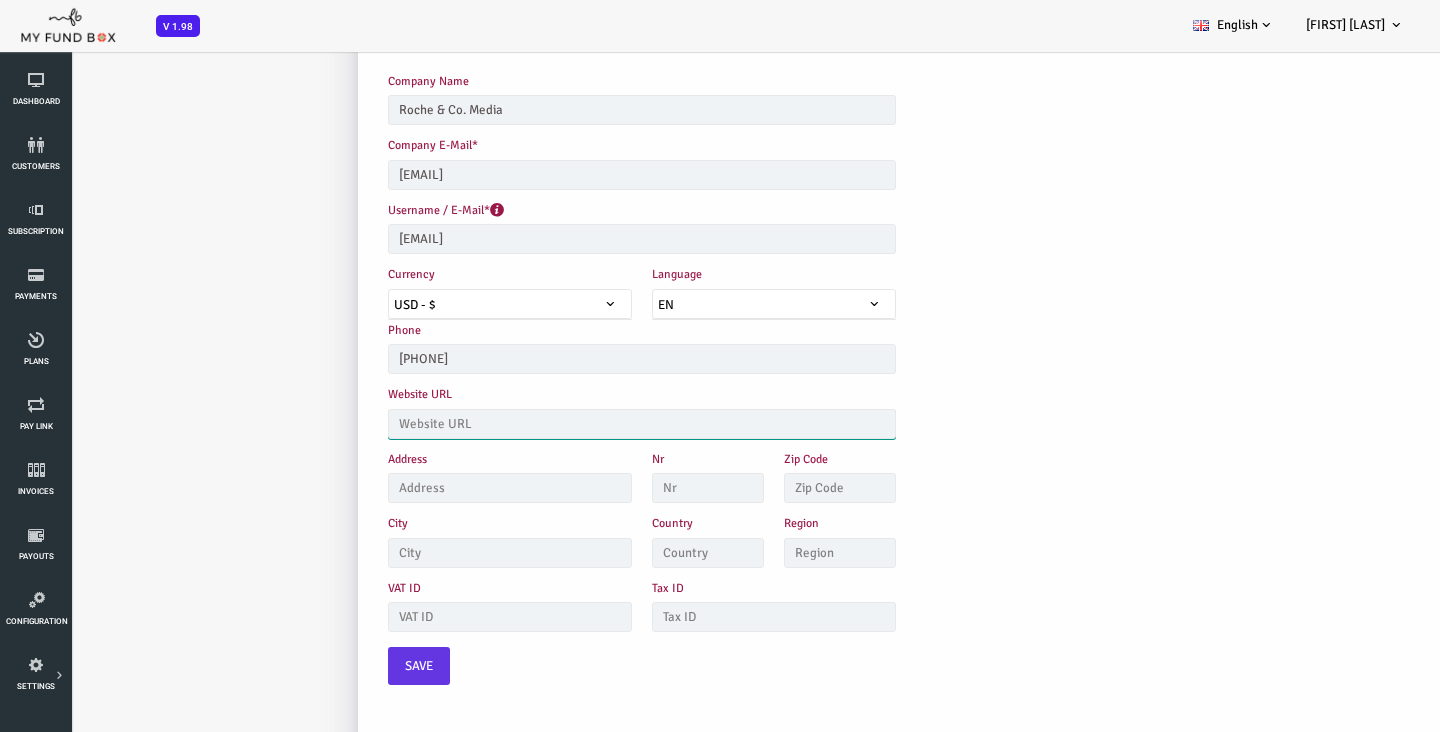 paste on "https://rochecomedia.com/" 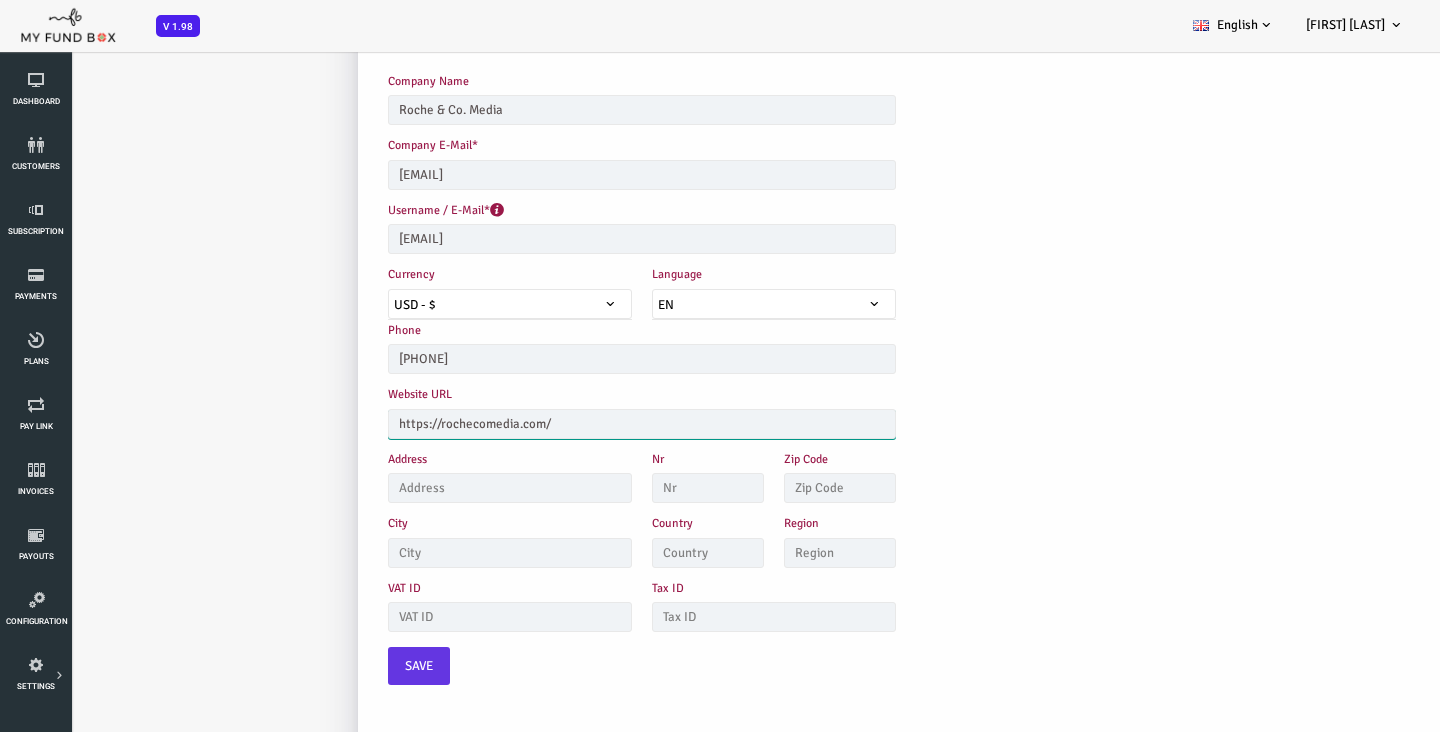 type on "https://rochecomedia.com/" 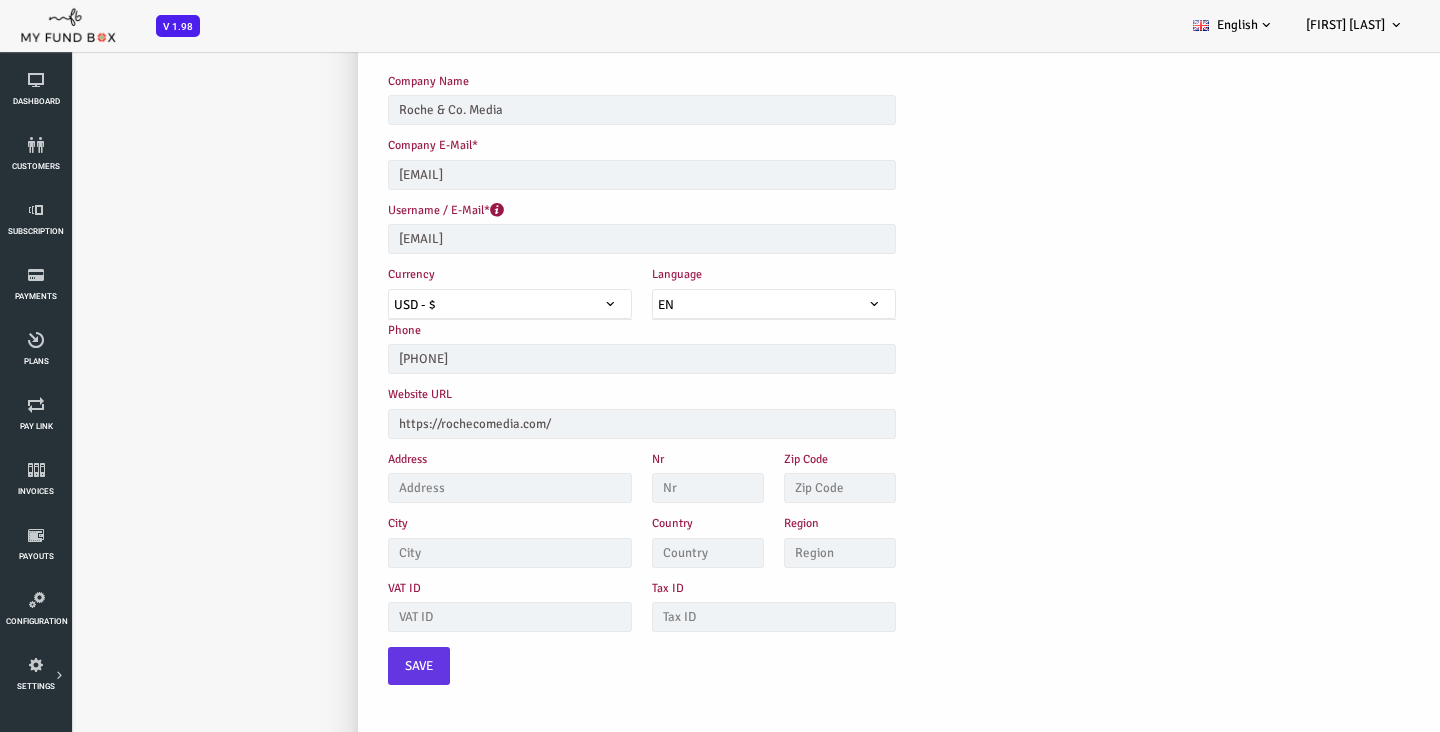 click on "Website URL
https://rochecomedia.com/" at bounding box center (716, 417) 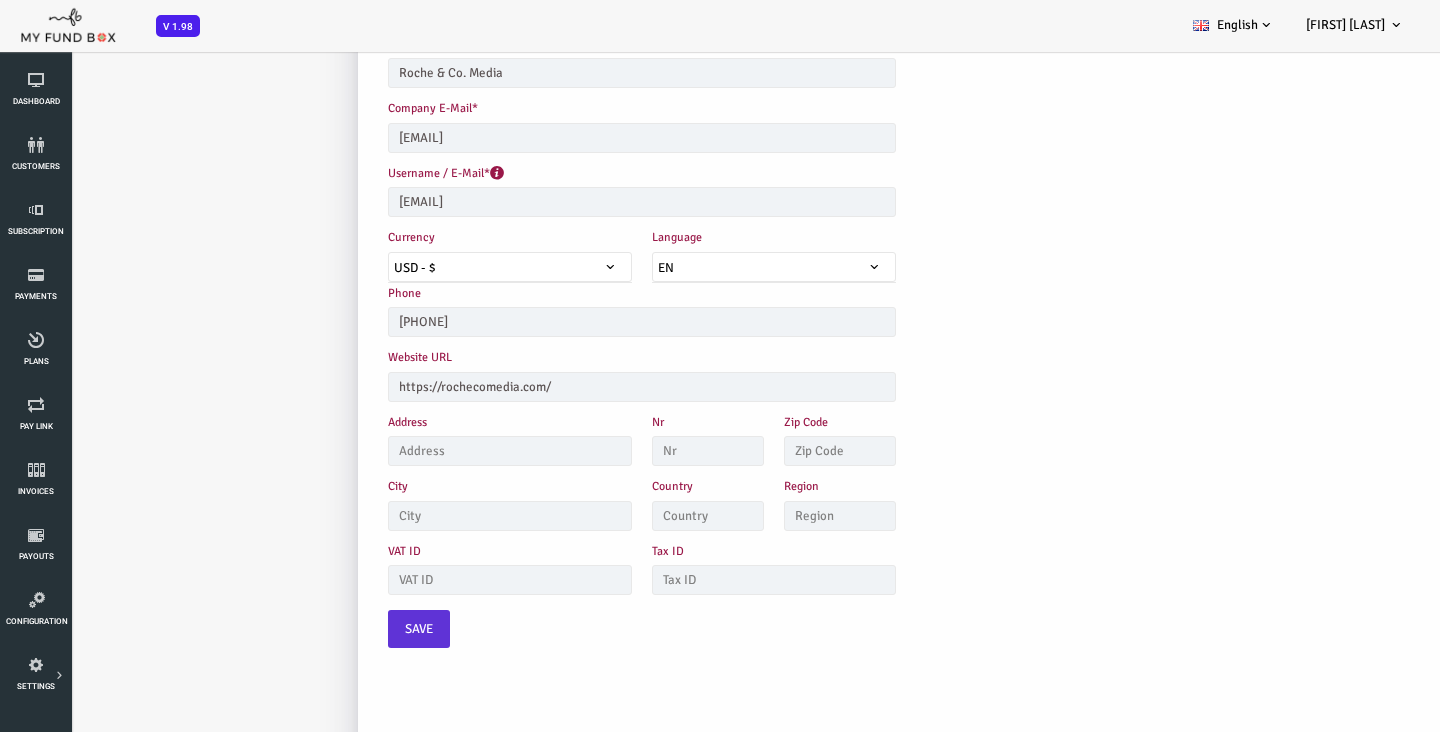 click on "Save" at bounding box center (361, 630) 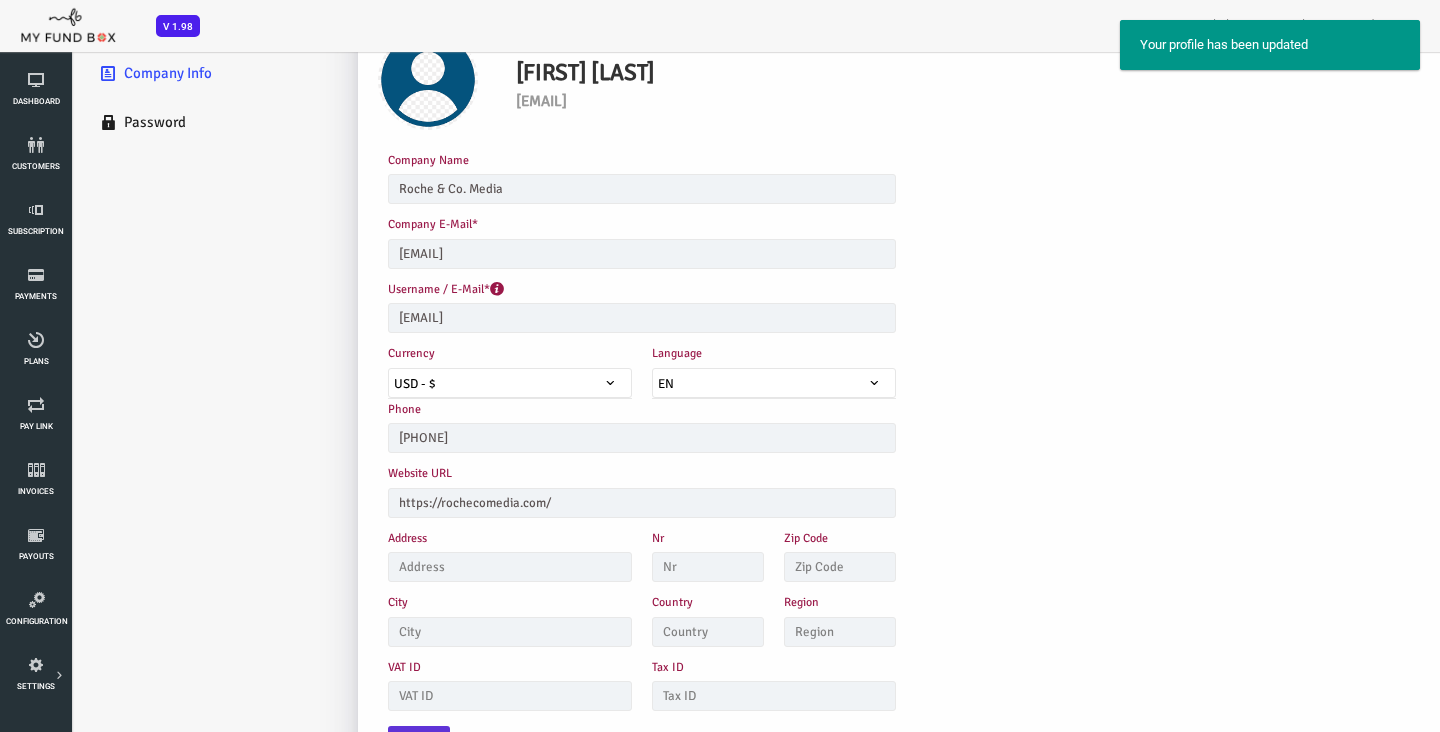 scroll, scrollTop: 0, scrollLeft: 0, axis: both 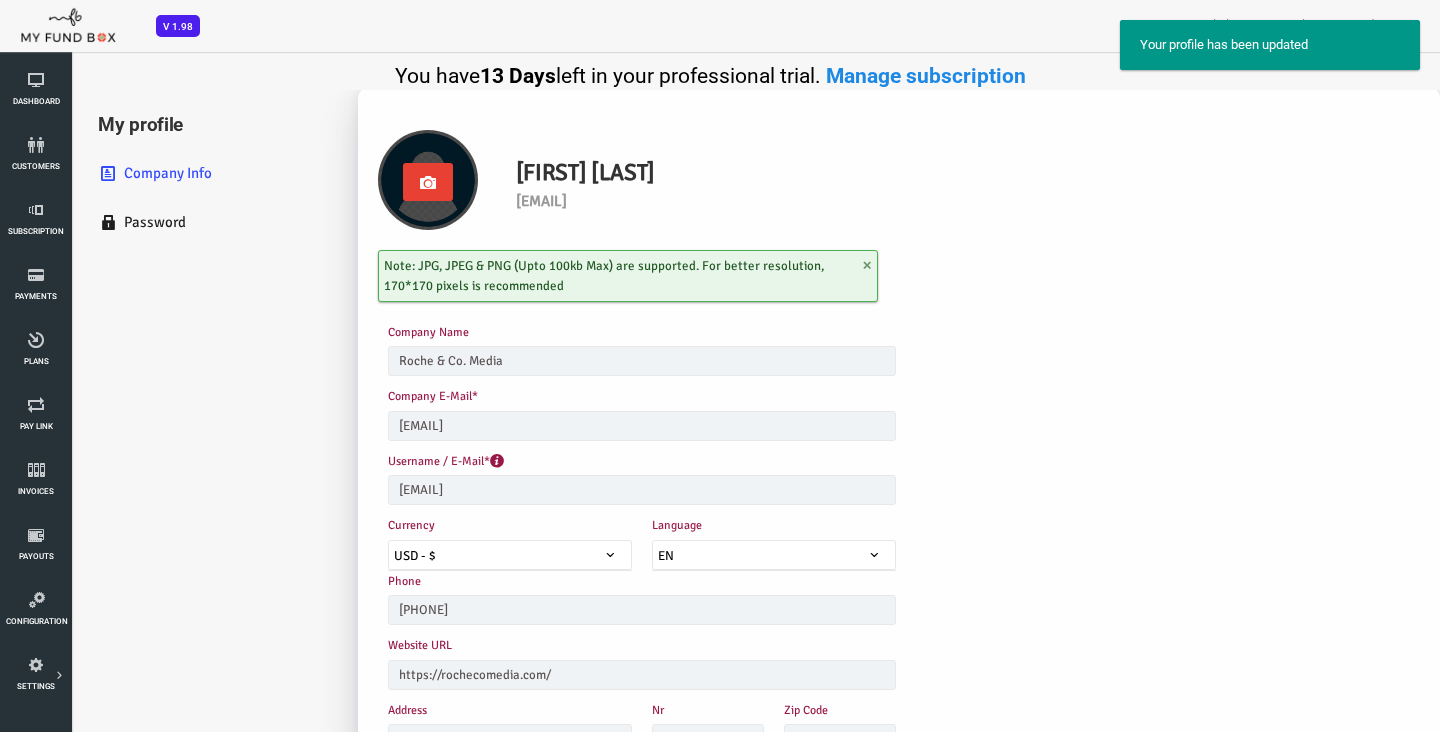 click at bounding box center [370, 182] 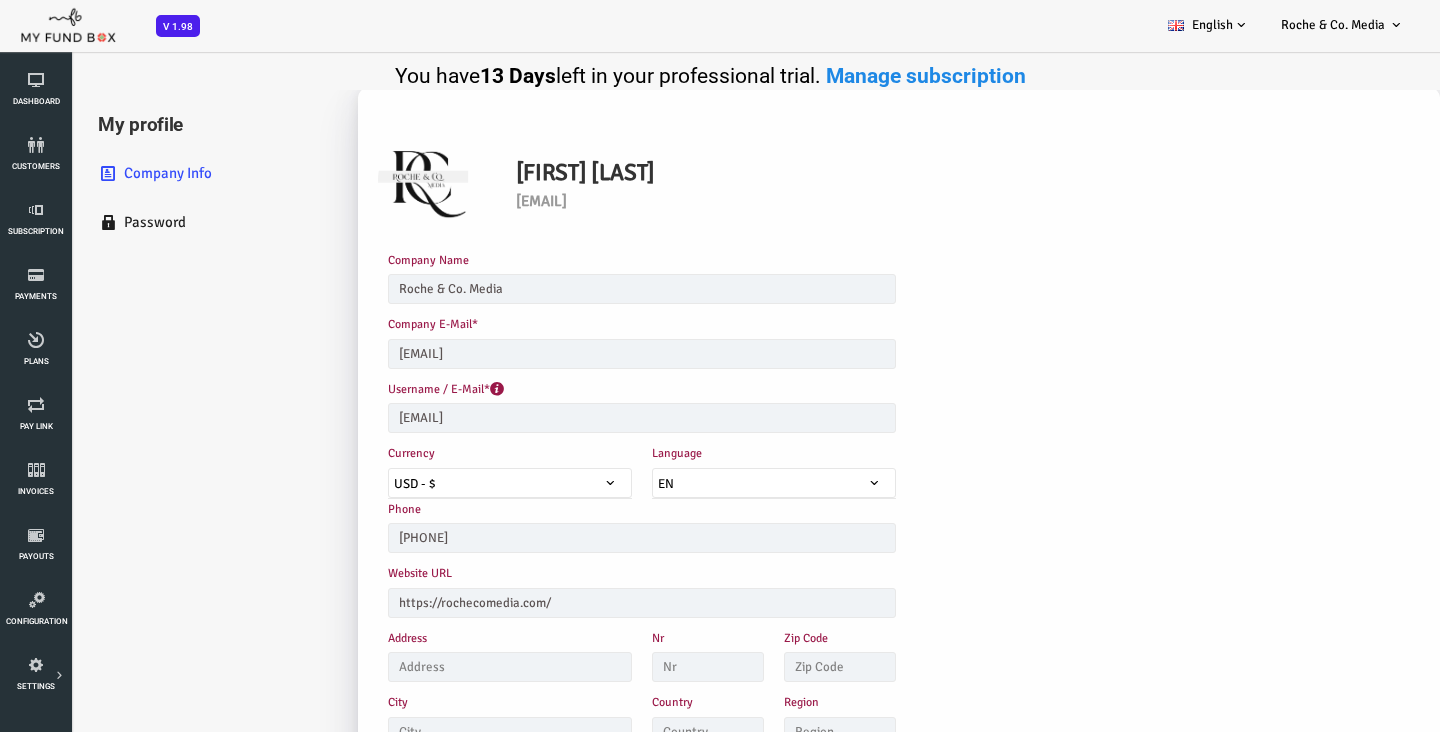 click on "My profile
Company Info
Password" at bounding box center (150, 988) 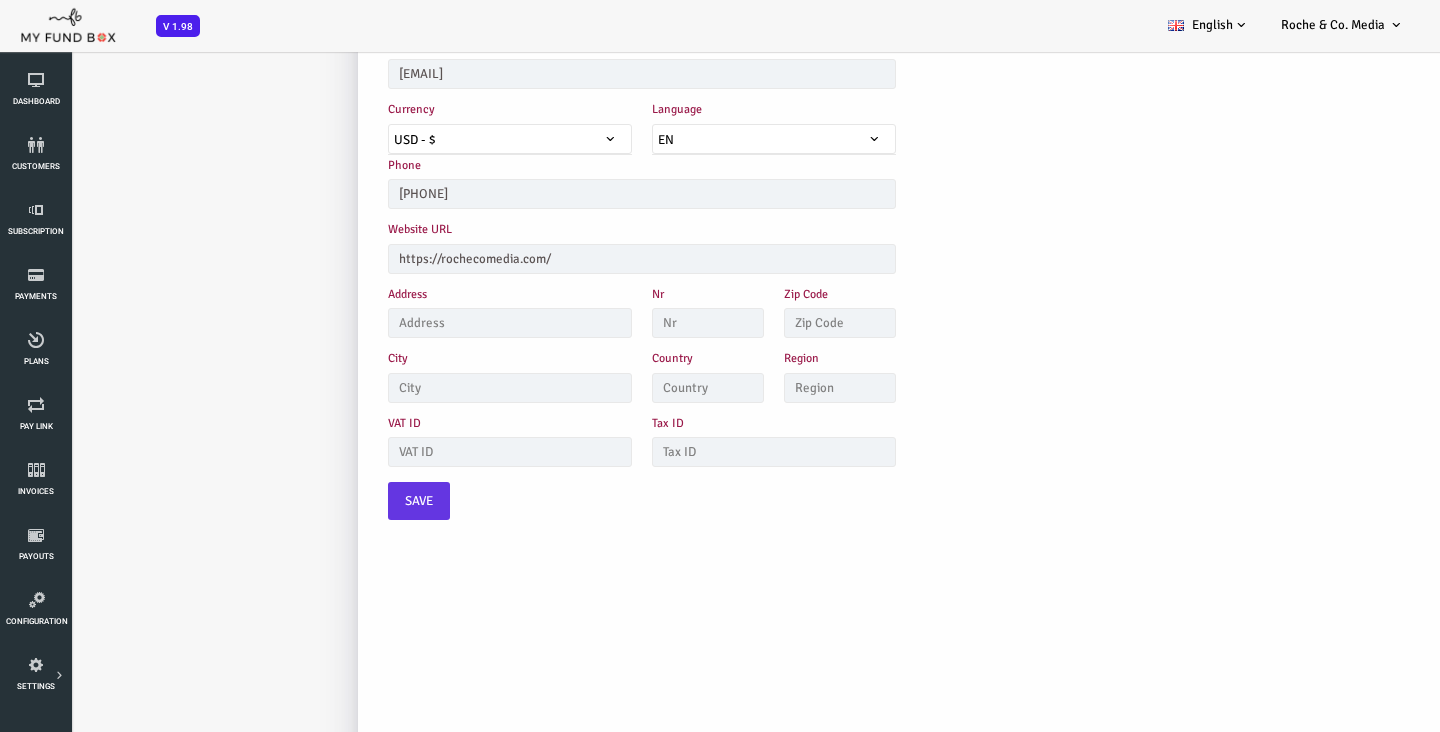 scroll, scrollTop: 611, scrollLeft: 0, axis: vertical 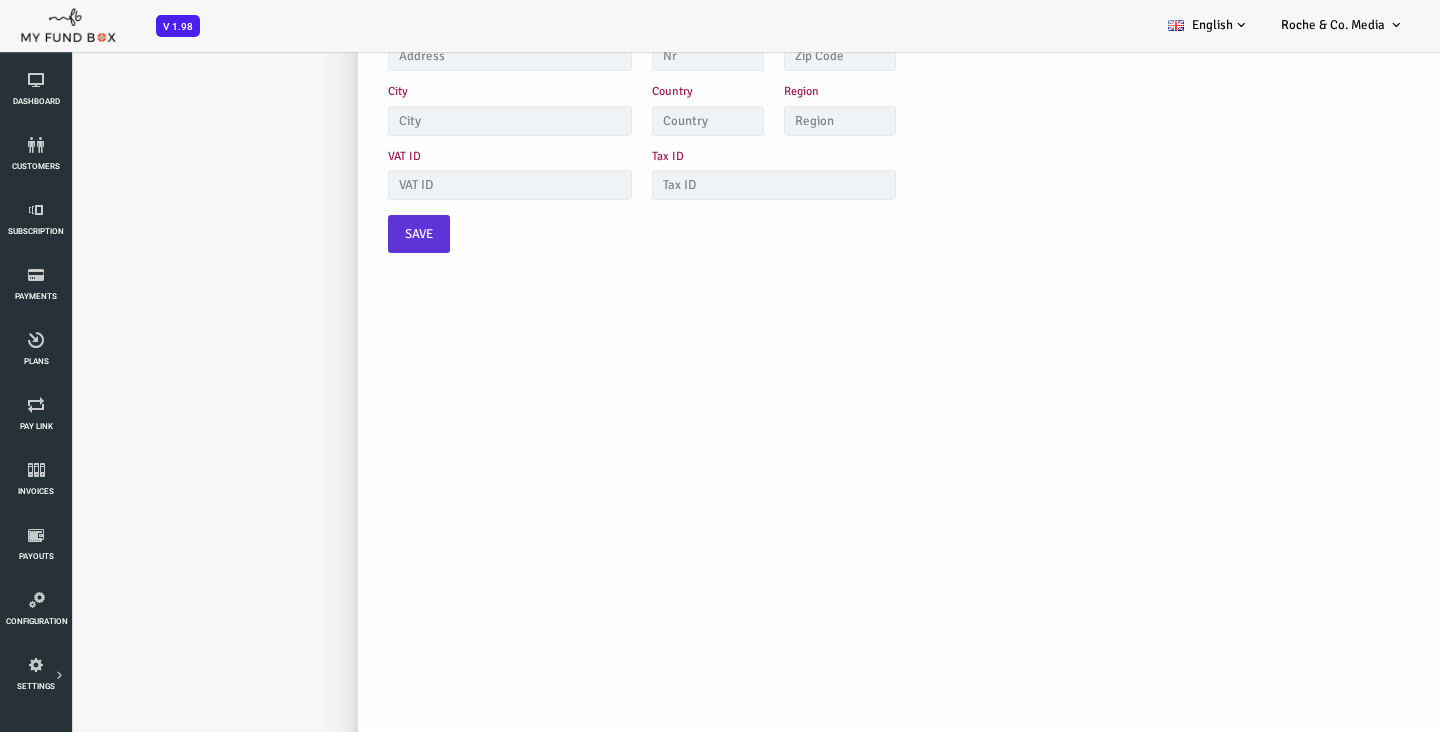 click on "Save" at bounding box center (361, 235) 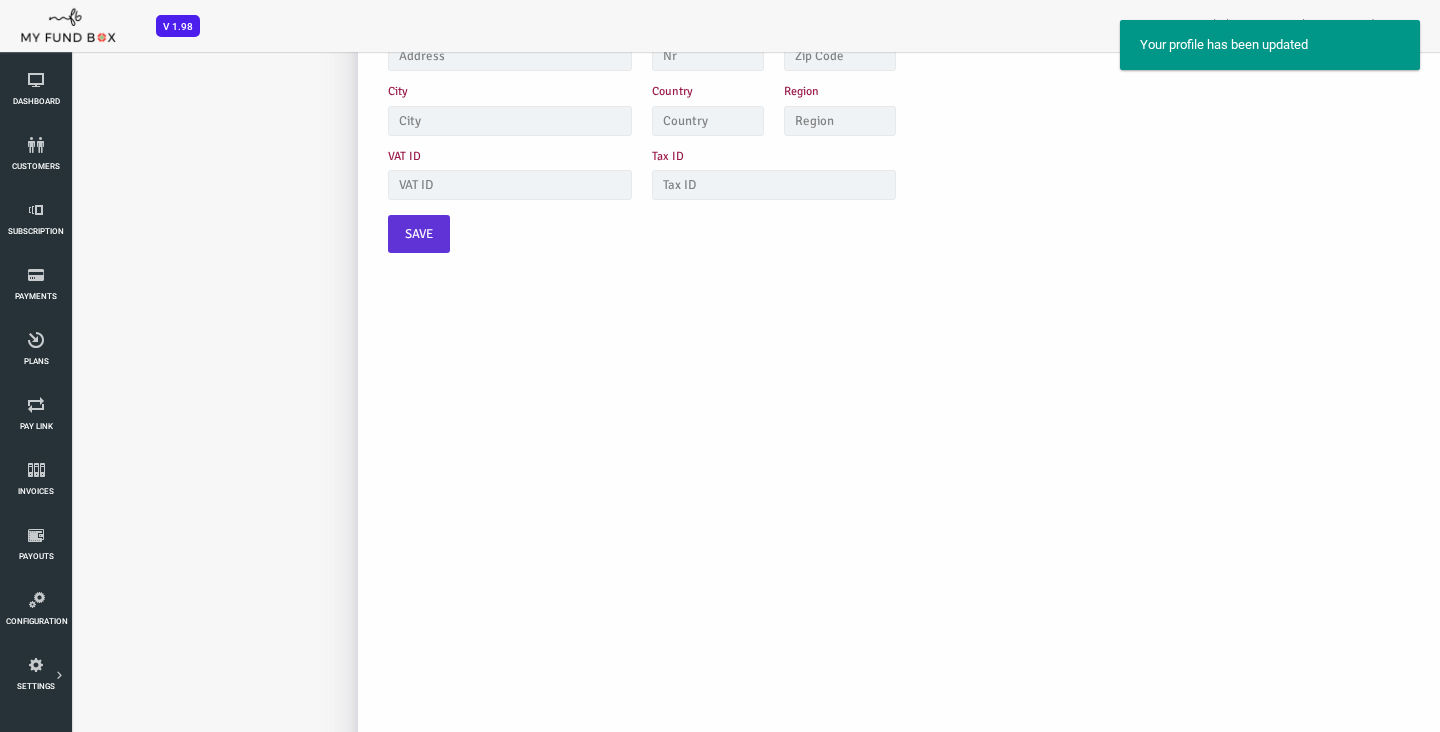 scroll, scrollTop: 0, scrollLeft: 0, axis: both 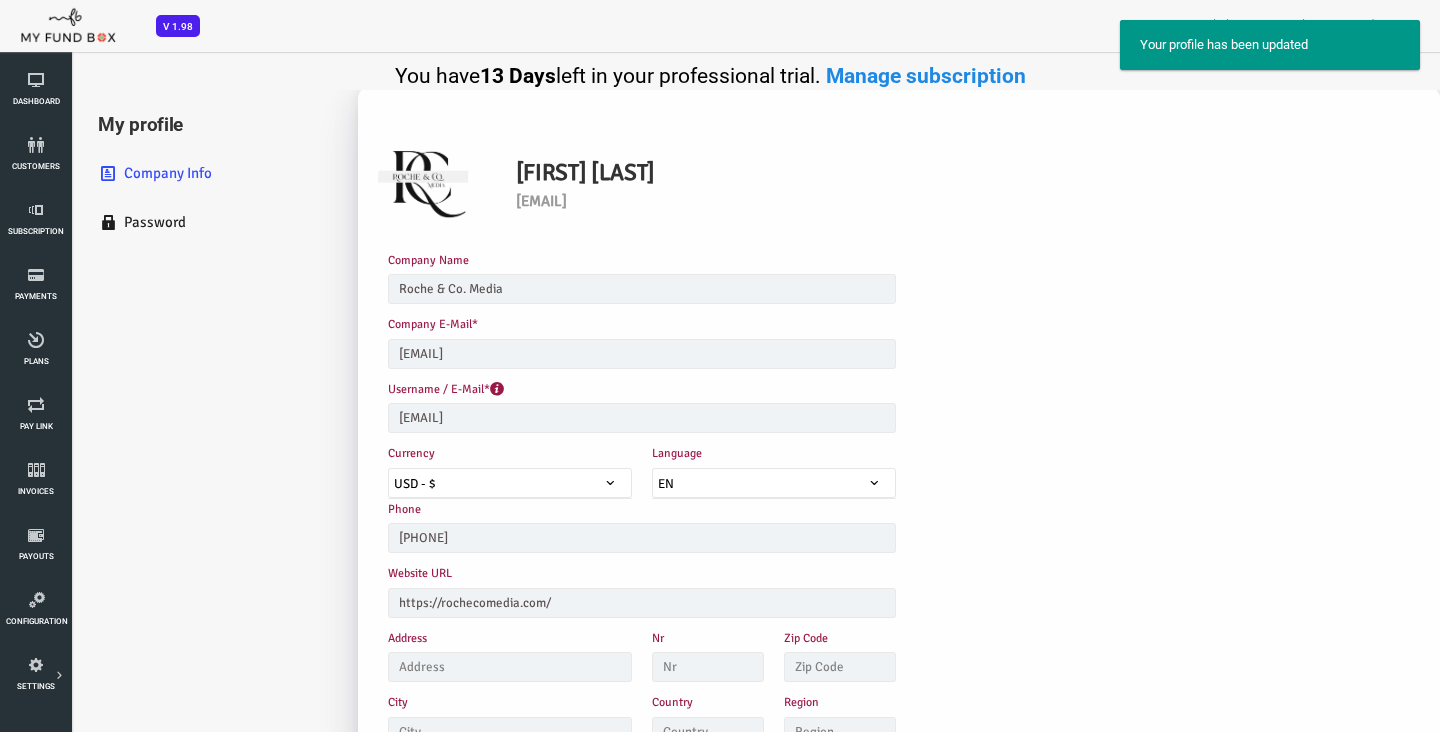 click on "Password" at bounding box center [162, 222] 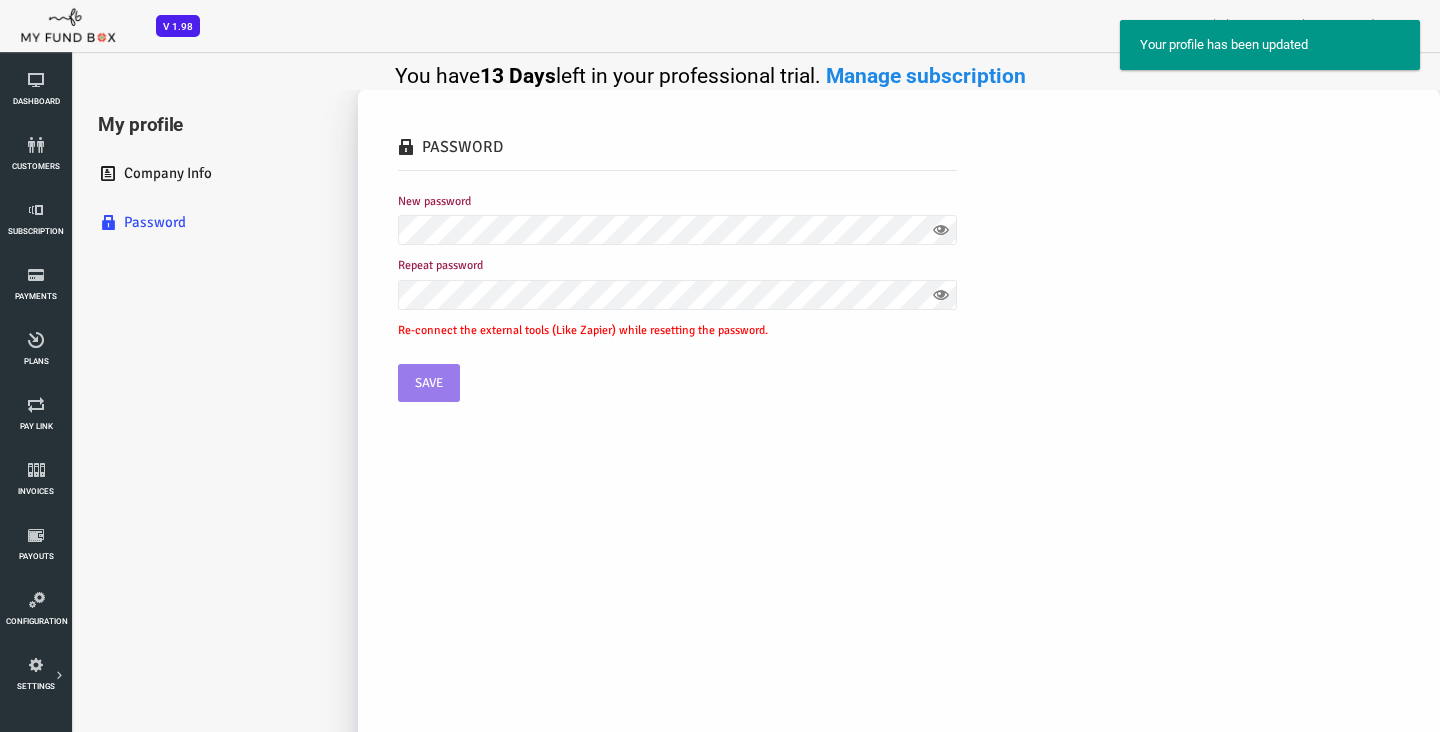click on "Company Info" at bounding box center (162, 173) 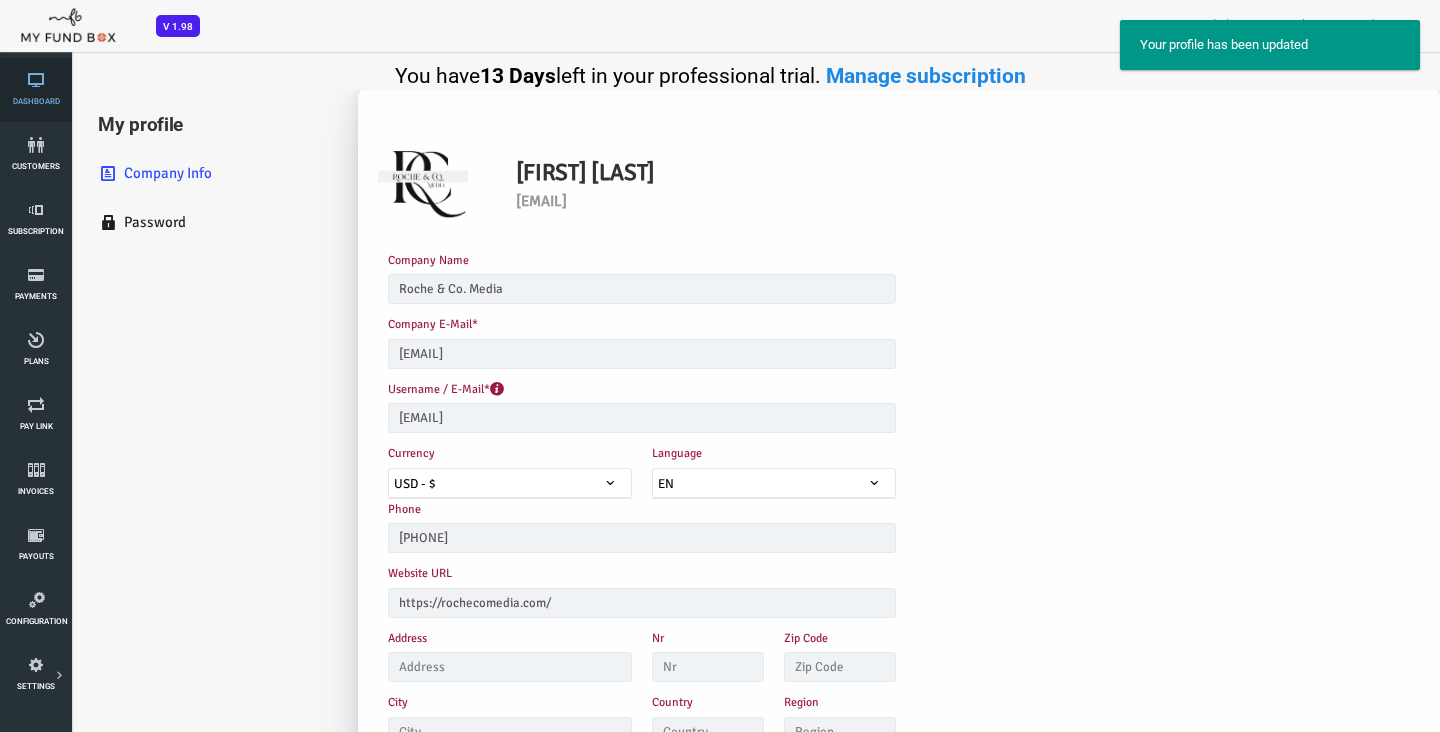 click on "Dashboard" at bounding box center (36, 90) 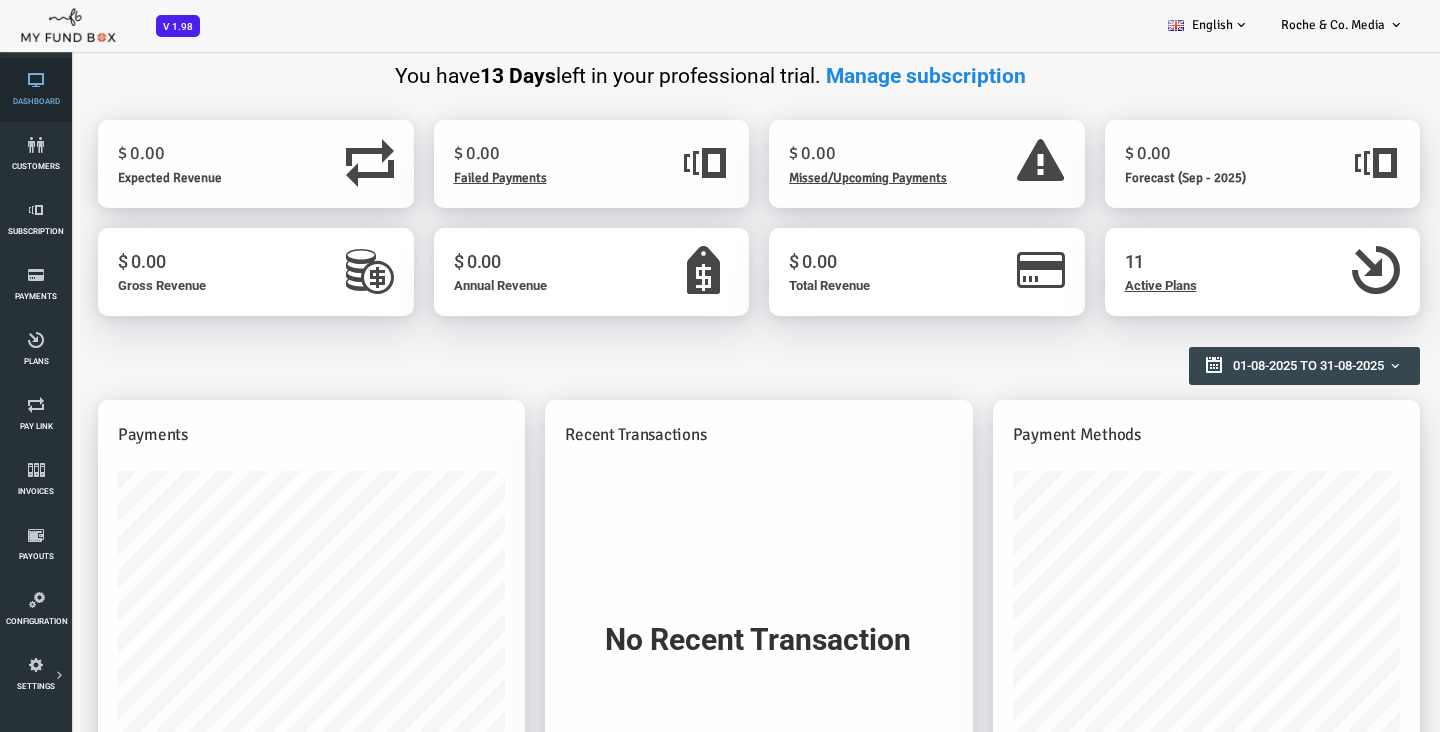 scroll, scrollTop: 0, scrollLeft: 0, axis: both 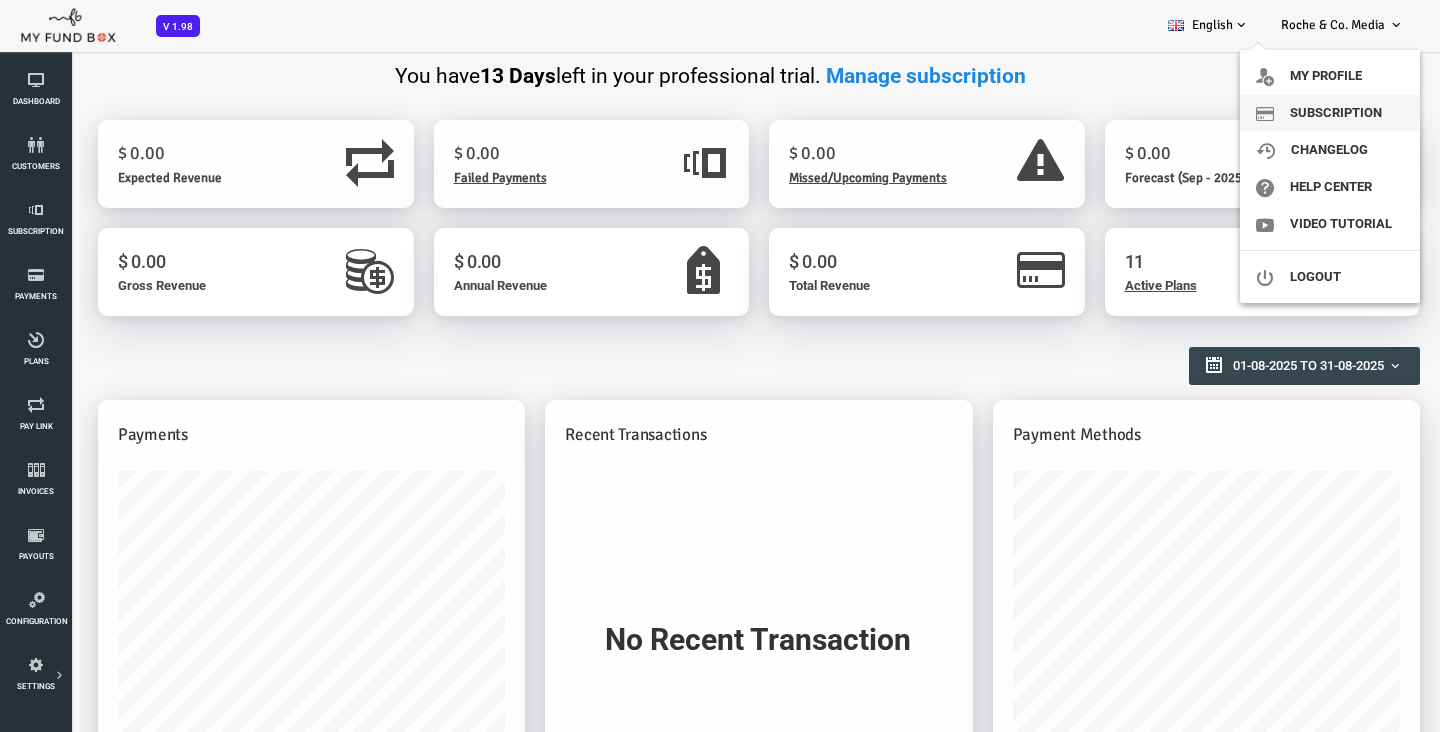 click on "Subscription" at bounding box center [1330, 113] 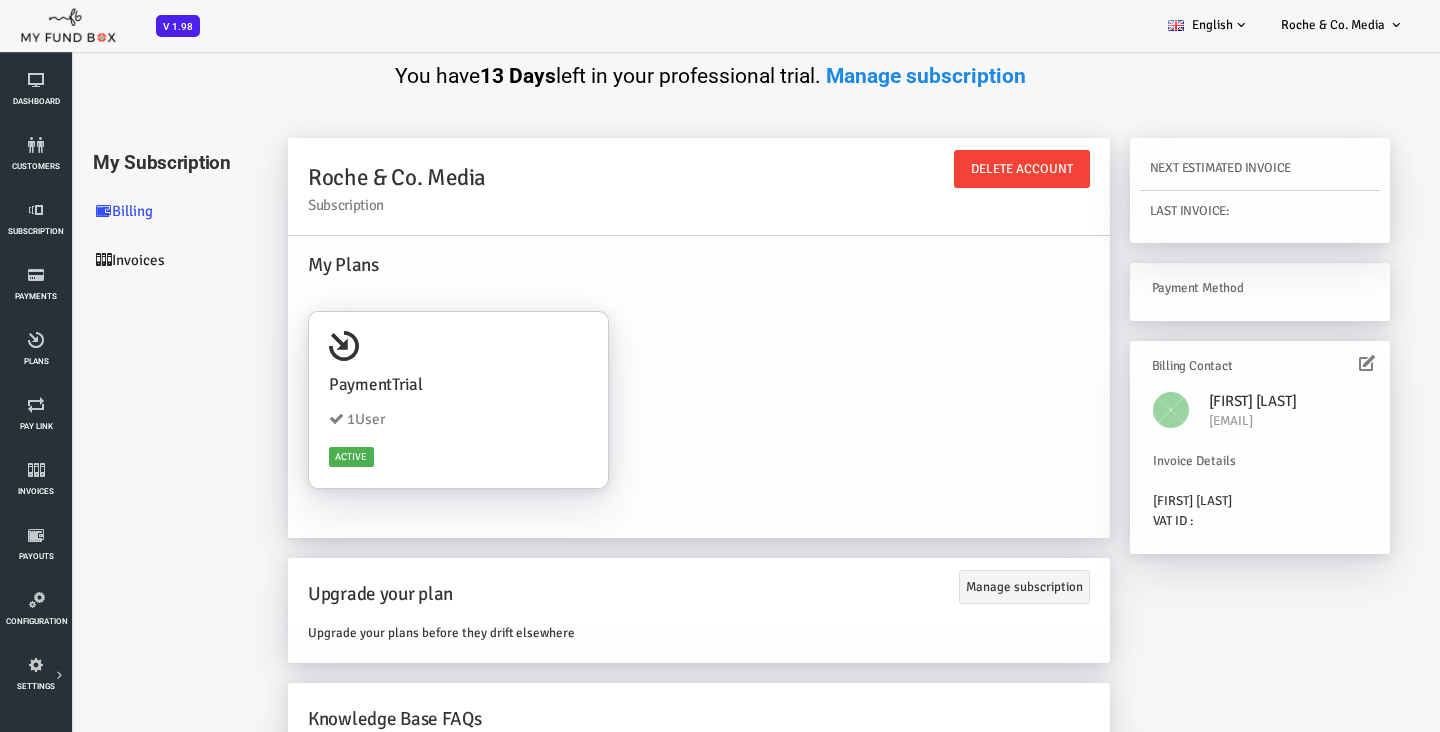 scroll, scrollTop: 23, scrollLeft: 0, axis: vertical 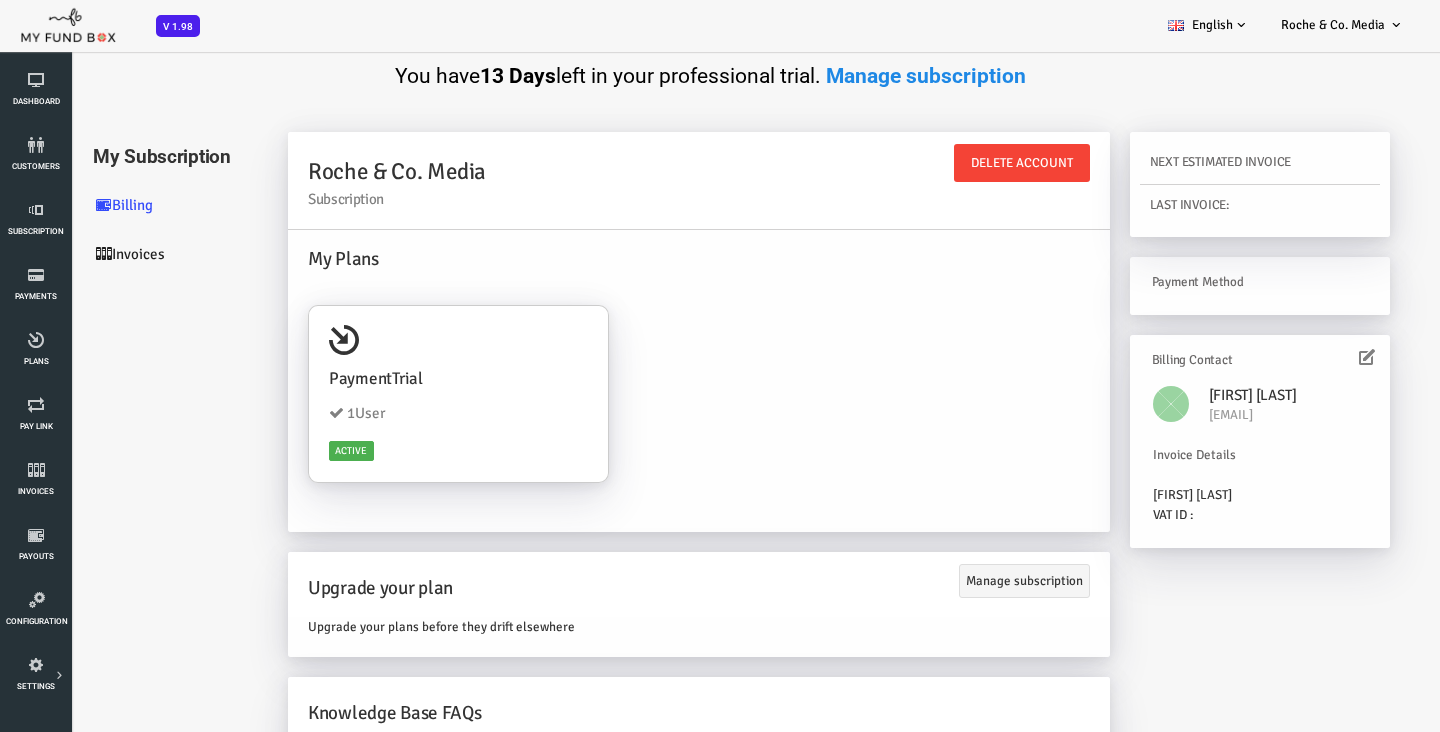 click at bounding box center [1309, 357] 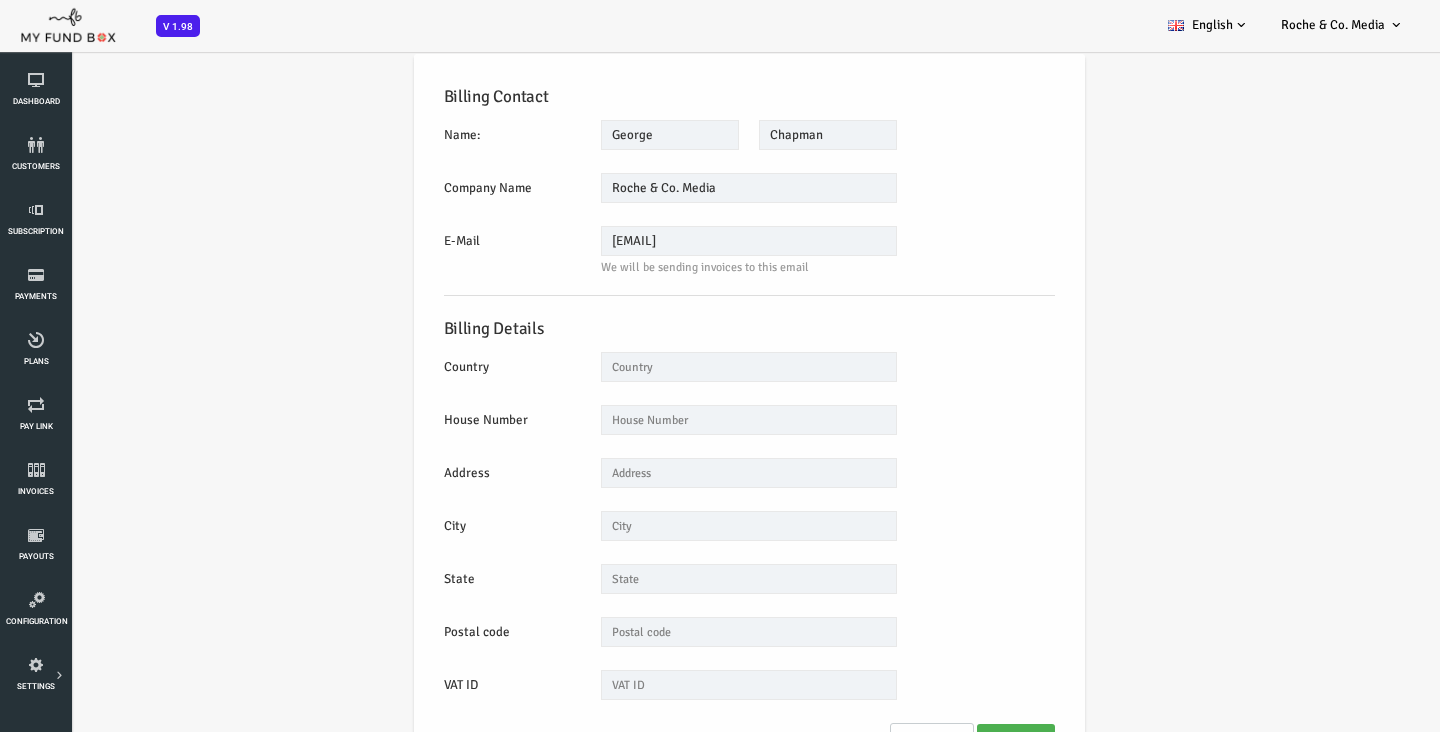 scroll, scrollTop: 0, scrollLeft: 0, axis: both 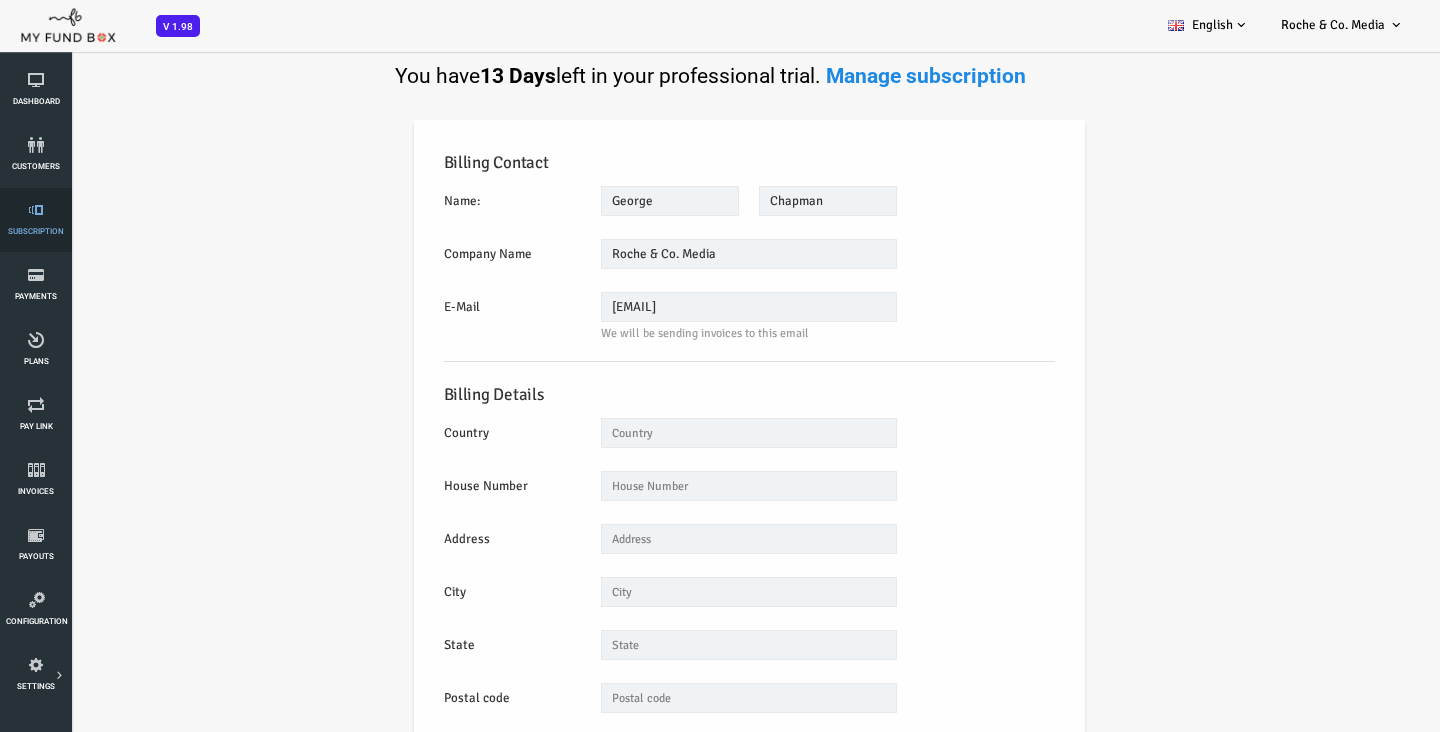 click on "Subscription" at bounding box center [0, 0] 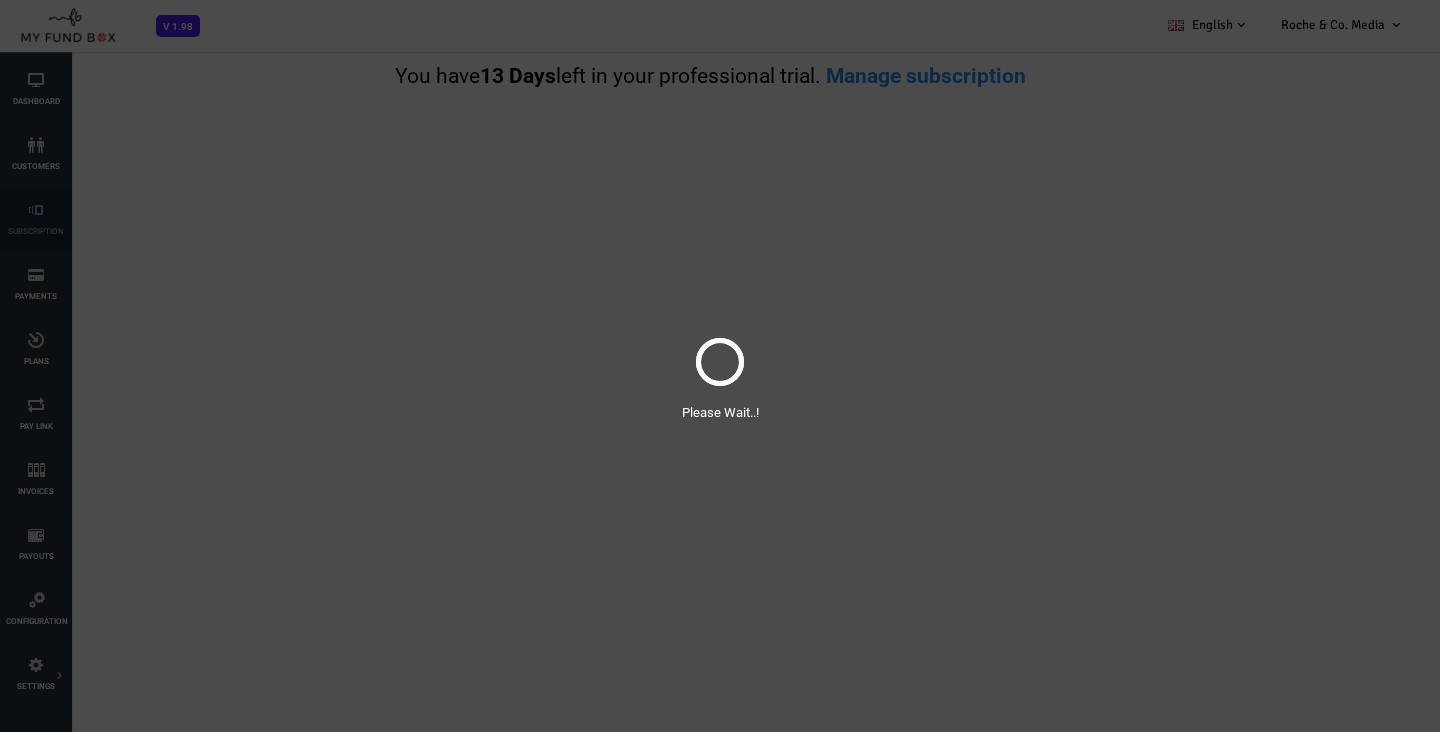 select on "100" 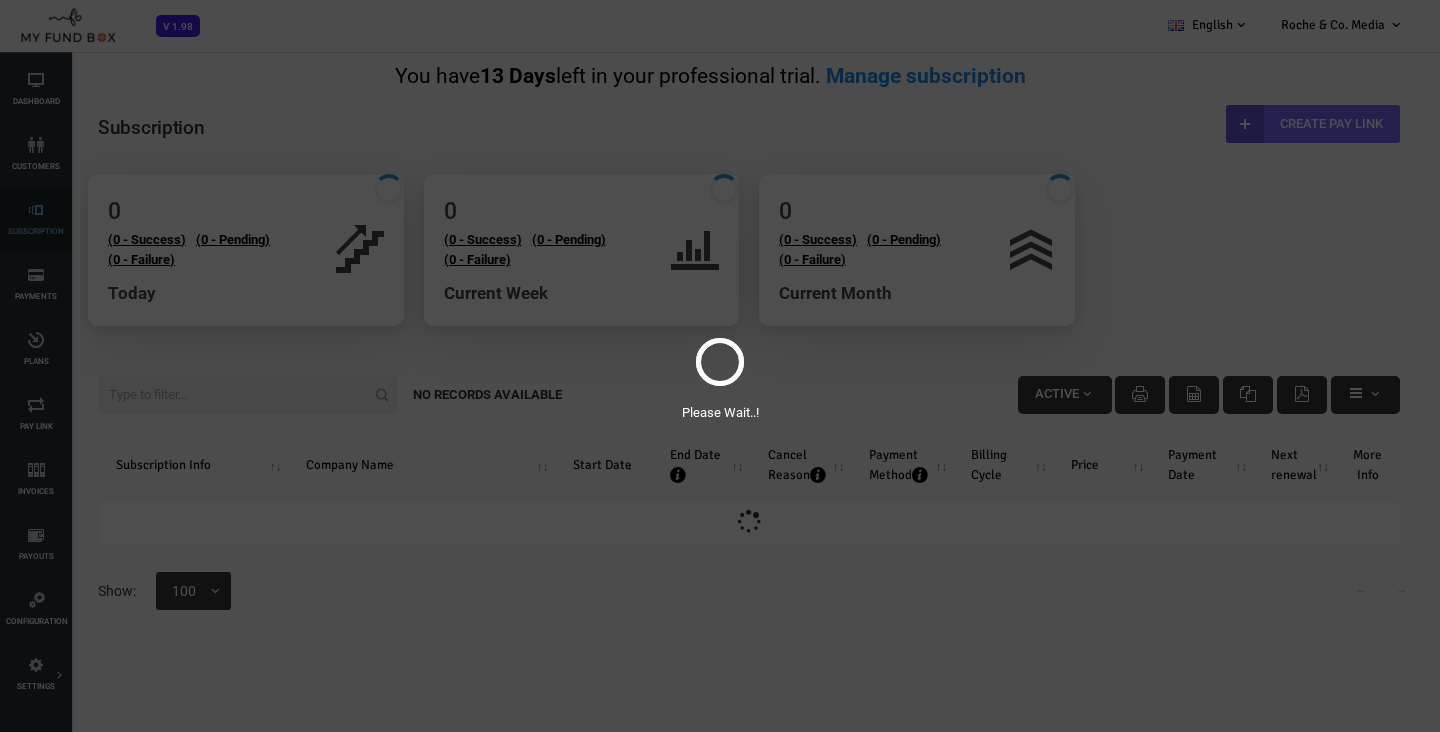 scroll, scrollTop: 0, scrollLeft: 0, axis: both 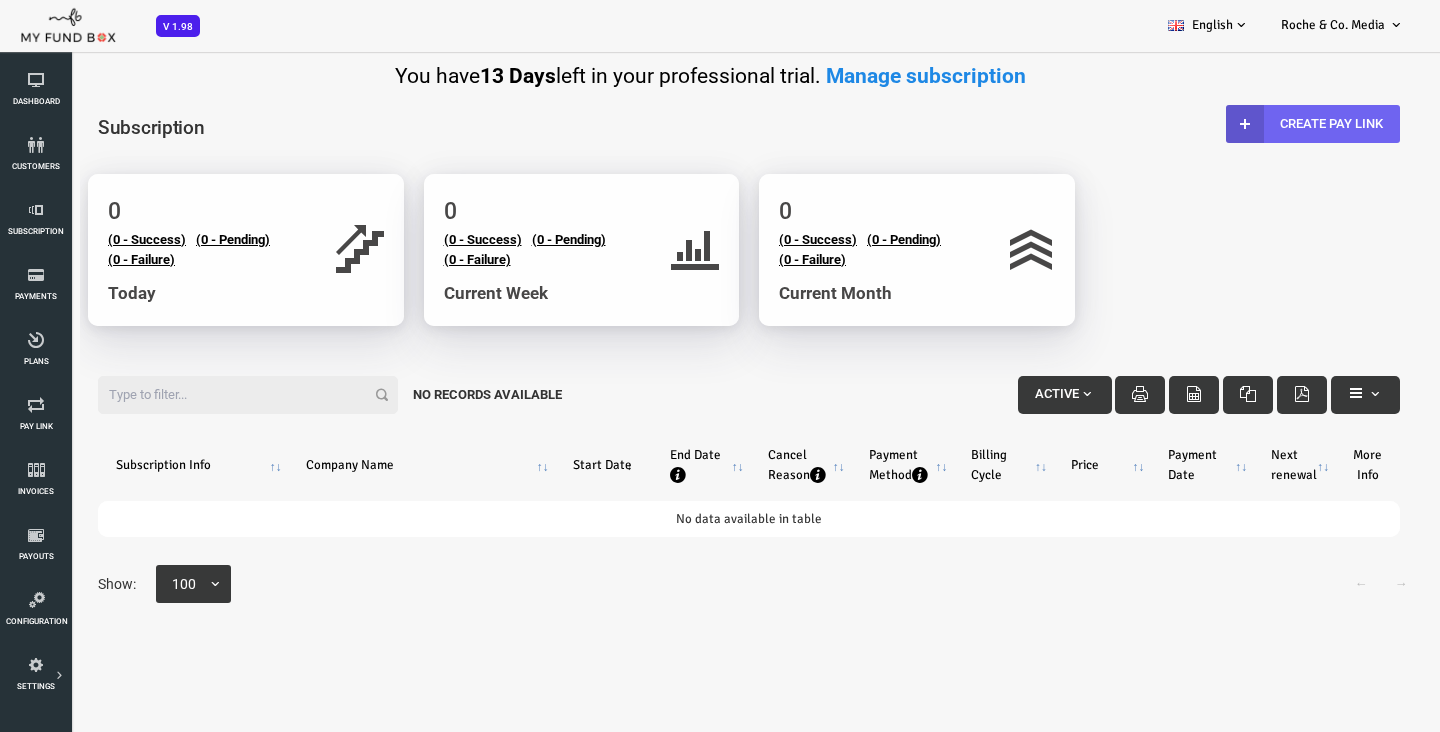 click on "Create Pay Link" at bounding box center (1255, 124) 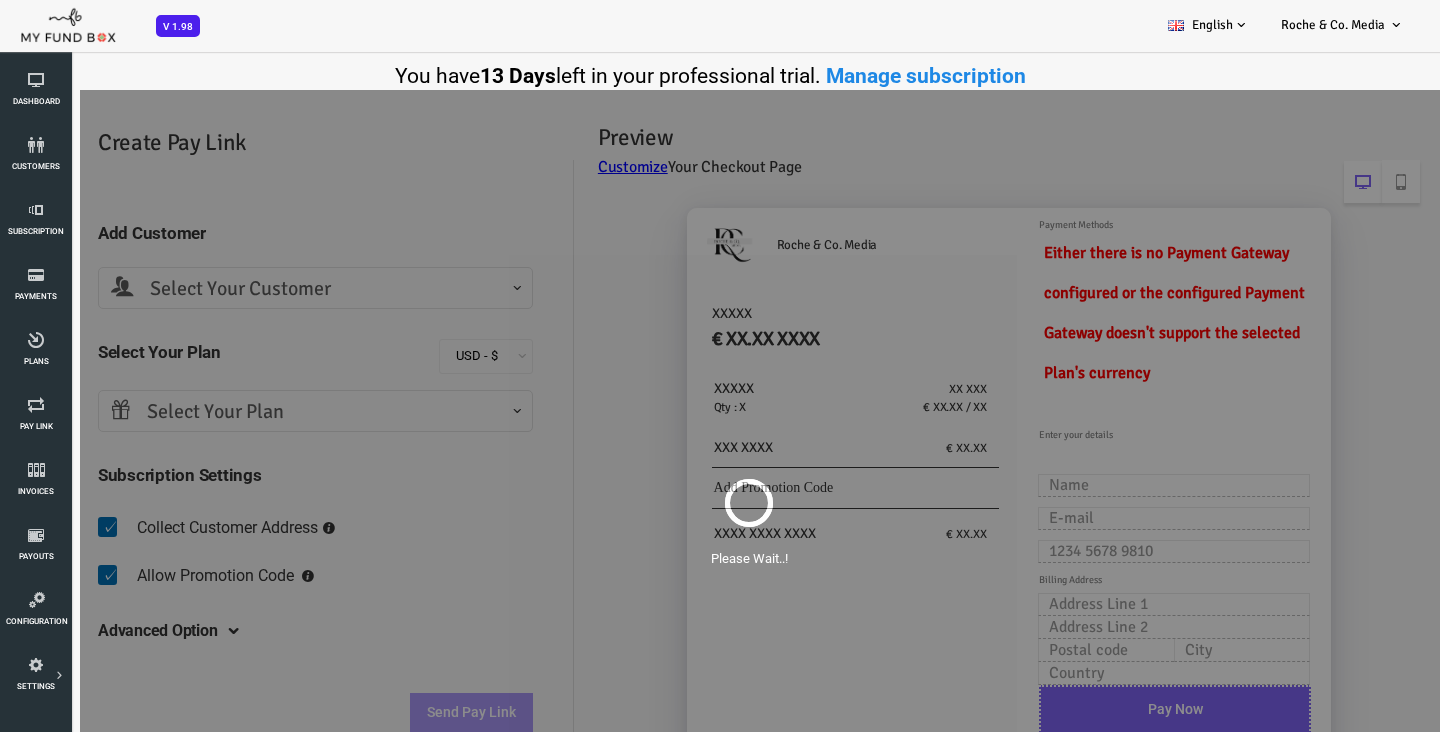 scroll, scrollTop: 0, scrollLeft: 0, axis: both 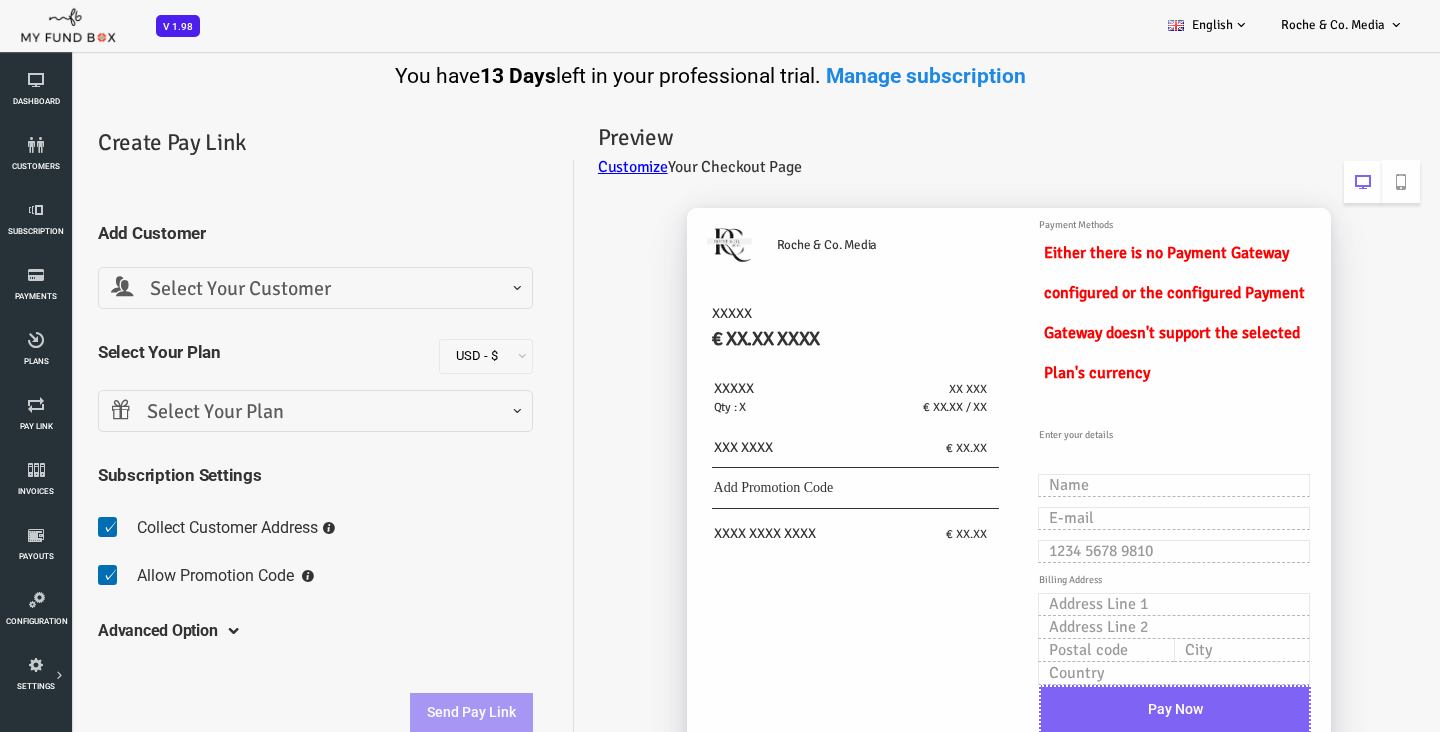 click on "Select Your Plan" at bounding box center (257, 412) 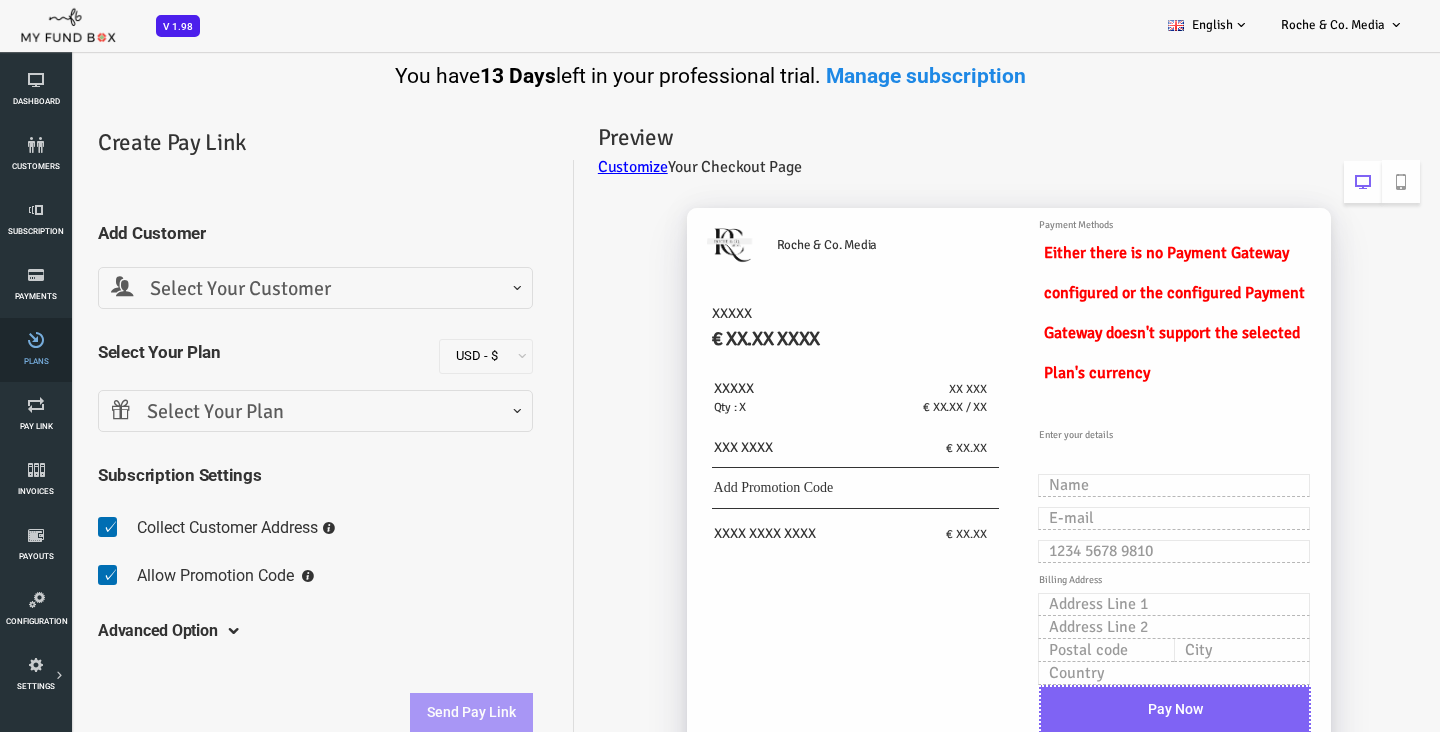 click at bounding box center [36, 340] 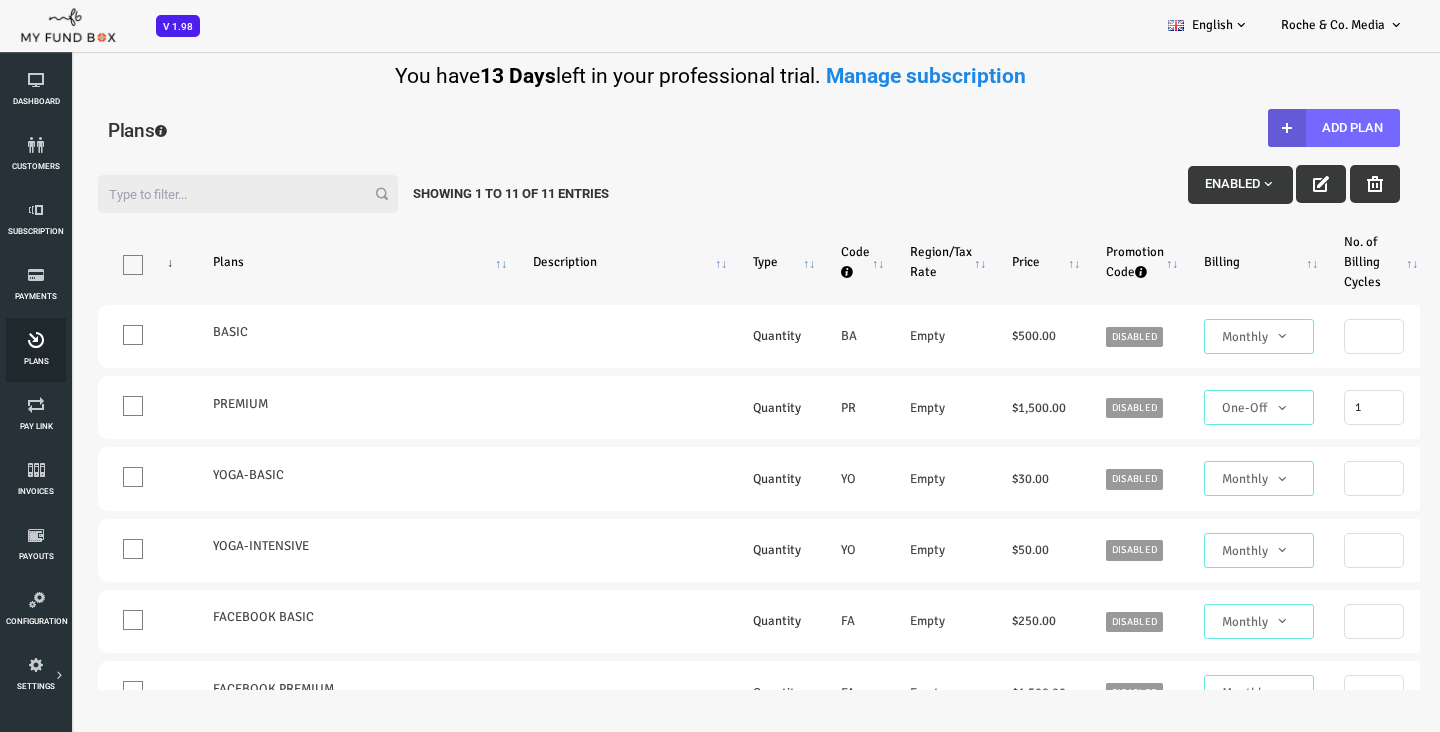 scroll, scrollTop: 104, scrollLeft: 0, axis: vertical 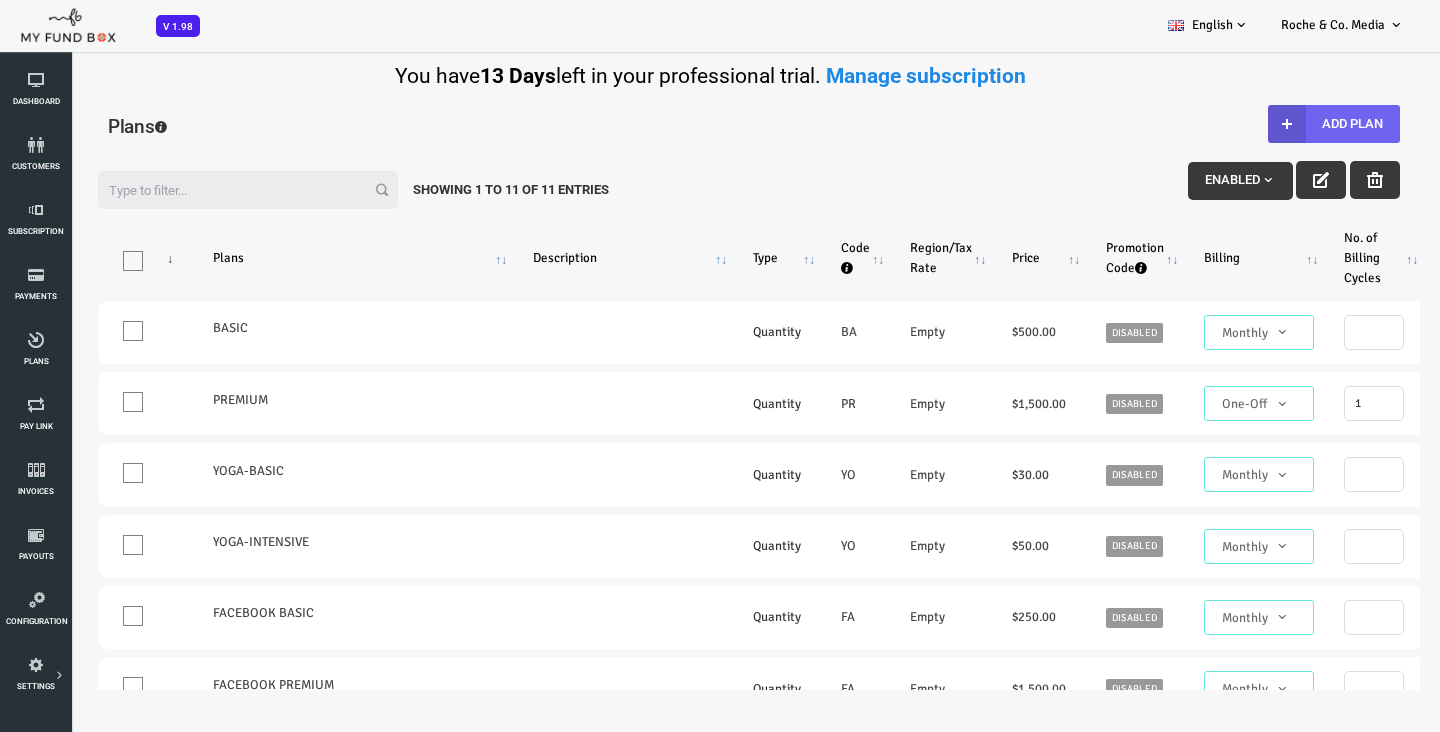 click on "Add Plan" at bounding box center (1276, 124) 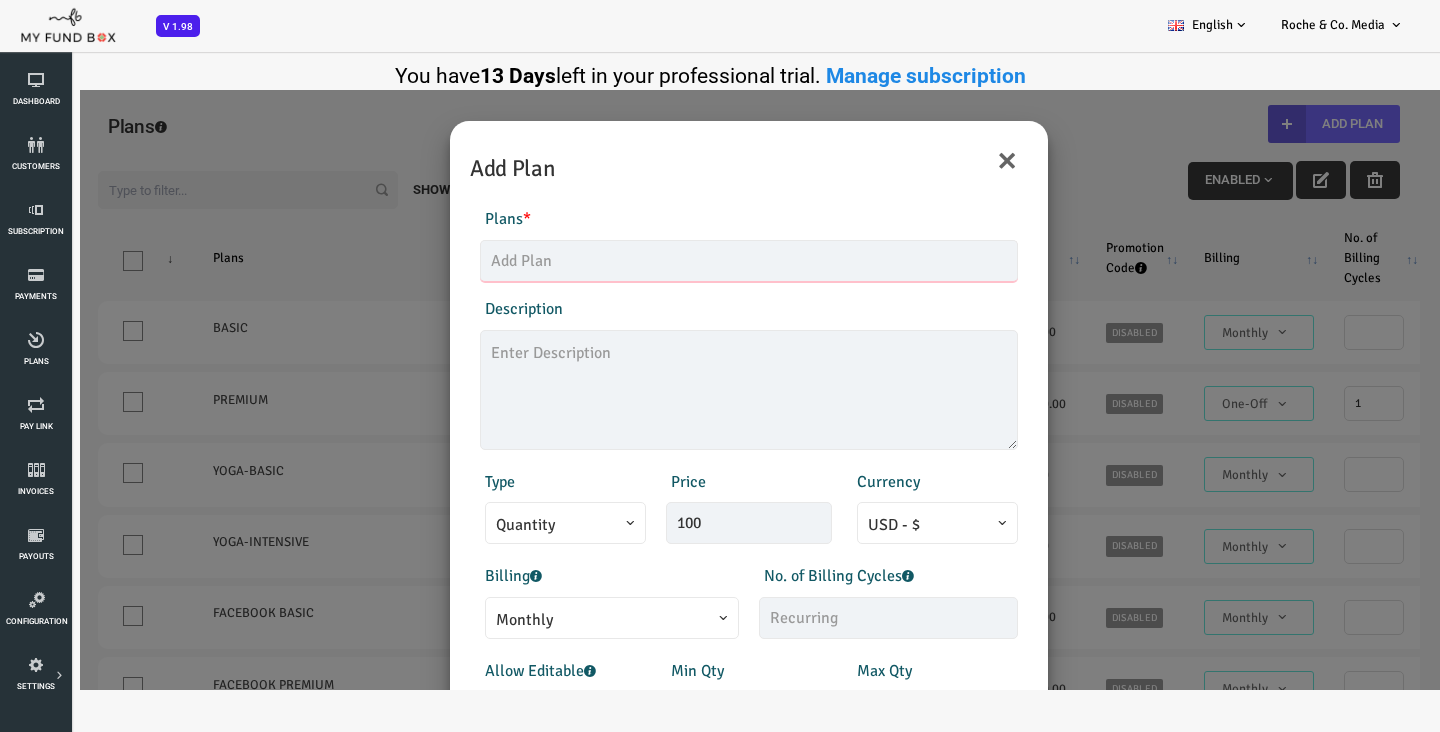 click at bounding box center (691, 261) 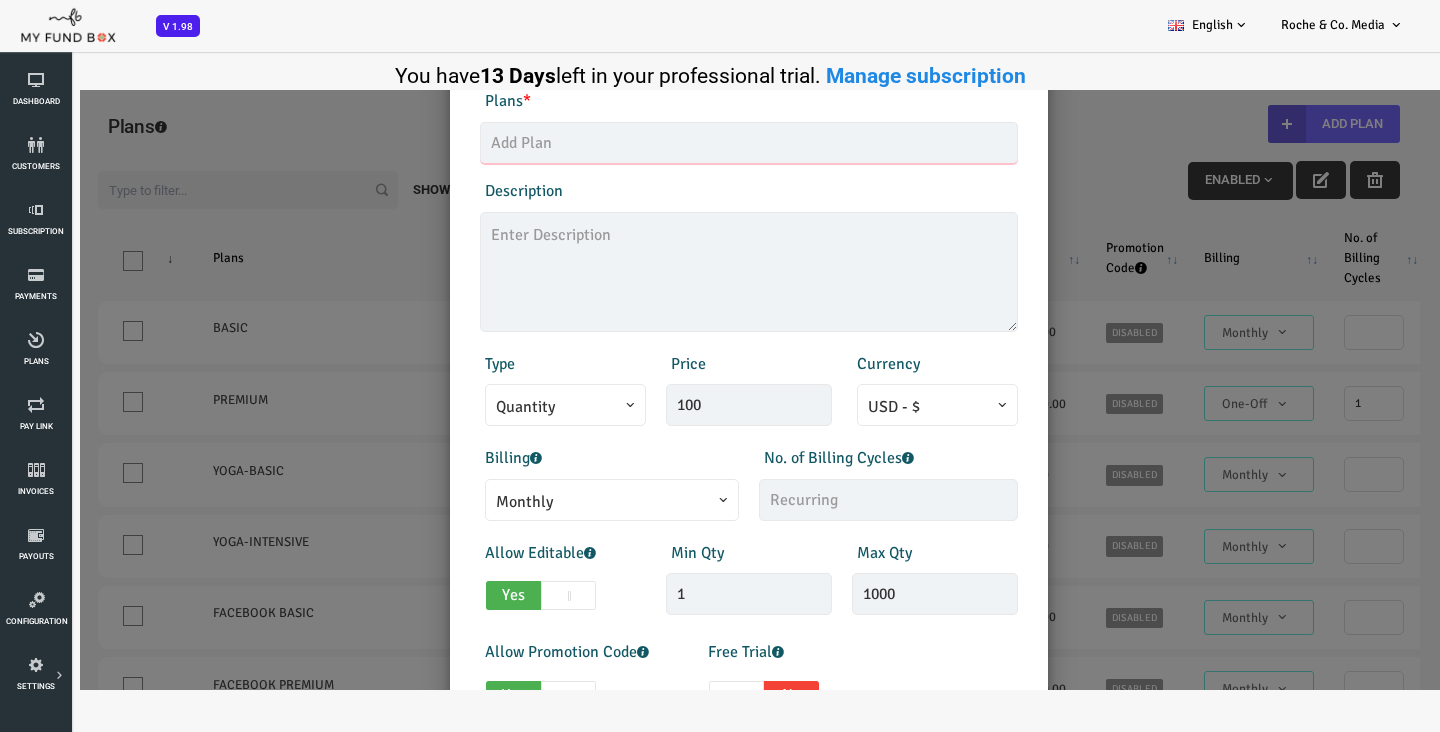 scroll, scrollTop: 0, scrollLeft: 0, axis: both 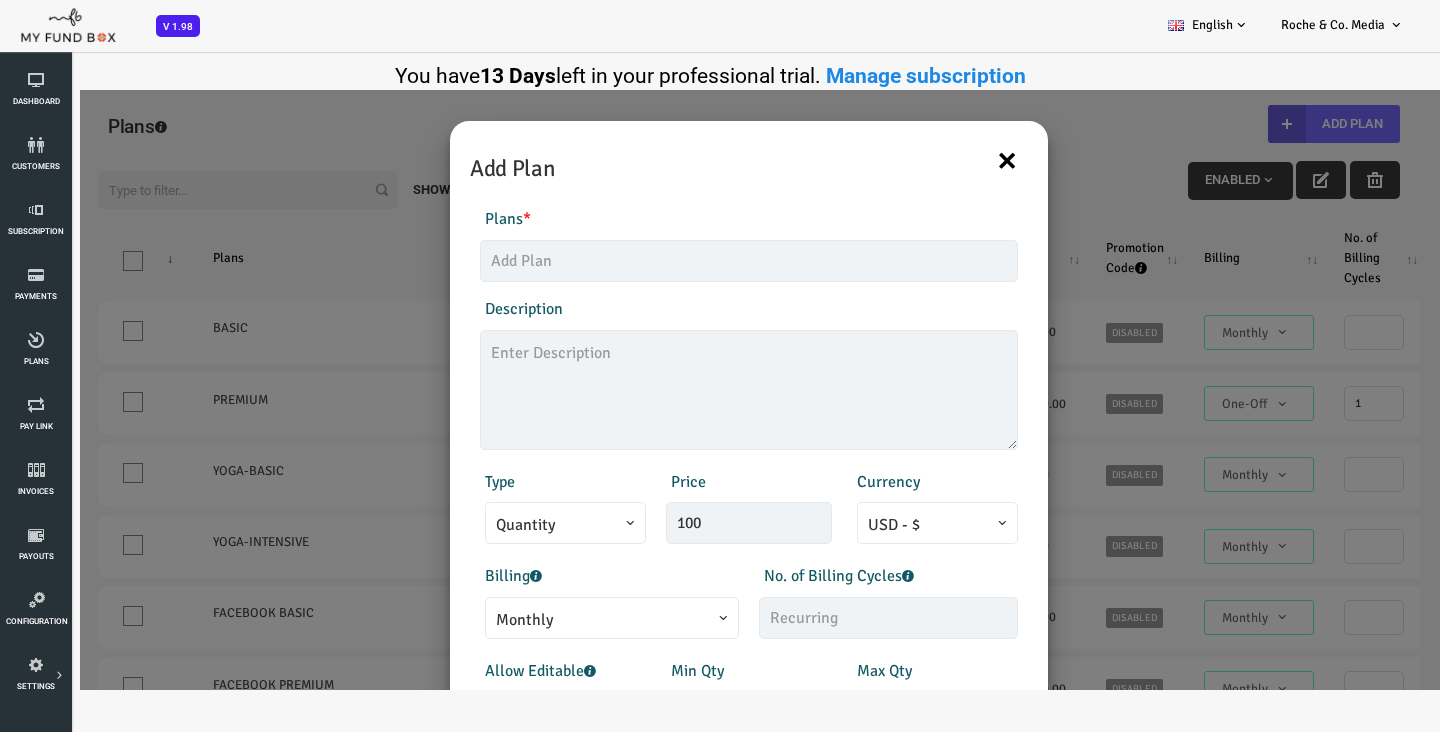 click on "×" at bounding box center (949, 160) 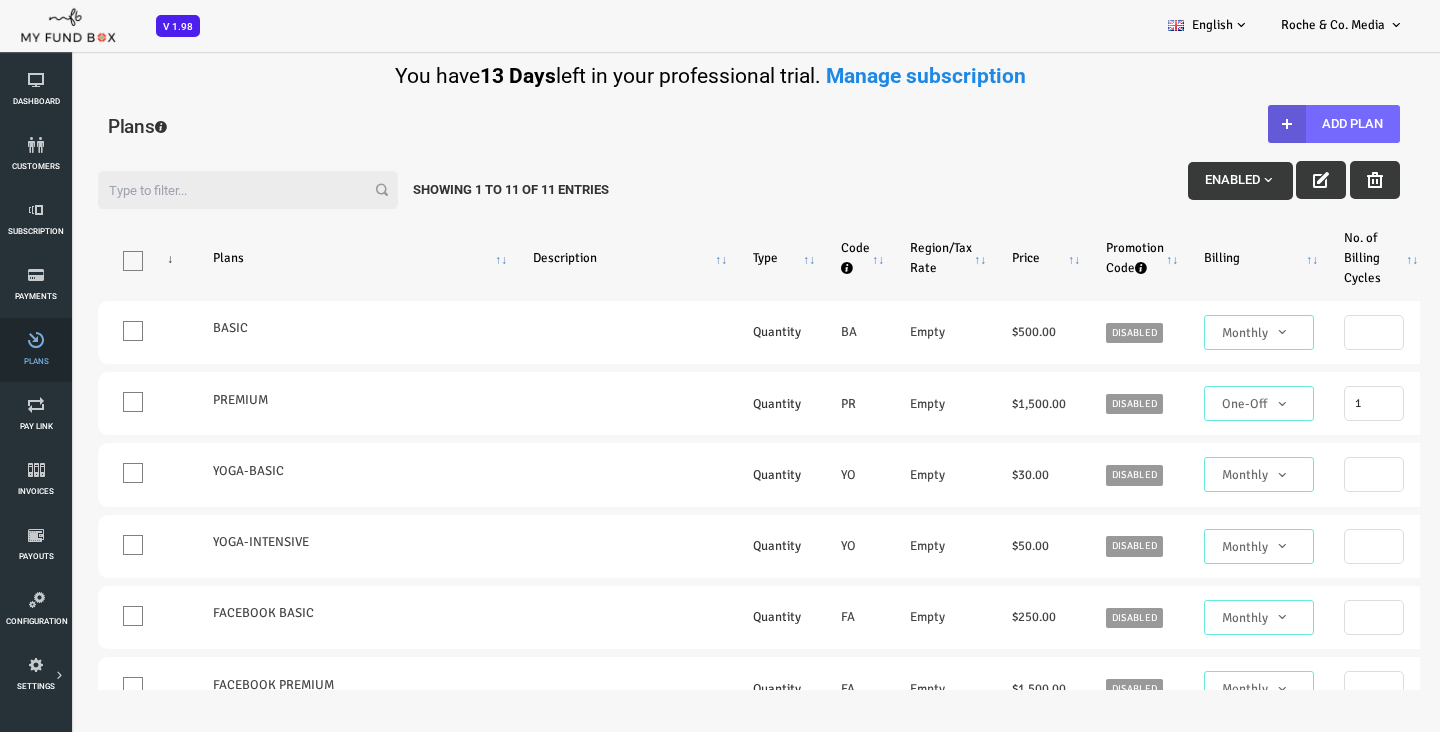 click on "Plans" at bounding box center [36, 350] 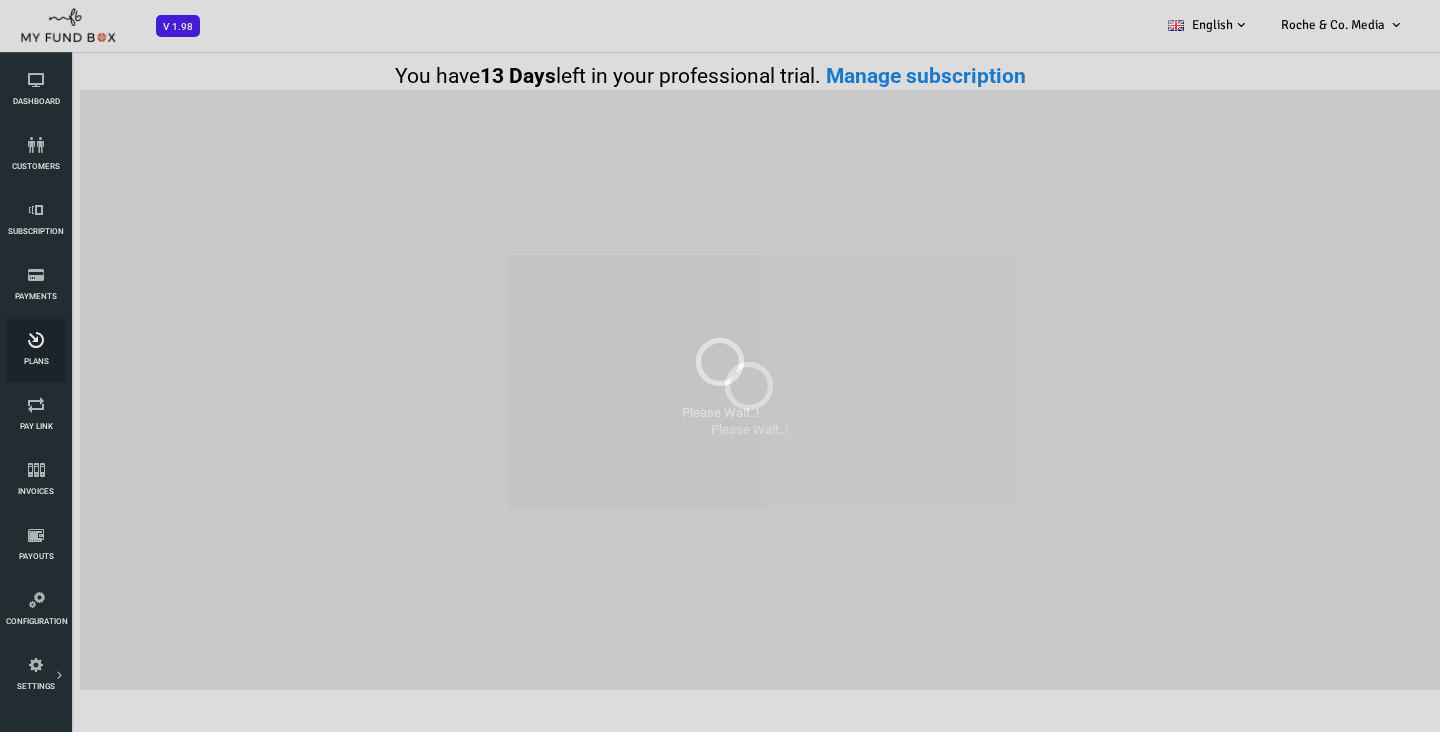 scroll, scrollTop: 0, scrollLeft: 0, axis: both 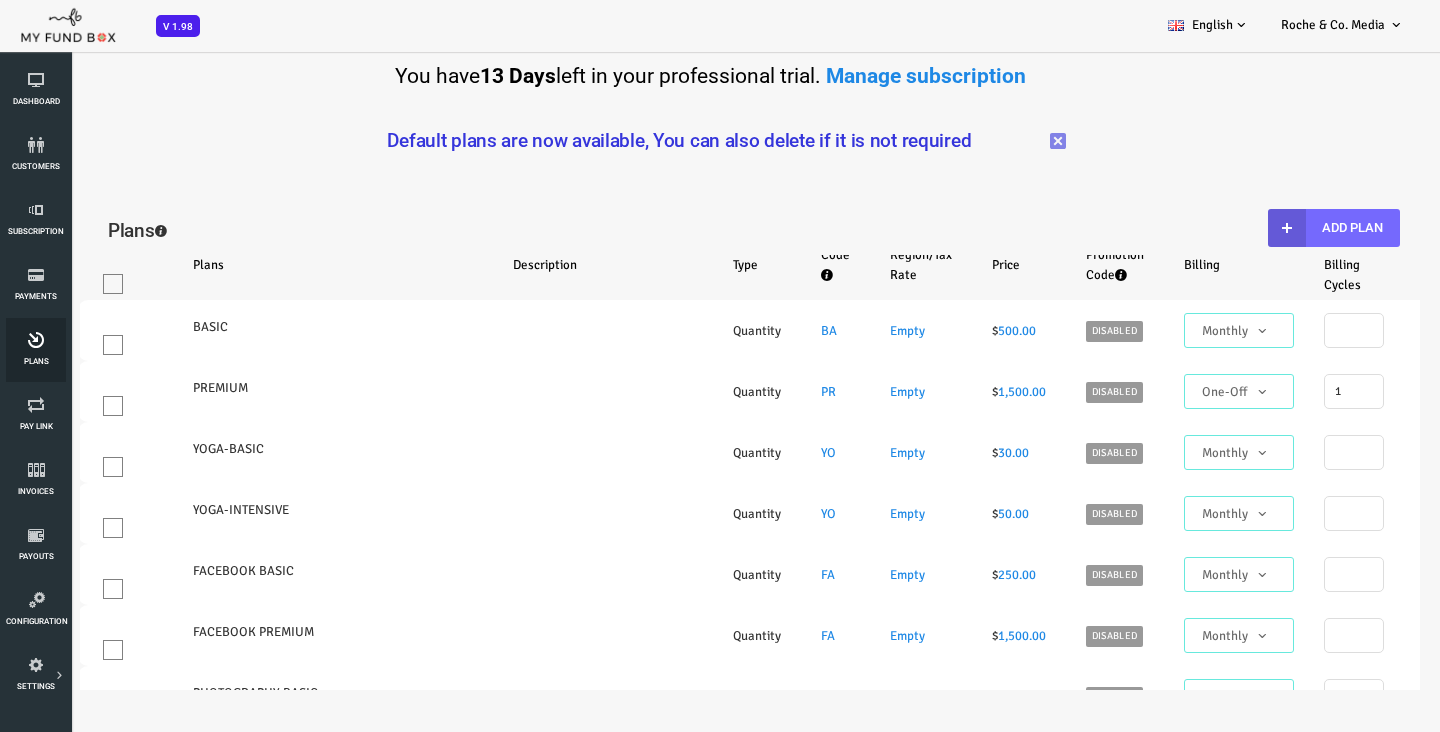 select on "100" 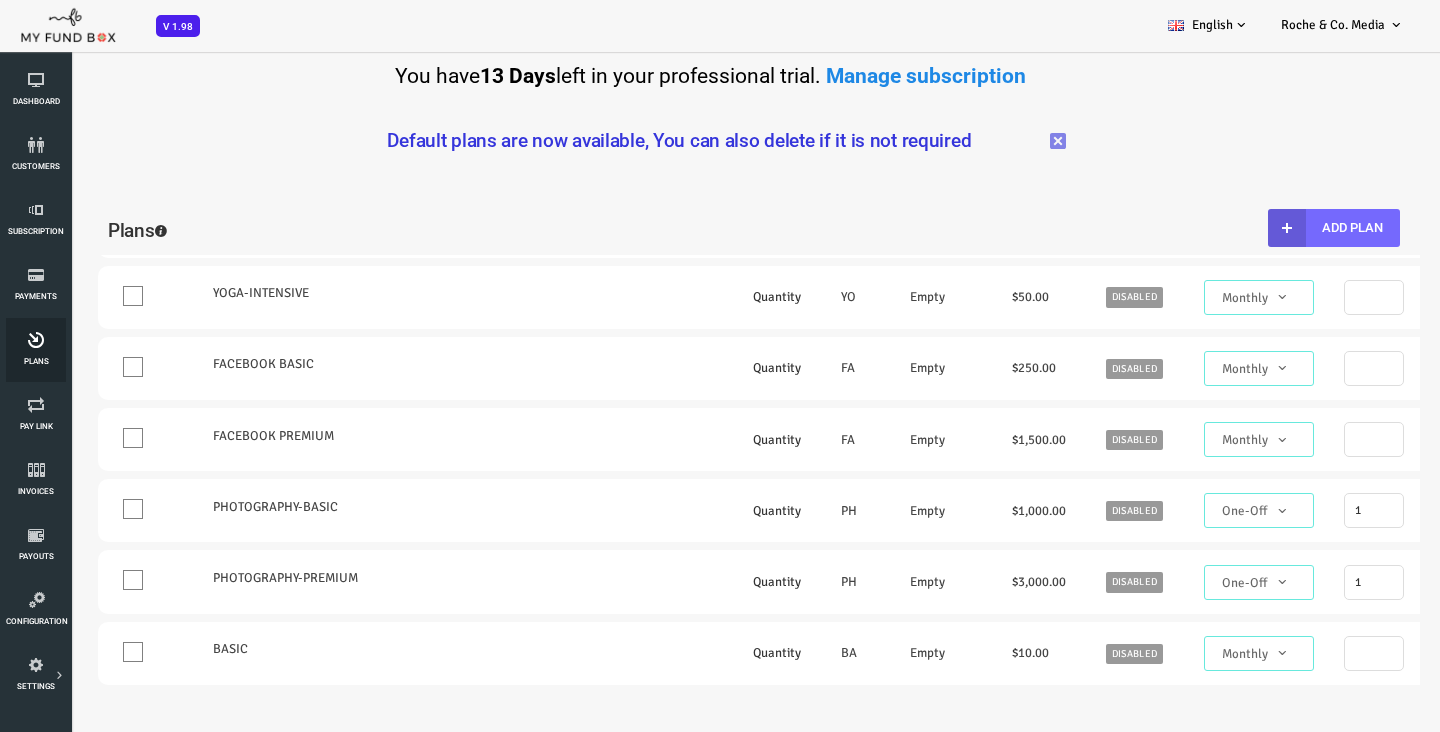 scroll, scrollTop: 0, scrollLeft: 0, axis: both 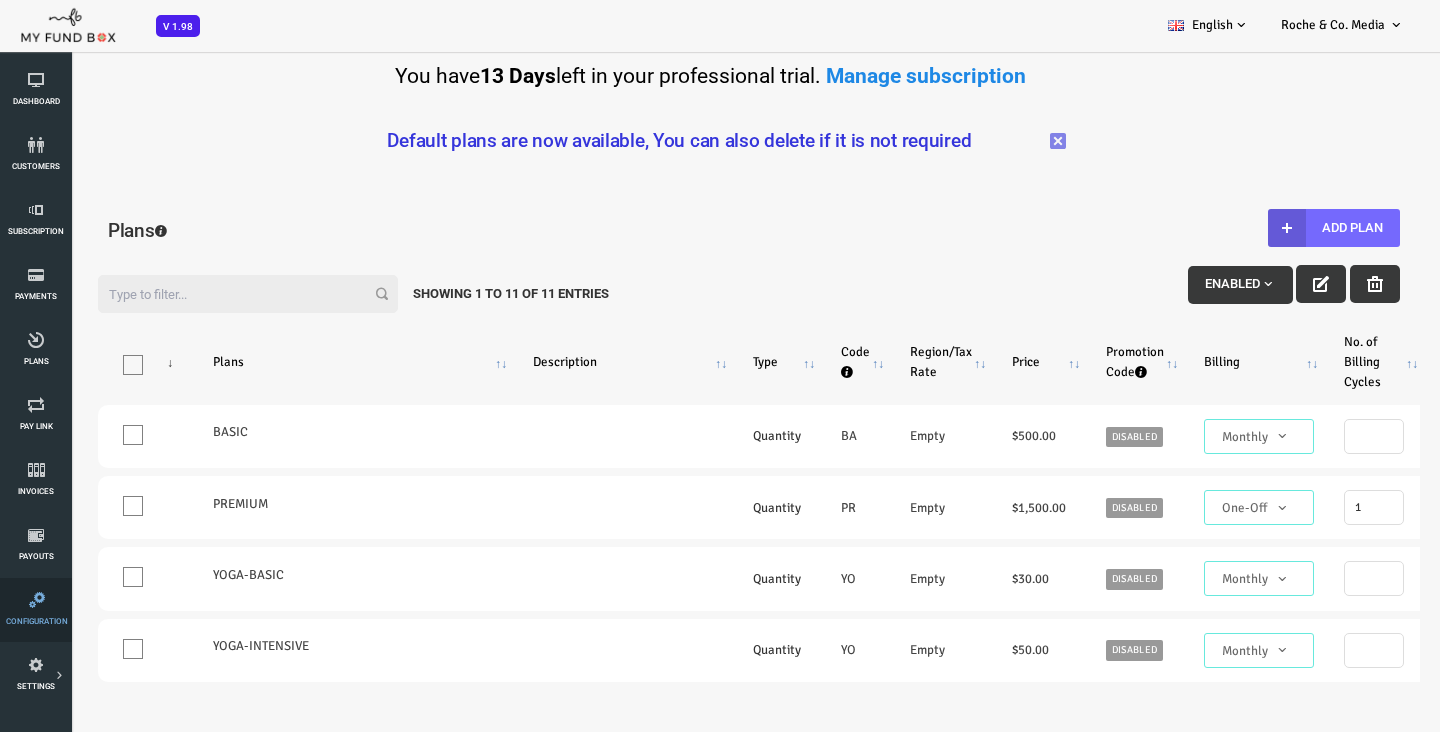 click at bounding box center [37, 600] 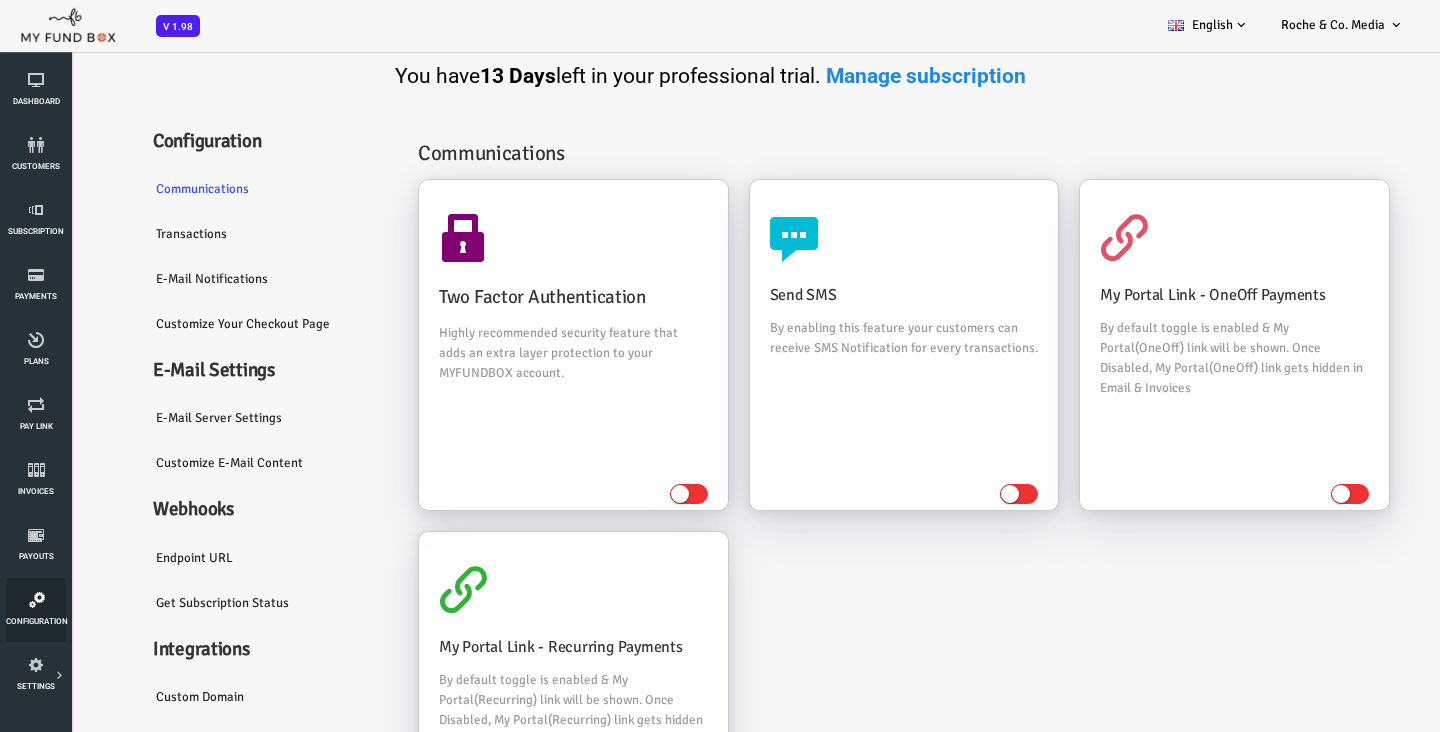 scroll, scrollTop: 30, scrollLeft: 0, axis: vertical 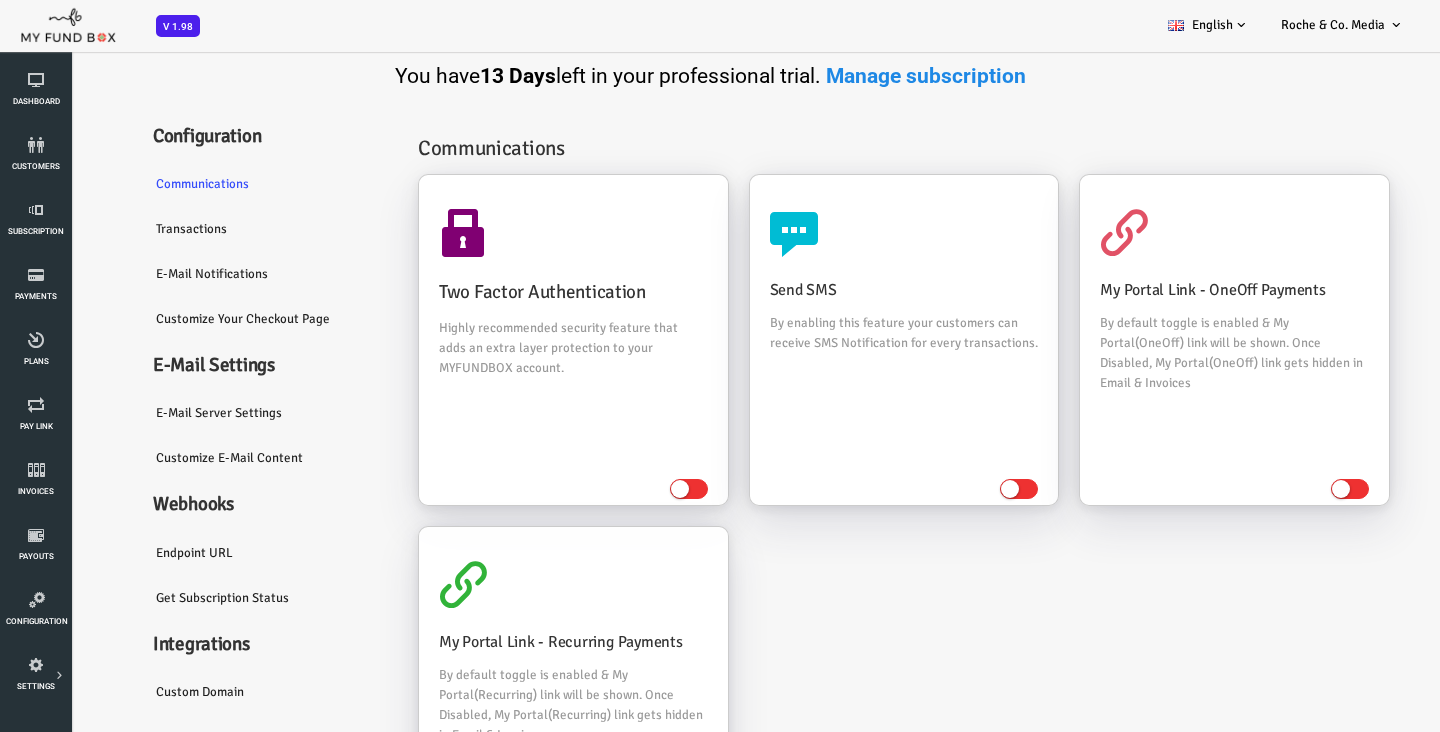 click on "Customize Your Checkout Page" at bounding box center [210, 319] 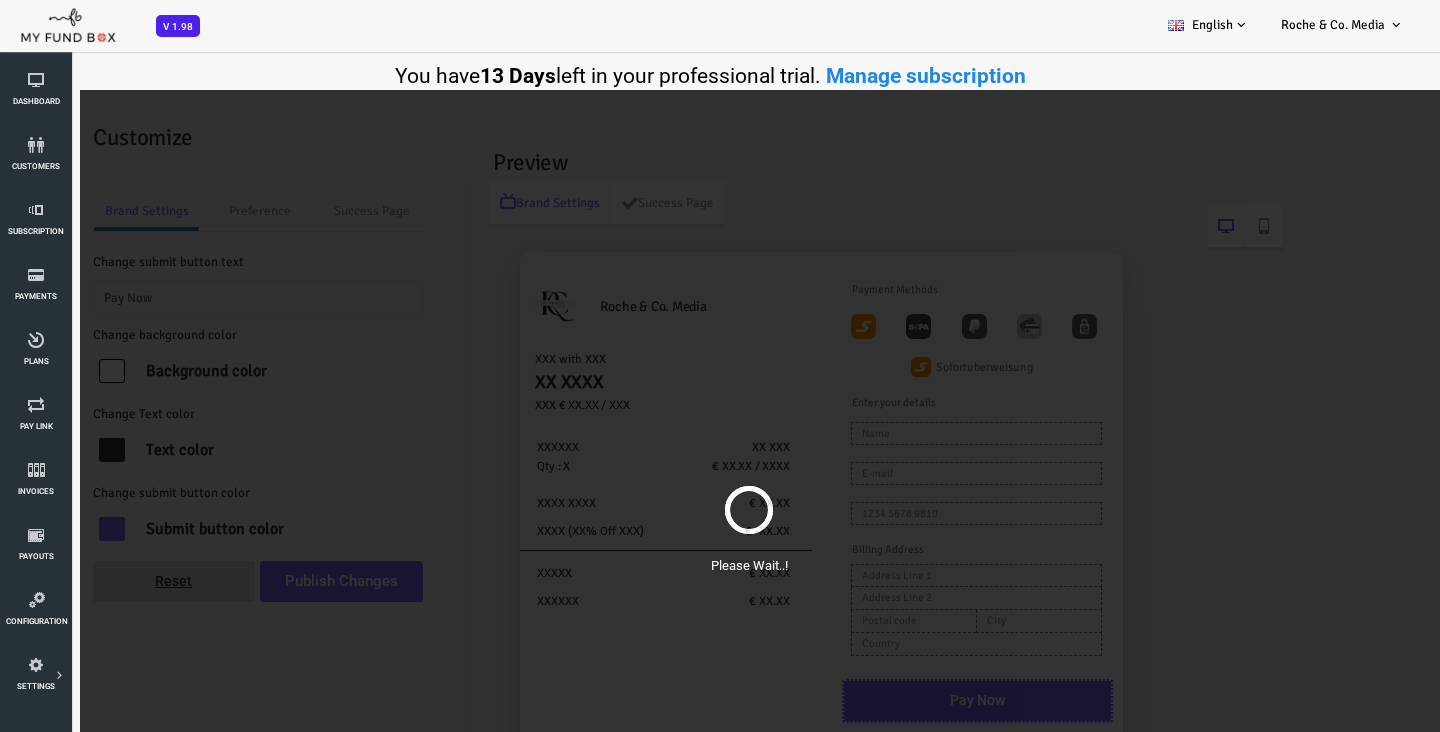 scroll, scrollTop: 0, scrollLeft: 0, axis: both 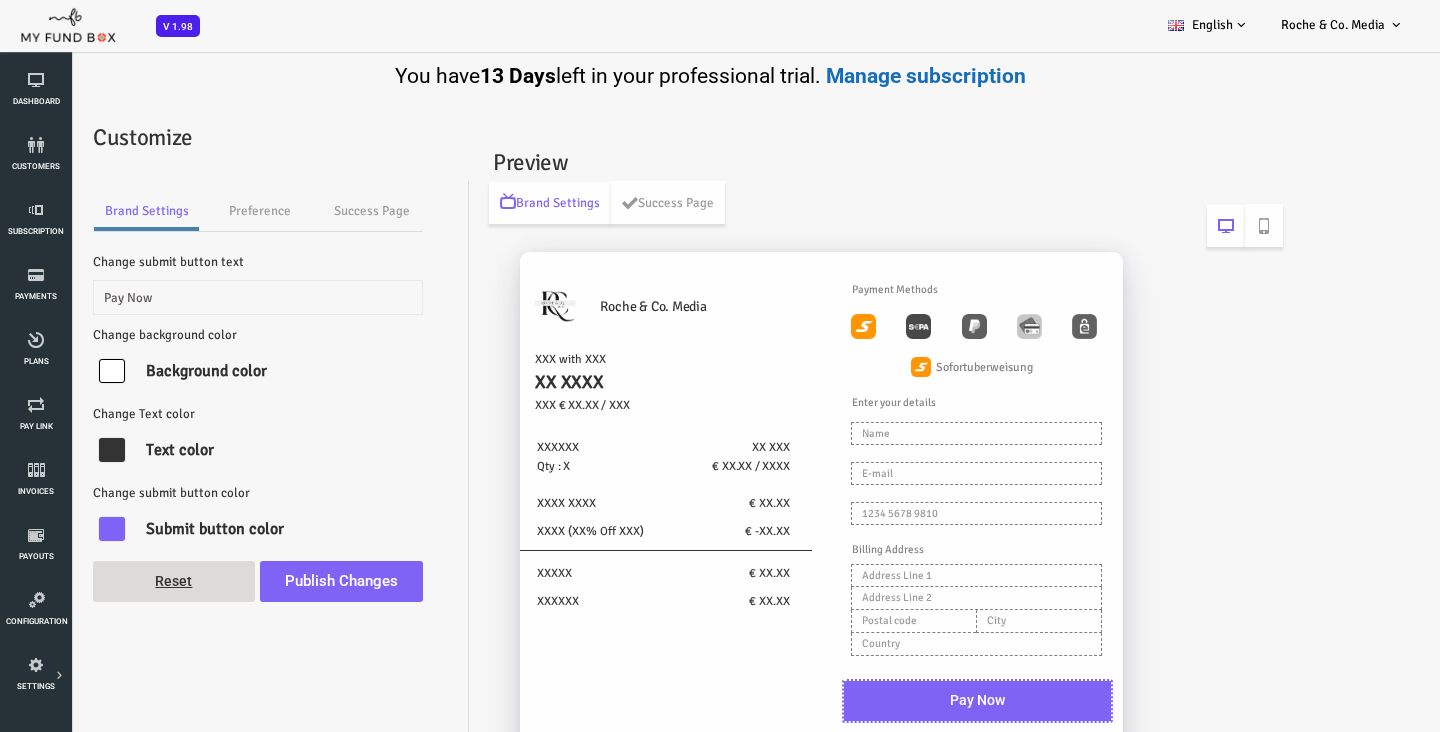 click on "Manage subscription" at bounding box center [926, 76] 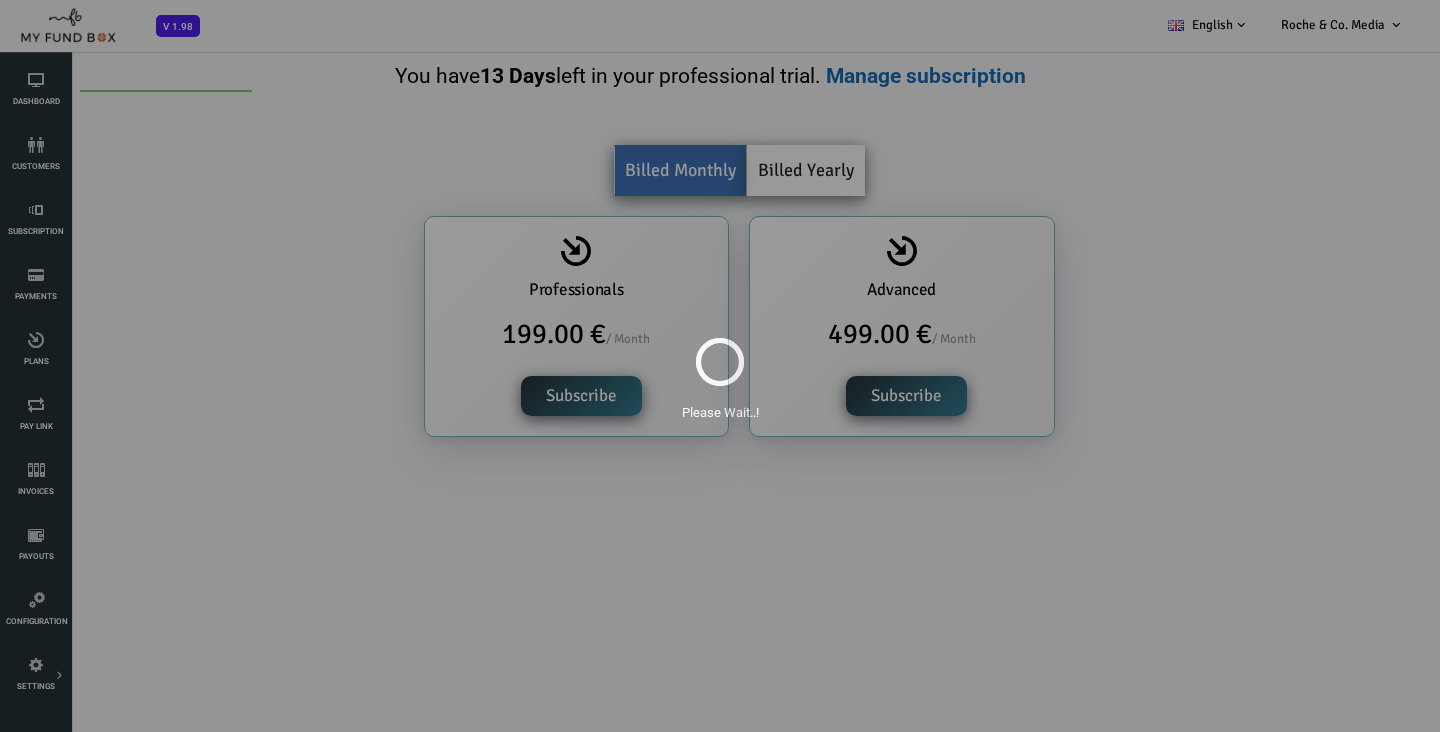 scroll, scrollTop: 0, scrollLeft: 0, axis: both 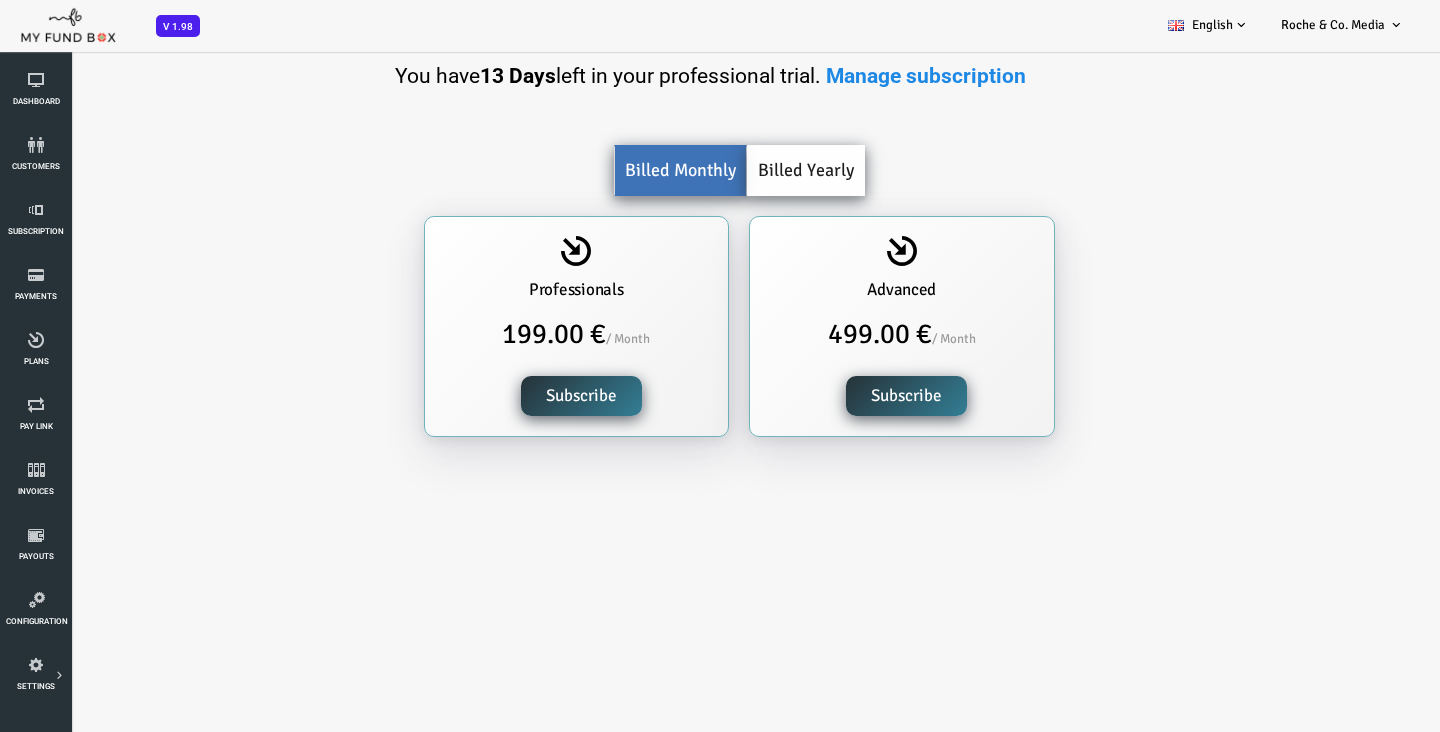 click on "Billed Yearly" at bounding box center [748, 170] 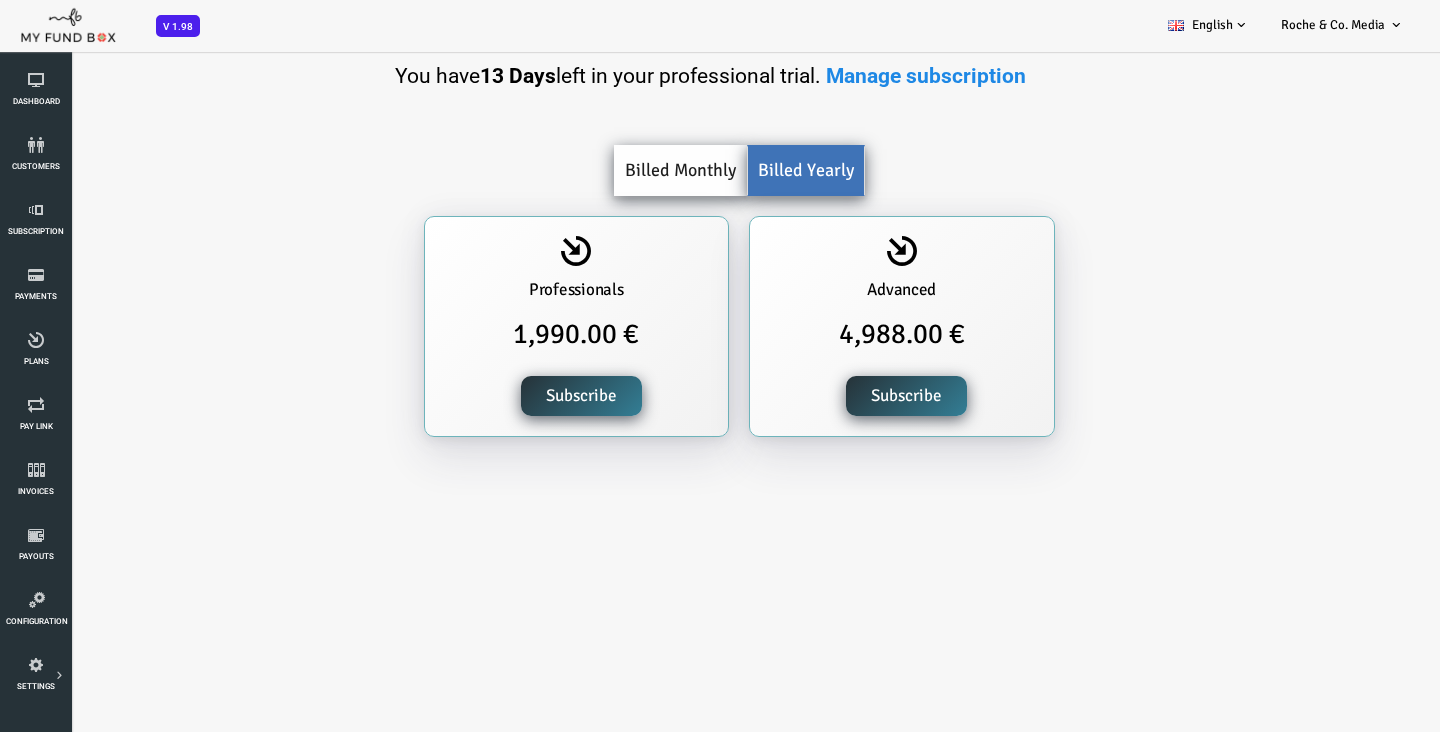 click on "Billed Monthly" at bounding box center [622, 170] 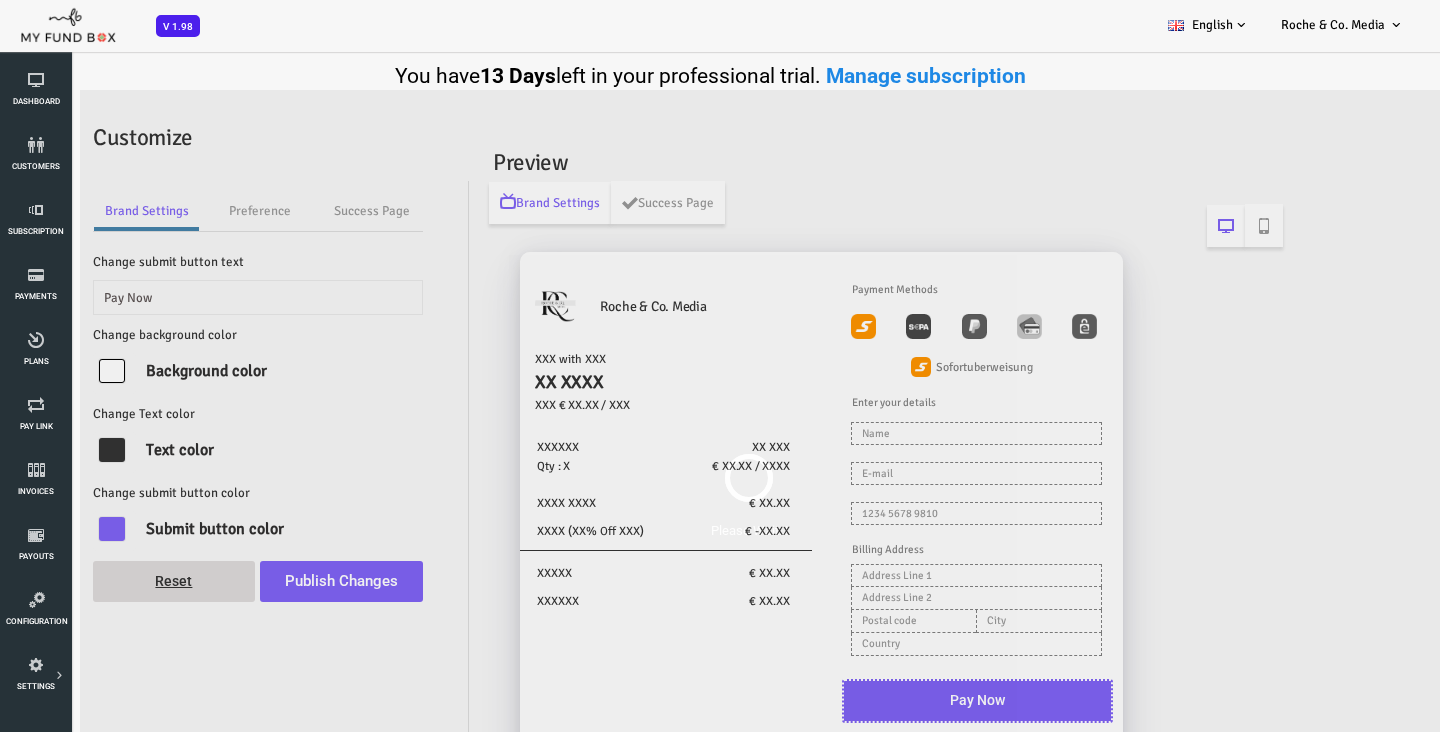 scroll, scrollTop: 0, scrollLeft: 0, axis: both 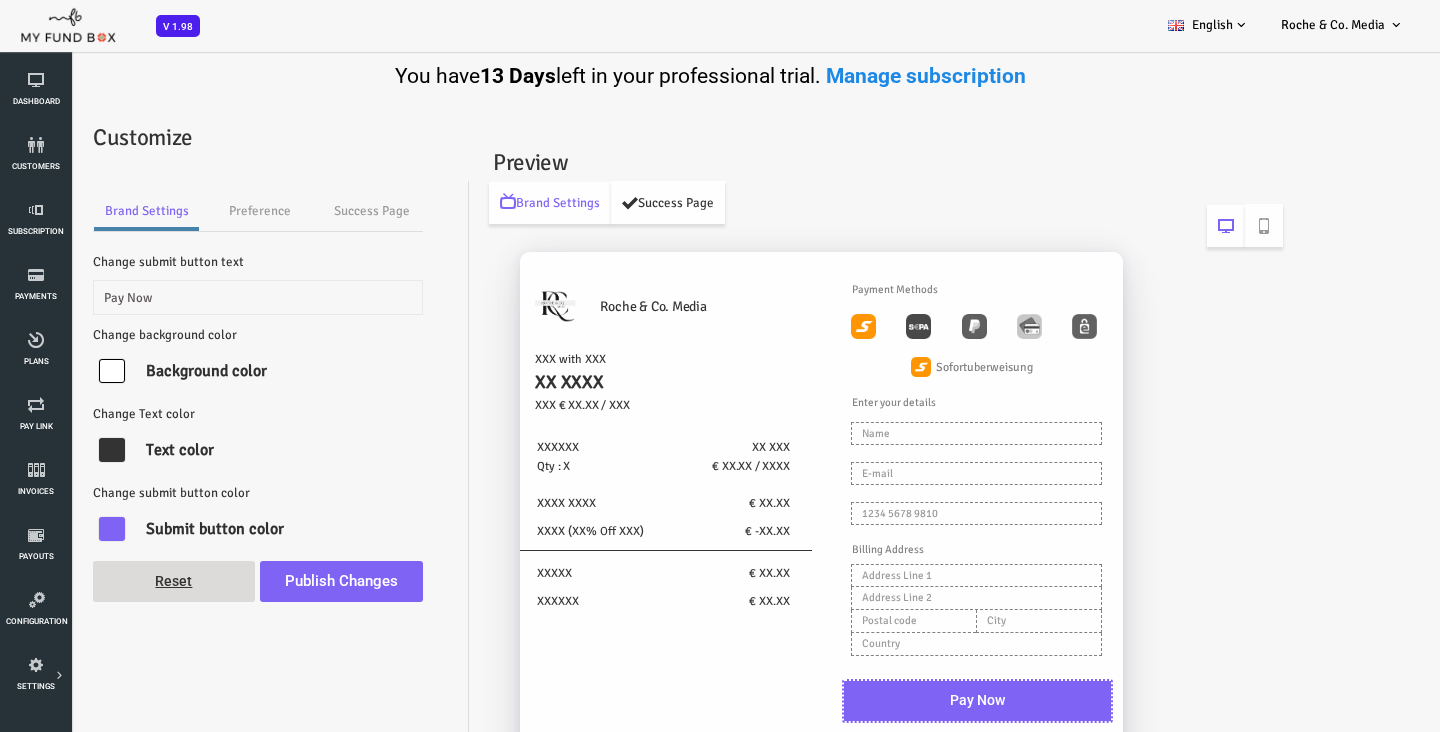click on "Success Page" at bounding box center (610, 202) 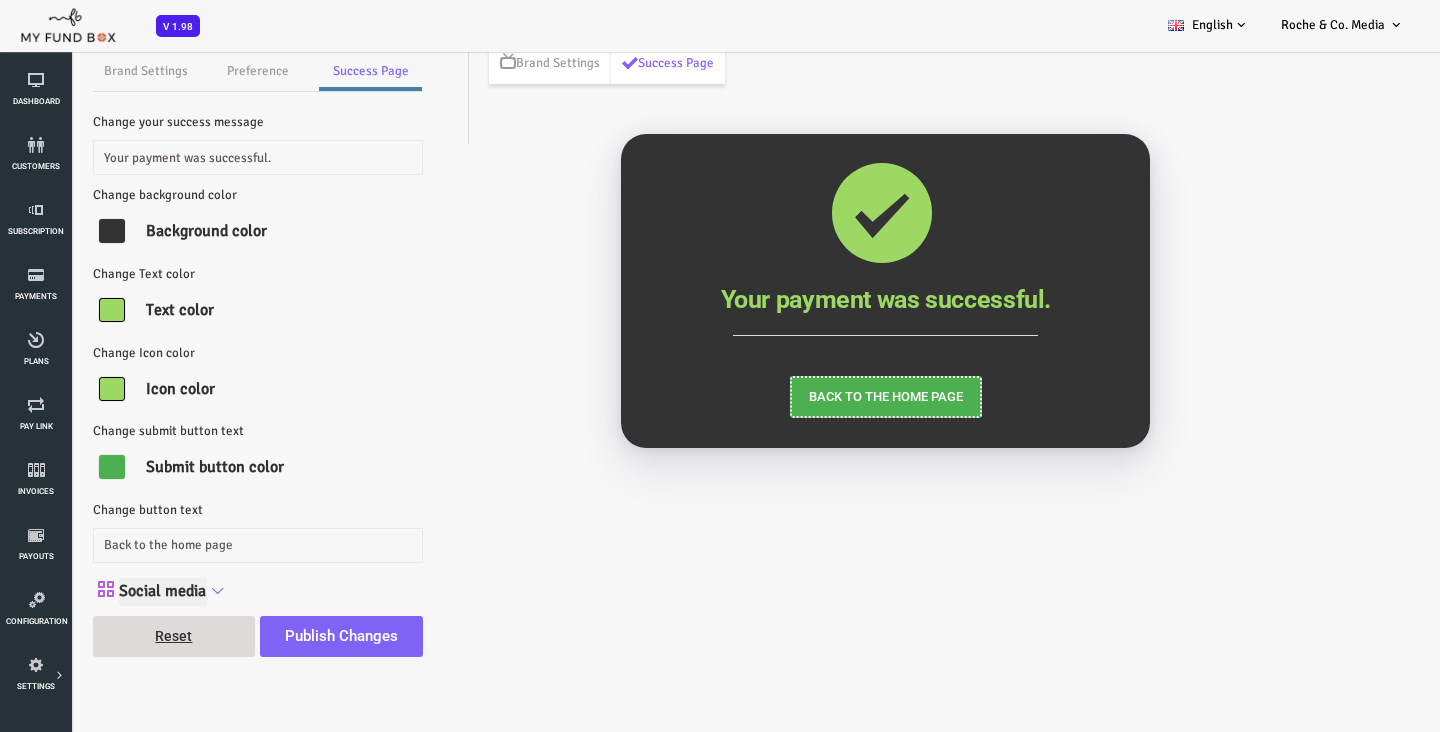 scroll, scrollTop: 148, scrollLeft: 0, axis: vertical 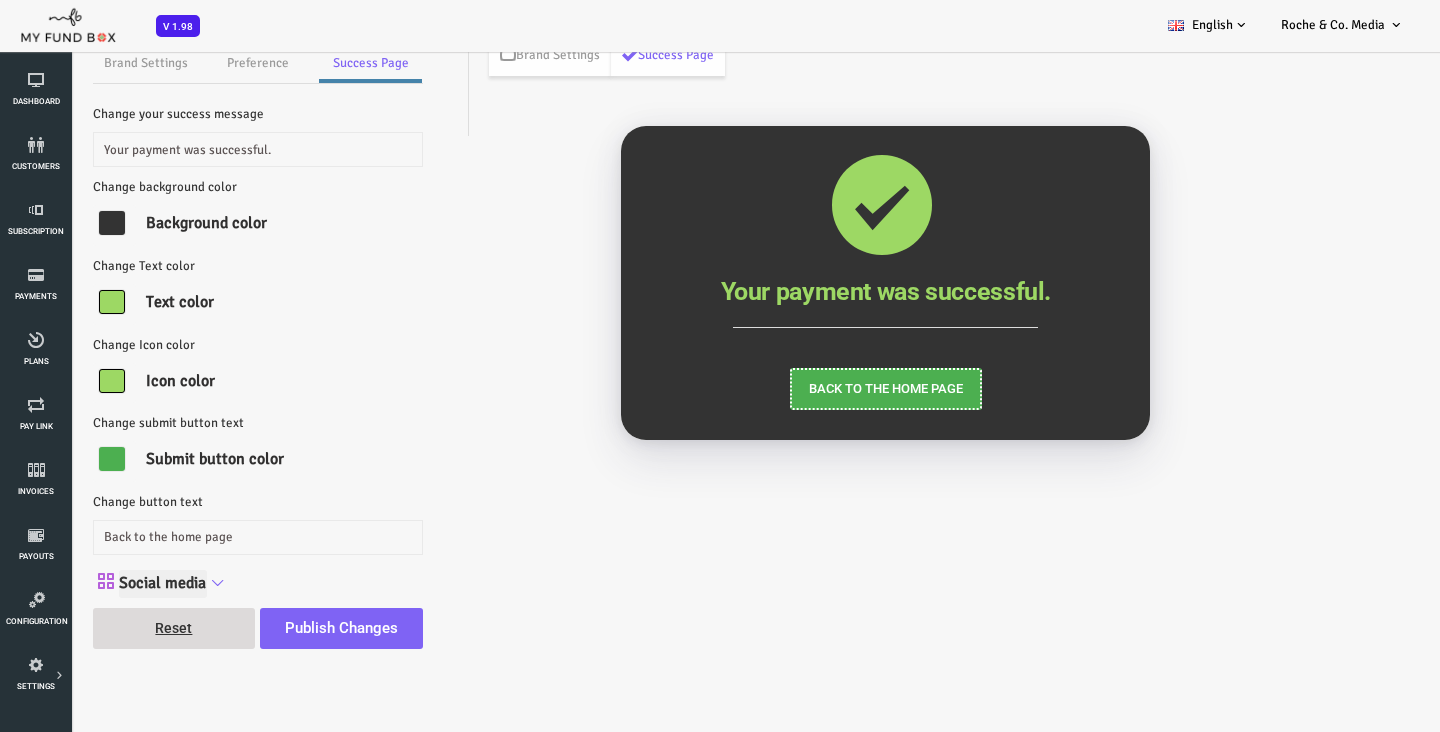 click at bounding box center (160, 584) 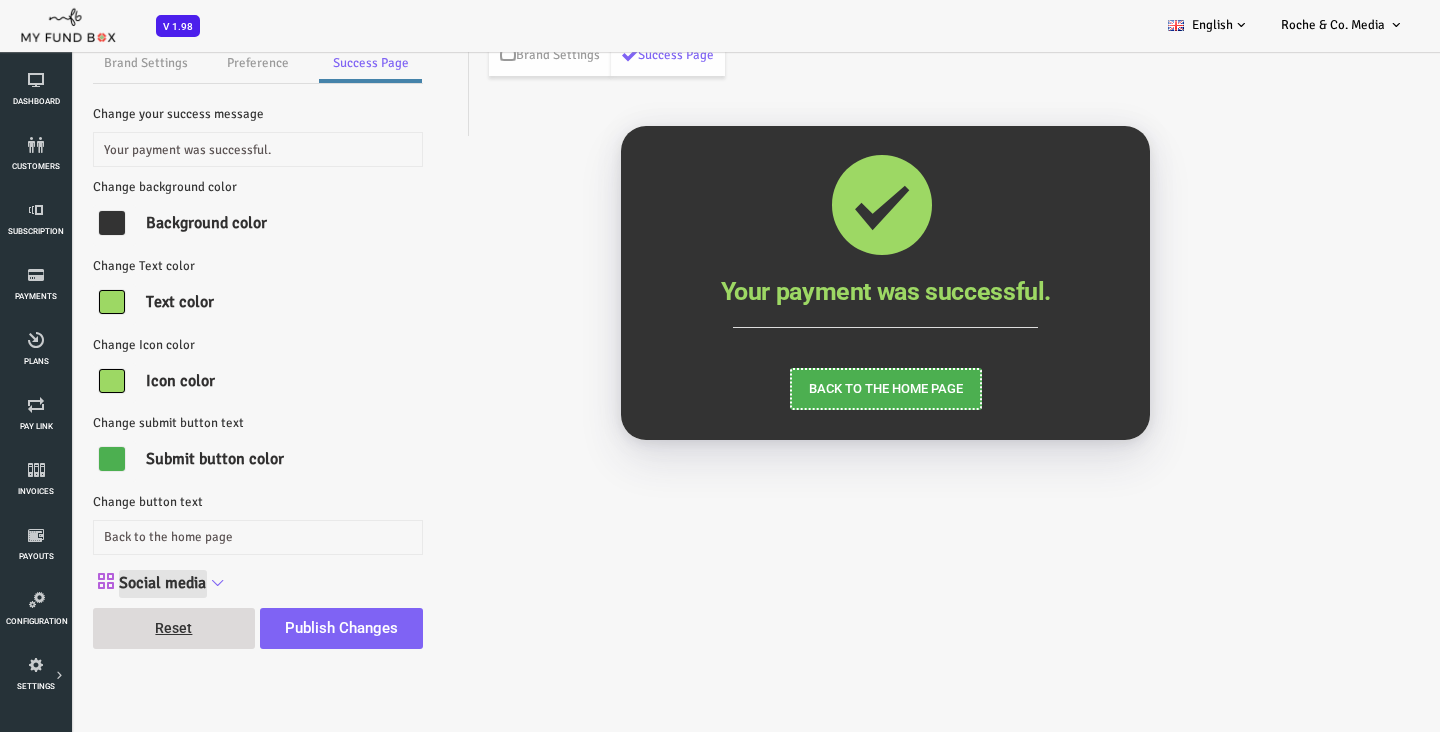 click on "Social media" at bounding box center (105, 585) 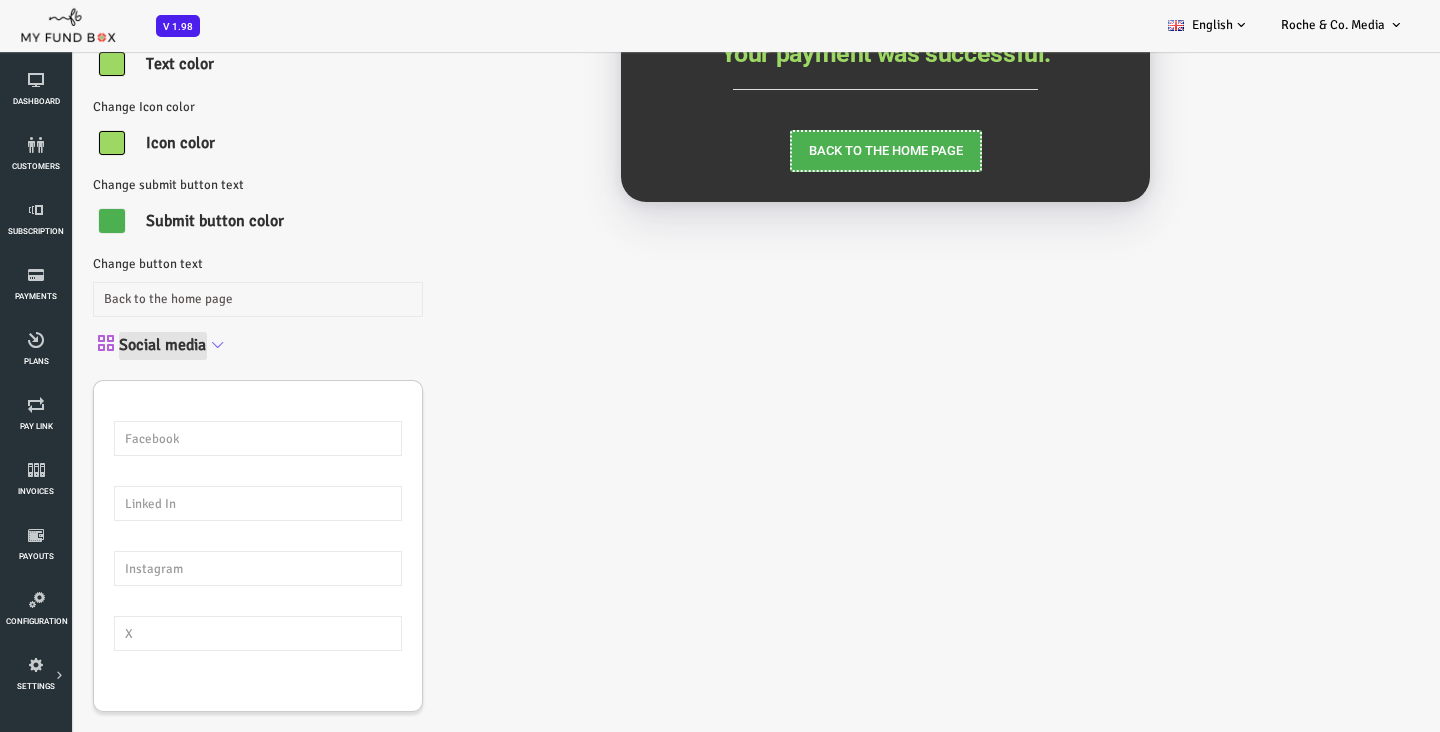 scroll, scrollTop: 275, scrollLeft: 0, axis: vertical 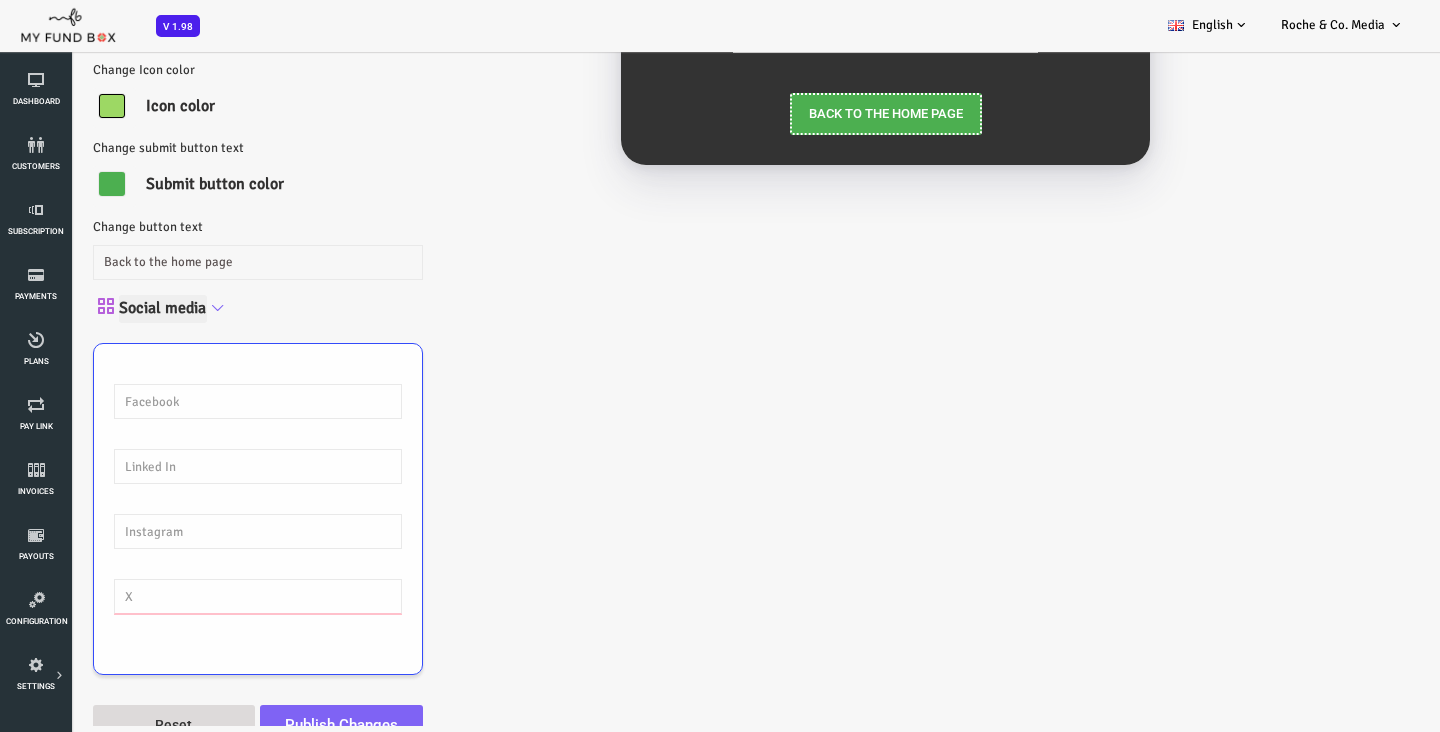 click at bounding box center [200, 597] 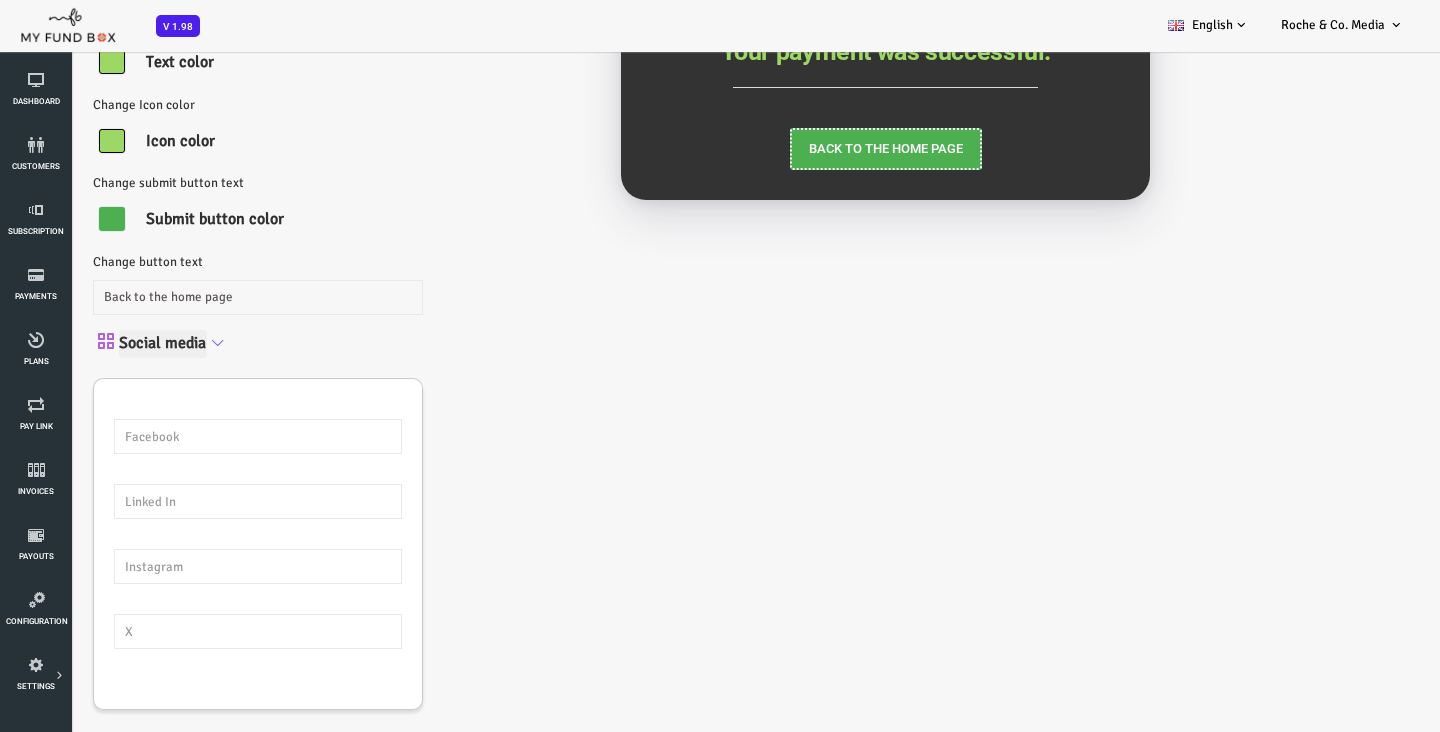 click on "Brand Settings
Preference
Success Page
Change submit button text
Pay Now
Change background color
#ffffff ▼
Background color
Change Text color
#333333 ▼
Text color
Change submit button color
#7f63f4 ▼
Submit button color
Reset" at bounding box center (200, 292) 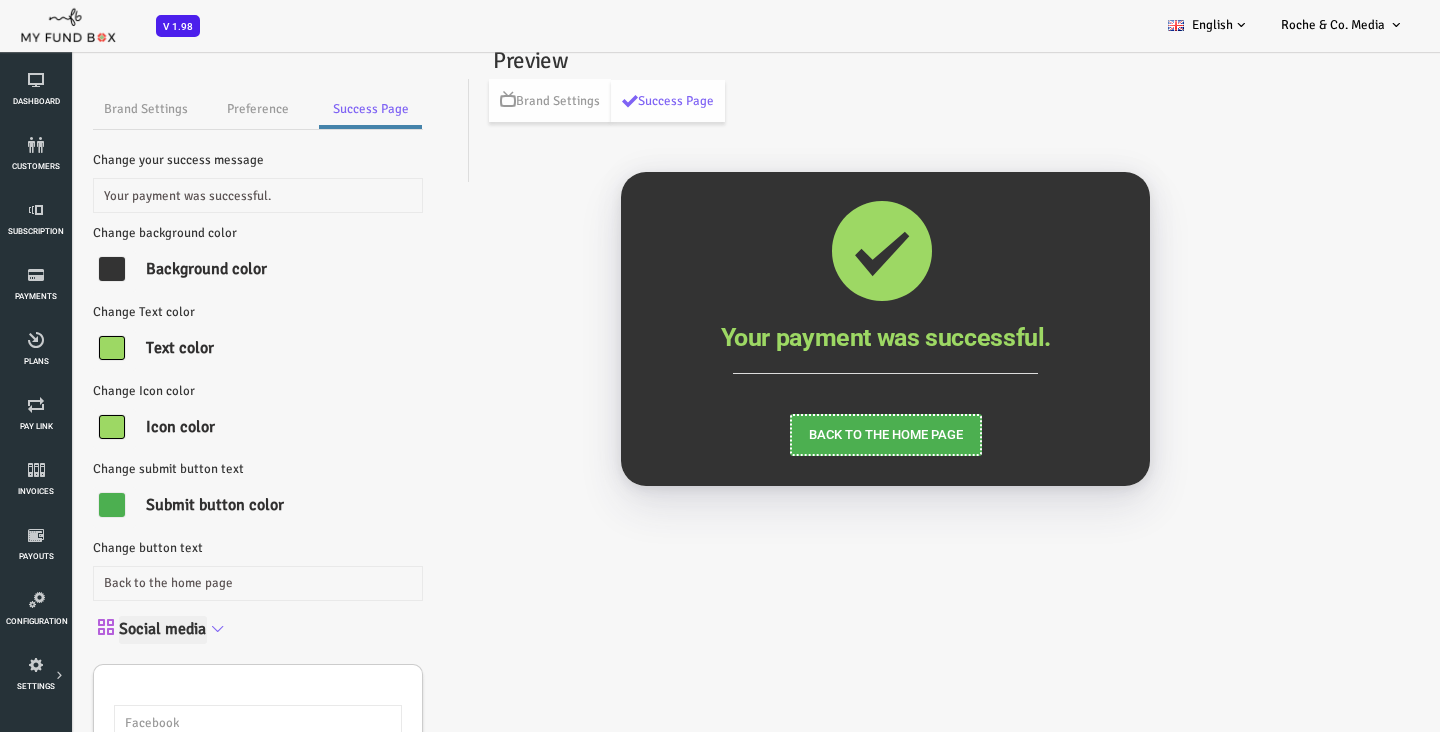 scroll, scrollTop: 101, scrollLeft: 0, axis: vertical 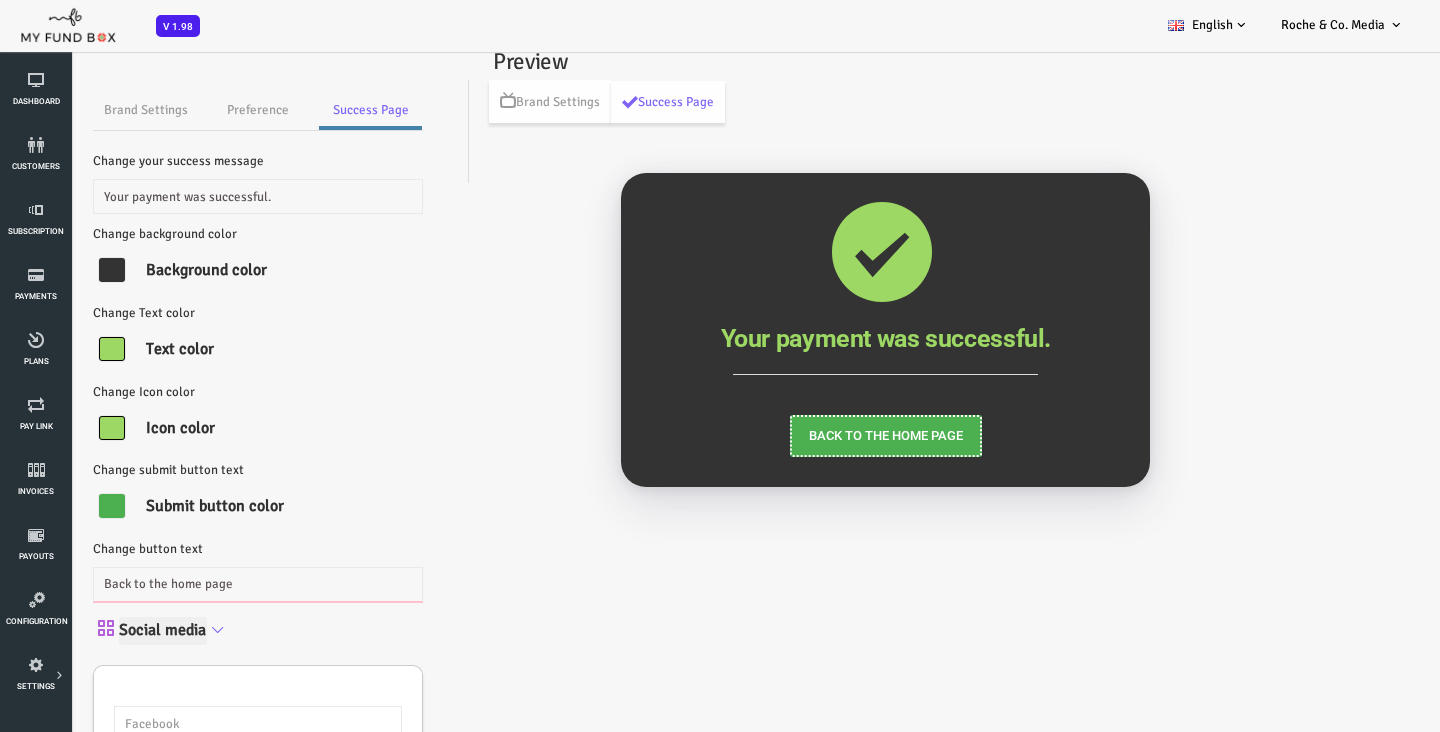 click on "Back to the home page" at bounding box center (200, 585) 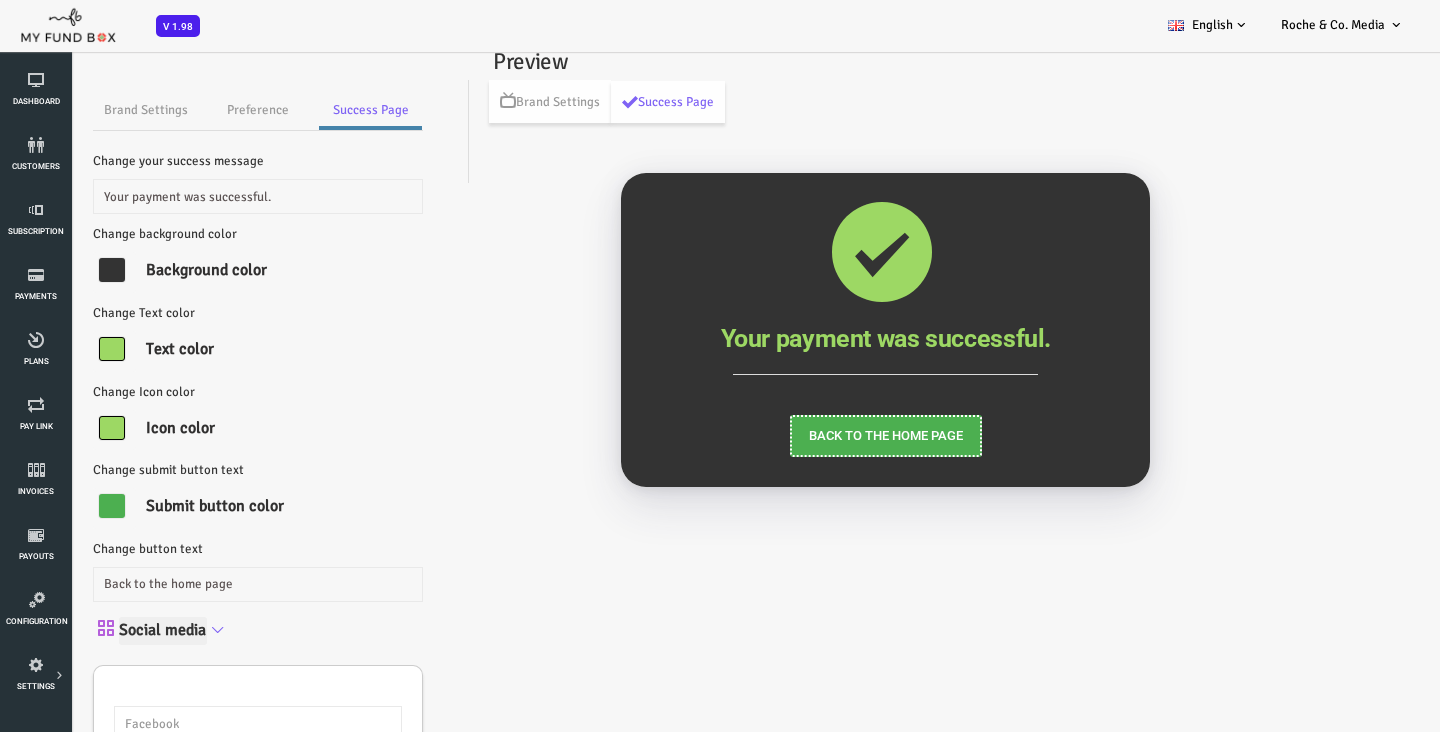click on "Change Icon color
#9dd864 ▼
Icon color" at bounding box center [200, 417] 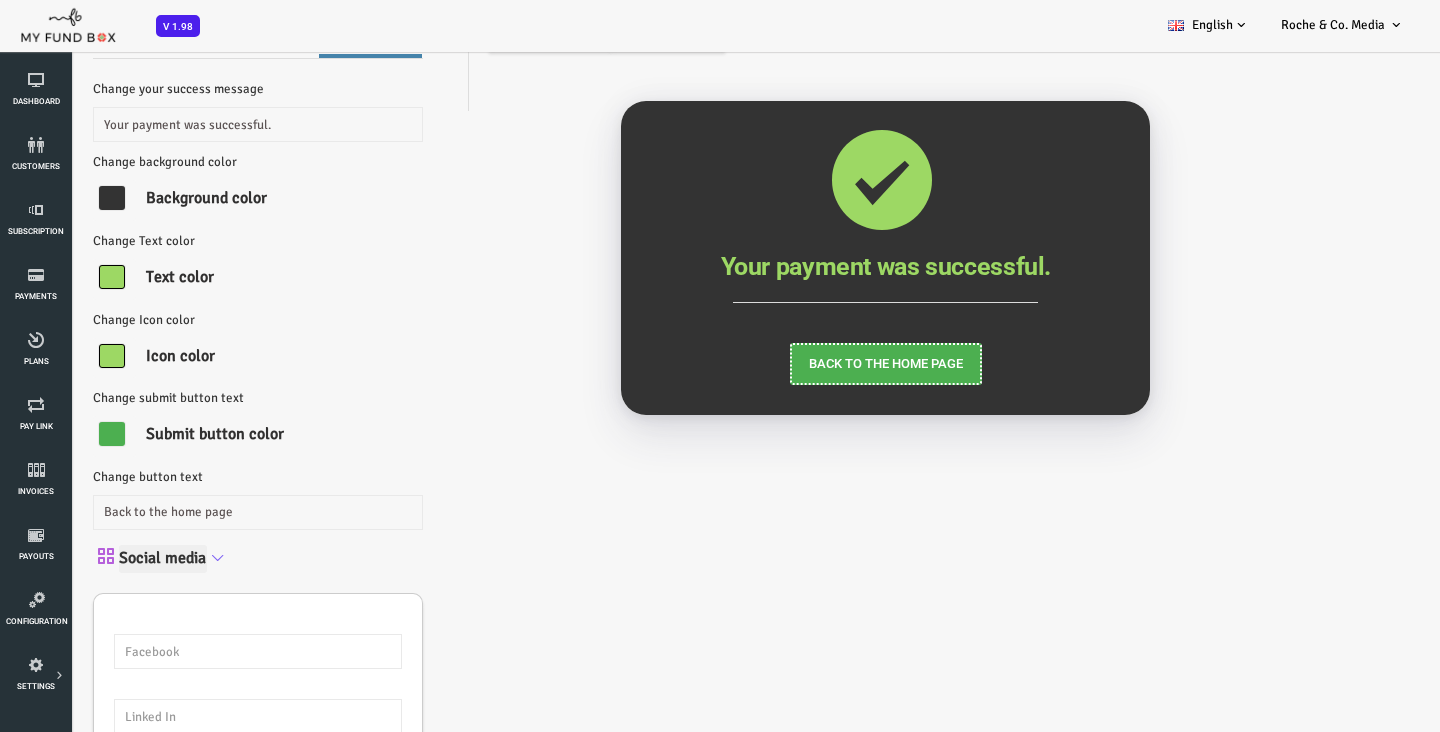scroll, scrollTop: 0, scrollLeft: 0, axis: both 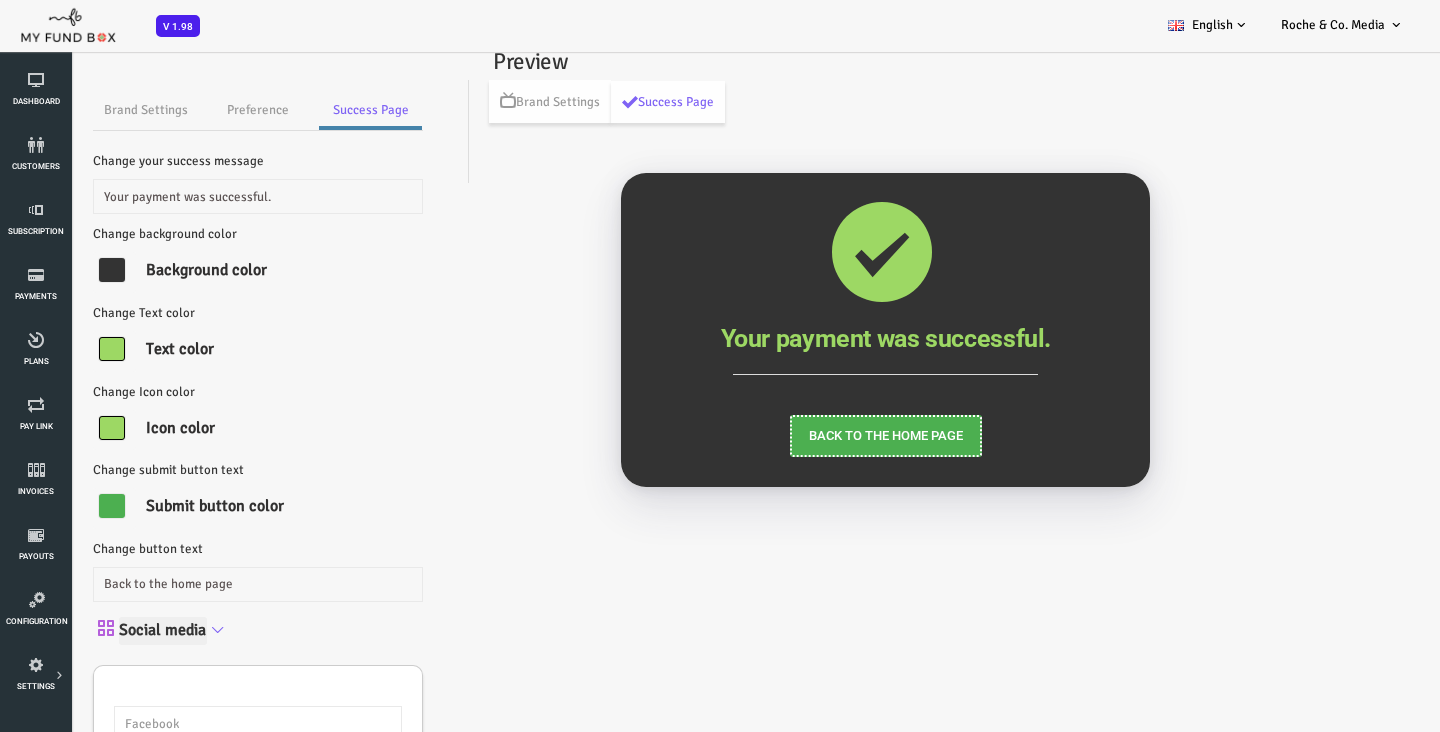 click at bounding box center (54, 507) 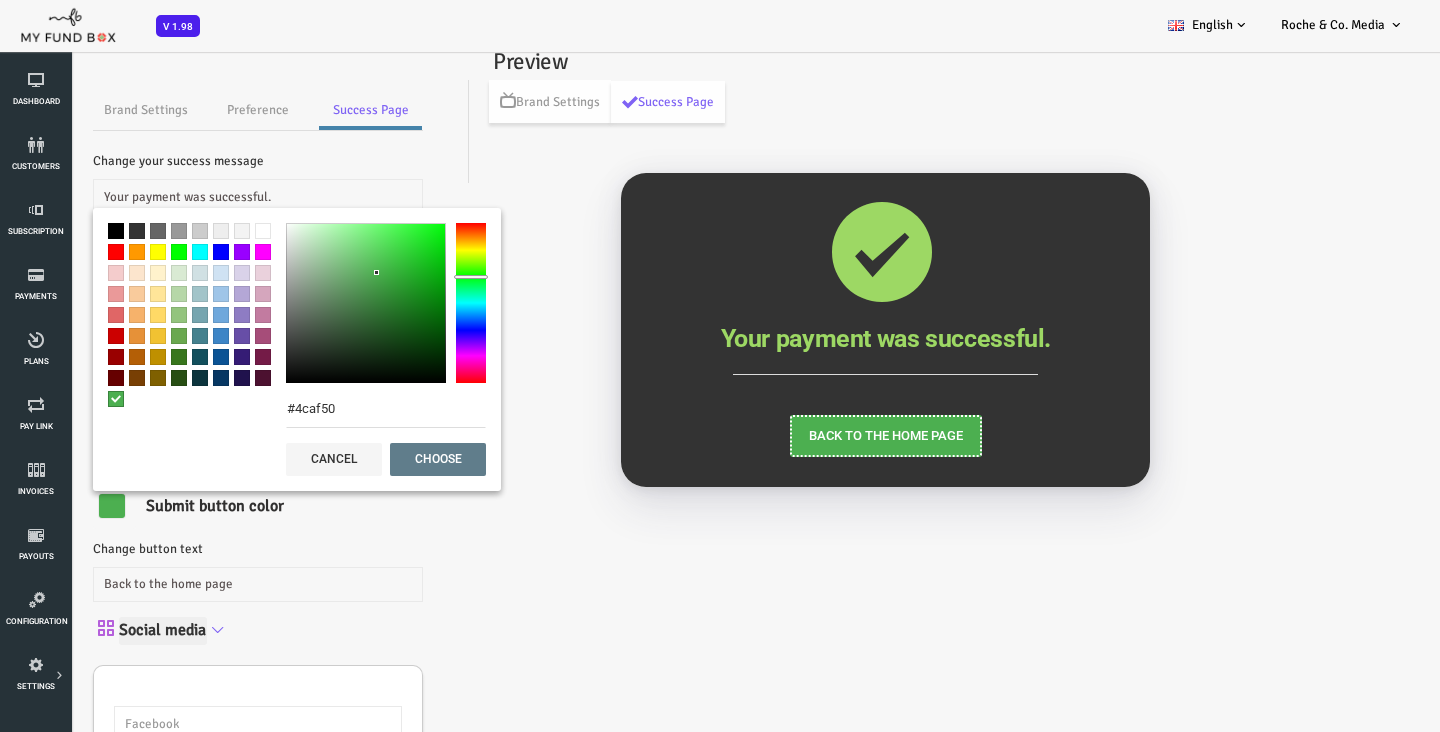 click on "Preview
Brand Settings
Success Page
Roche & Co. Media
XXXXXXXX  with XXX
€ XX per XXX
XXX :
XX
Payment Methods" at bounding box center (827, 579) 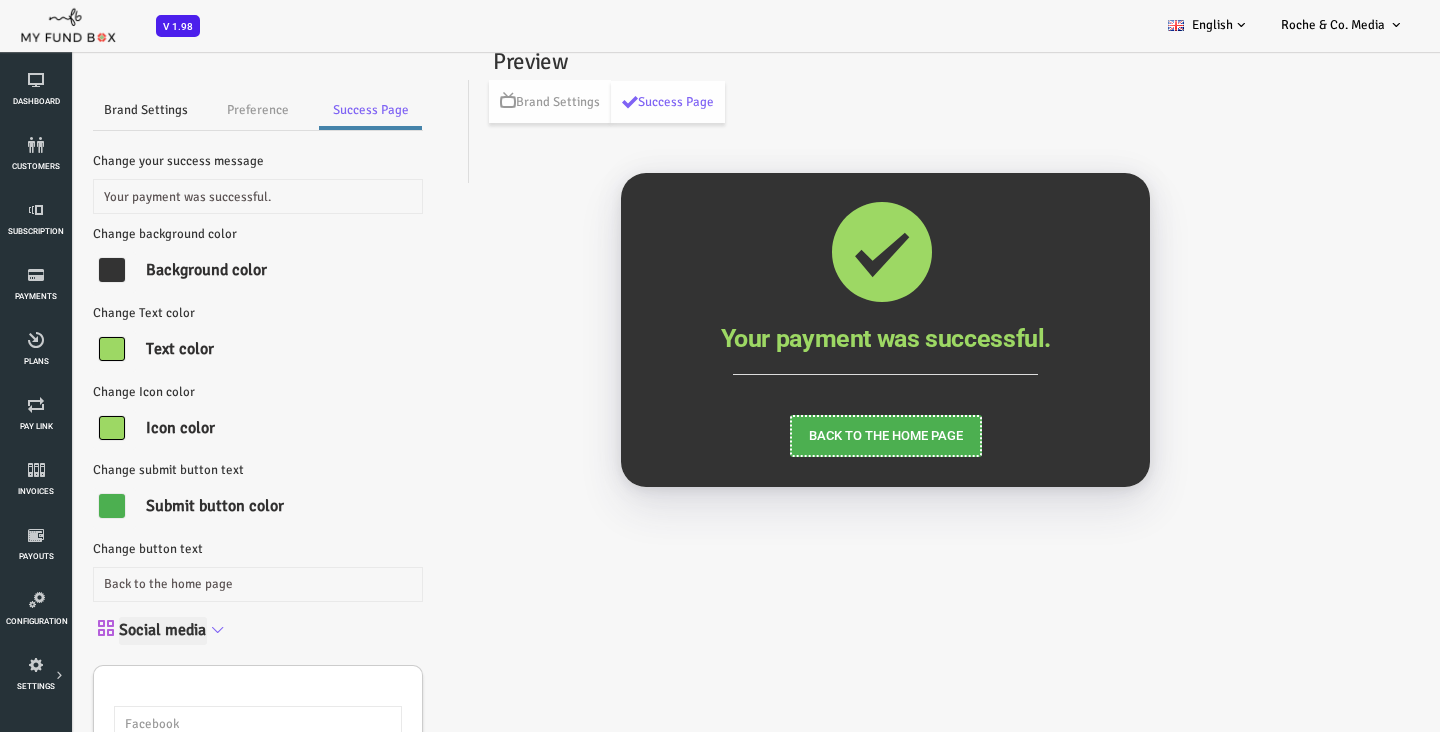 click on "Brand Settings" at bounding box center (87, 111) 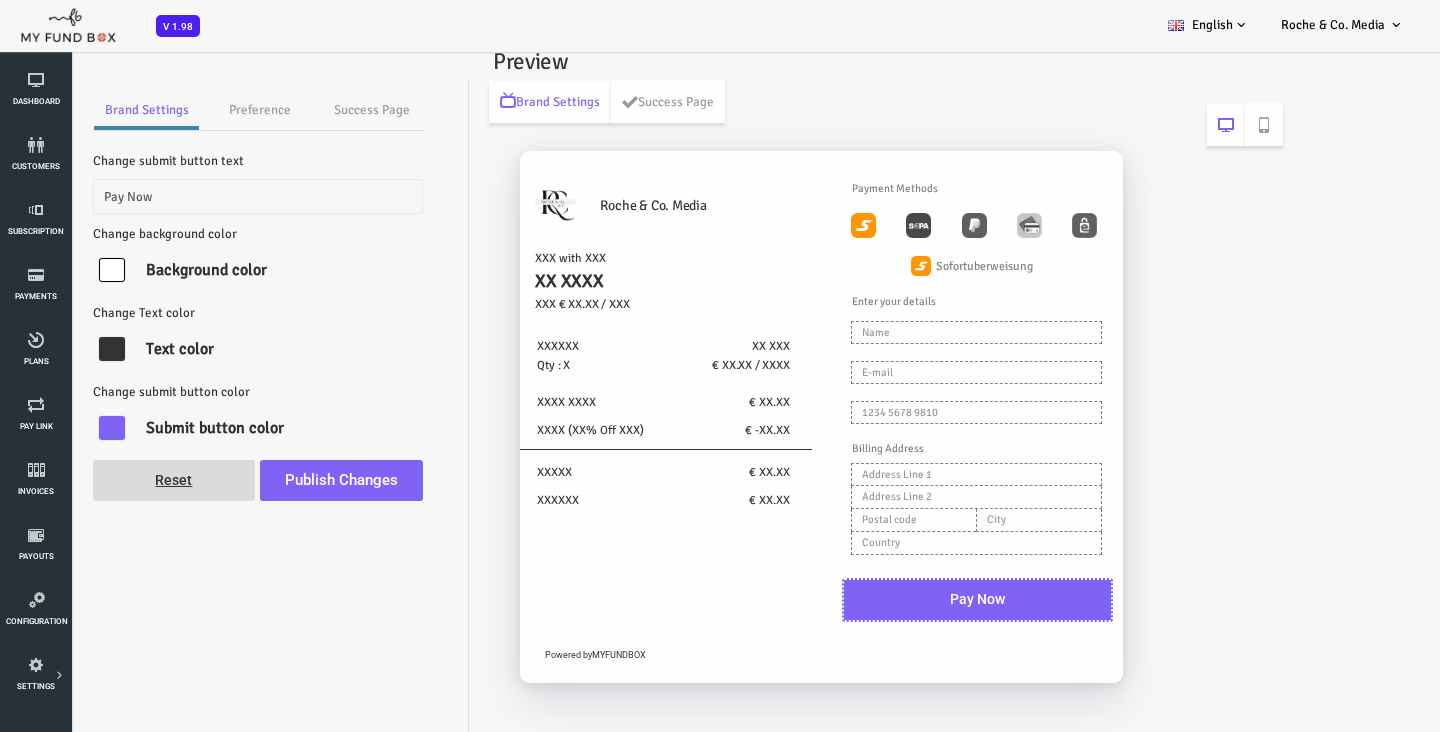scroll, scrollTop: 0, scrollLeft: 0, axis: both 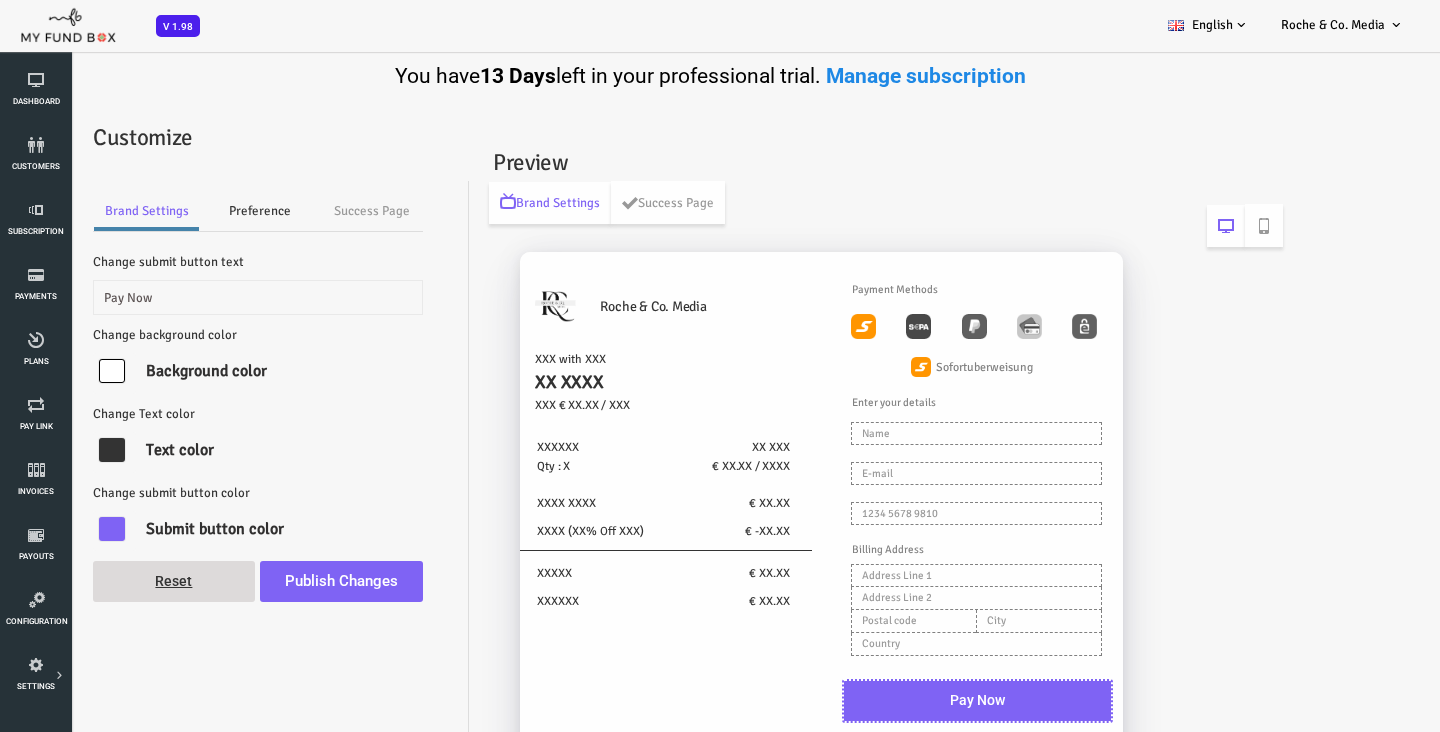 click on "Preference" at bounding box center (202, 211) 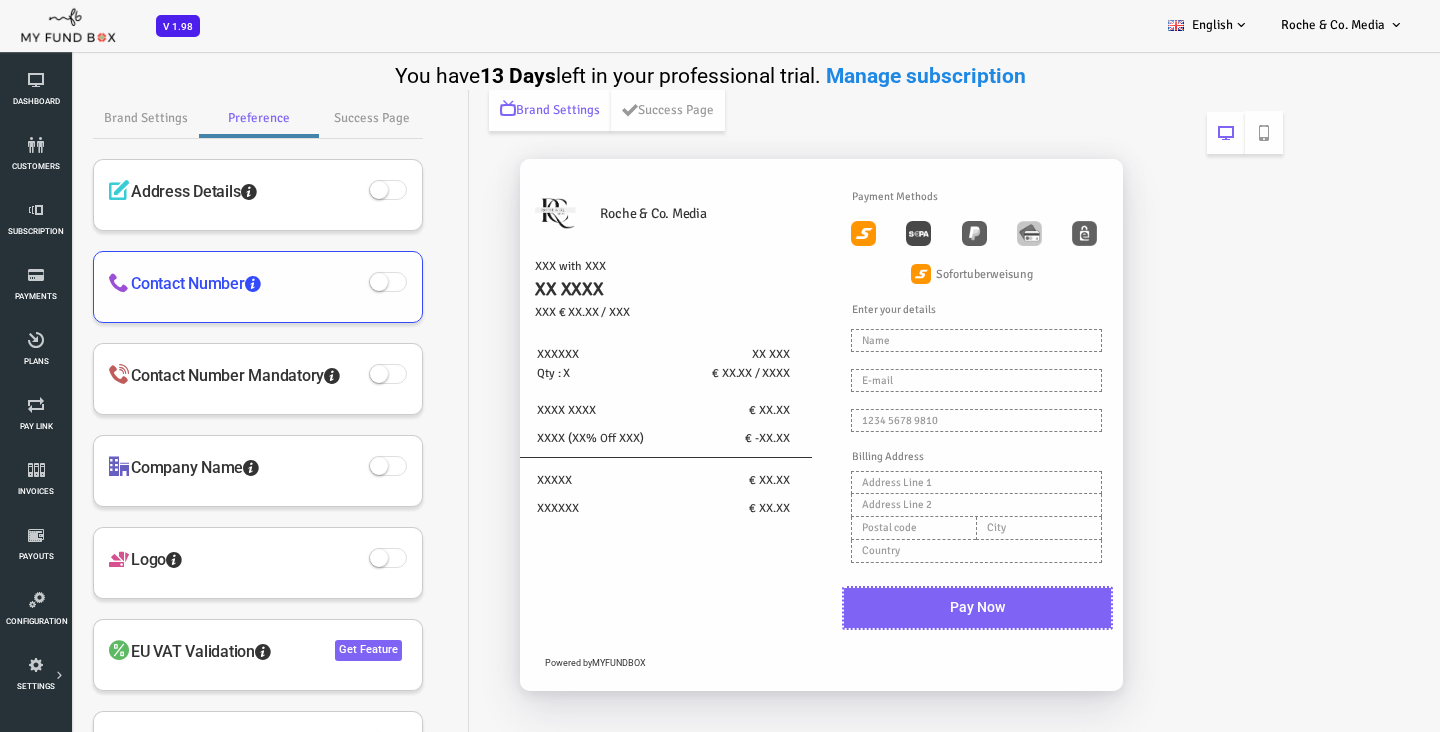 scroll, scrollTop: 97, scrollLeft: 0, axis: vertical 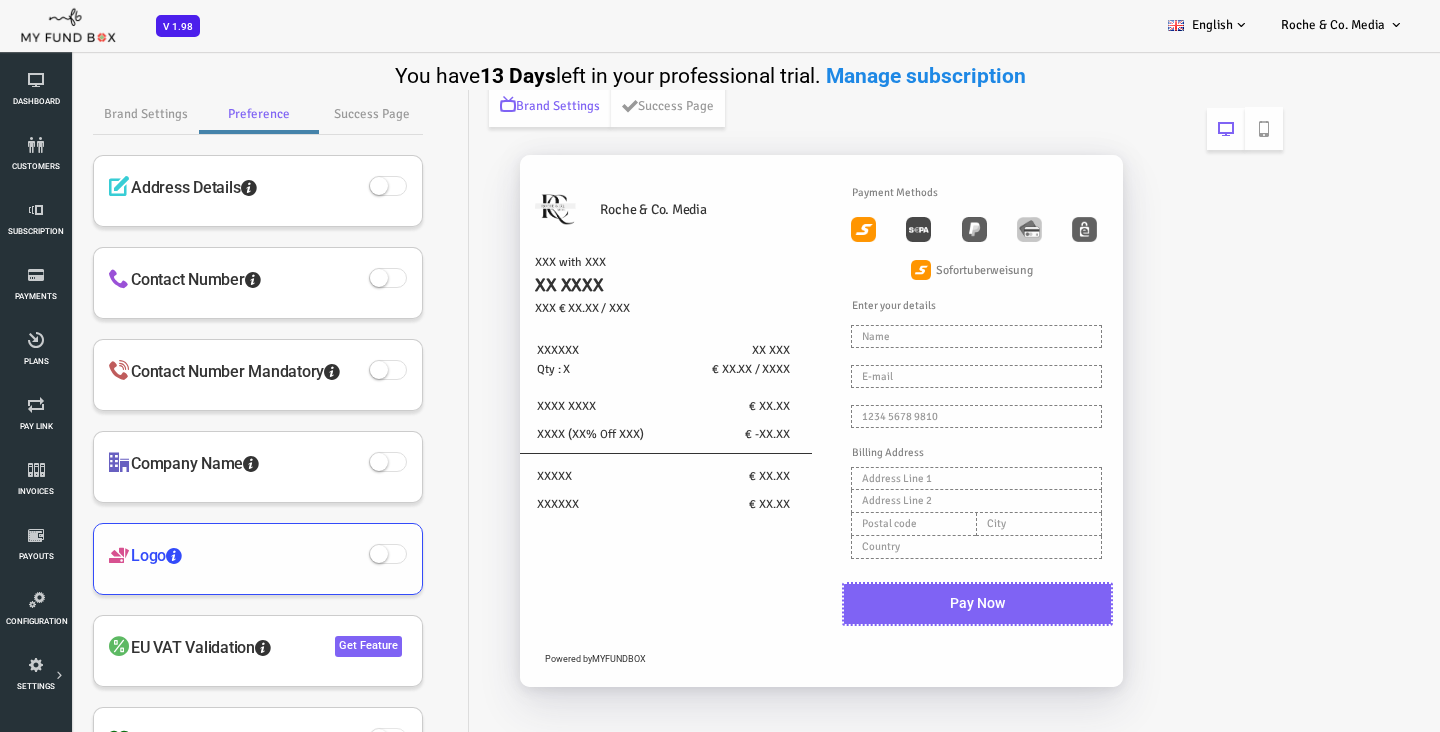 click at bounding box center [330, 554] 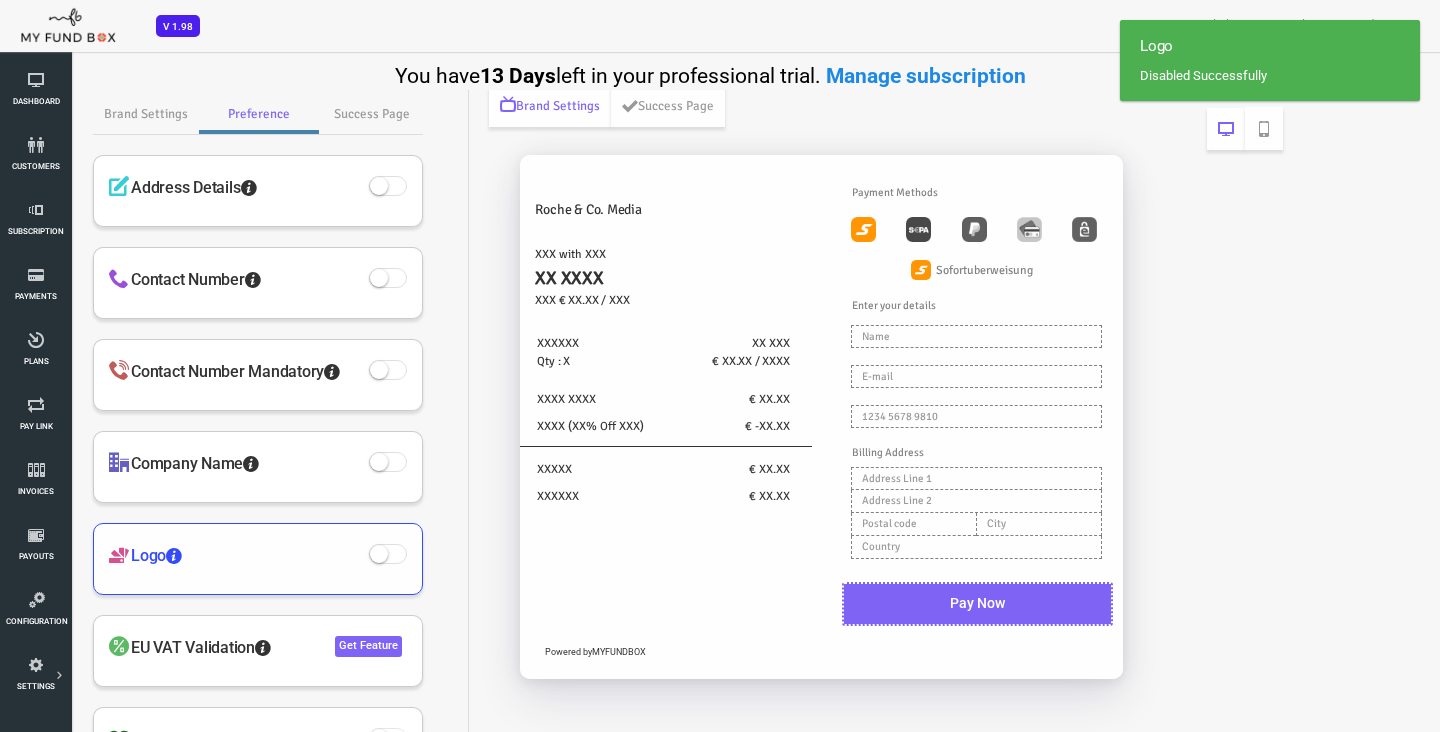 click at bounding box center (321, 554) 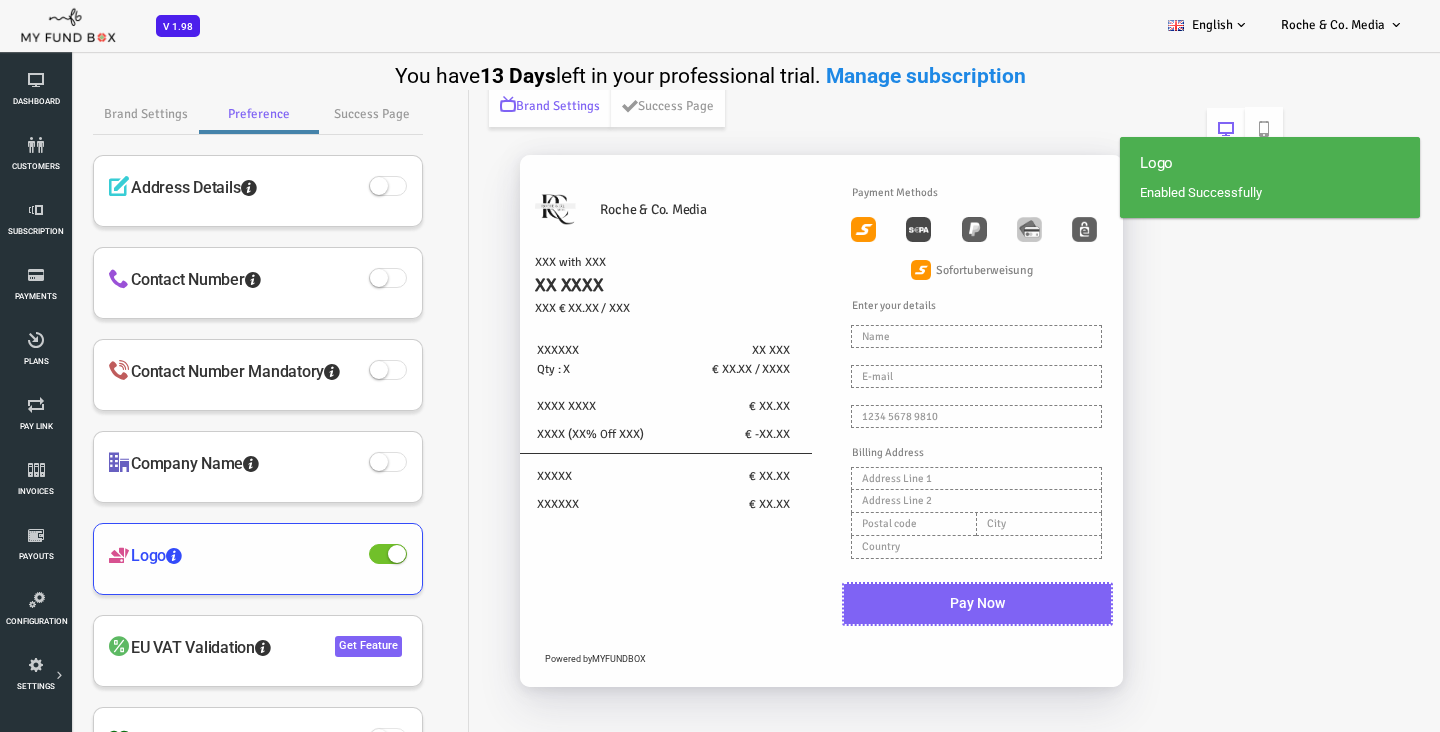 click at bounding box center [330, 554] 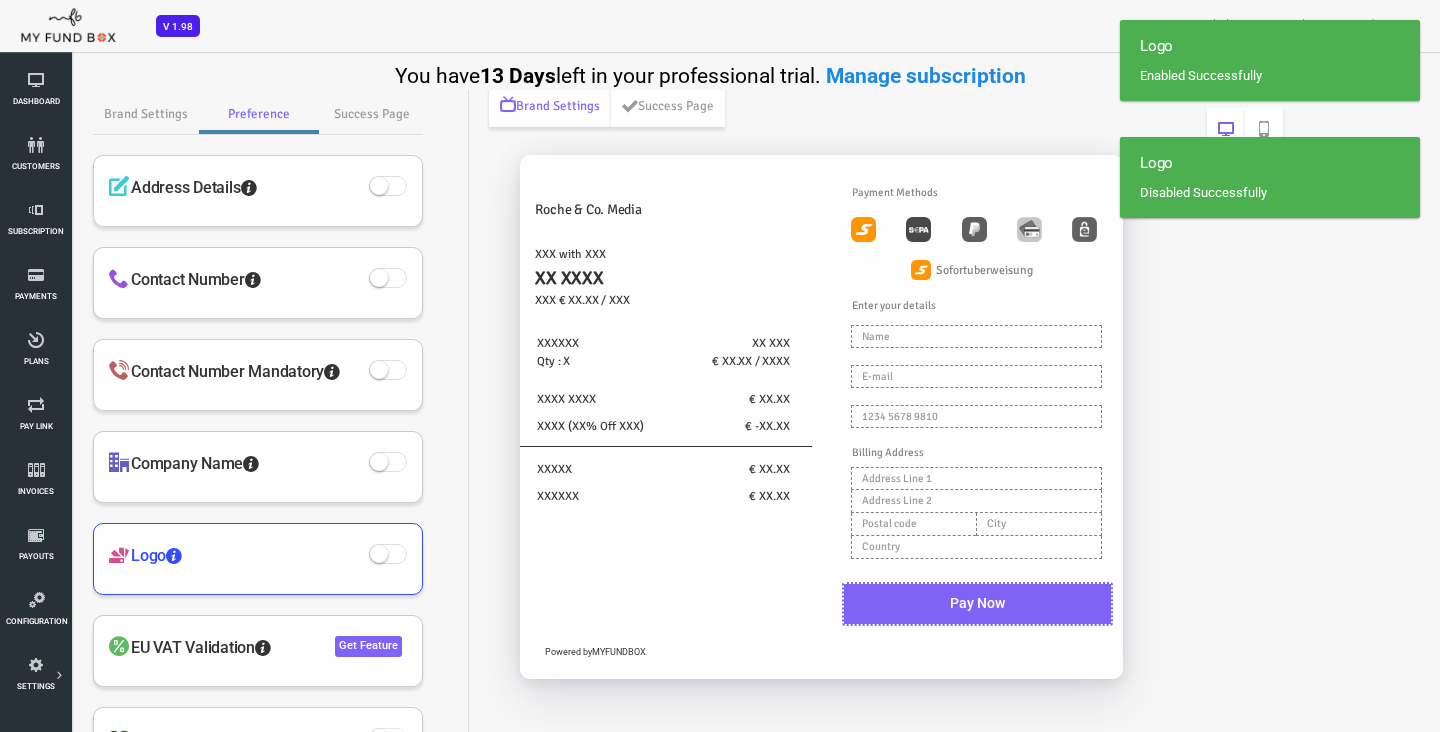 click at bounding box center [321, 554] 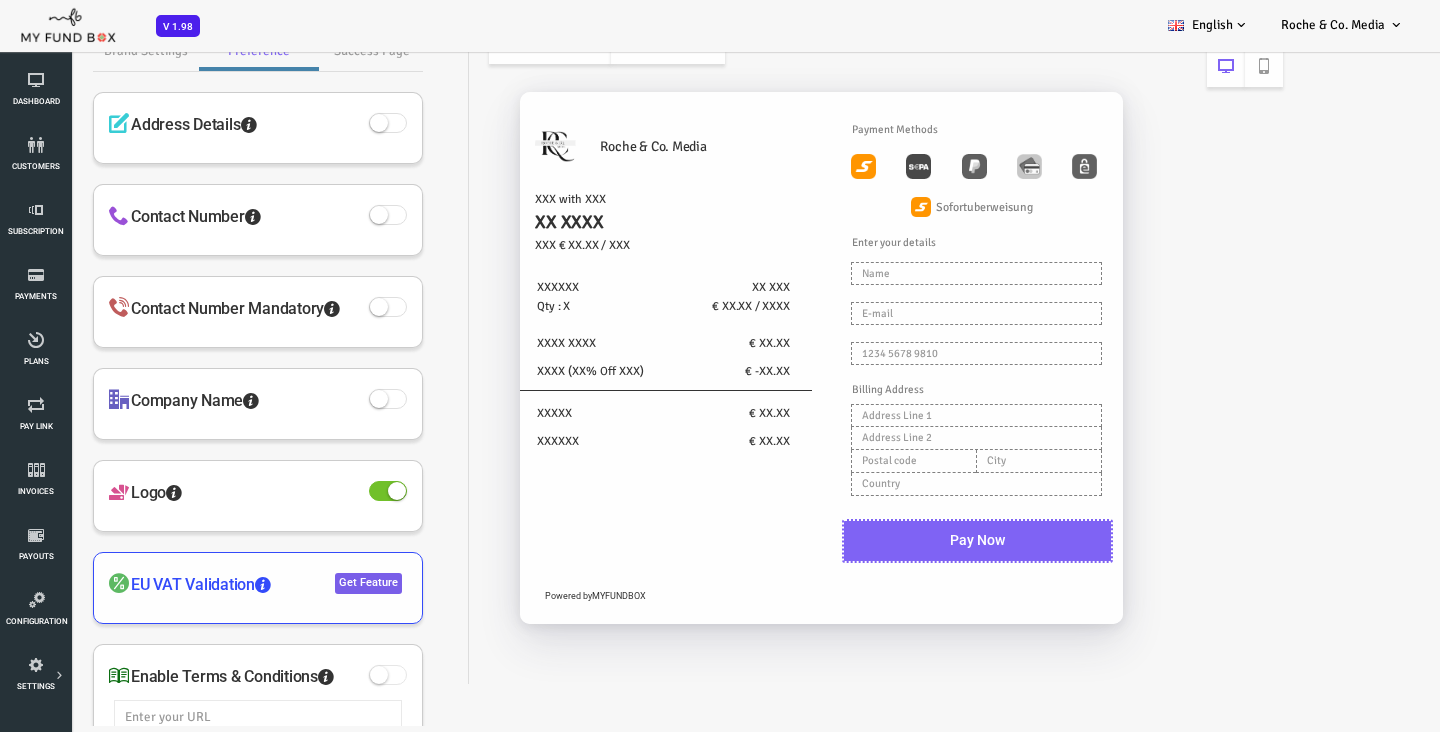 scroll, scrollTop: 4, scrollLeft: 0, axis: vertical 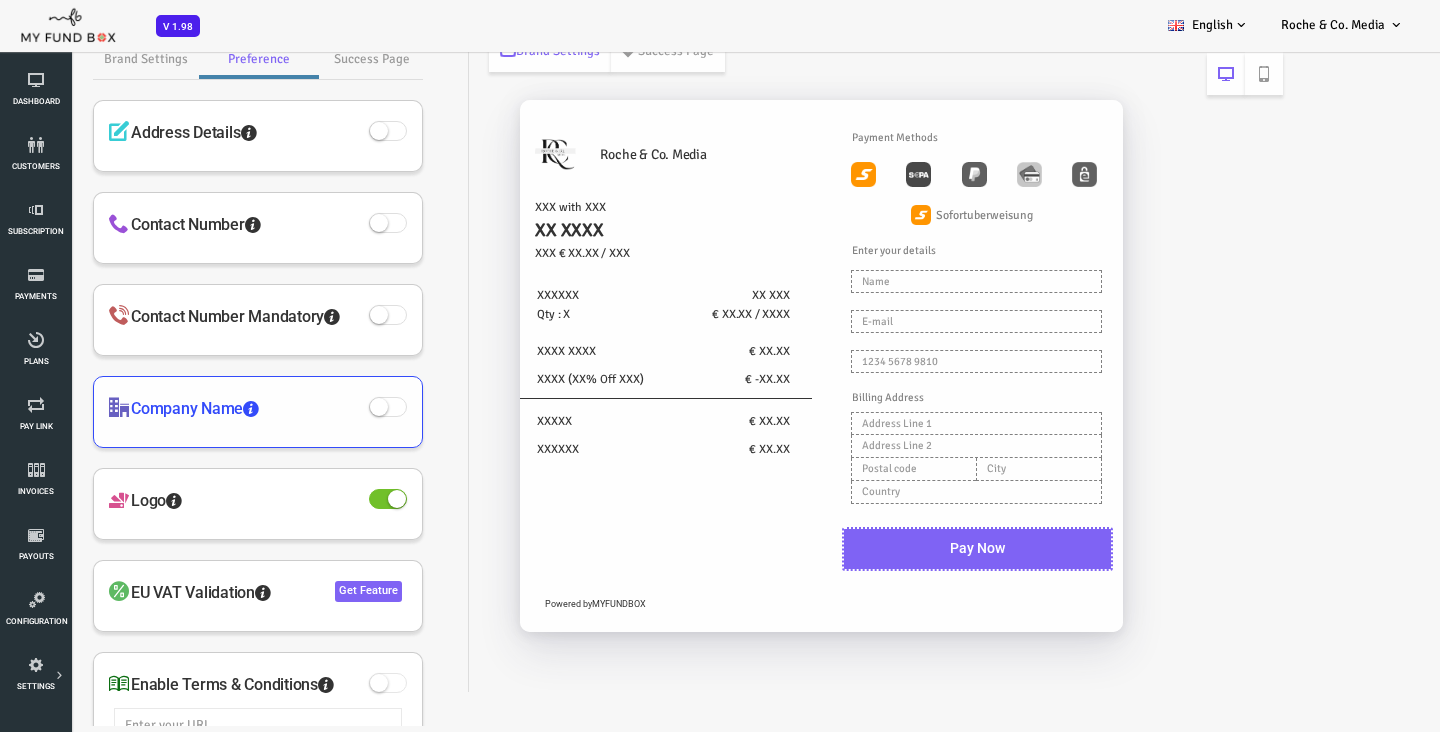 click at bounding box center (330, 408) 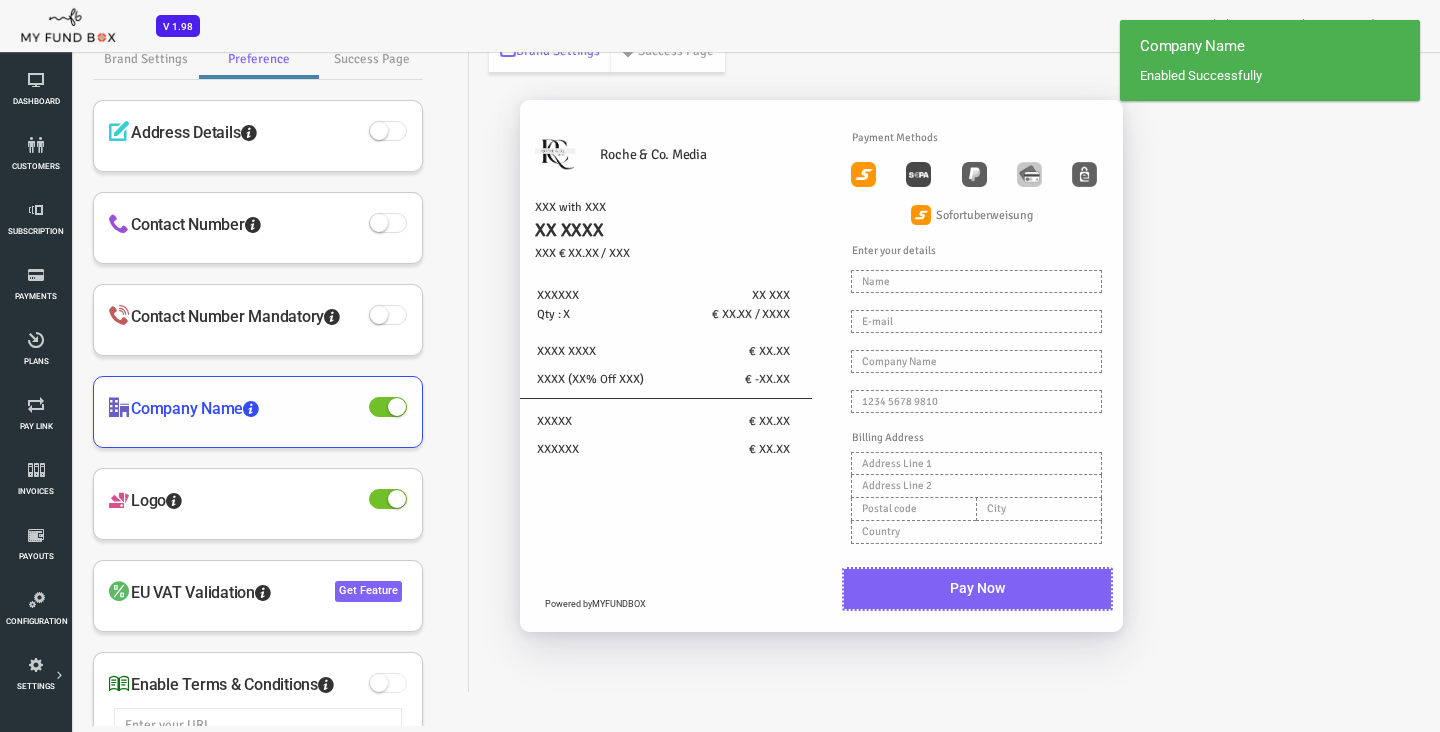 click at bounding box center [339, 408] 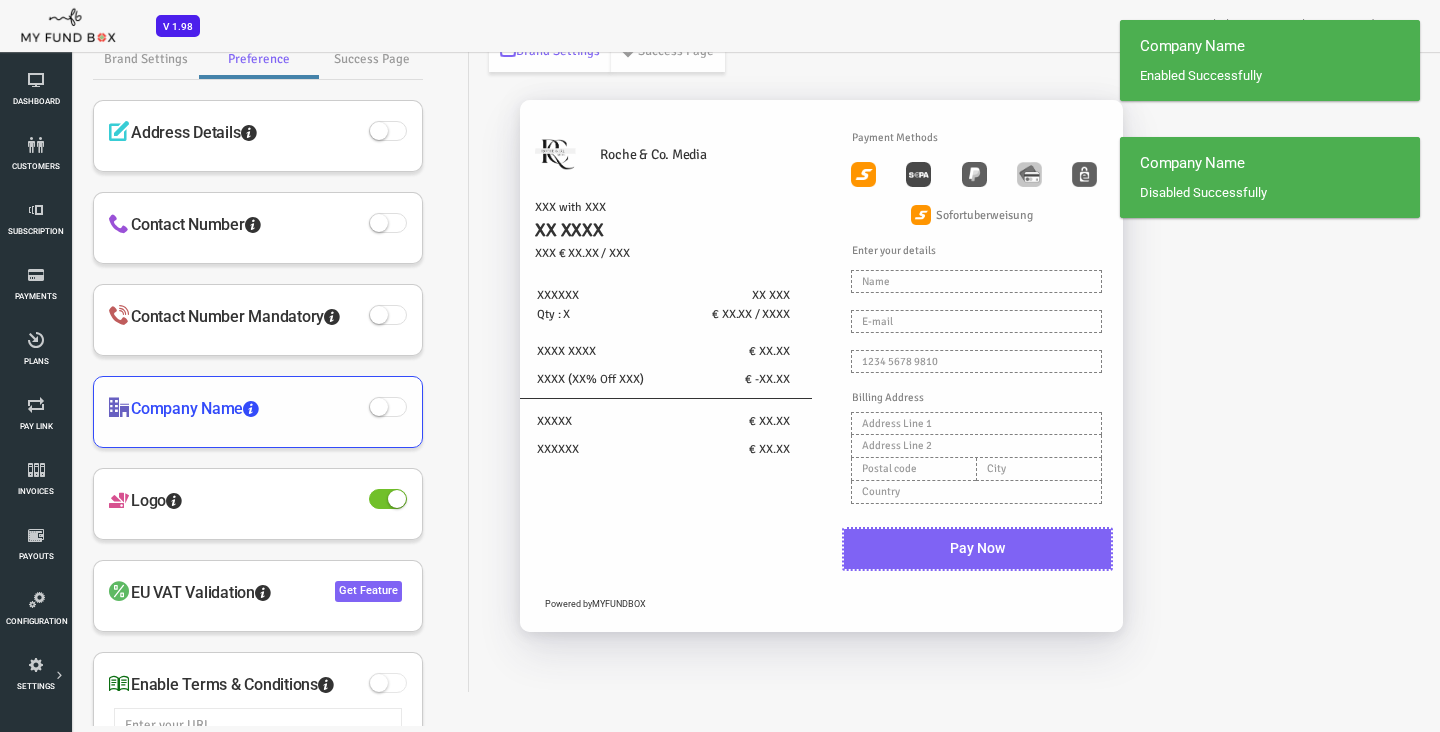 click at bounding box center [330, 408] 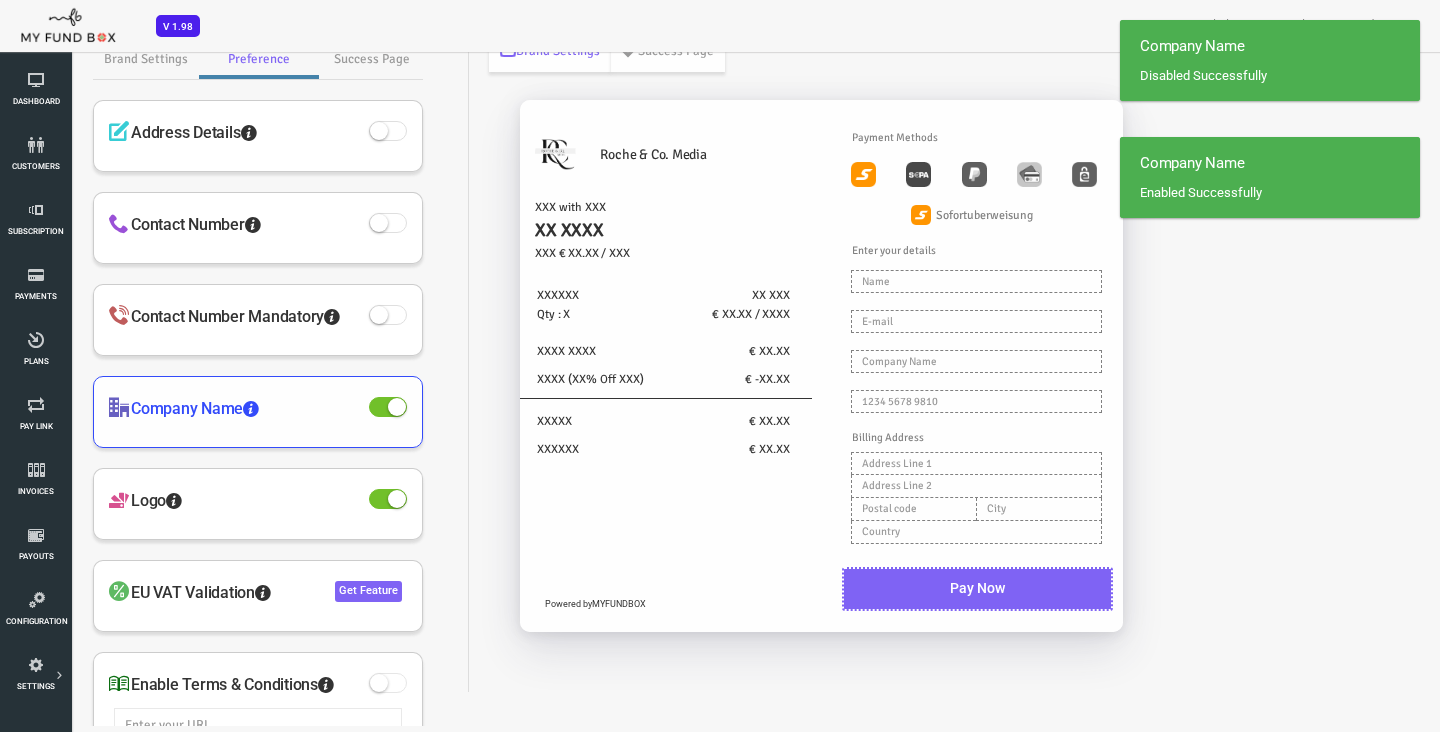 click at bounding box center (339, 408) 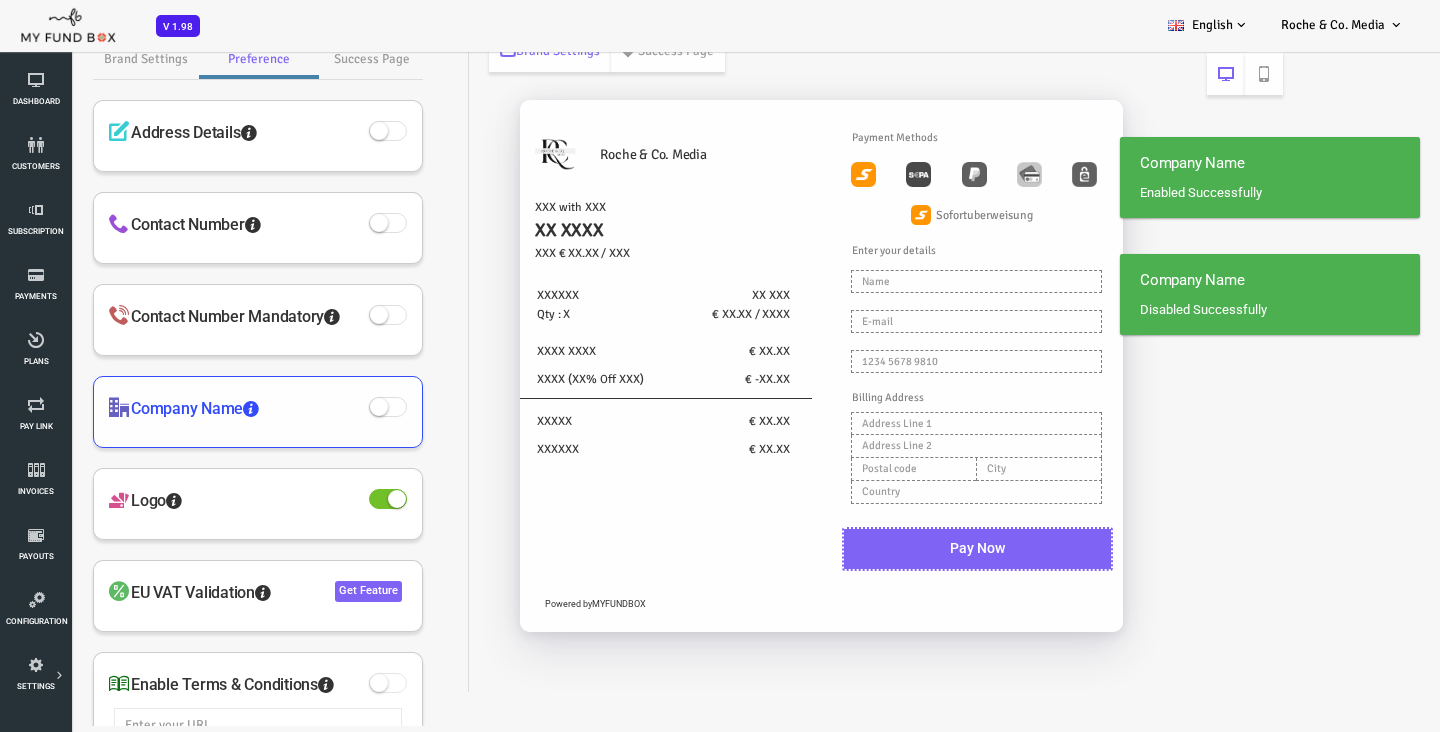 click at bounding box center (330, 408) 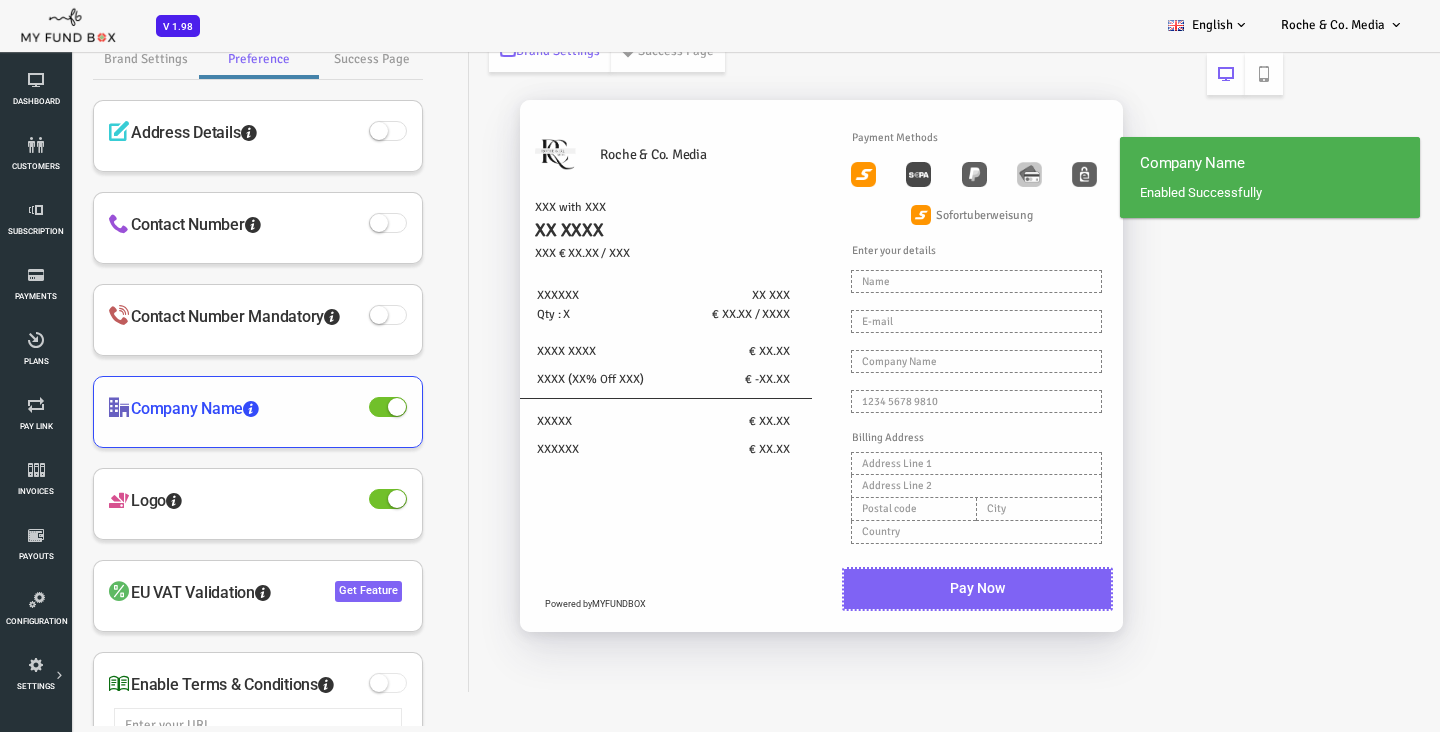 click at bounding box center (339, 408) 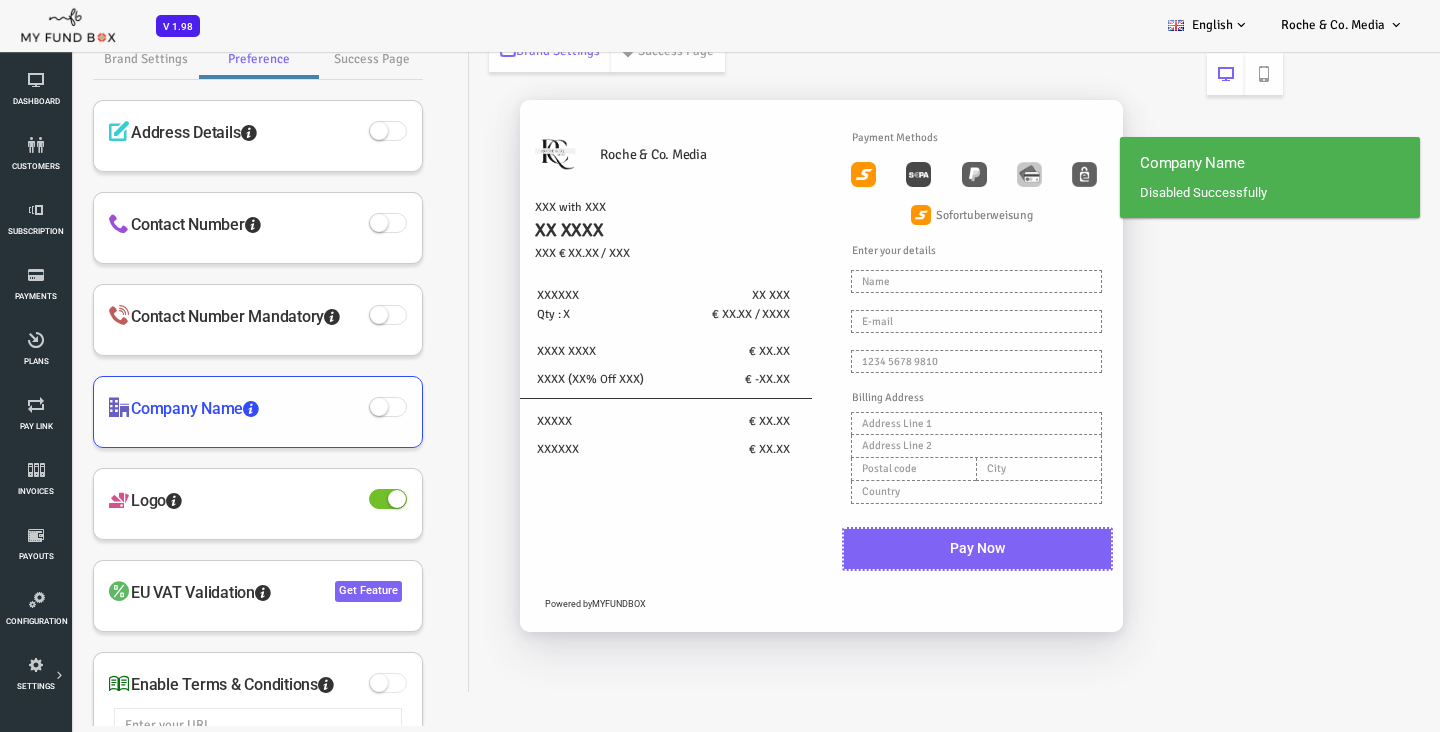 scroll, scrollTop: 0, scrollLeft: 0, axis: both 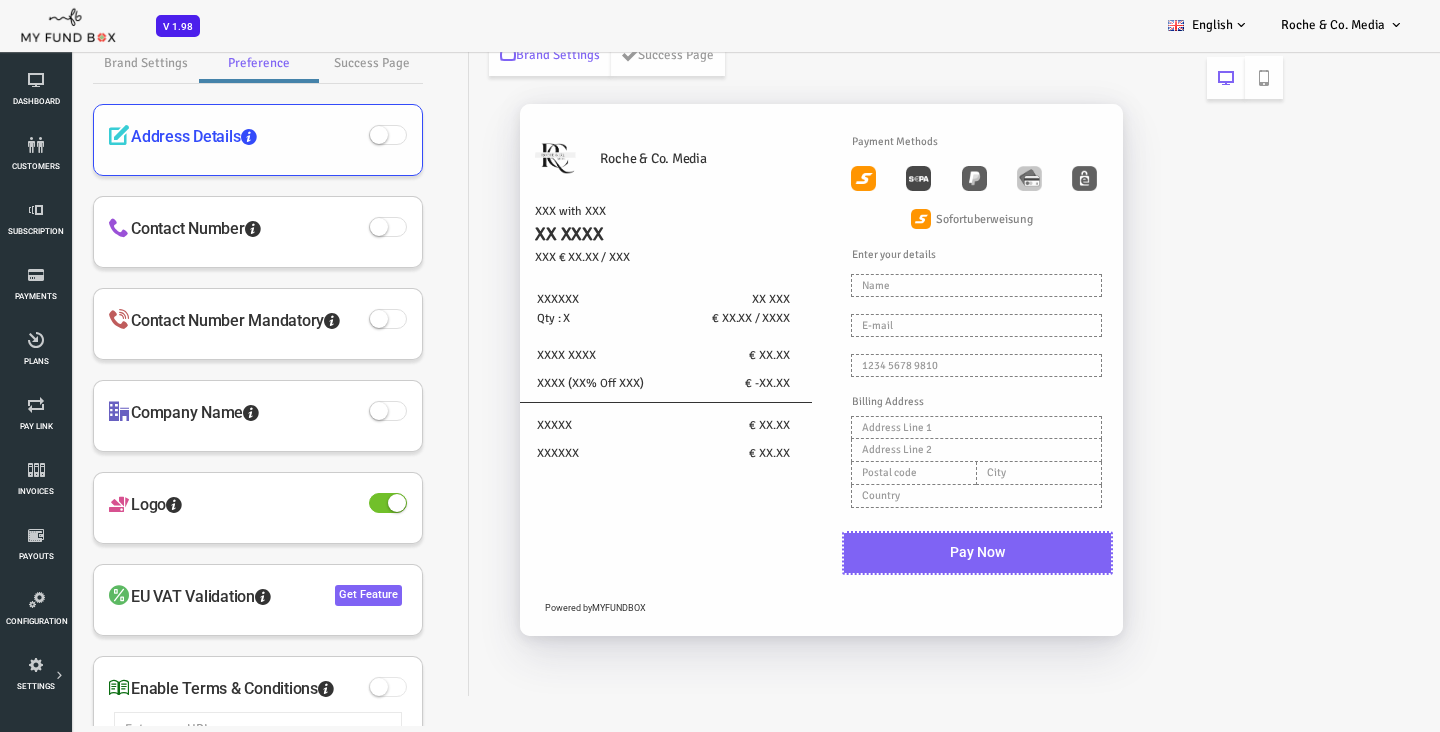 click at bounding box center (330, 136) 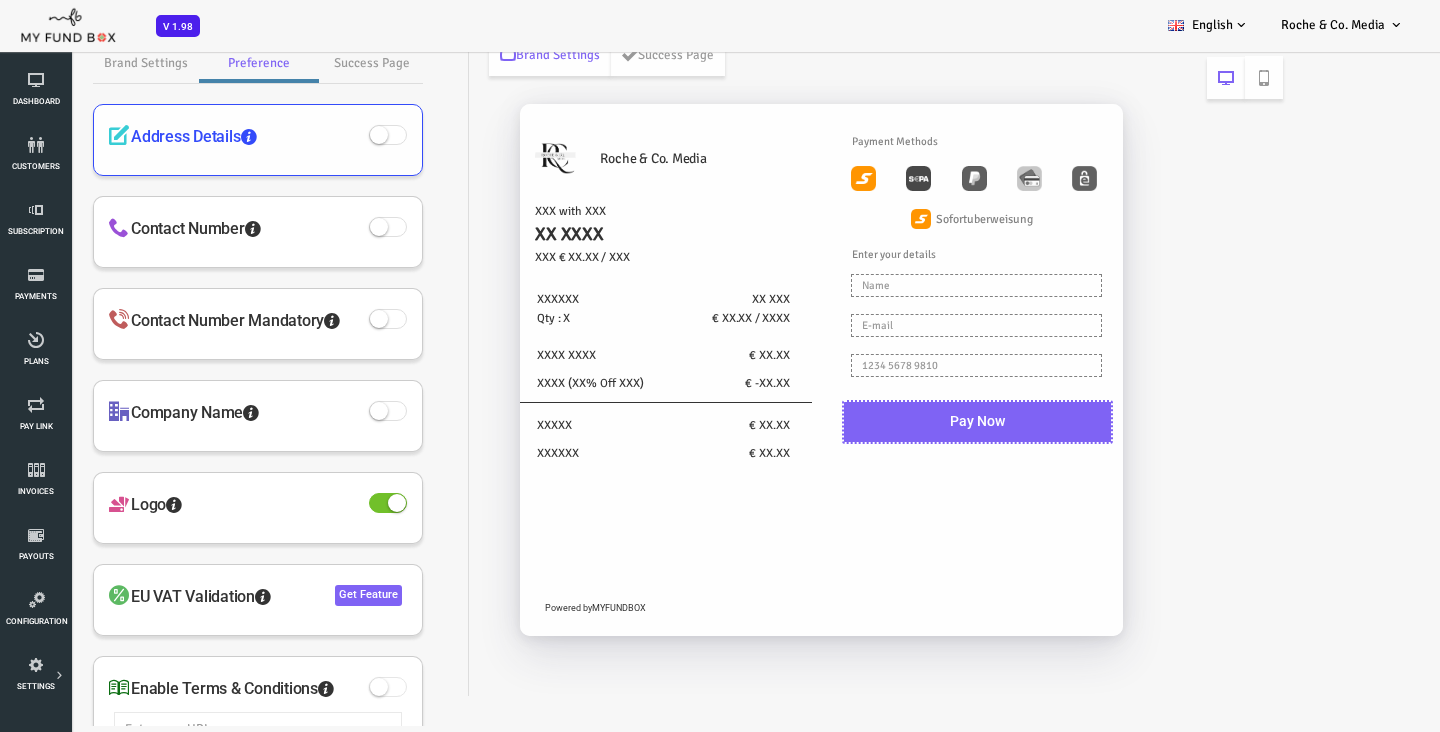 click at bounding box center (330, 136) 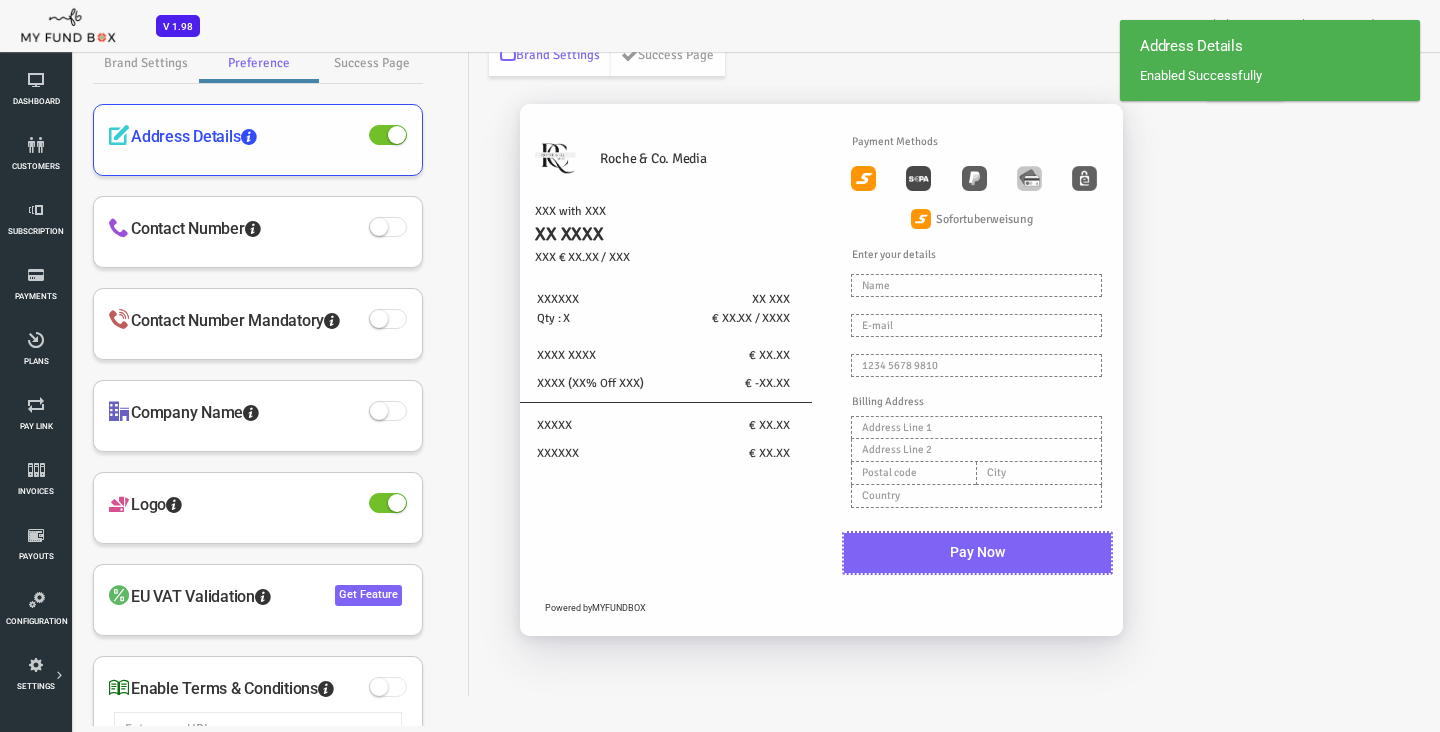 click at bounding box center (330, 136) 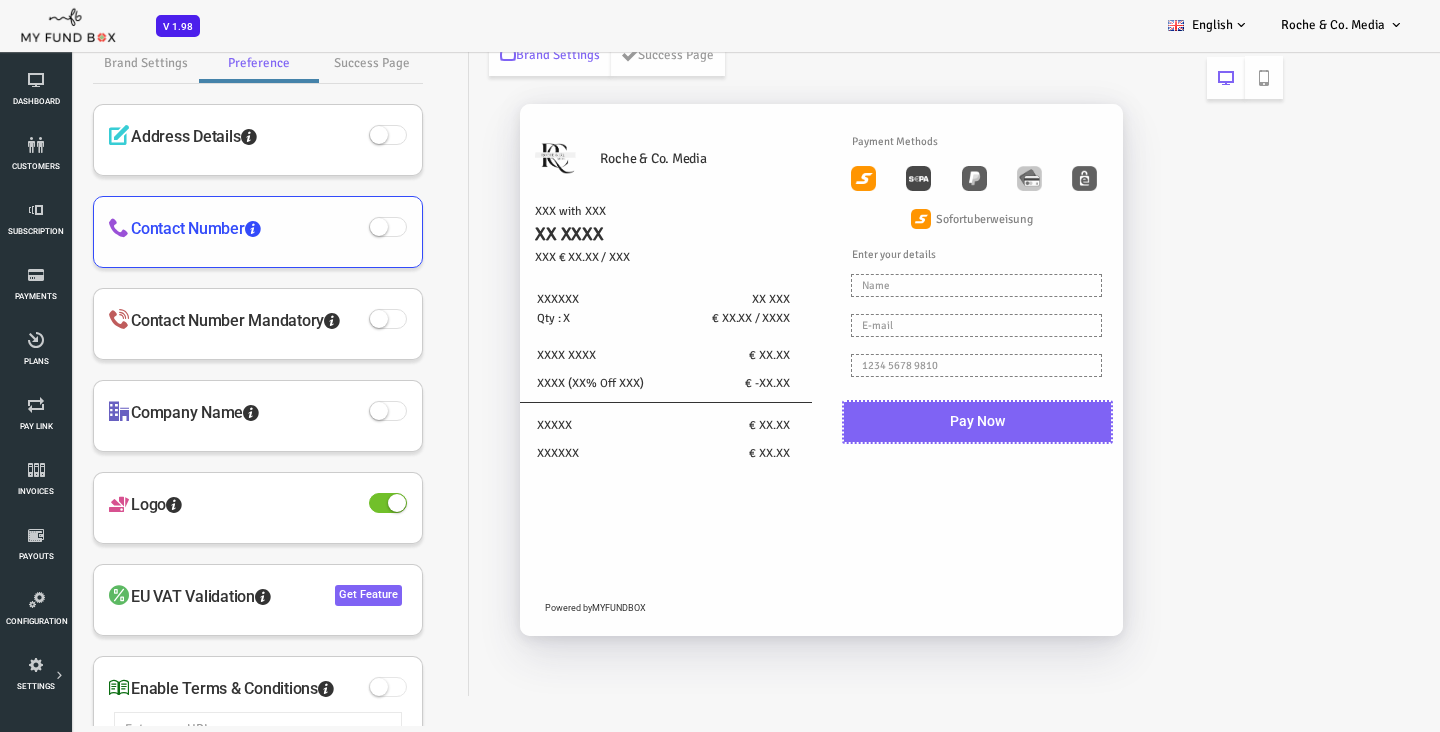 click at bounding box center (321, 228) 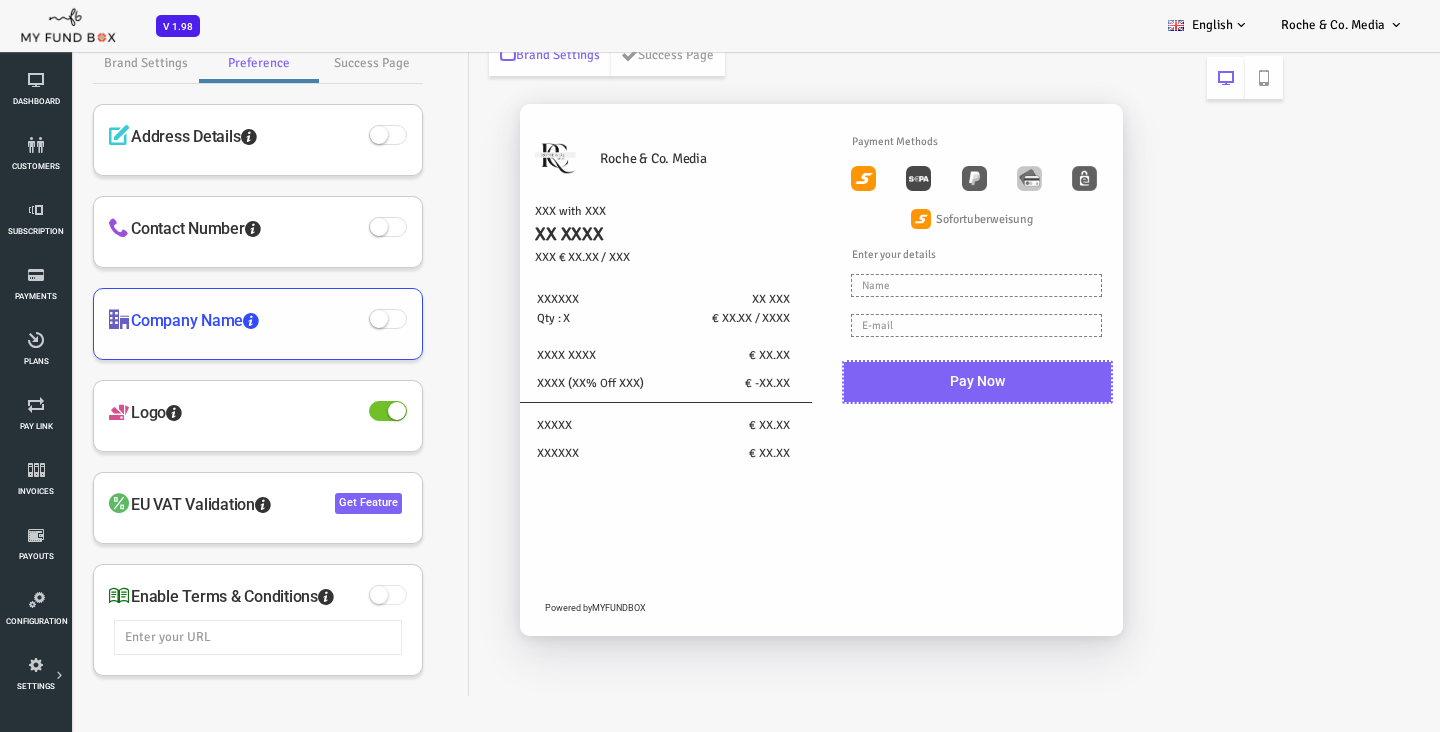 scroll, scrollTop: 0, scrollLeft: 0, axis: both 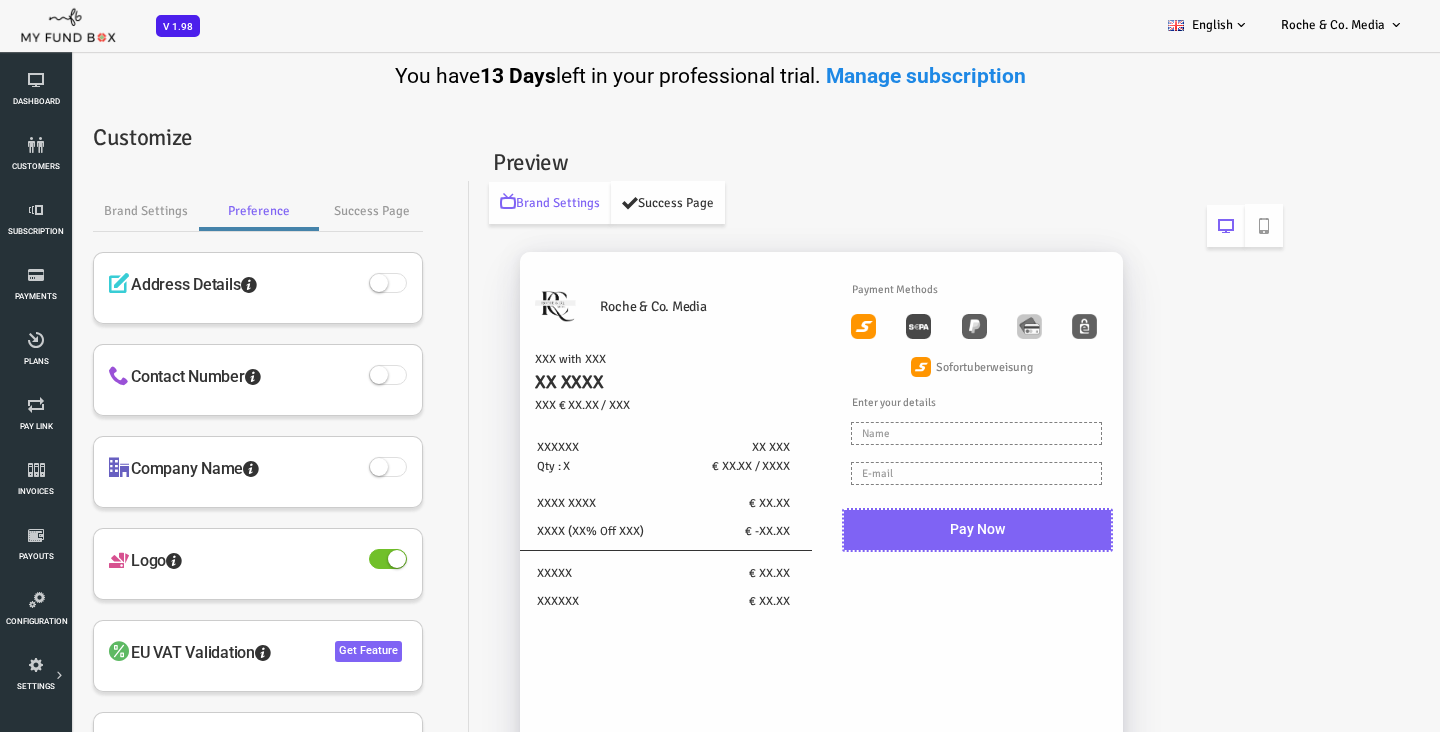 click on "Success Page" at bounding box center (610, 202) 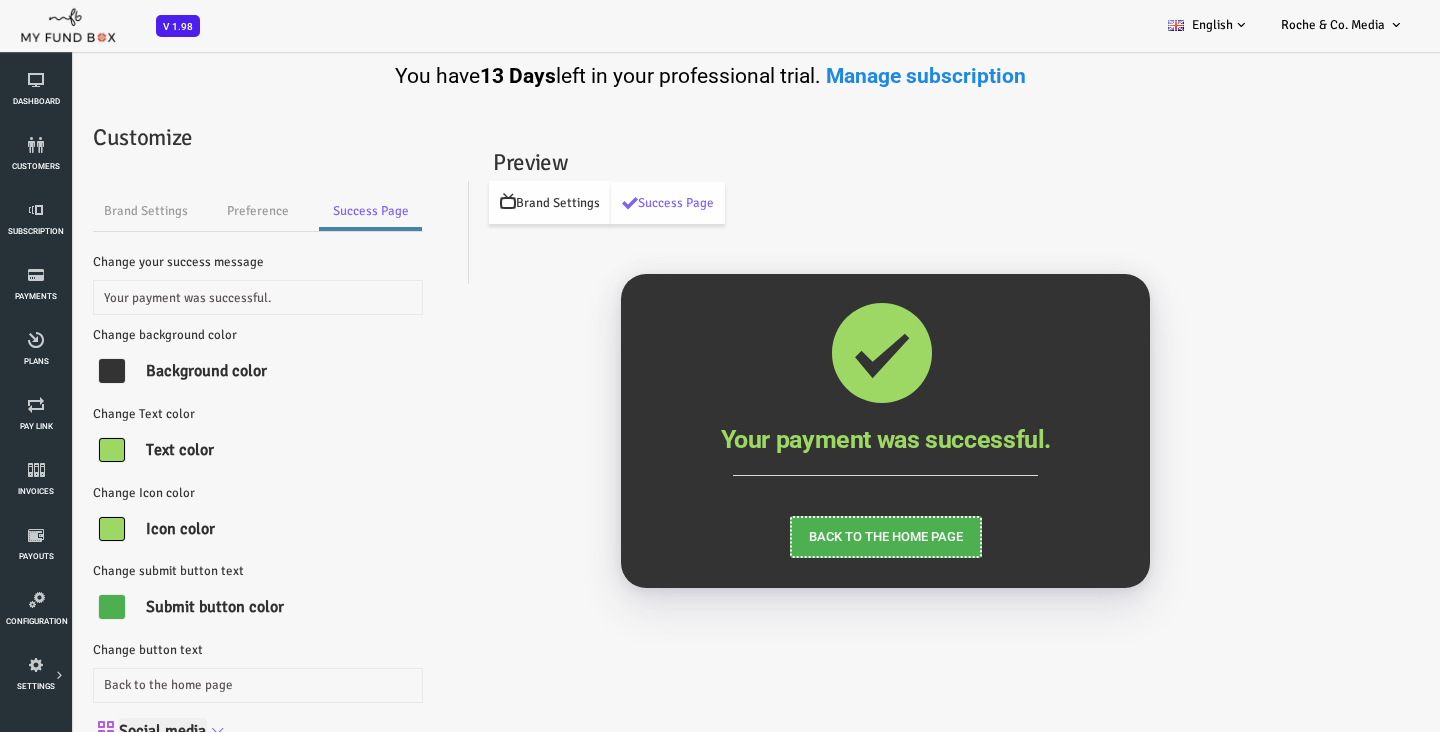 click on "Brand Settings" at bounding box center (492, 202) 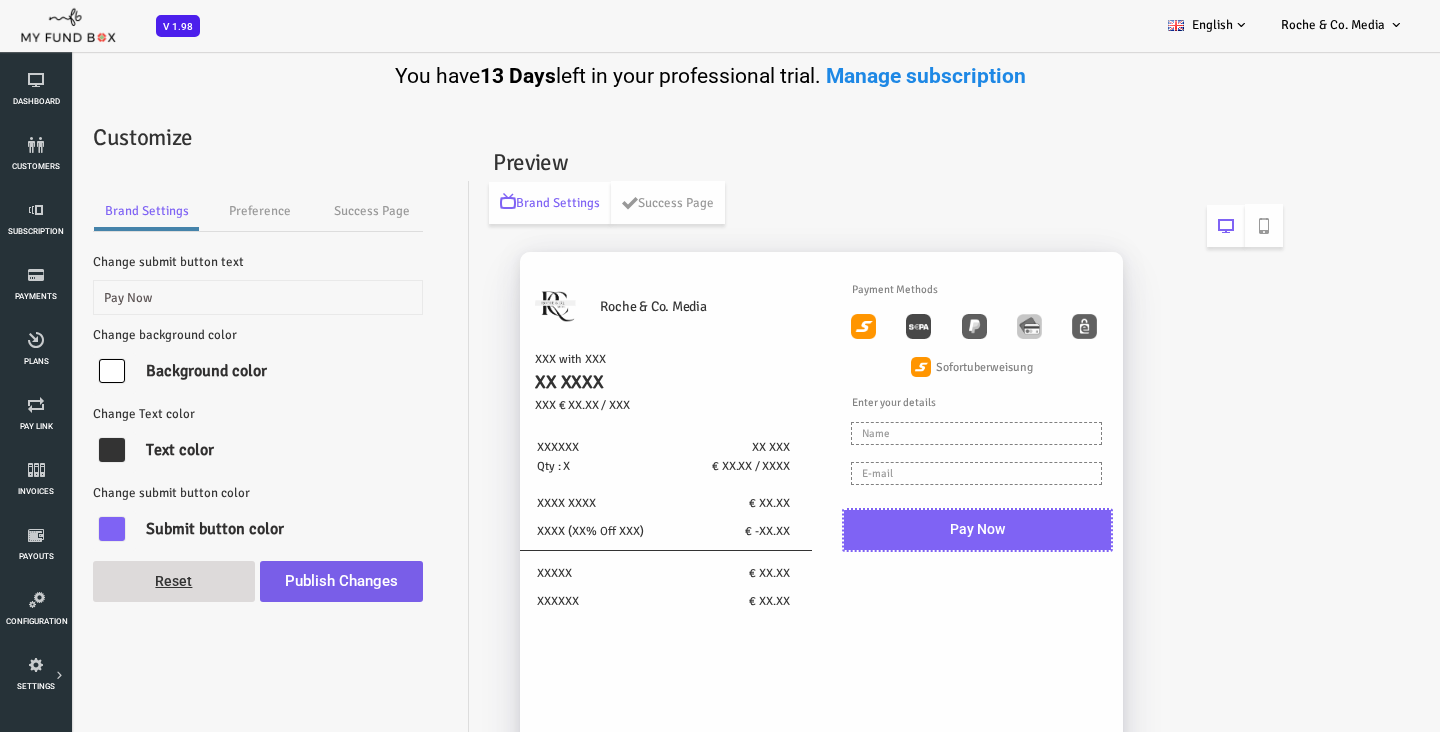 click on "Publish Changes" at bounding box center [283, 581] 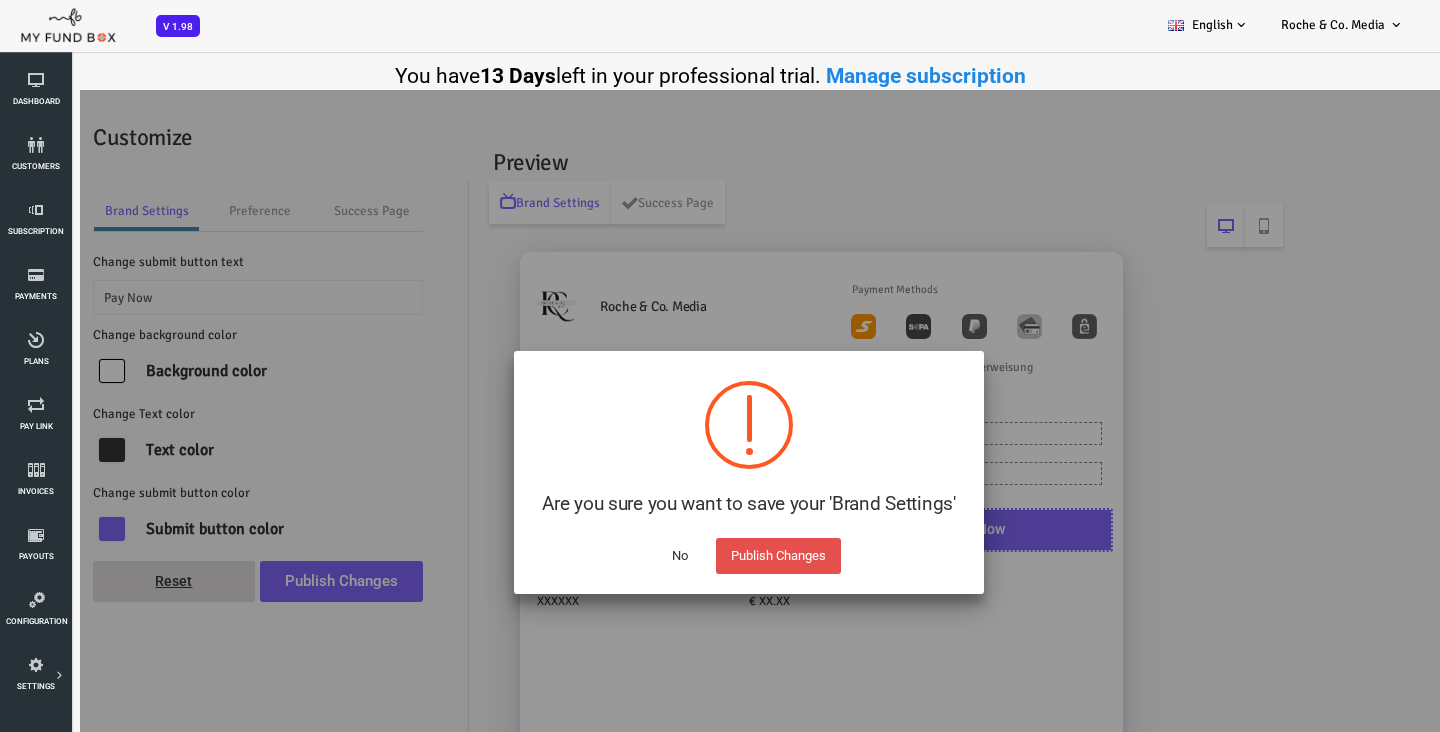 click on "Publish Changes" at bounding box center (720, 556) 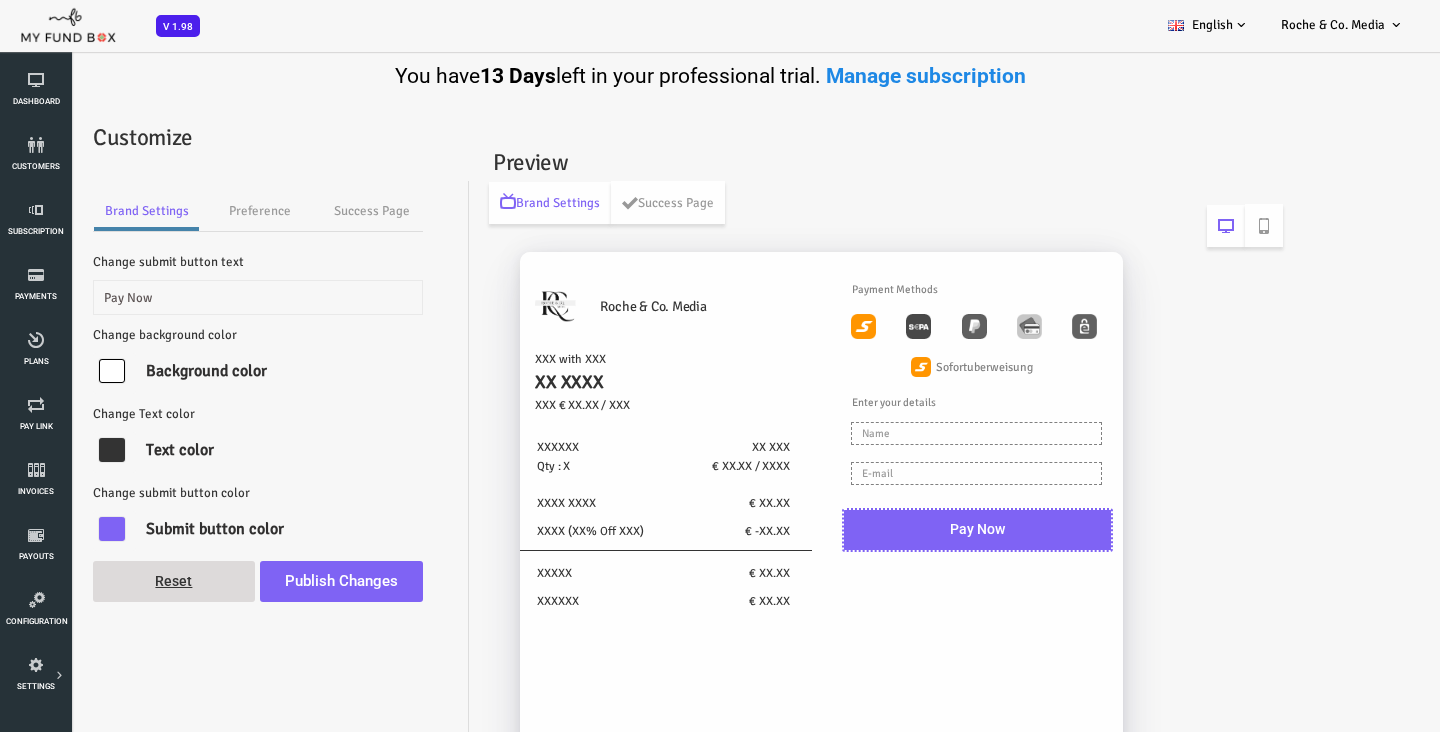 click at bounding box center [805, 326] 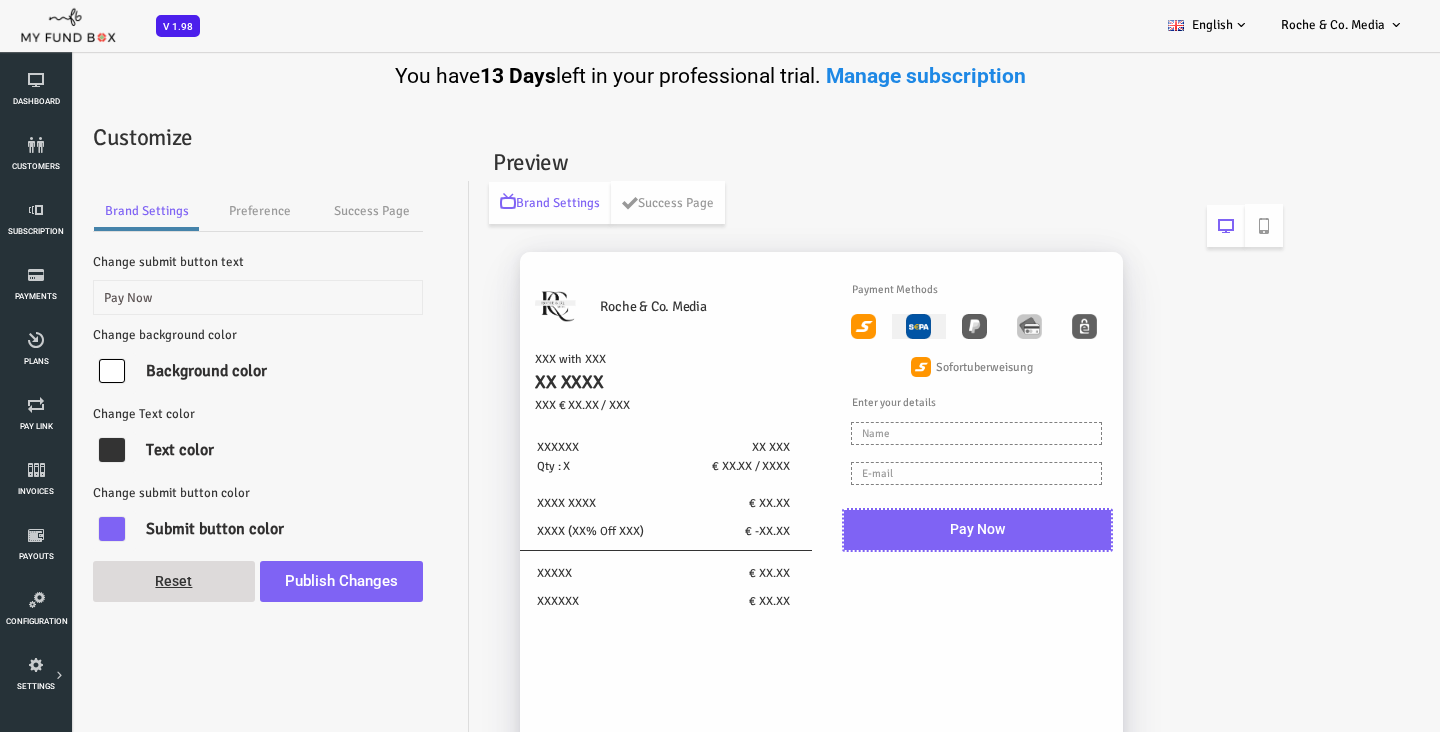 click at bounding box center [860, 326] 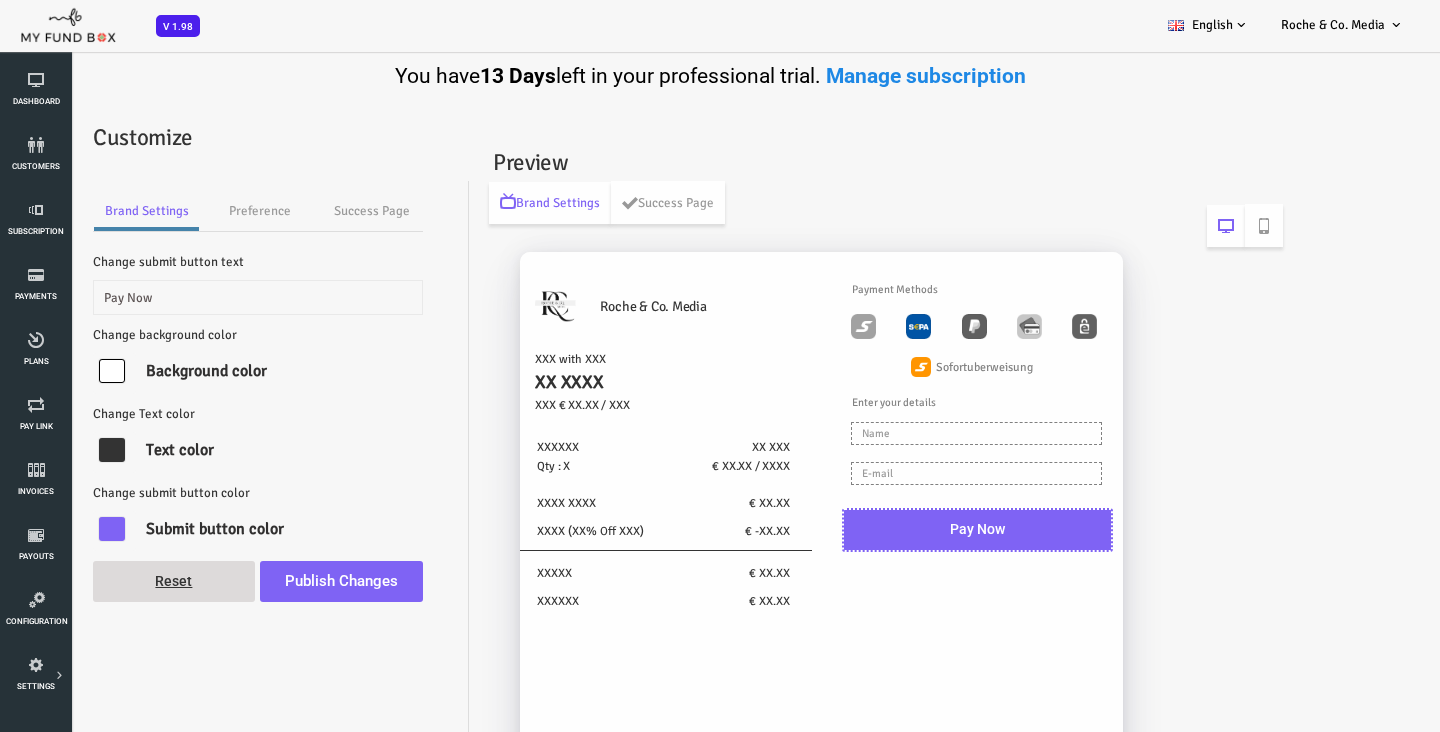 click at bounding box center [863, 367] 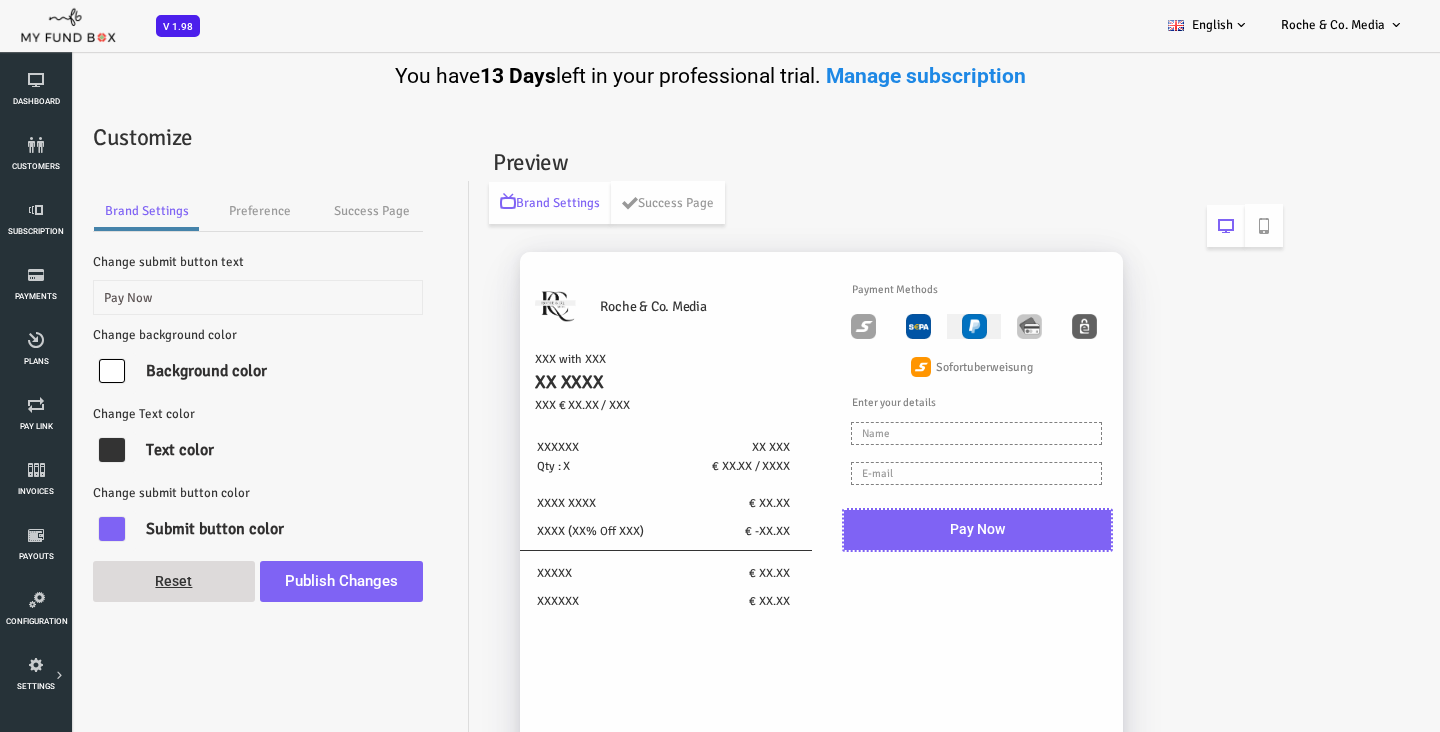 click at bounding box center [916, 326] 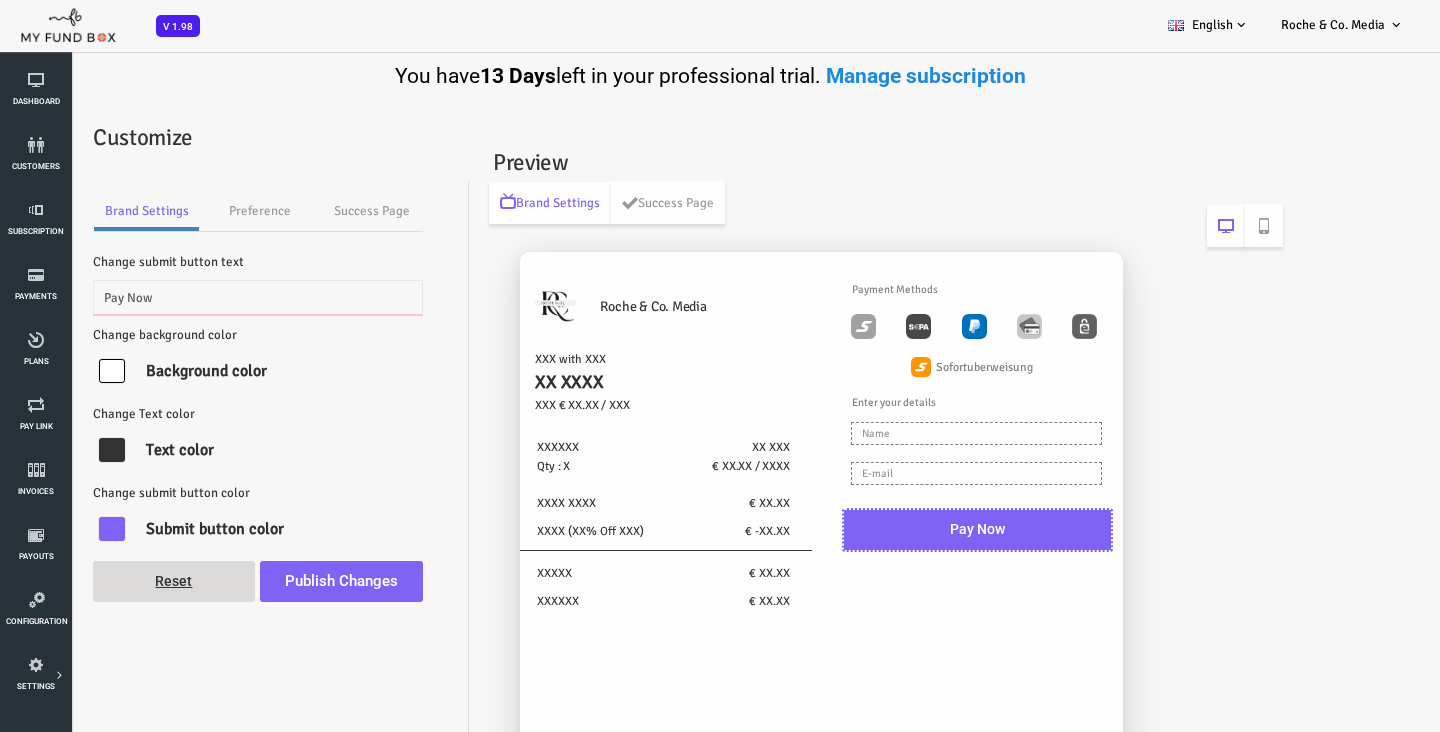 drag, startPoint x: 100, startPoint y: 297, endPoint x: 18, endPoint y: 297, distance: 82 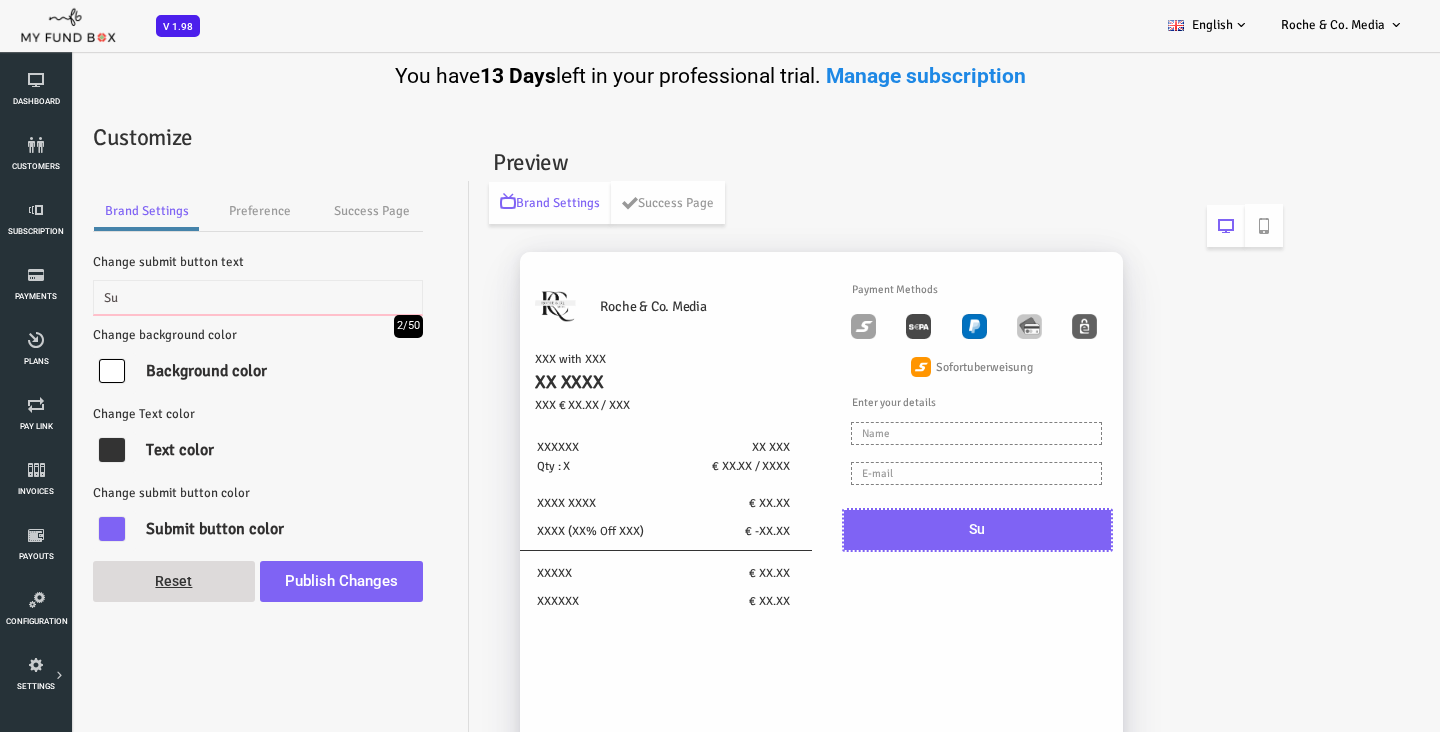 type on "S" 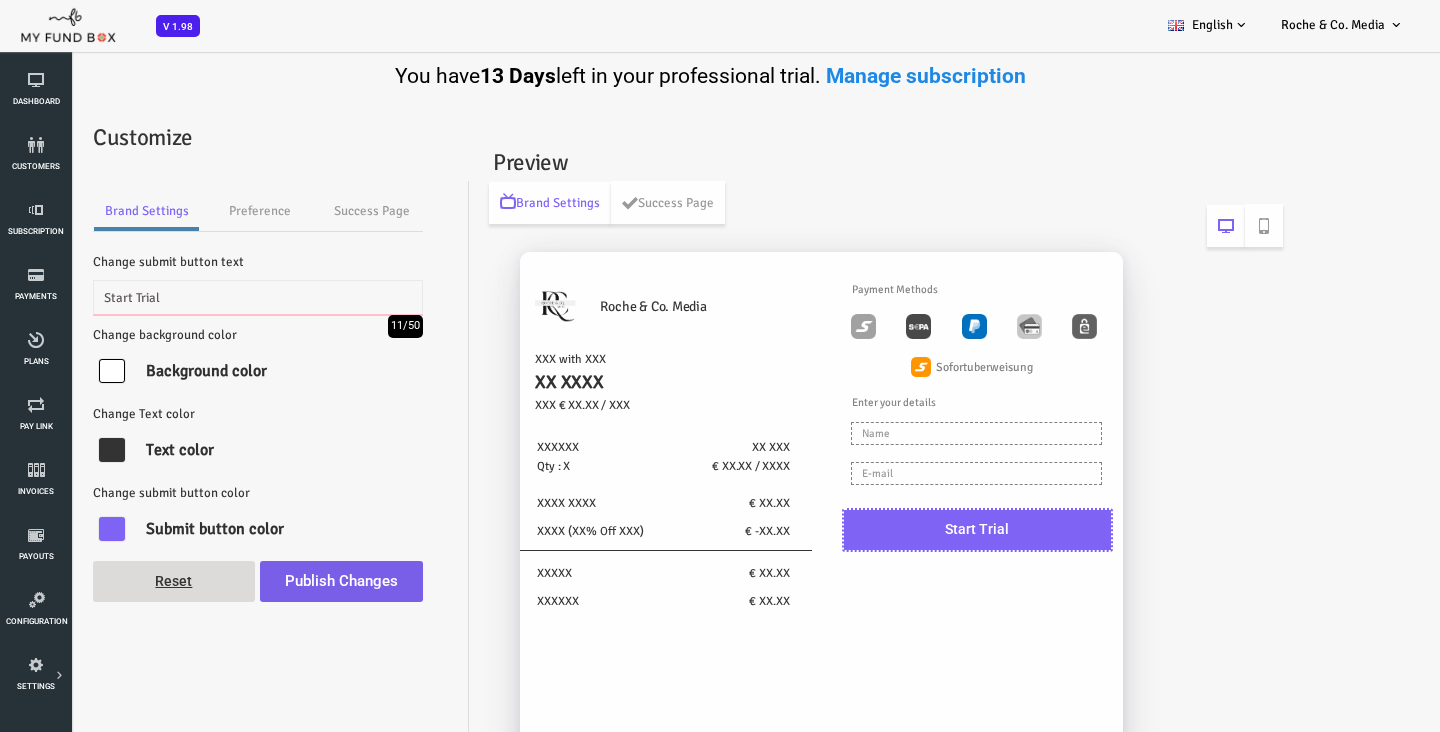 type on "Start Trial" 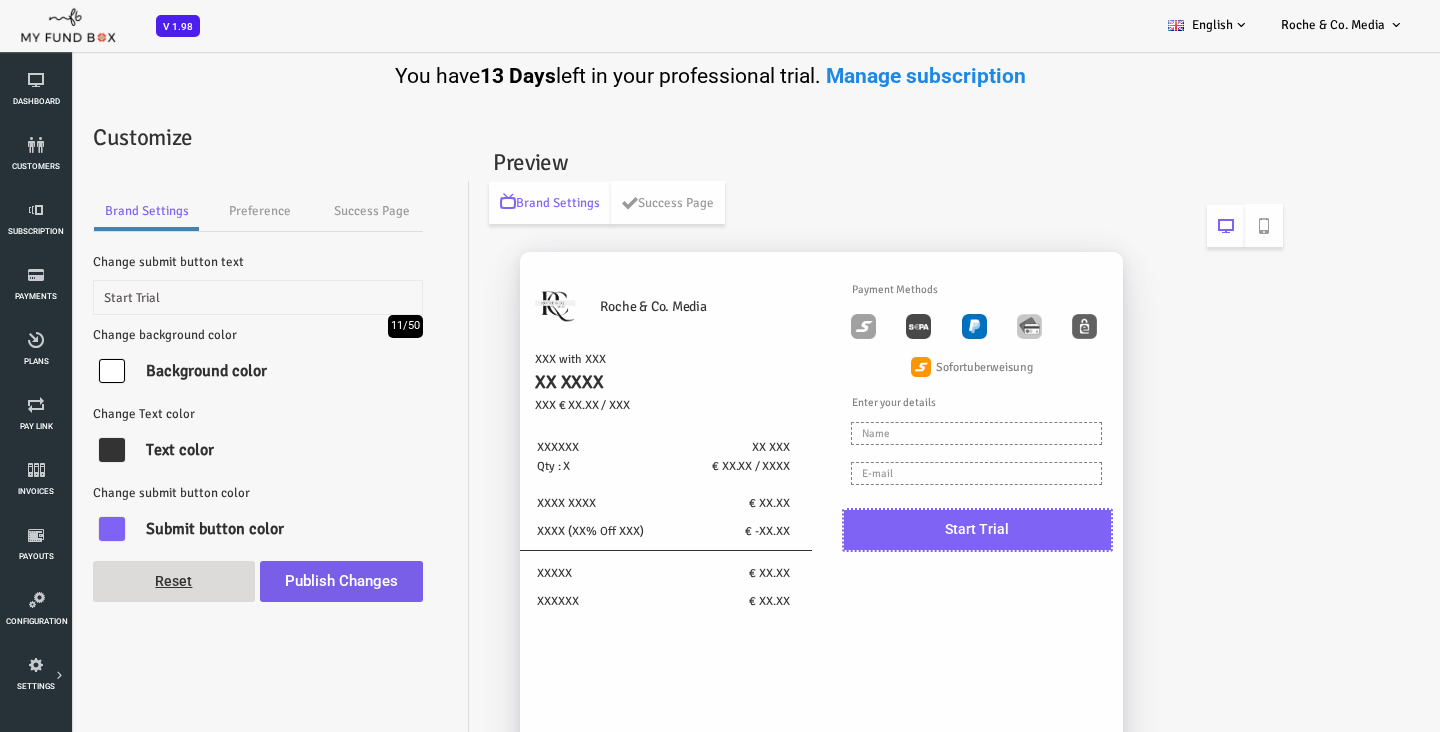 click on "Publish Changes" at bounding box center [283, 581] 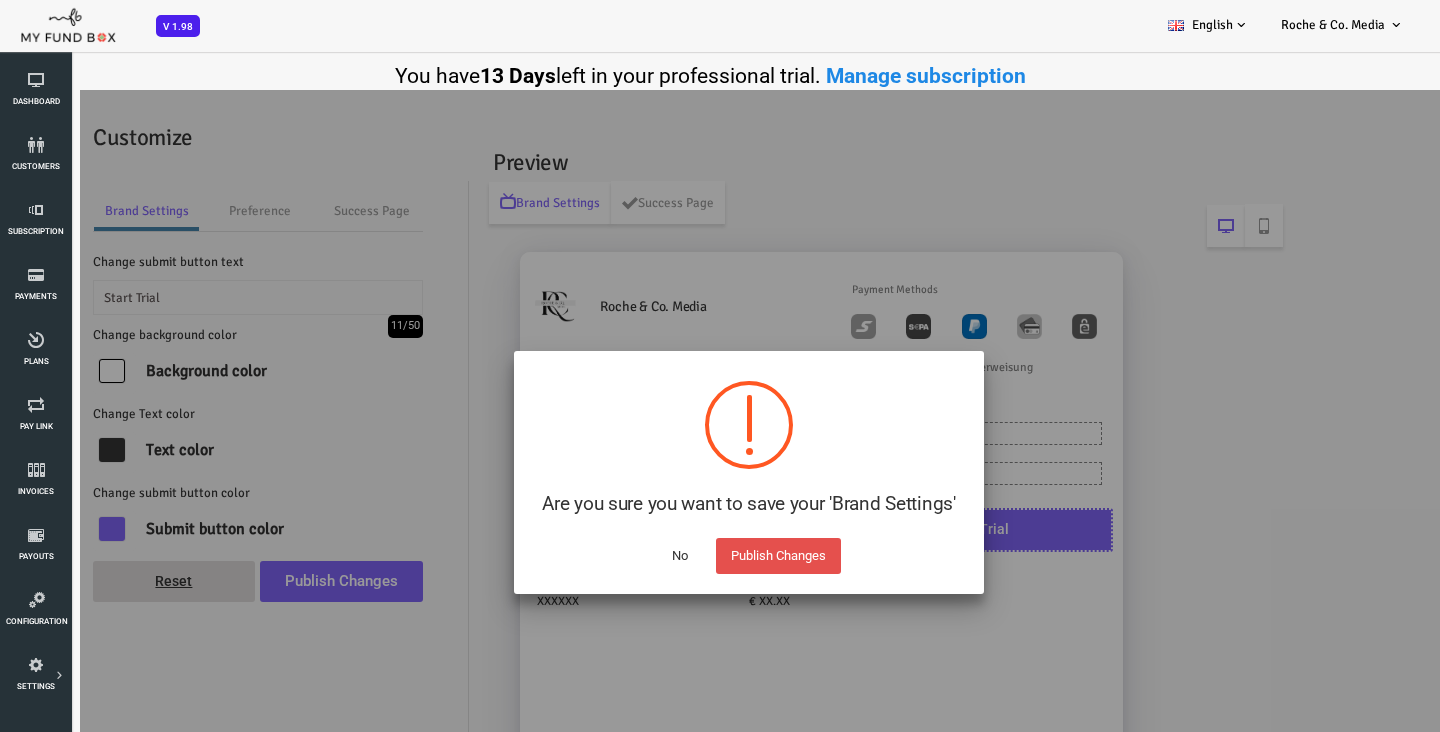 click on "Publish Changes" at bounding box center (720, 556) 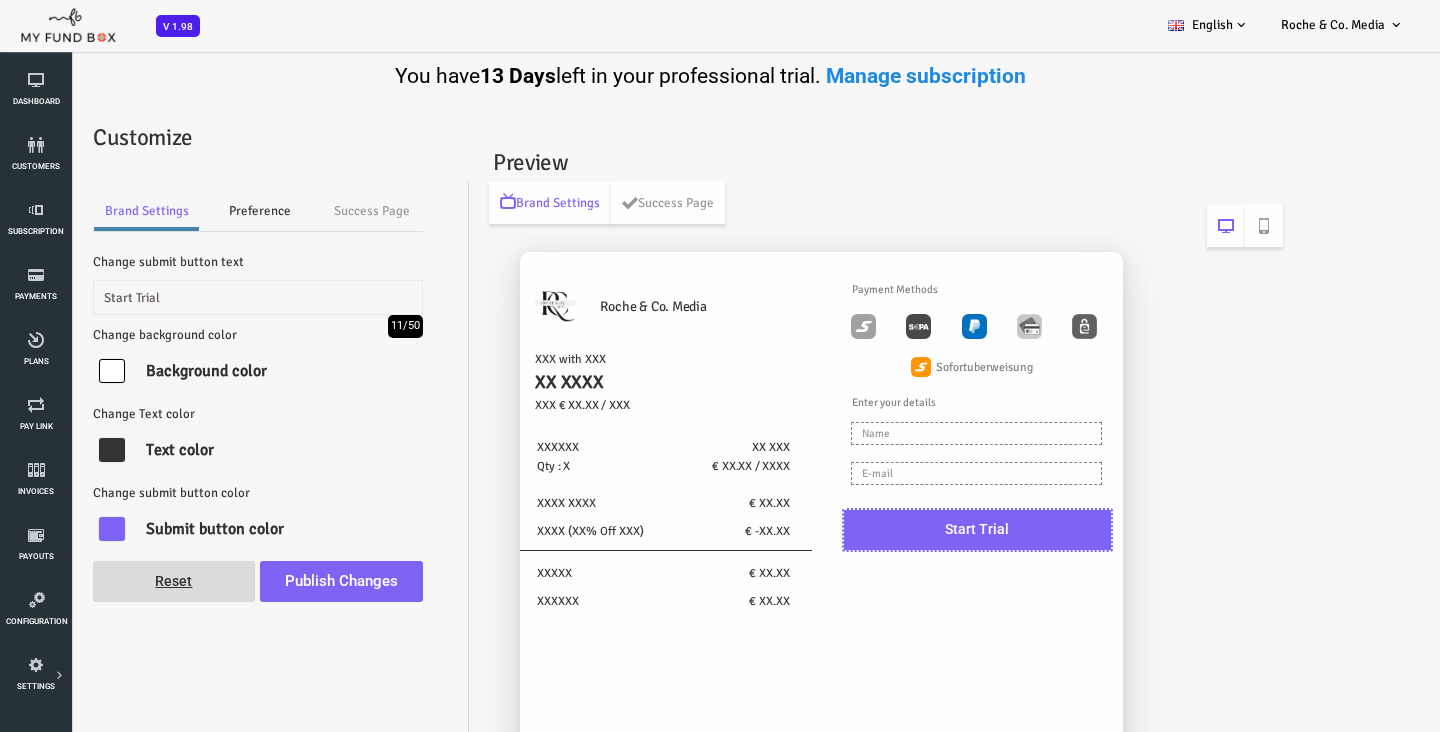 click on "Preference" at bounding box center [202, 211] 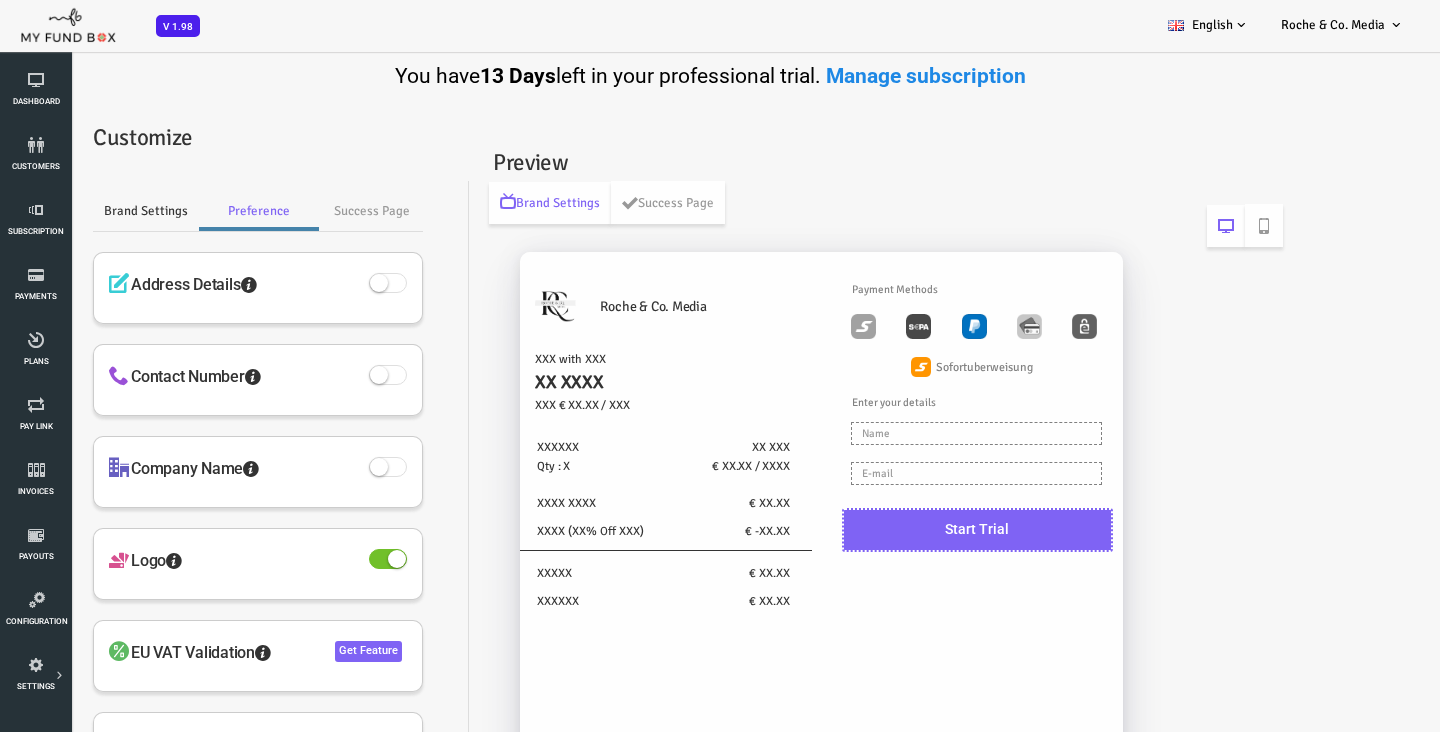 click on "Brand Settings" at bounding box center (87, 211) 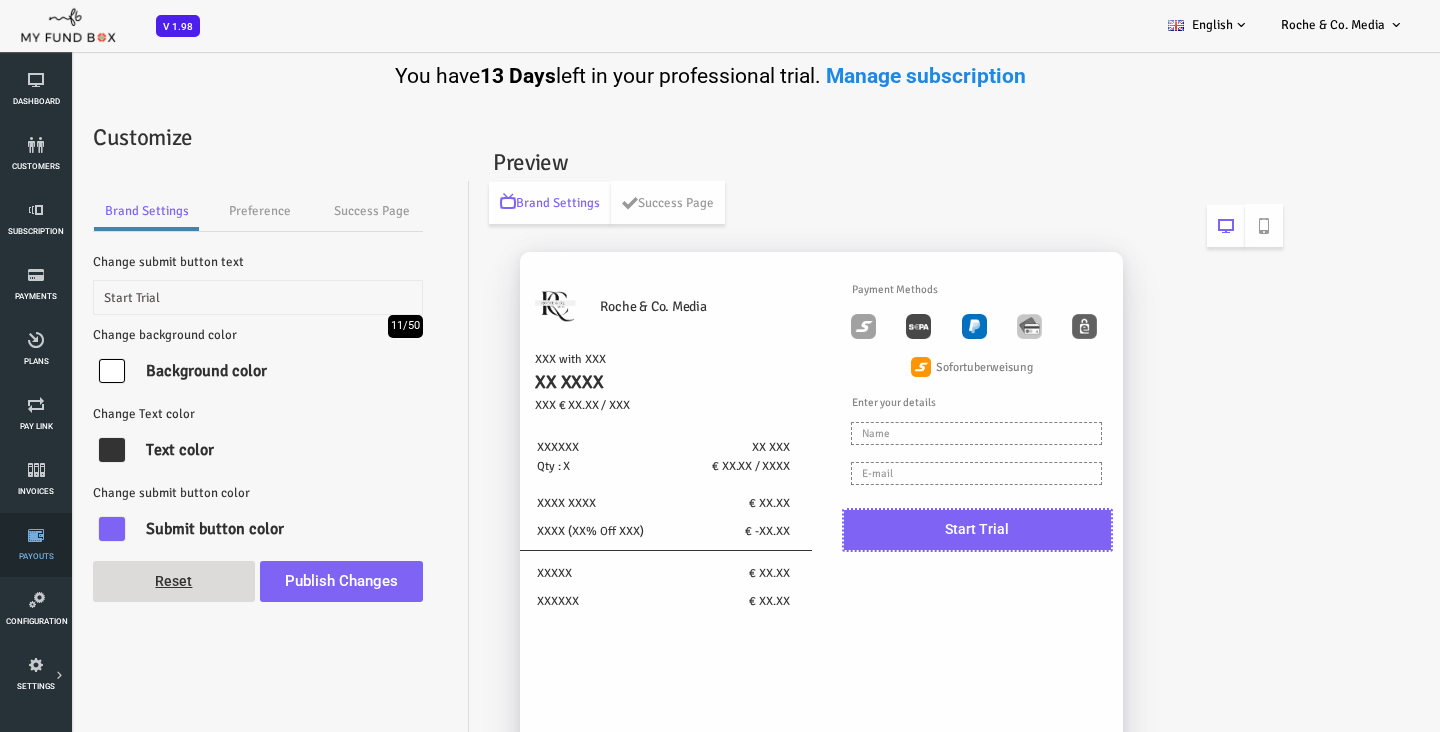click on "Payouts" at bounding box center (36, 545) 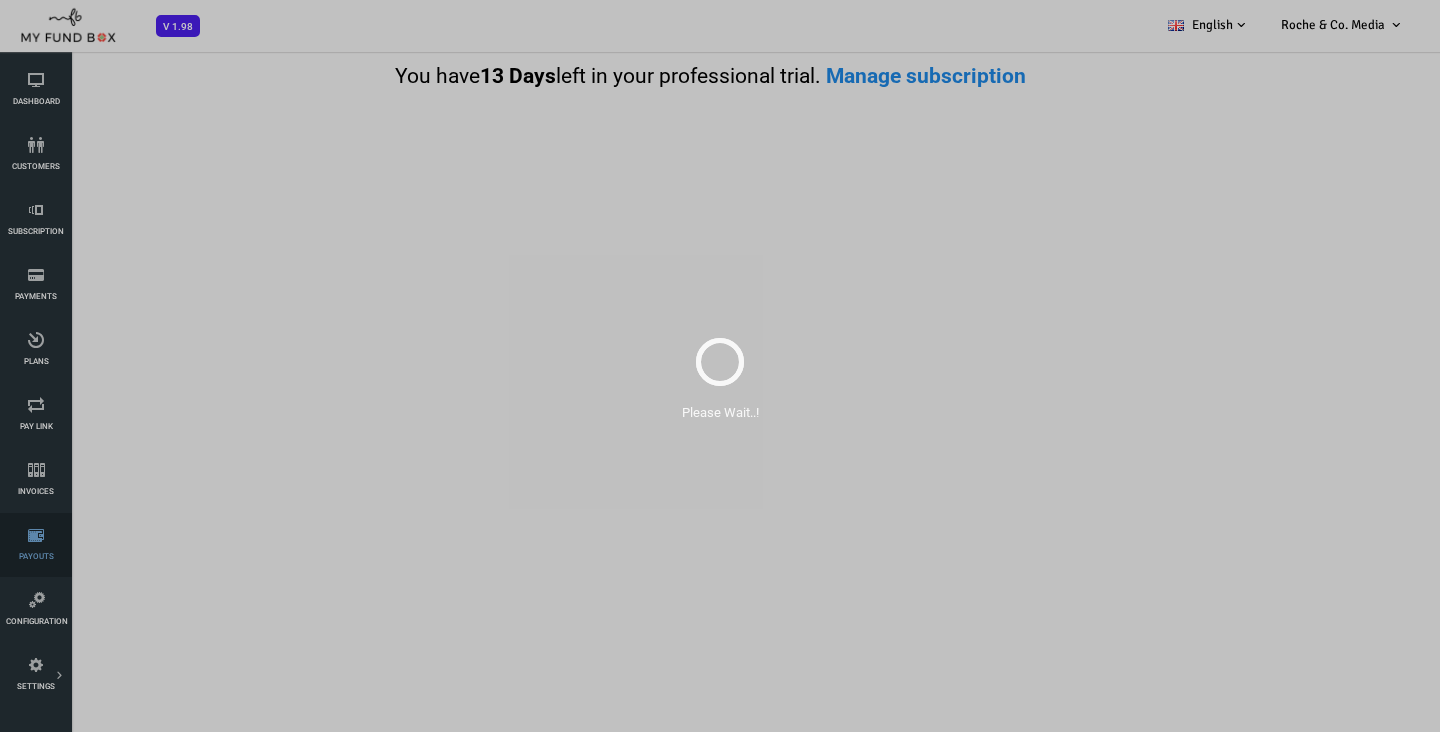 select on "100" 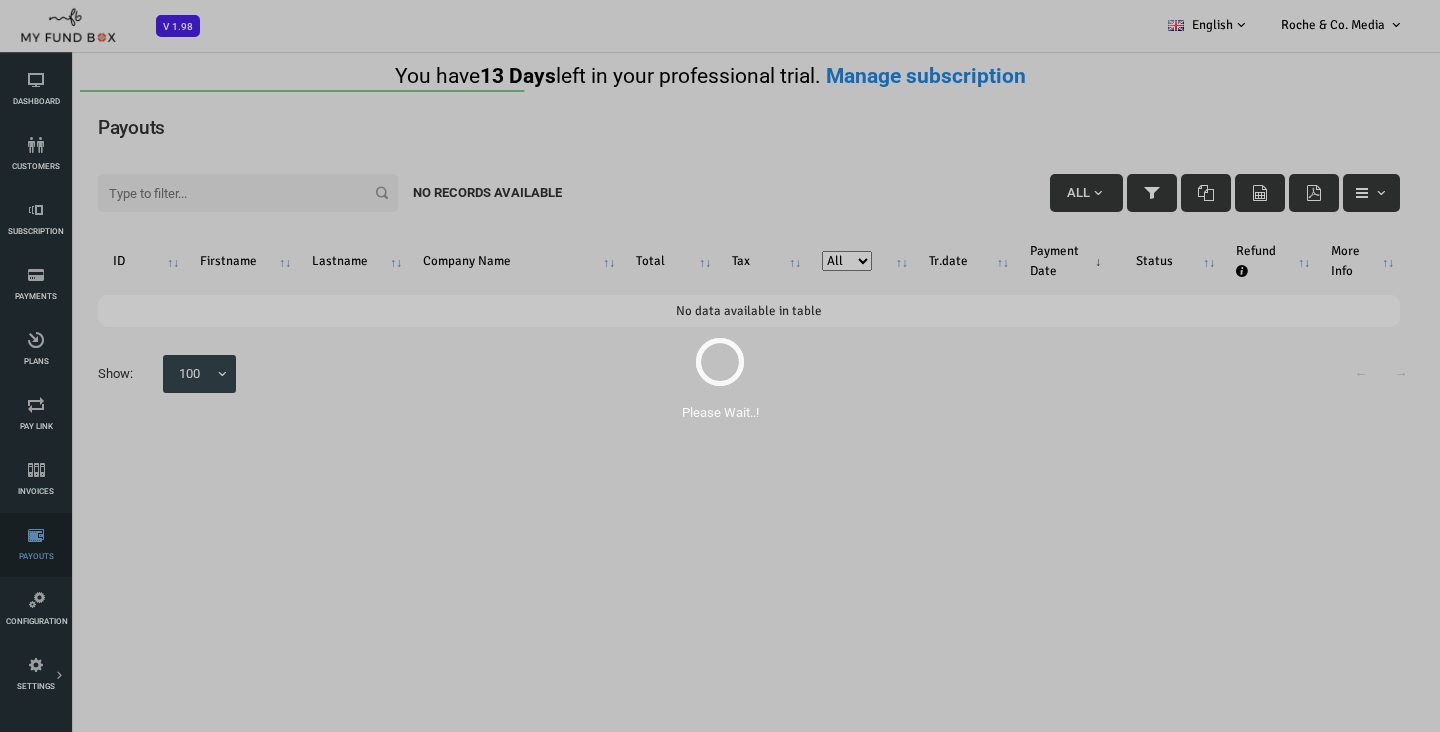 scroll, scrollTop: 0, scrollLeft: 0, axis: both 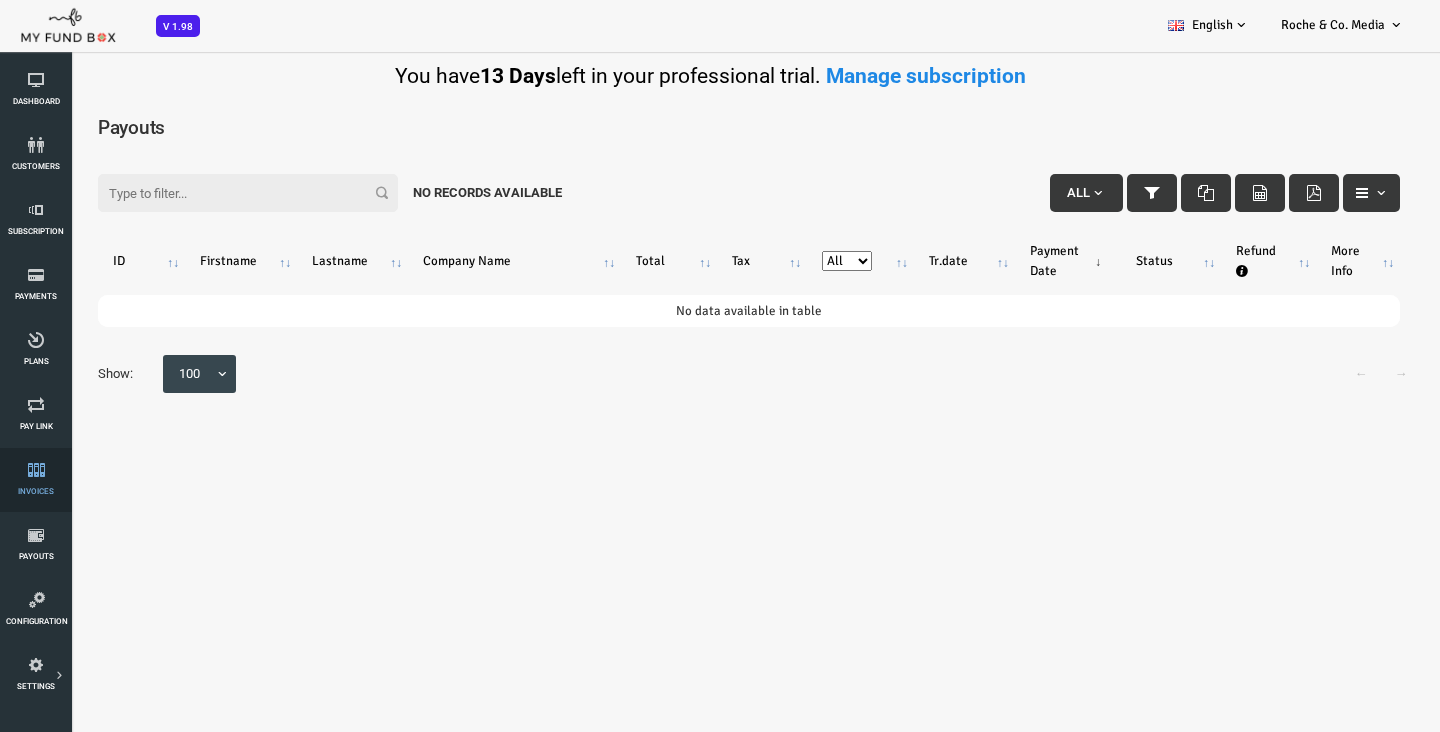 click on "Invoices" at bounding box center [36, 480] 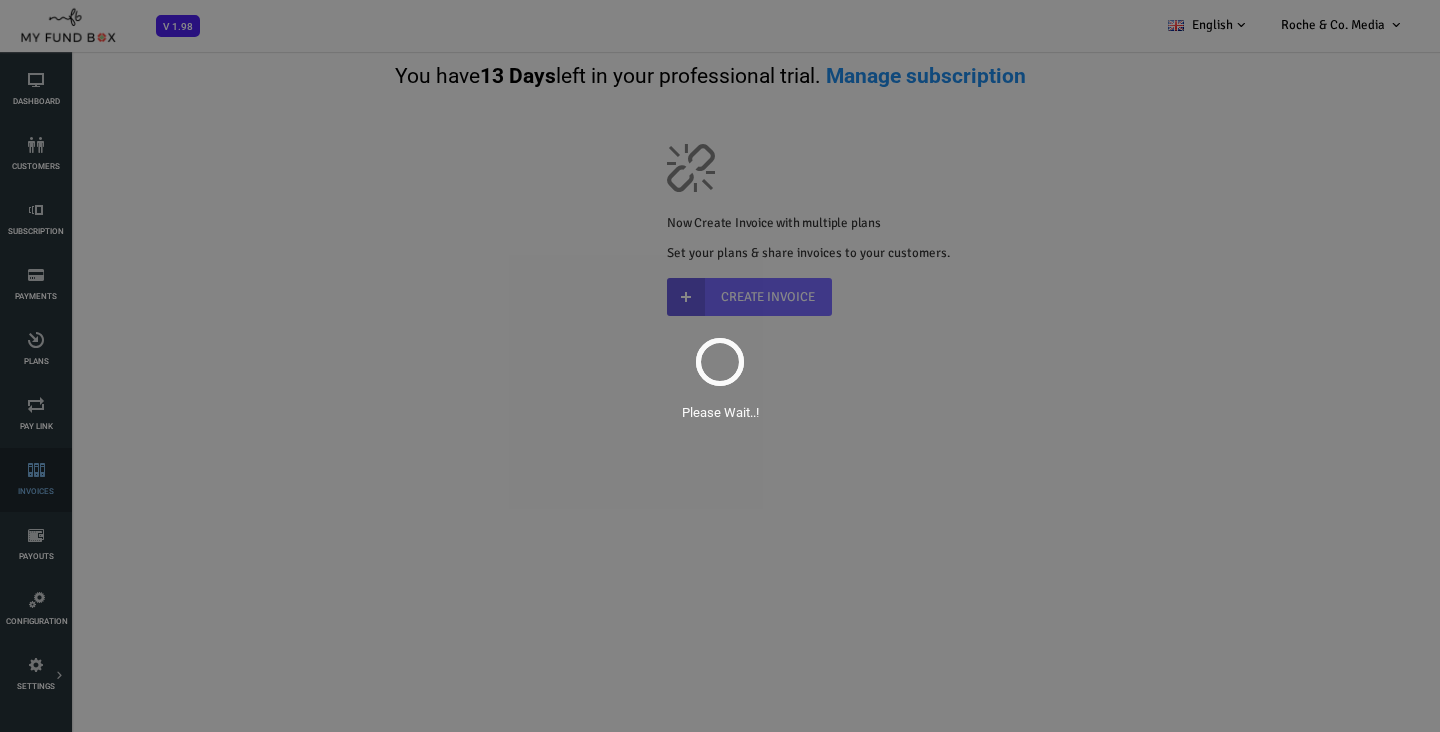 scroll, scrollTop: 0, scrollLeft: 0, axis: both 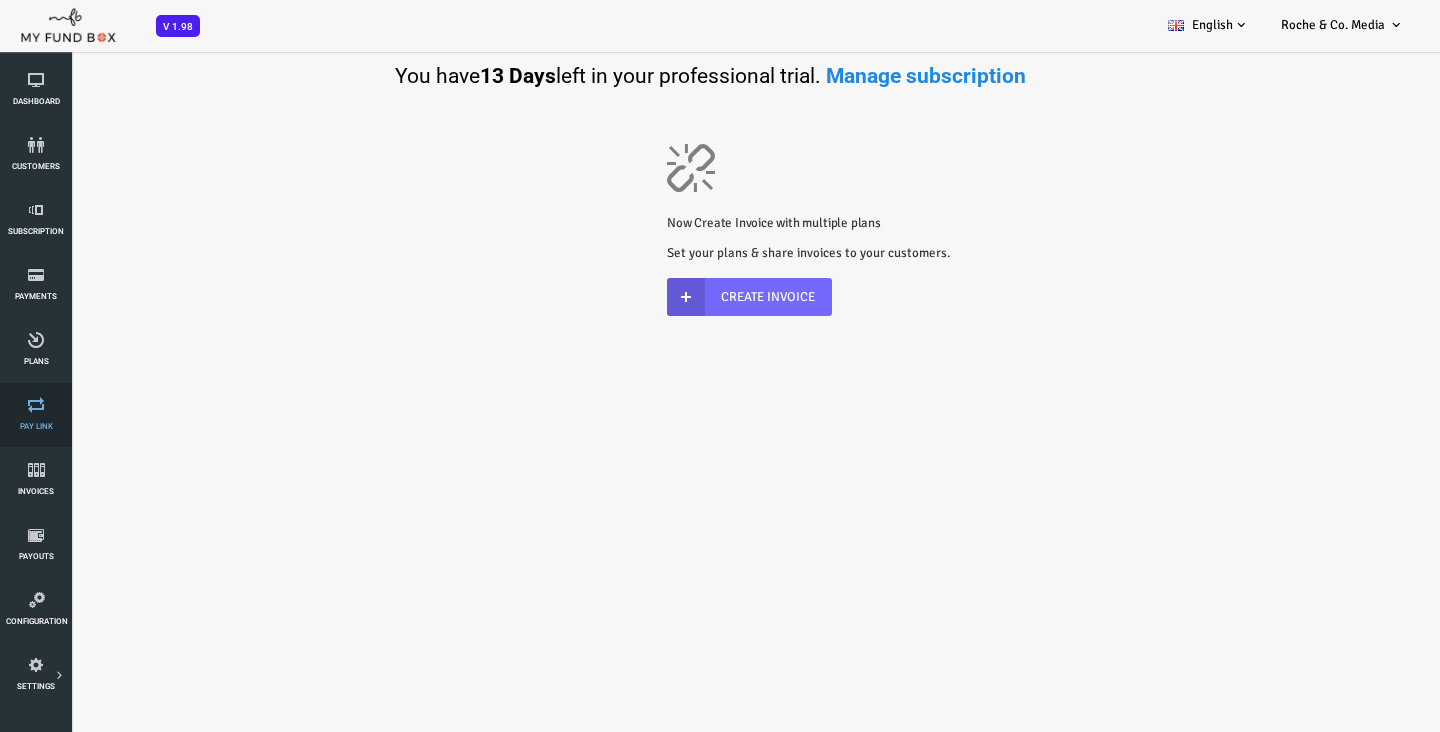 click at bounding box center (36, 405) 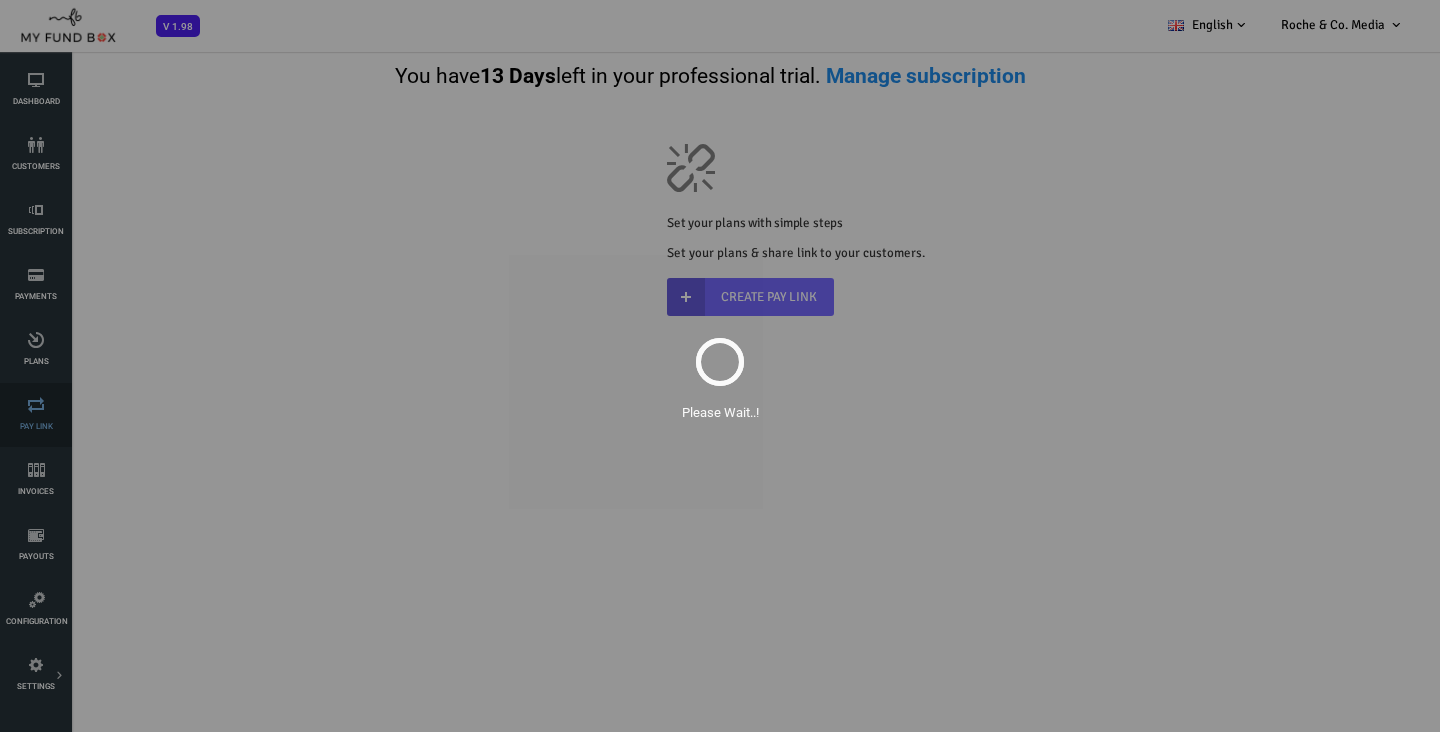 scroll, scrollTop: 0, scrollLeft: 0, axis: both 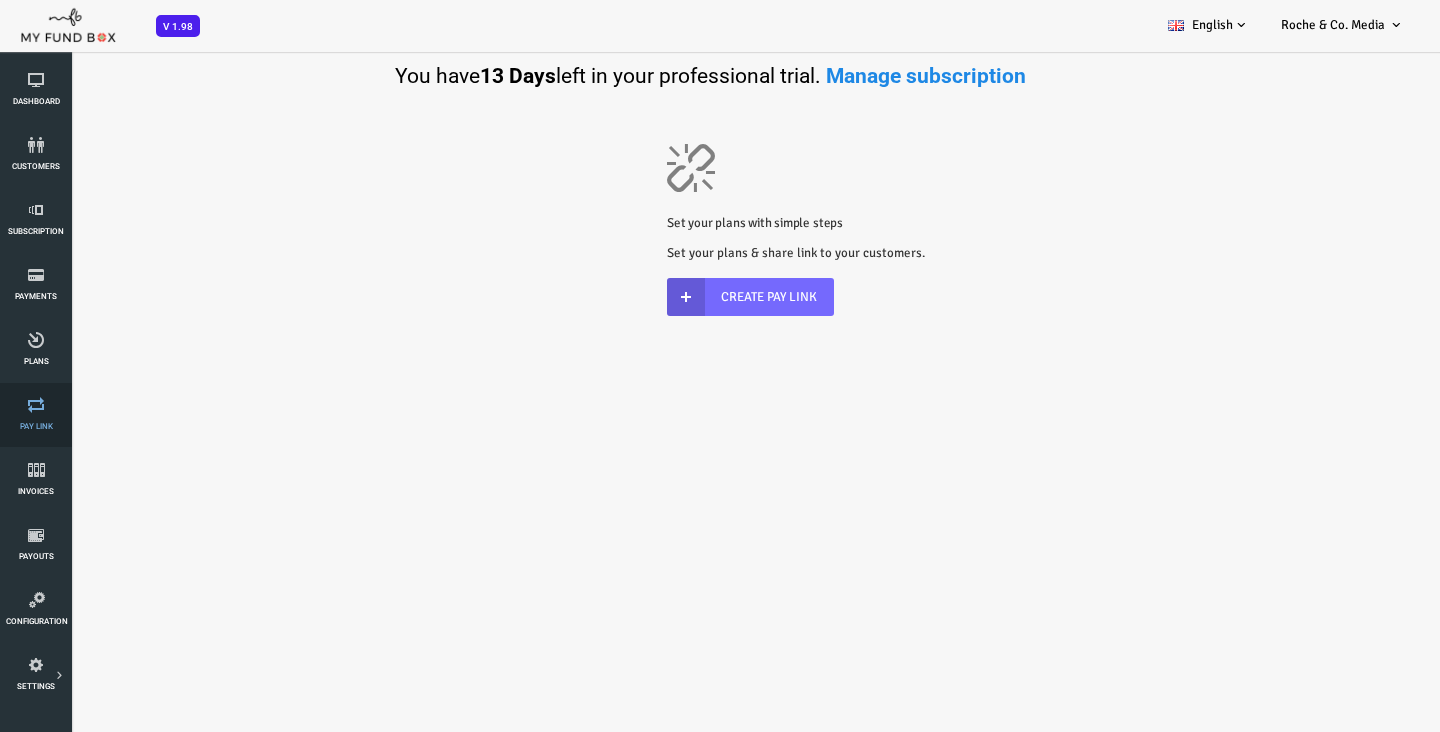 click at bounding box center (36, 405) 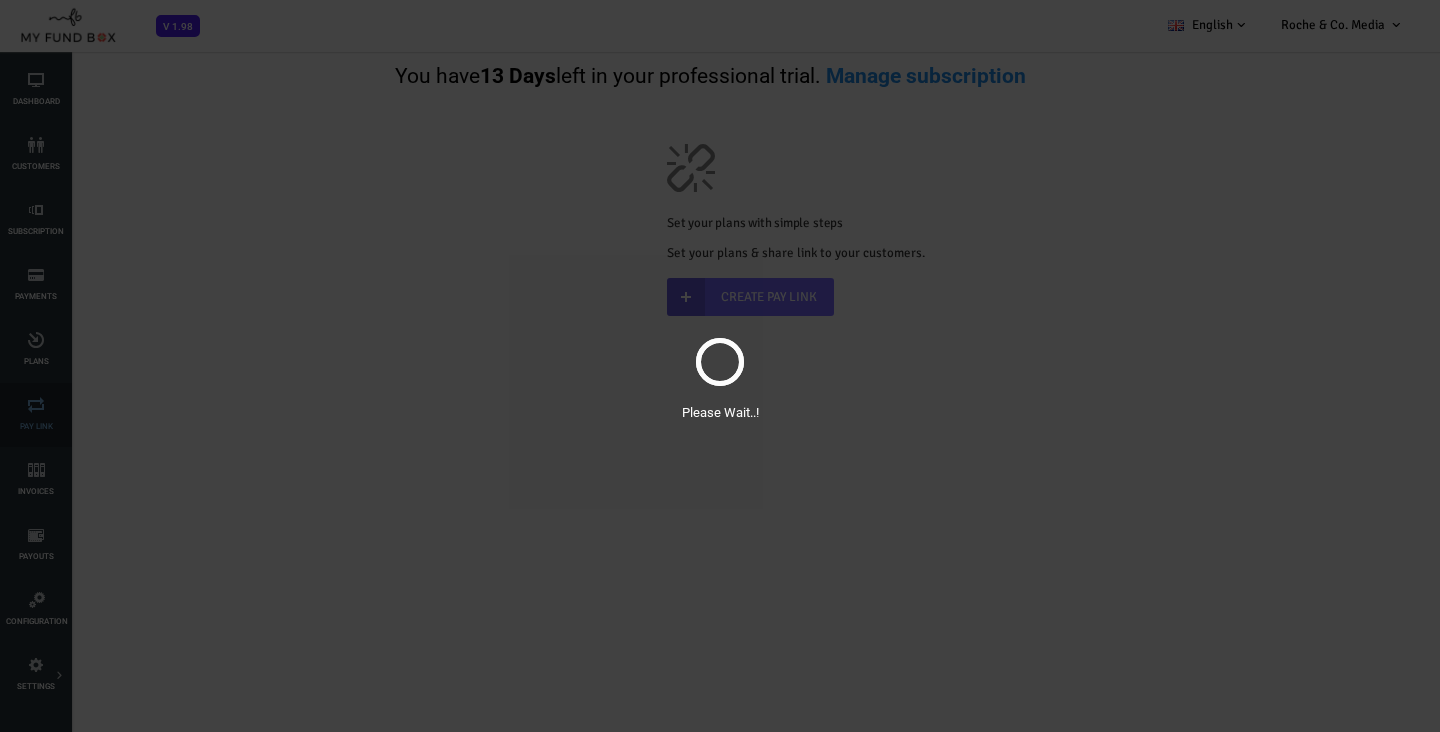 scroll, scrollTop: 0, scrollLeft: 0, axis: both 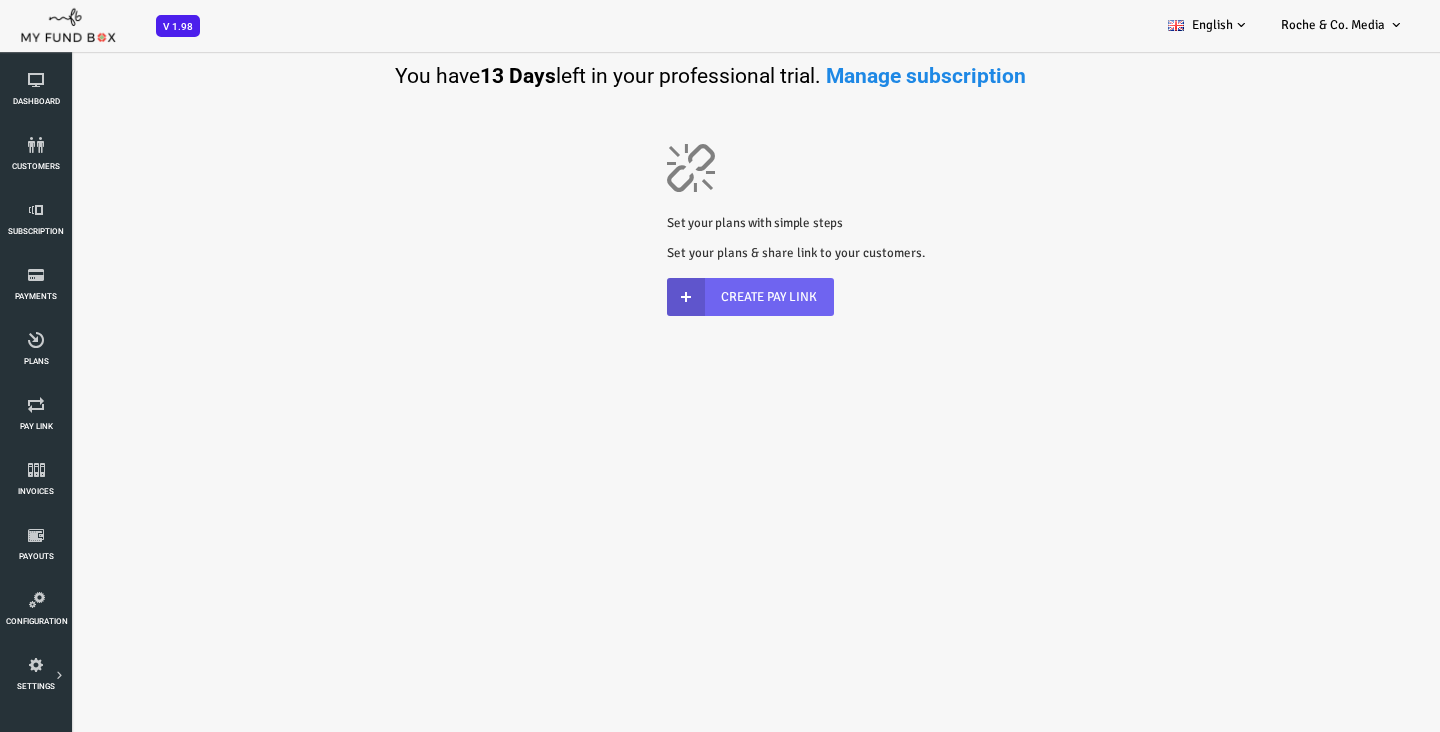 click on "Create Pay Link" at bounding box center [692, 297] 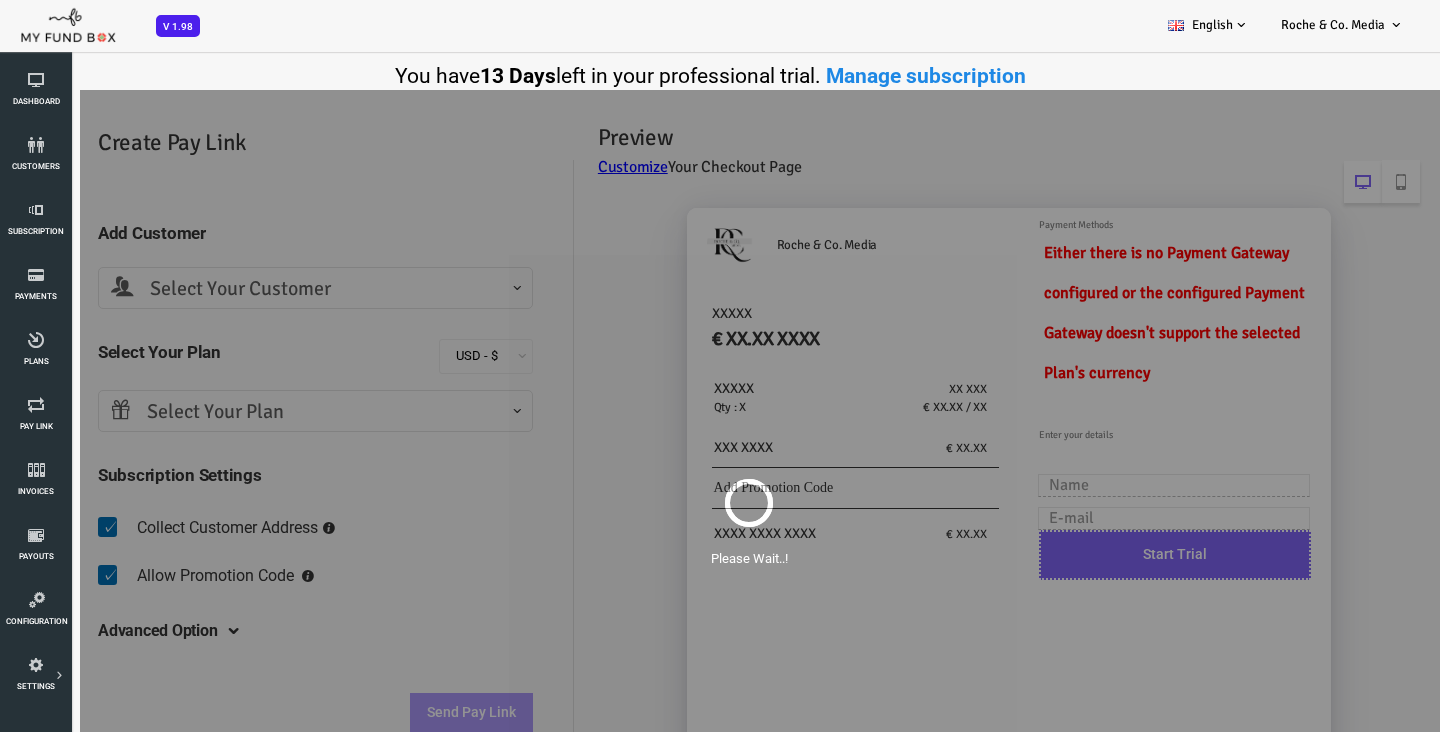 scroll, scrollTop: 0, scrollLeft: 0, axis: both 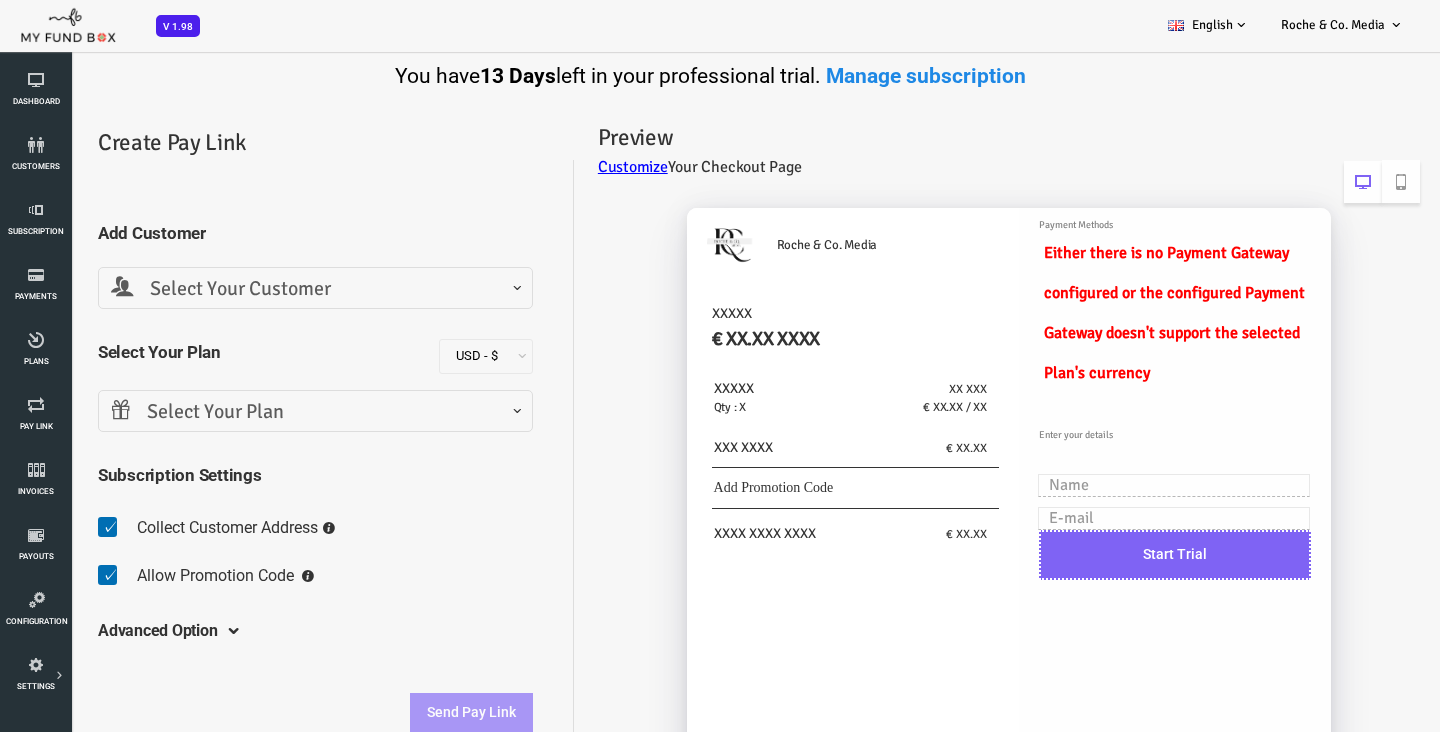 click on "Select Your Customer" at bounding box center [257, 289] 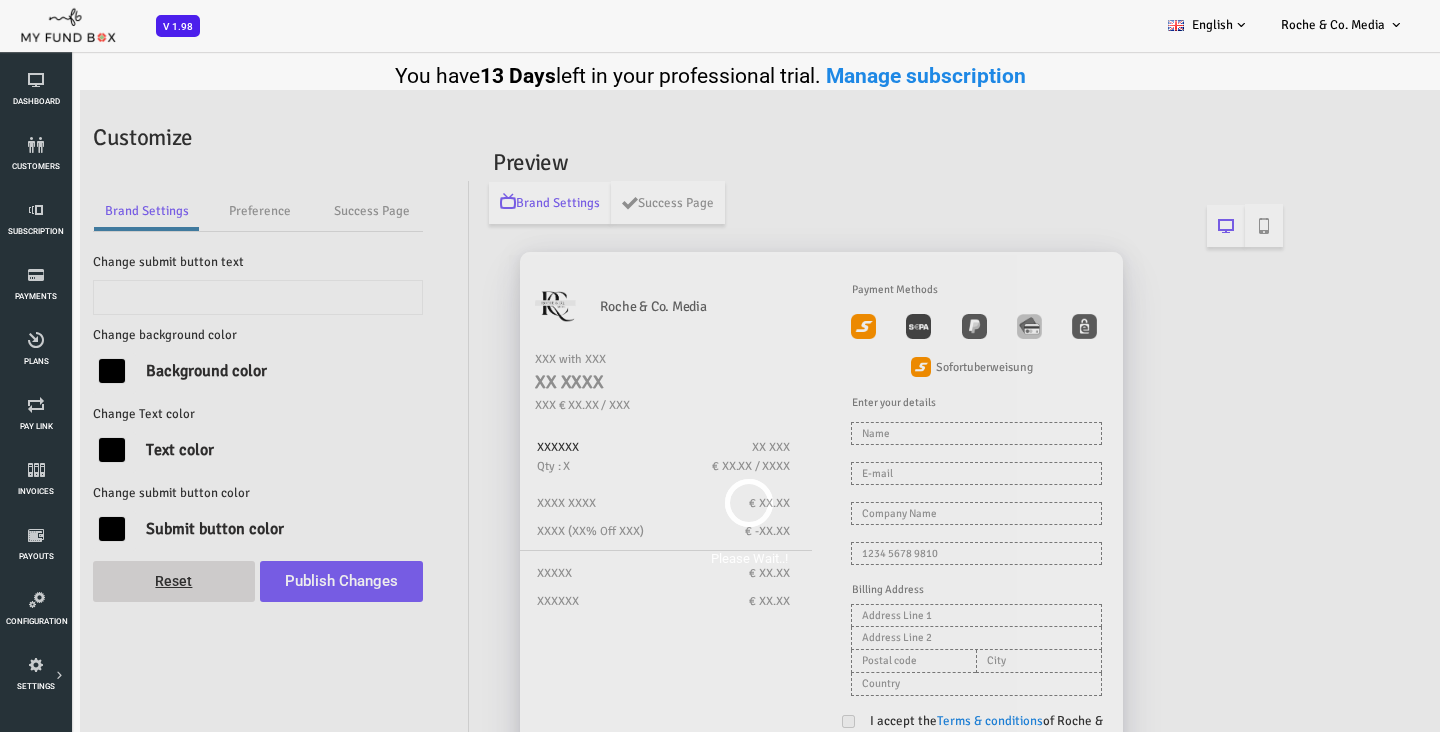 scroll, scrollTop: 0, scrollLeft: 0, axis: both 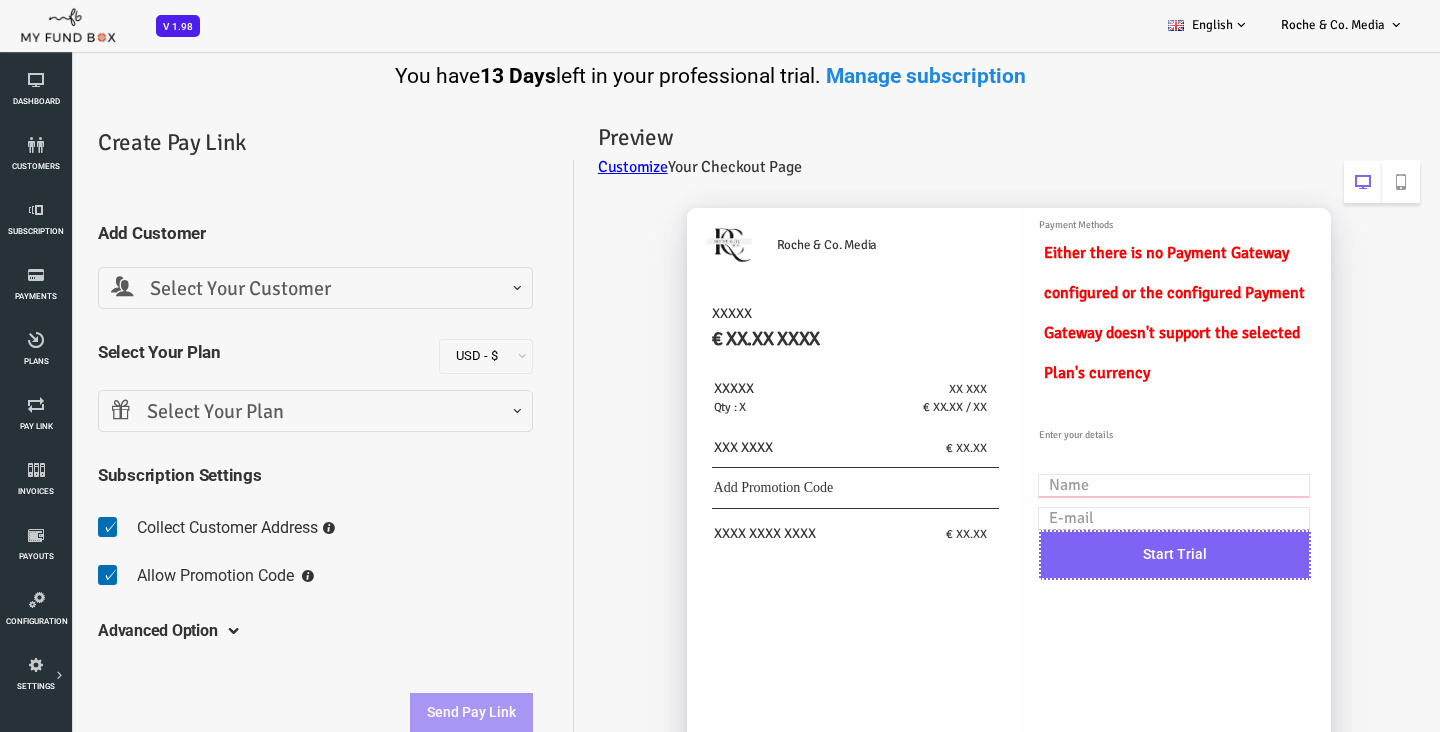click at bounding box center (1116, 485) 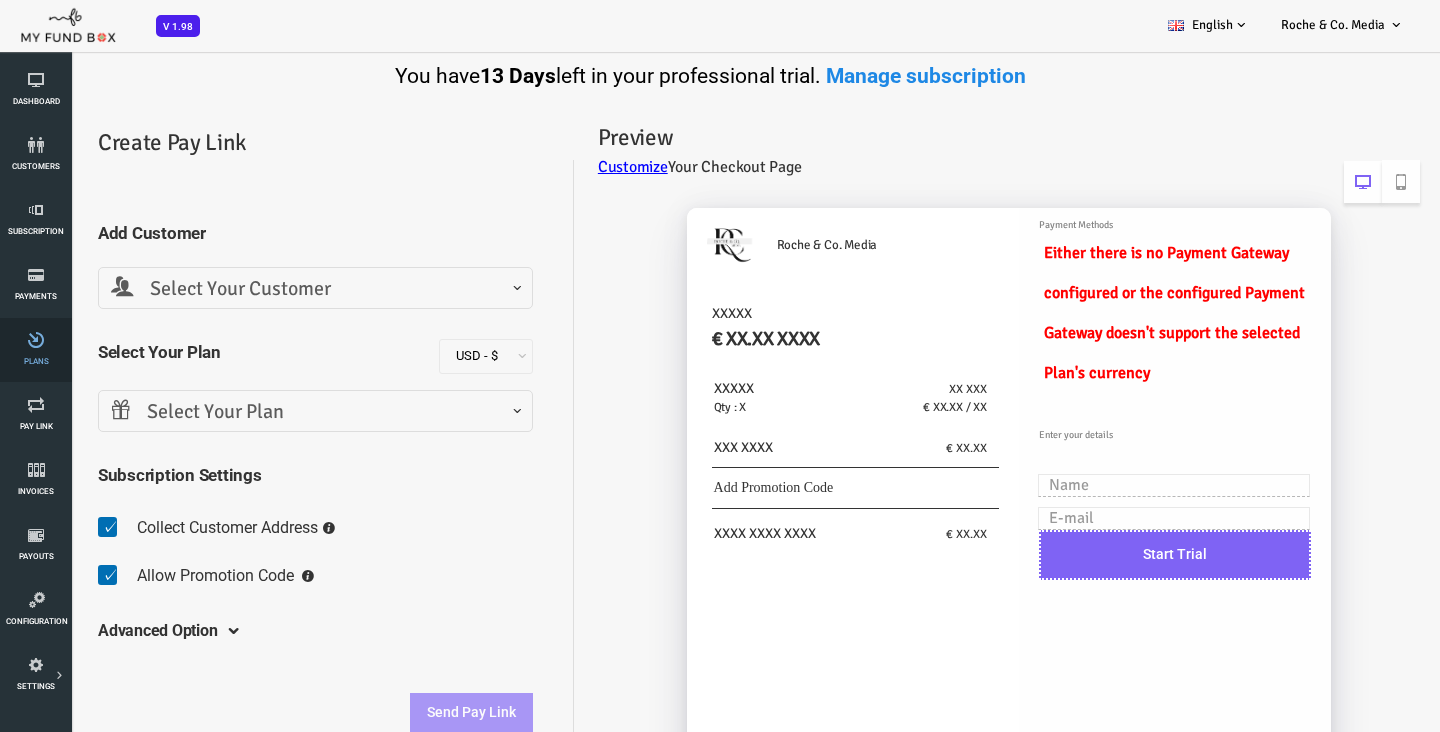 click on "Plans" at bounding box center [36, 350] 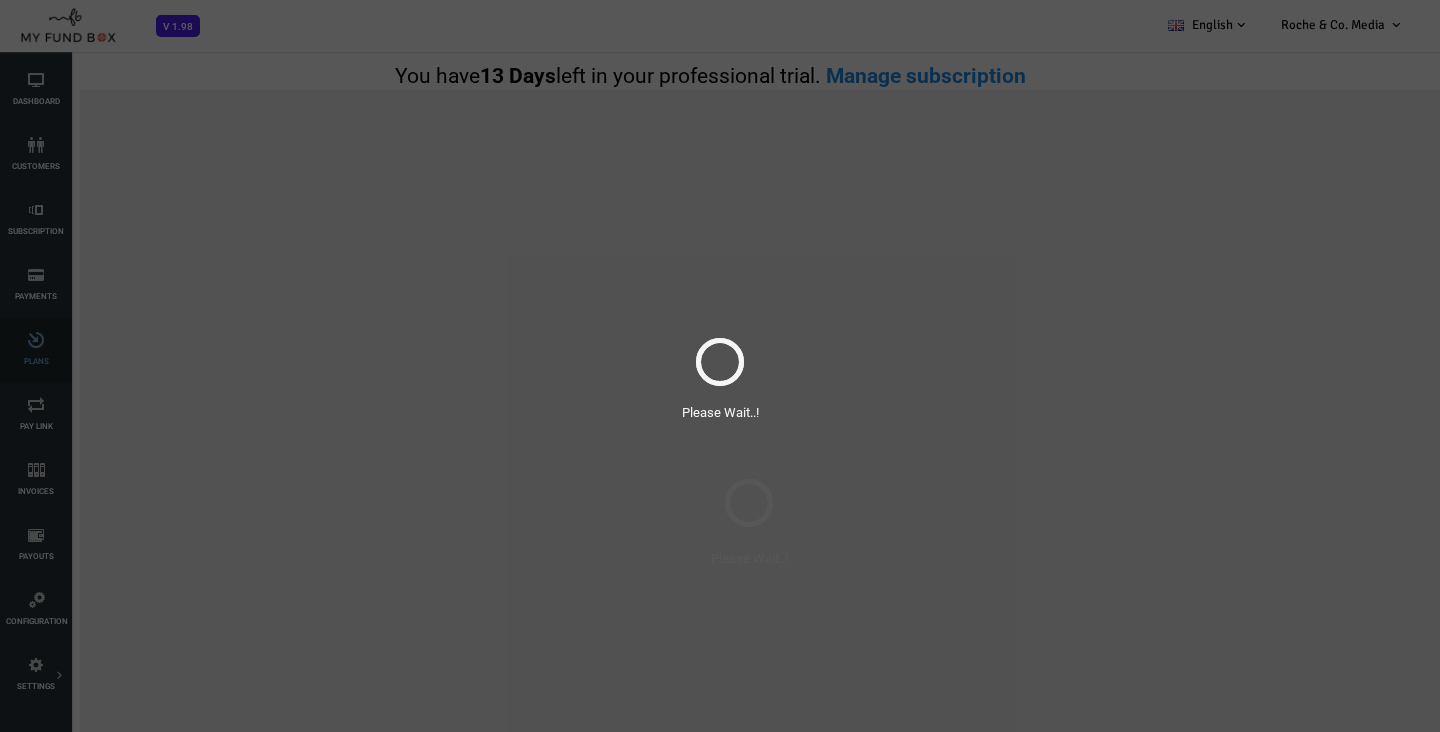 scroll, scrollTop: 0, scrollLeft: 0, axis: both 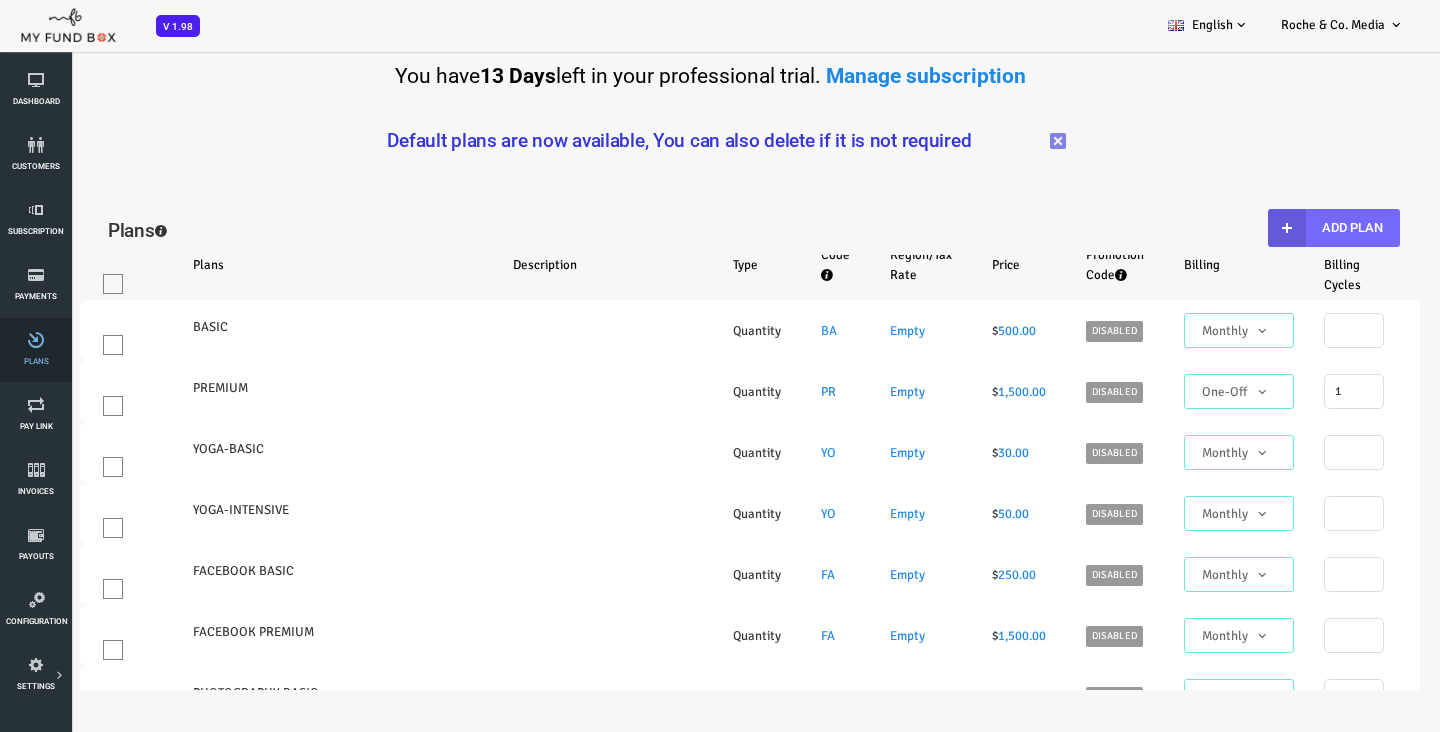 select on "100" 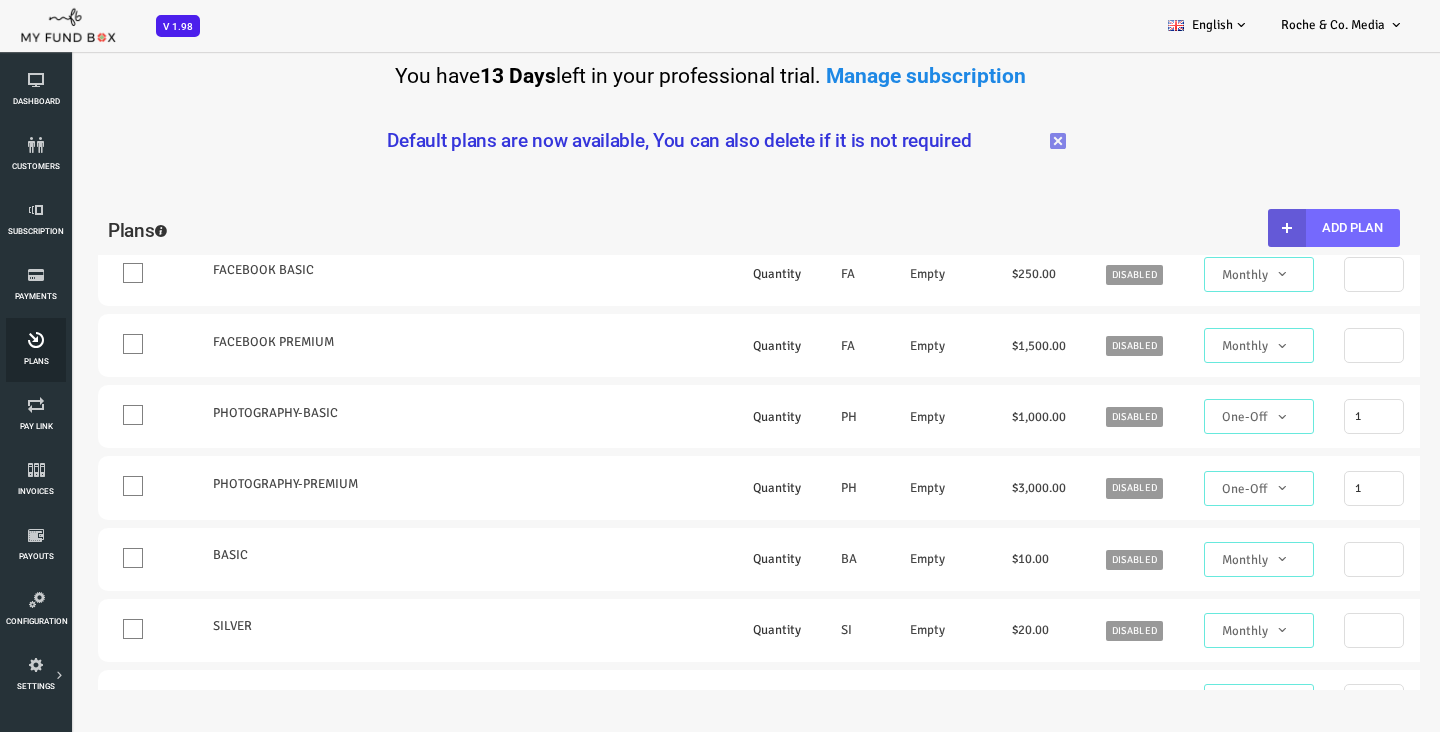 scroll, scrollTop: 490, scrollLeft: 0, axis: vertical 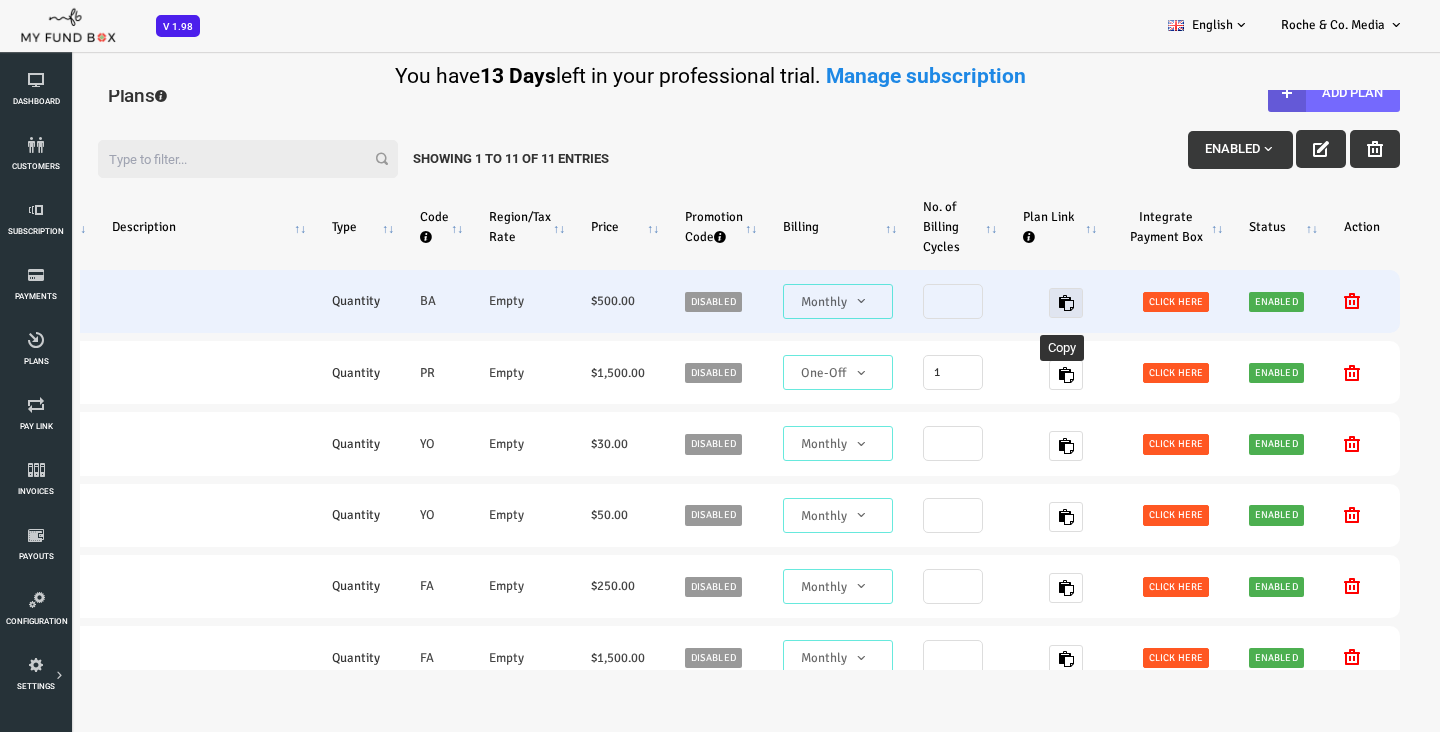 click at bounding box center [1008, 303] 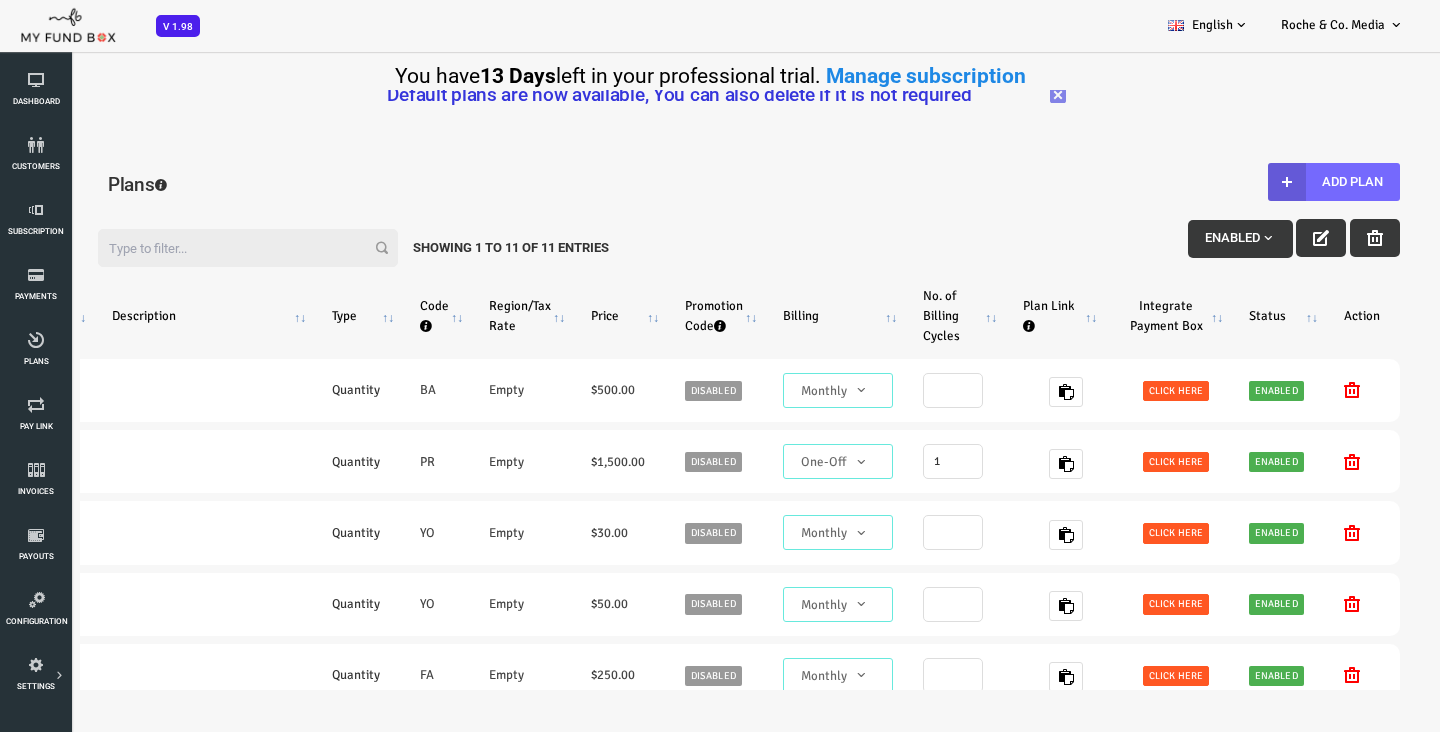 scroll, scrollTop: 43, scrollLeft: 0, axis: vertical 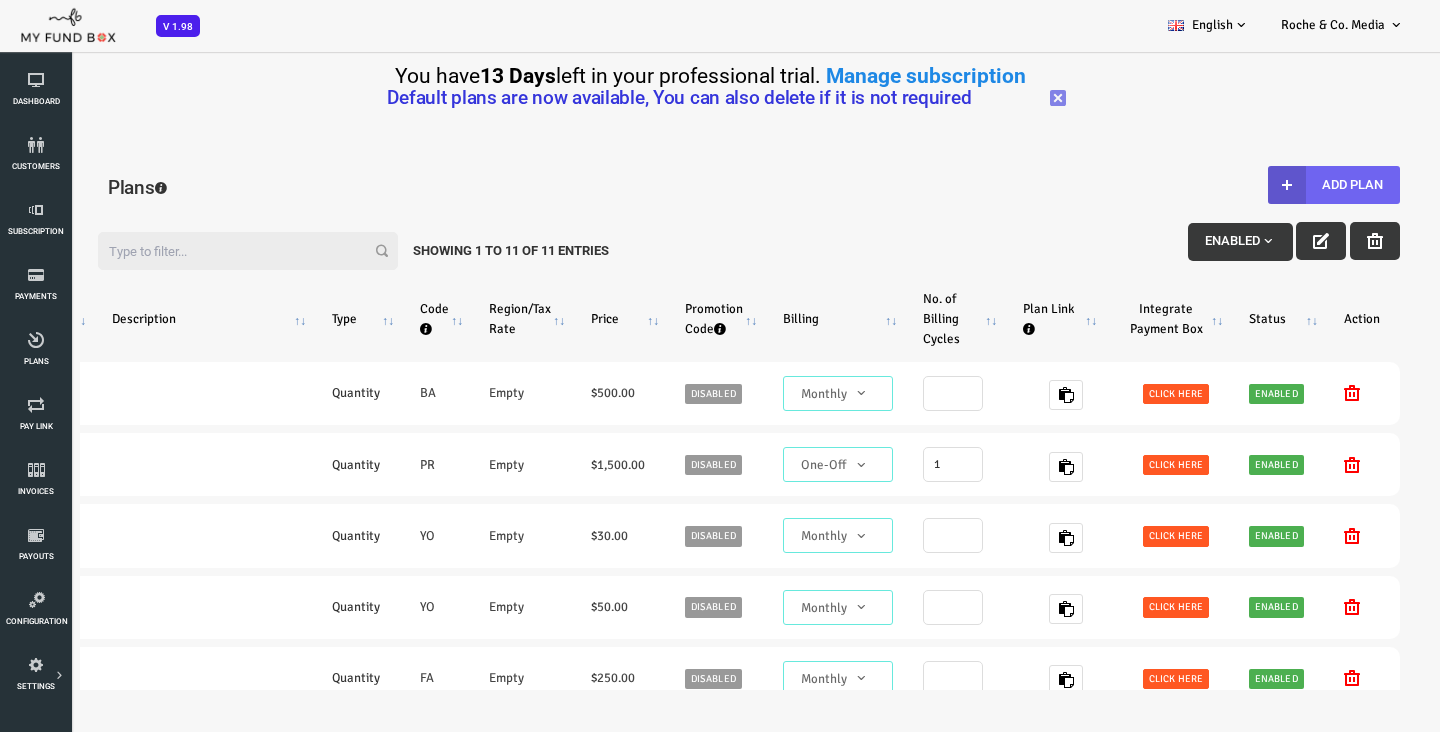 click on "Add Plan" at bounding box center (1276, 185) 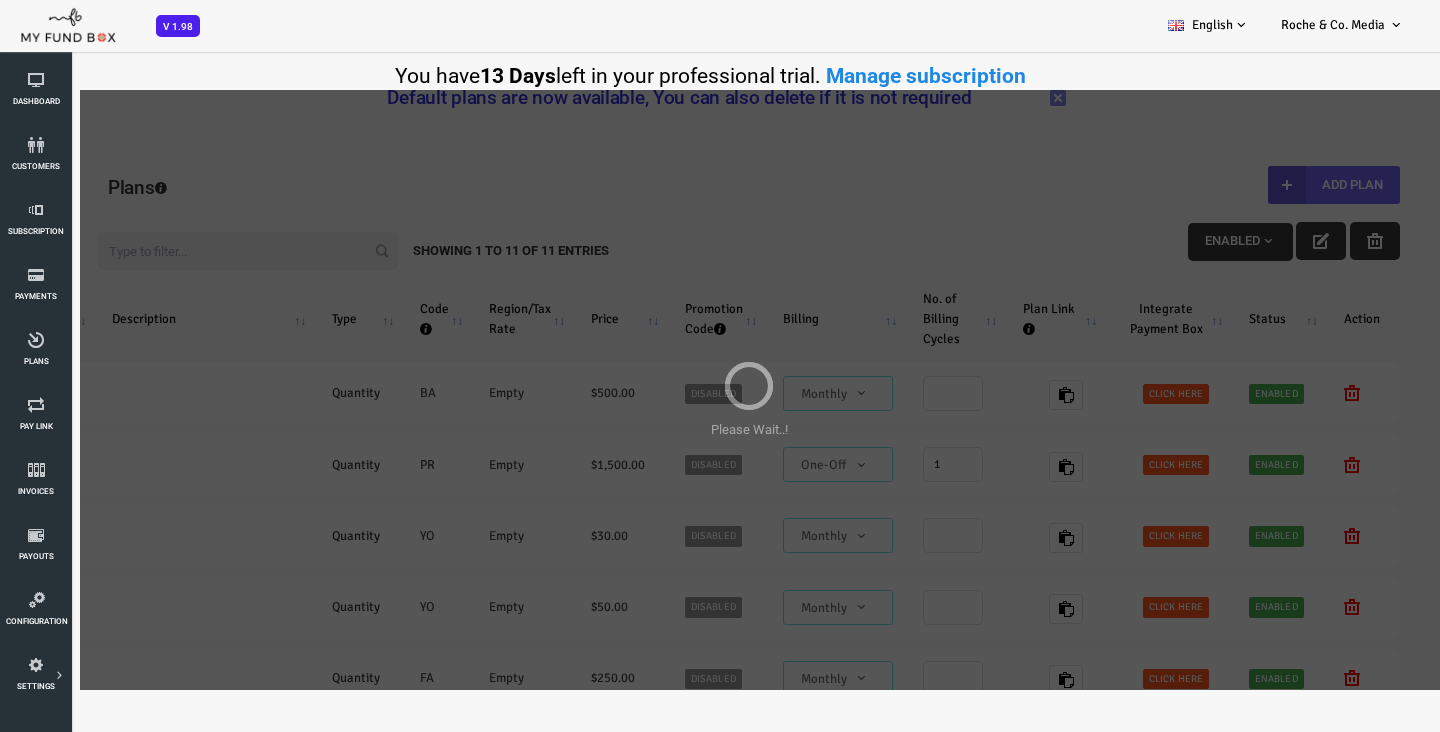 scroll, scrollTop: 0, scrollLeft: 412, axis: horizontal 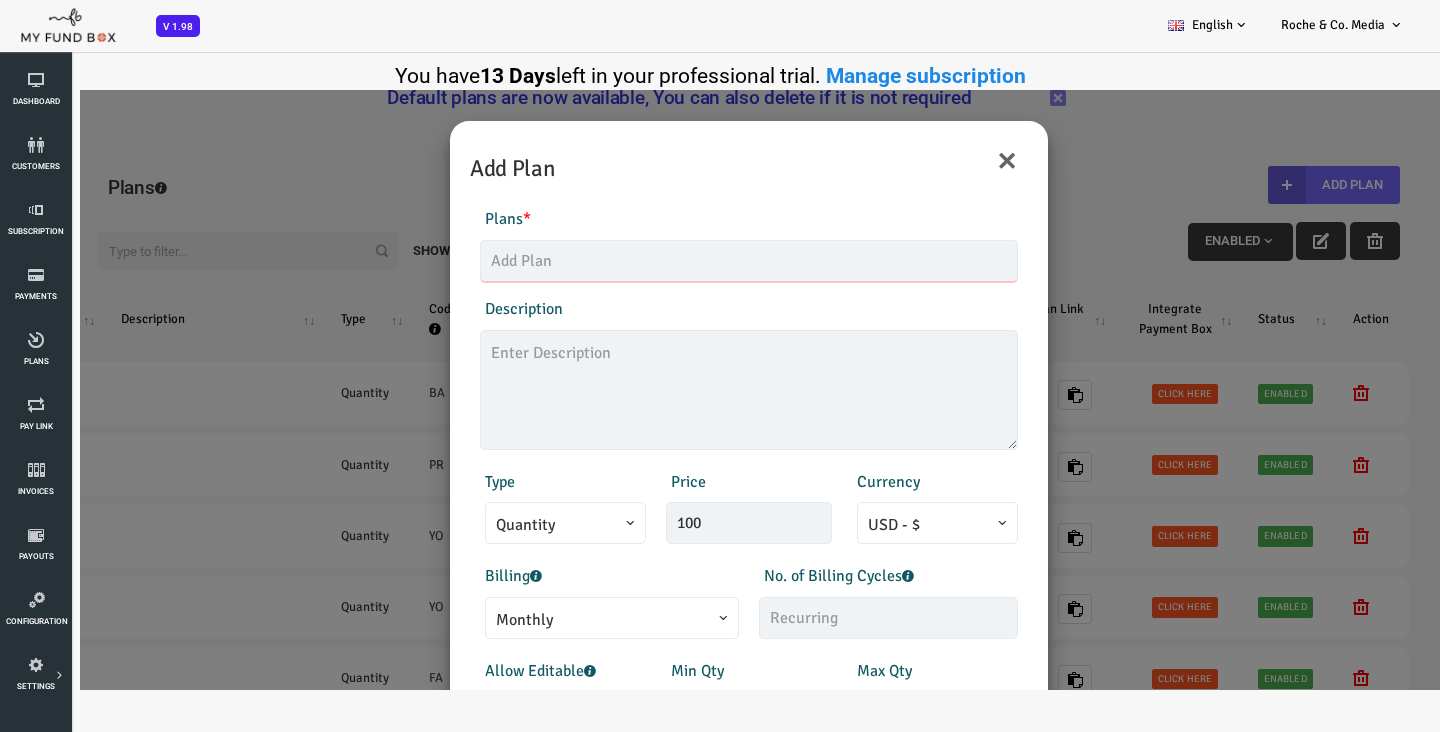 click at bounding box center [691, 261] 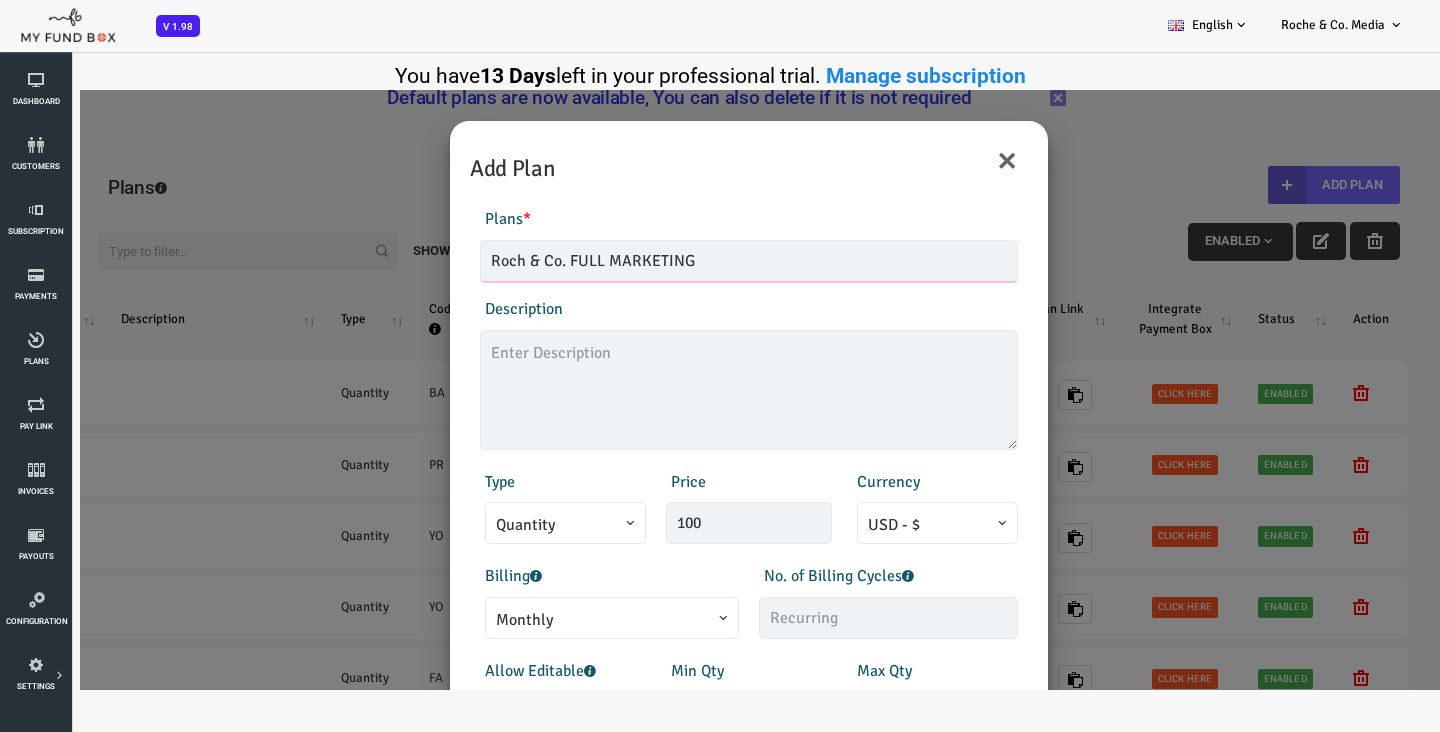 click on "Roch & Co. FULL MARKETING" at bounding box center [691, 261] 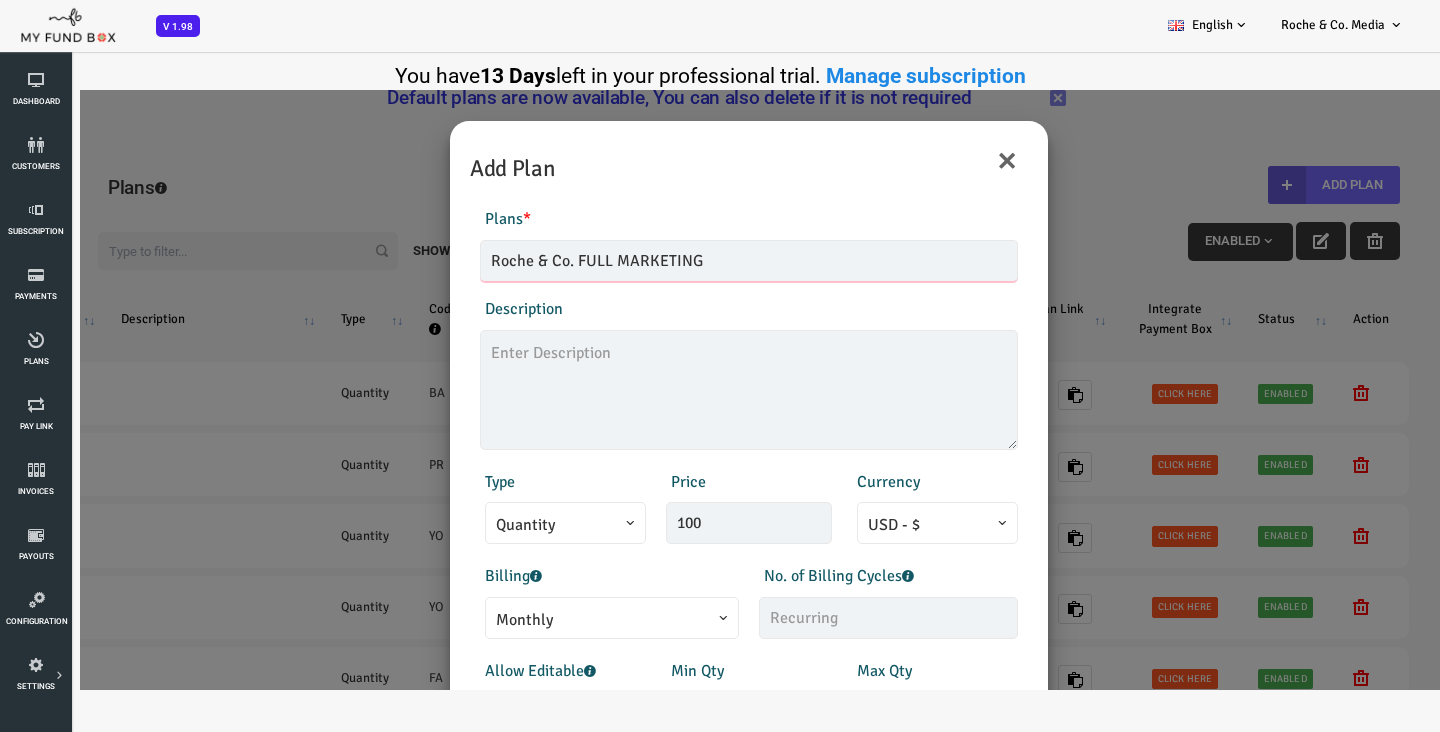 type on "Roche & Co. FULL MARKETING" 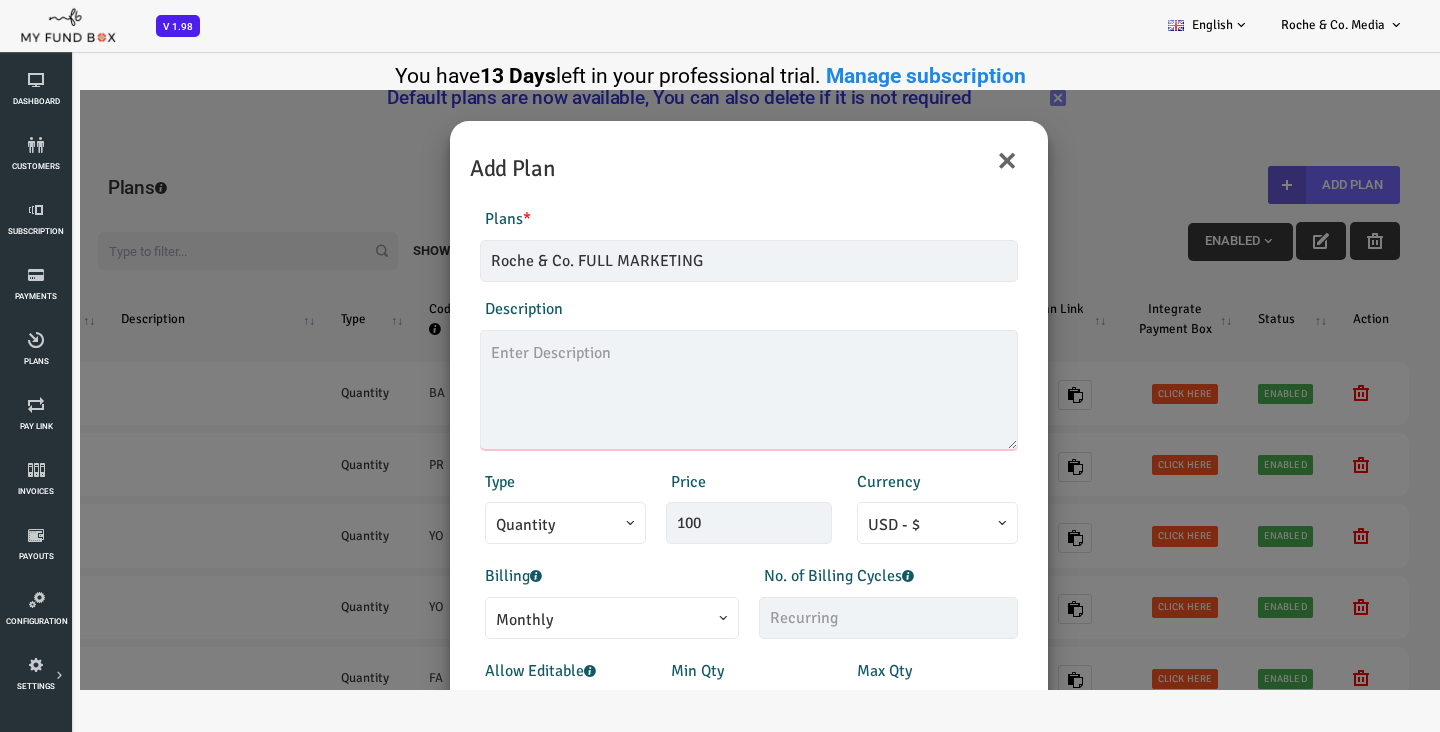 click at bounding box center (691, 390) 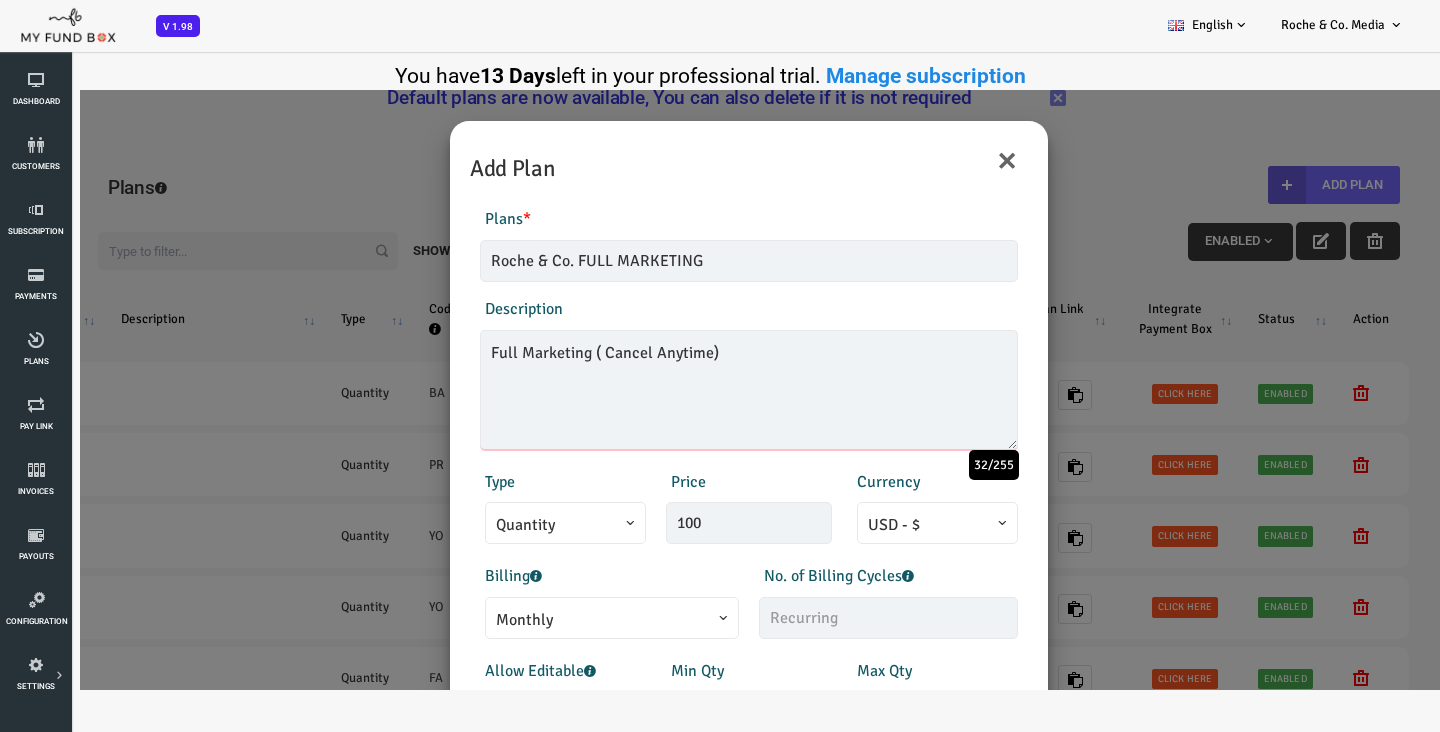 click on "Full Marketing ( Cancel Anytime)" at bounding box center [691, 390] 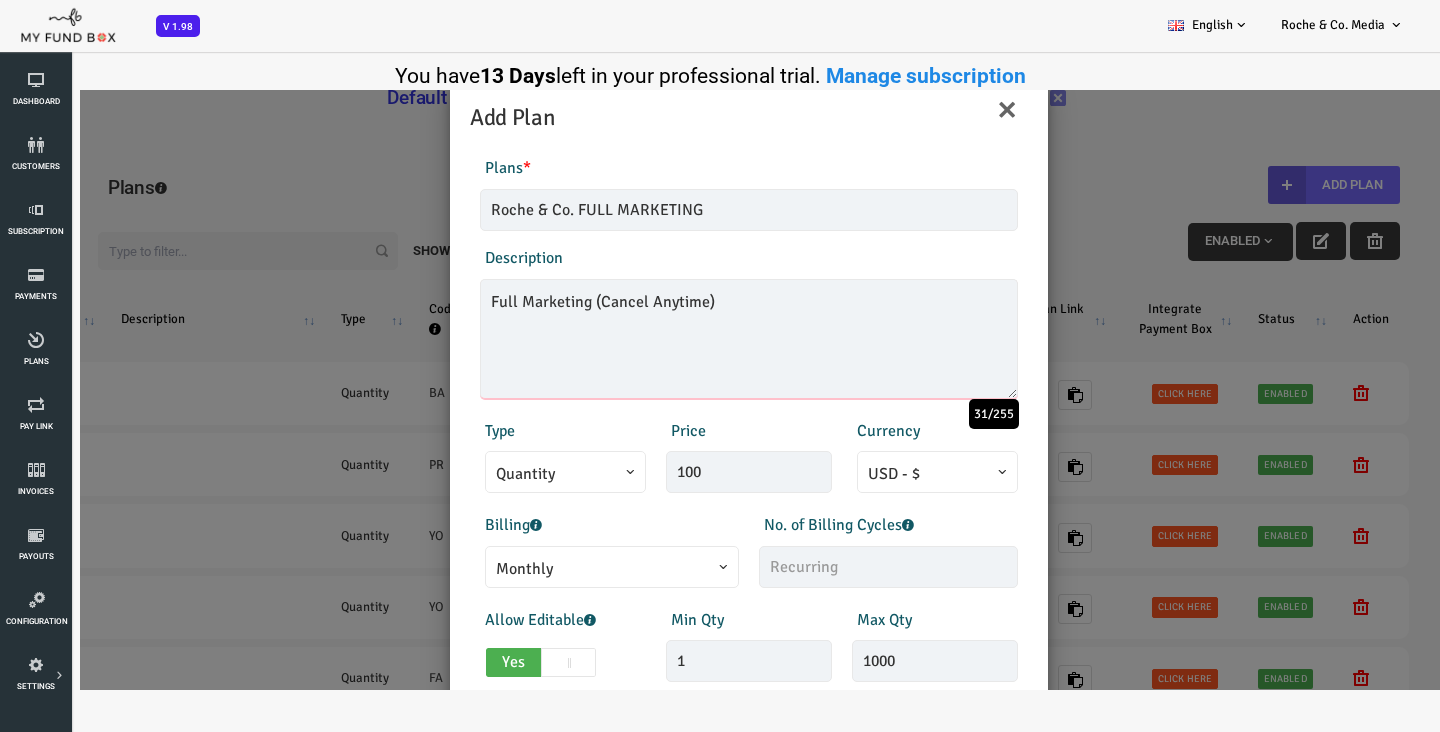 scroll, scrollTop: 94, scrollLeft: 0, axis: vertical 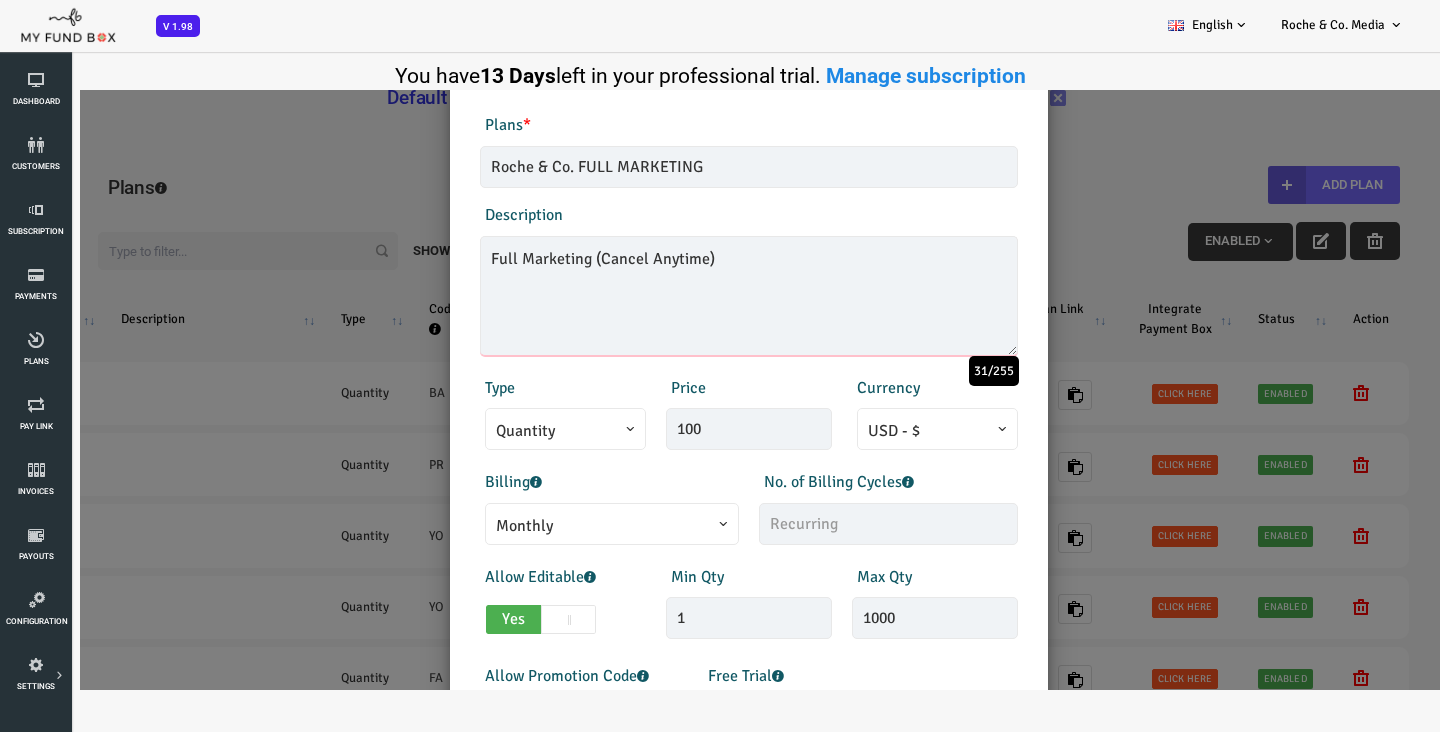 type on "Full Marketing (Cancel Anytime)" 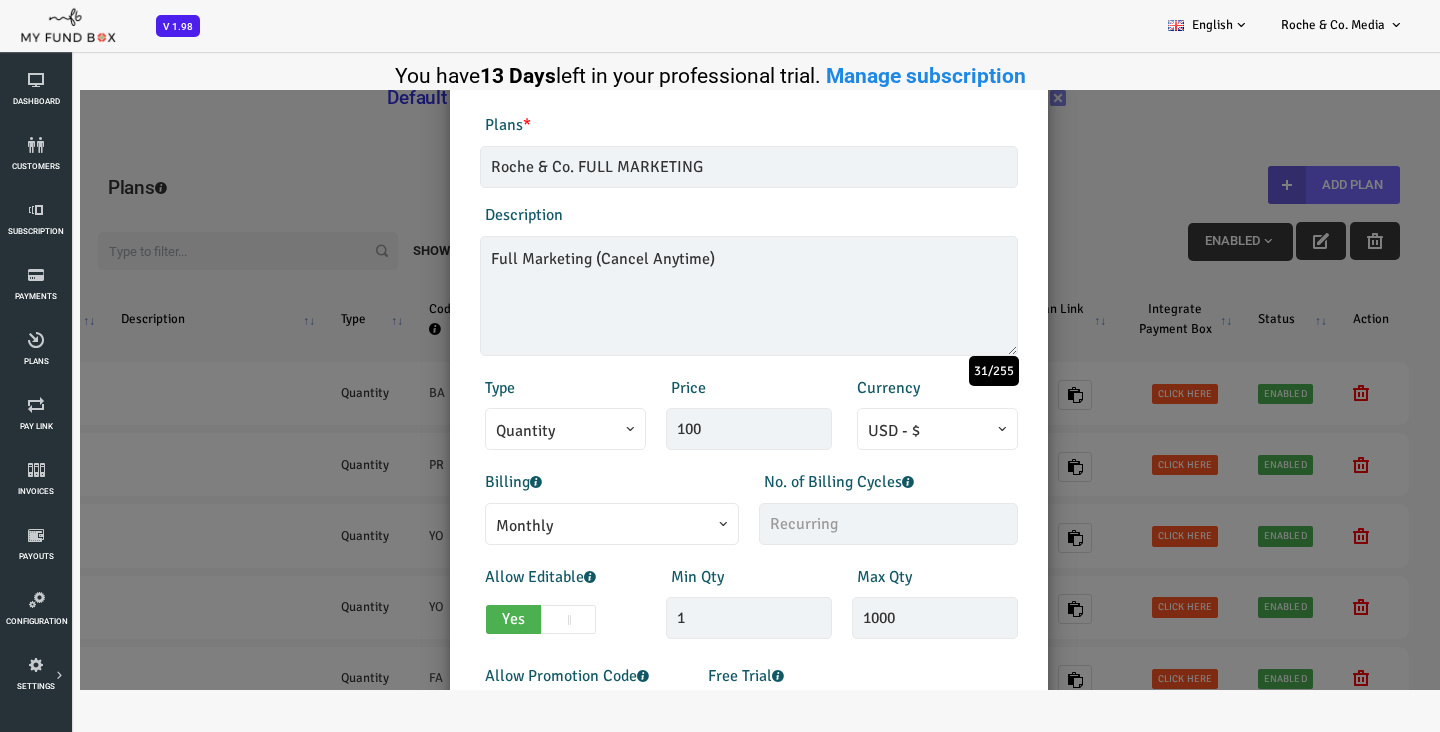 click on "Quantity" at bounding box center (507, 431) 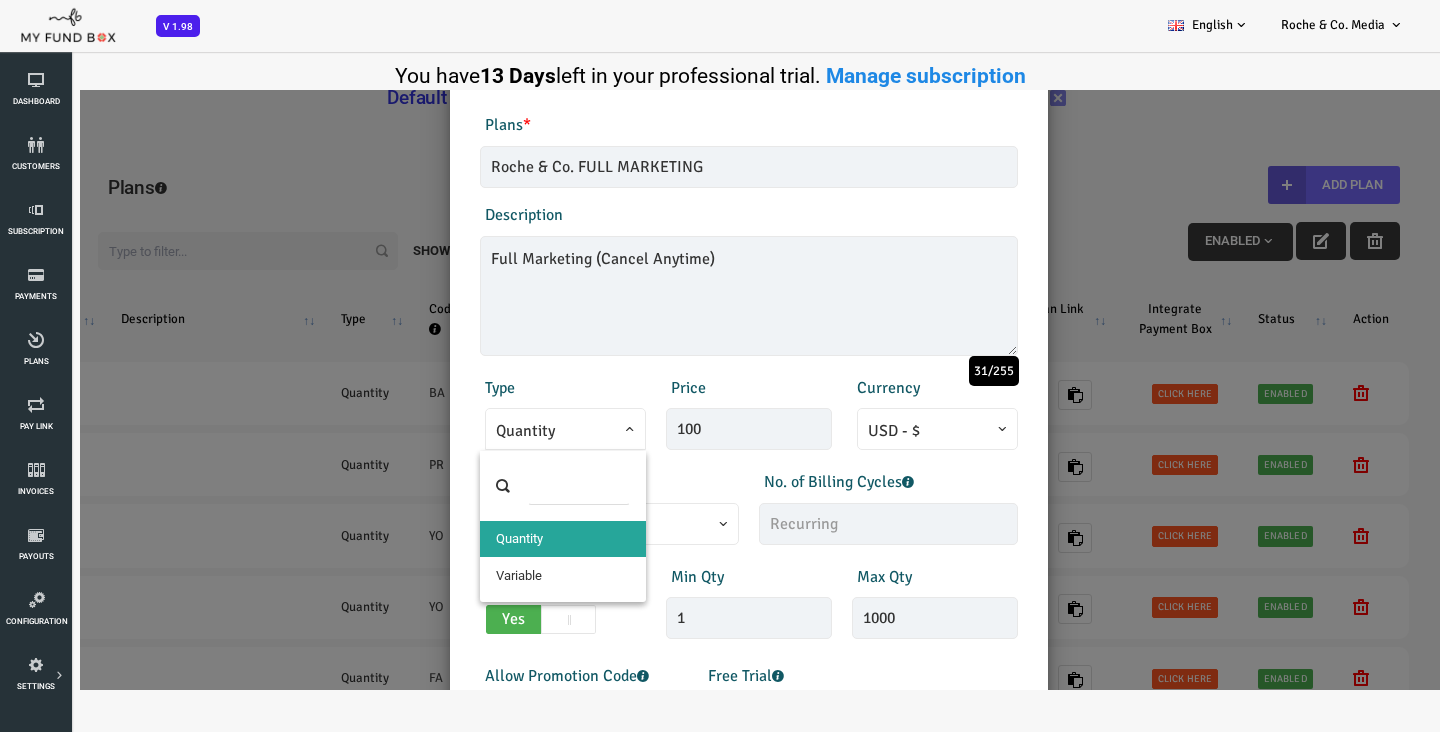 click on "Type
Quantity
Variable
Quantity" at bounding box center [505, 413] 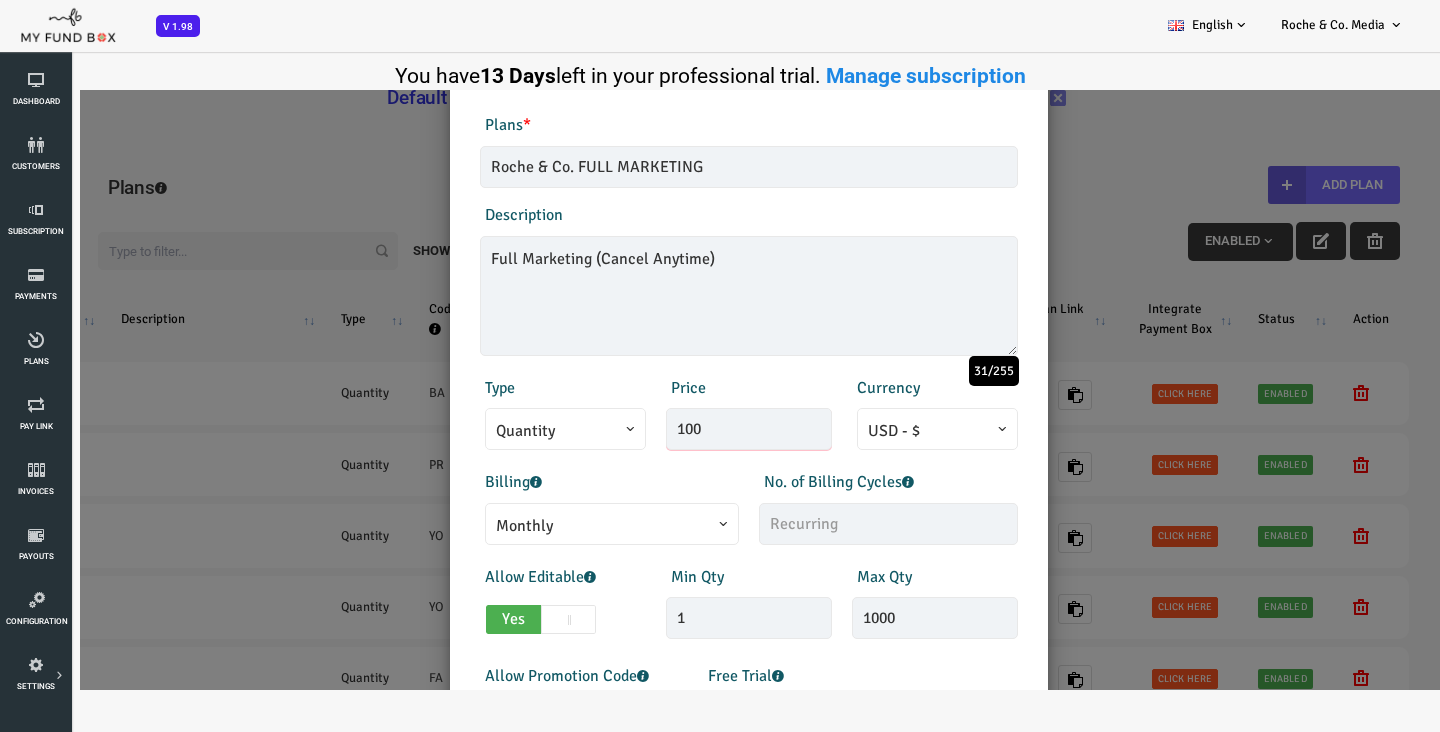 click on "100" at bounding box center [691, 429] 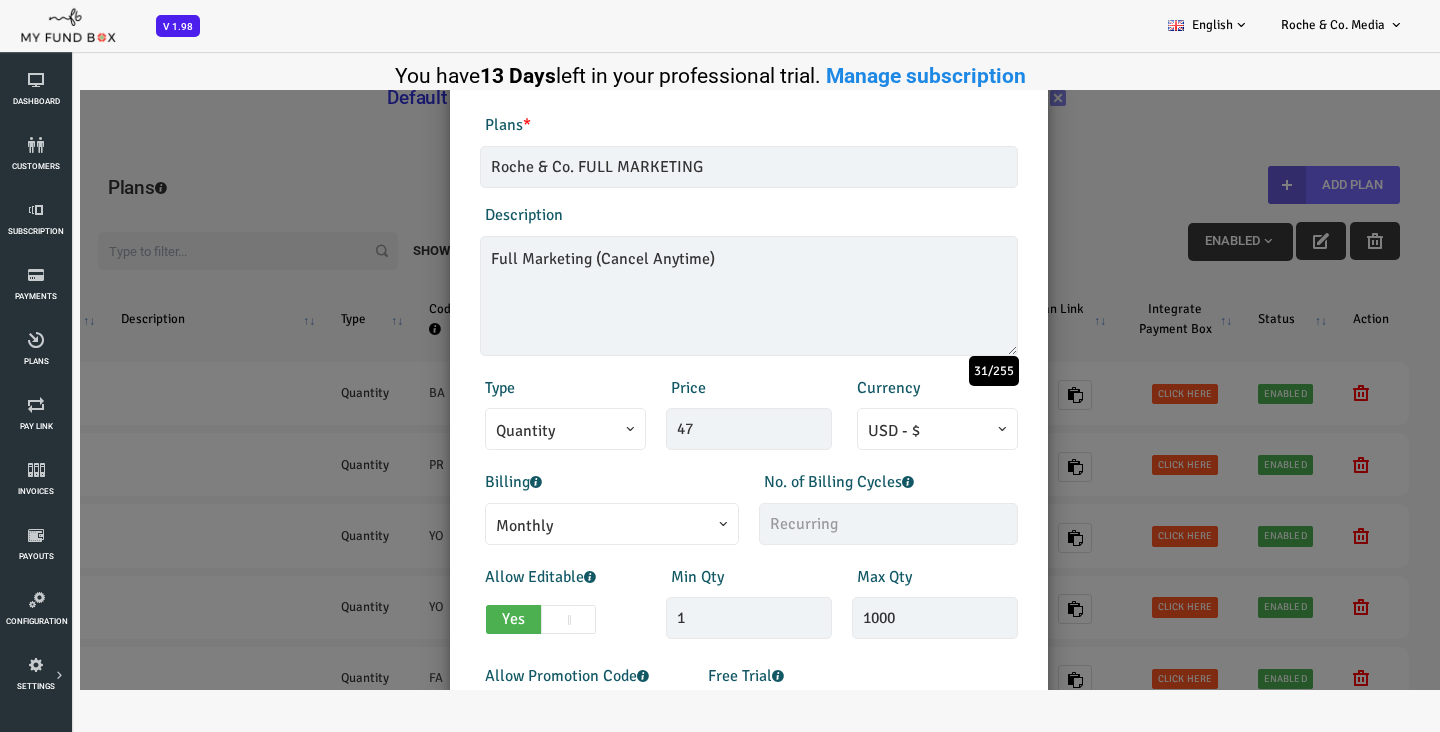 type on "47.00" 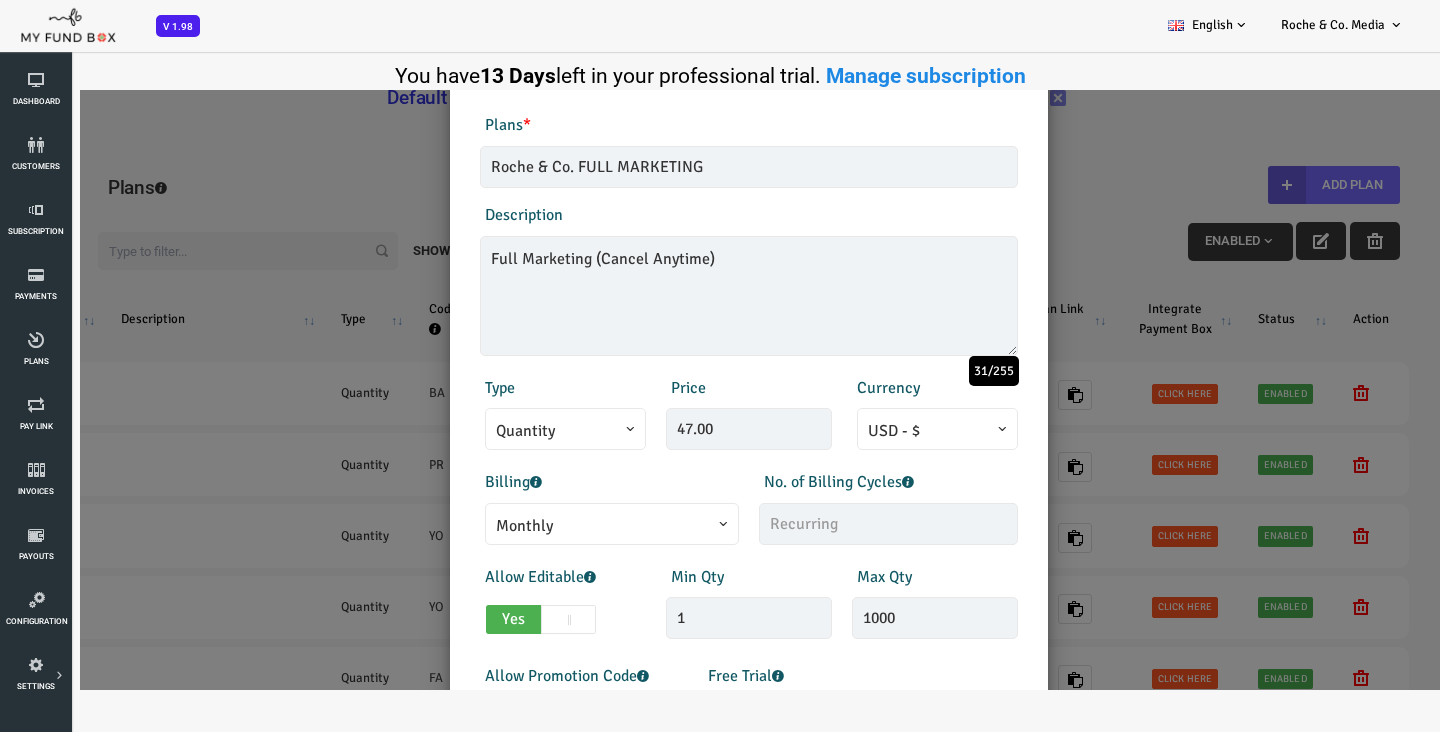 click on "Price
47.00" at bounding box center [691, 413] 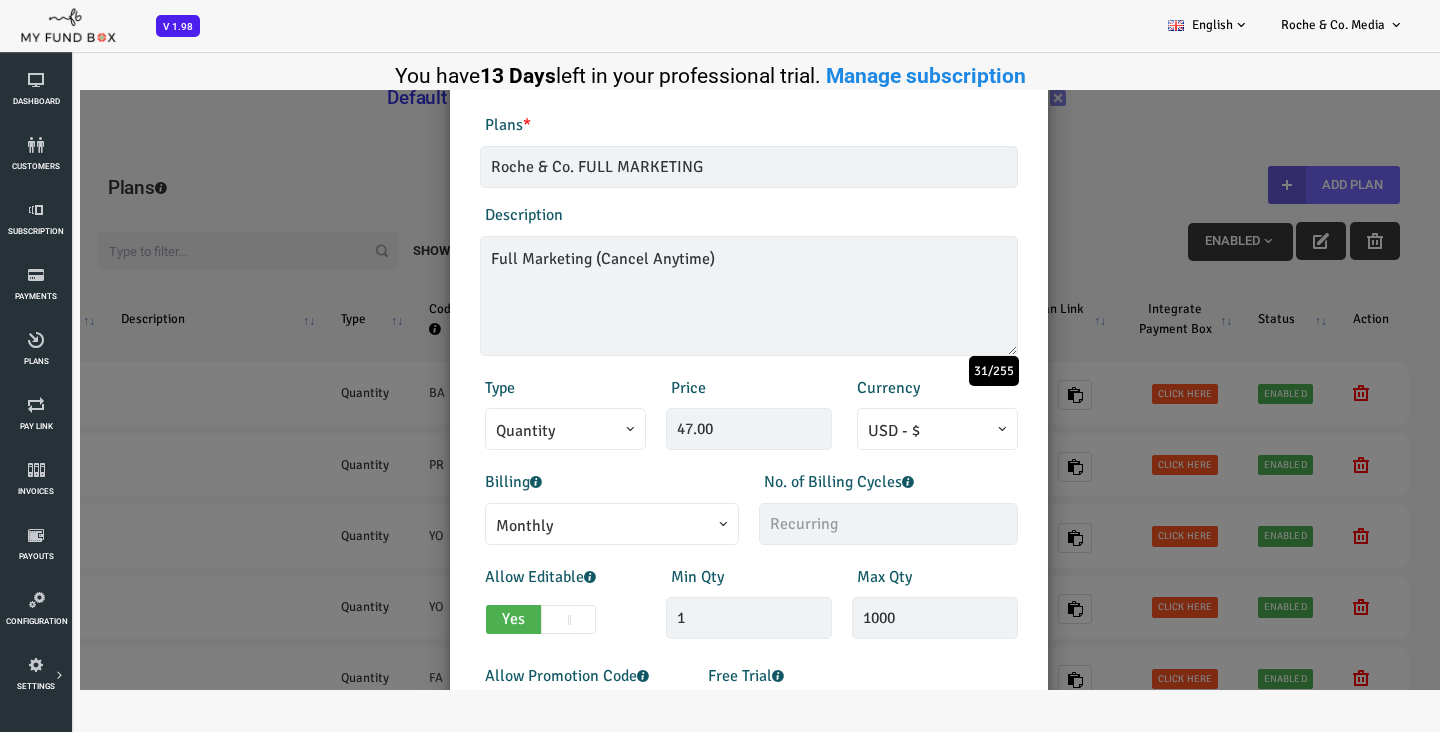 click on "USD - $" at bounding box center [879, 431] 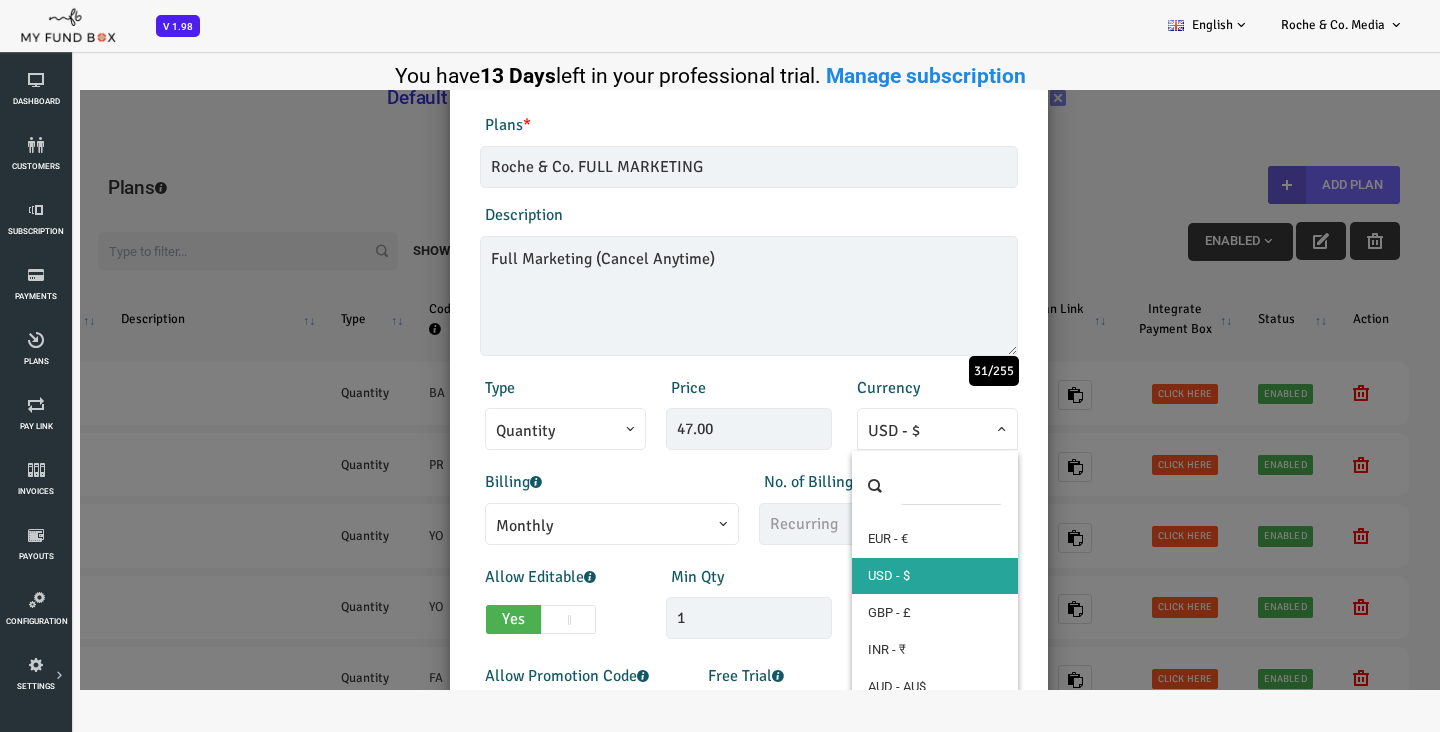 click on "Price
47.00" at bounding box center (691, 413) 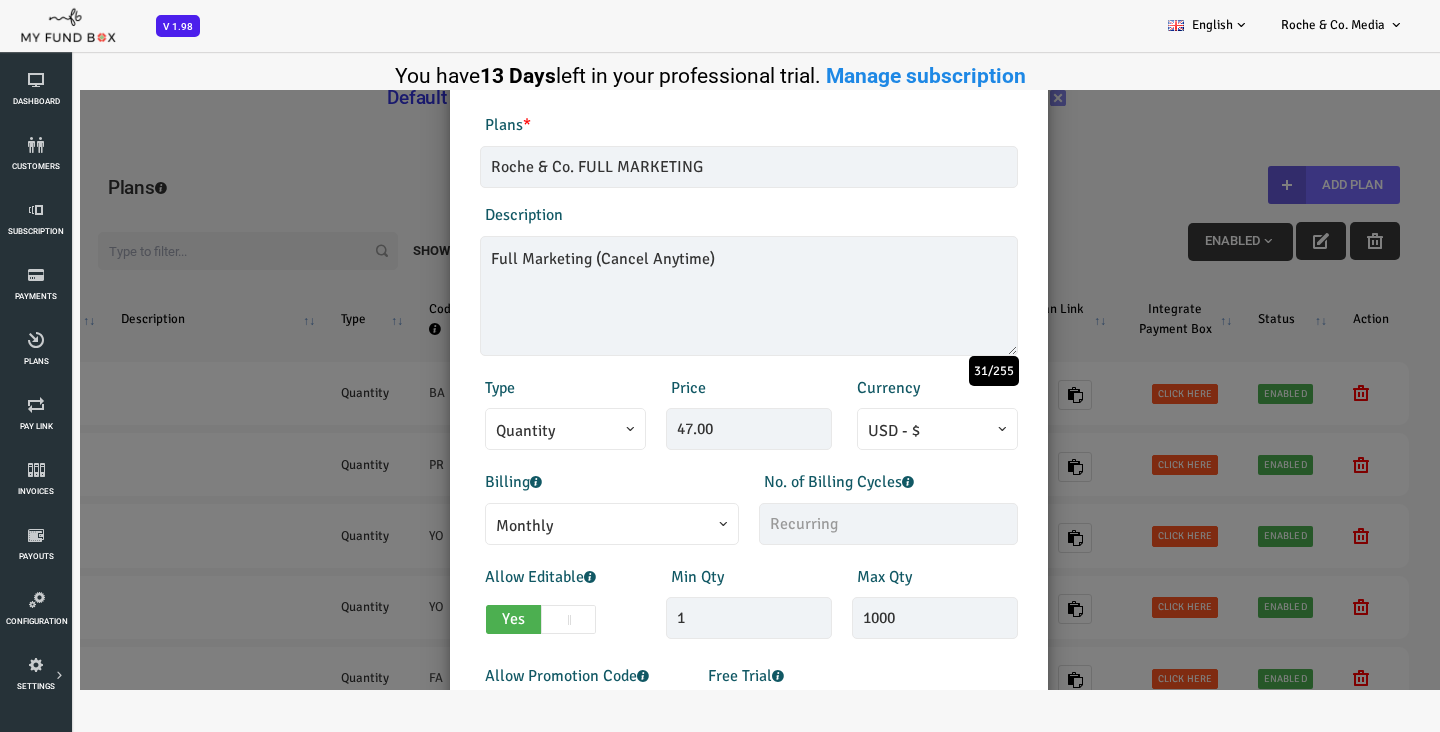 click on "Monthly" at bounding box center (554, 526) 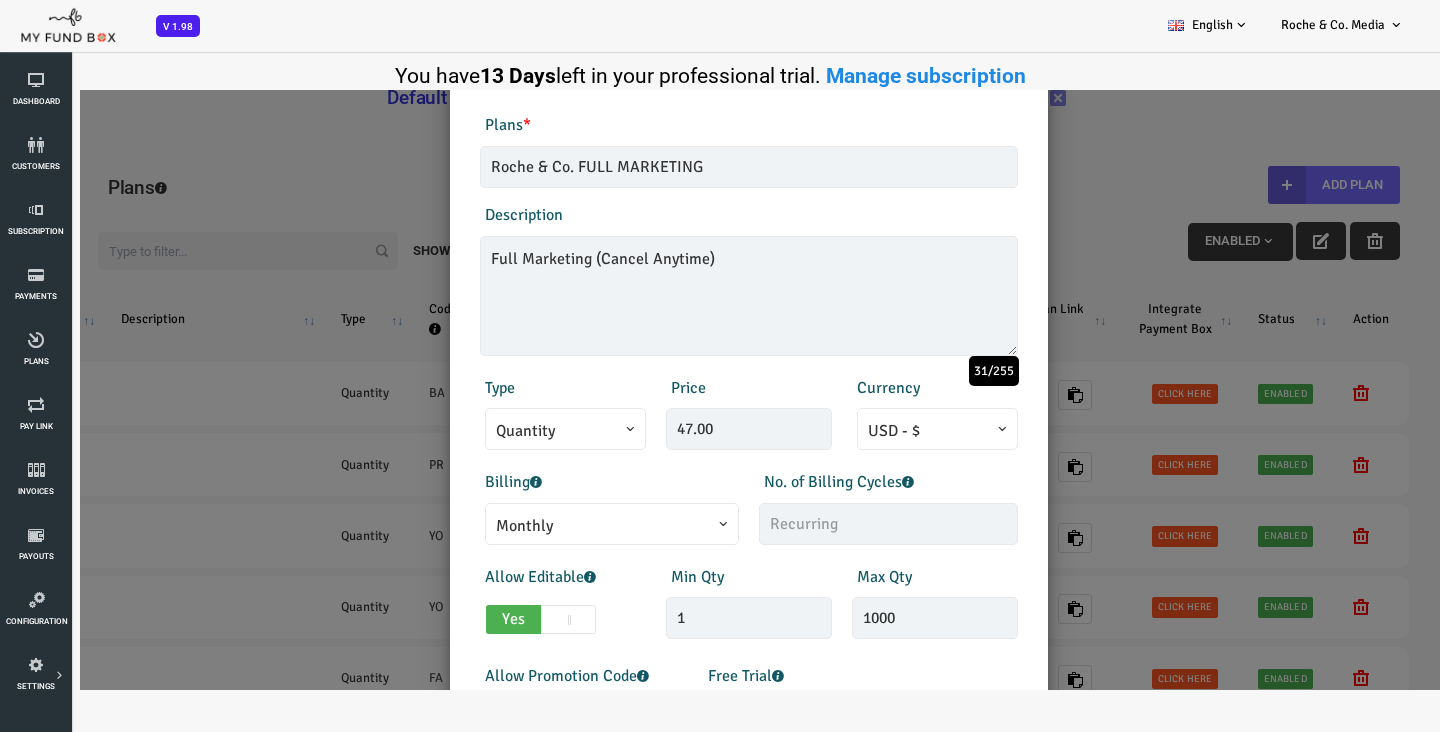 click on "No. of Billing Cycles" at bounding box center (781, 482) 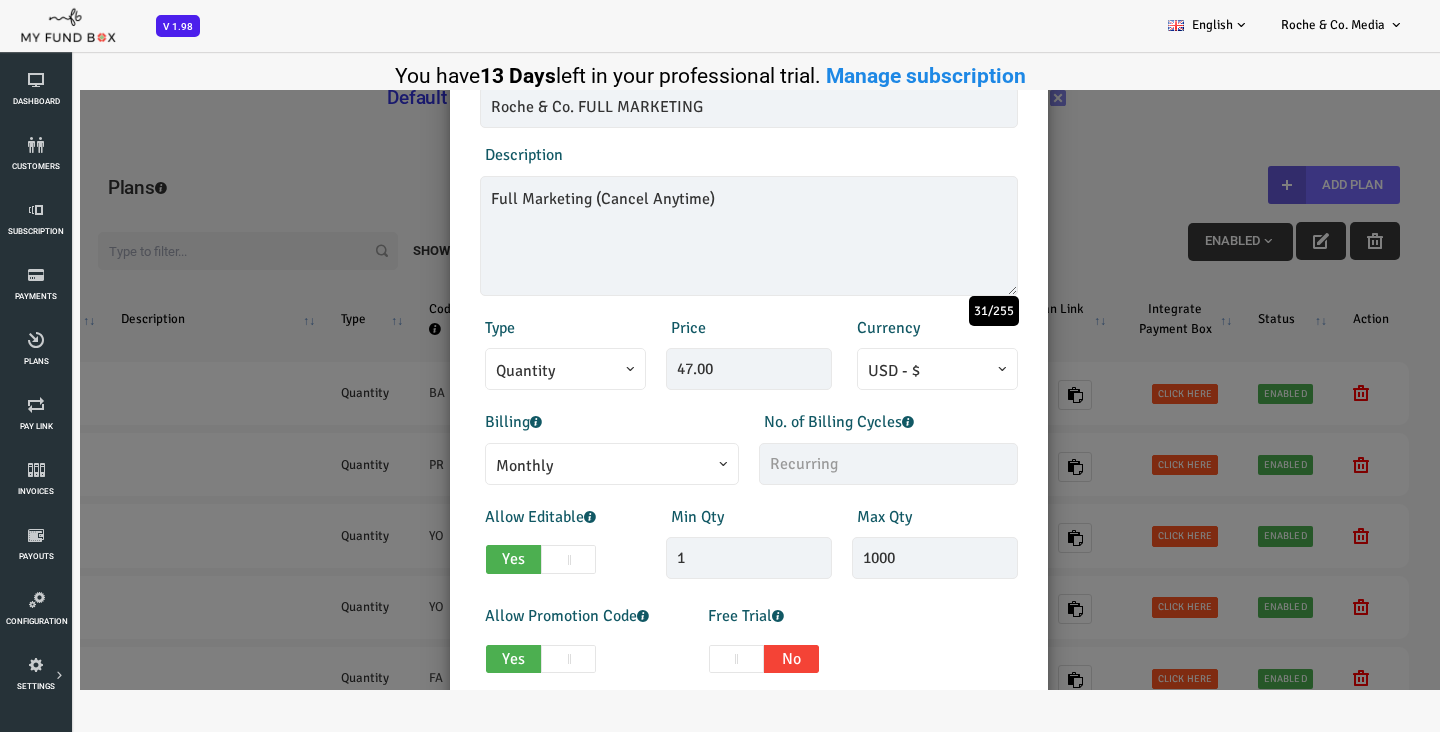 scroll, scrollTop: 158, scrollLeft: 0, axis: vertical 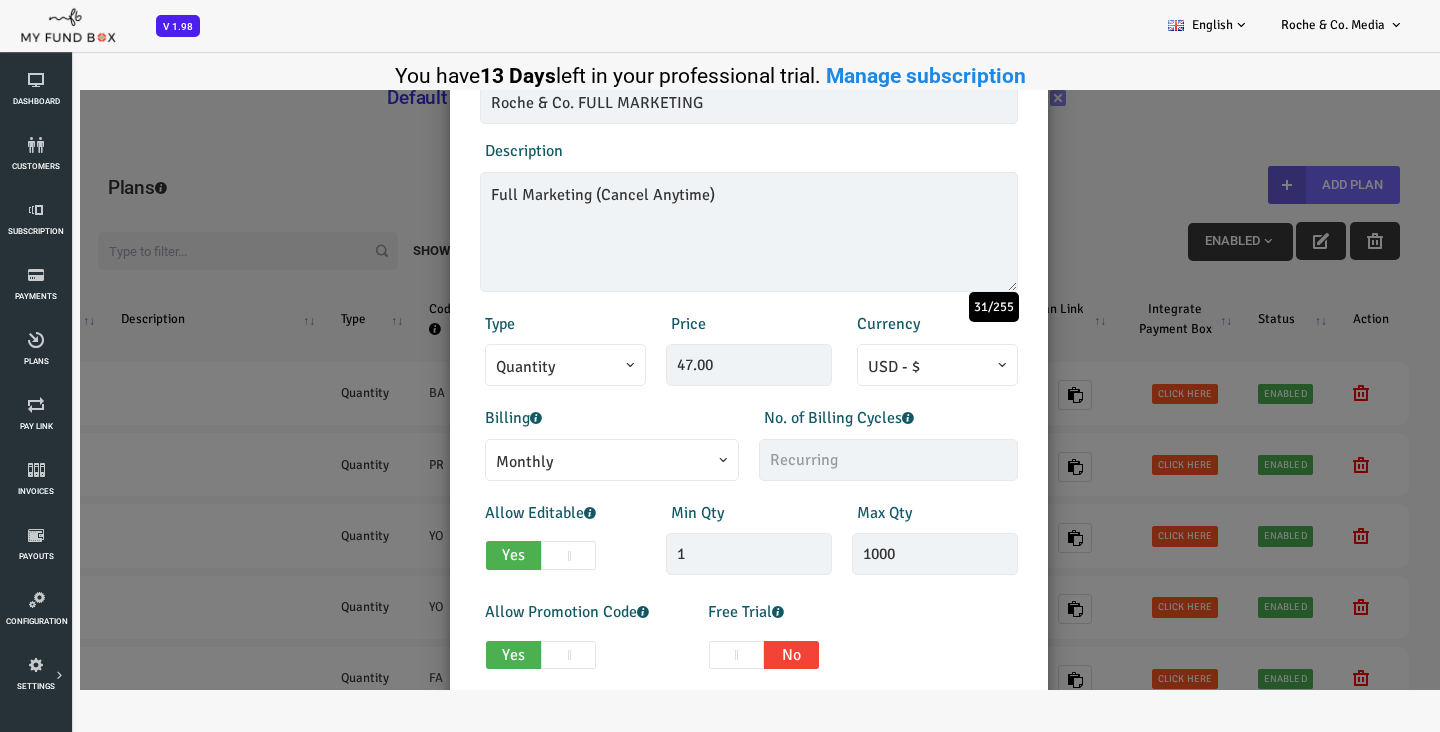 click at bounding box center (510, 555) 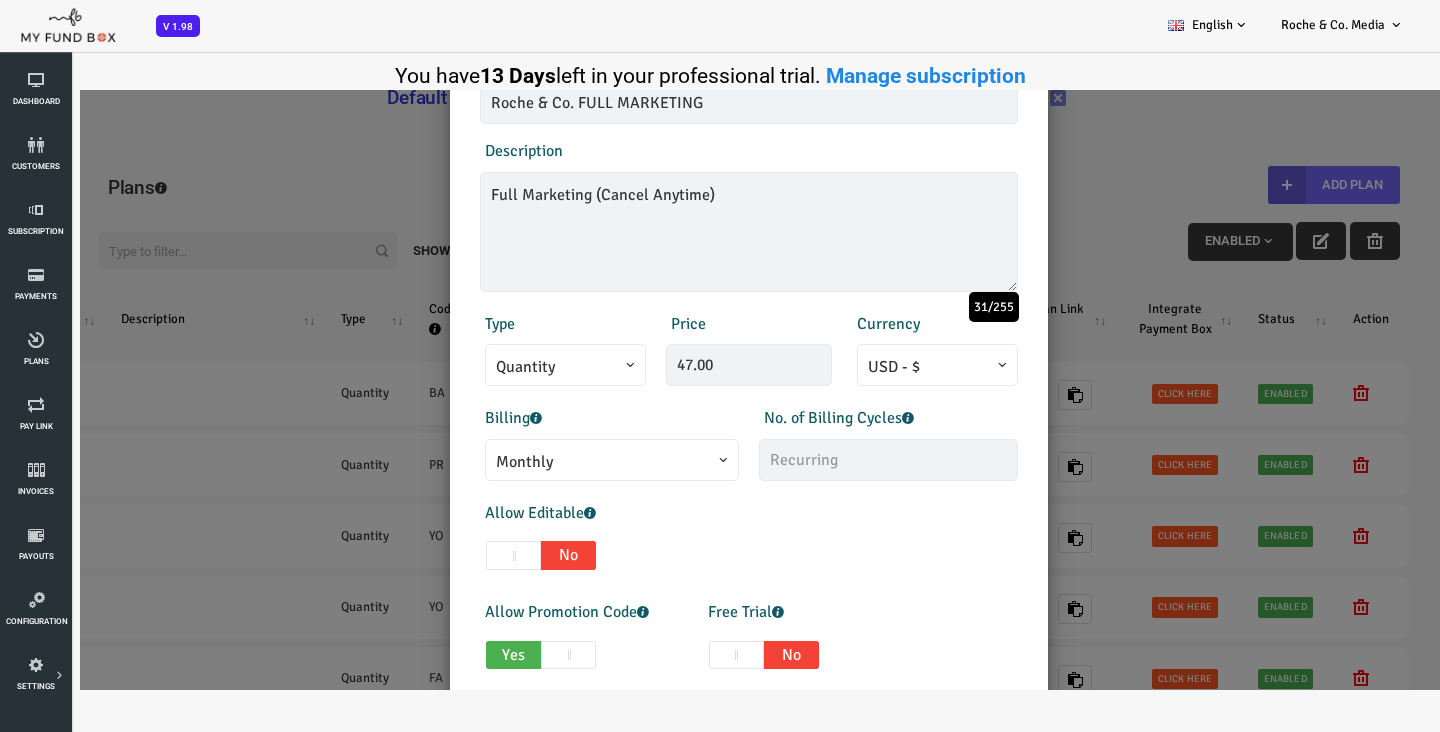 click on "No" at bounding box center (510, 555) 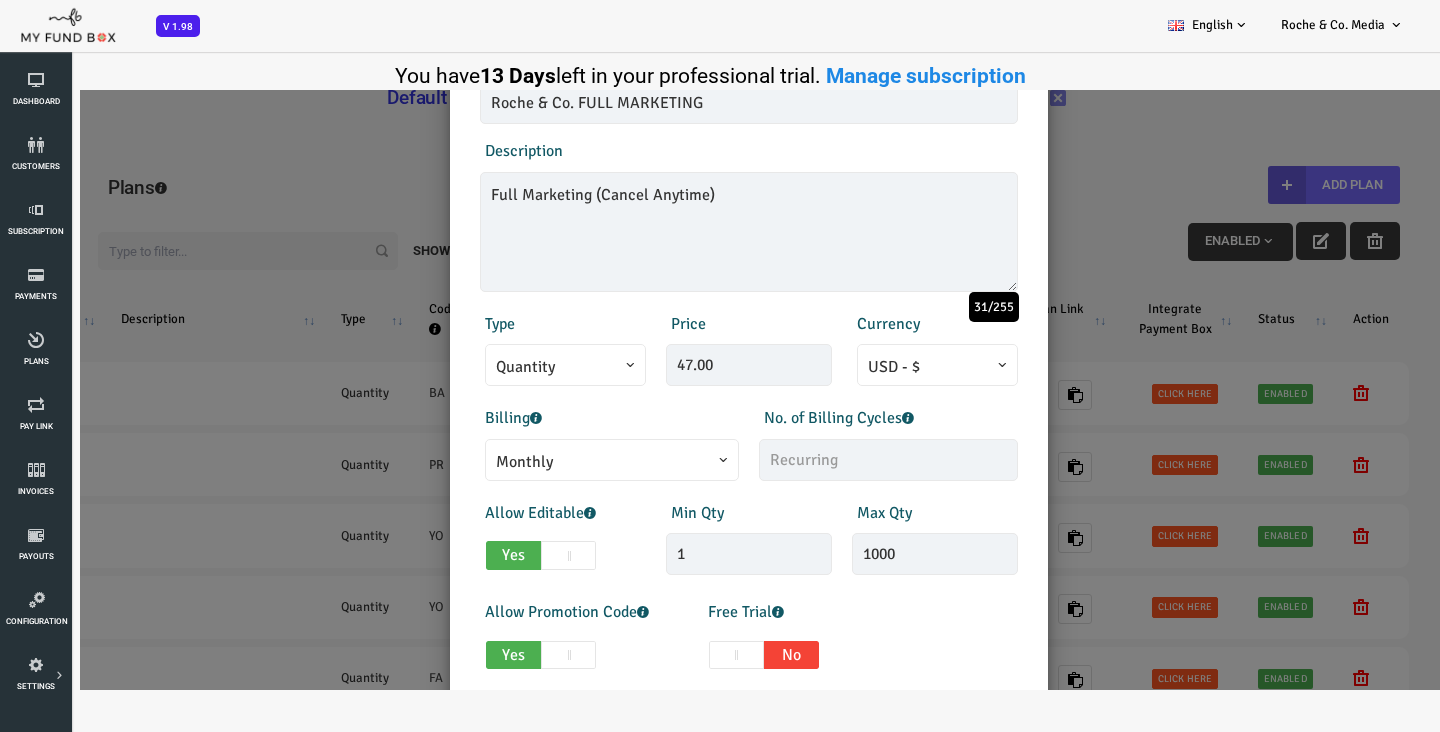 click at bounding box center [510, 555] 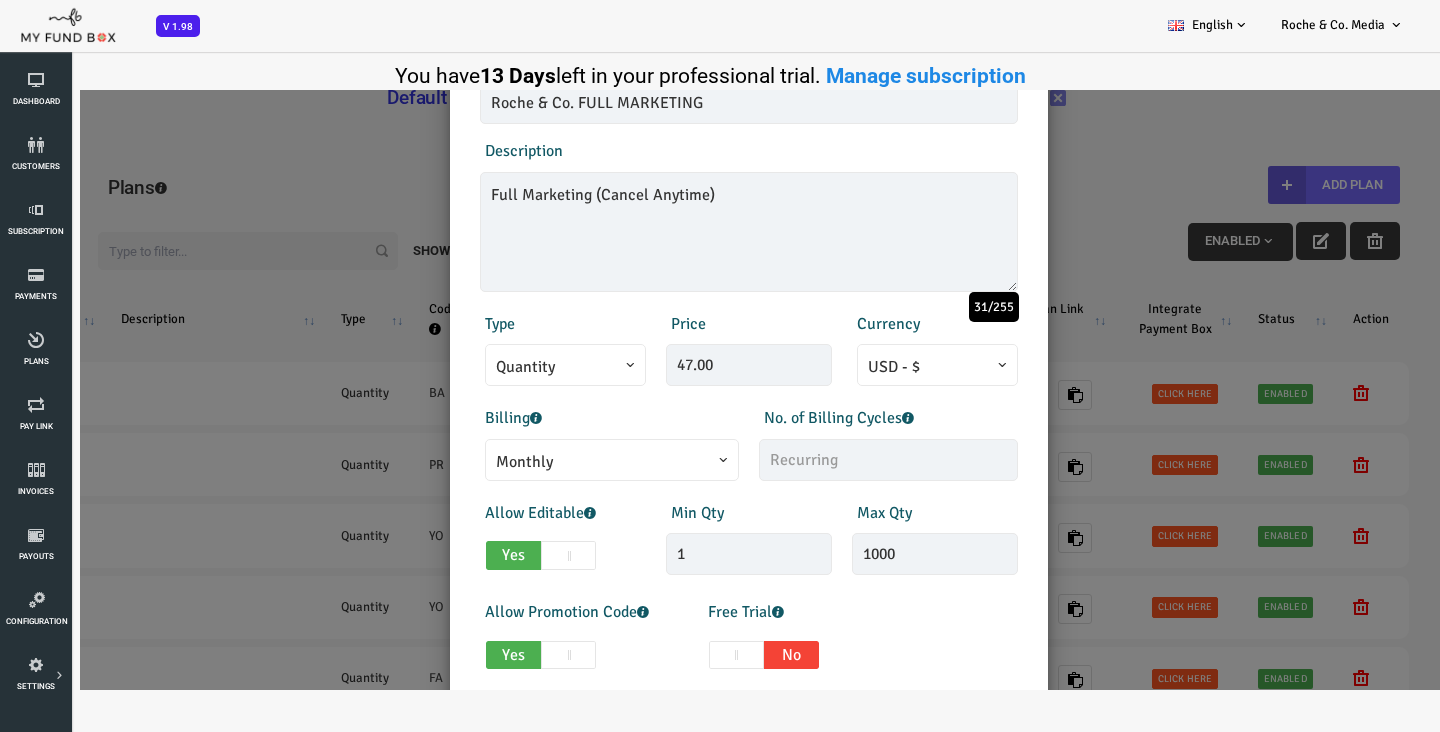 click on "Yes   No" at bounding box center (434, 551) 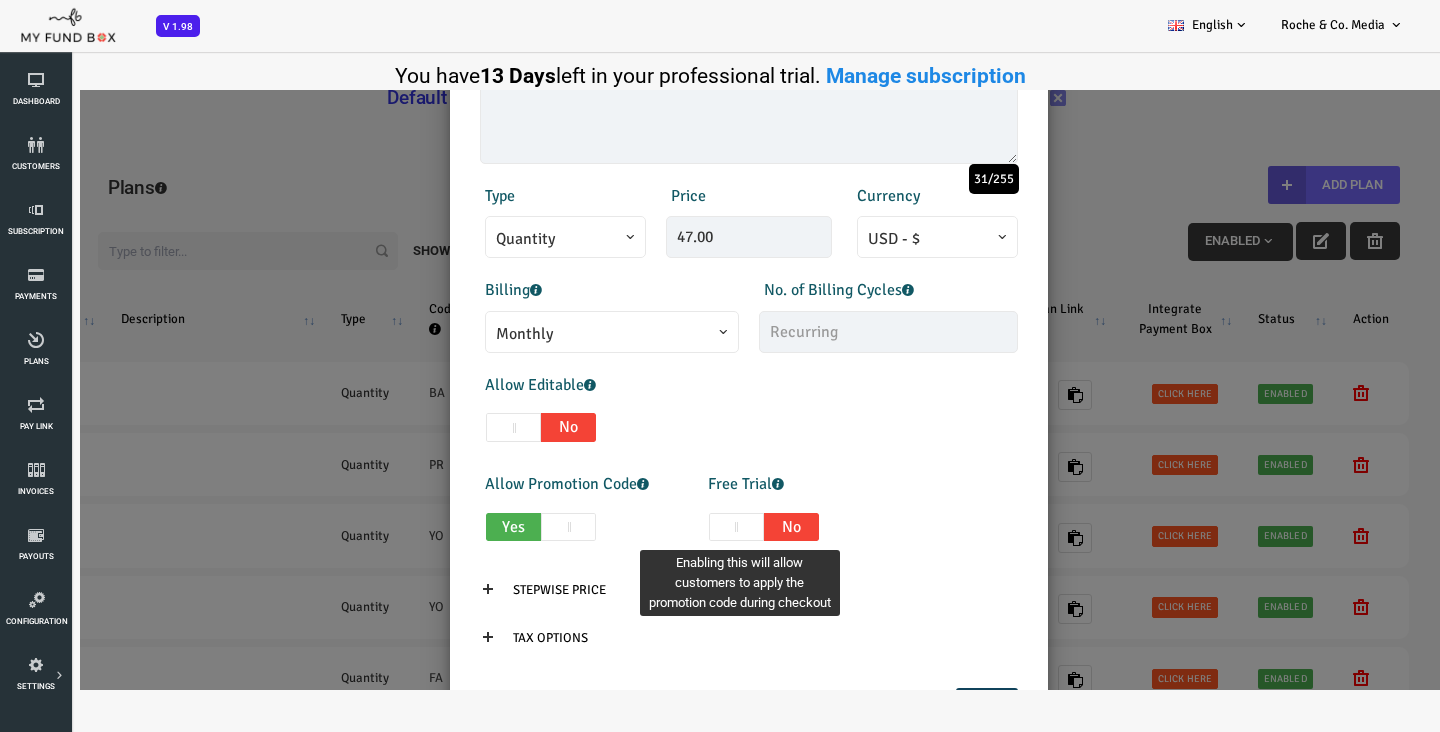 scroll, scrollTop: 303, scrollLeft: 0, axis: vertical 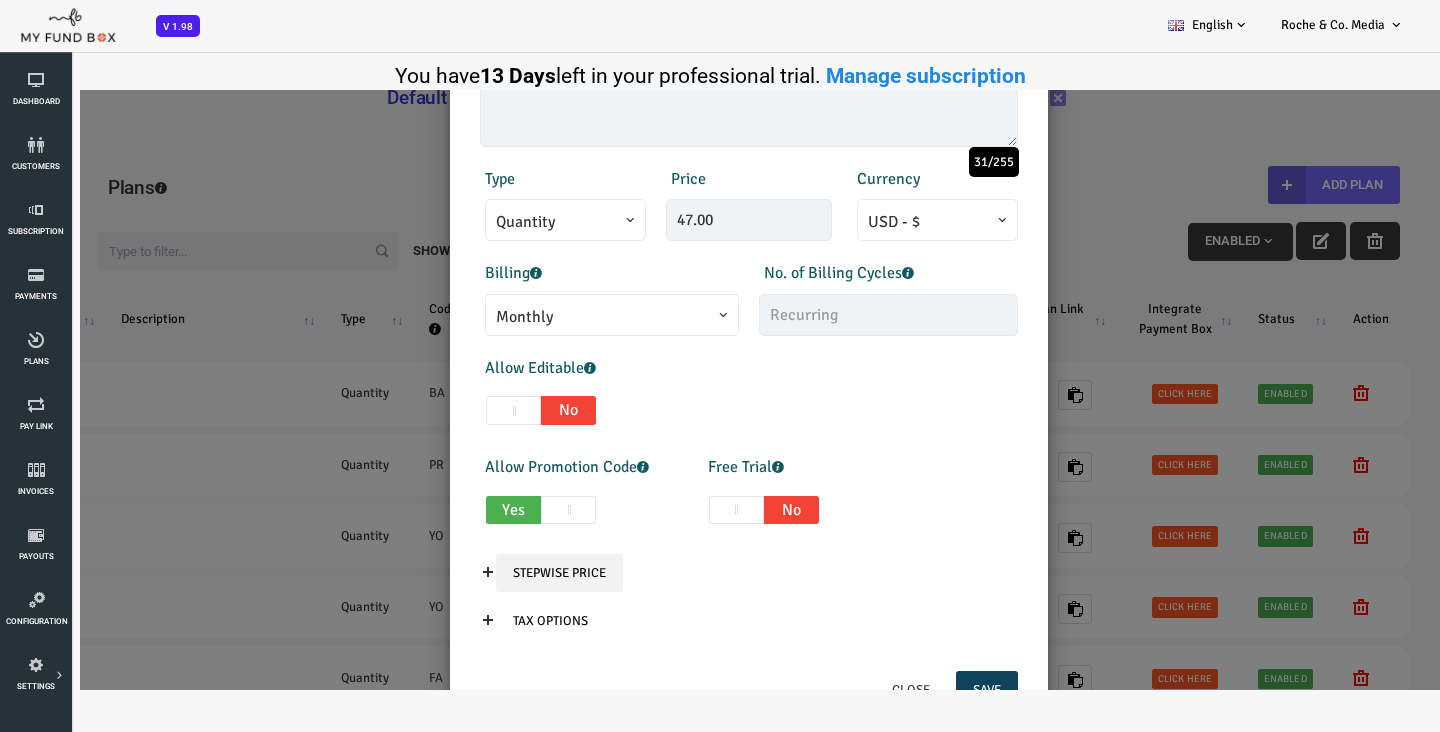 click on "Stepwise Price" at bounding box center [501, 573] 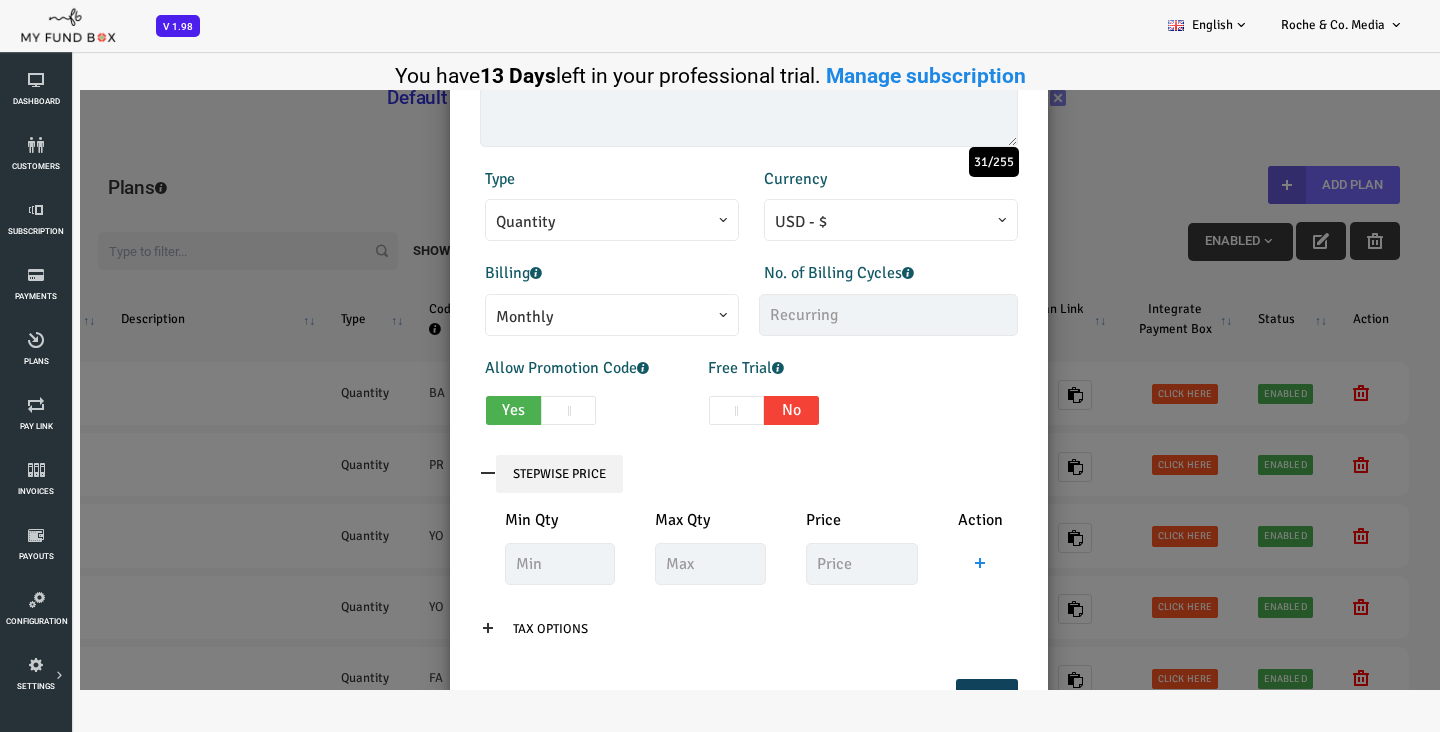 click on "Stepwise Price" at bounding box center (501, 474) 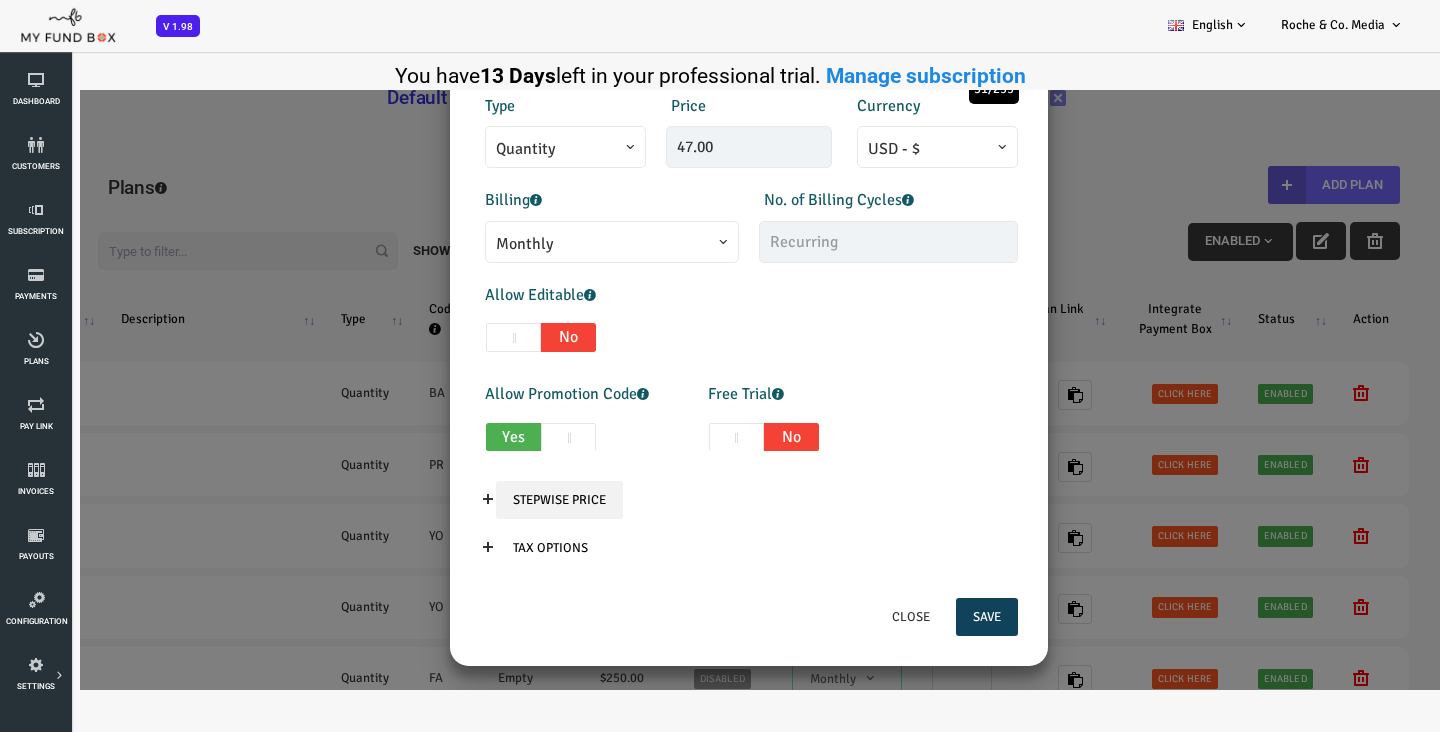 scroll, scrollTop: 383, scrollLeft: 0, axis: vertical 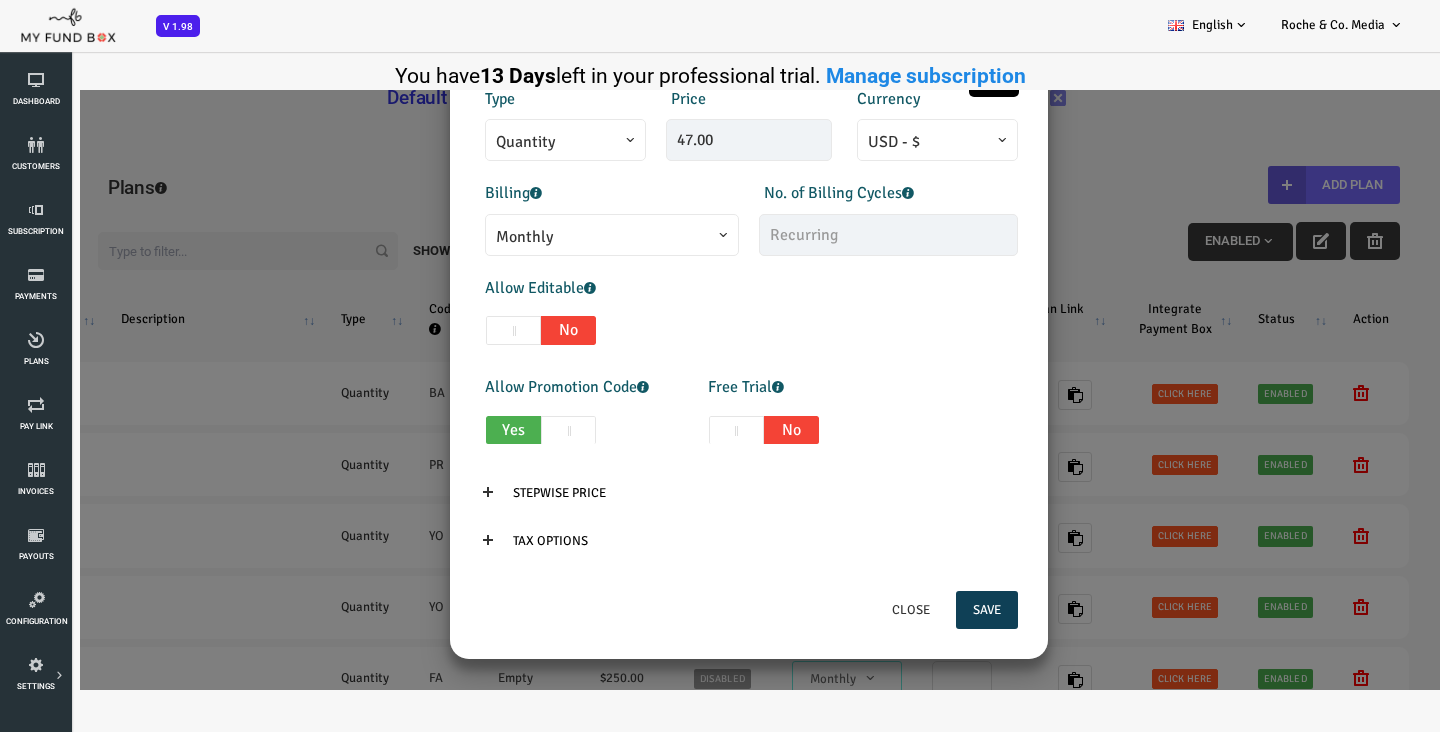 click on "Save" at bounding box center [929, 610] 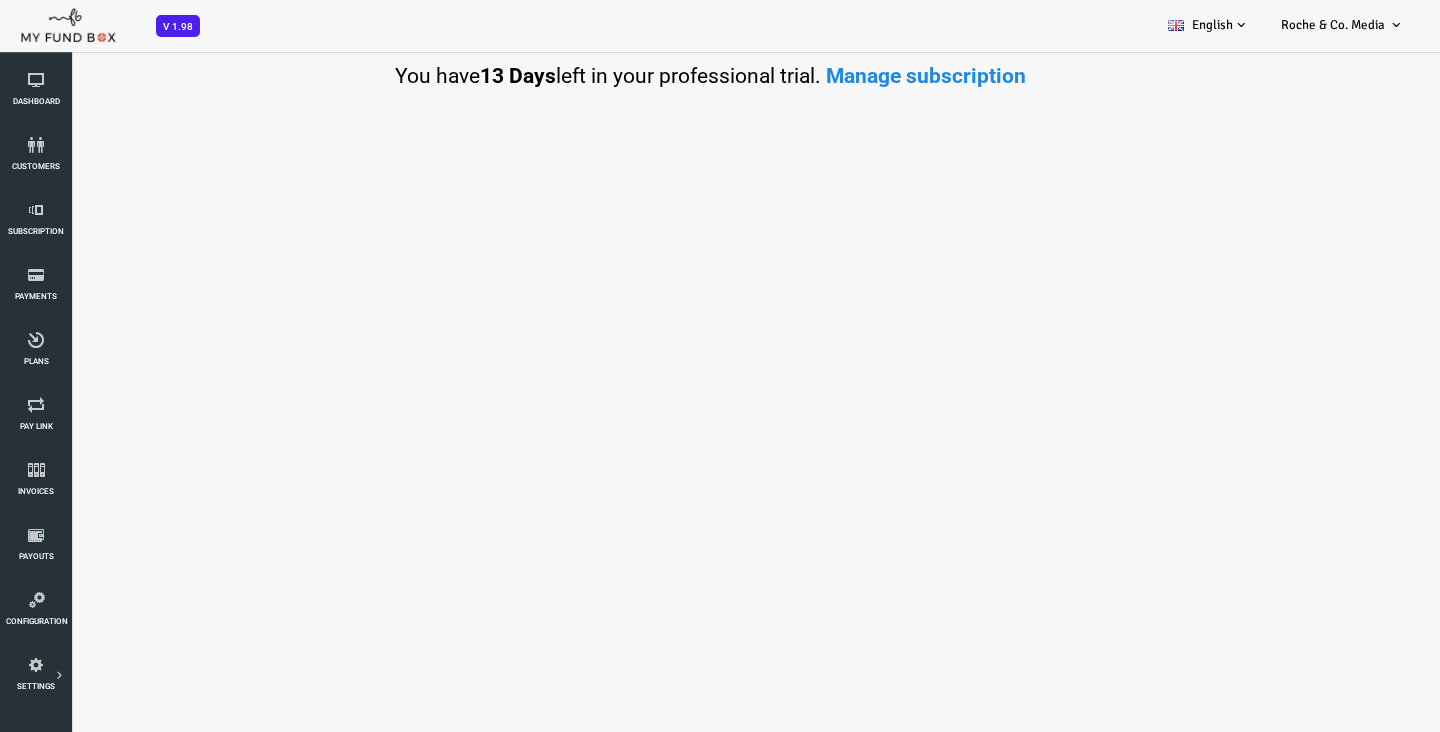 select on "100" 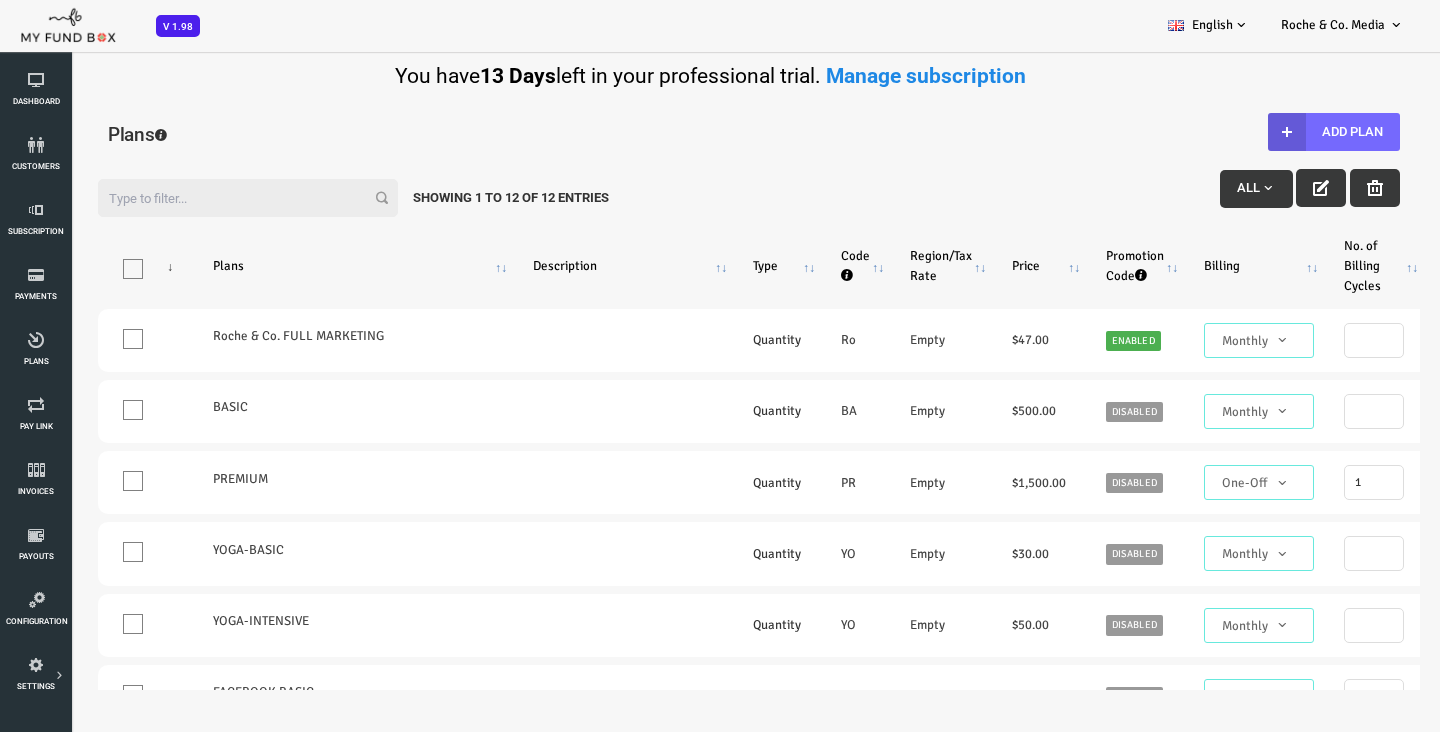 scroll, scrollTop: 0, scrollLeft: 0, axis: both 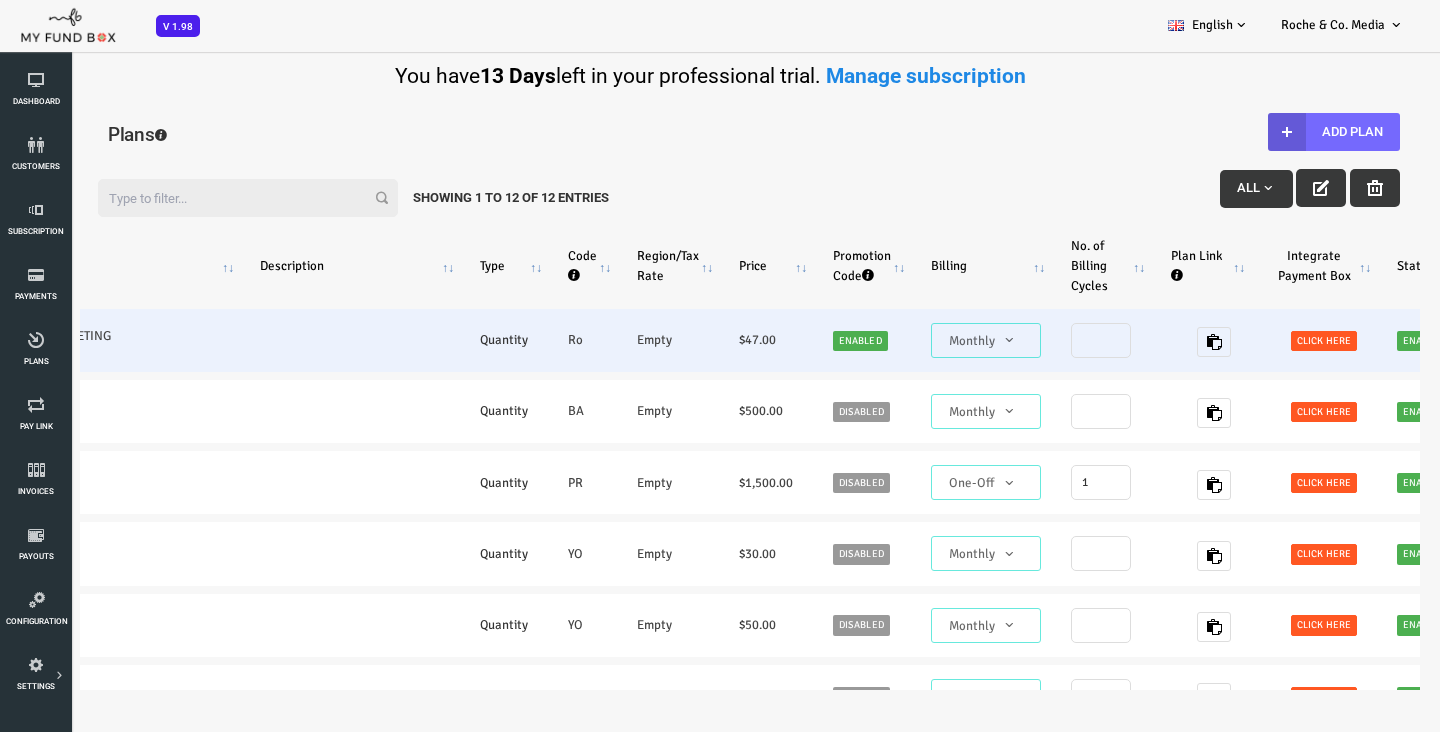 click on "Click here" at bounding box center [1266, 341] 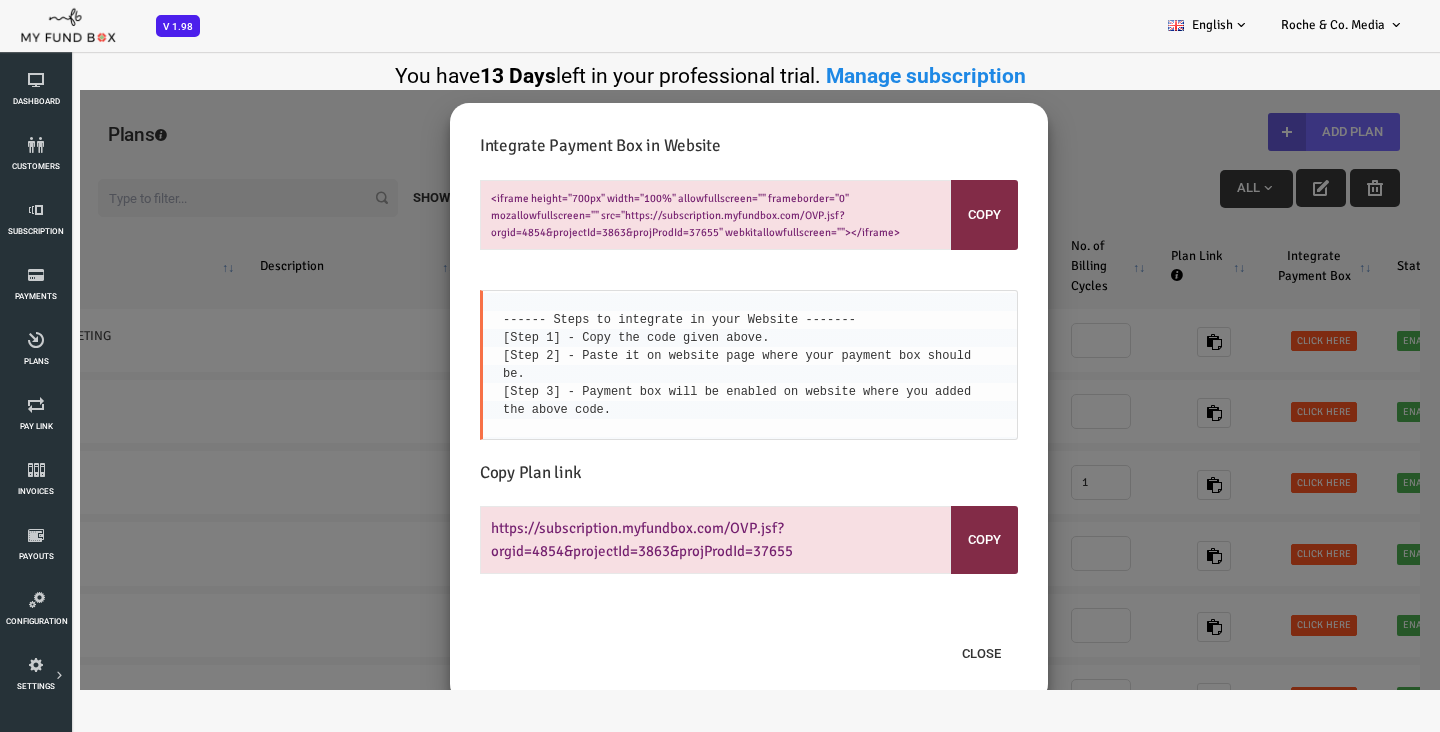 click on "Integrate Payment Box in Website
<iframe height="700px" width="100%" allowfullscreen="" frameborder="0" mozallowfullscreen="" src="https://subscription.myfundbox.com/OVP.jsf?orgid=4854&projectId=3863&projProdId=37655" webkitallowfullscreen=""></iframe>
Copy
------ Steps to integrate in your Website -------
[Step 1] - Copy the code given above.
[Step 2] - Paste it on website page where your payment box should be.
[Step 3] - Payment box will be enabled on website where you added the above code.
Copy Plan link
https://subscription.myfundbox.com/OVP.jsf?orgid=4854&projectId=3863&projProdId=37655
Copy
Close" at bounding box center (691, 381) 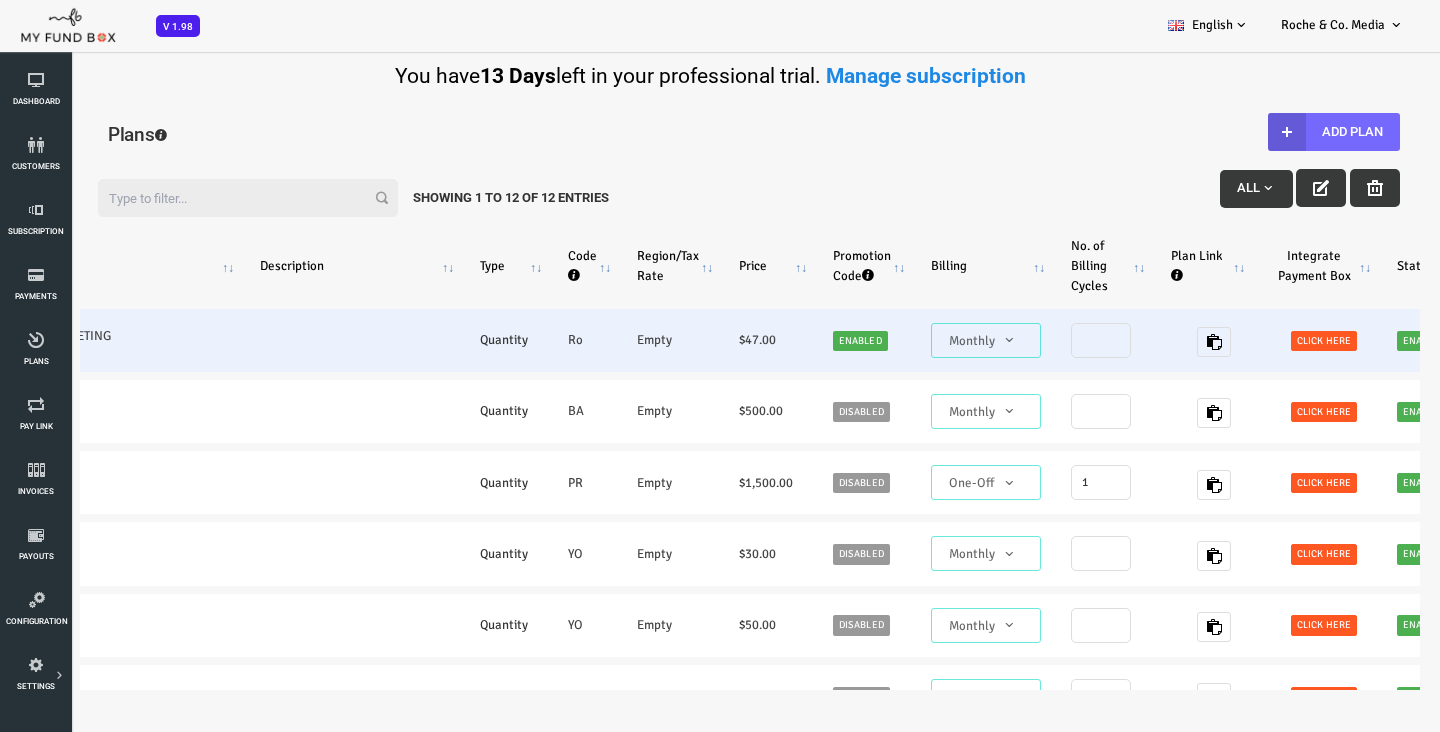 scroll, scrollTop: 0, scrollLeft: 0, axis: both 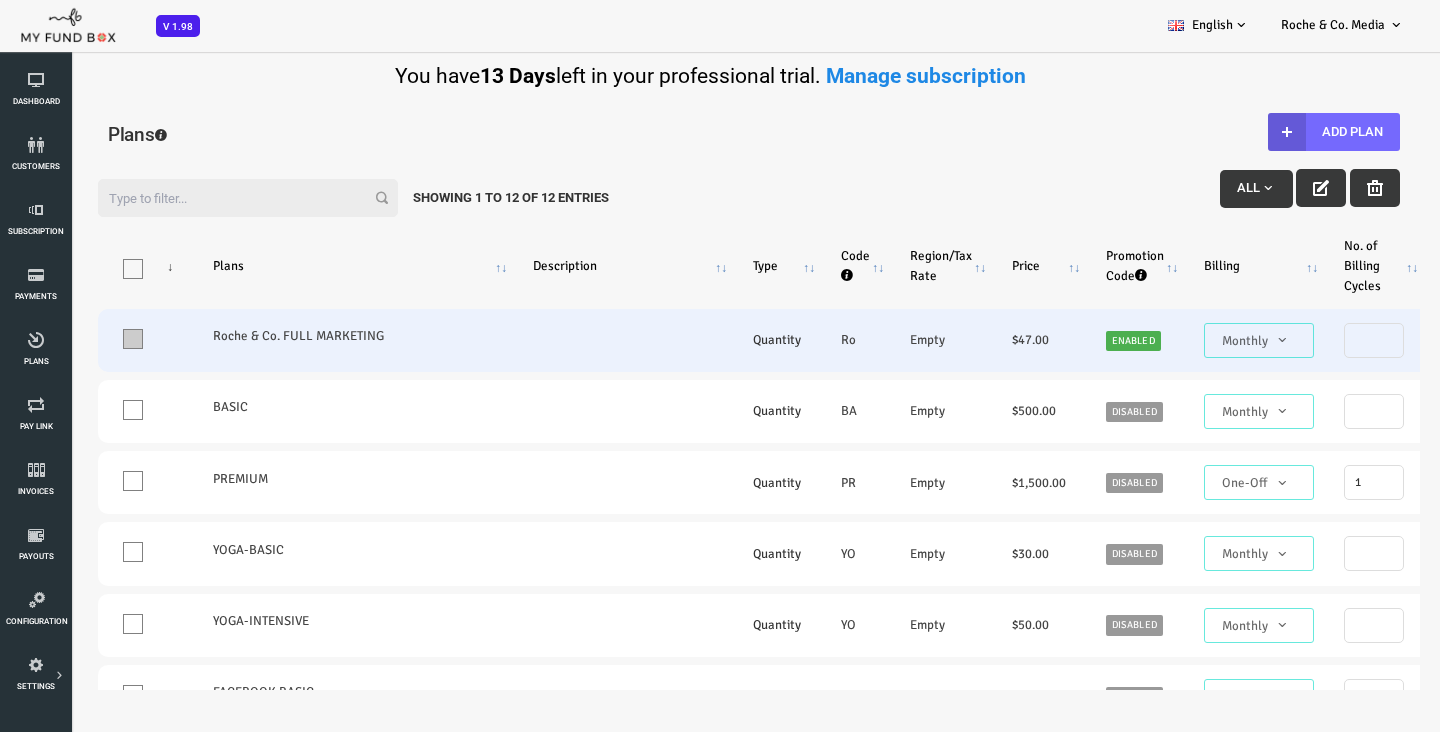 click at bounding box center (75, 339) 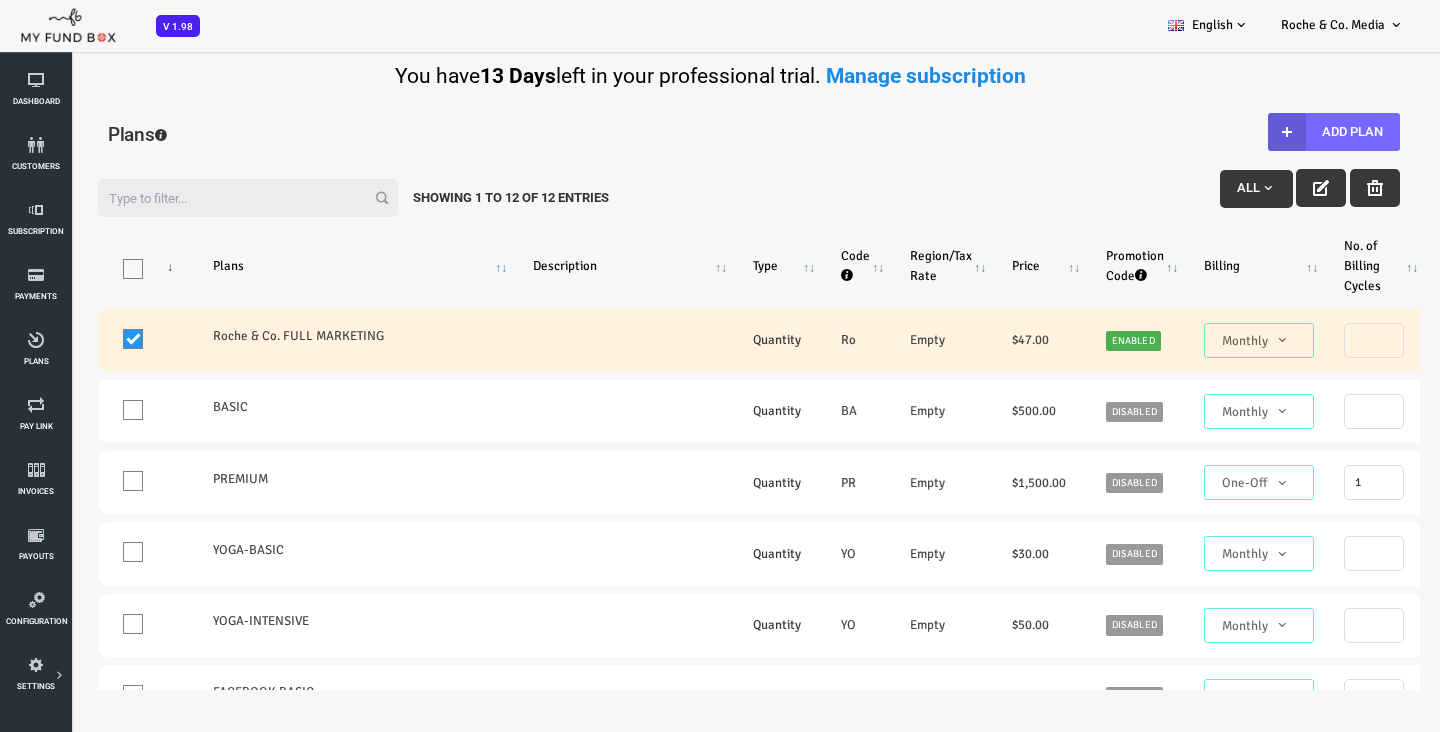 click at bounding box center (75, 339) 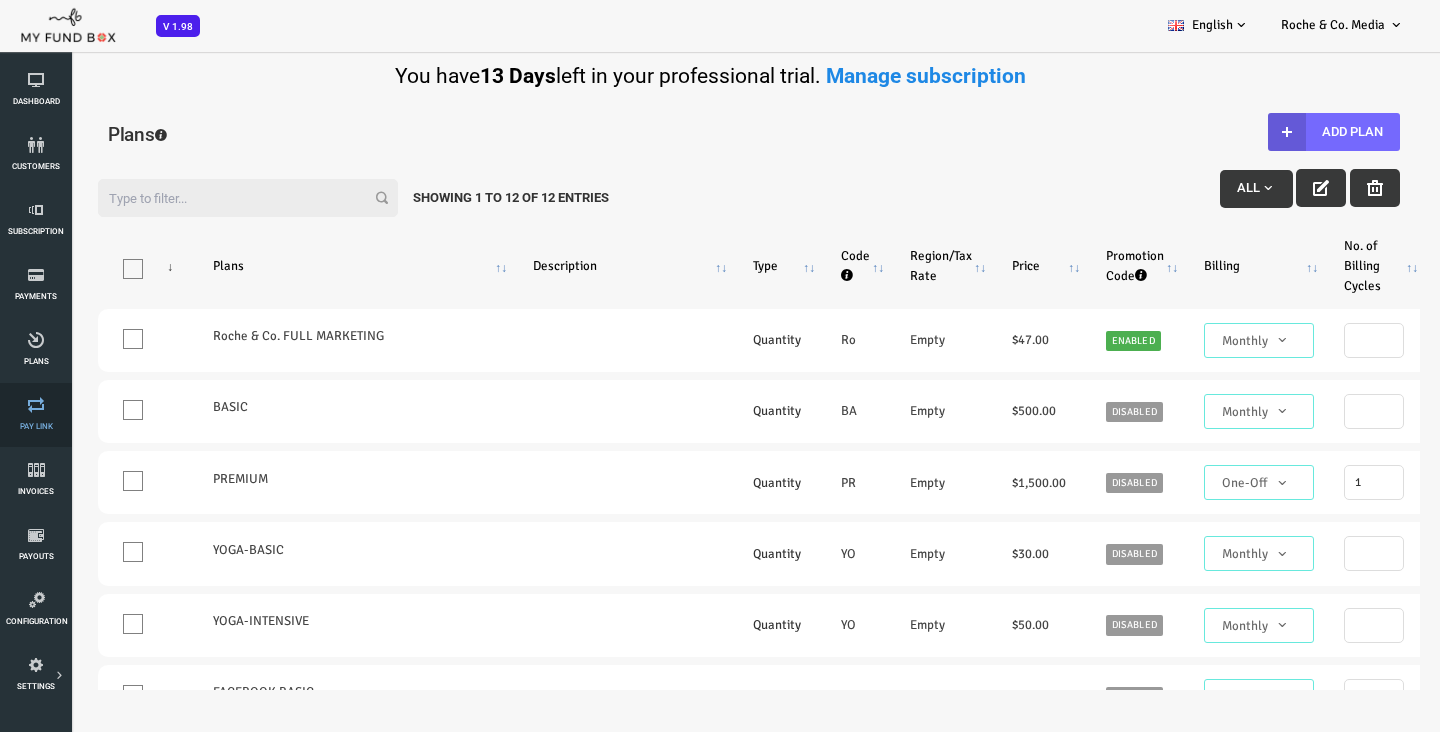 click at bounding box center [36, 405] 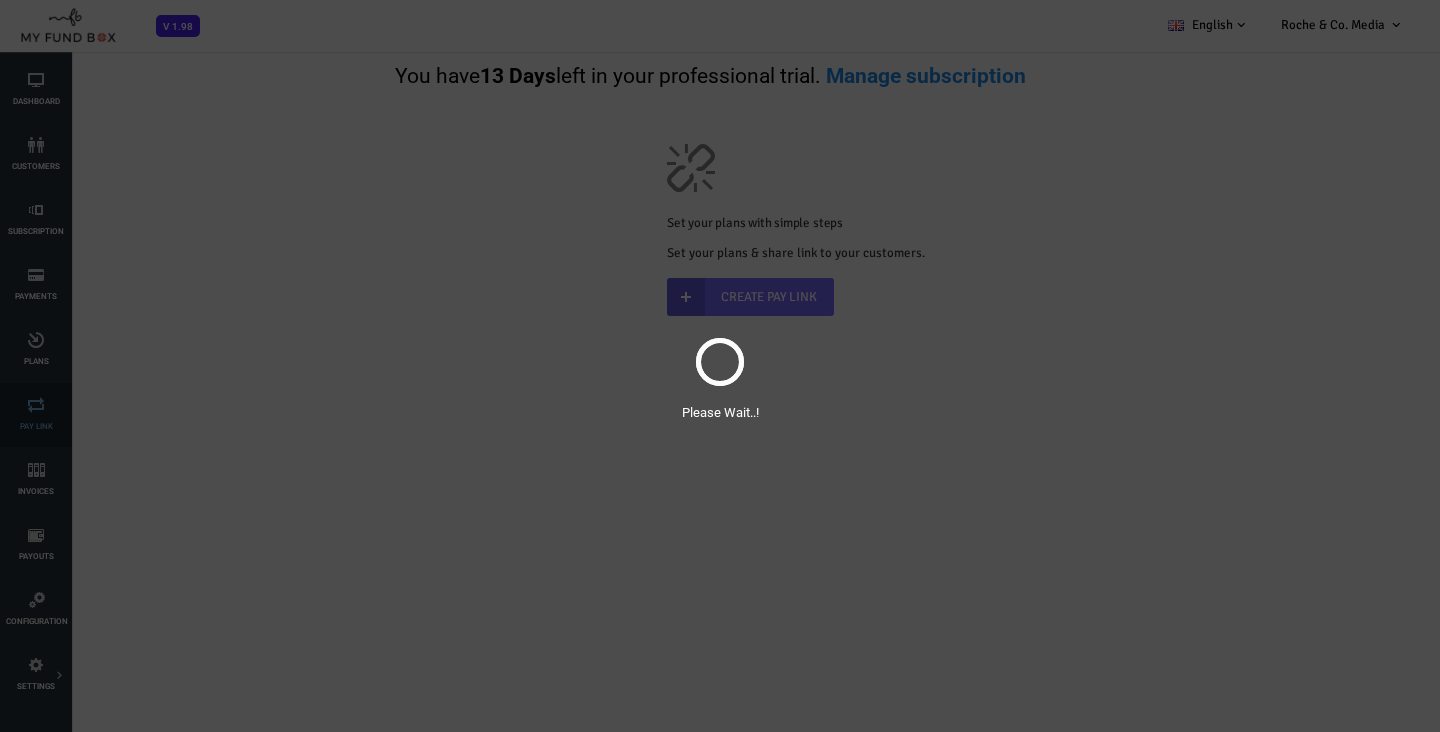 scroll, scrollTop: 0, scrollLeft: 0, axis: both 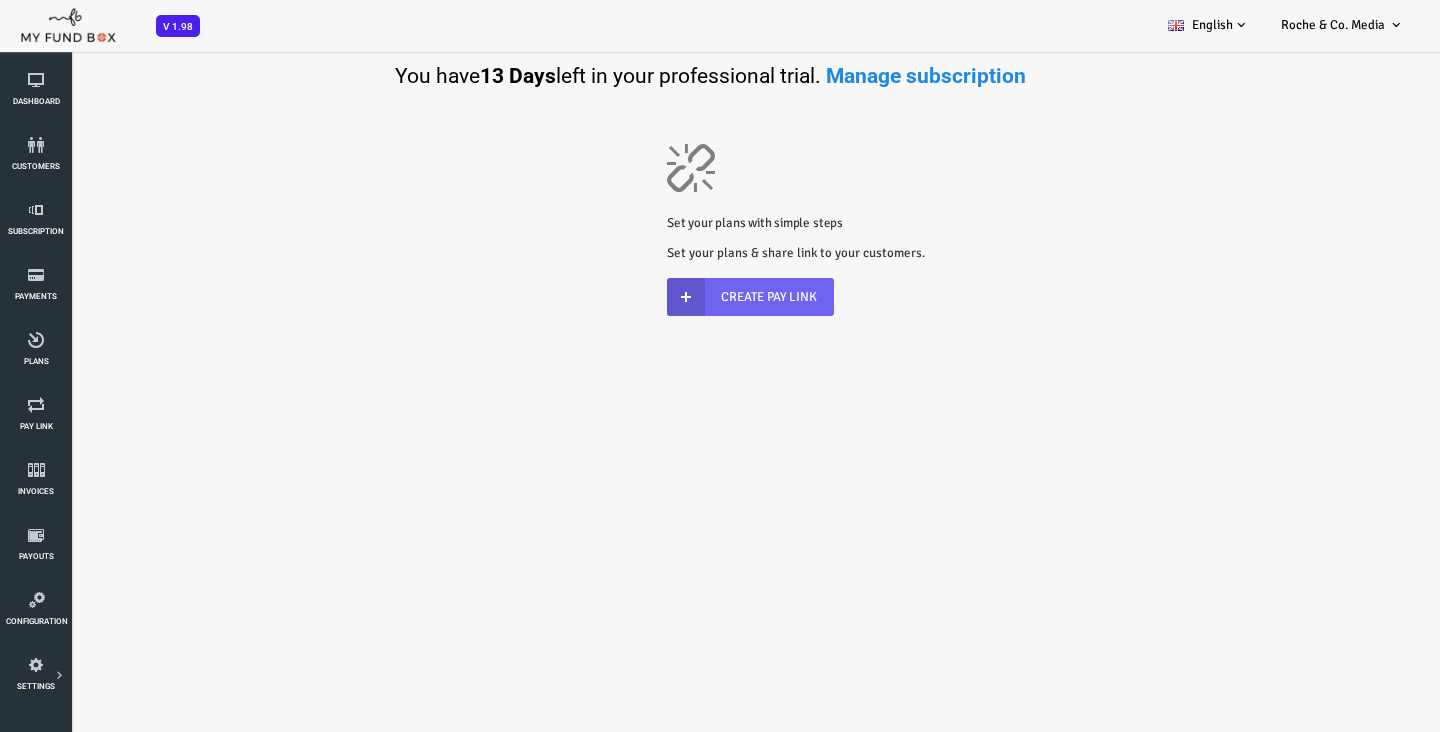 click on "Create Pay Link" at bounding box center (692, 297) 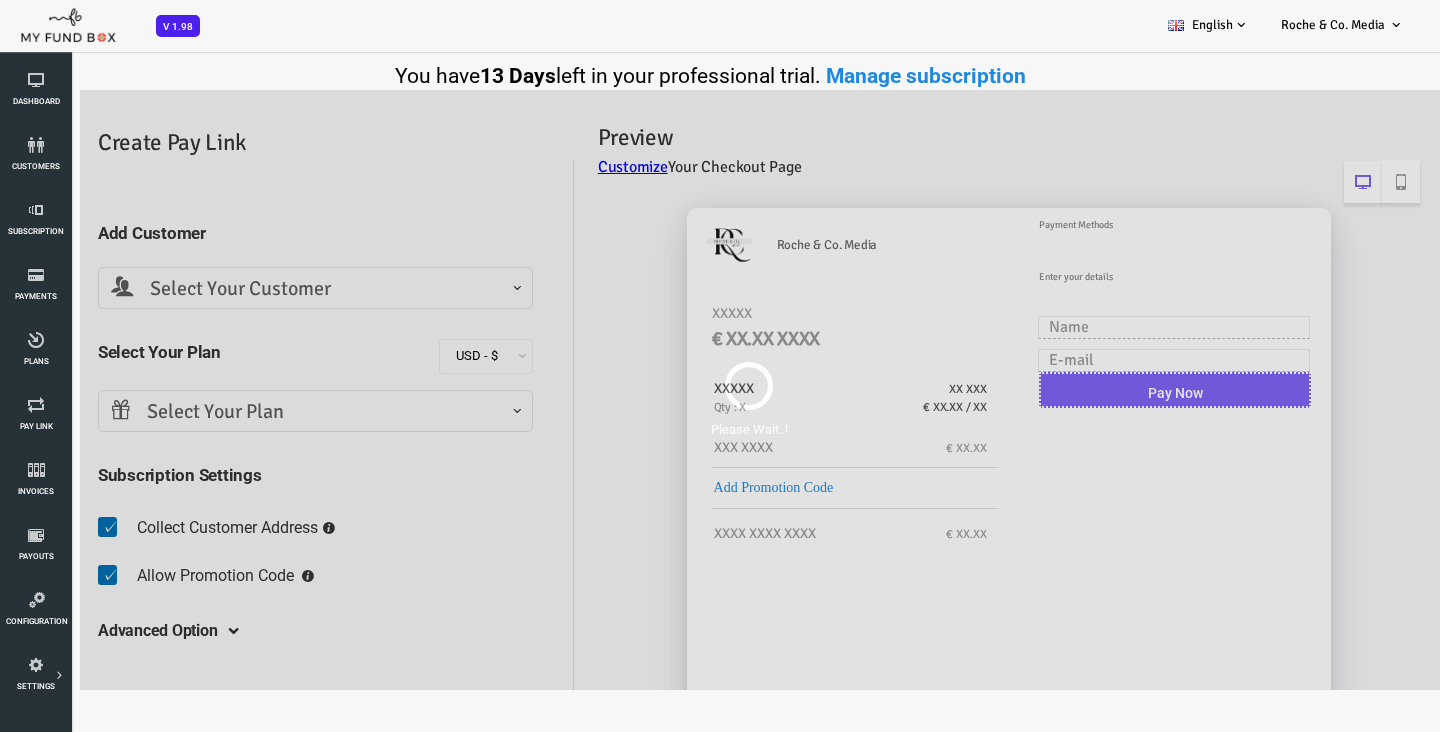 scroll, scrollTop: 0, scrollLeft: 0, axis: both 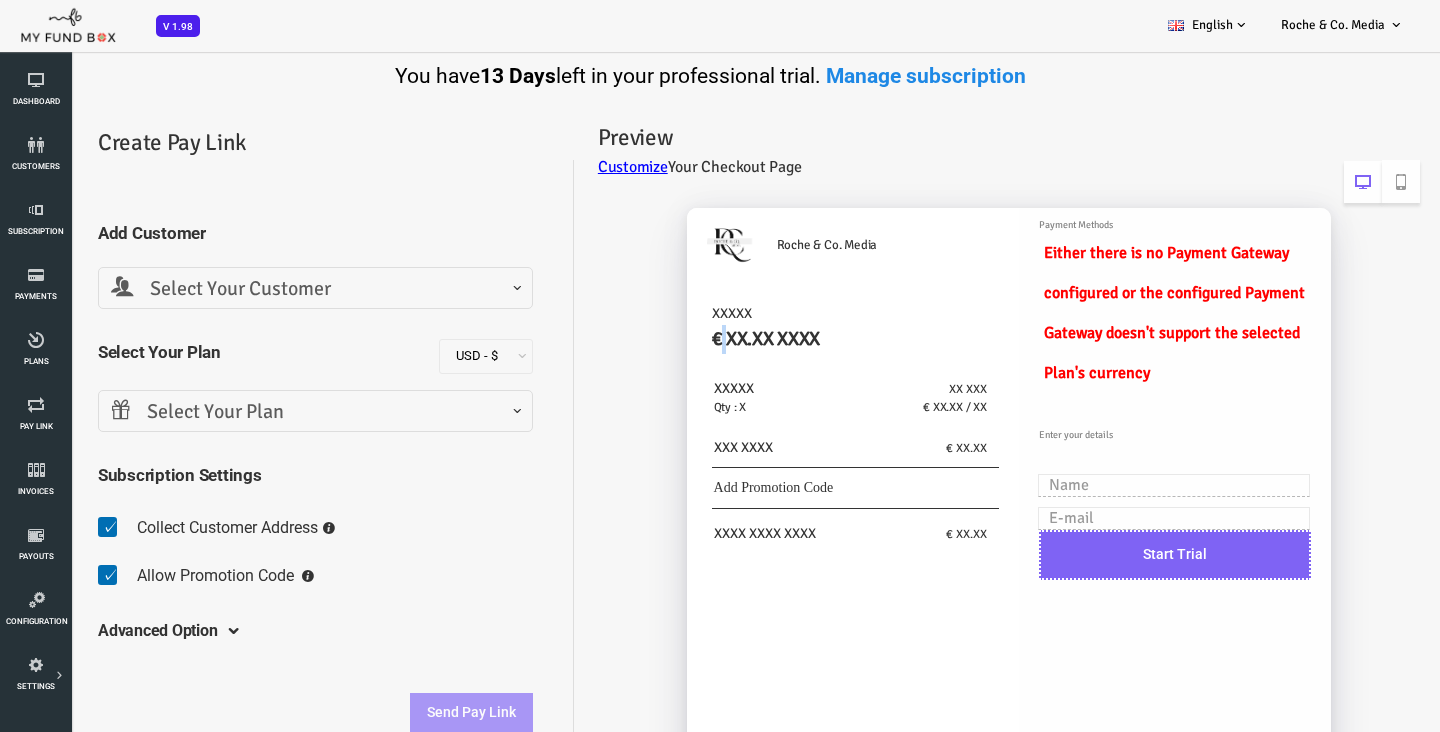 drag, startPoint x: 663, startPoint y: 339, endPoint x: 643, endPoint y: 339, distance: 20 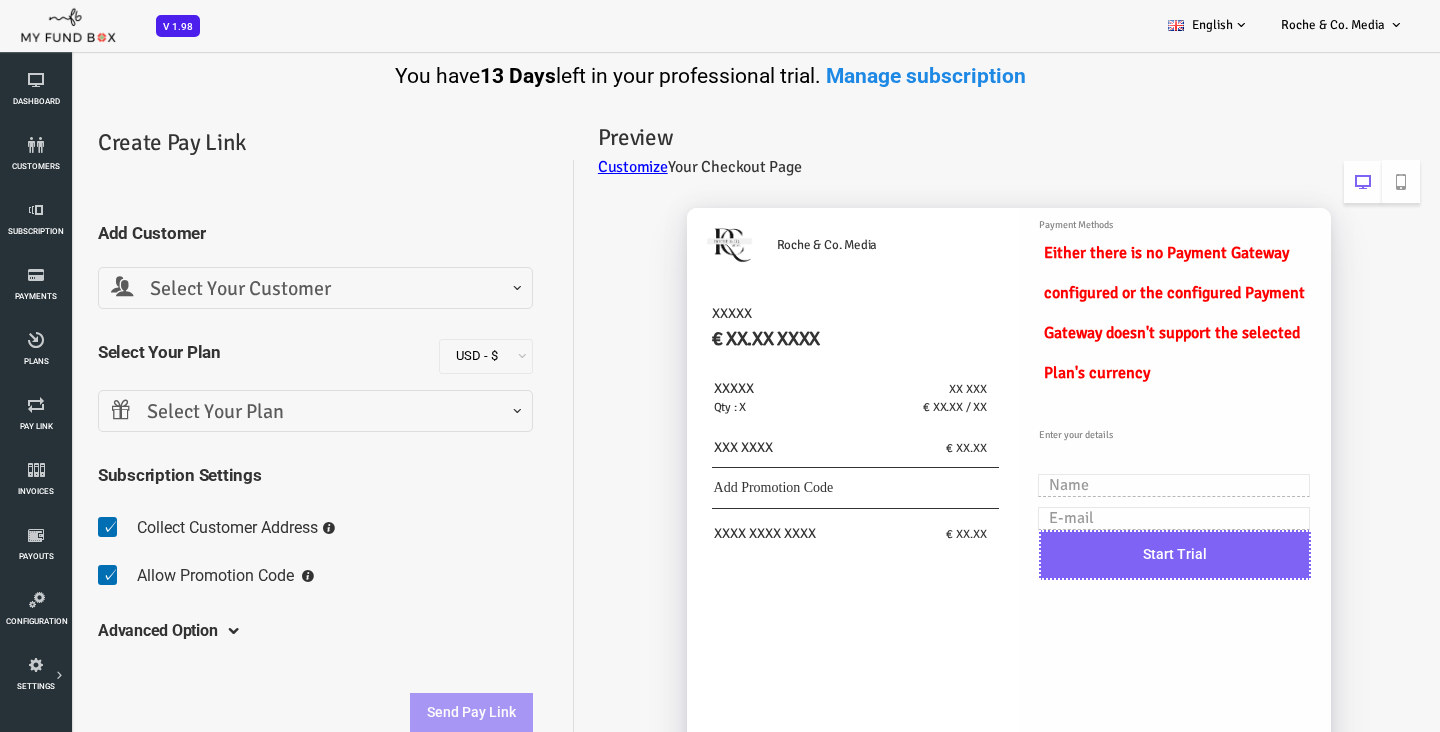click on "€ XX.XX XXXX" at bounding box center (807, 339) 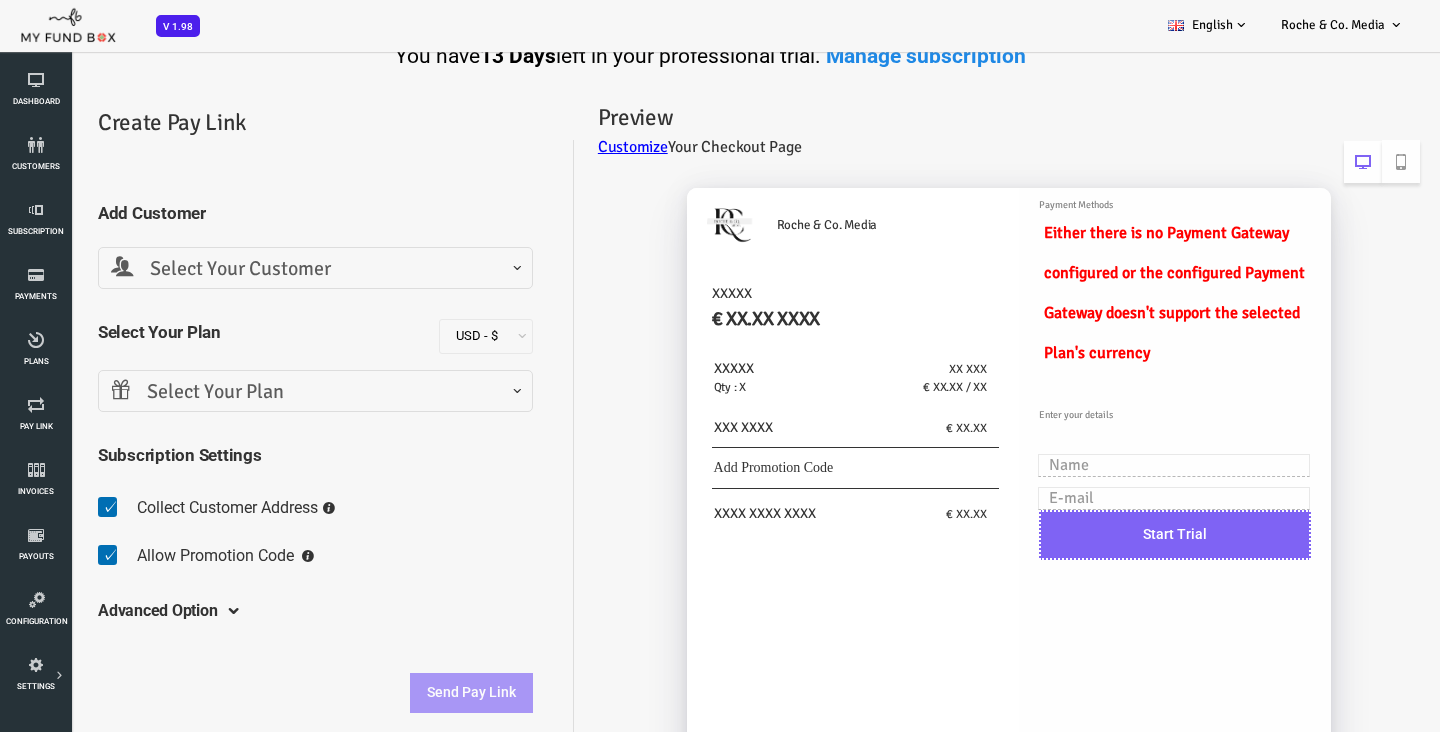 scroll, scrollTop: 26, scrollLeft: 0, axis: vertical 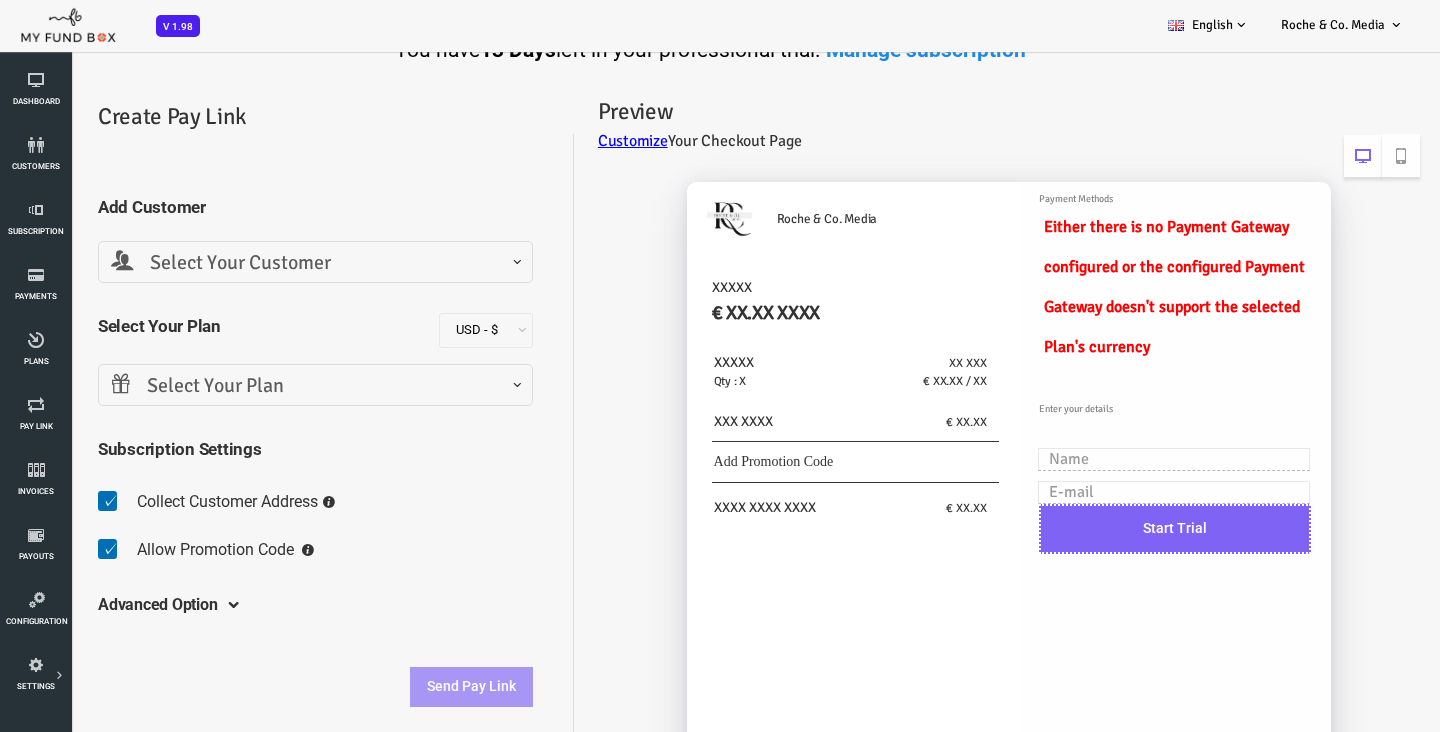 click at bounding box center [53, 401] 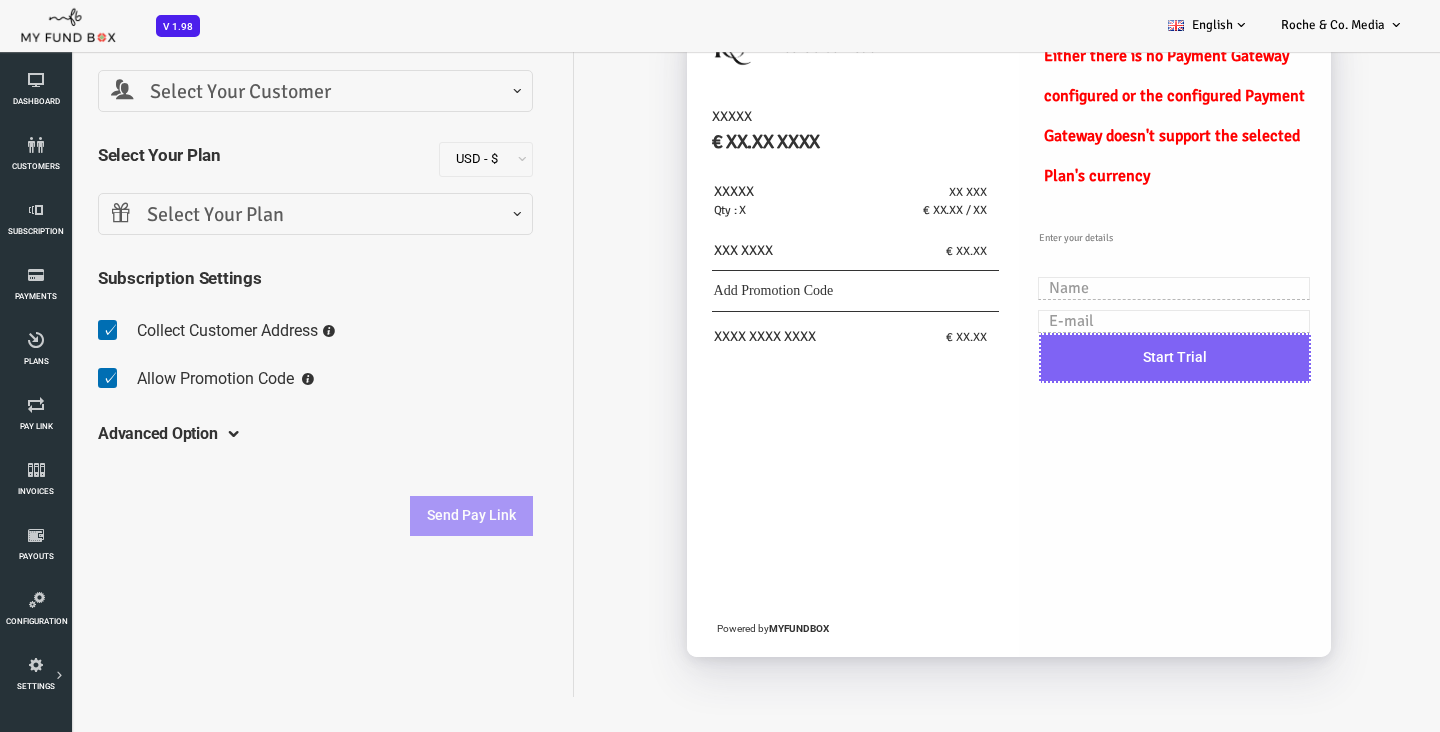 scroll, scrollTop: 197, scrollLeft: 0, axis: vertical 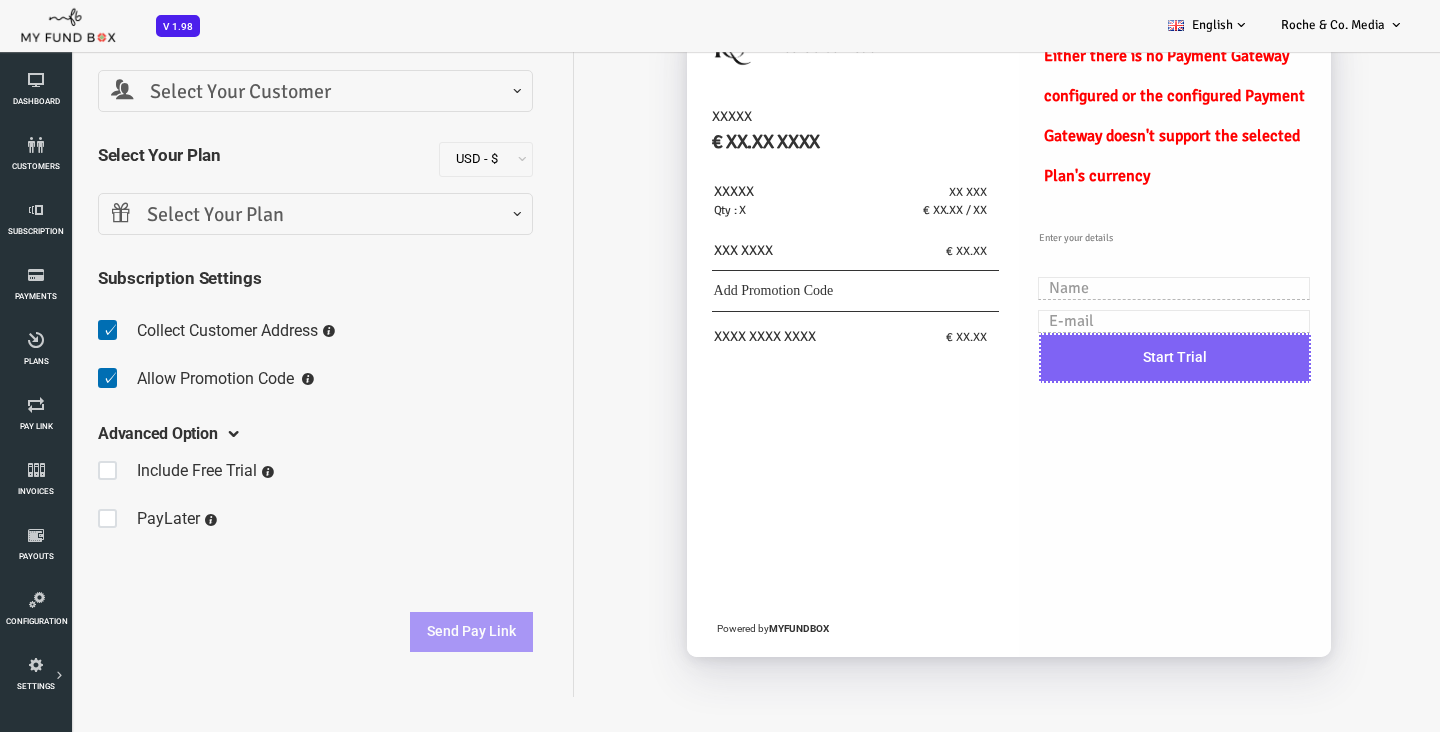 click at bounding box center (55, 520) 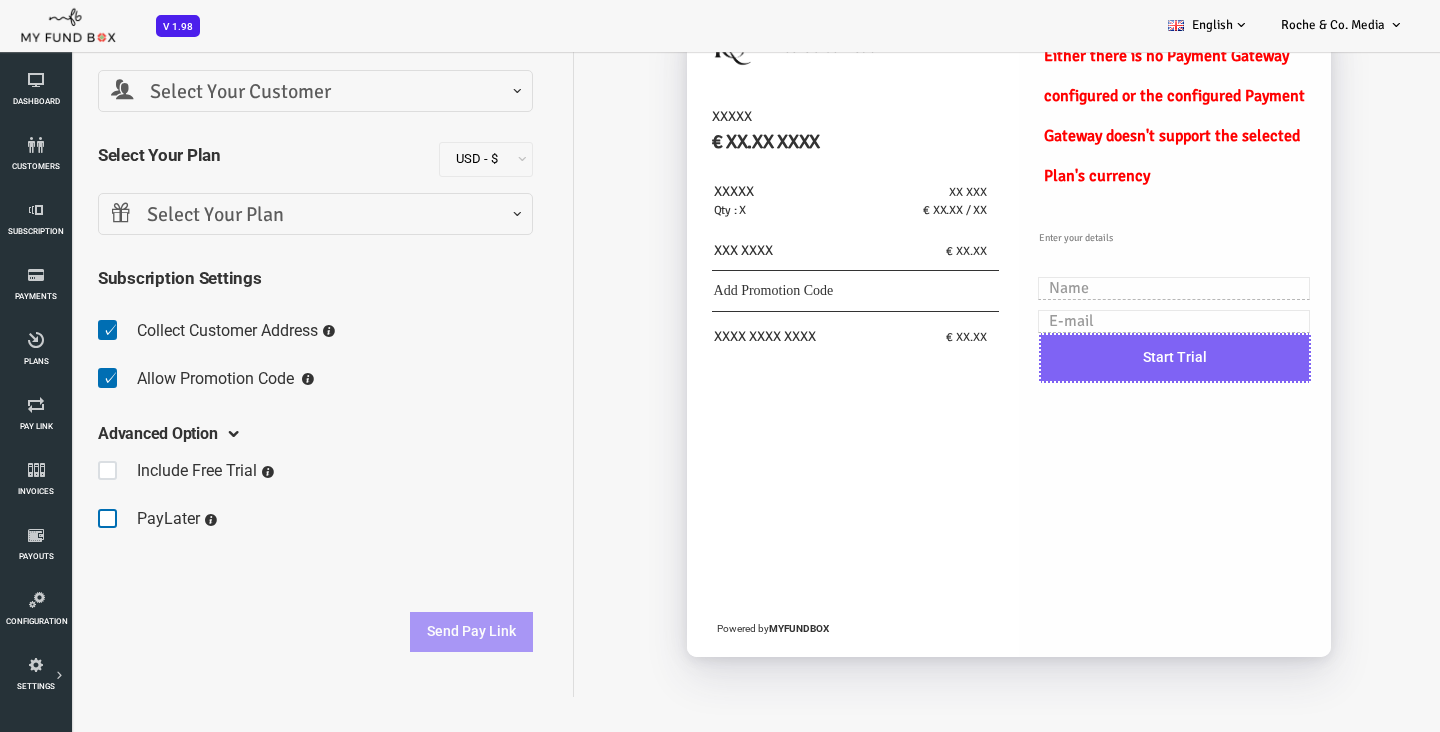click at bounding box center (40, 504) 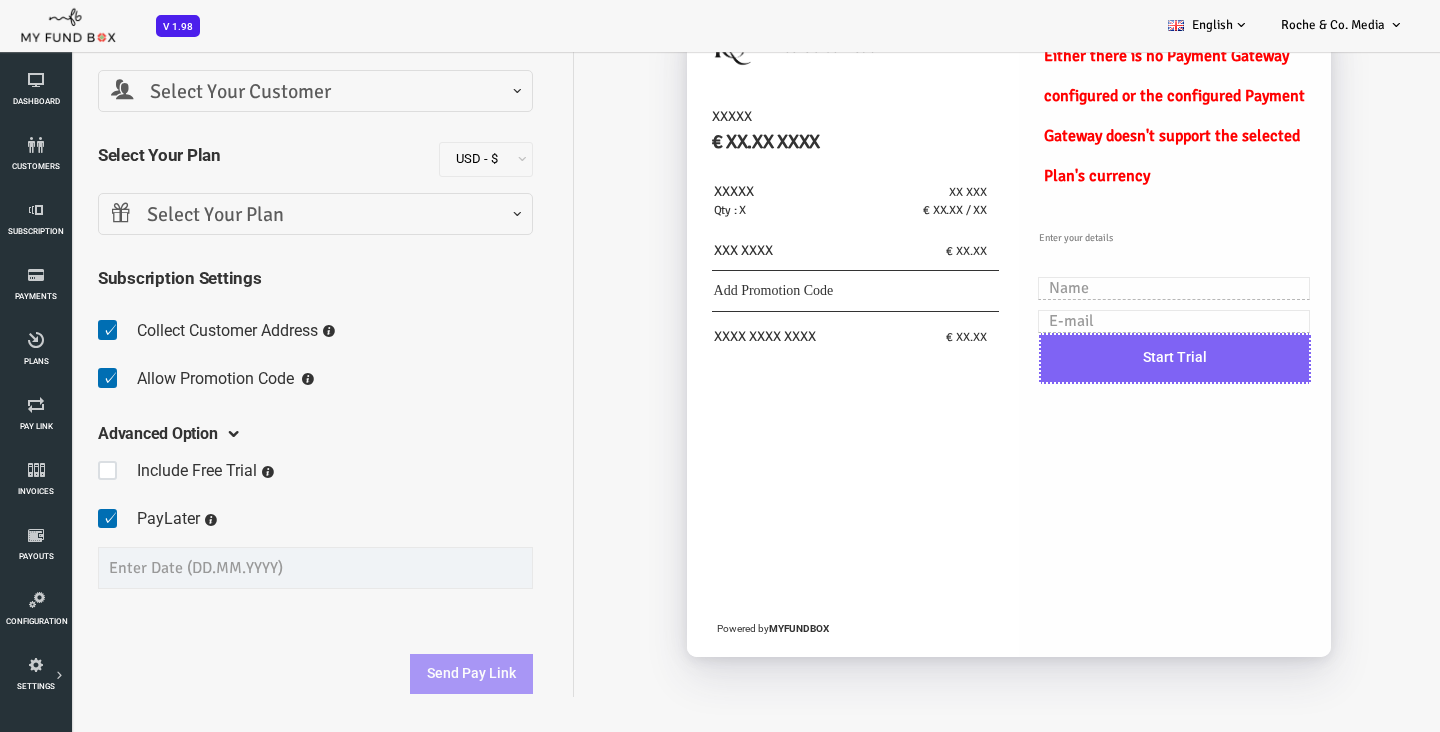 click at bounding box center (55, 520) 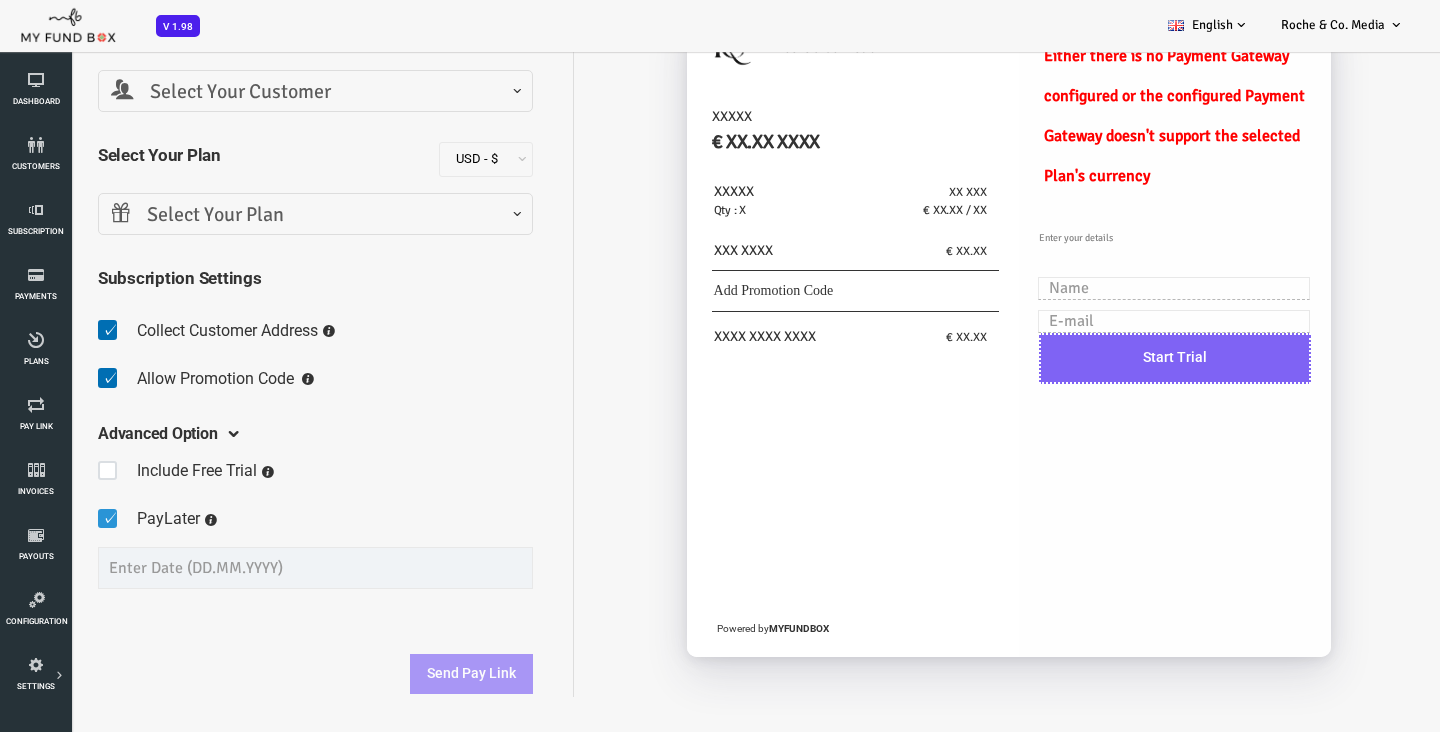 click at bounding box center [40, 504] 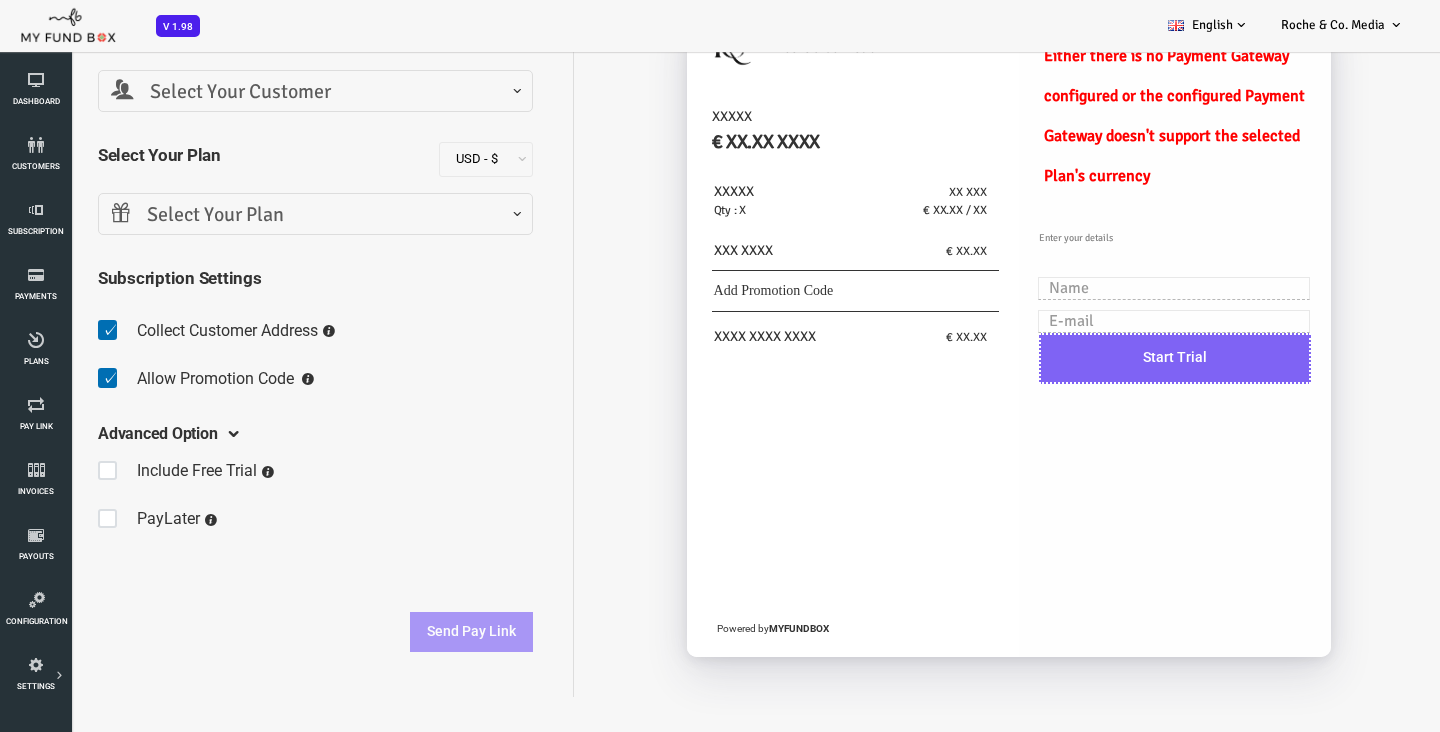 click at bounding box center (55, 472) 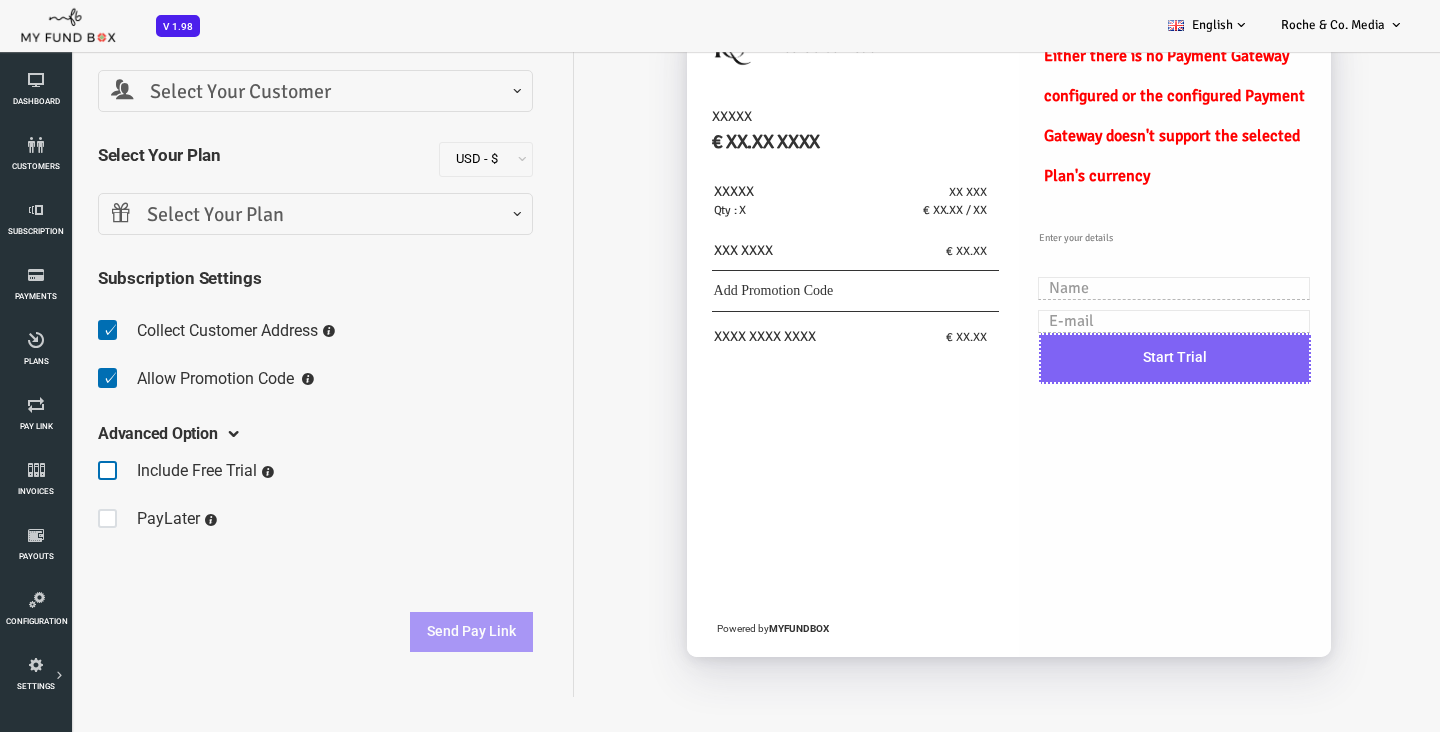 click at bounding box center [40, 456] 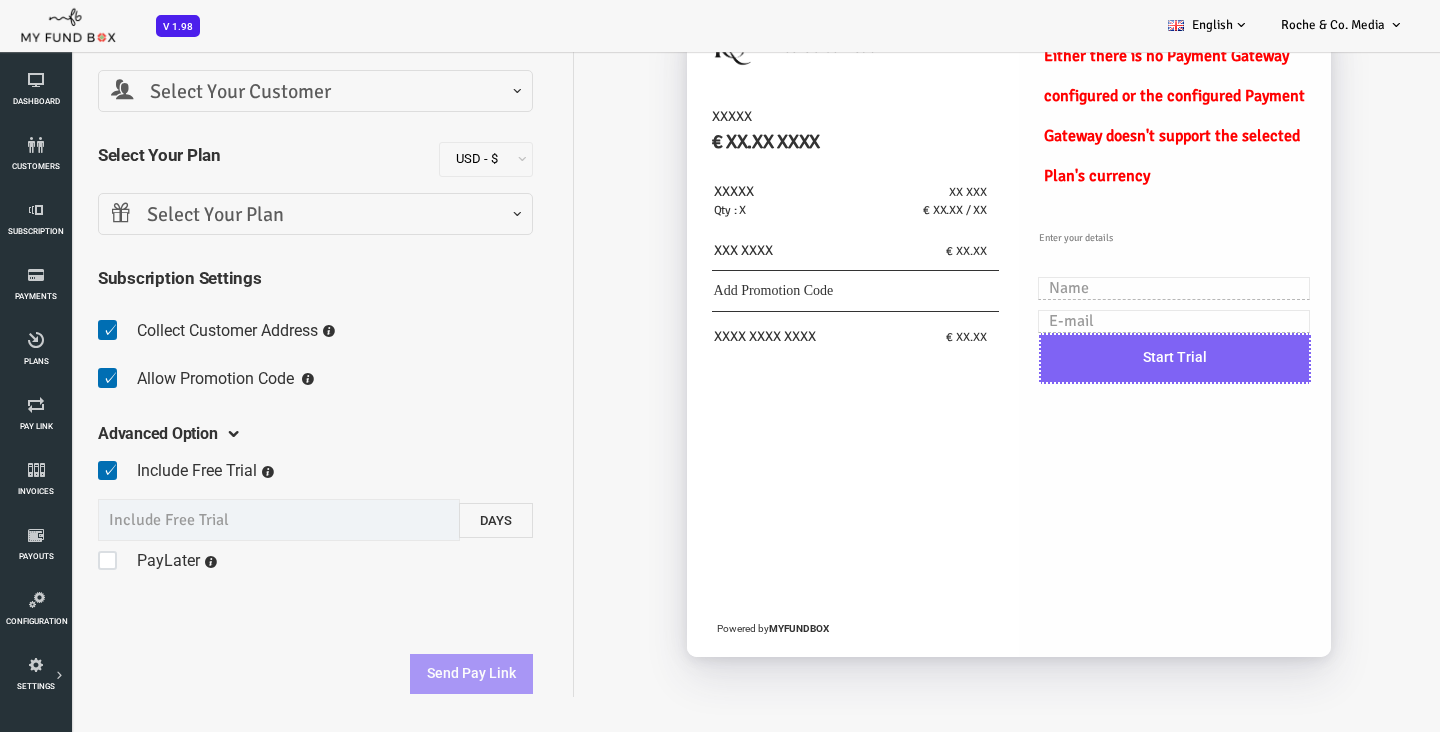 click at bounding box center (55, 472) 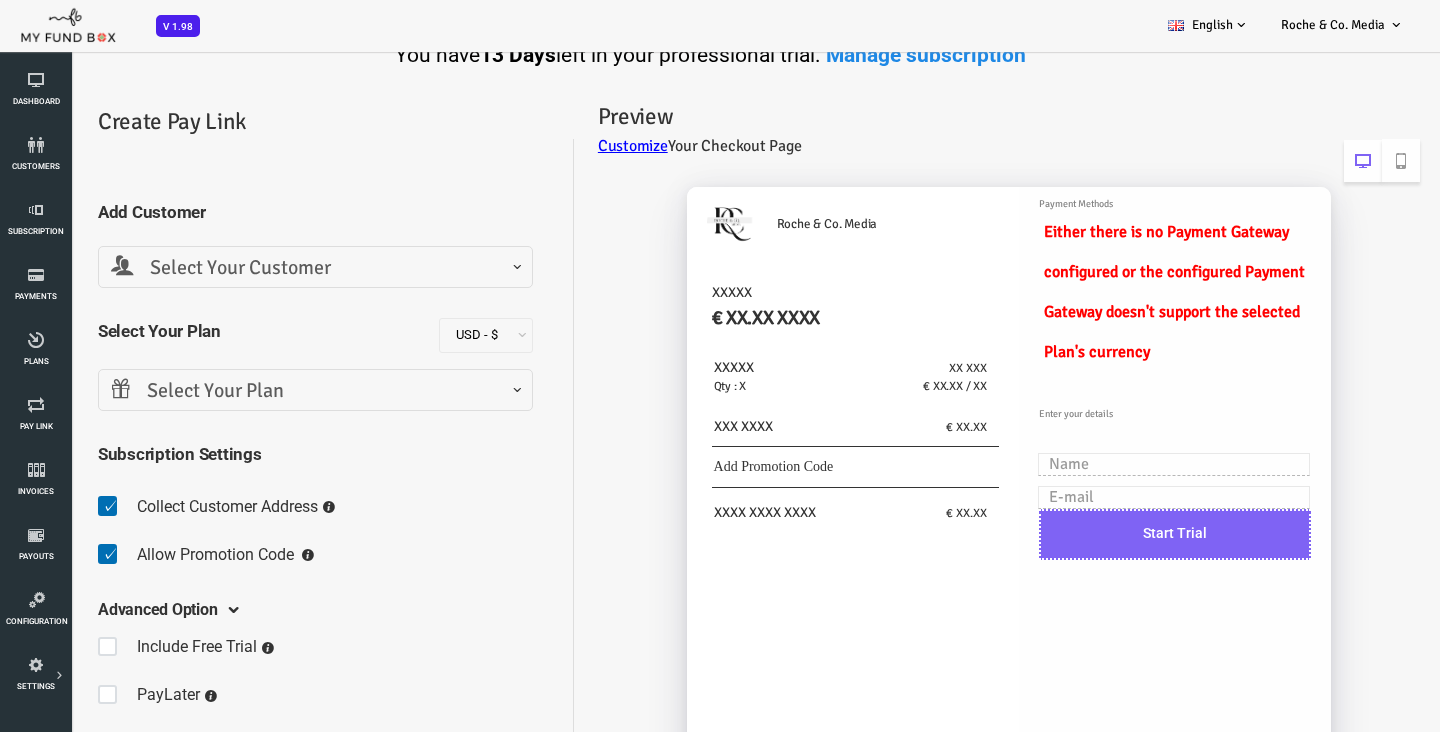 scroll, scrollTop: 0, scrollLeft: 0, axis: both 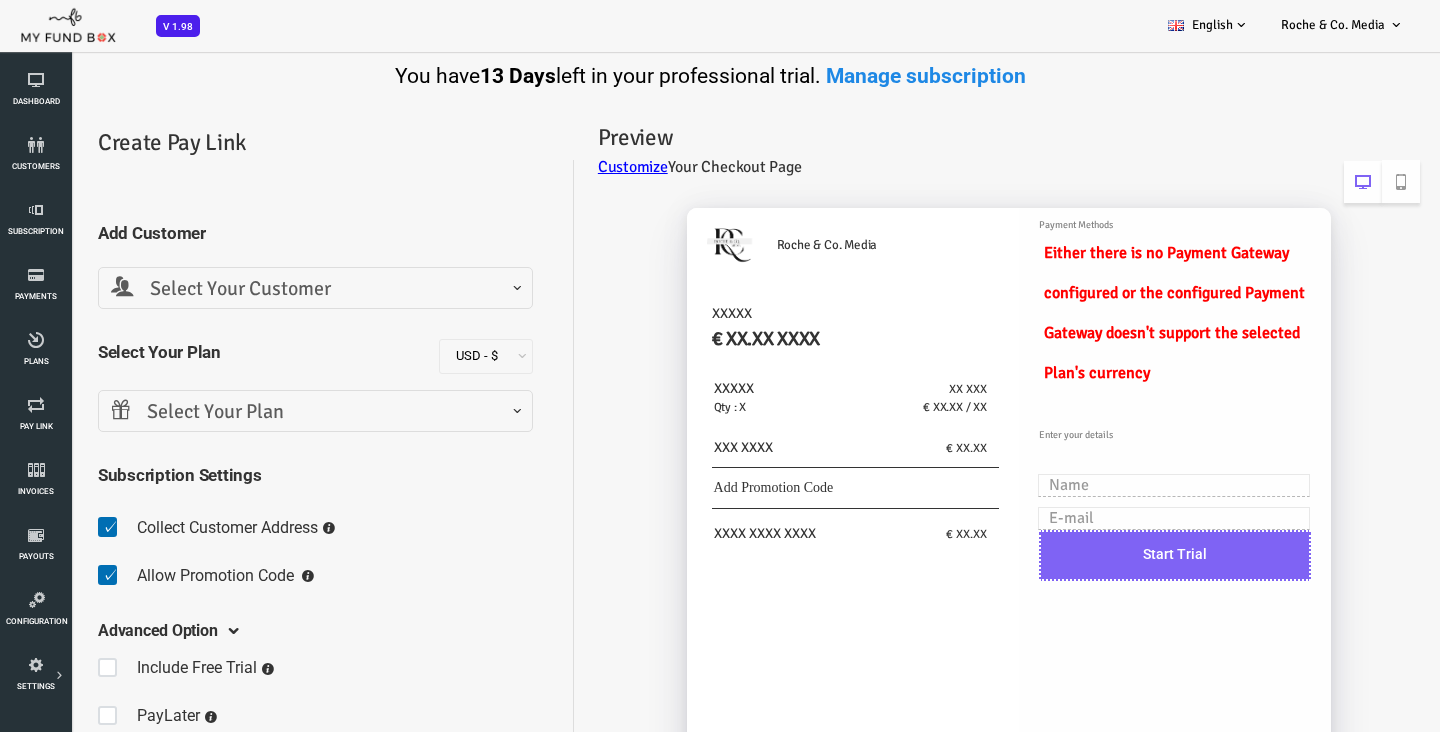 click on "USD - $" at bounding box center [428, 356] 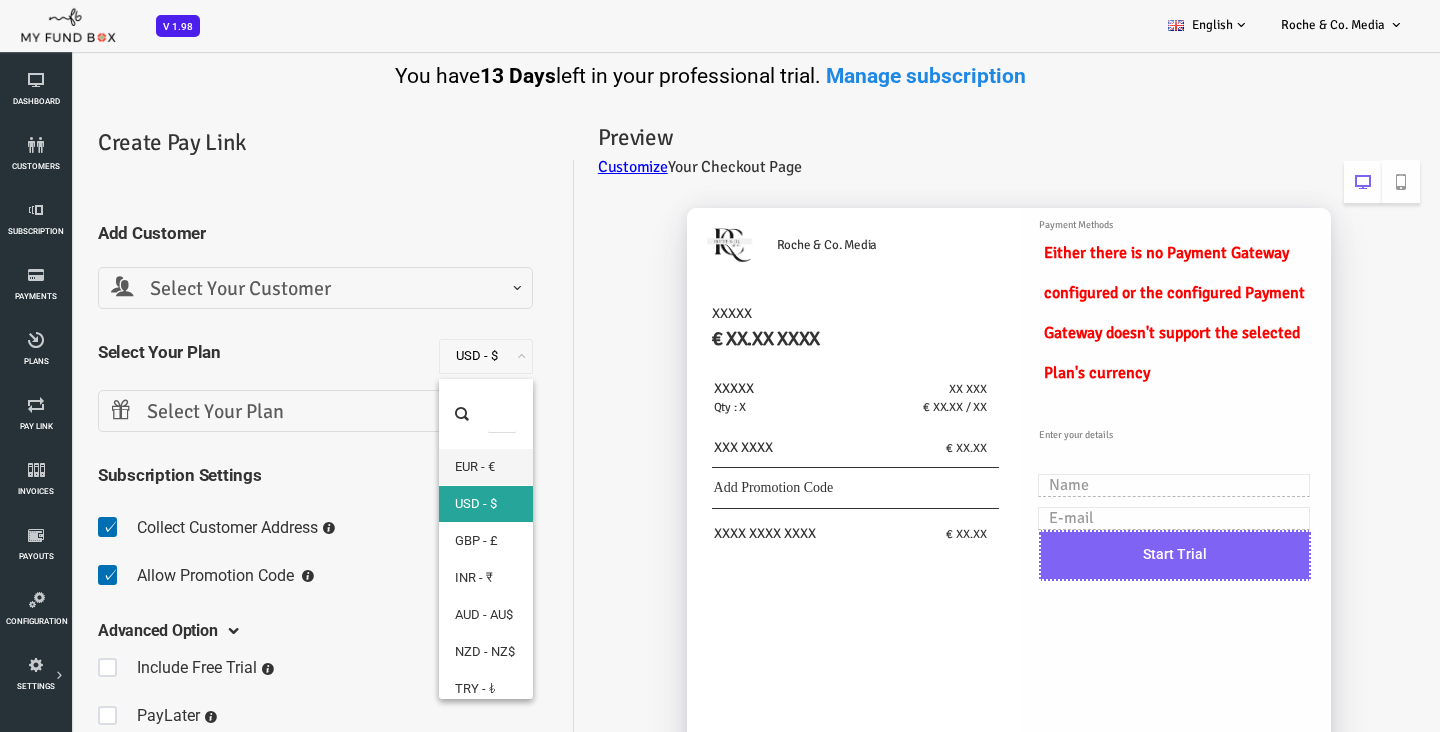 select on "3 -- € -- EUR" 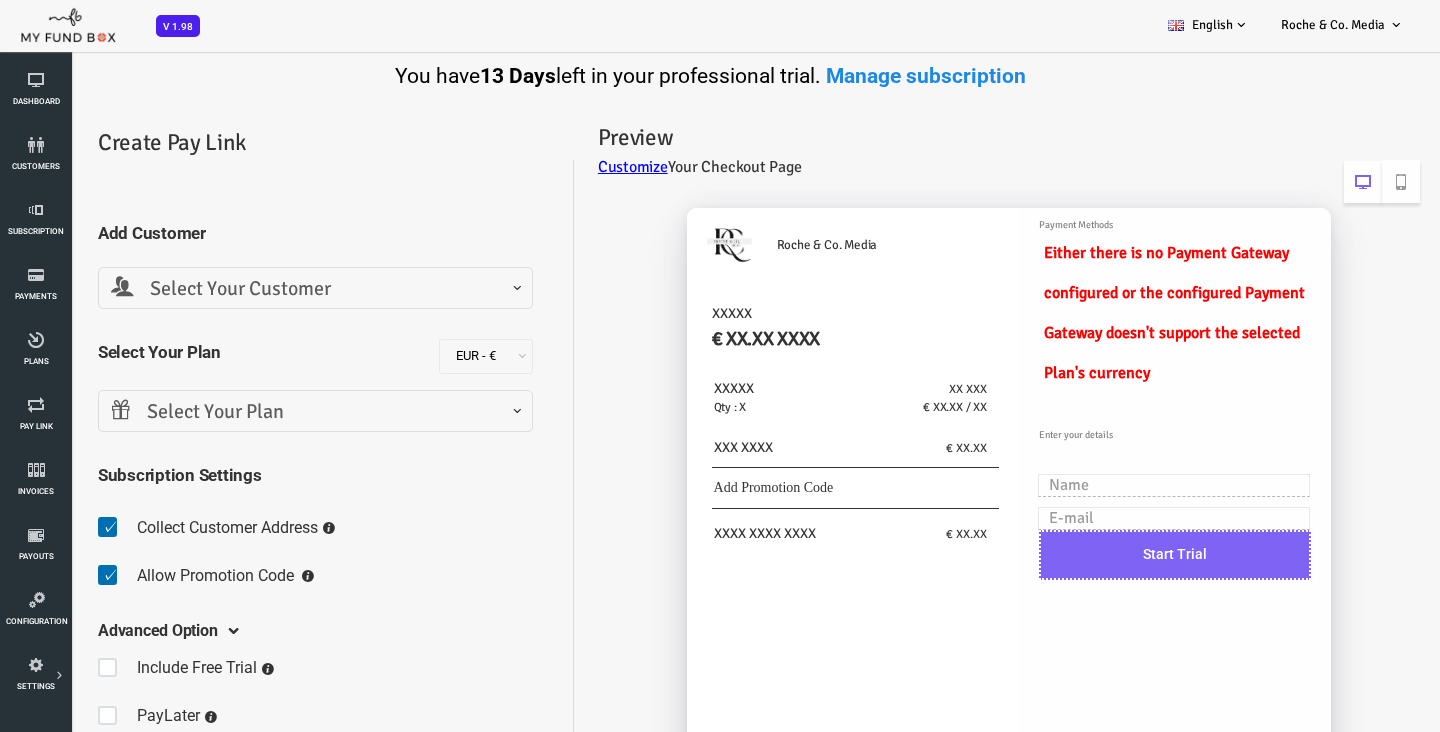 click on "Roche & Co. Media
XXXXX
€ XX.XX XXXX
XXXXX
Qty : X
XX XXX
€ XX.XX / XX
XXX XXXX
€ XX.XX
Add Promotion Code" at bounding box center [939, 541] 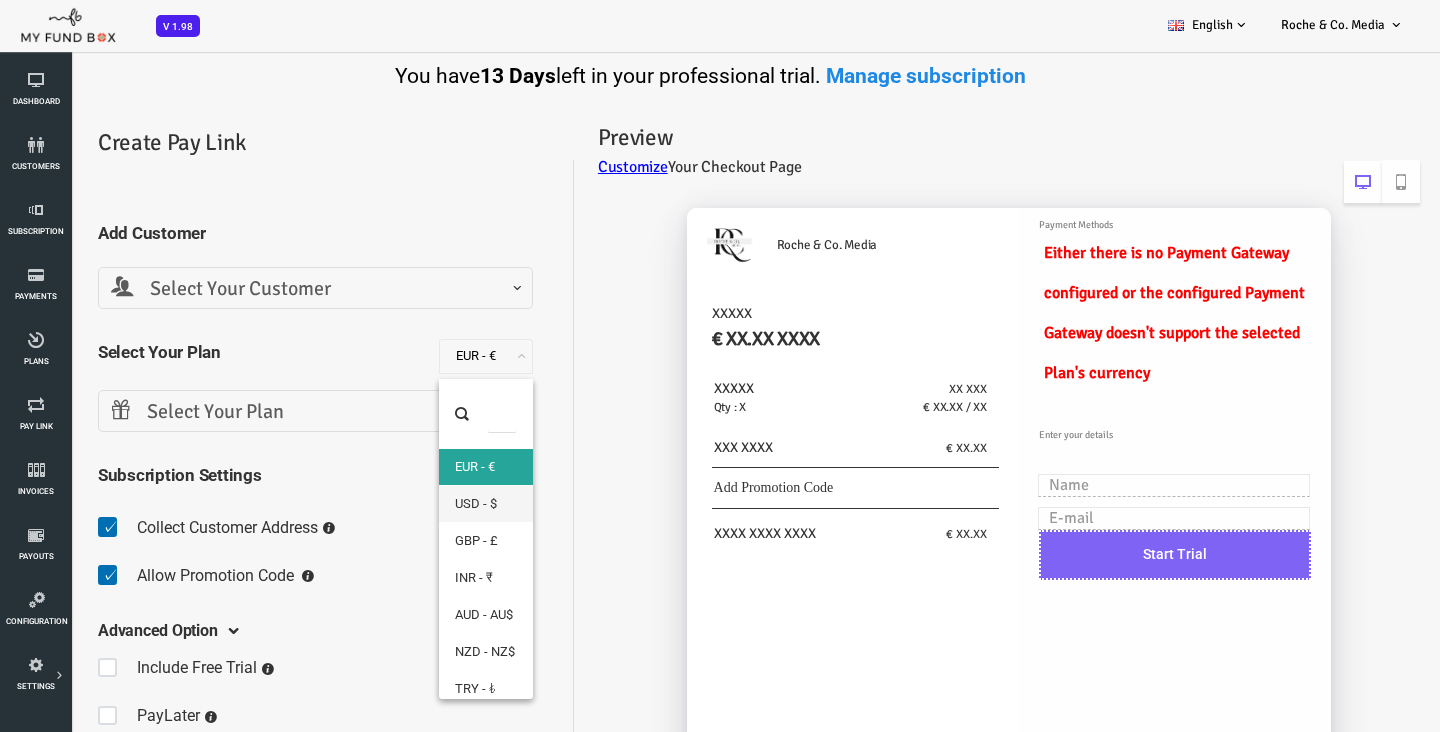 select on "2 -- $ -- USD" 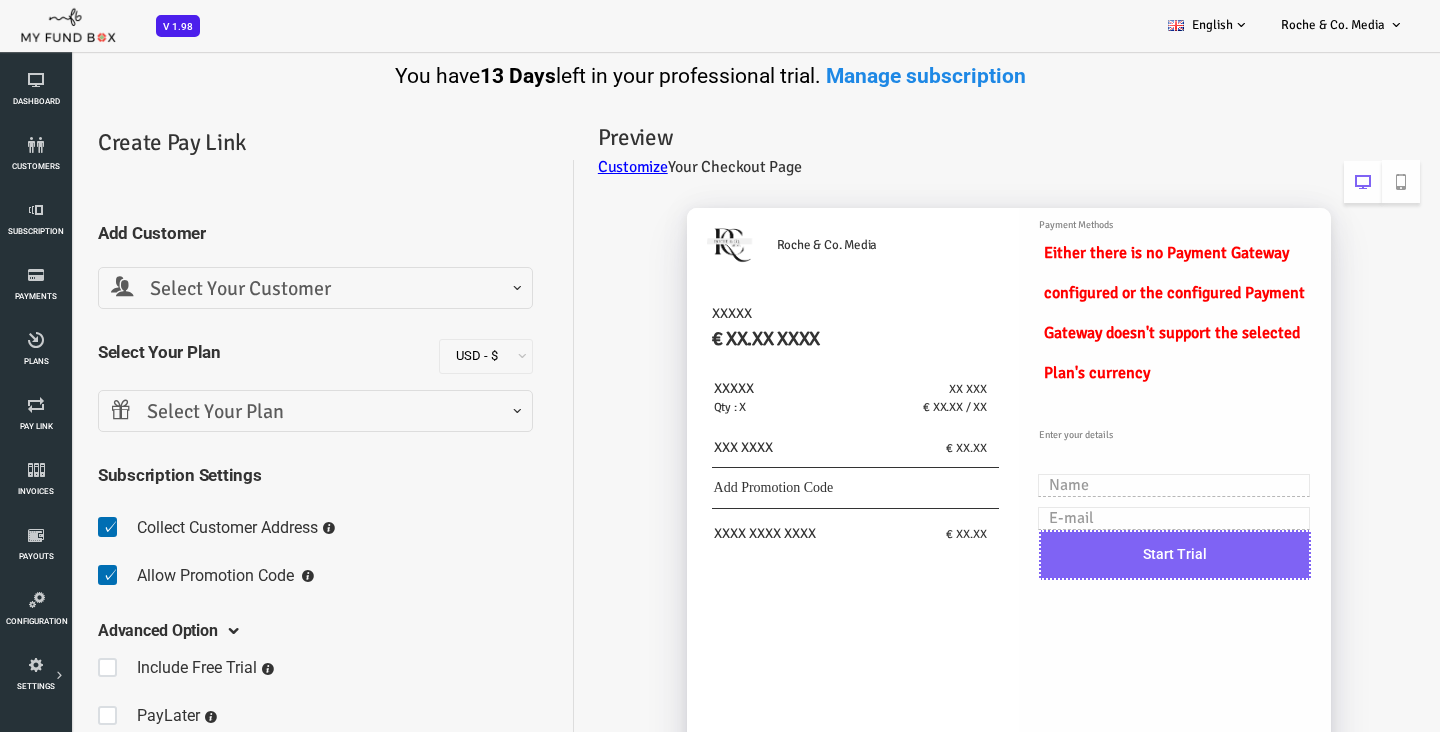 drag, startPoint x: 437, startPoint y: 406, endPoint x: 437, endPoint y: 361, distance: 45 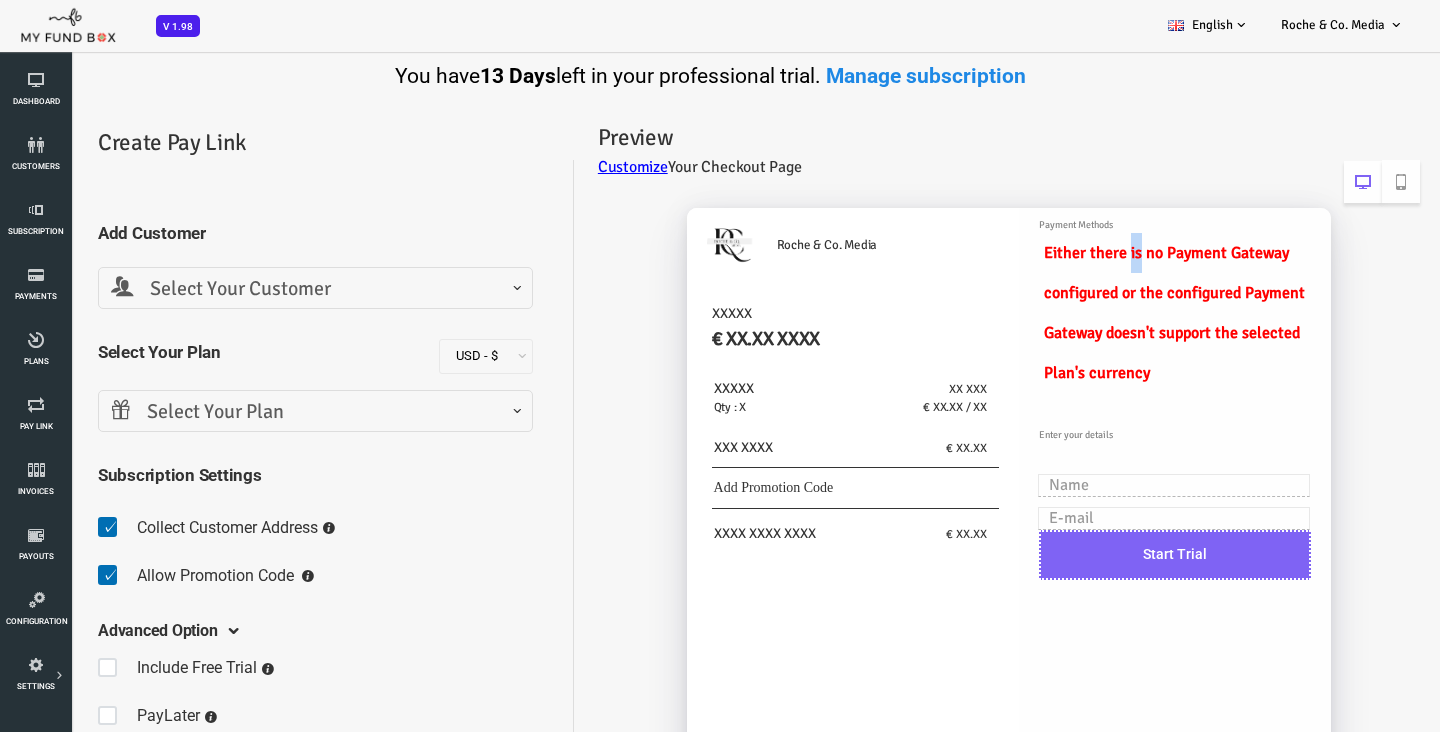 click on "Either there is no Payment Gateway configured or the configured Payment Gateway doesn't support the selected Plan's currency" at bounding box center [1130, 313] 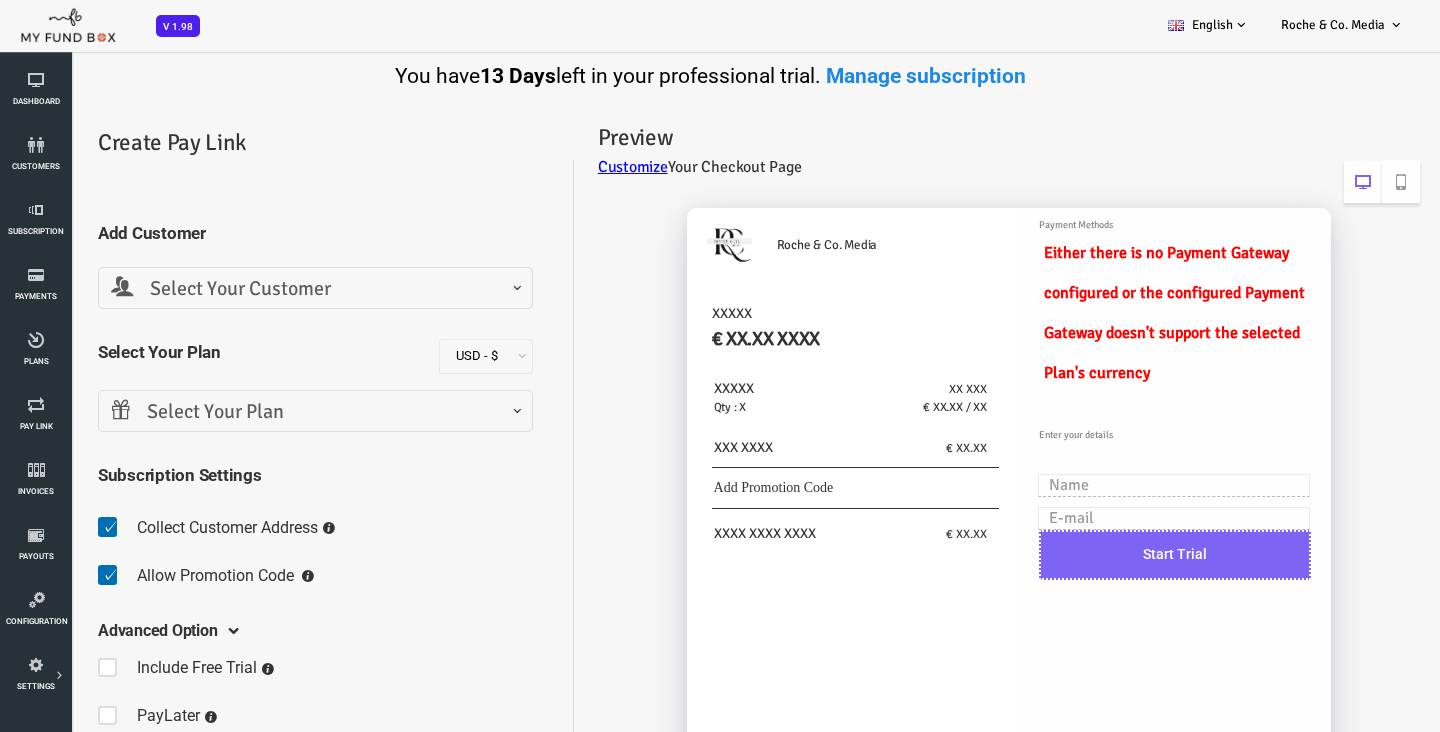click on "Customize  Your Checkout Page" at bounding box center [951, 167] 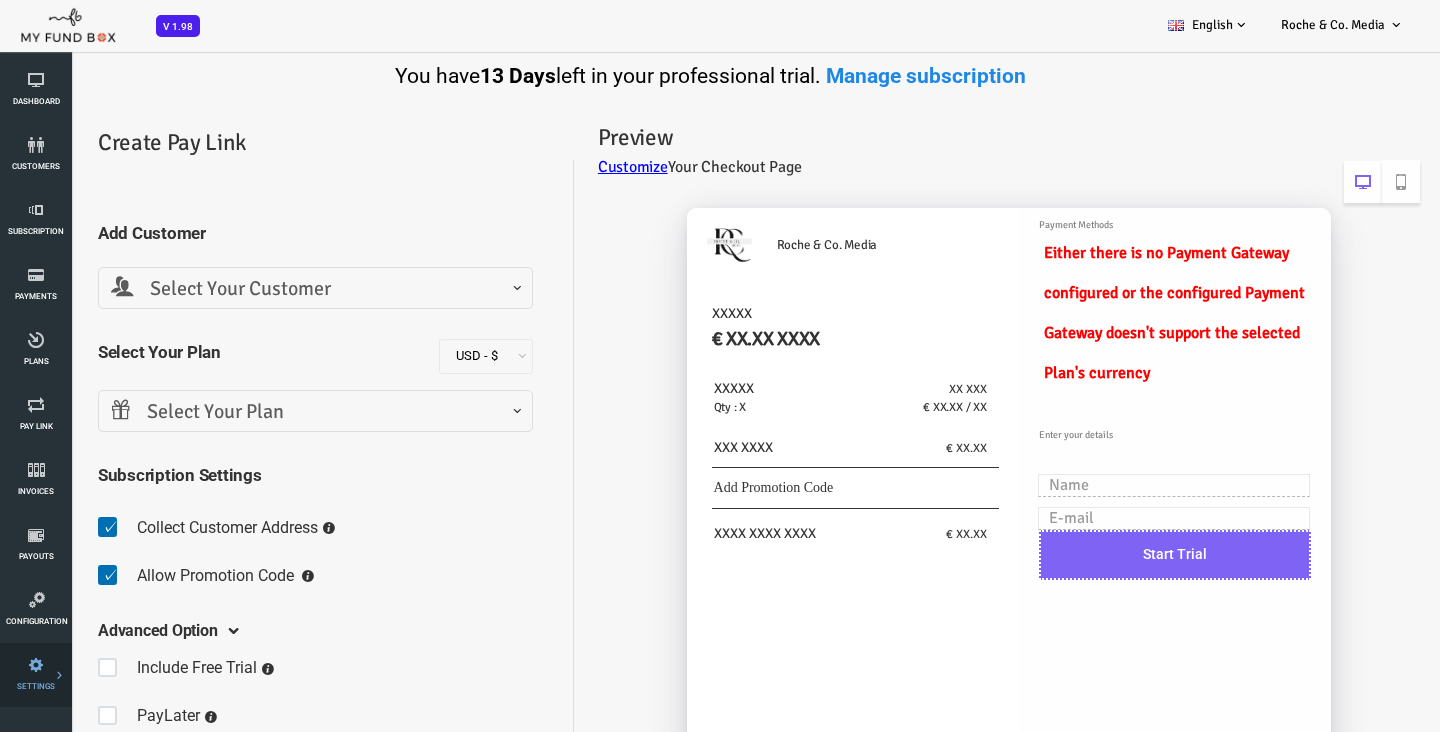 click on "Payment Gateway" at bounding box center [0, 0] 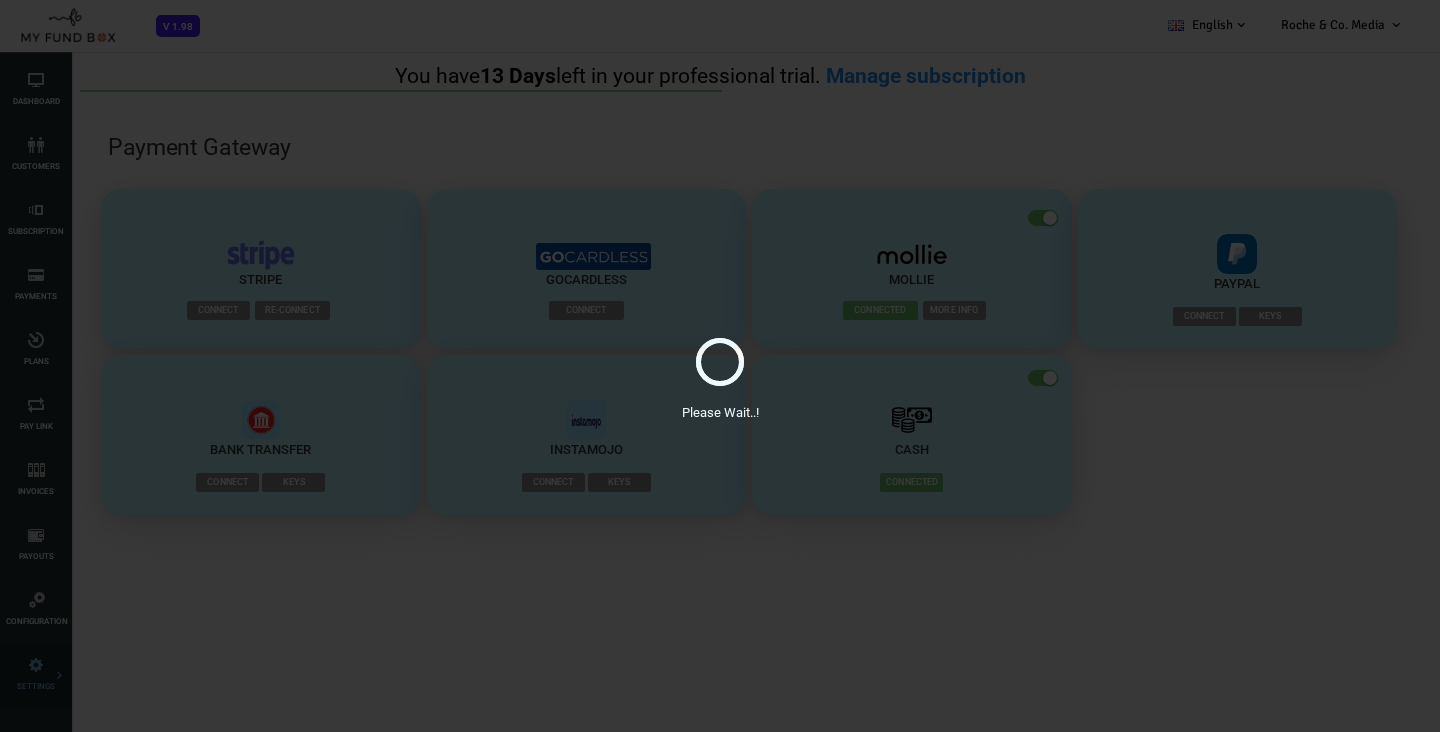 scroll, scrollTop: 0, scrollLeft: 0, axis: both 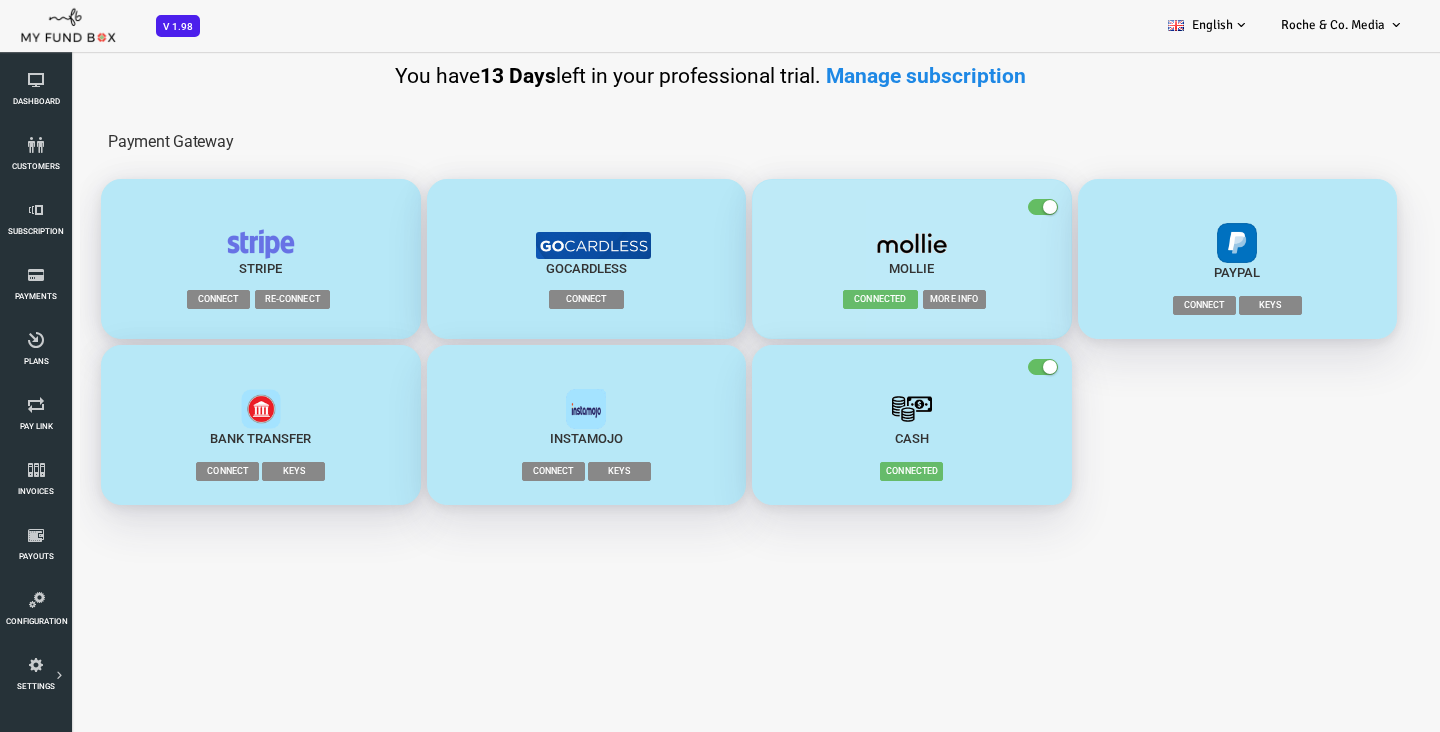 click on "More Info" at bounding box center [896, 299] 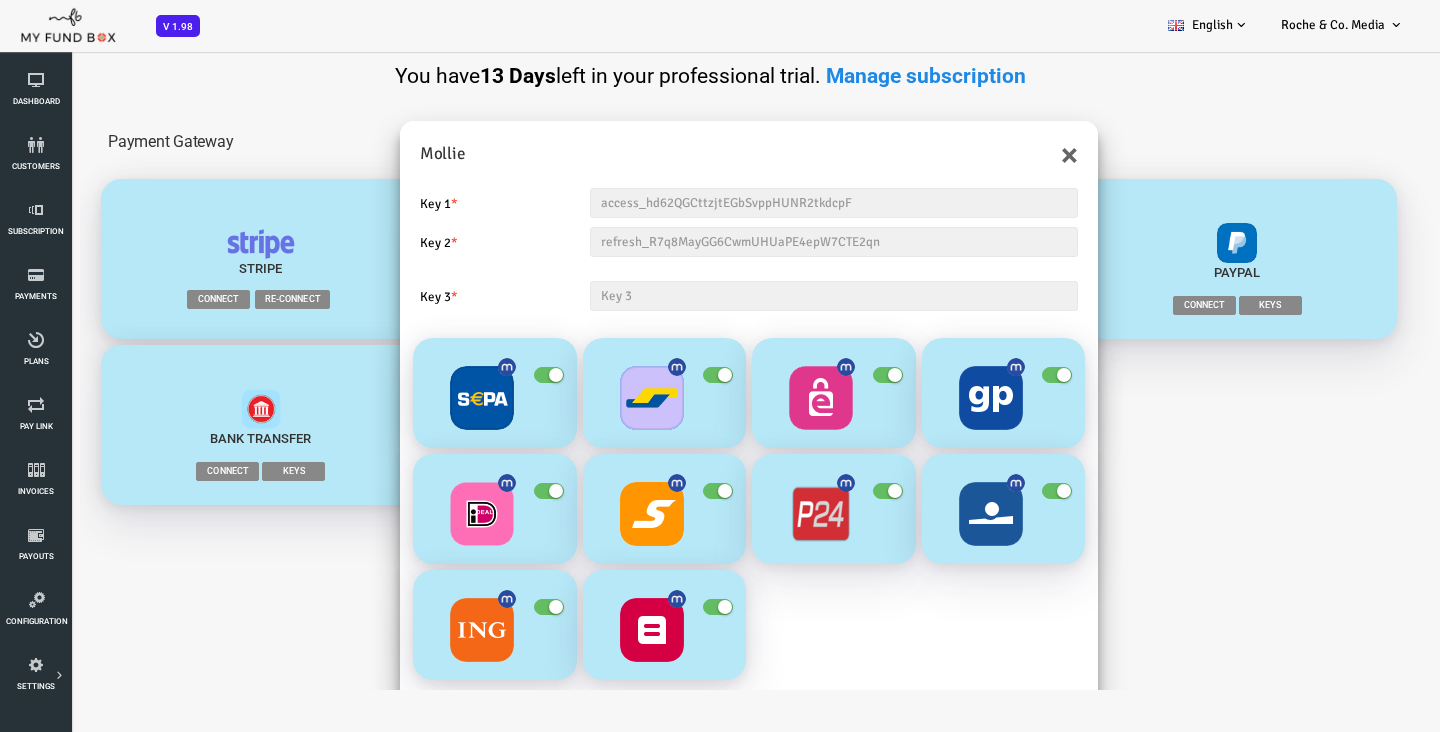 click on "access_hd62QGCttzjtEGbSvppHUNR2tkdcpF" at bounding box center [776, 203] 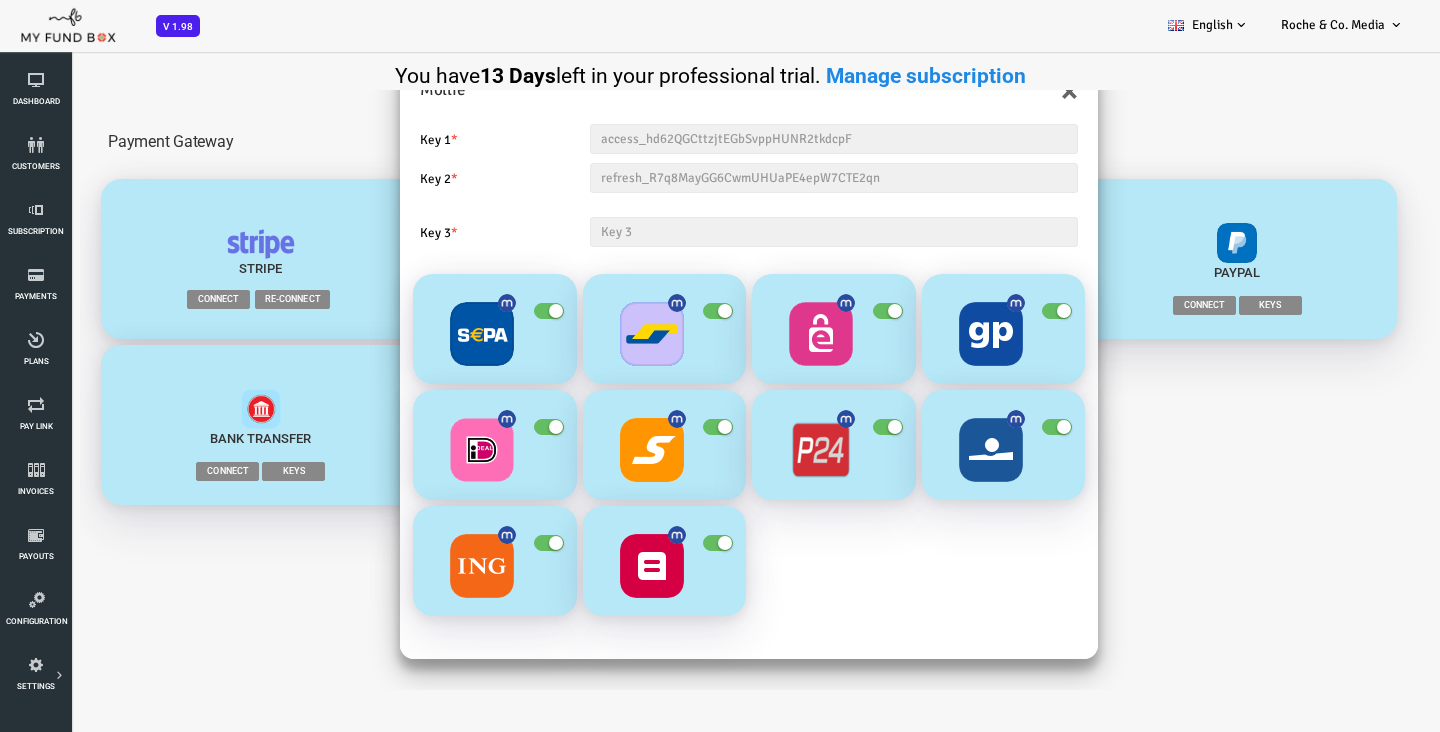 scroll, scrollTop: 32, scrollLeft: 0, axis: vertical 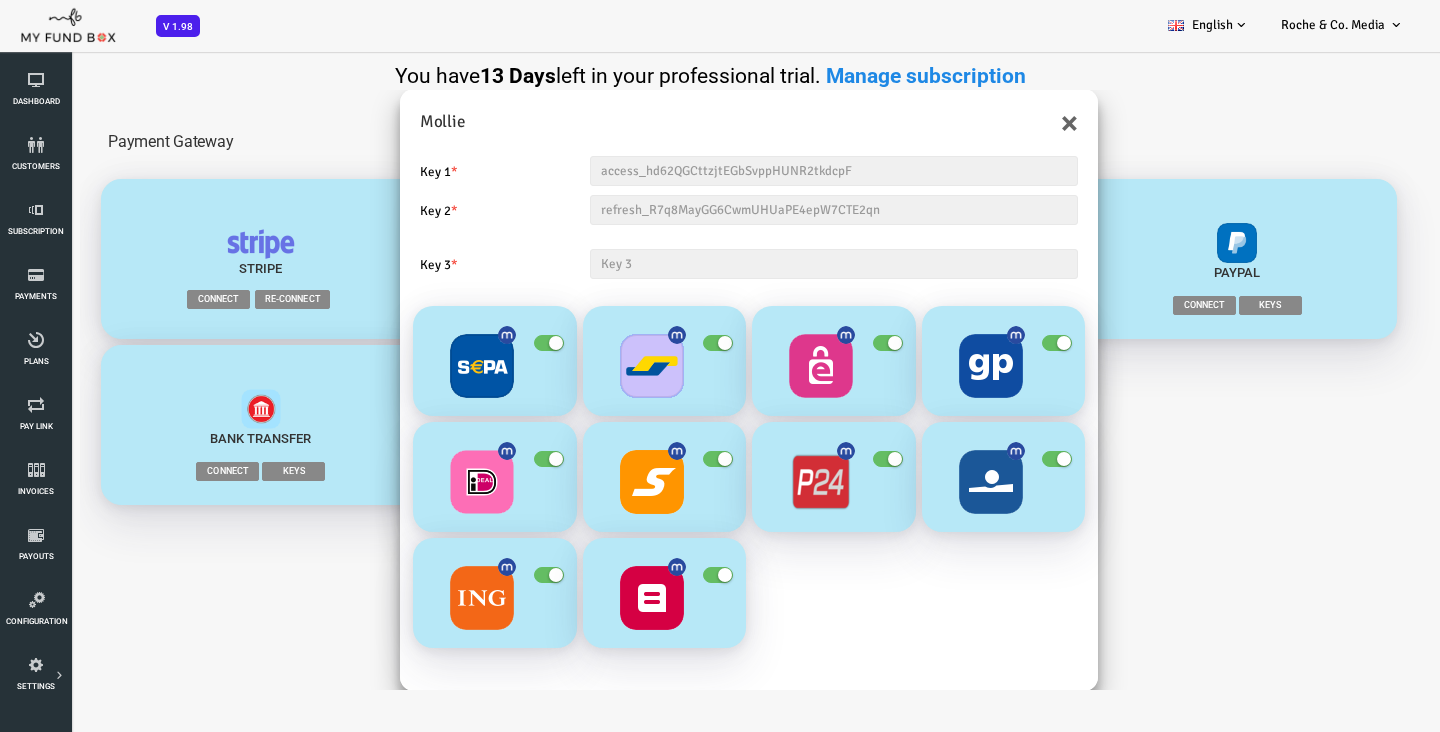 click on "access_hd62QGCttzjtEGbSvppHUNR2tkdcpF" at bounding box center [776, 171] 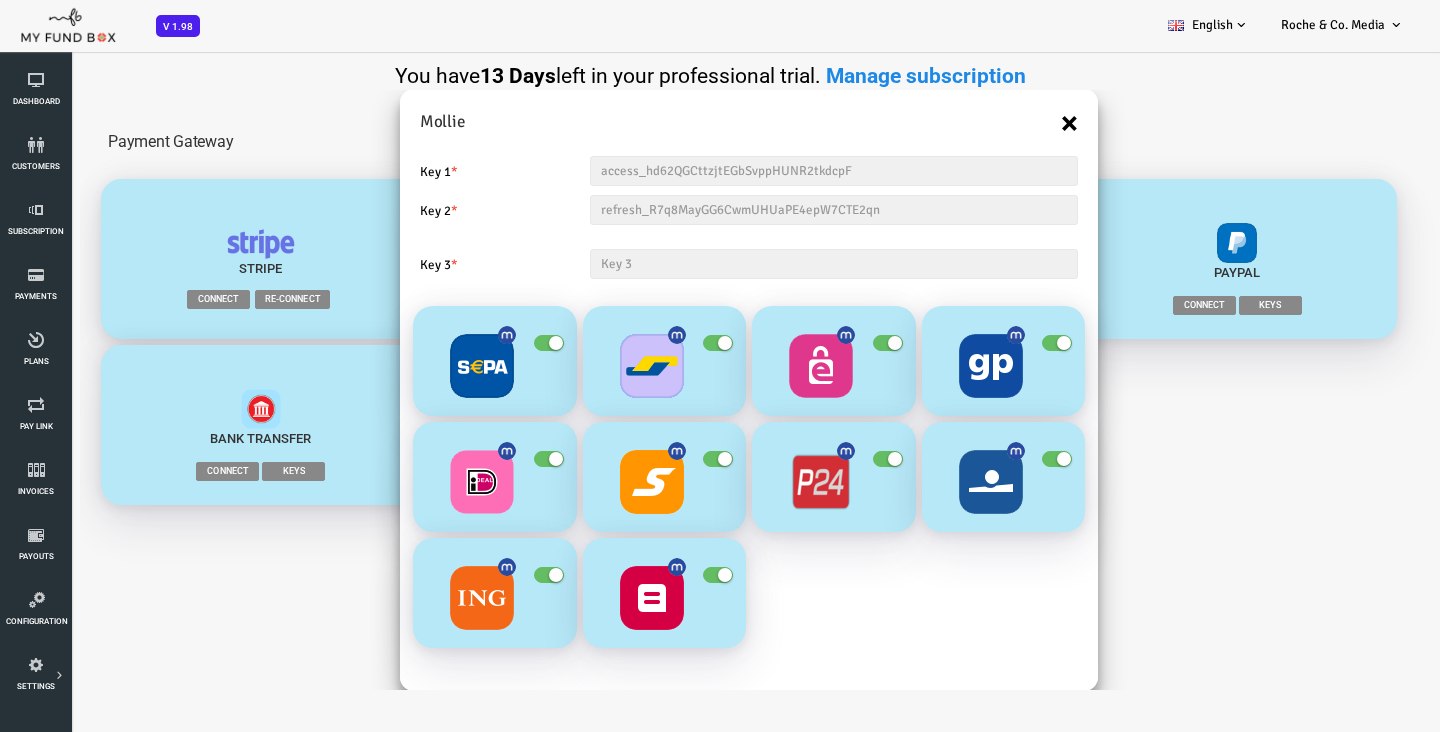 click on "×" at bounding box center (1011, 123) 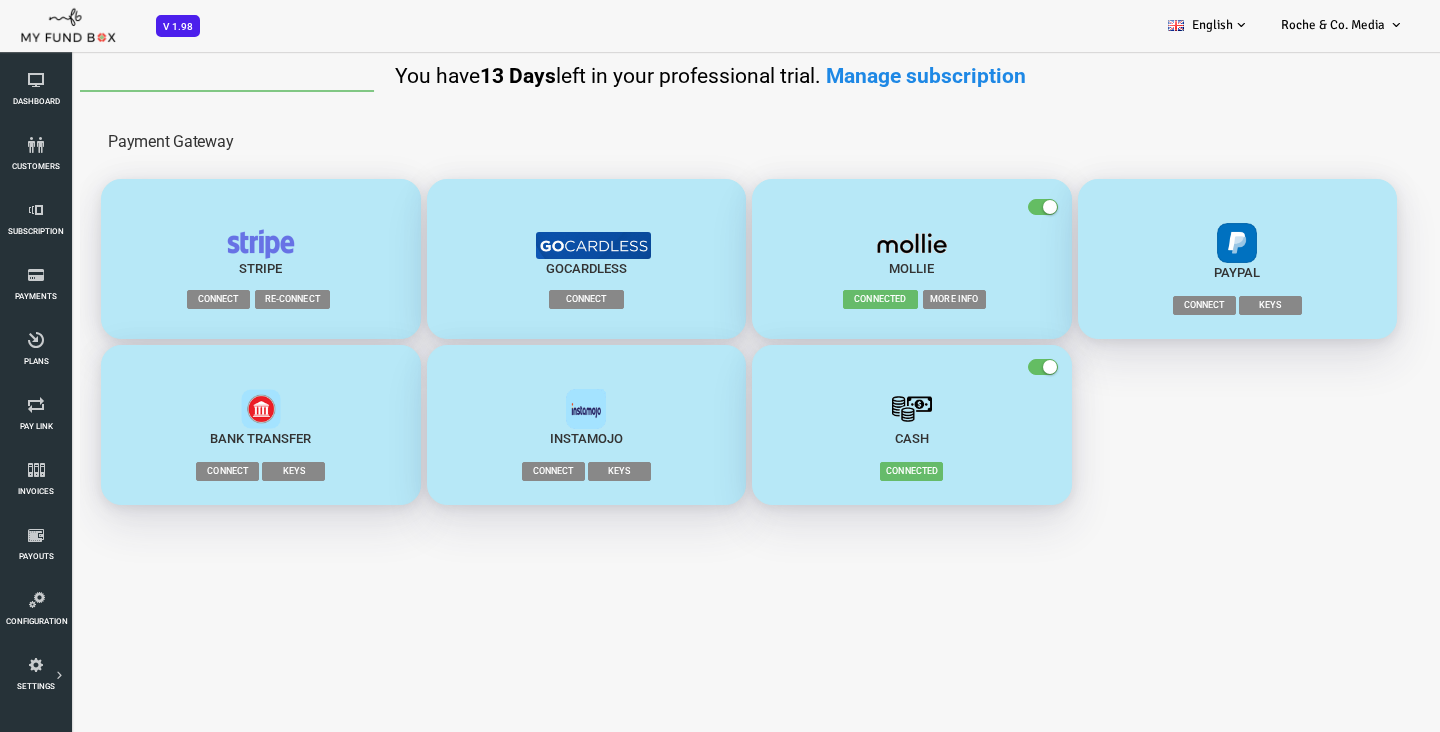 scroll, scrollTop: 0, scrollLeft: 0, axis: both 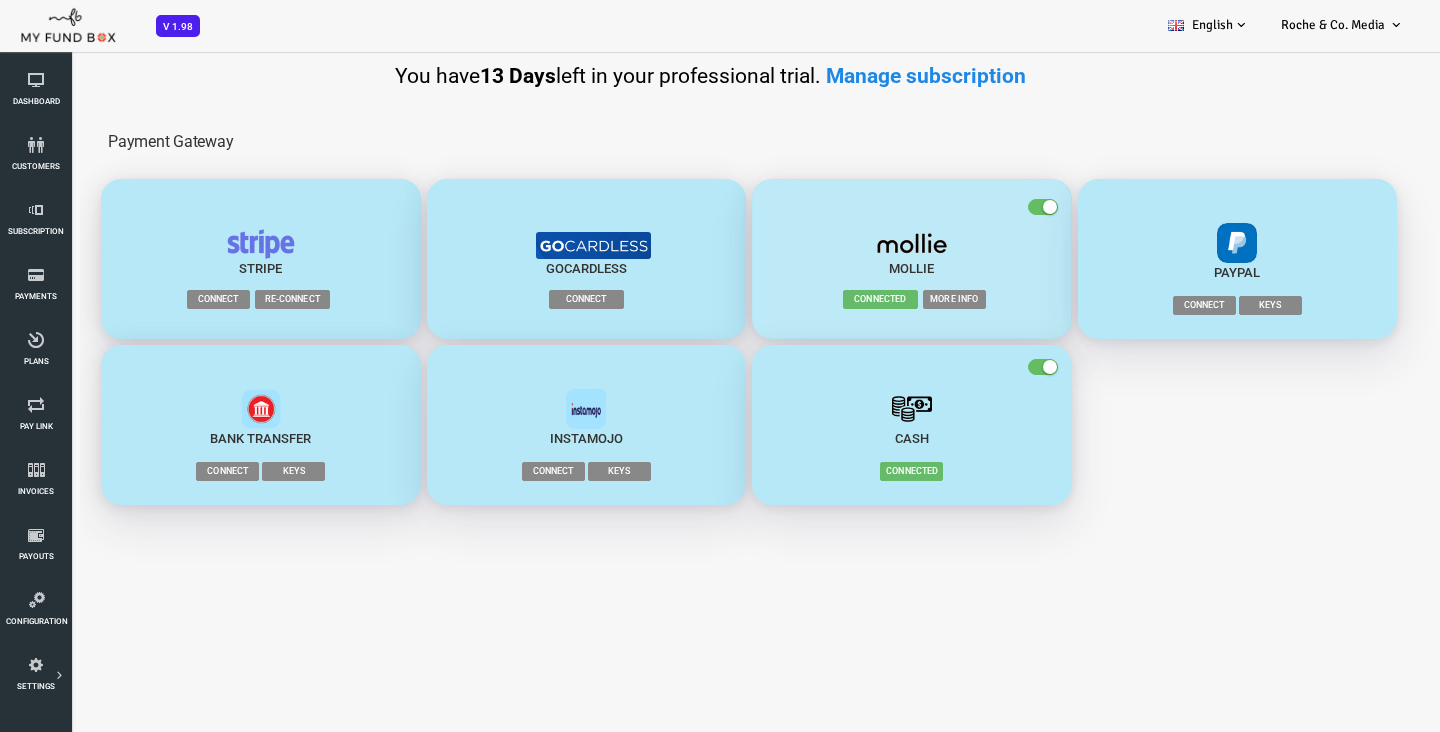 click on "Connected" at bounding box center (822, 299) 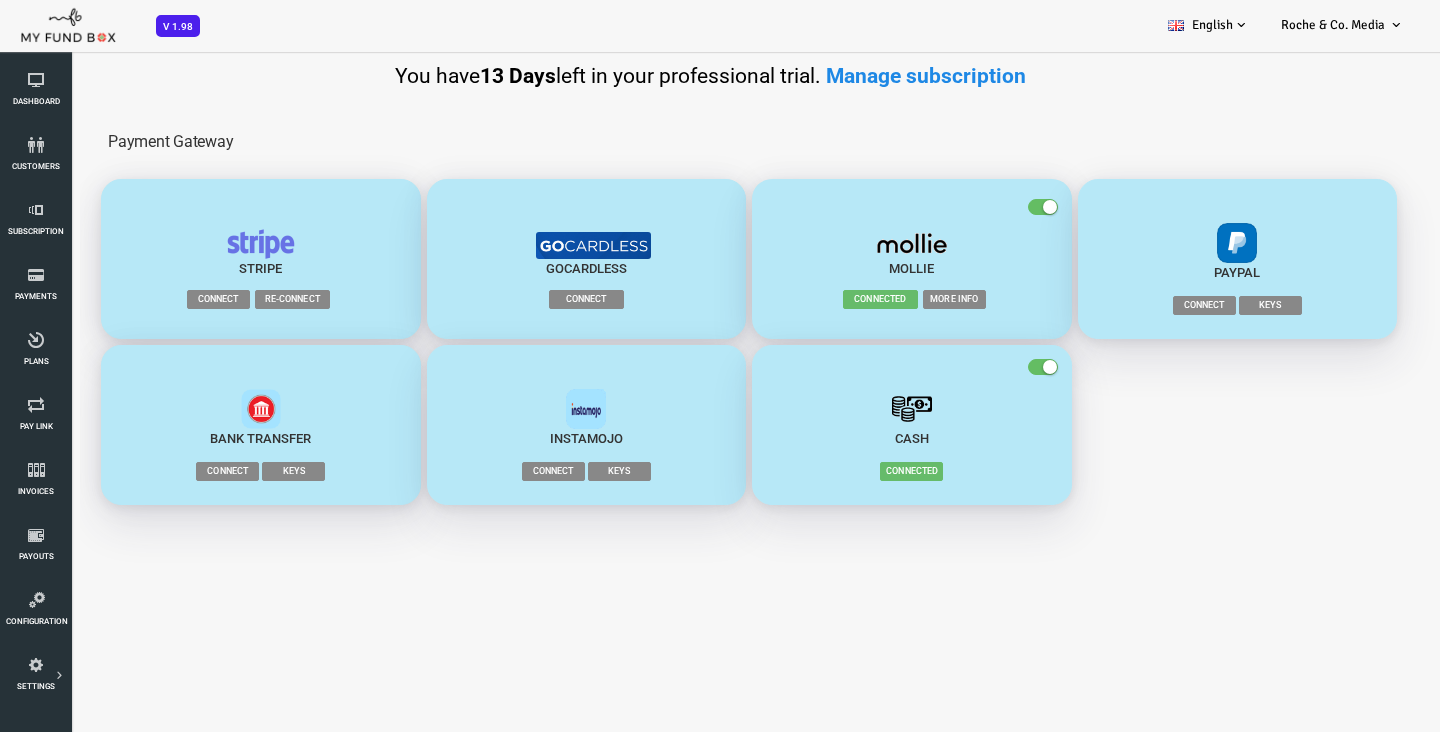 click at bounding box center [854, 244] 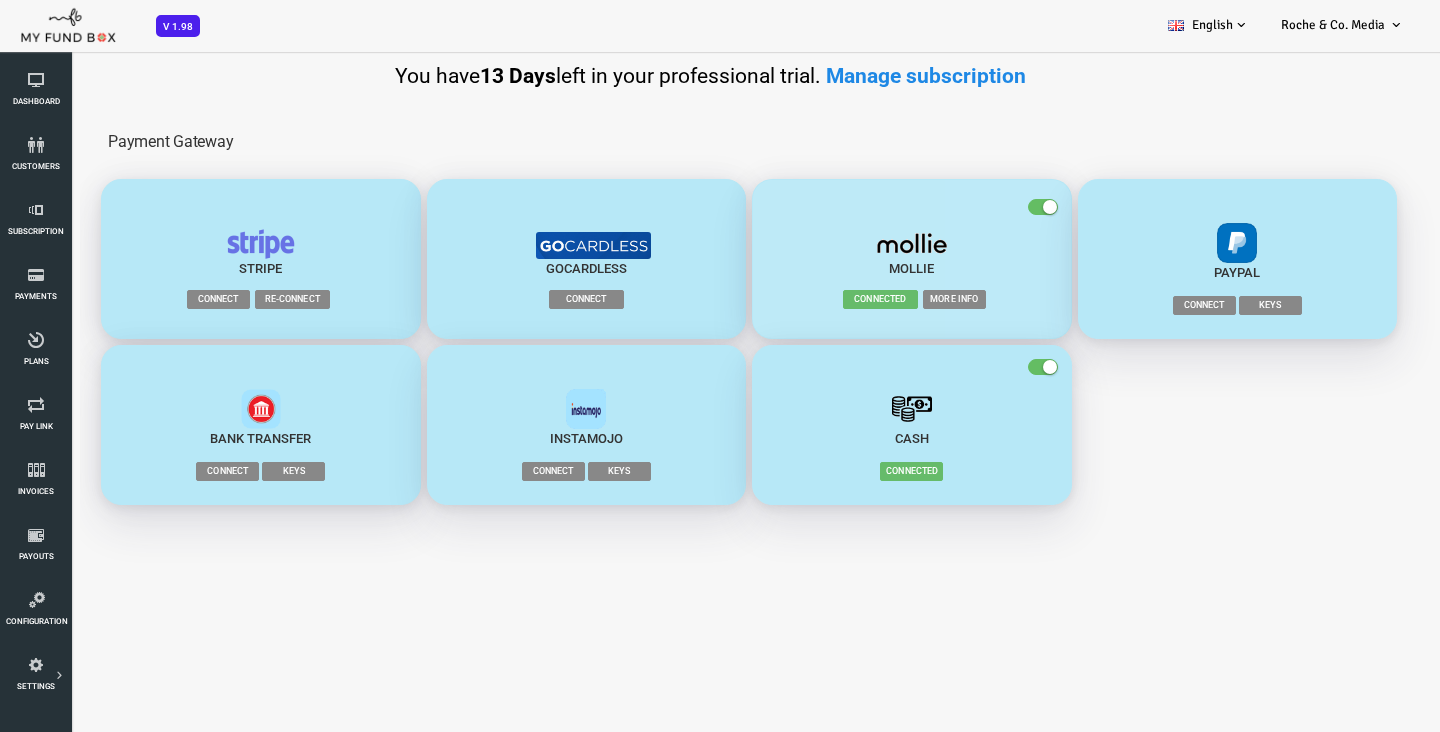 click at bounding box center [992, 207] 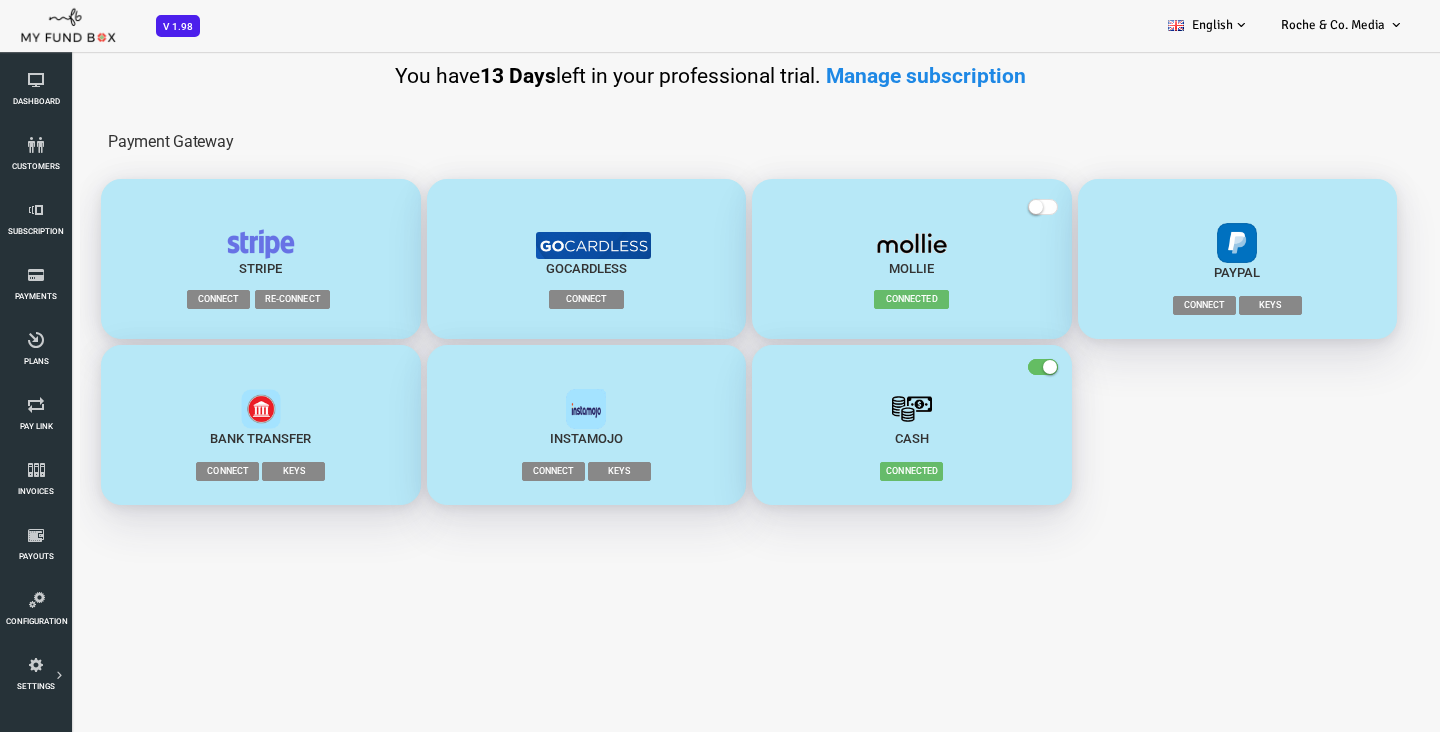 click on "Connected" at bounding box center [853, 299] 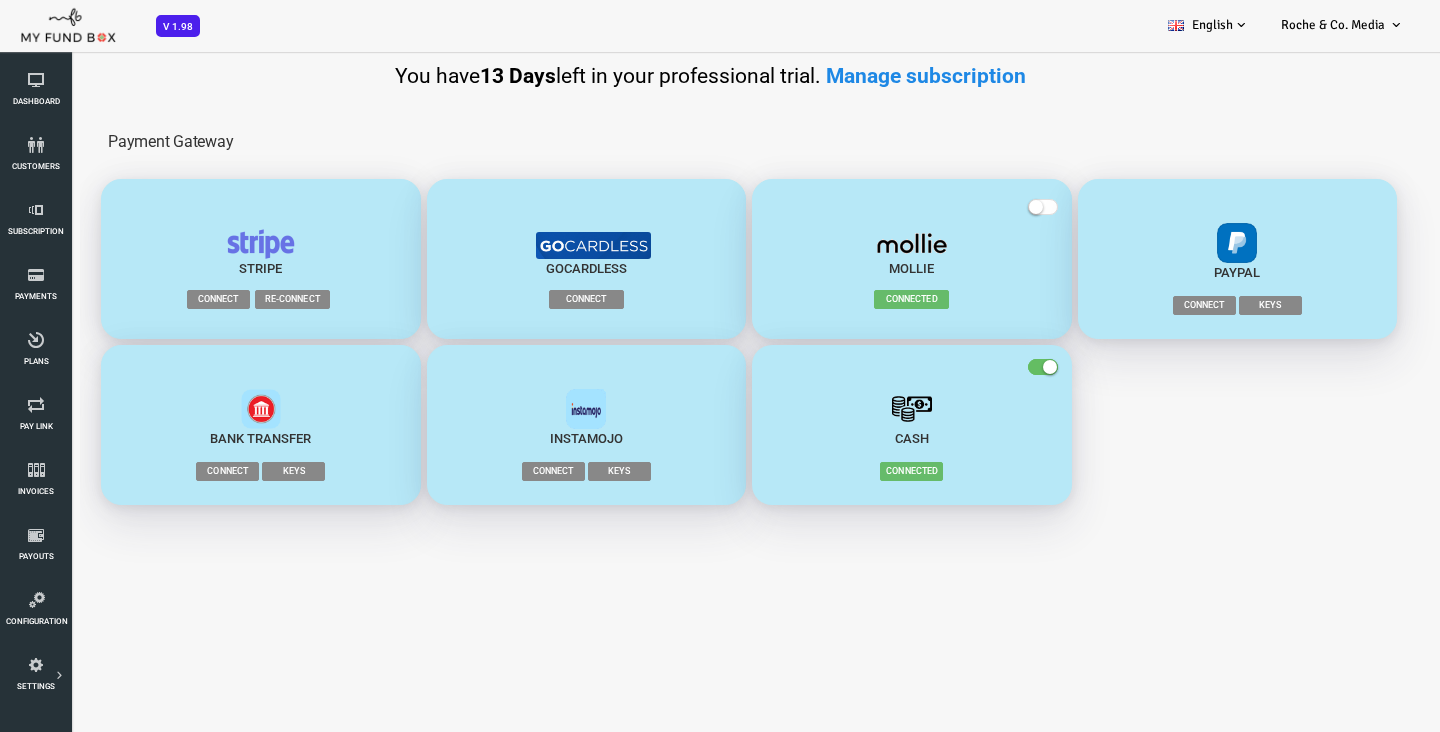 click at bounding box center (985, 367) 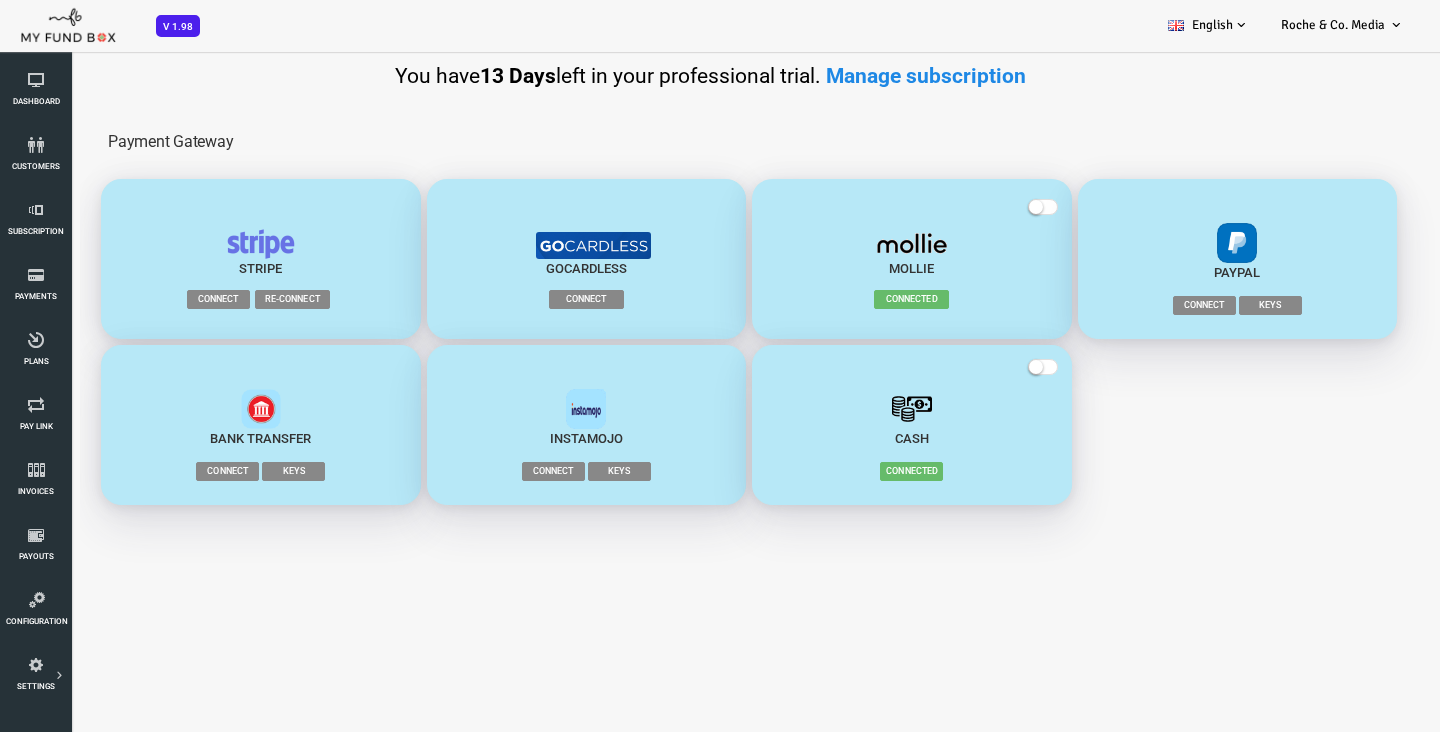 click at bounding box center [985, 207] 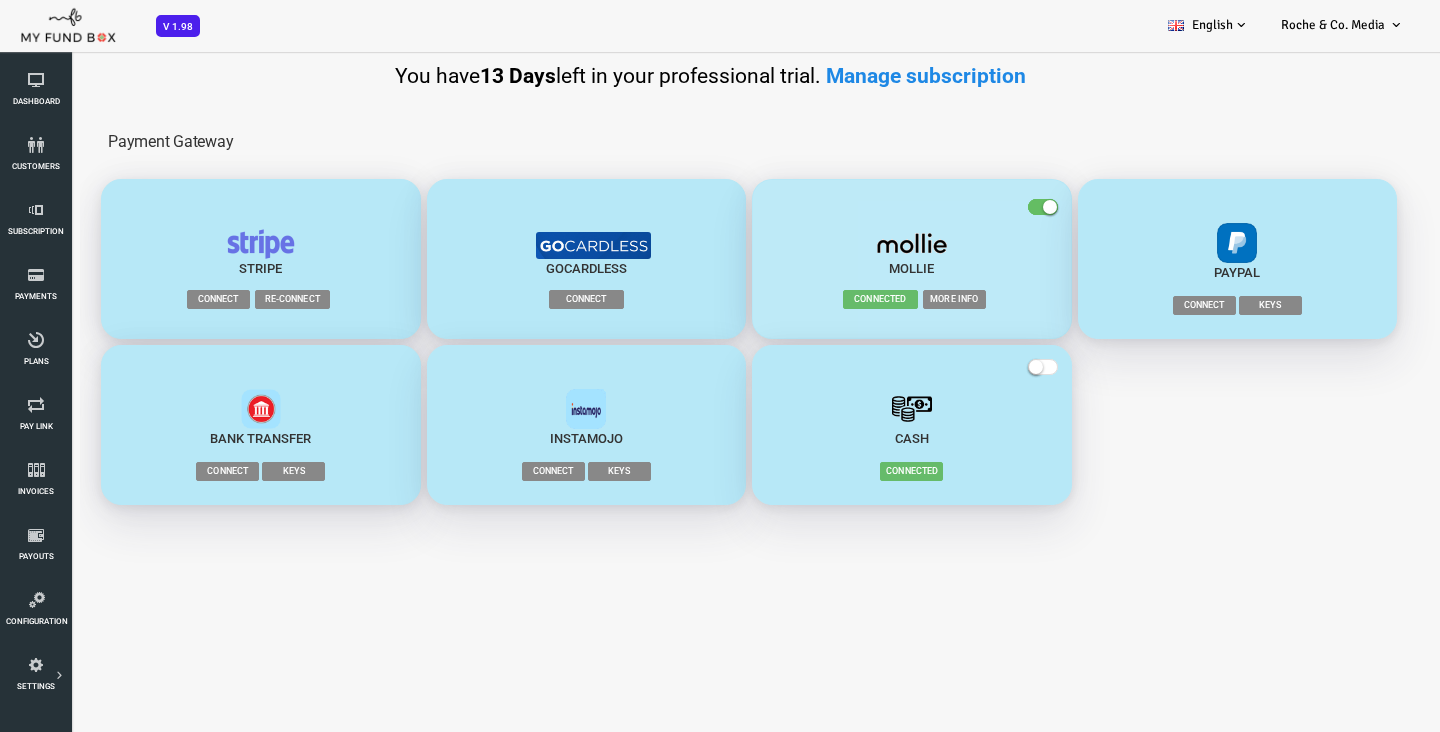 click on "More Info" at bounding box center [896, 299] 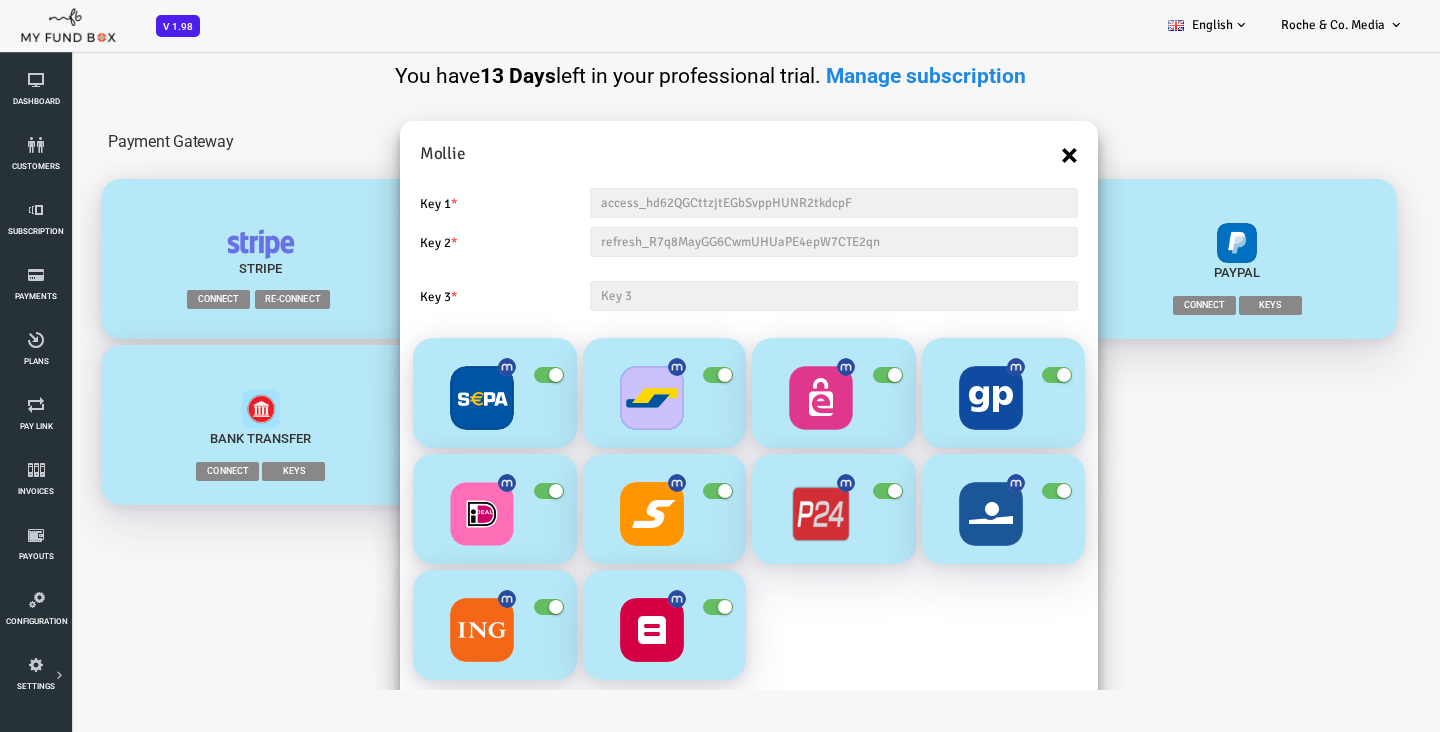 click on "×" at bounding box center (1011, 155) 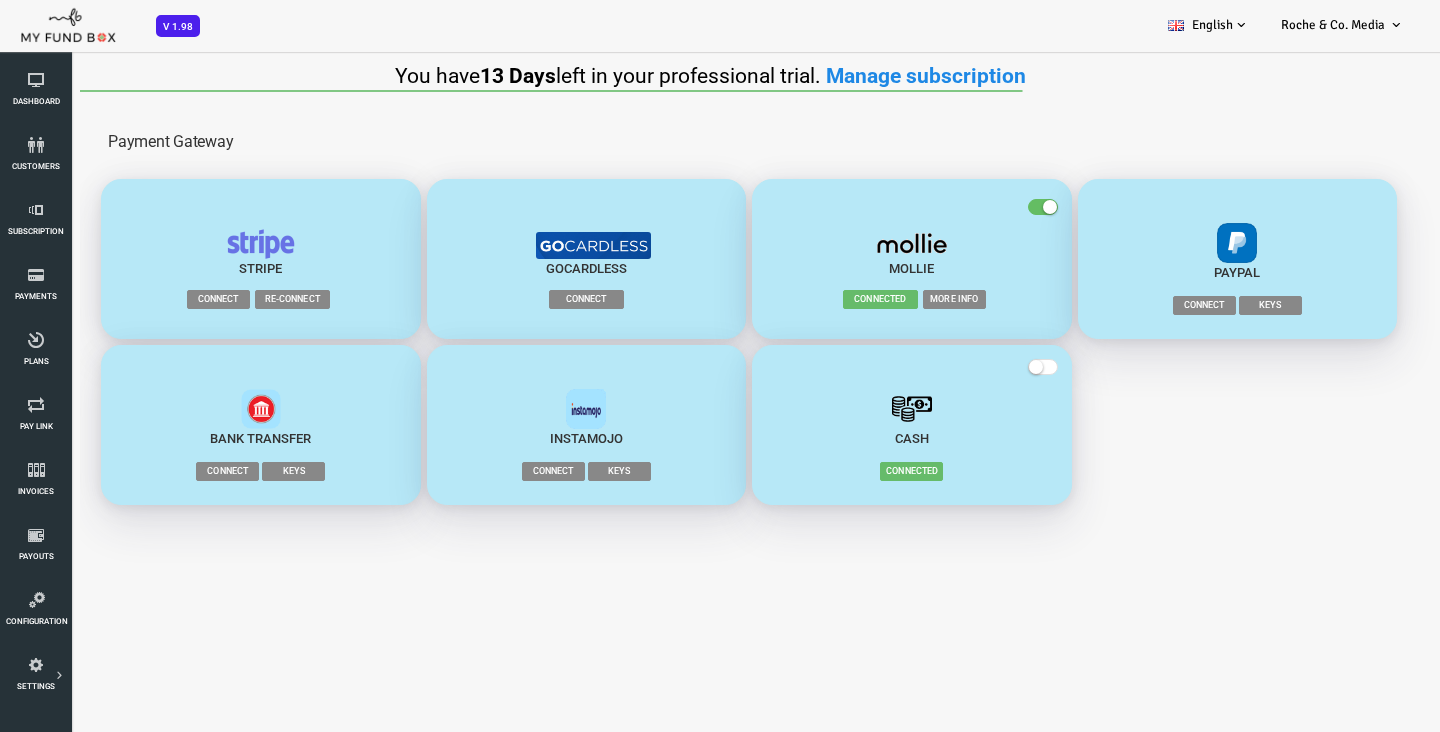 scroll, scrollTop: 0, scrollLeft: 0, axis: both 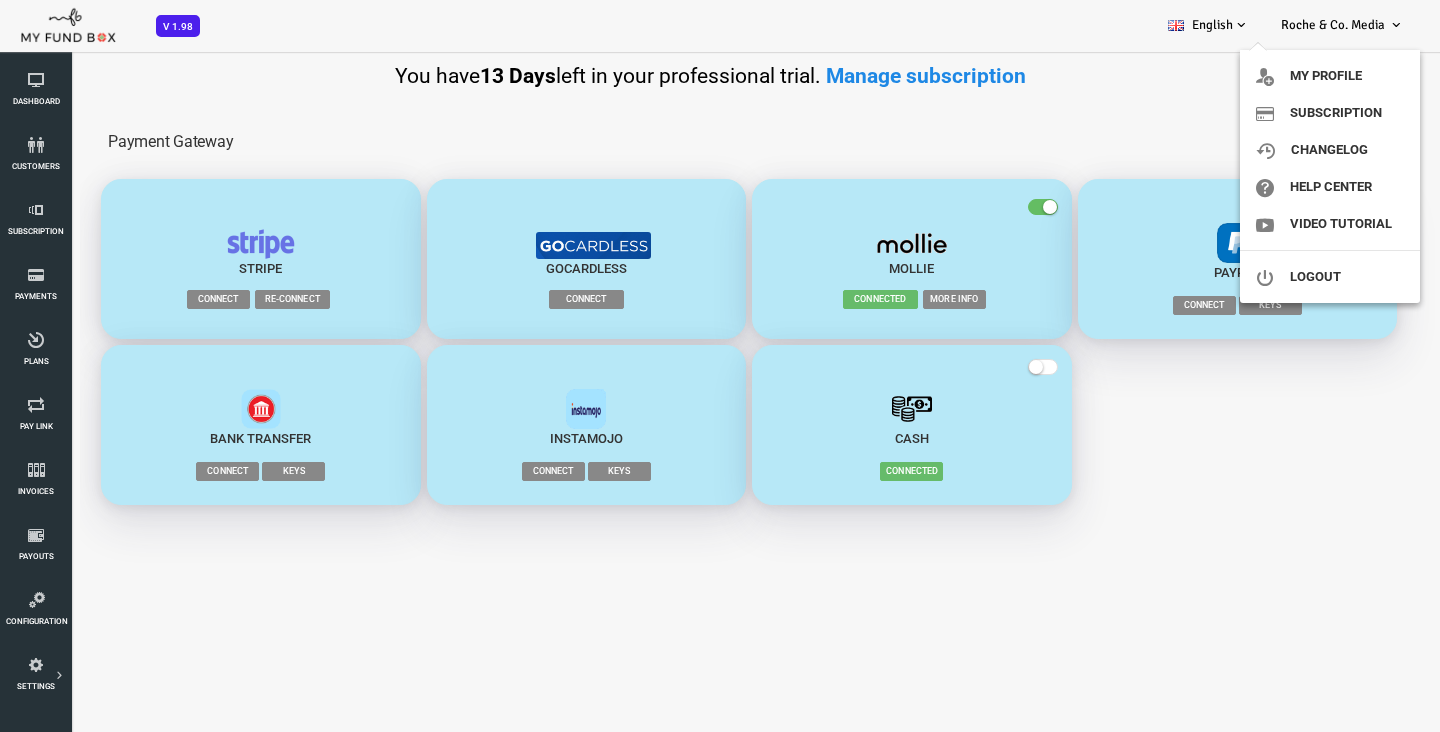 click on "Roche & Co. Media" at bounding box center (1333, 25) 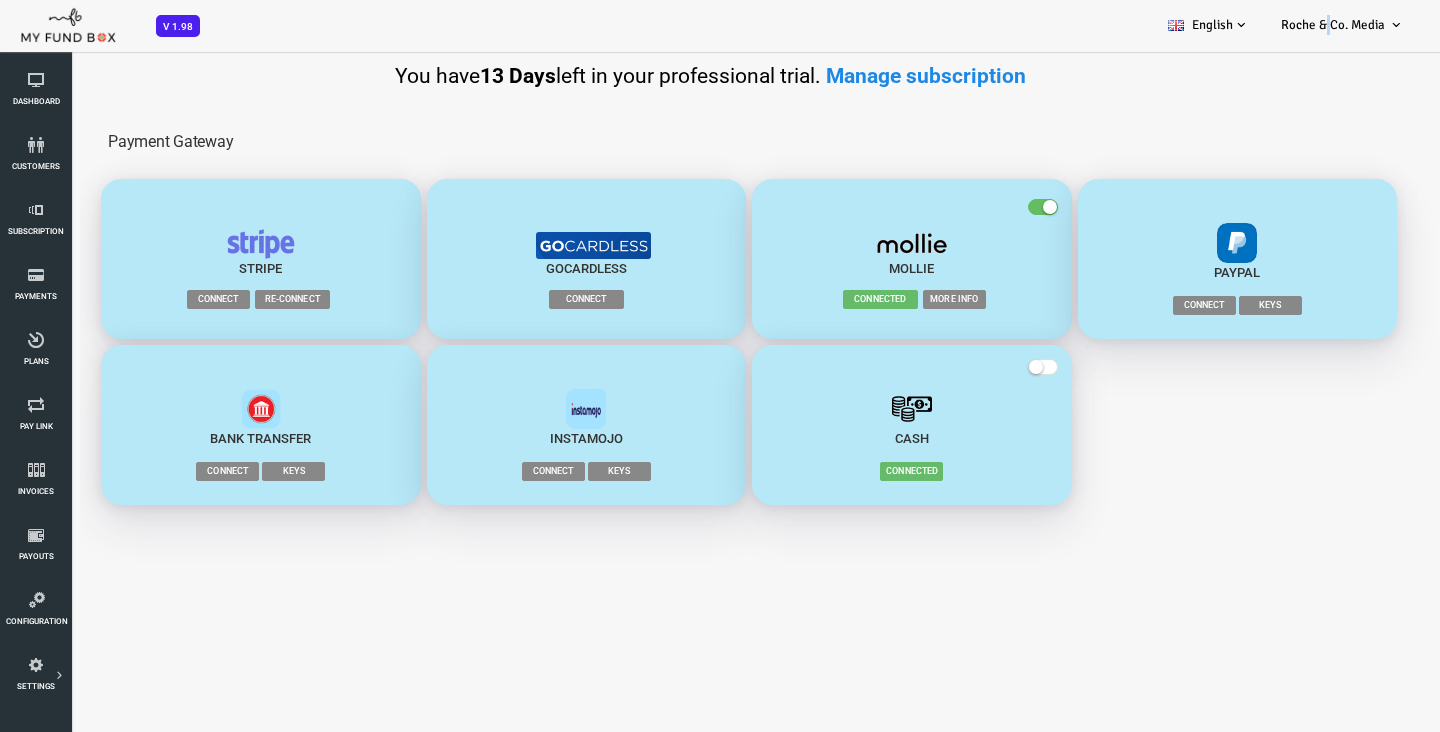 click on "Roche & Co. Media" at bounding box center (1333, 25) 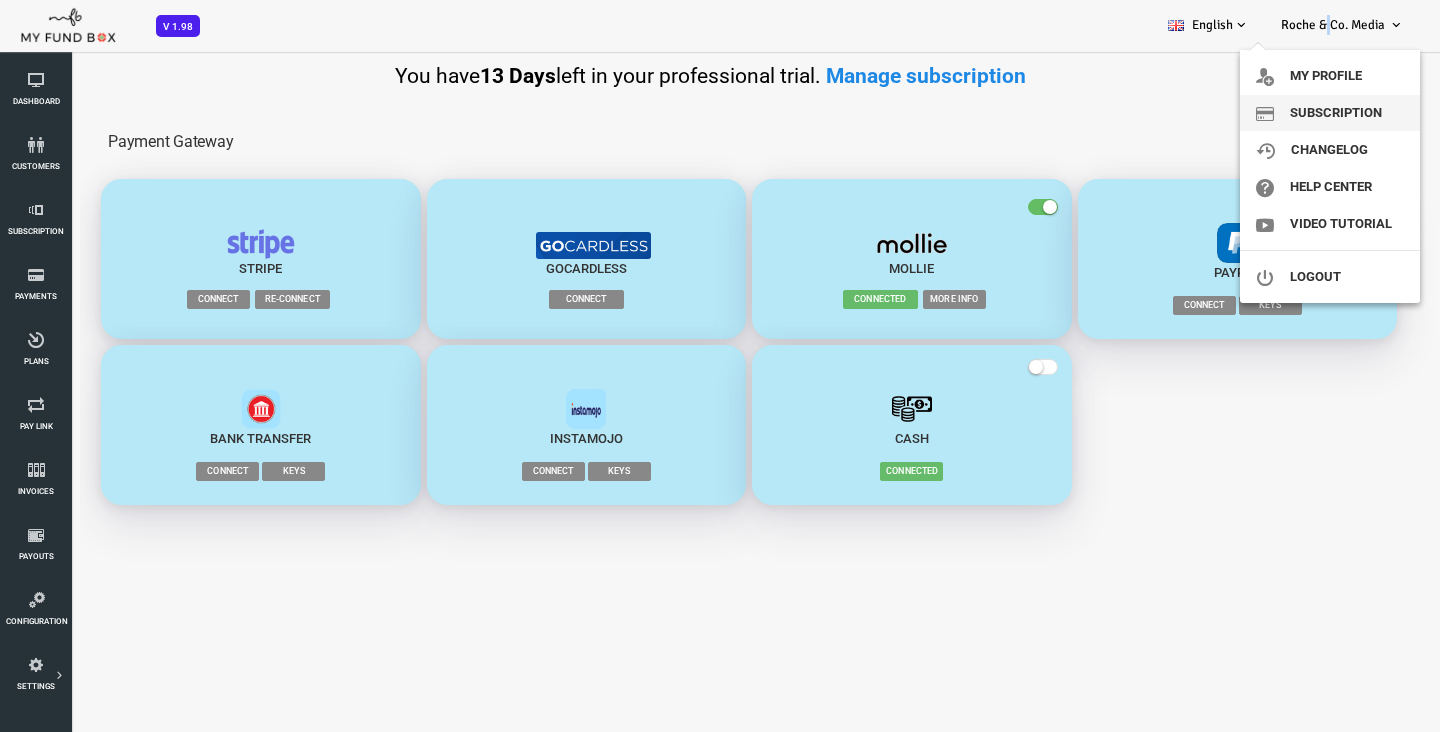 click on "Subscription" at bounding box center (1330, 113) 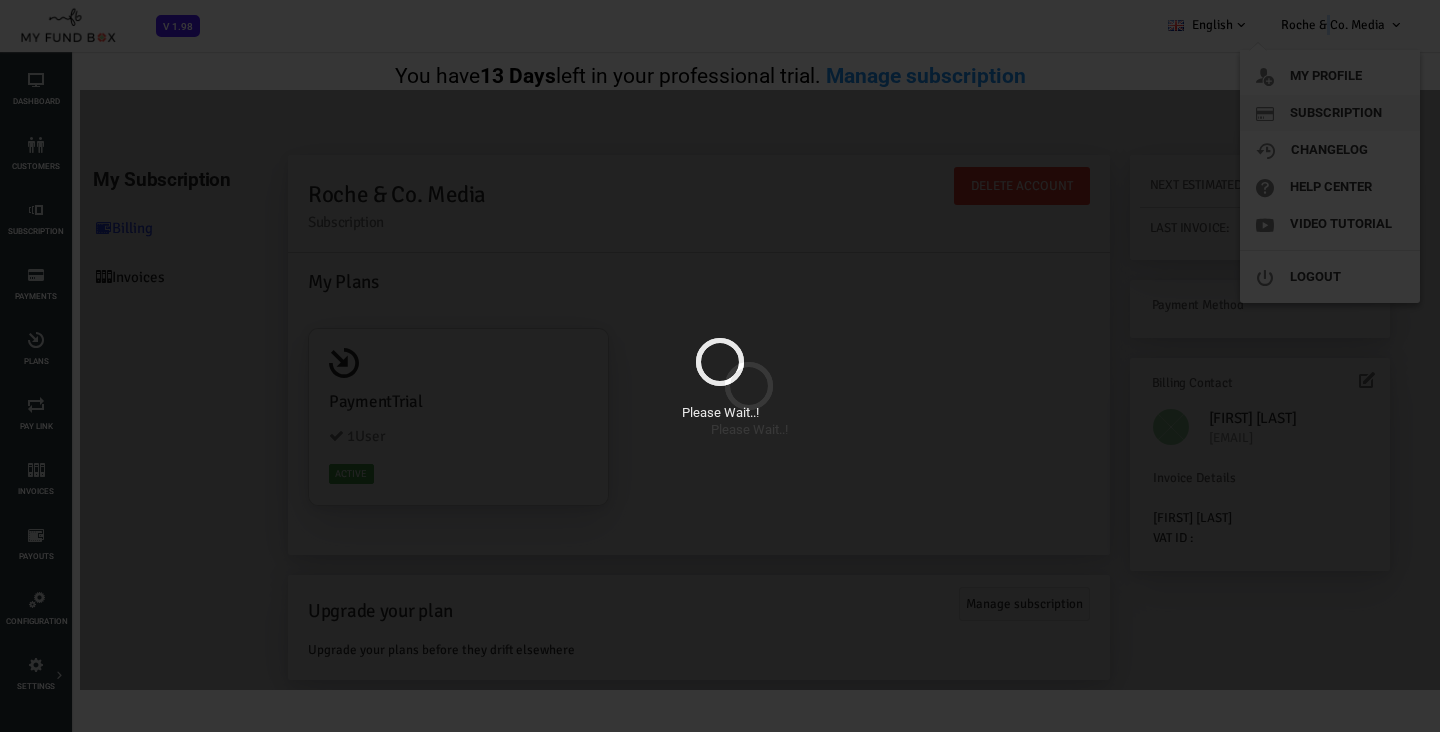 scroll, scrollTop: 0, scrollLeft: 0, axis: both 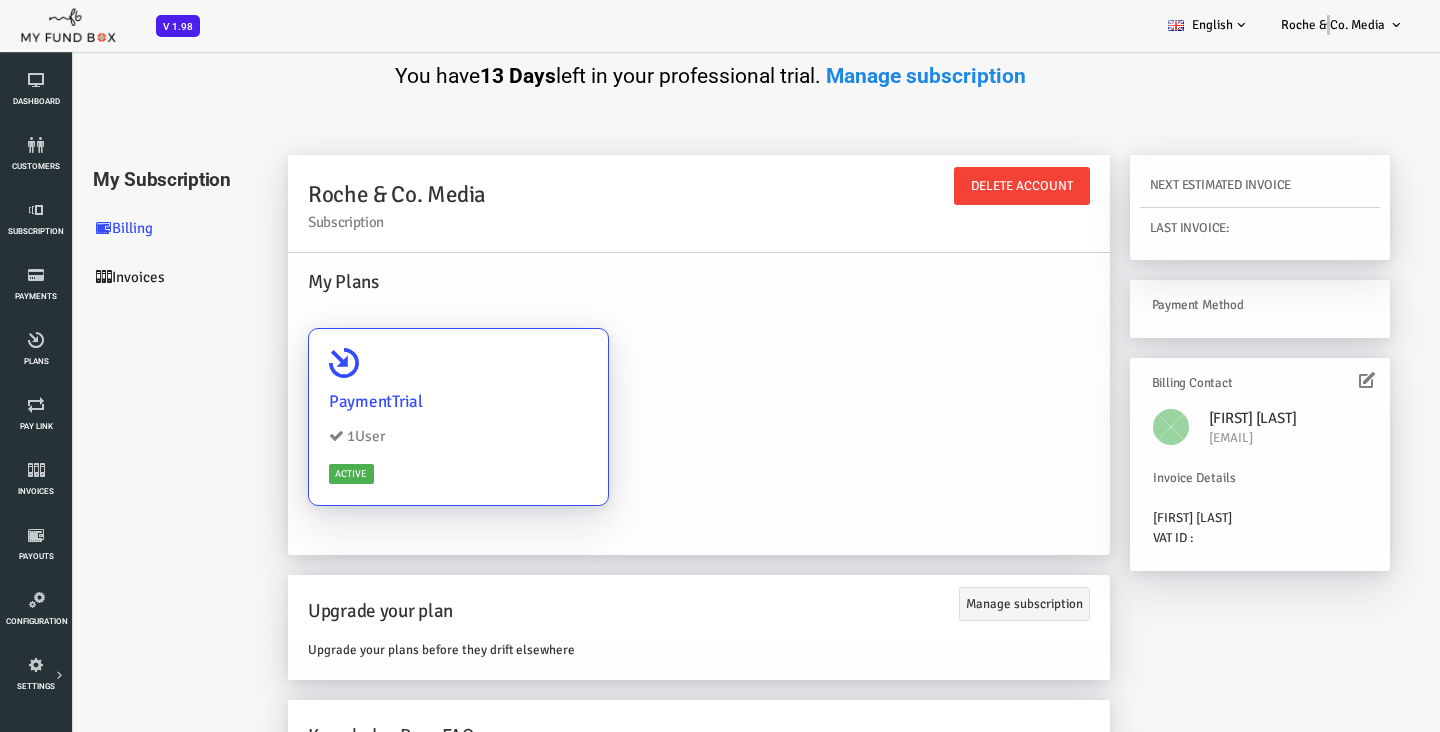click on "PaymentTrial" at bounding box center [400, 402] 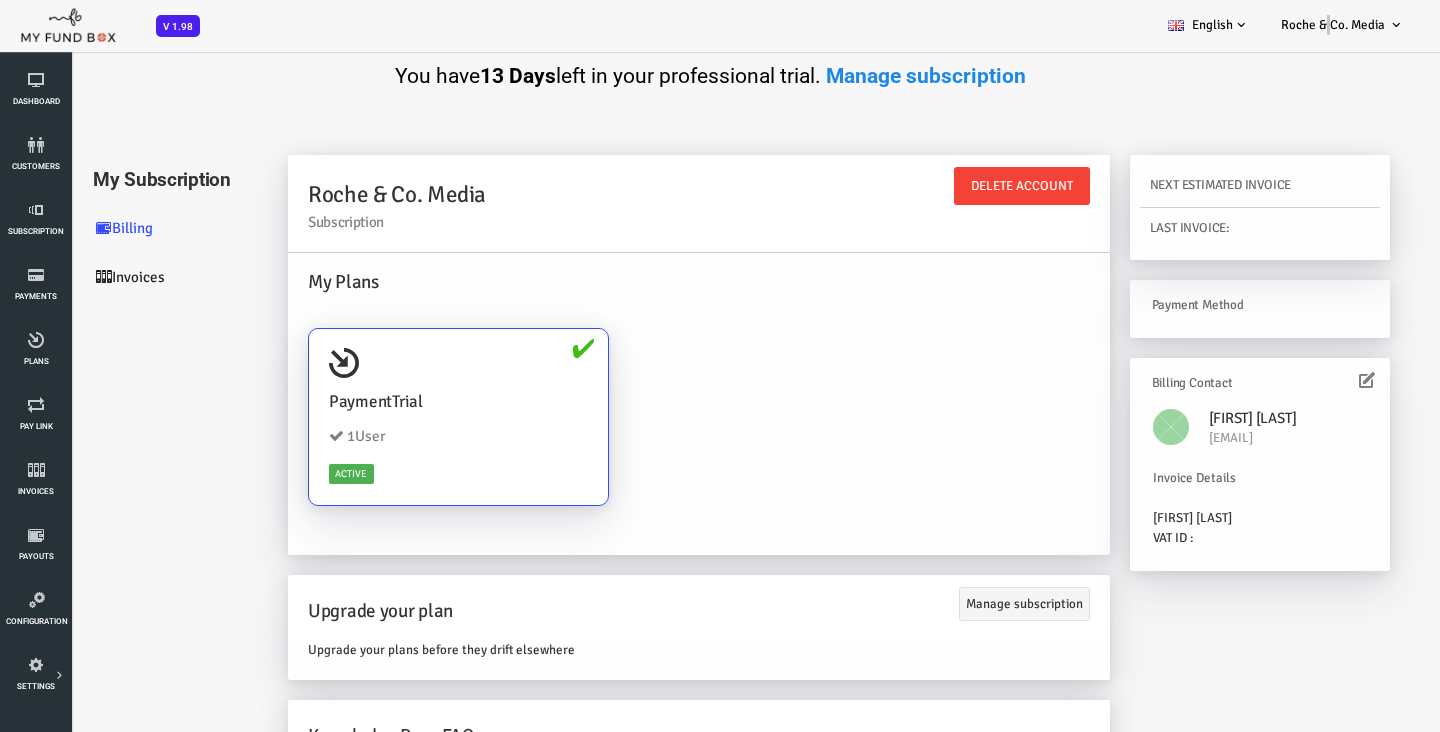 scroll, scrollTop: 23, scrollLeft: 0, axis: vertical 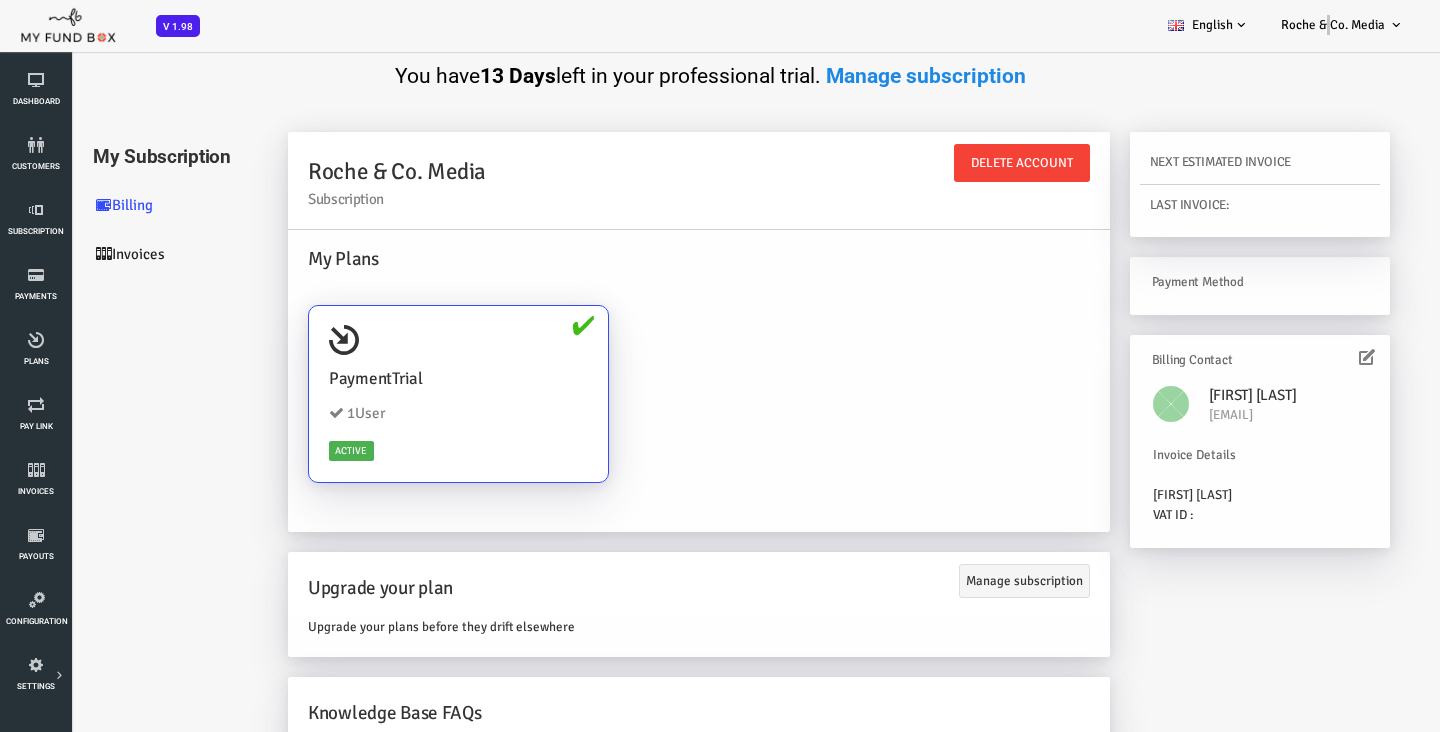 click on "PaymentTrial
1   User
Active" at bounding box center (641, 403) 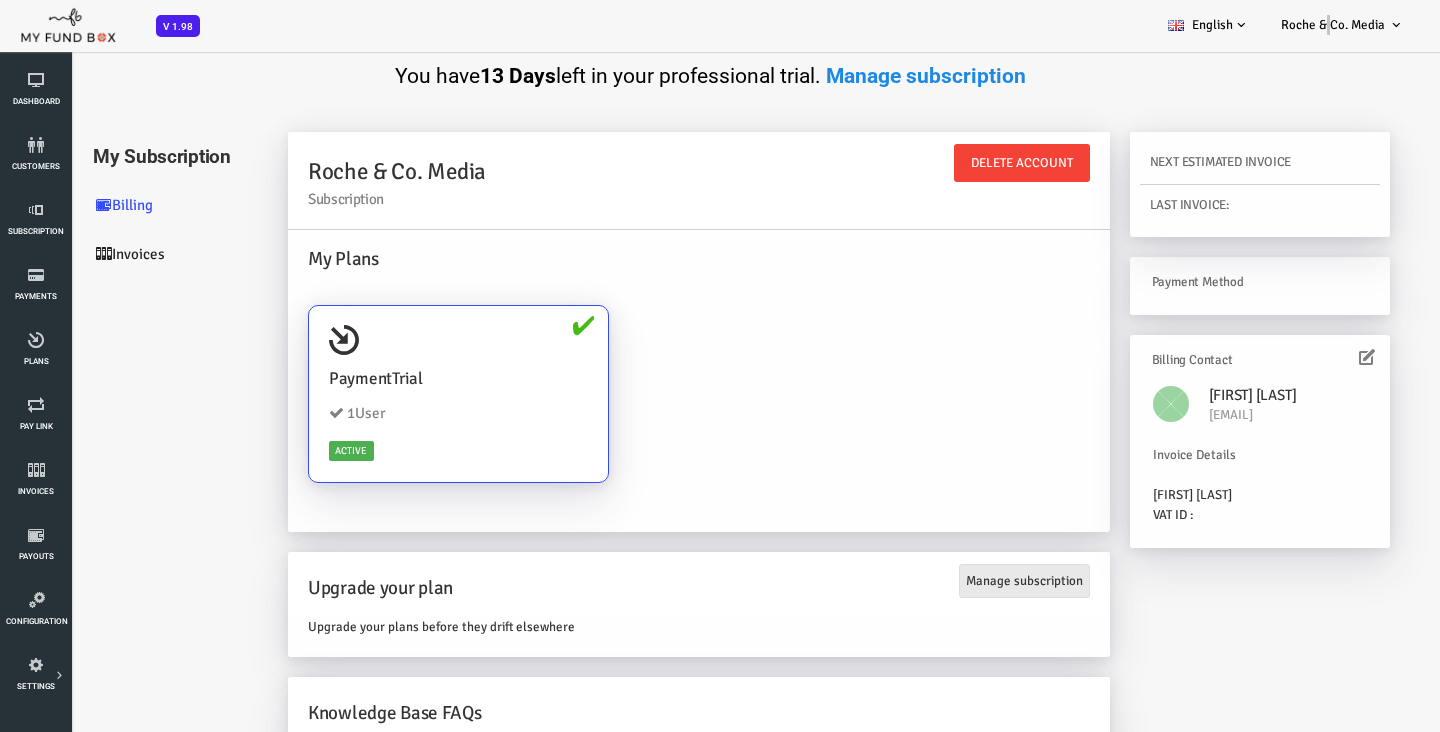 click on "Manage subscription" at bounding box center (966, 581) 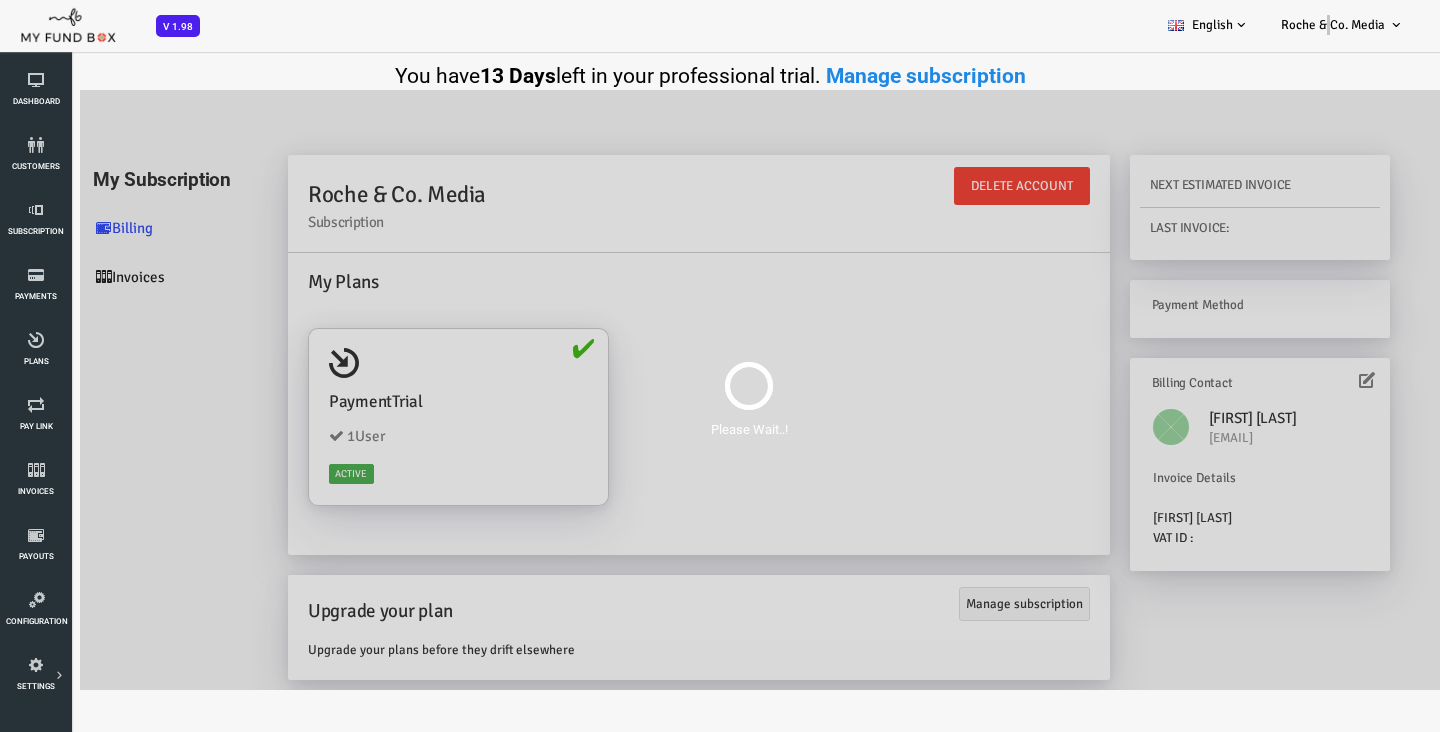 scroll, scrollTop: 23, scrollLeft: 0, axis: vertical 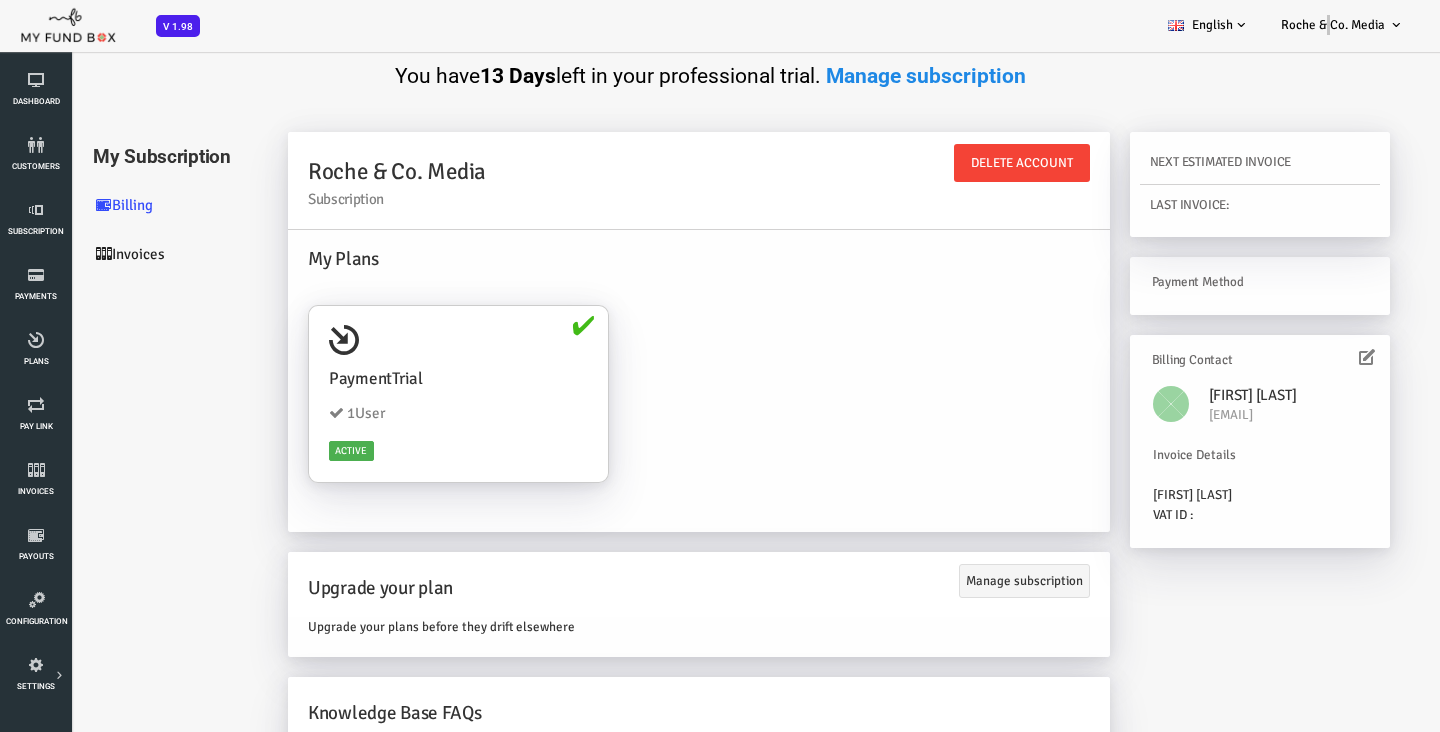 click on "Invoices" at bounding box center (120, 254) 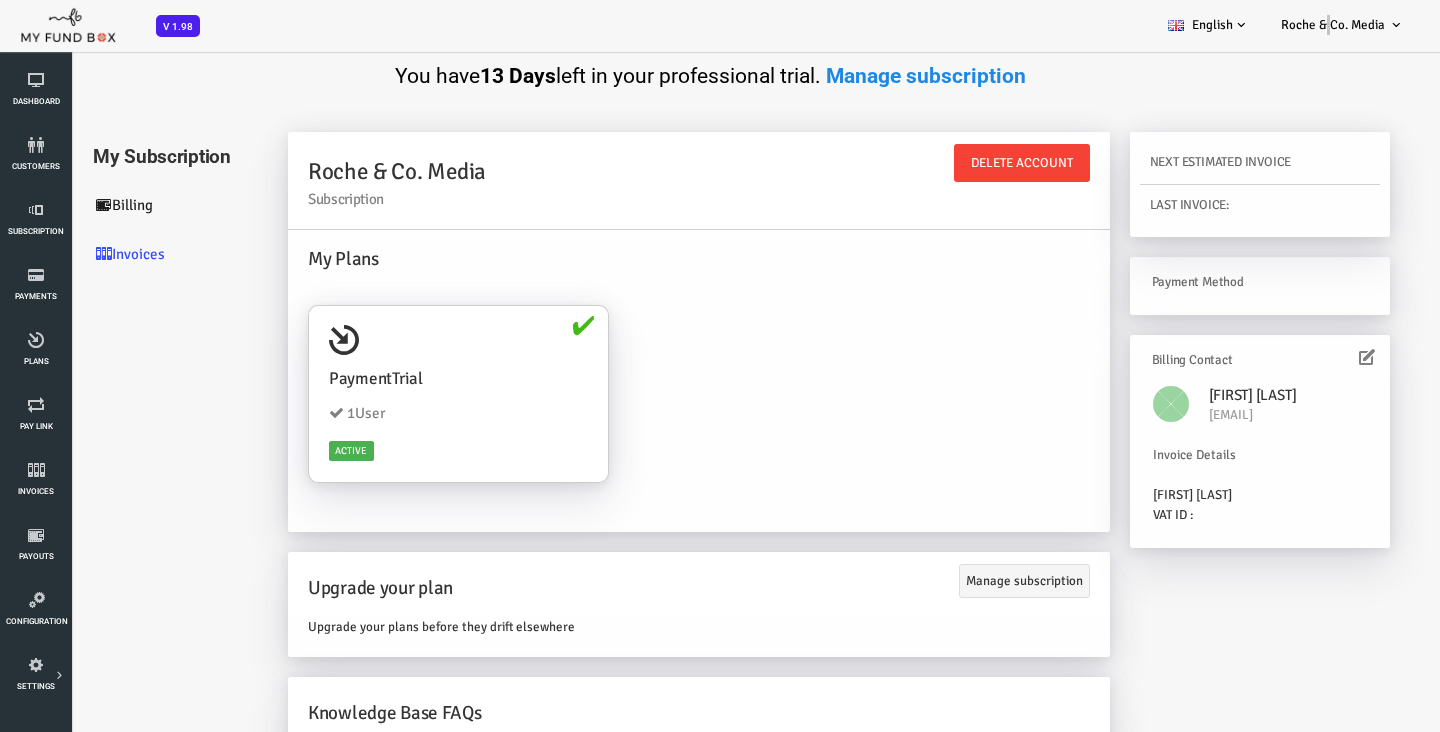 scroll, scrollTop: 0, scrollLeft: 0, axis: both 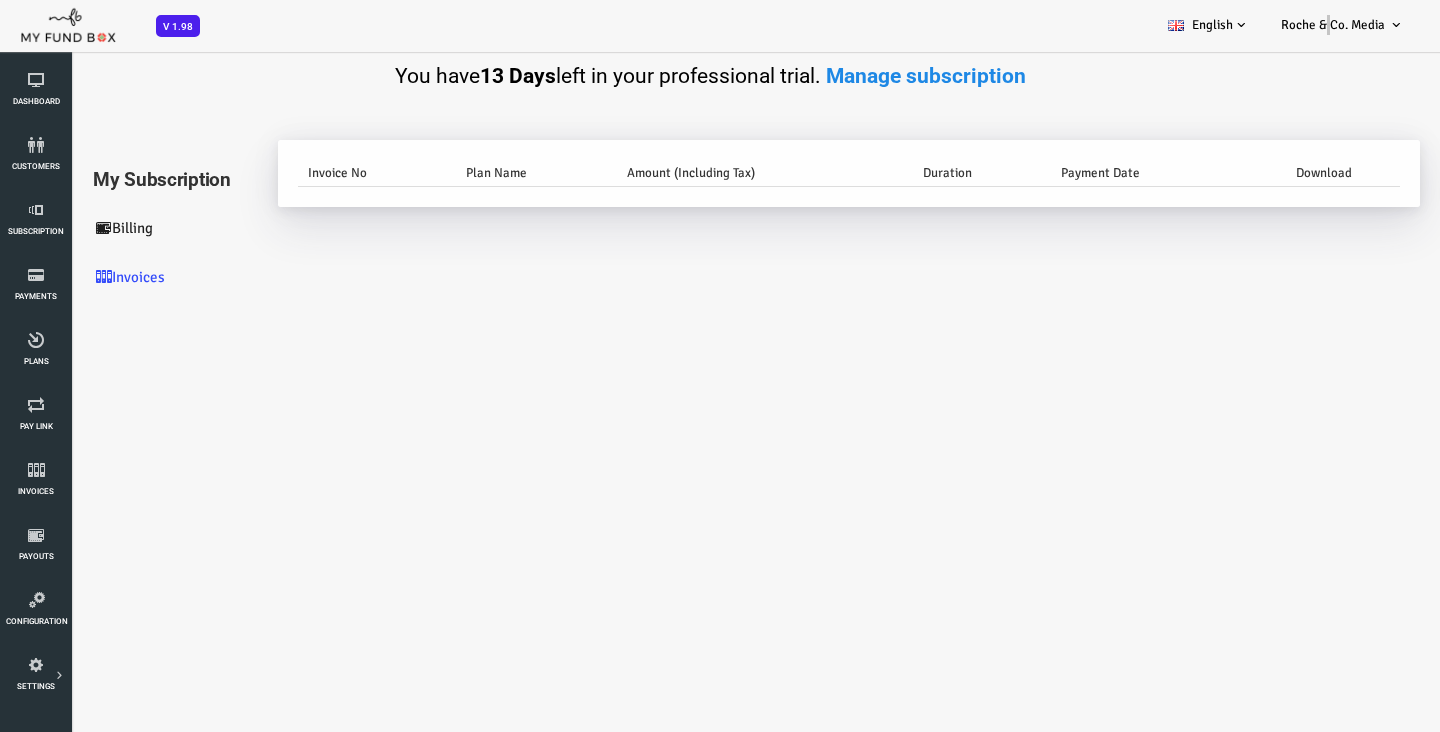 click on "Billing" at bounding box center (120, 228) 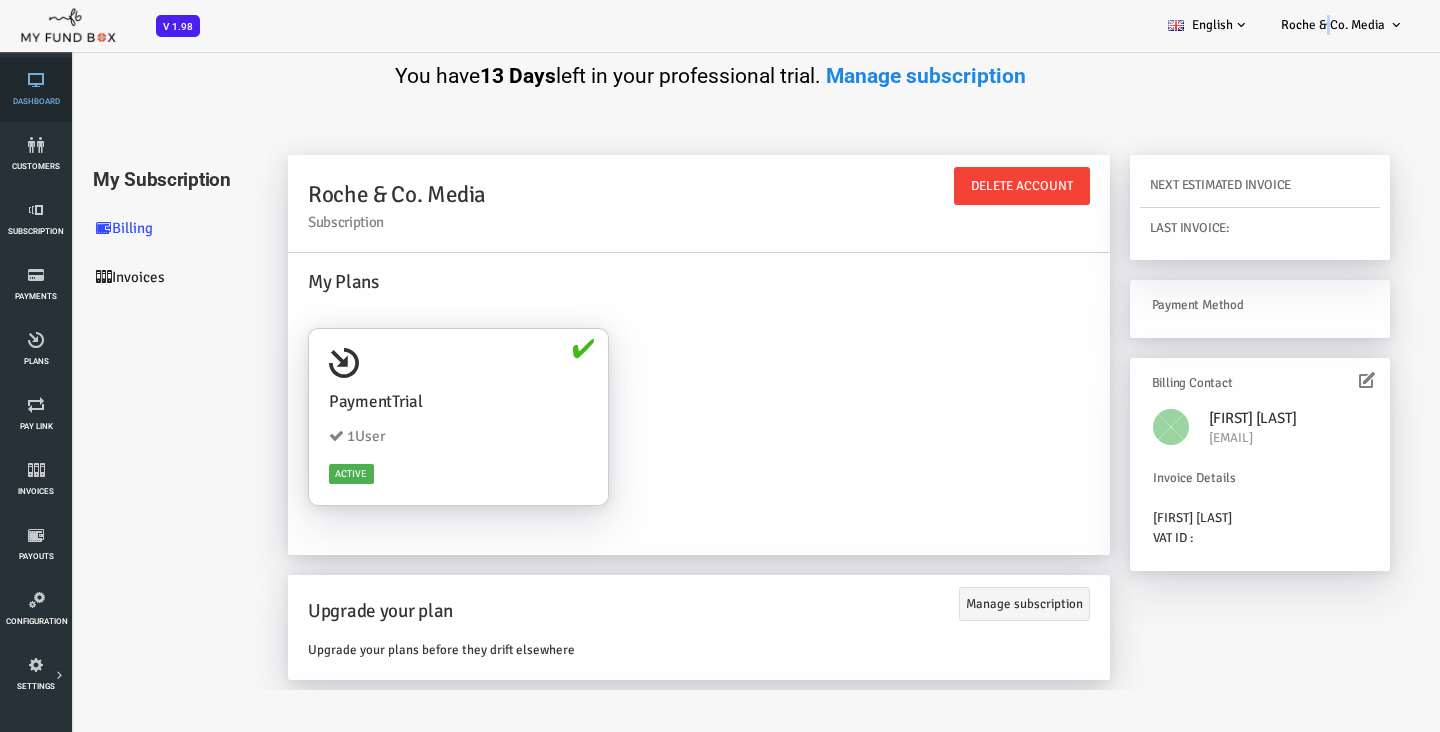 click on "Dashboard" at bounding box center [36, 90] 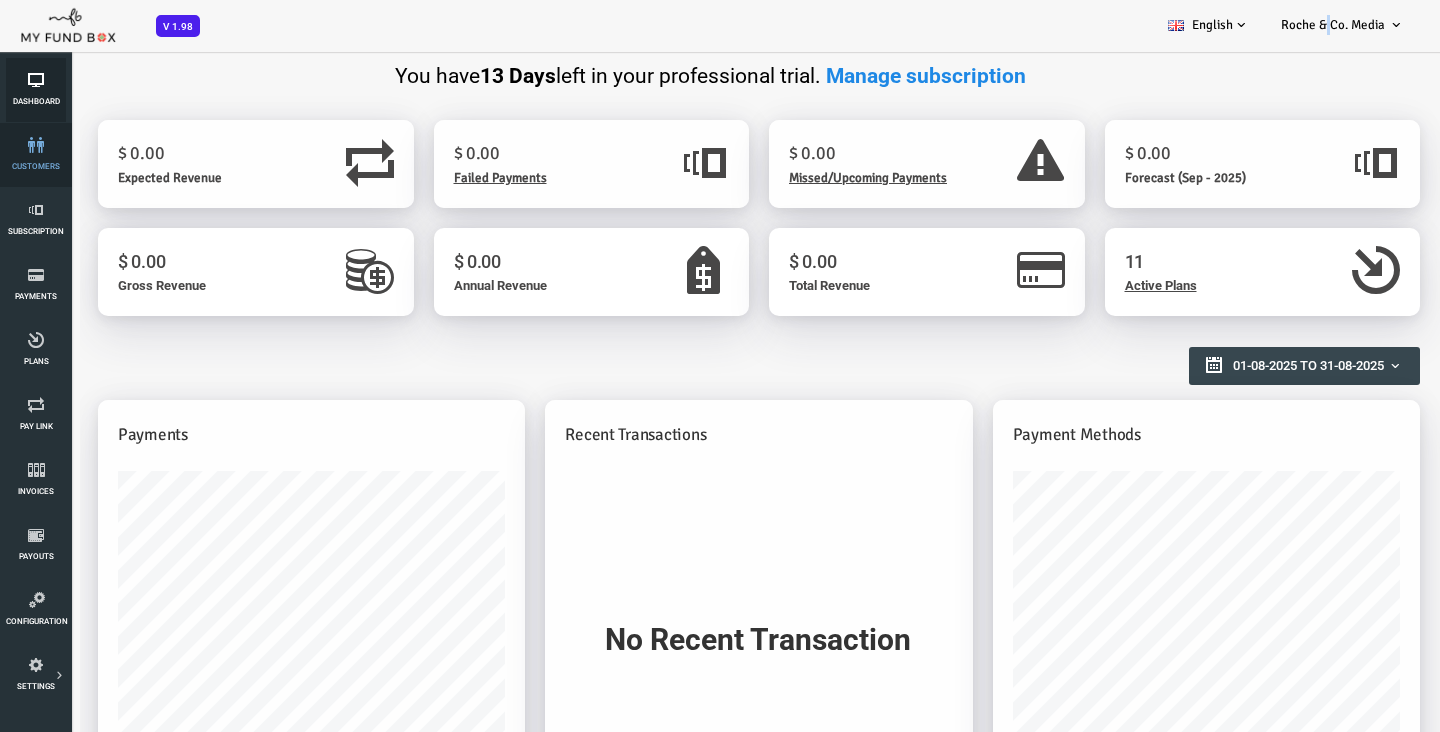 scroll, scrollTop: 0, scrollLeft: 0, axis: both 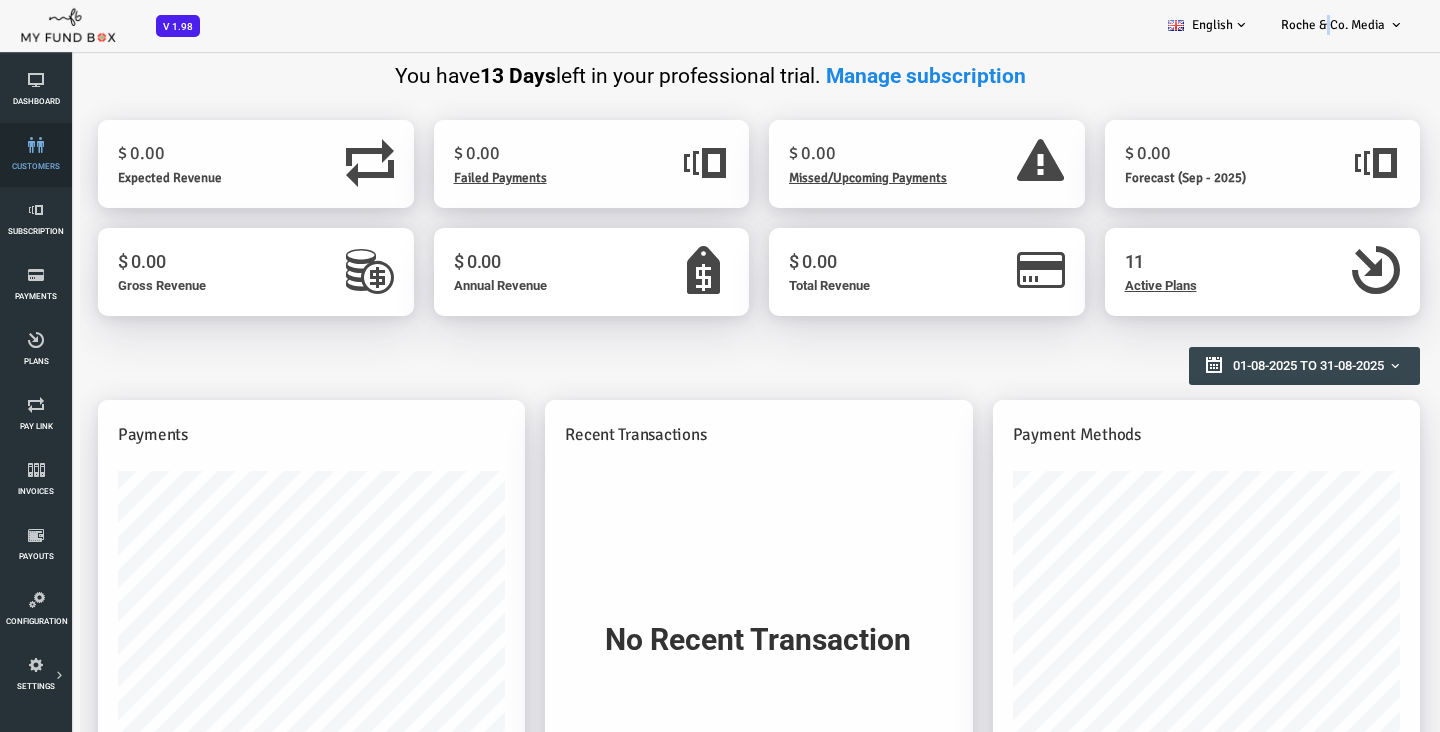 click on "customers" at bounding box center (36, 155) 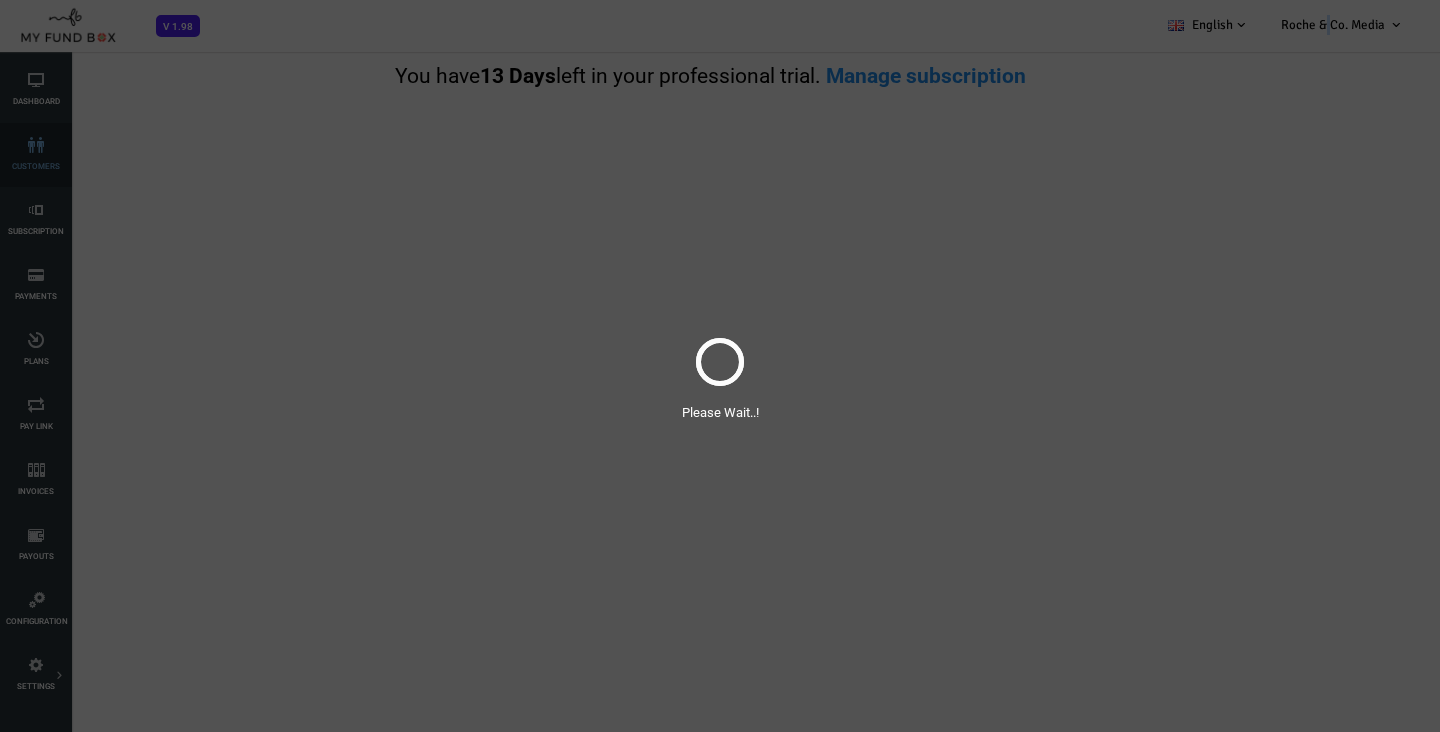 select on "100" 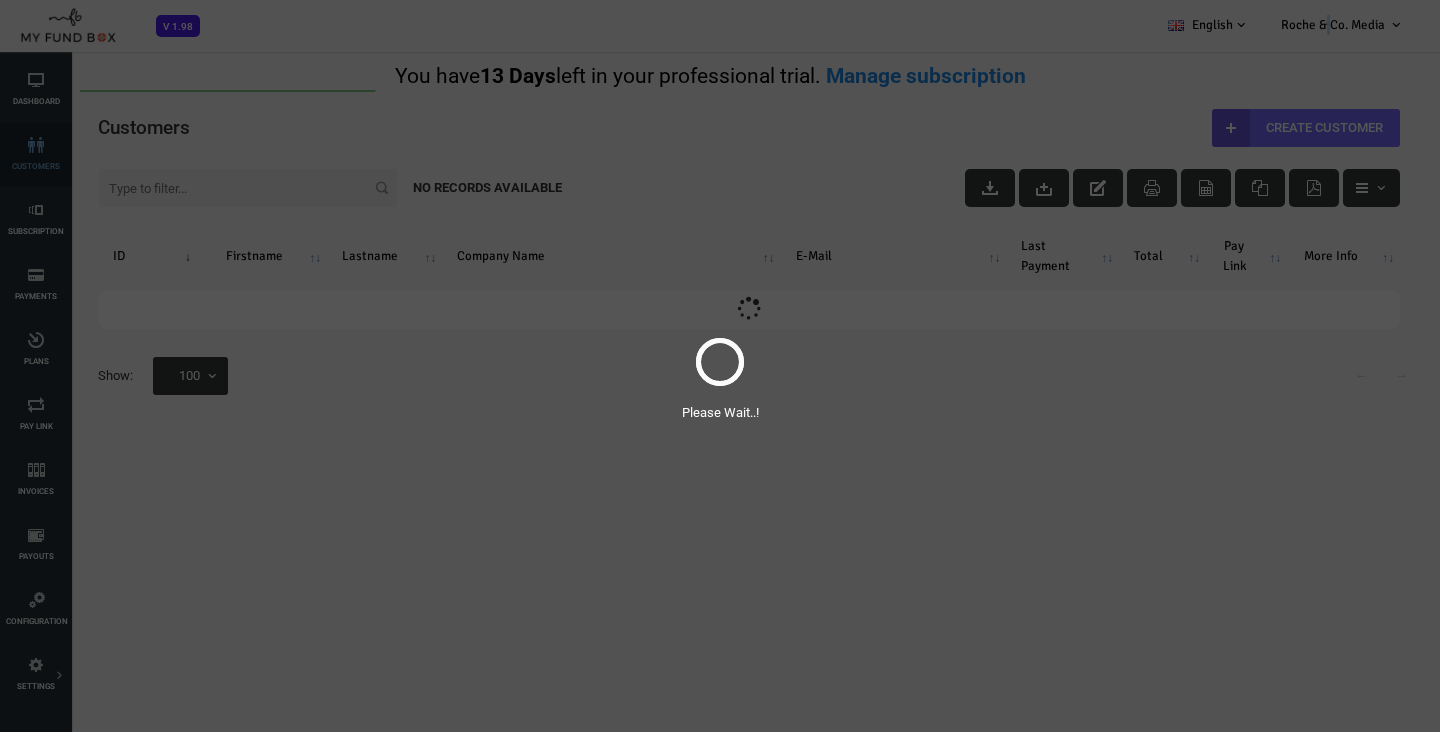 scroll, scrollTop: 0, scrollLeft: 0, axis: both 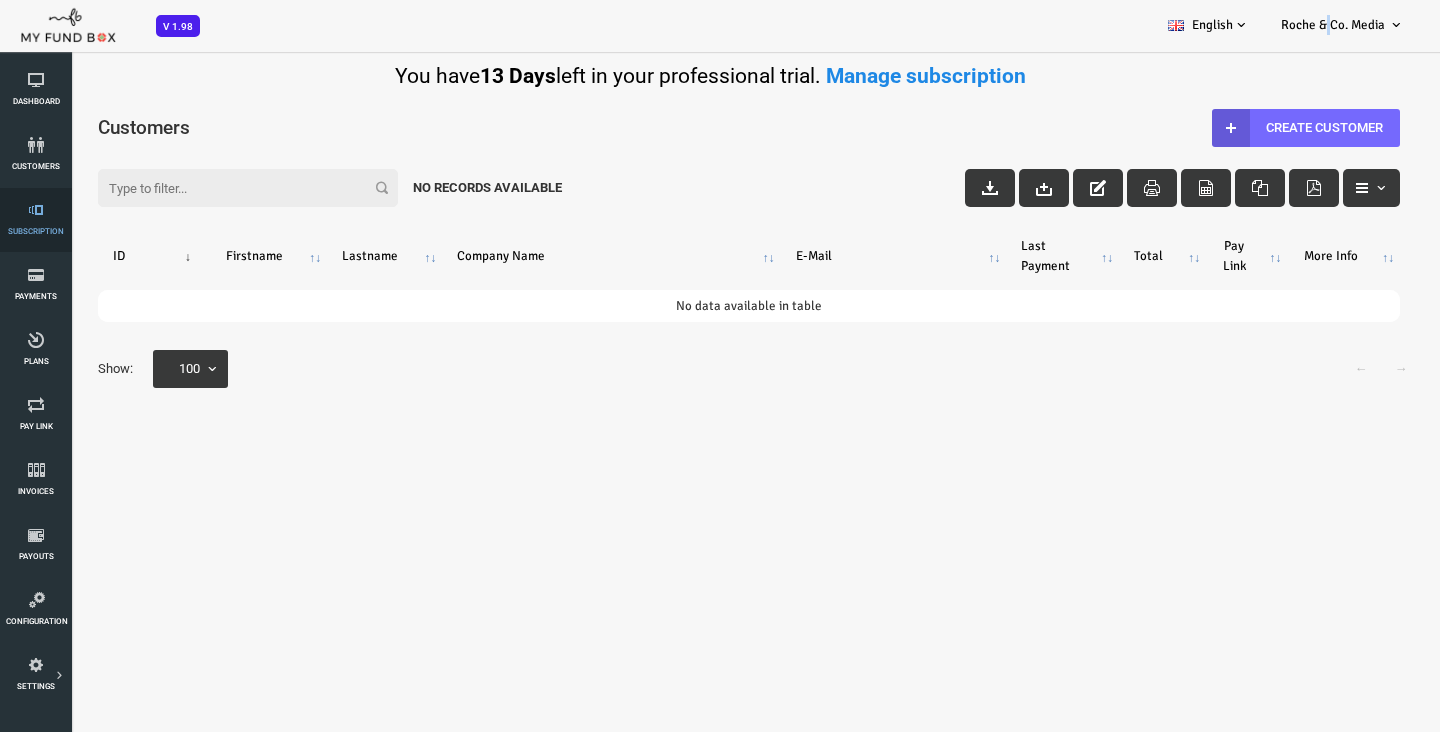 click on "Subscription" at bounding box center [0, 0] 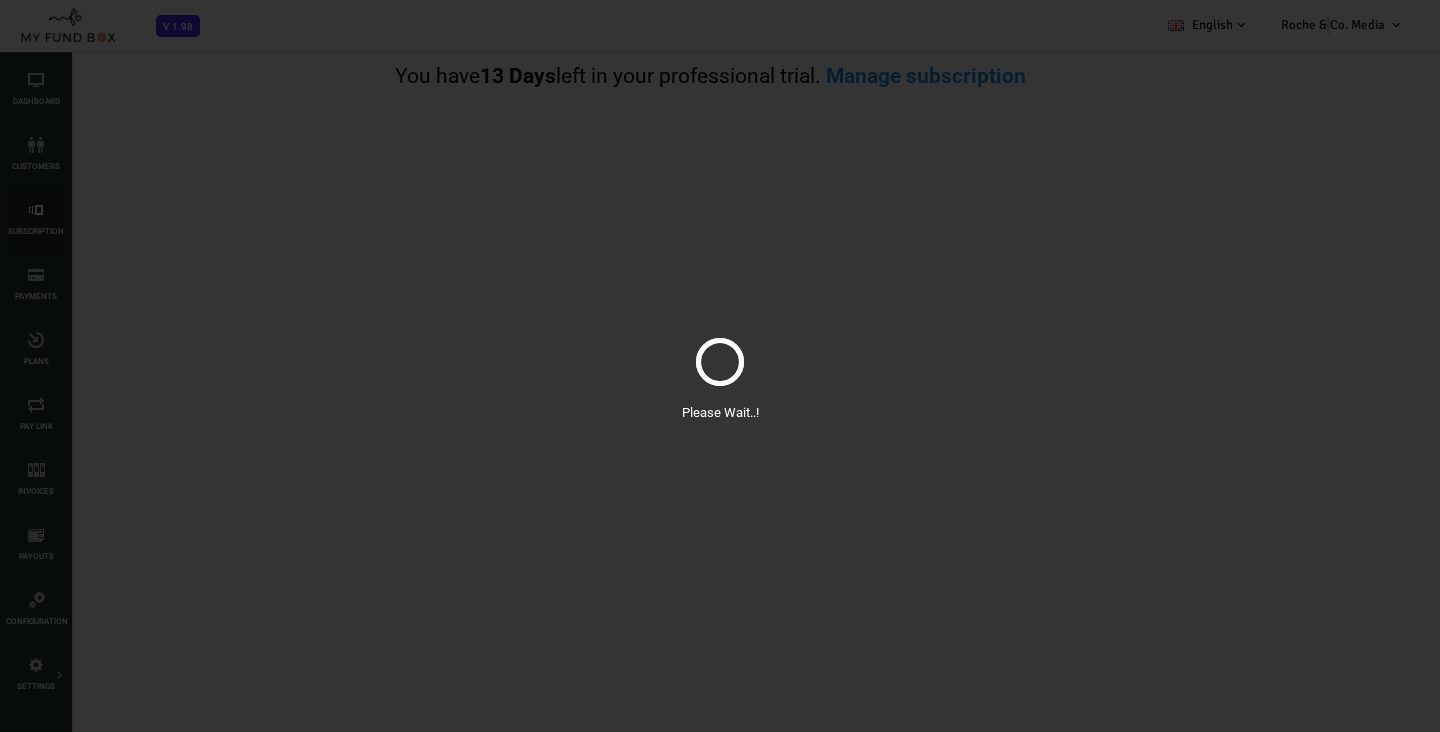 select on "100" 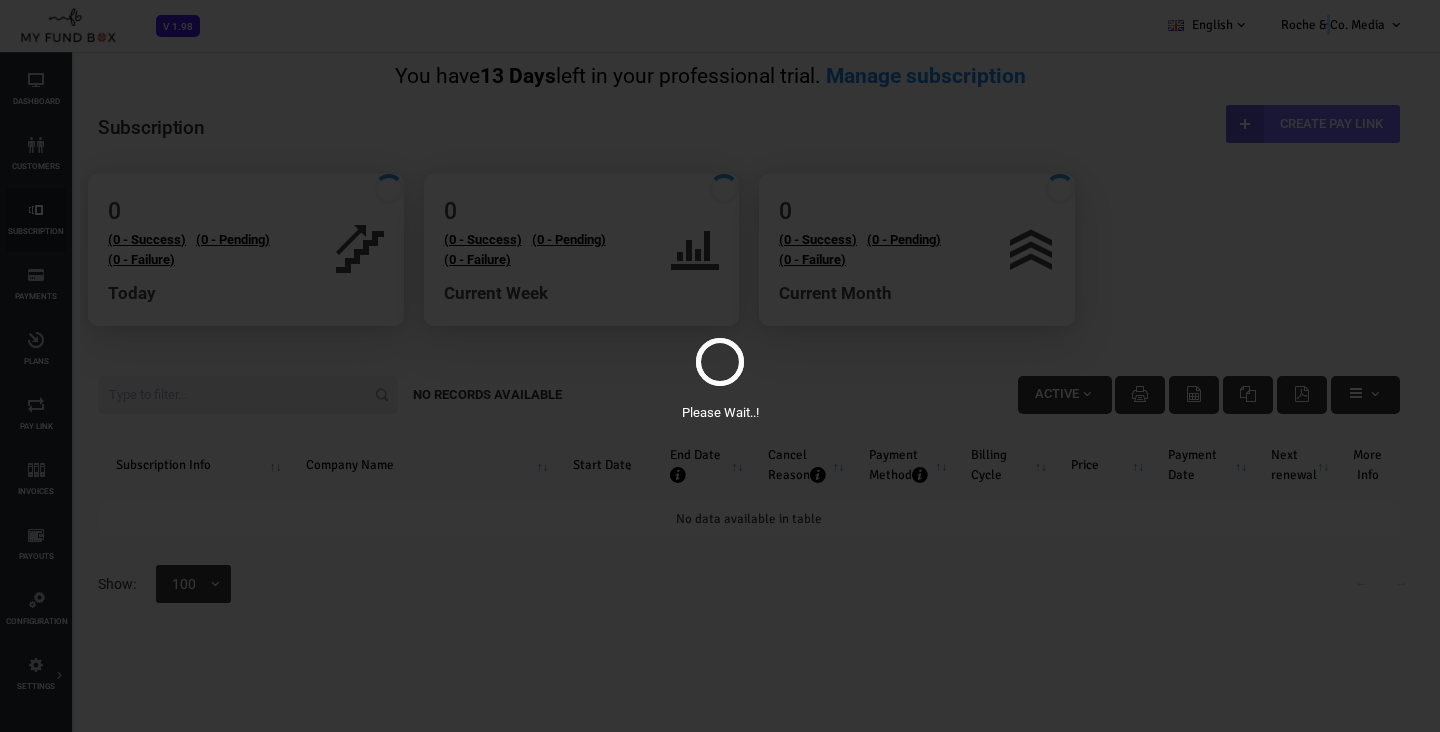 scroll, scrollTop: 0, scrollLeft: 0, axis: both 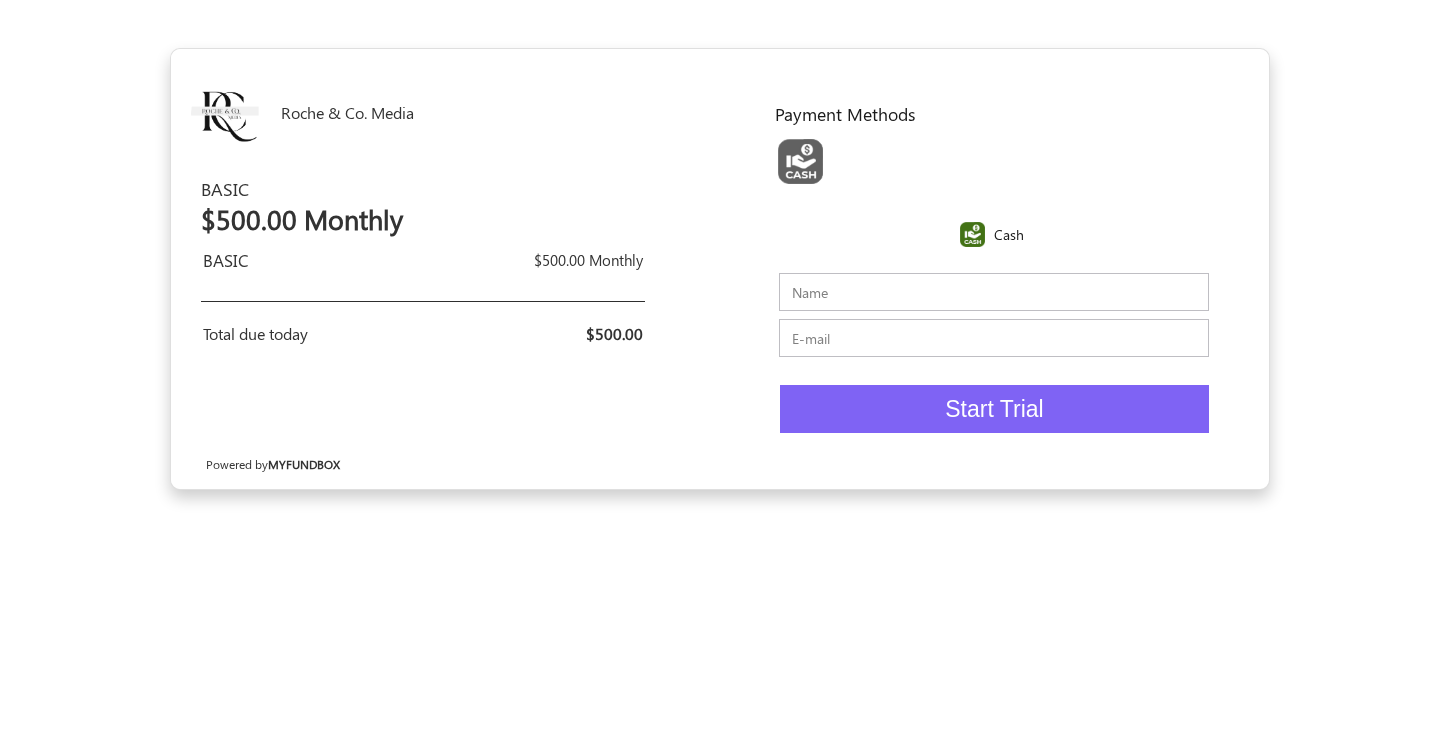 click on "Name" at bounding box center (994, 292) 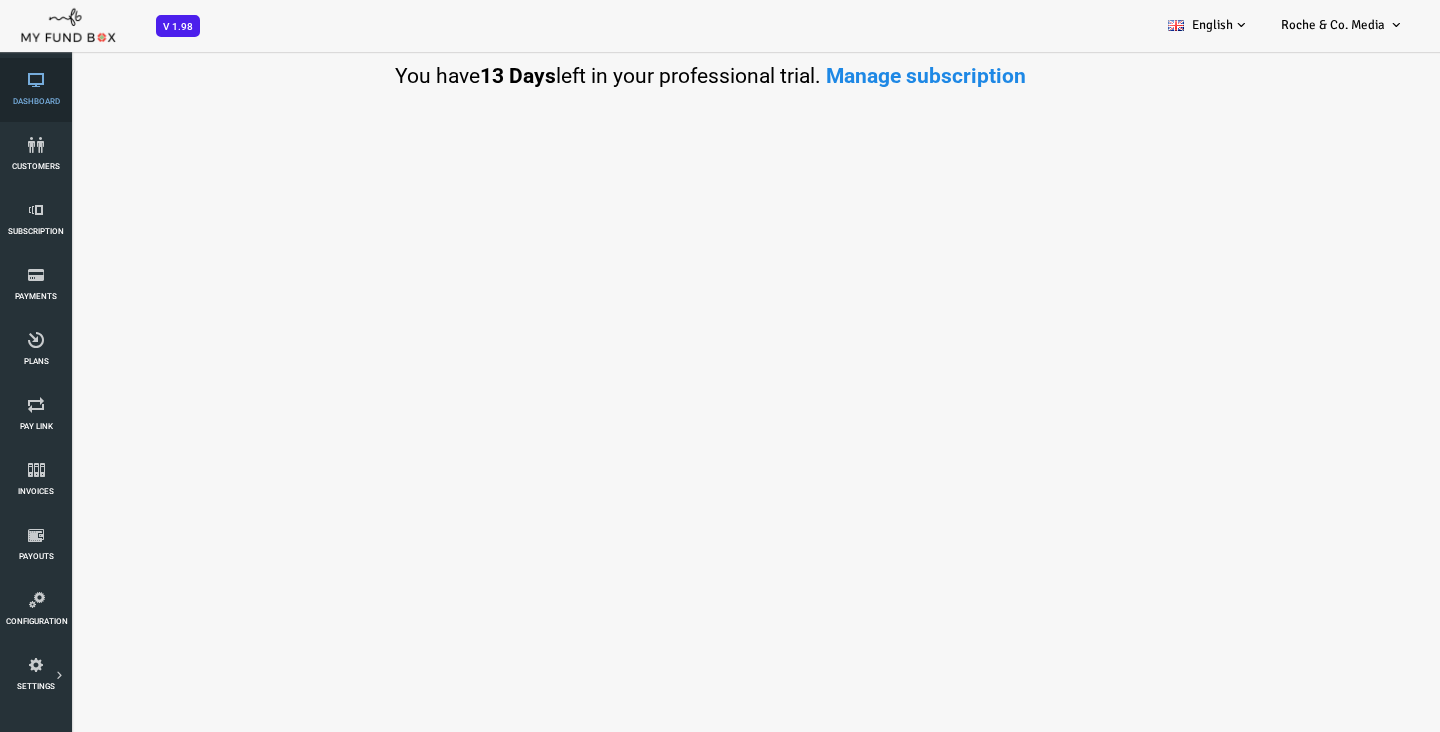 scroll, scrollTop: 0, scrollLeft: 0, axis: both 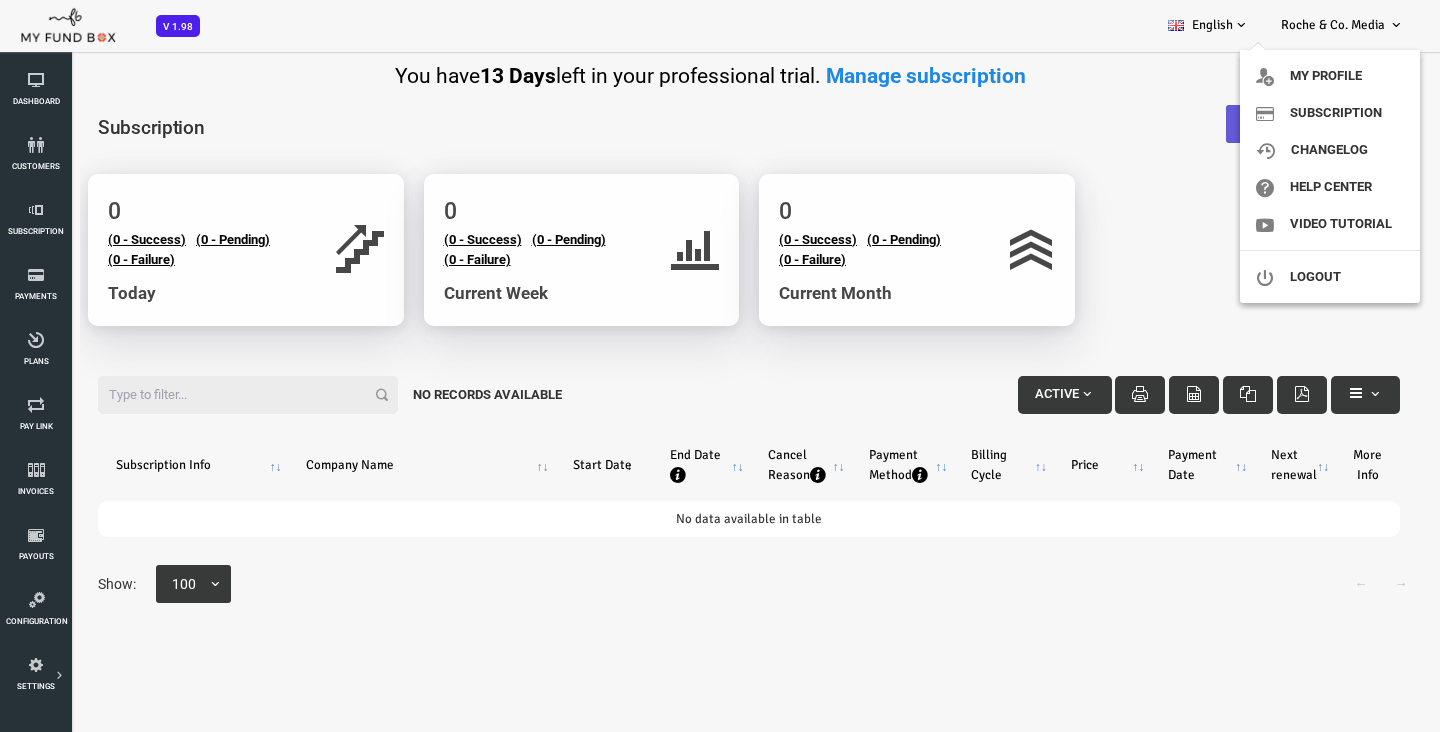 click on "Roche & Co. Media" at bounding box center (1333, 25) 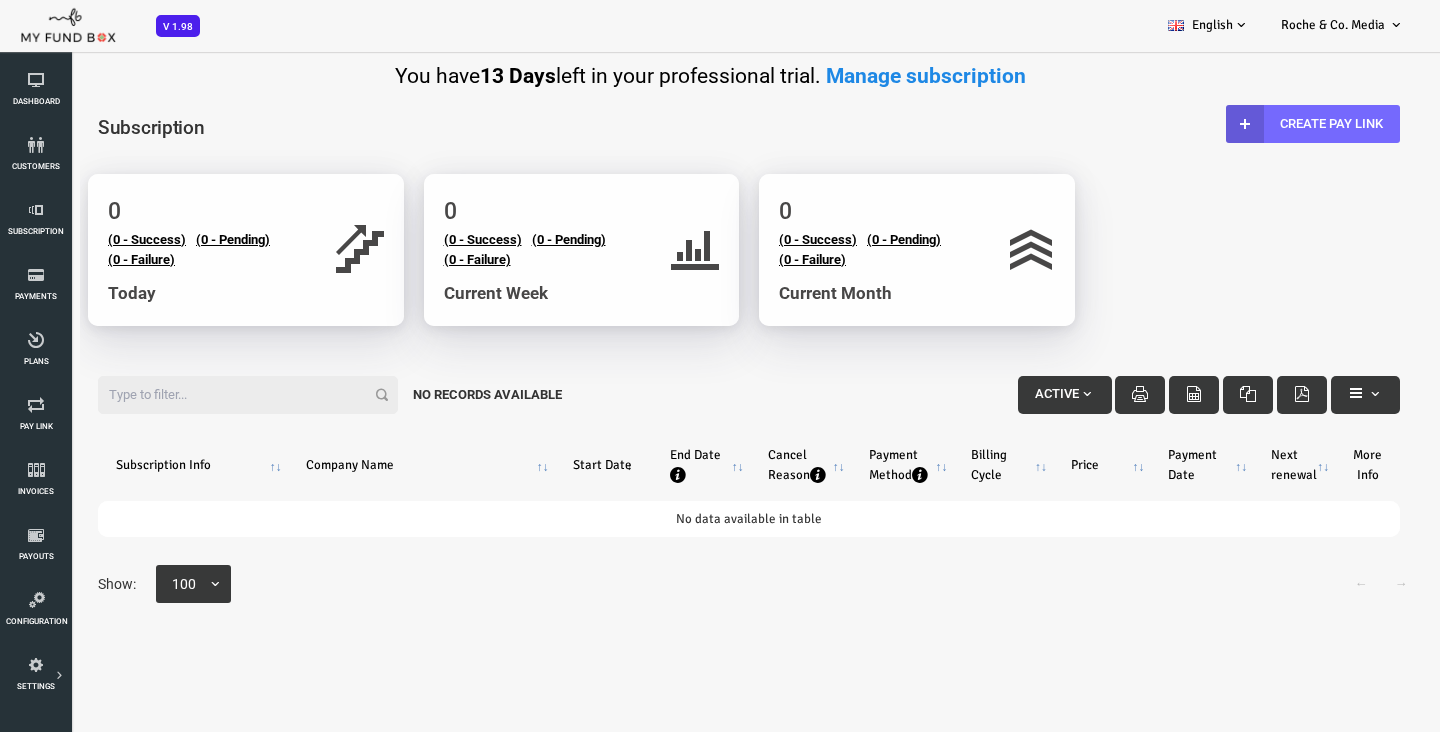 click on "Roche & Co. Media" at bounding box center [1333, 25] 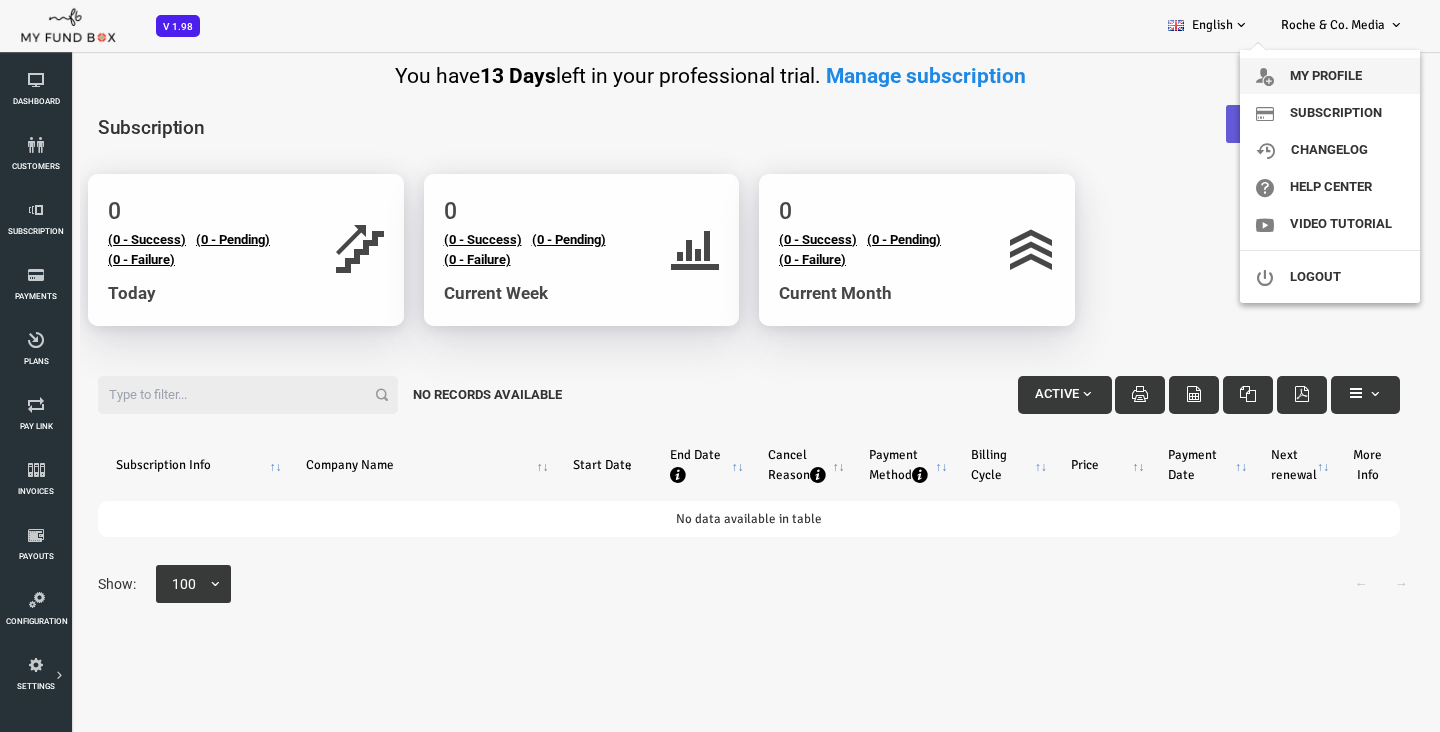 click on "My profile" at bounding box center [1330, 76] 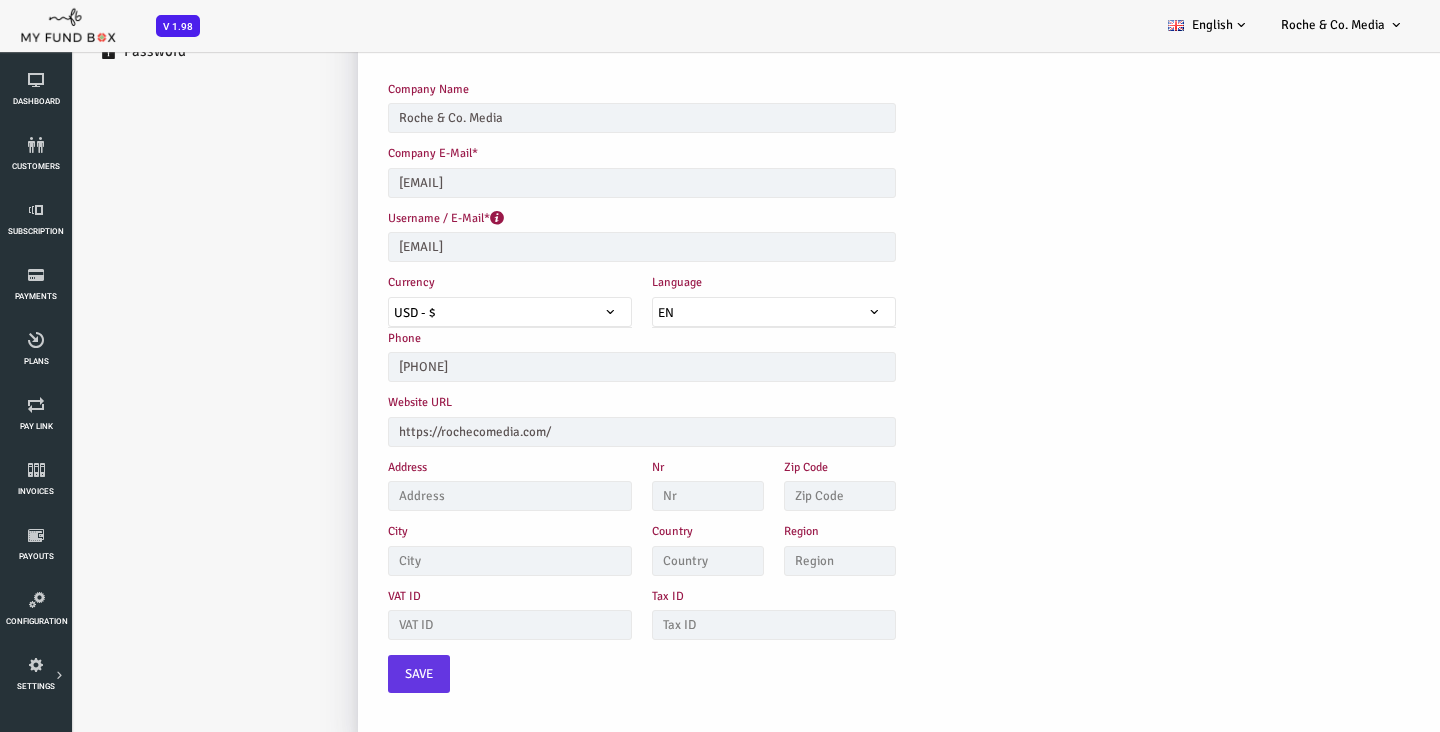 scroll, scrollTop: 21, scrollLeft: 0, axis: vertical 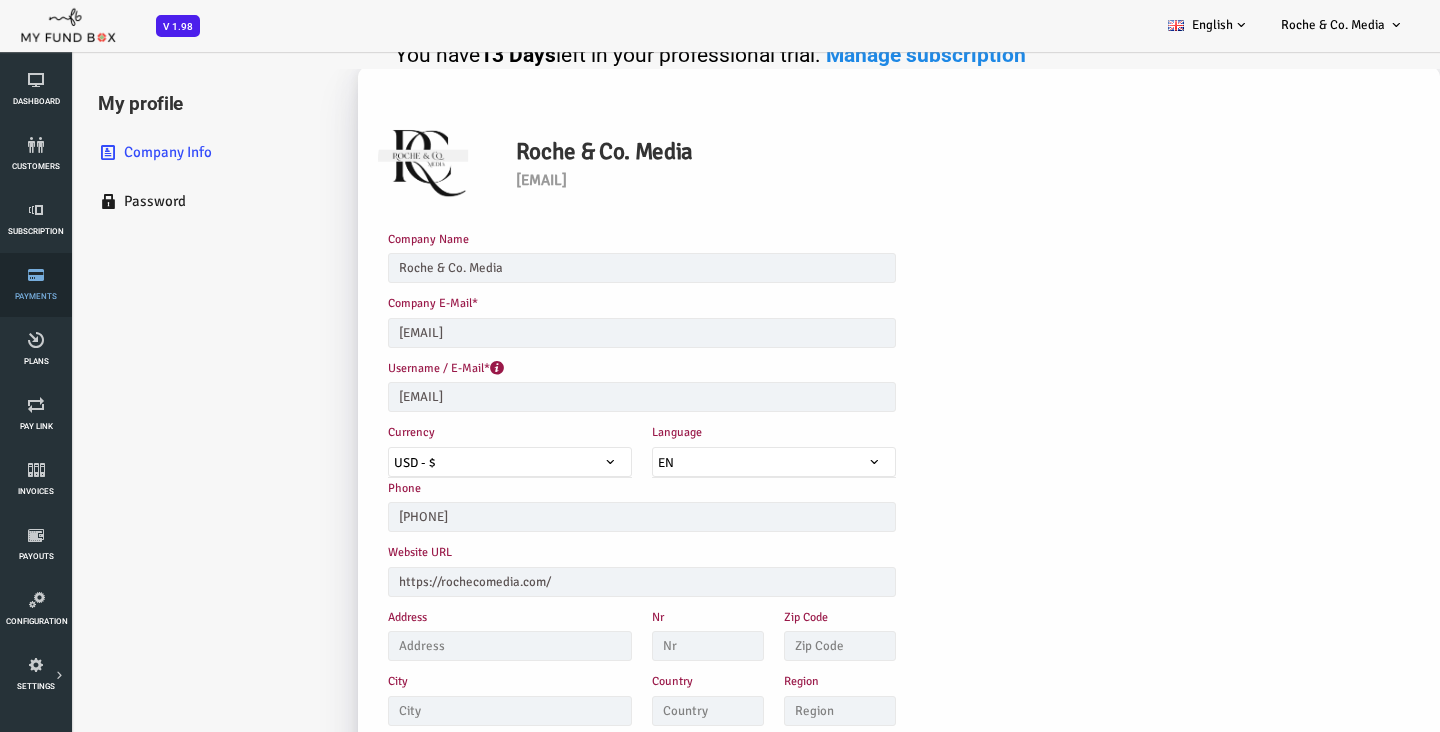 click on "Payments" at bounding box center [36, 285] 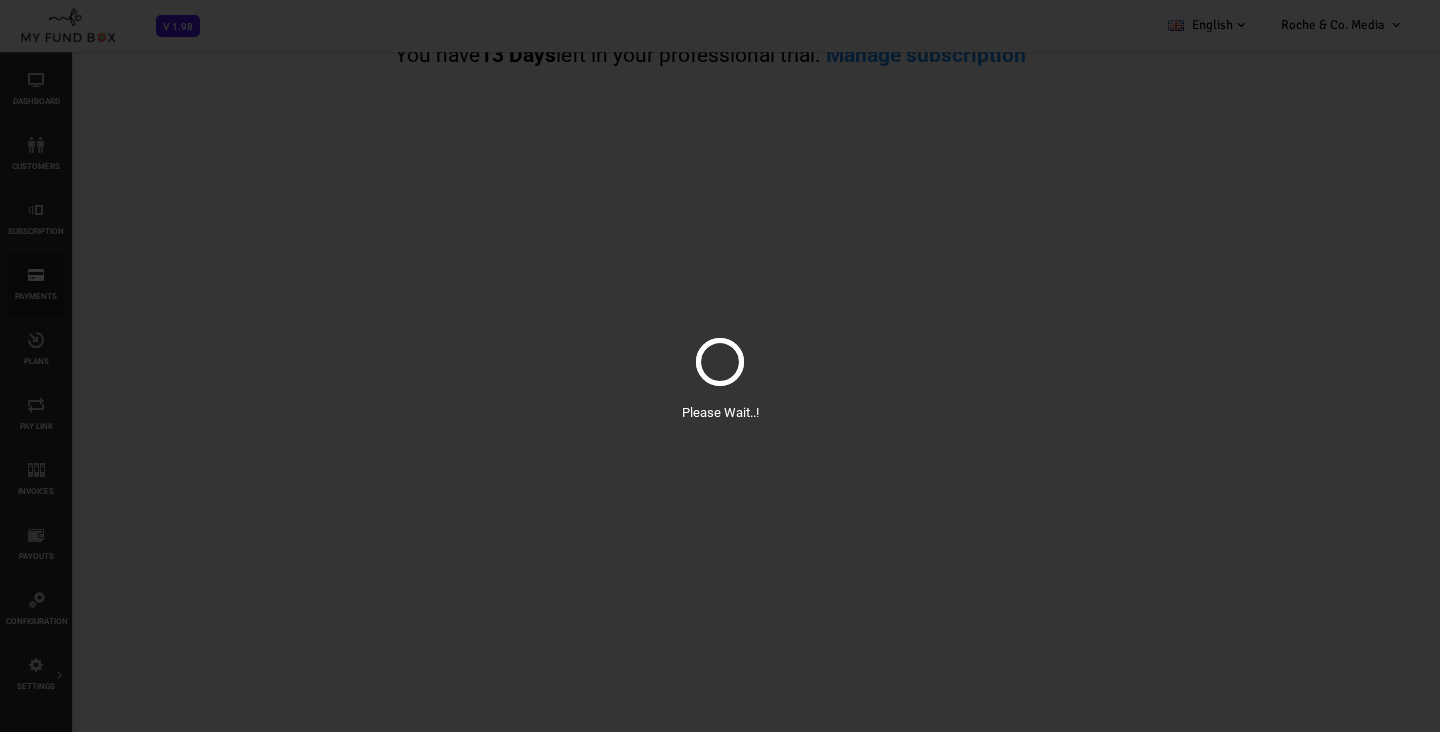 select on "100" 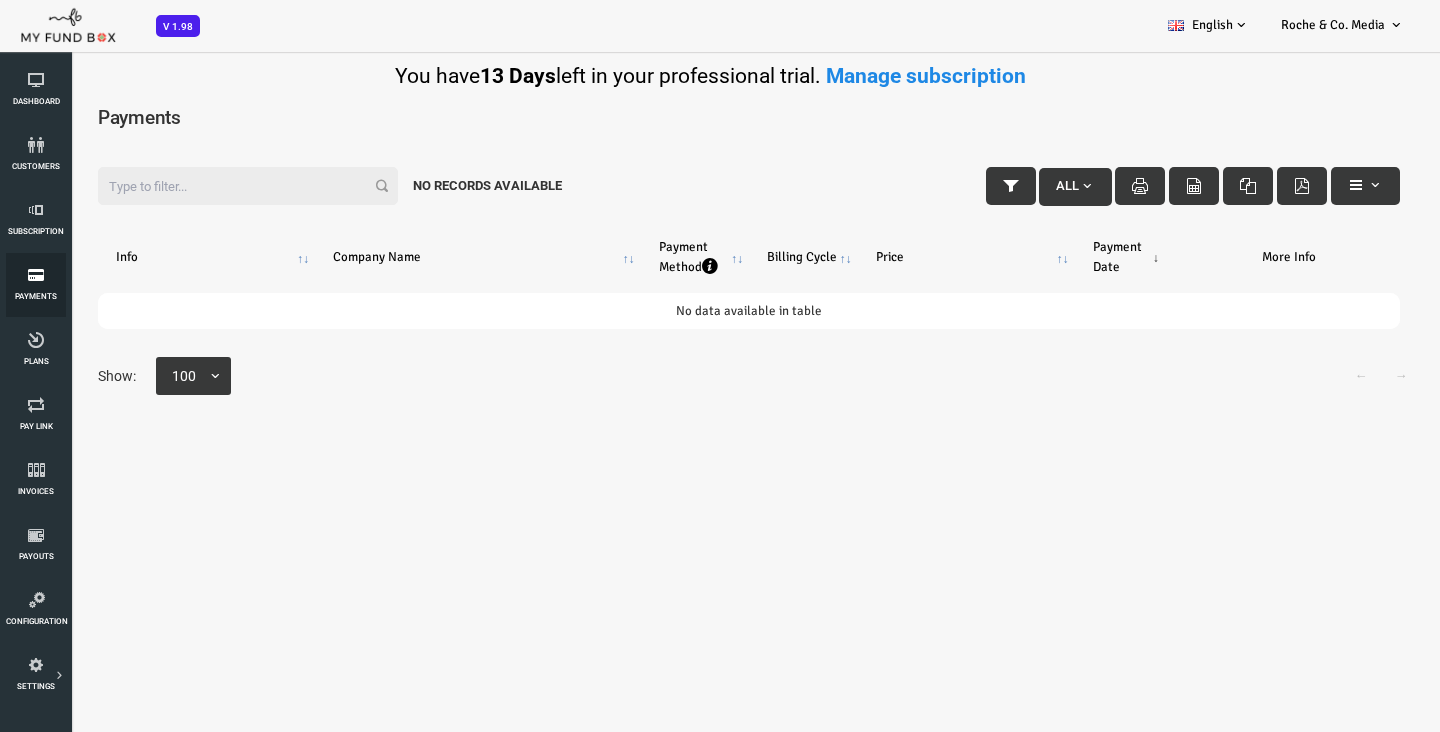 scroll, scrollTop: 0, scrollLeft: 0, axis: both 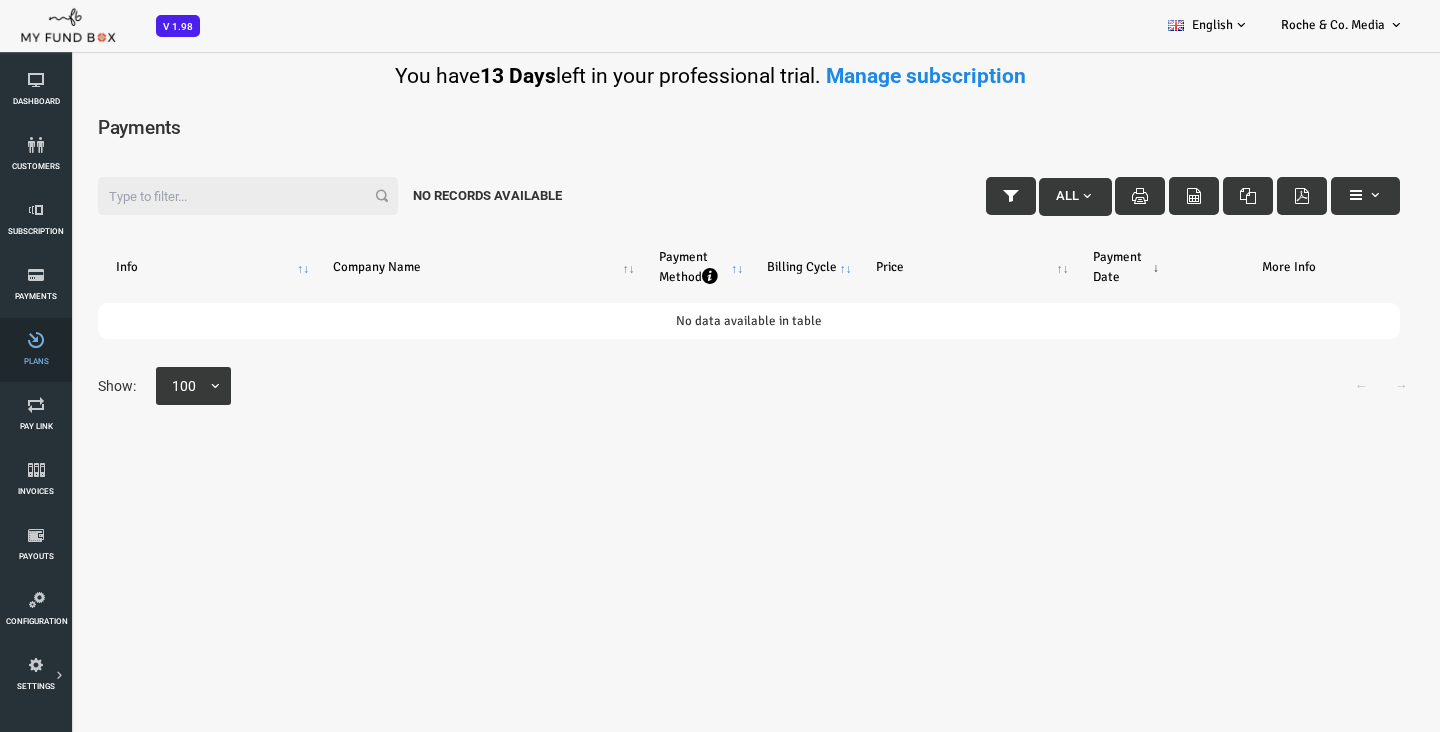 click on "Plans" at bounding box center [36, 350] 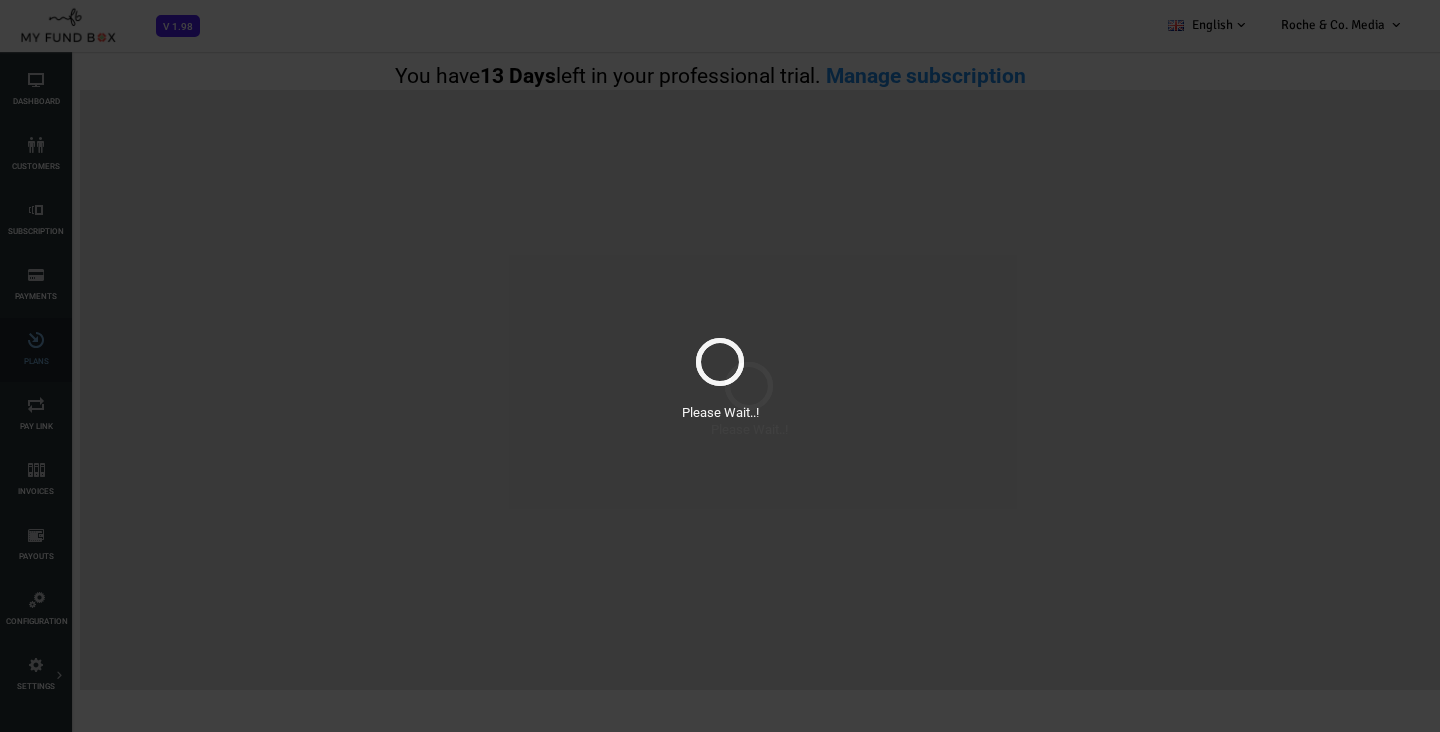 scroll, scrollTop: 0, scrollLeft: 0, axis: both 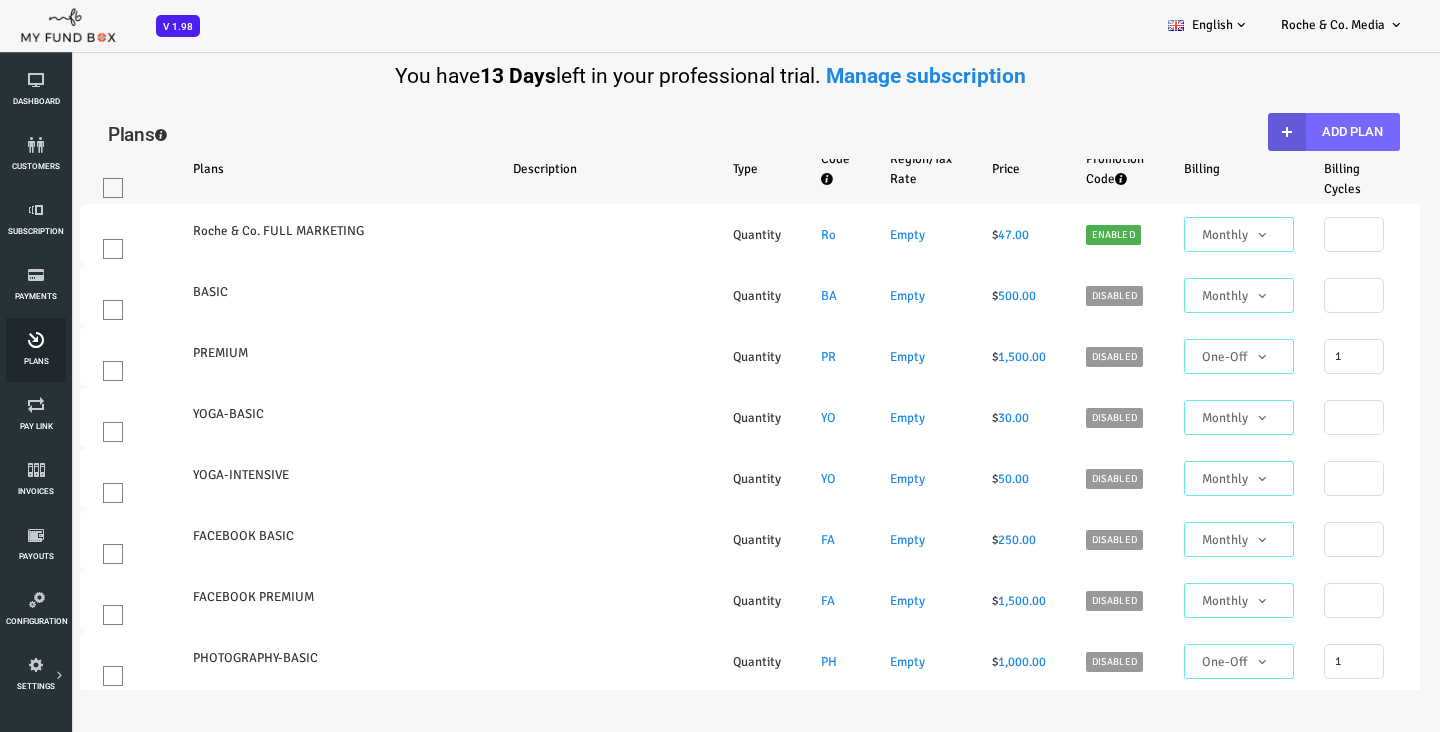 select on "100" 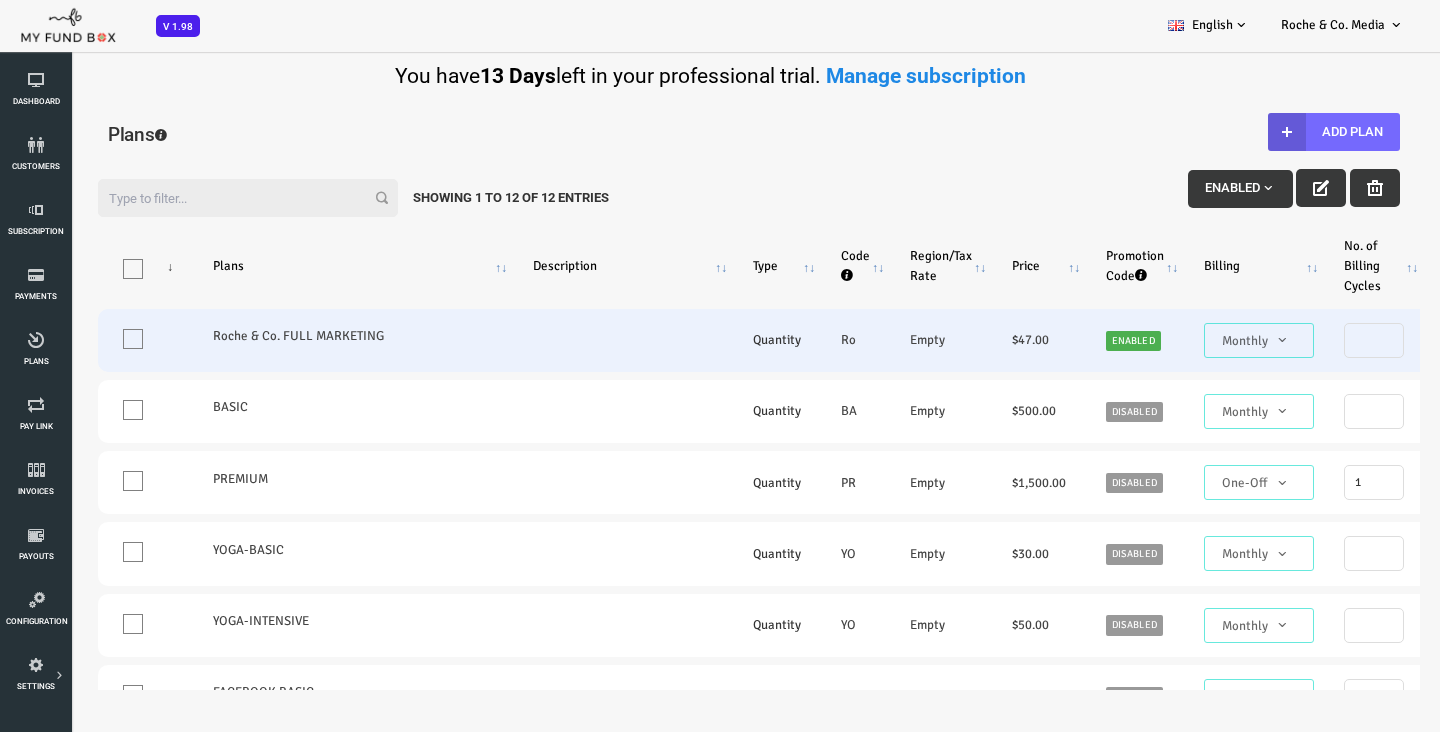 click on "Monthly" at bounding box center (1201, 341) 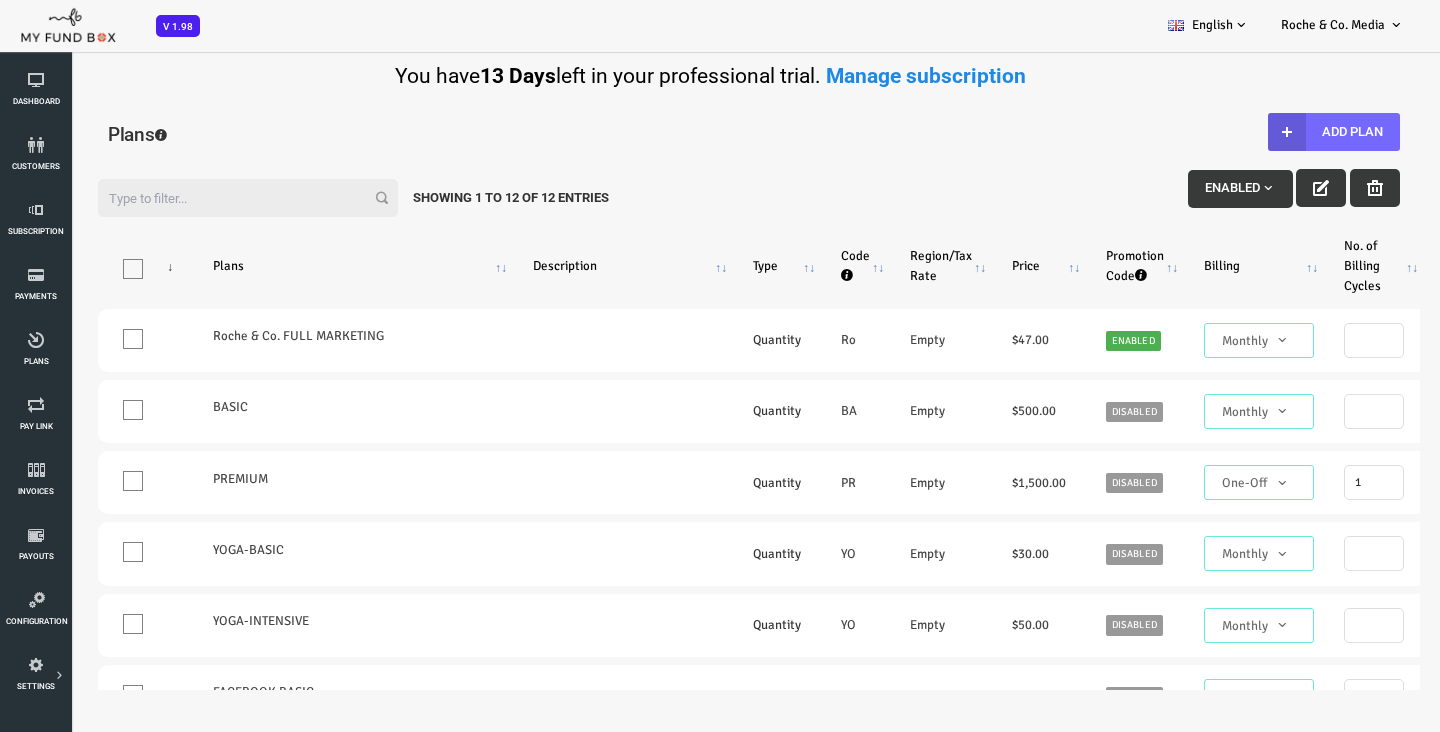 click on "Enabled" at bounding box center [1182, 189] 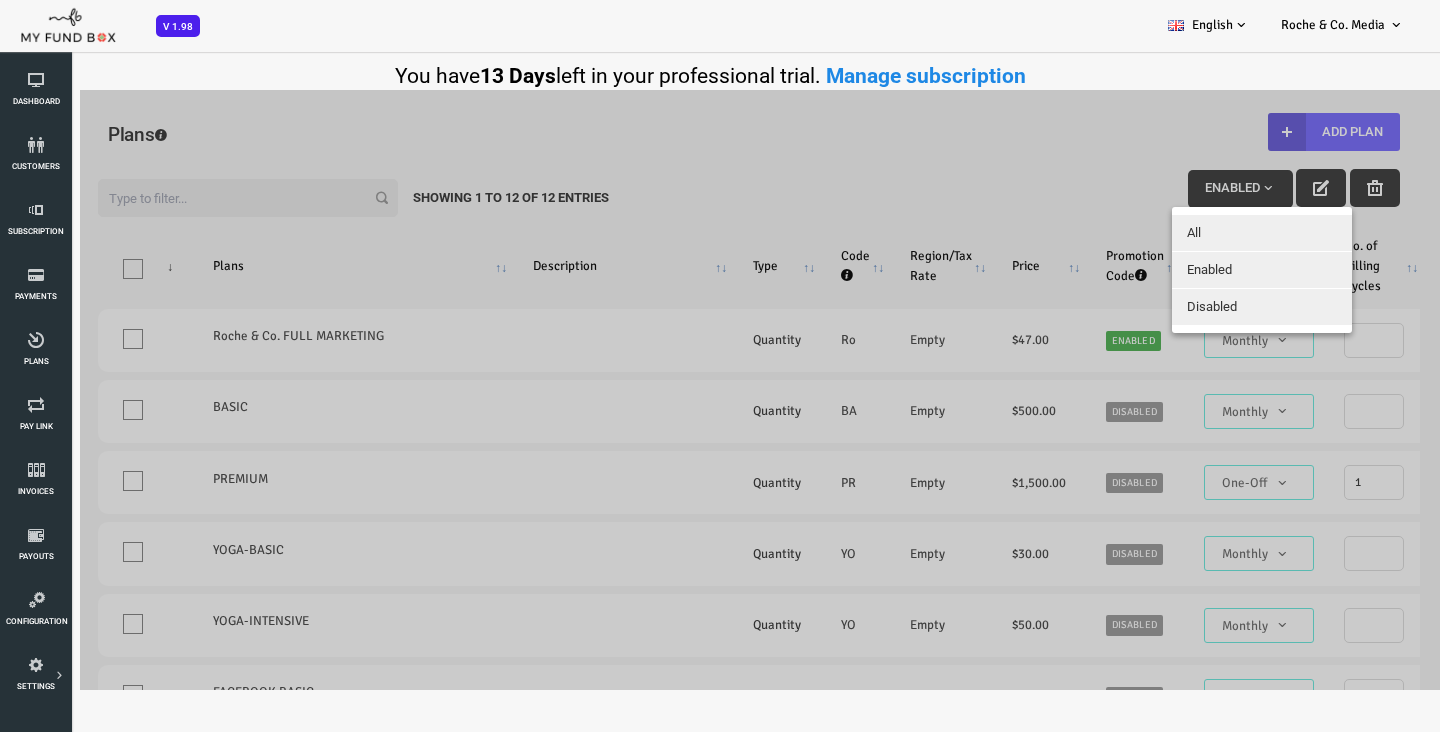 click at bounding box center [691, 390] 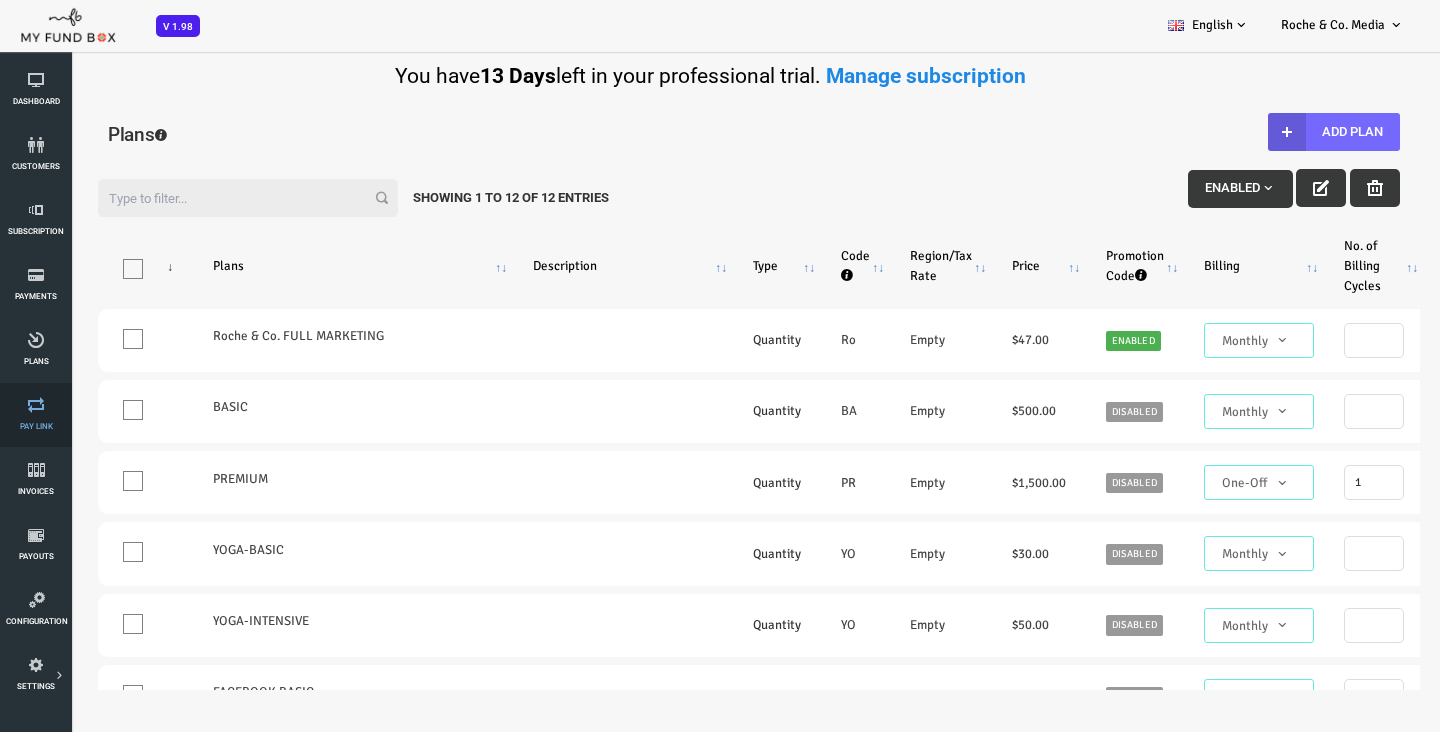 click at bounding box center (36, 405) 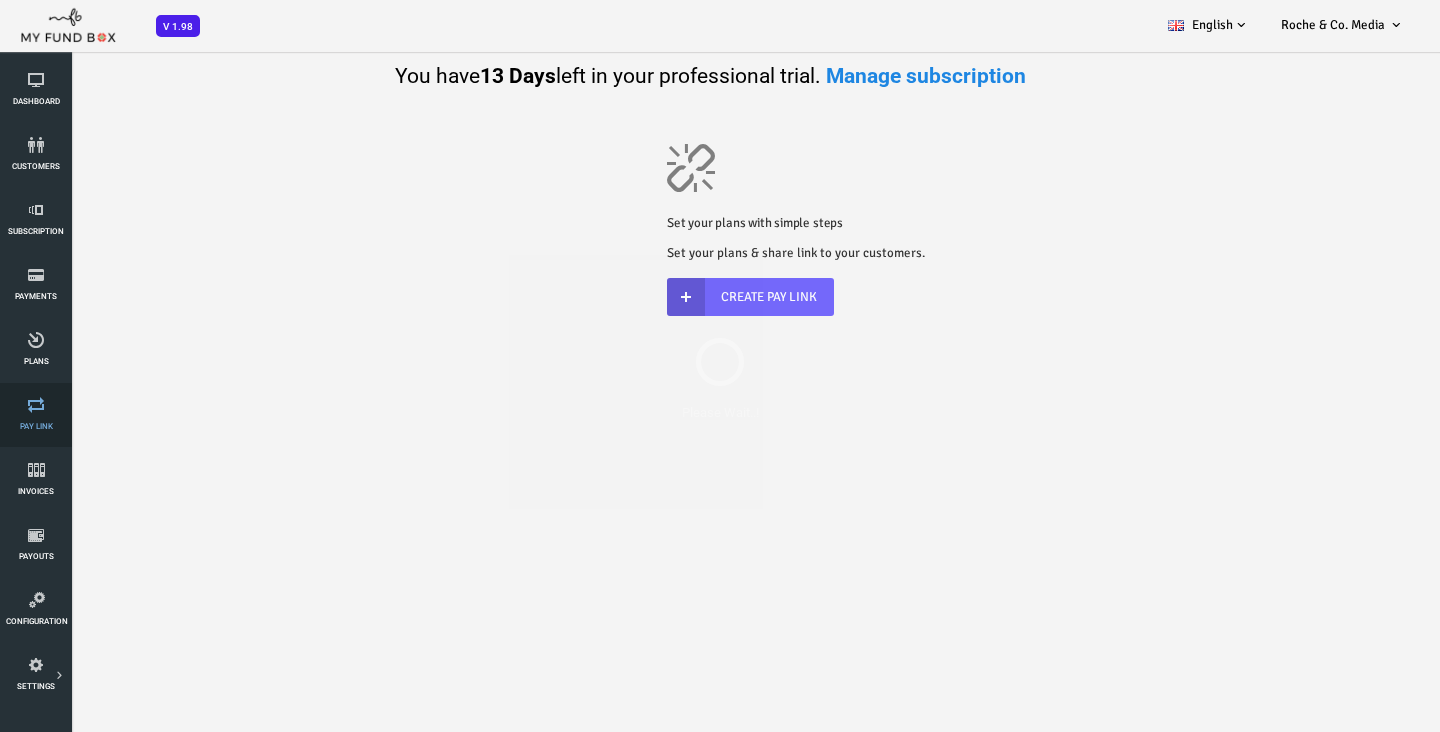 scroll, scrollTop: 0, scrollLeft: 0, axis: both 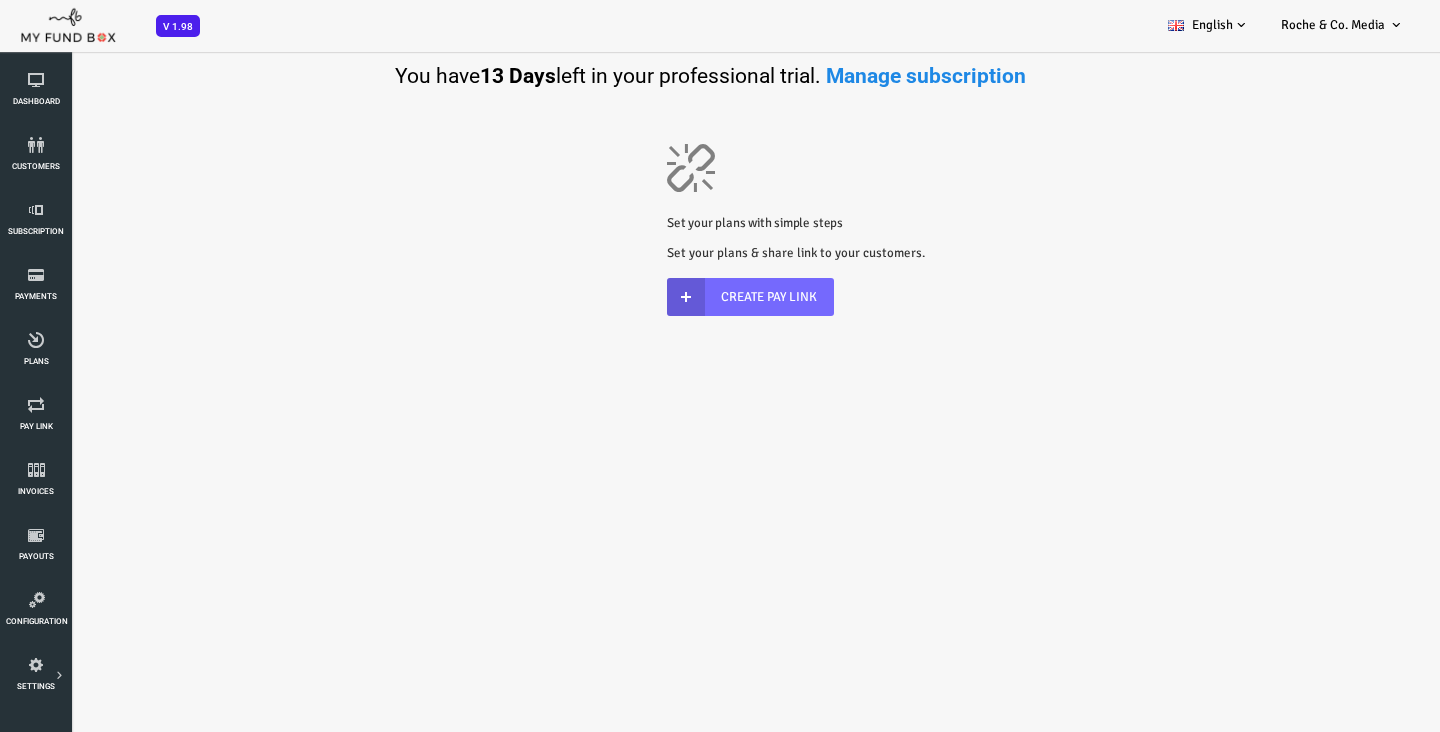 click on "Set your plans with simple steps" at bounding box center (697, 223) 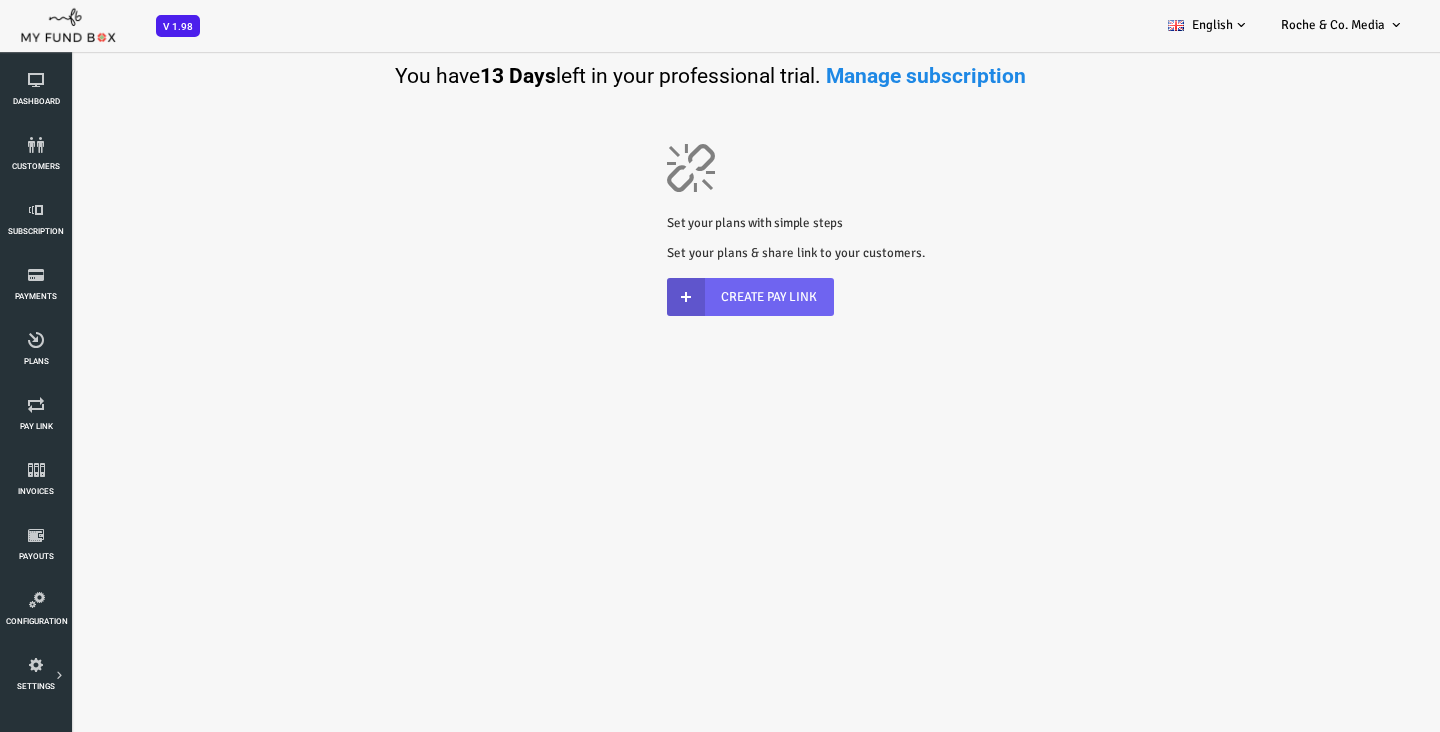 click on "Create Pay Link" at bounding box center (692, 297) 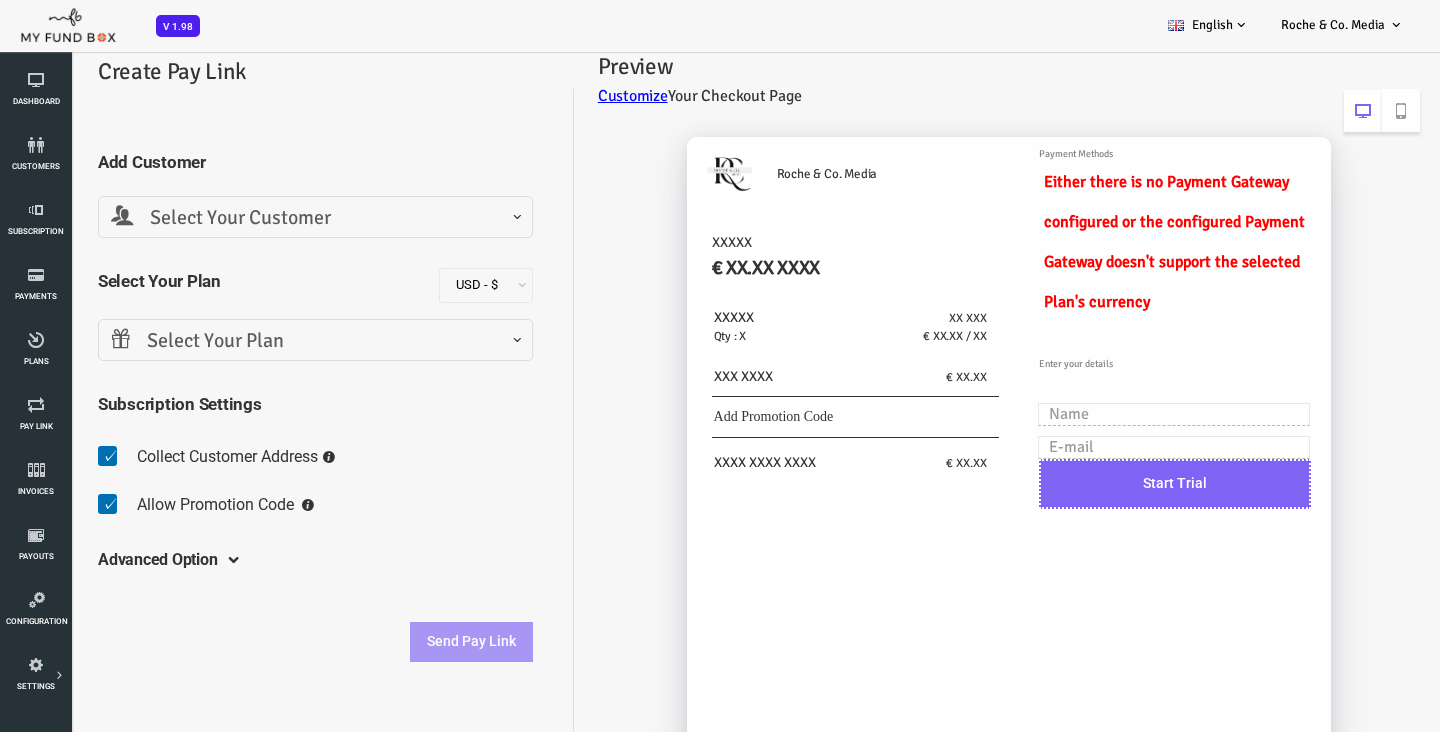 scroll, scrollTop: 72, scrollLeft: 0, axis: vertical 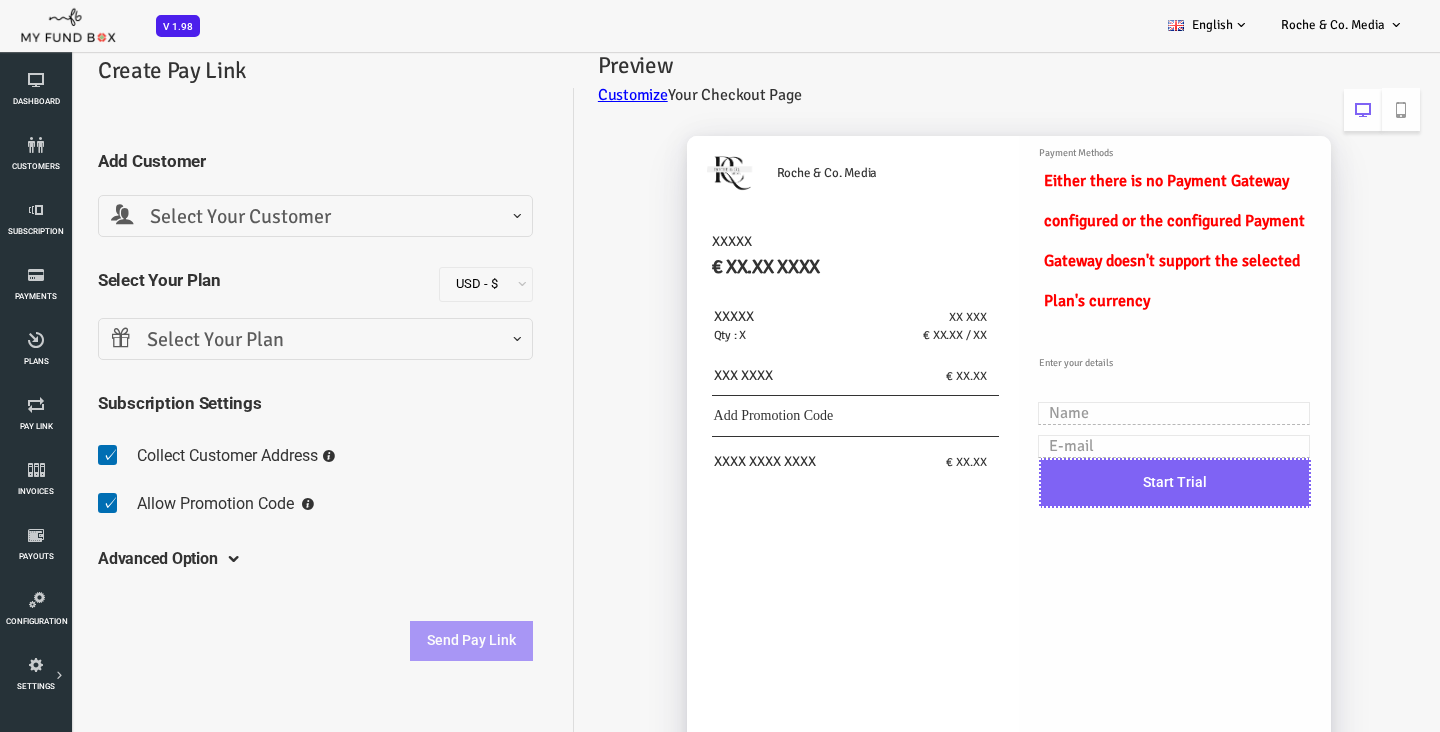 click on "Advanced Option
Include Free Trial
Days
PayLater
Please enter a valid date
Initial Setup Fee" at bounding box center [257, 559] 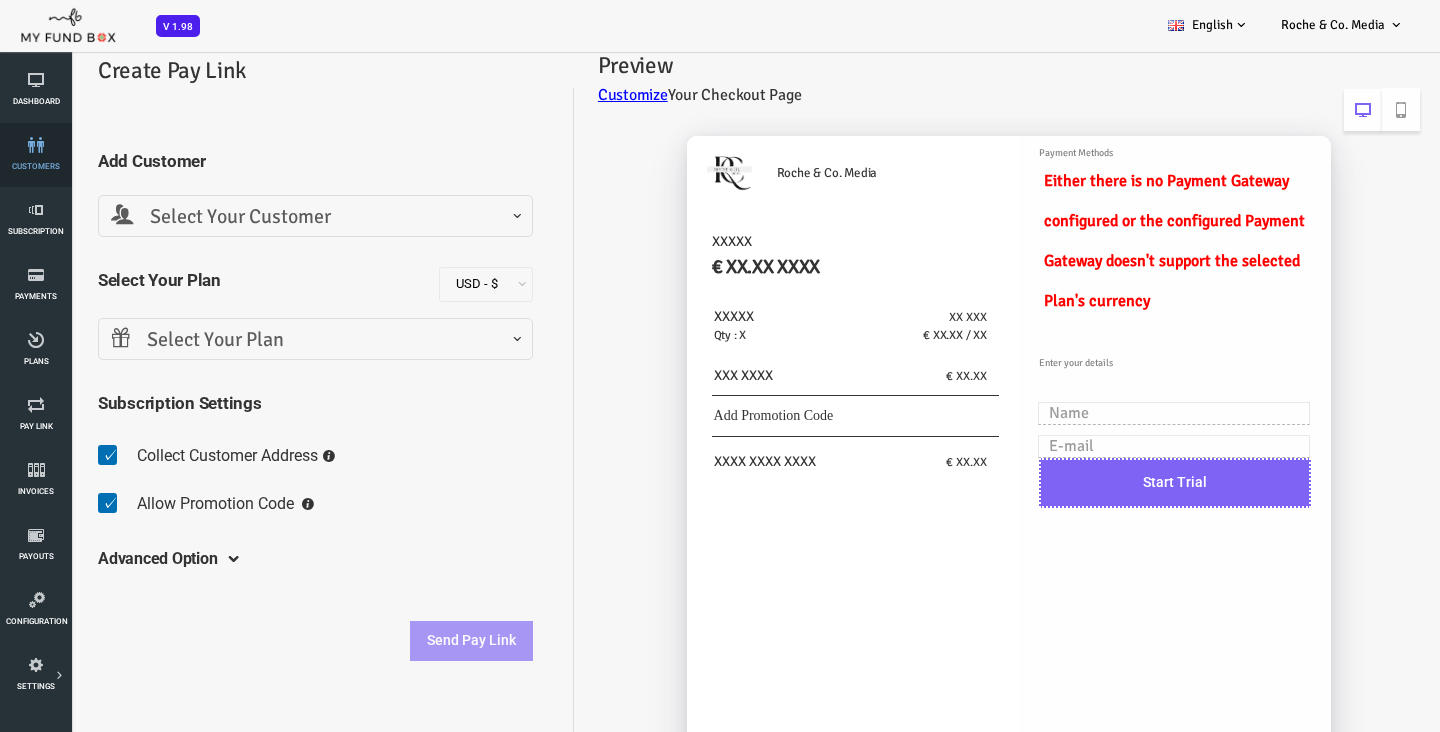 click at bounding box center (36, 145) 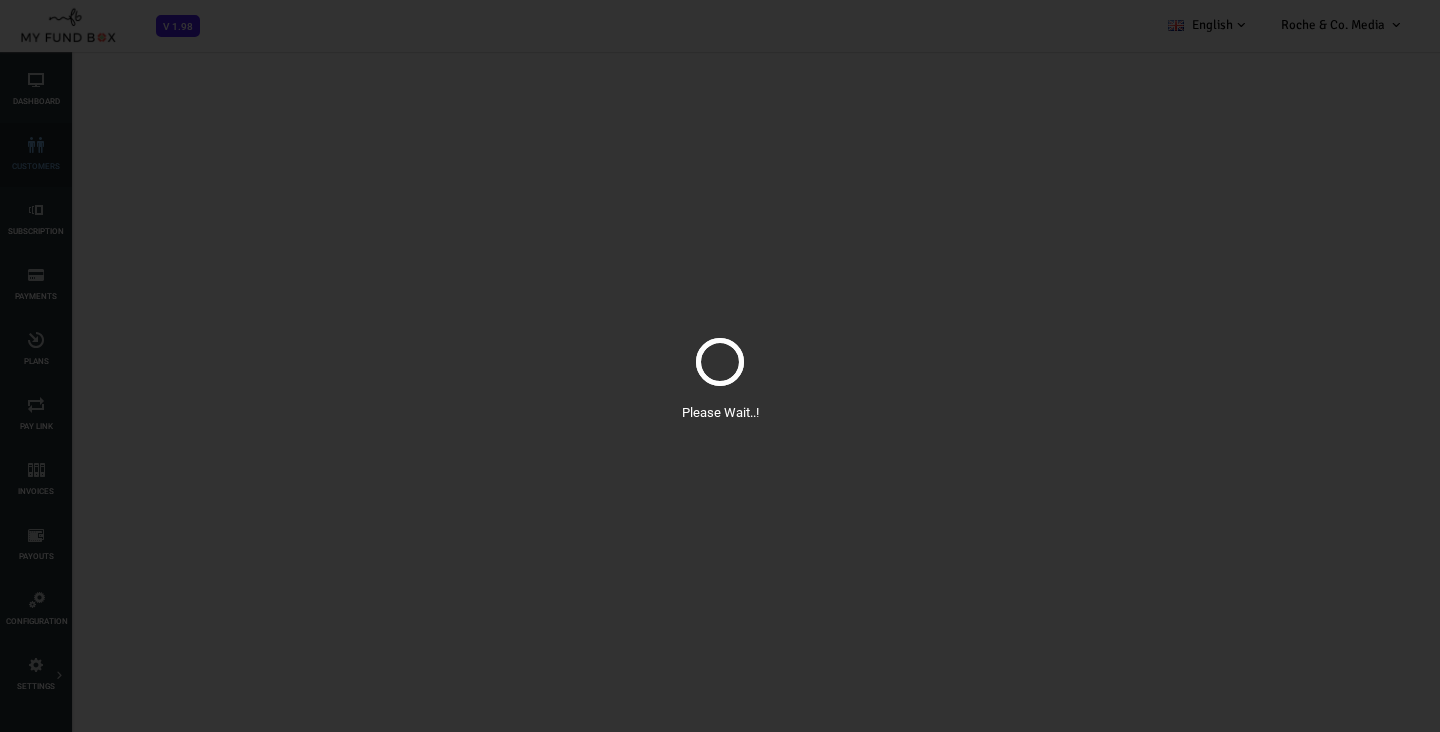 select on "100" 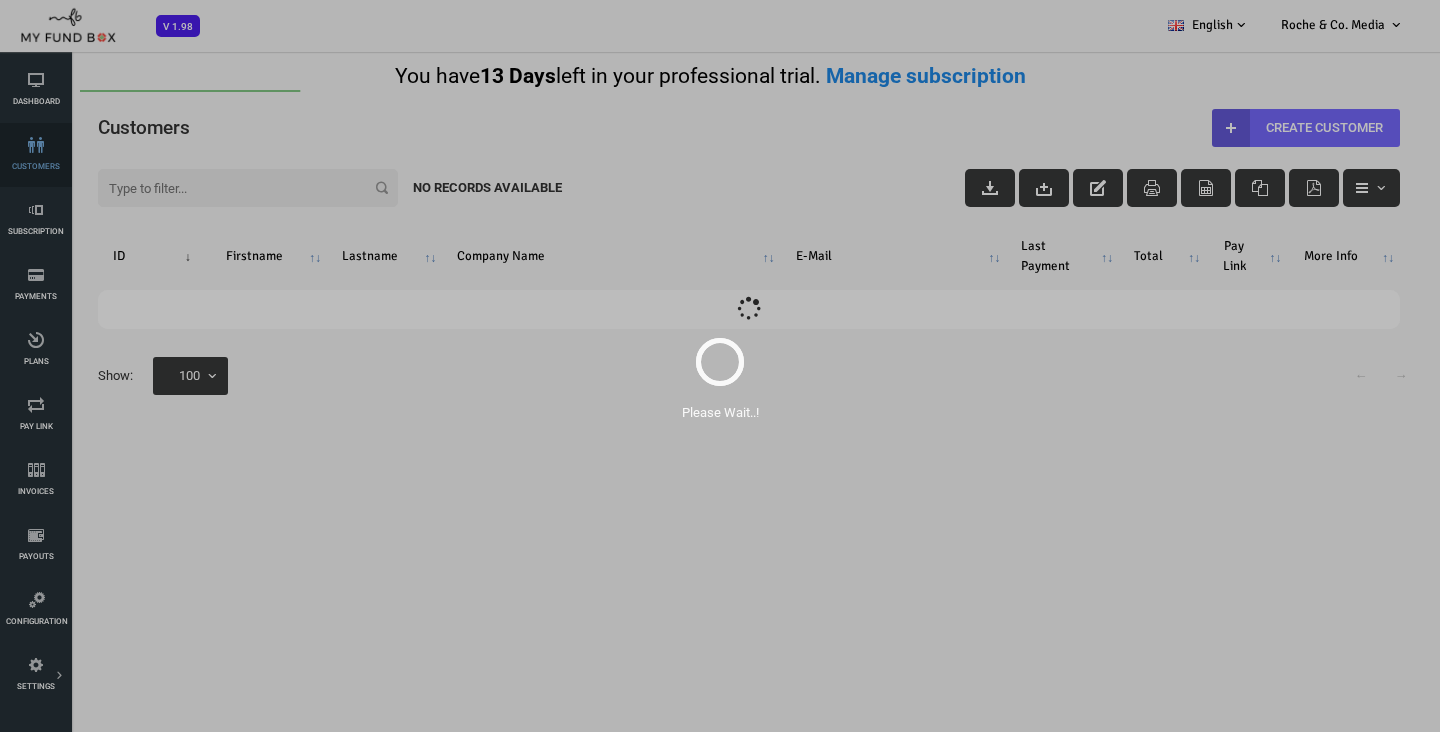 scroll, scrollTop: 0, scrollLeft: 0, axis: both 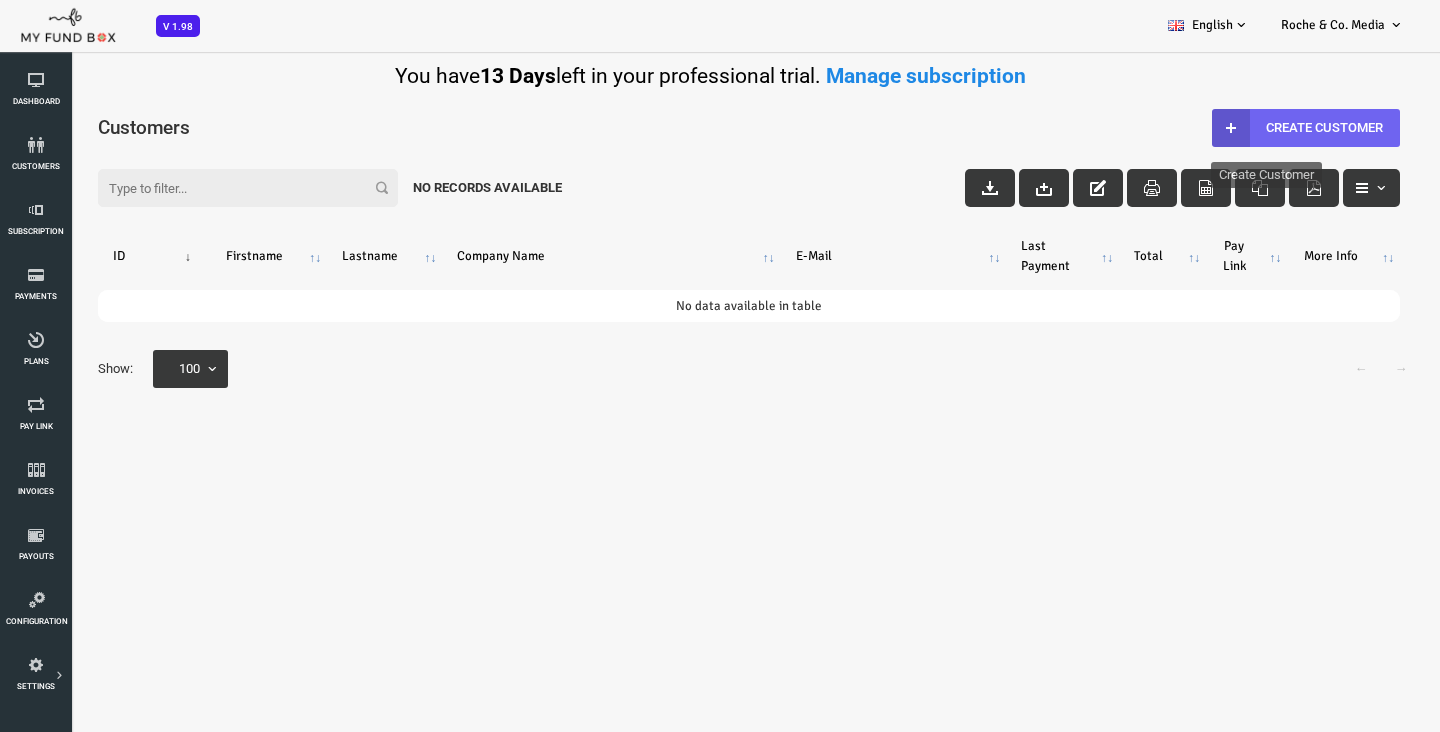 click at bounding box center [1173, 128] 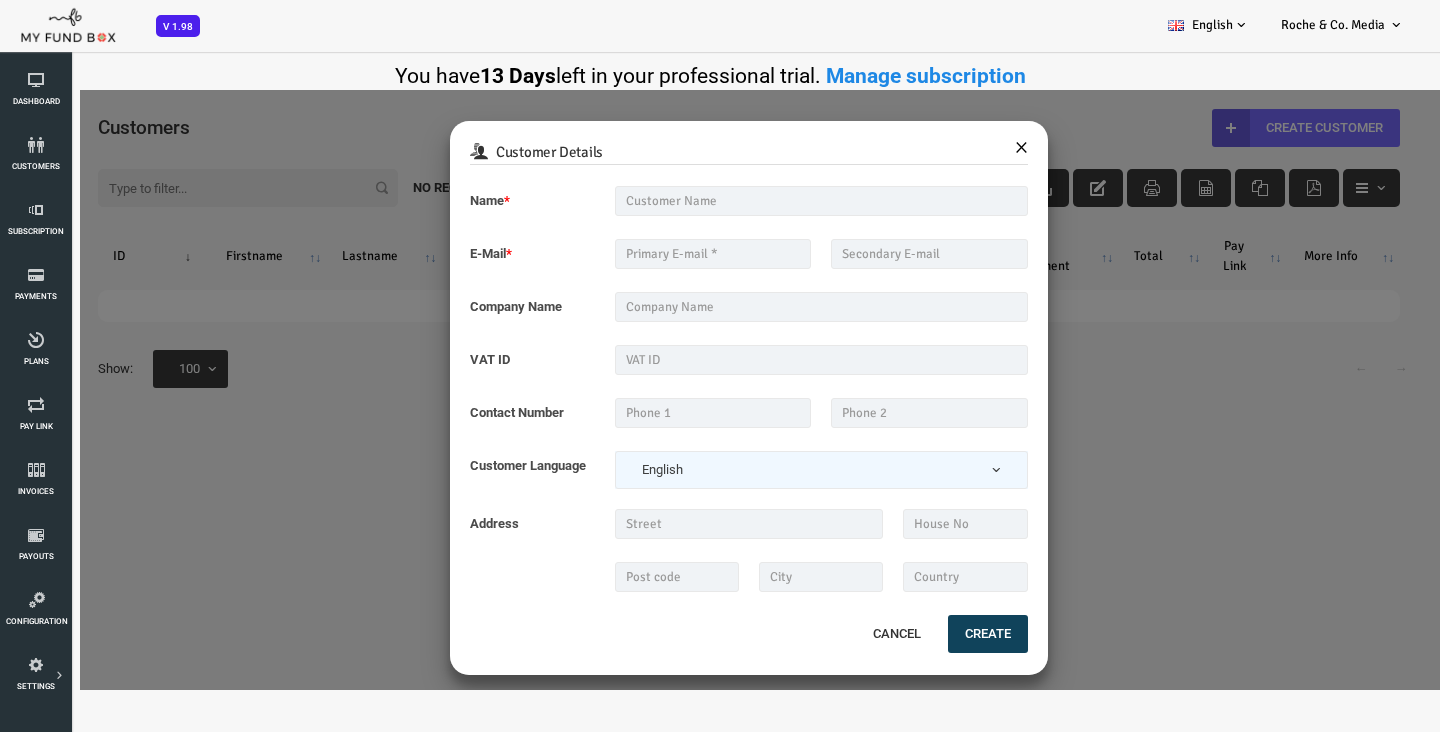 click on "×" at bounding box center [963, 145] 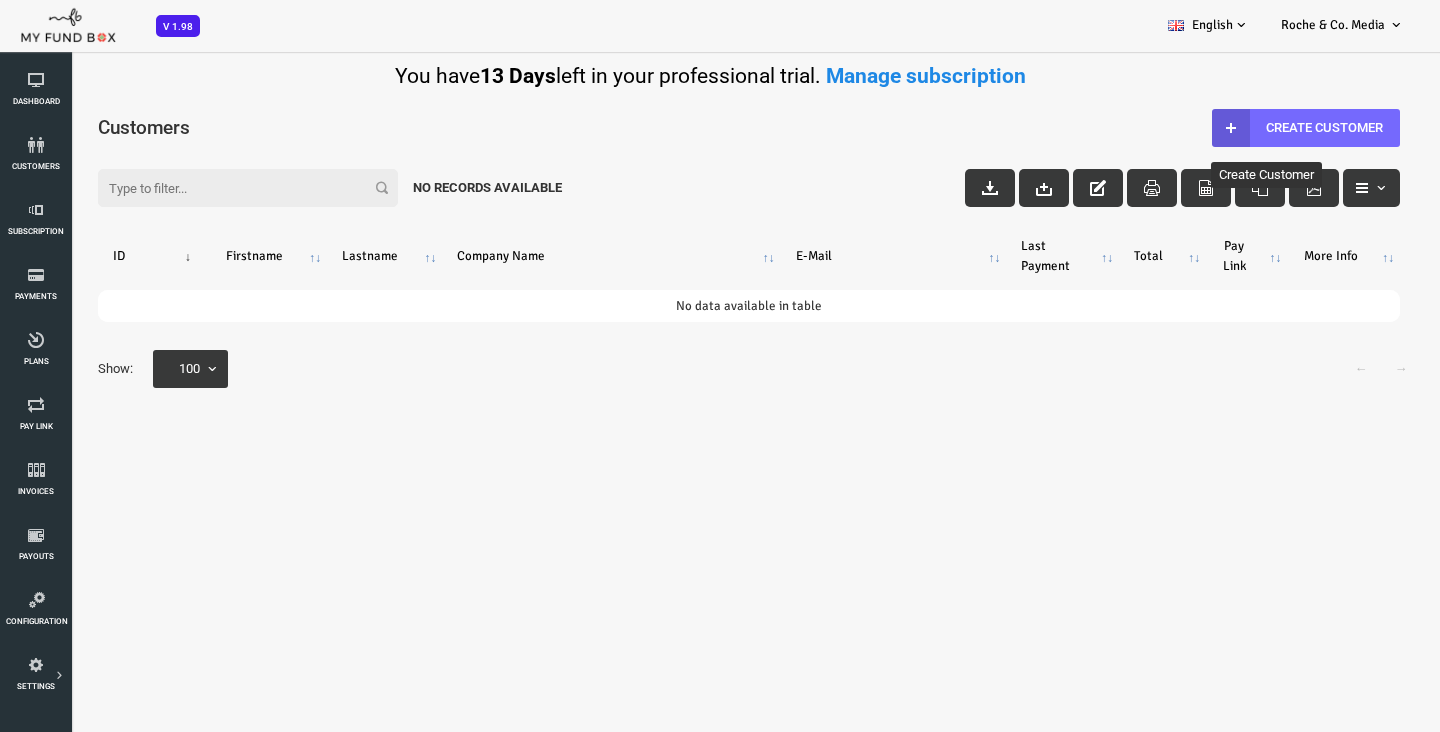 click on "V 1.98" 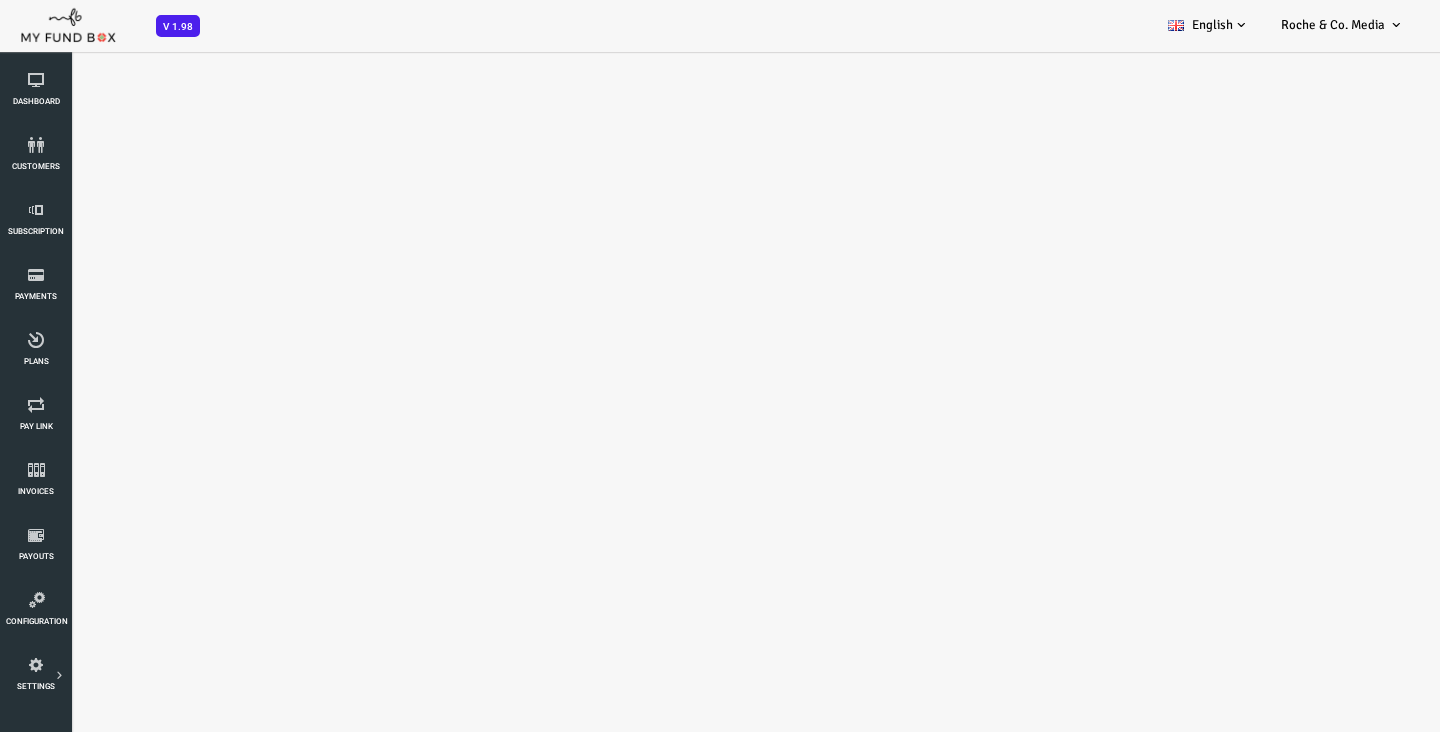 scroll, scrollTop: 0, scrollLeft: 0, axis: both 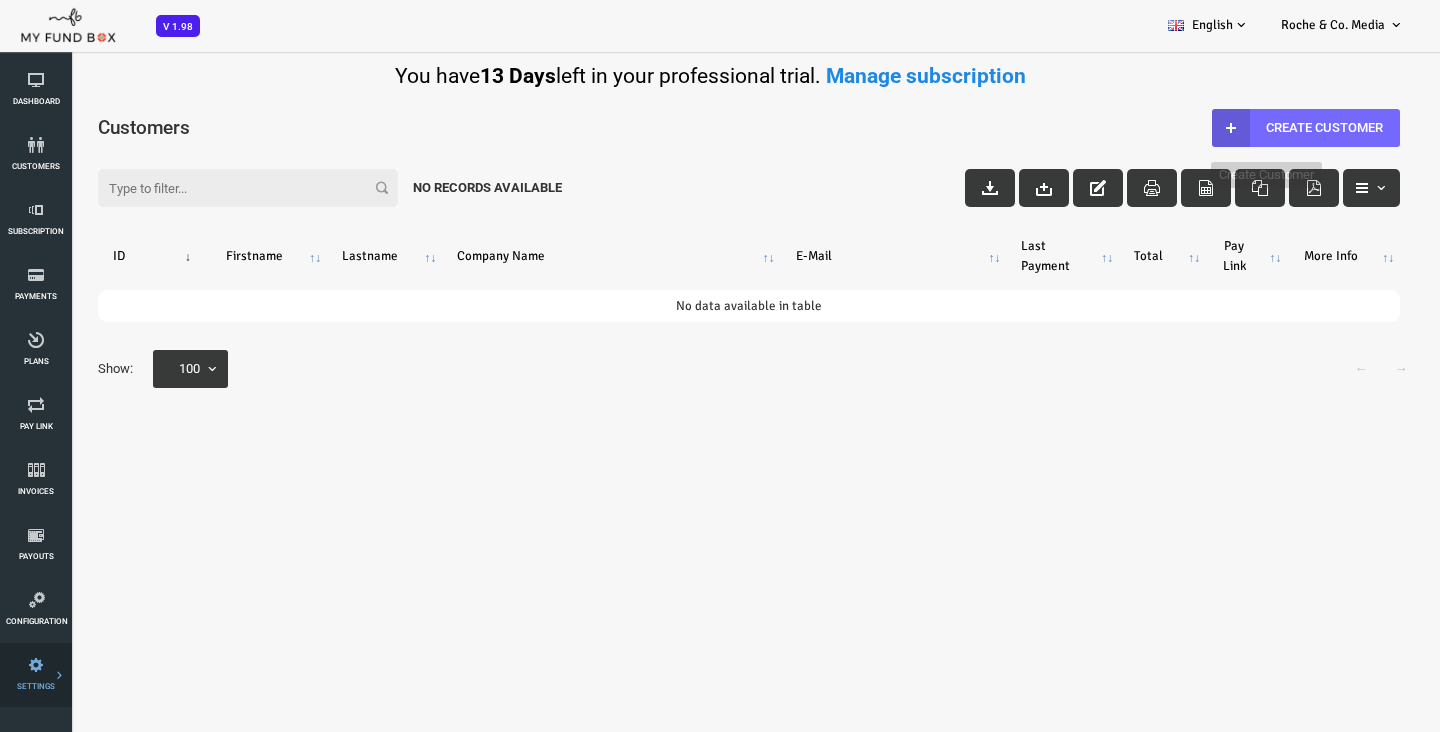 click at bounding box center (0, 0) 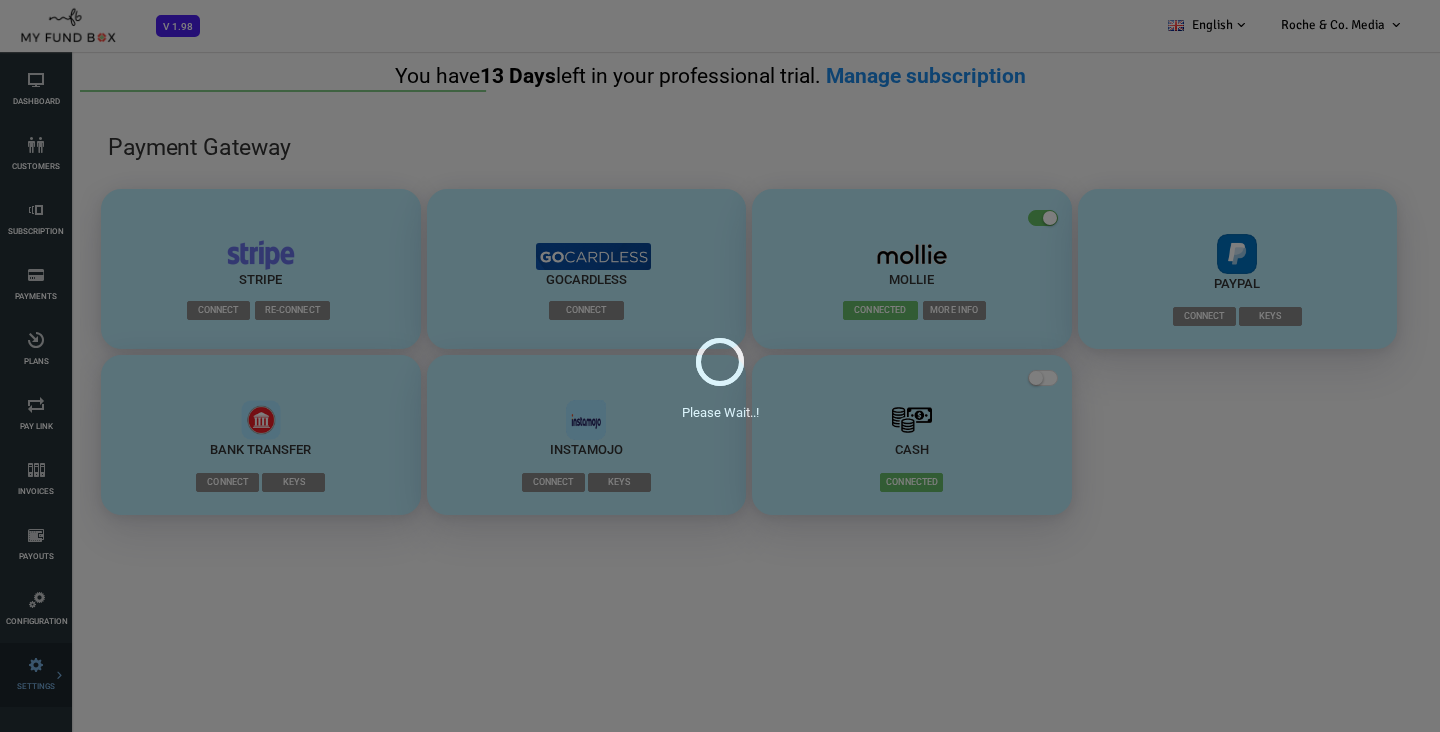 scroll, scrollTop: 0, scrollLeft: 0, axis: both 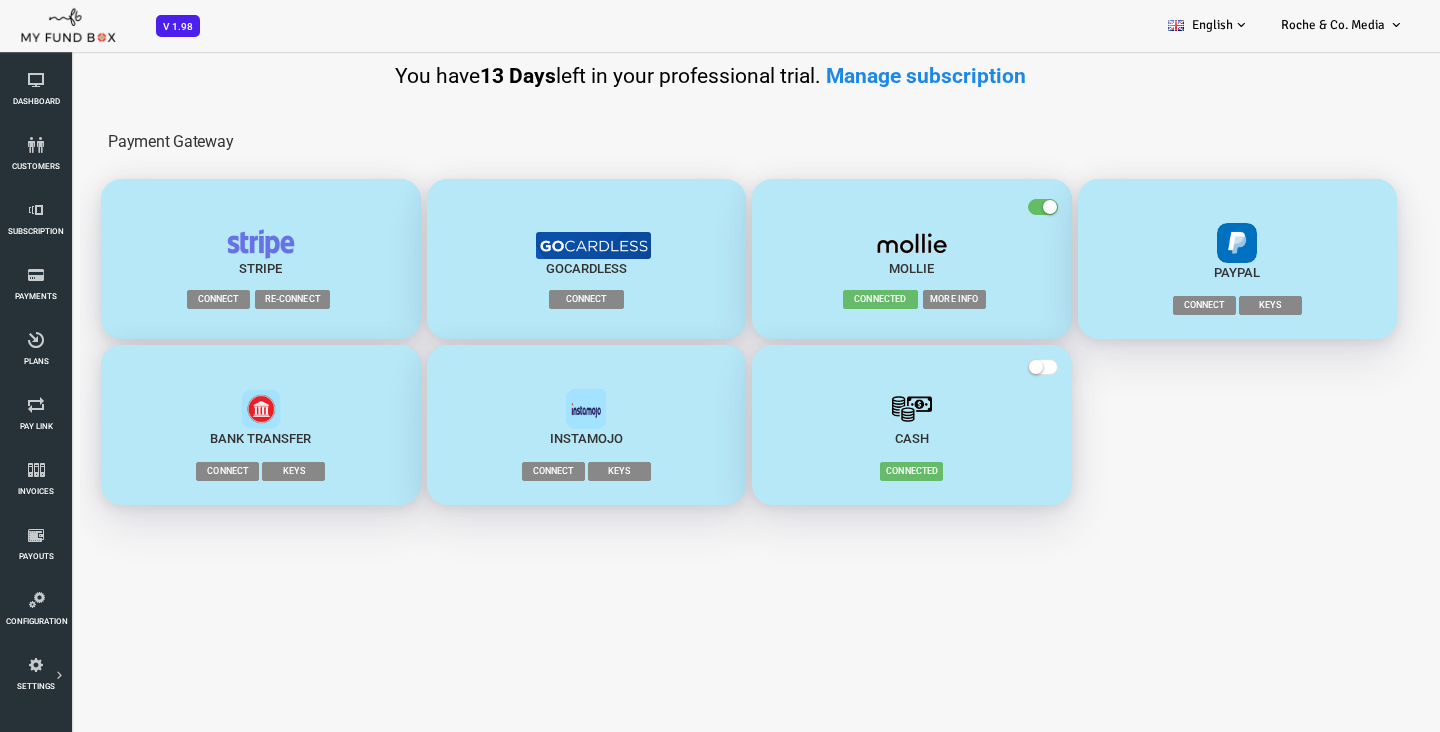 click on "Payment Gateway" at bounding box center (691, 143) 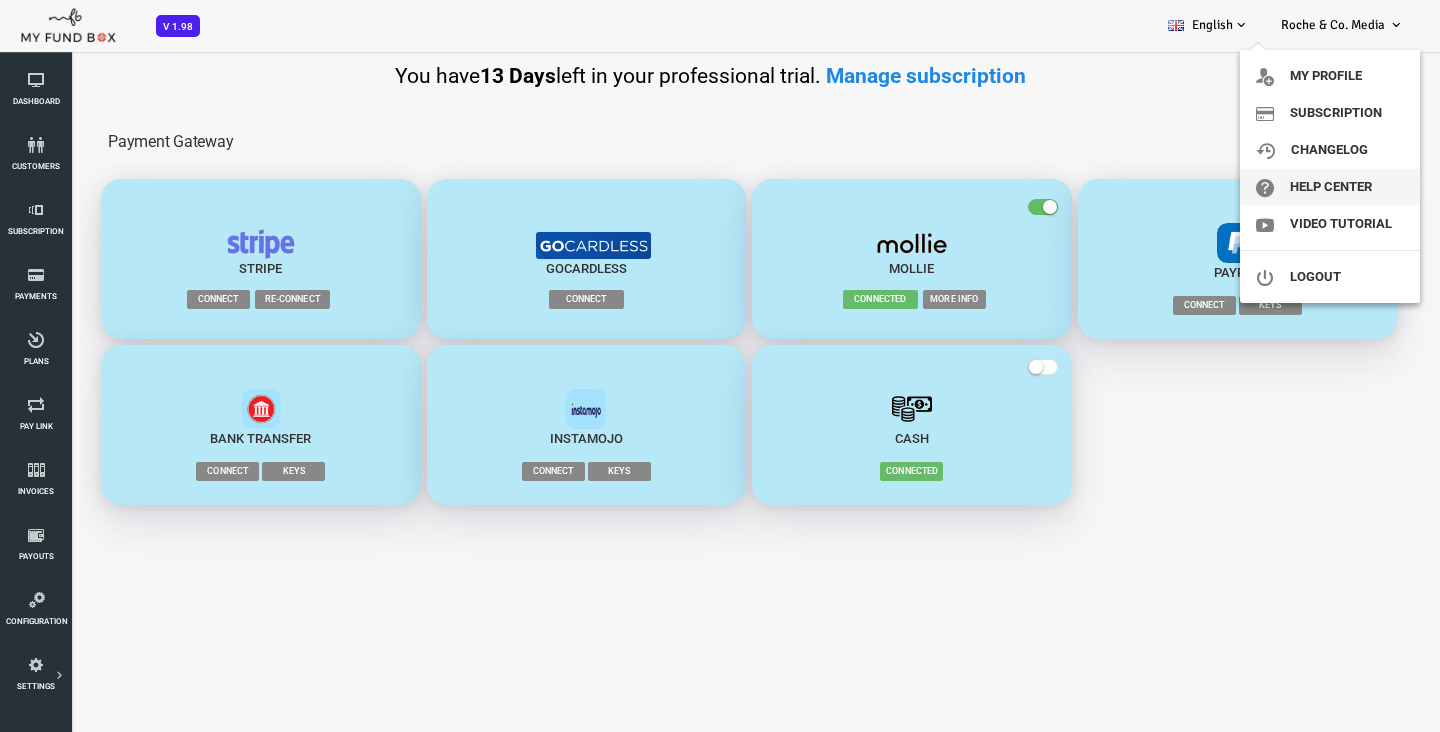 click on "Help Center" at bounding box center (1330, 187) 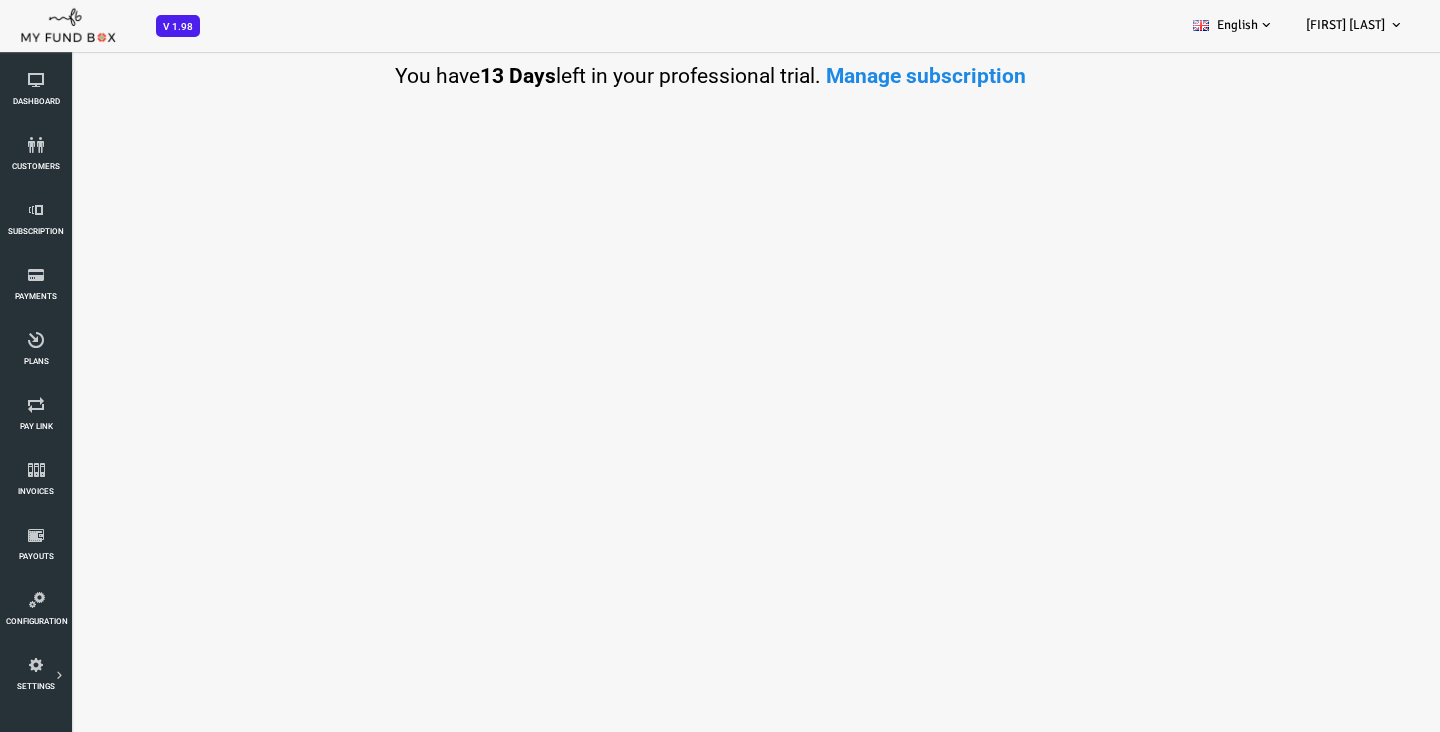 scroll, scrollTop: 0, scrollLeft: 0, axis: both 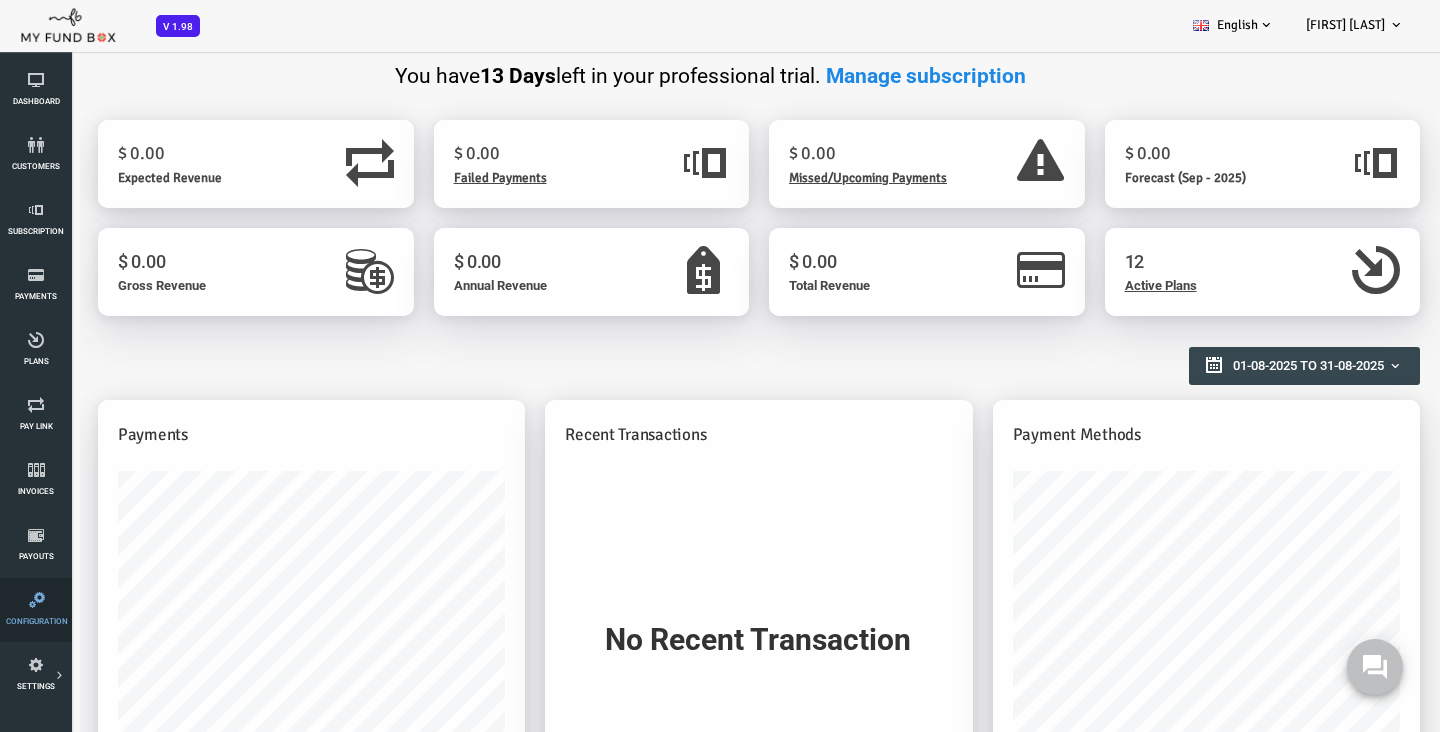 click on "Configuration" at bounding box center (0, 0) 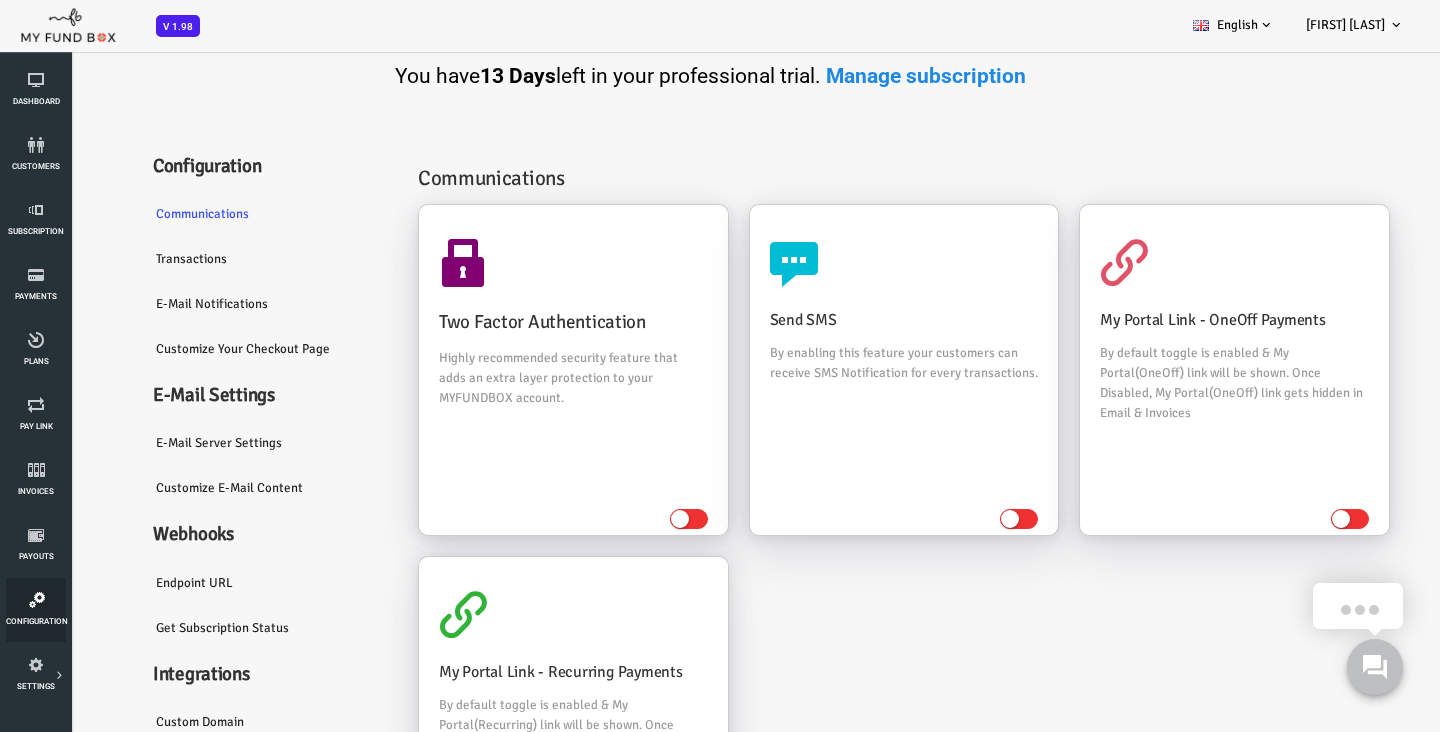 scroll, scrollTop: 30, scrollLeft: 0, axis: vertical 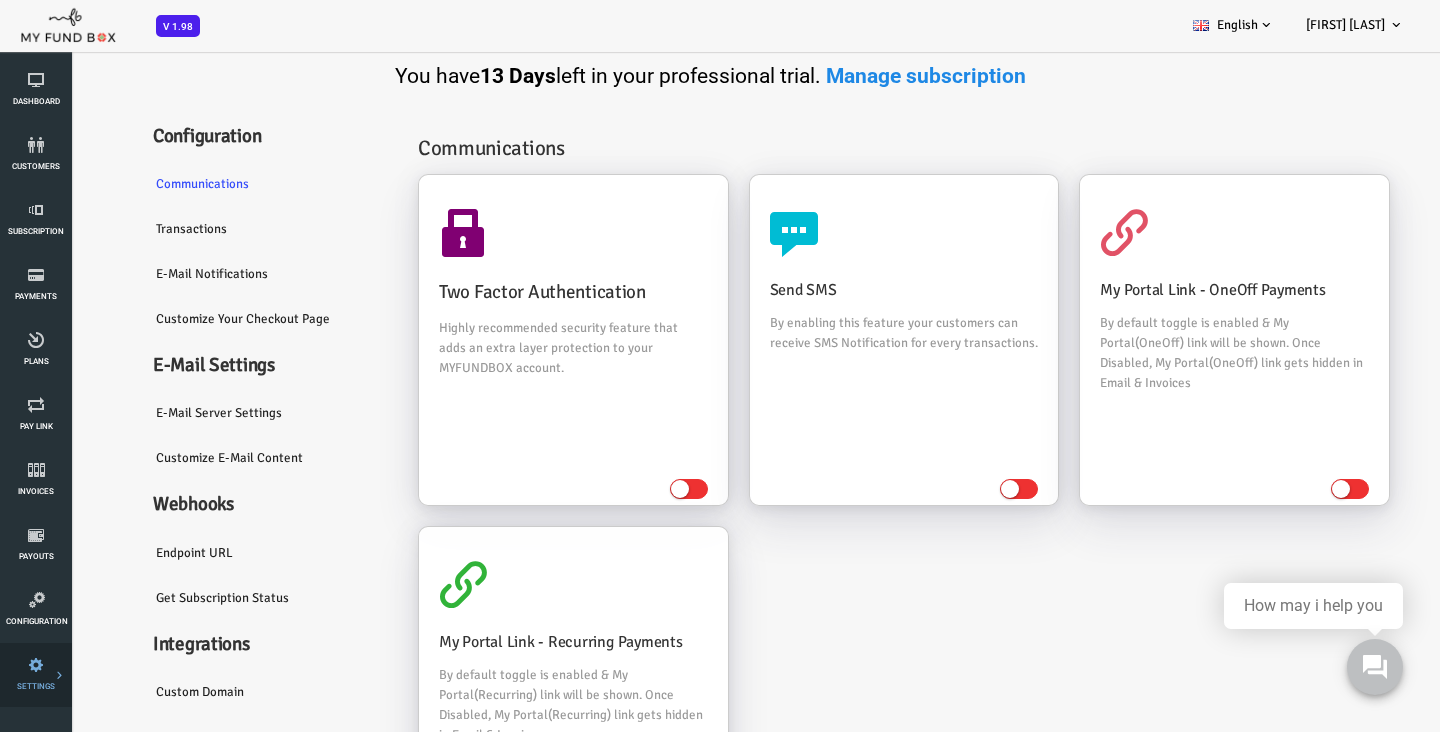 click on "Tax & Coupons" at bounding box center (0, 0) 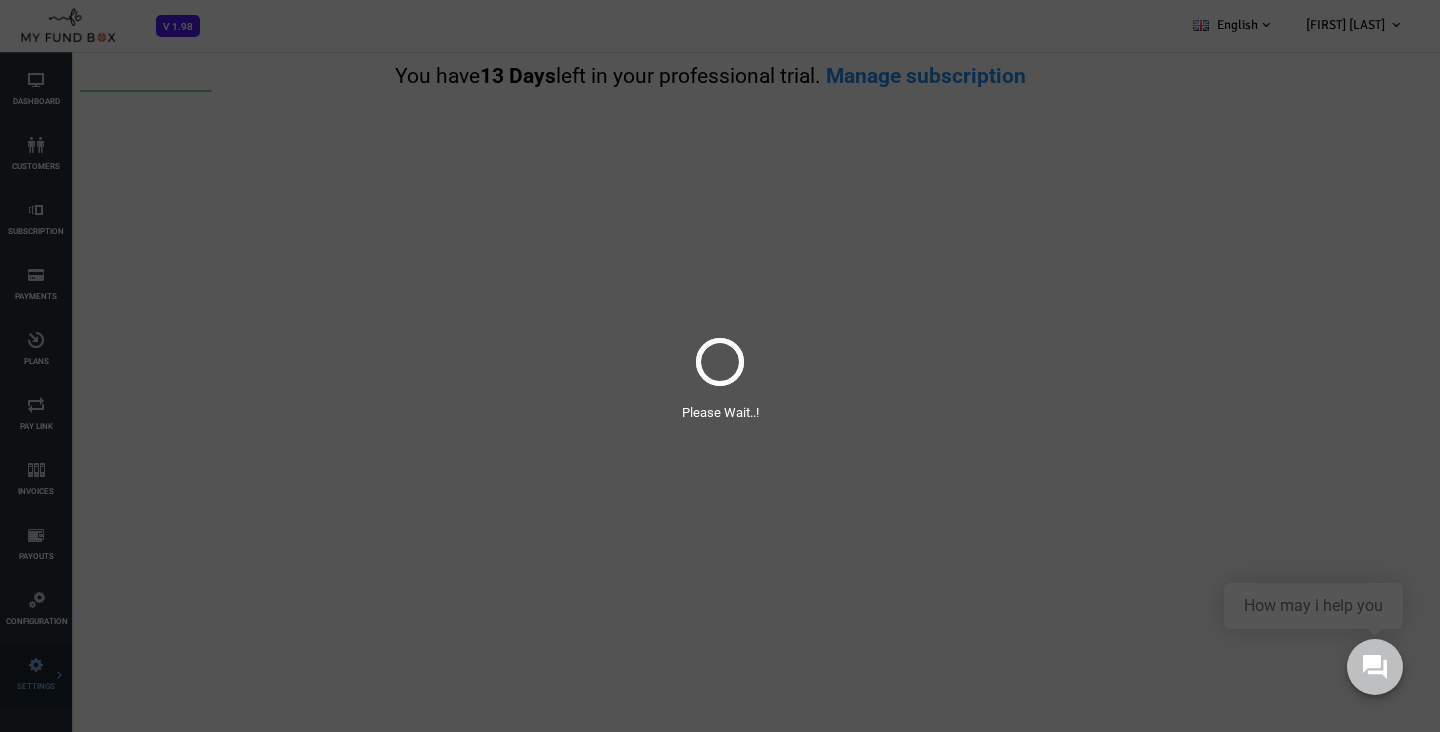scroll, scrollTop: 0, scrollLeft: 0, axis: both 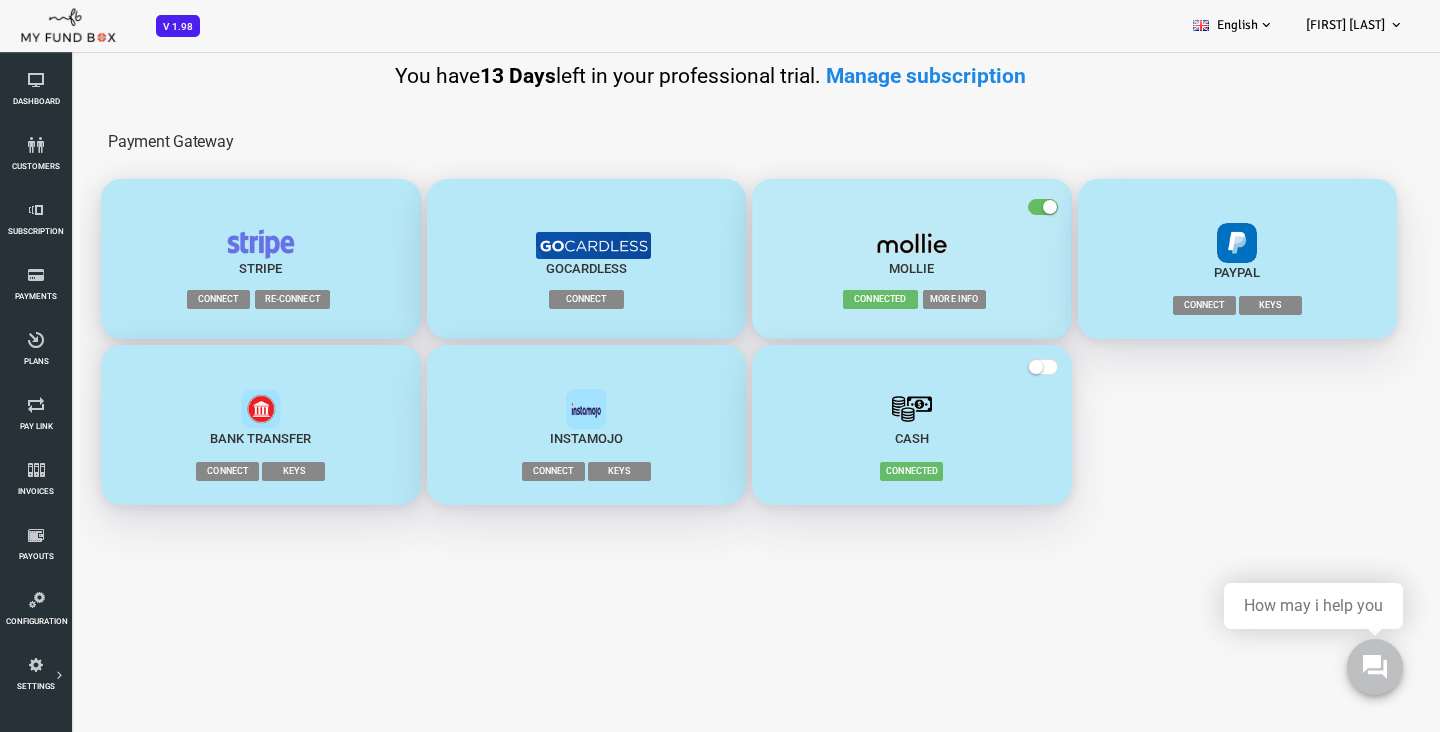 click at bounding box center [985, 207] 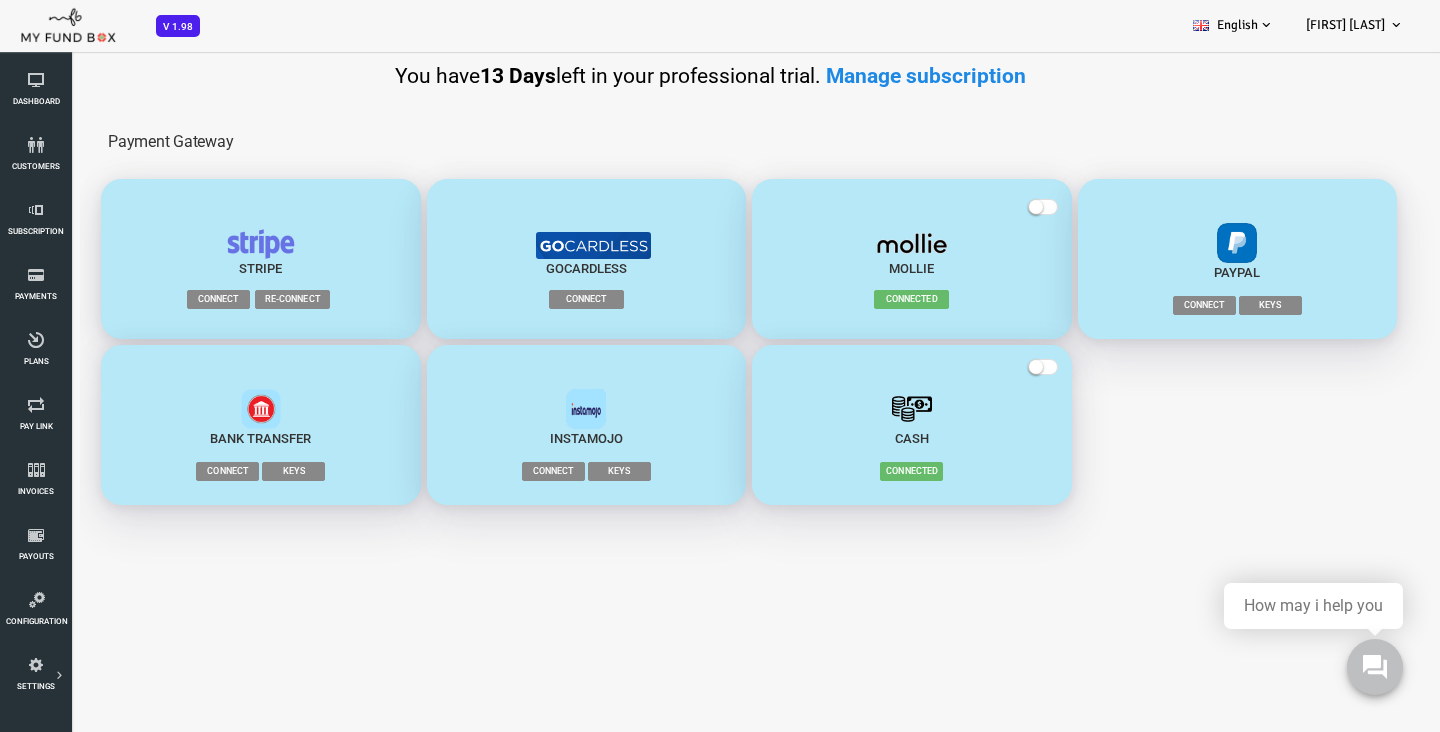 click at bounding box center (978, 207) 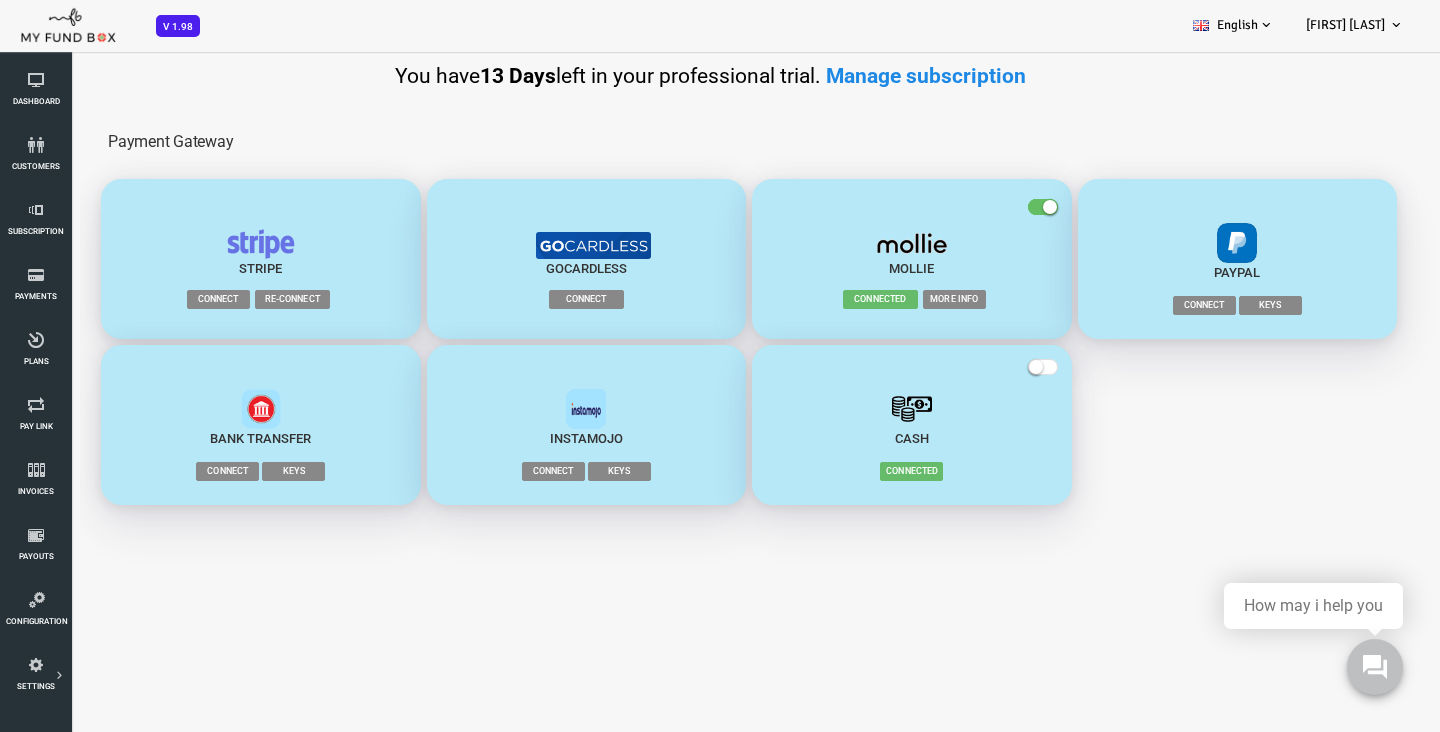 click on "Connected" at bounding box center [822, 299] 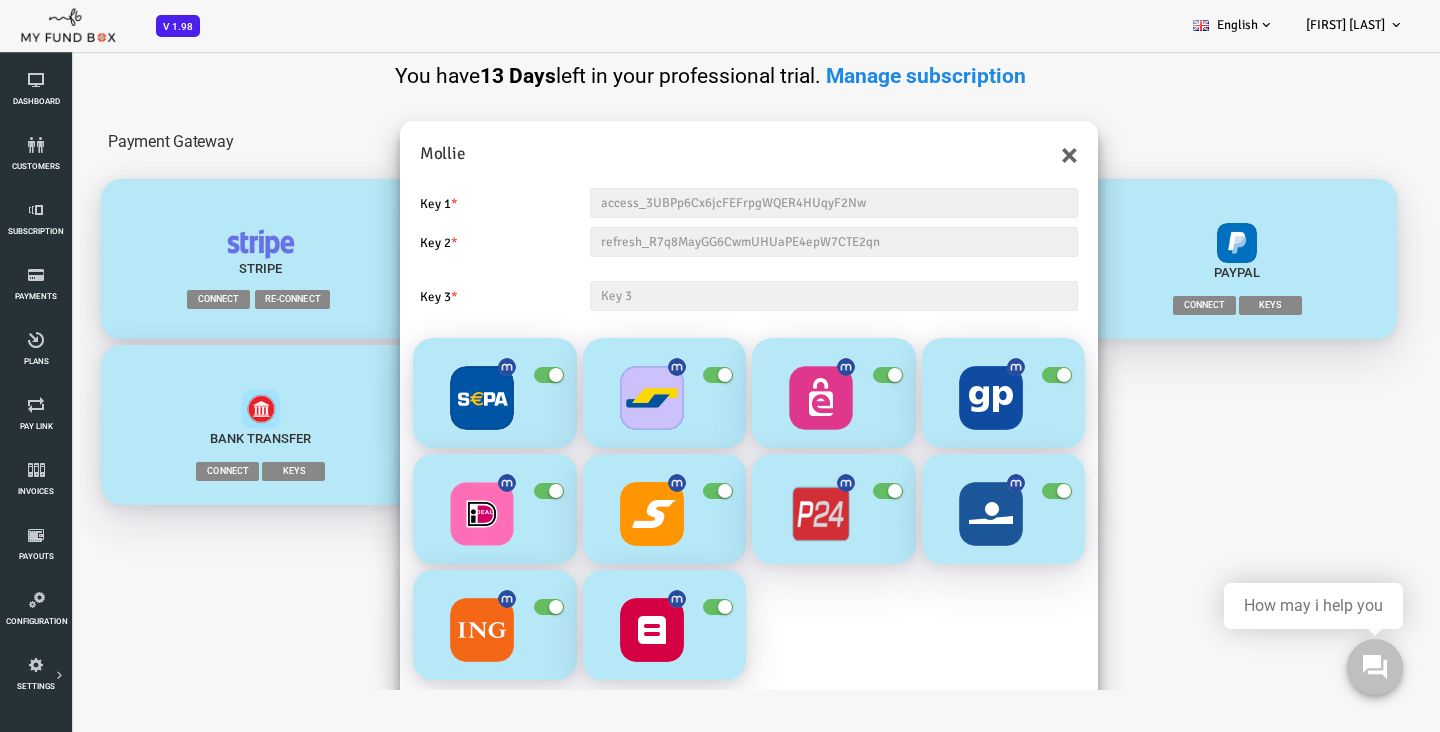 scroll, scrollTop: 64, scrollLeft: 0, axis: vertical 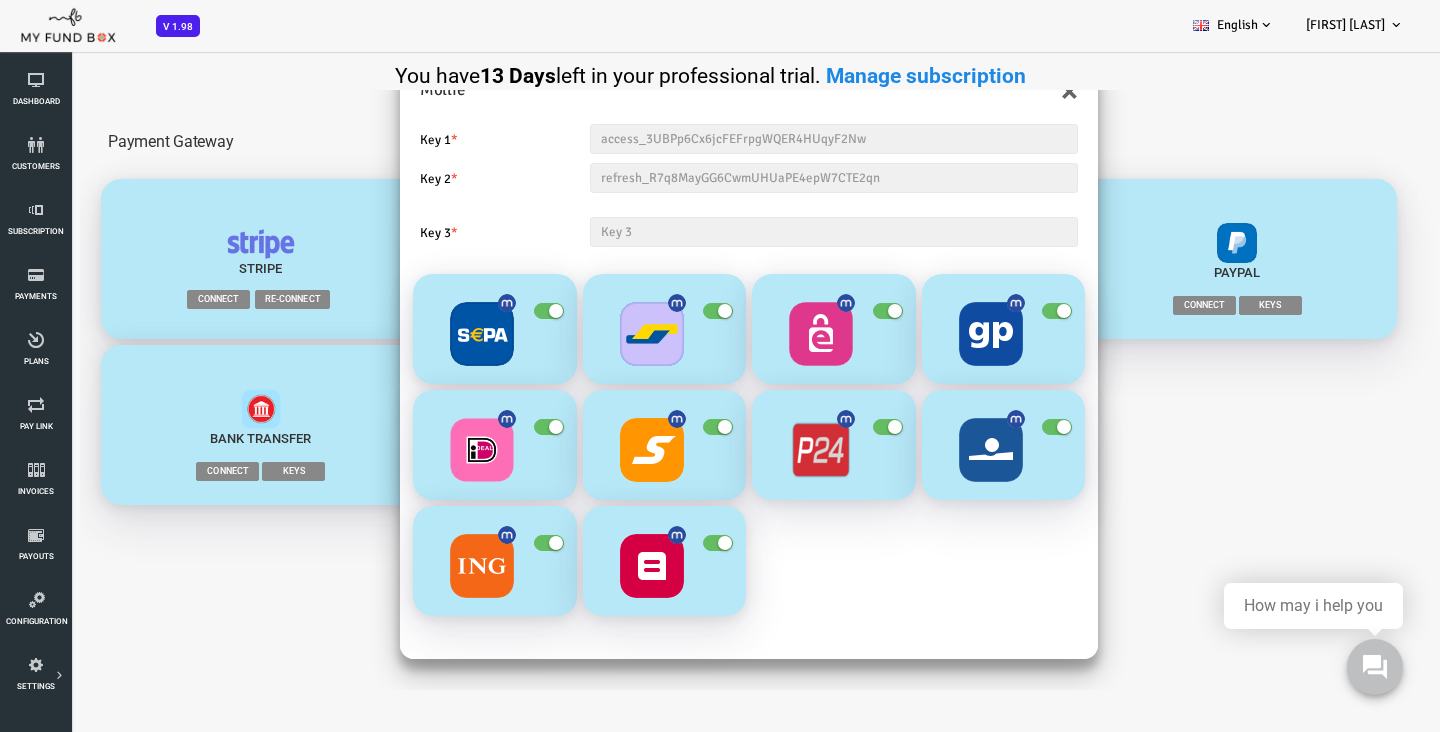 click at bounding box center (660, 311) 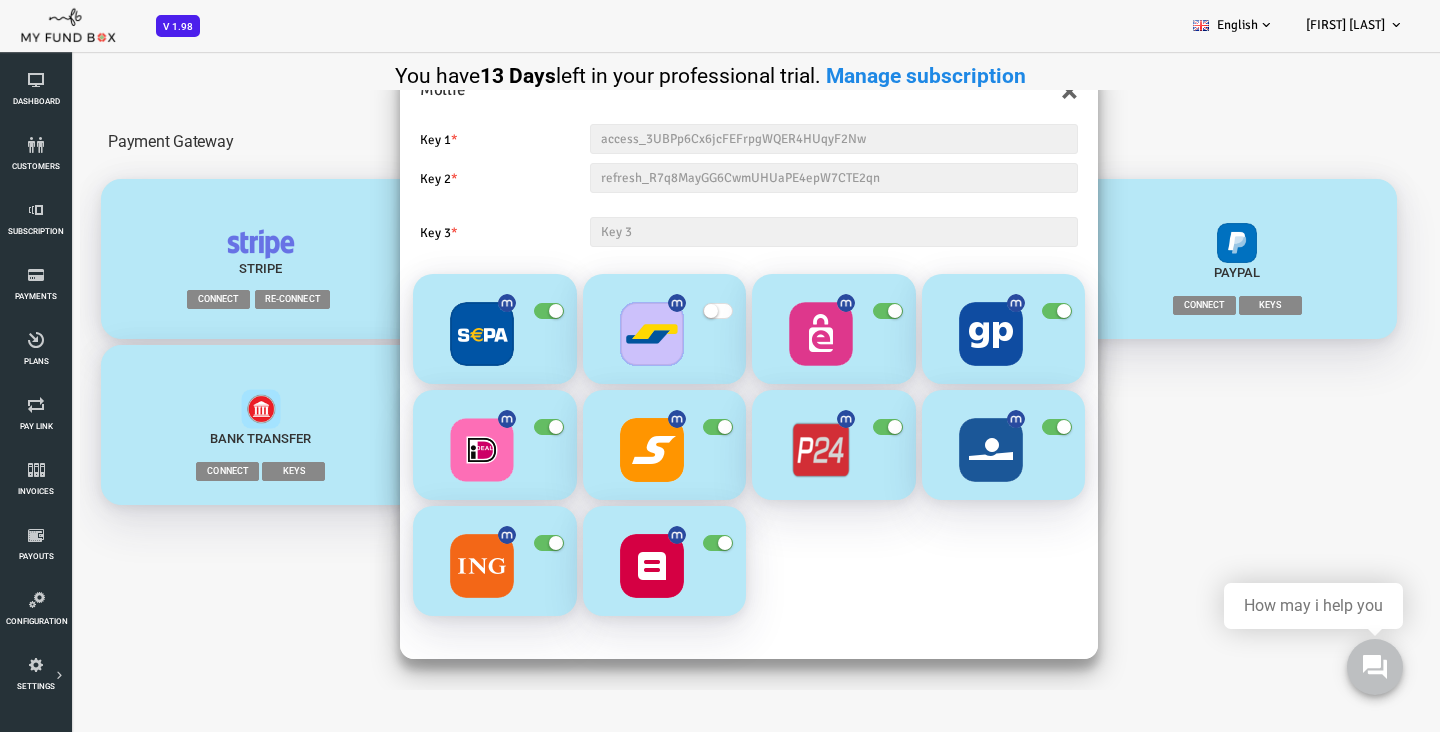 click at bounding box center [653, 311] 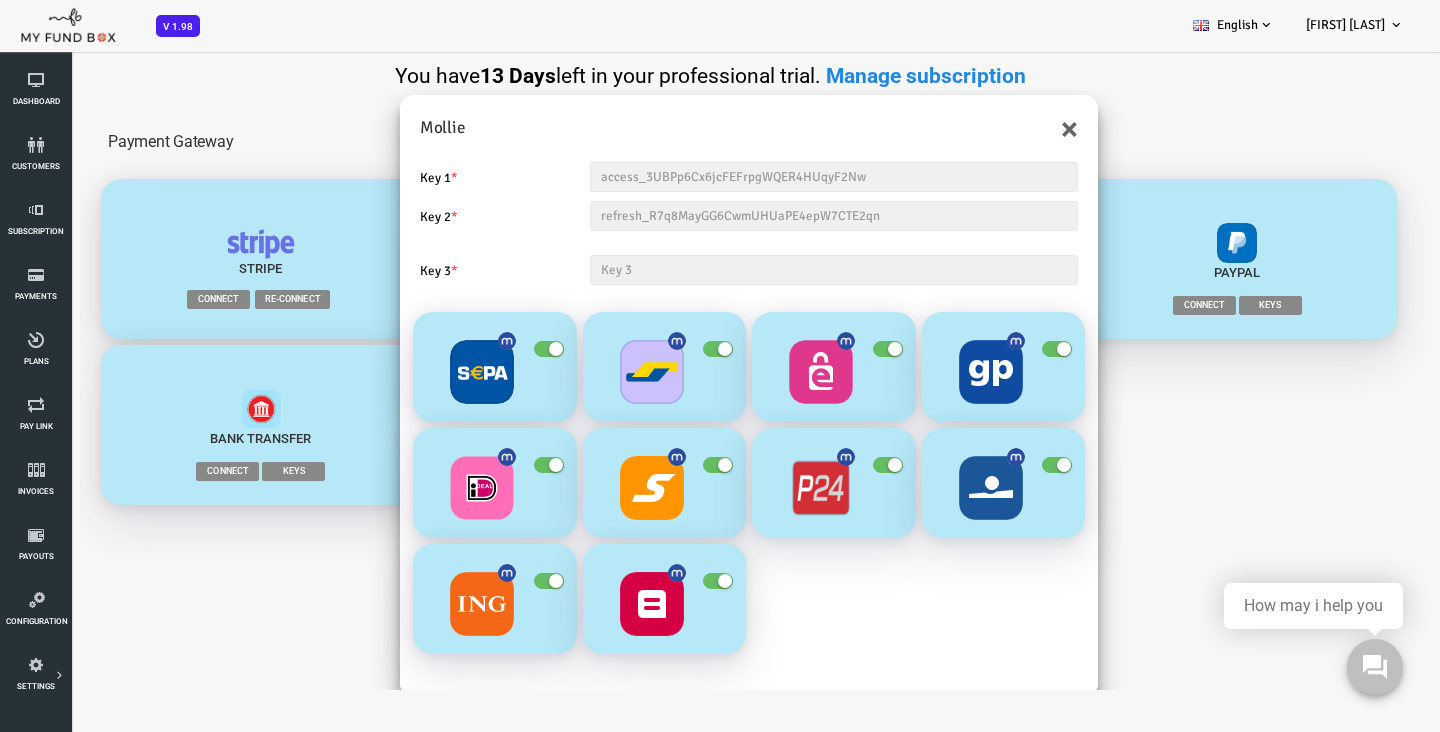 scroll, scrollTop: 22, scrollLeft: 0, axis: vertical 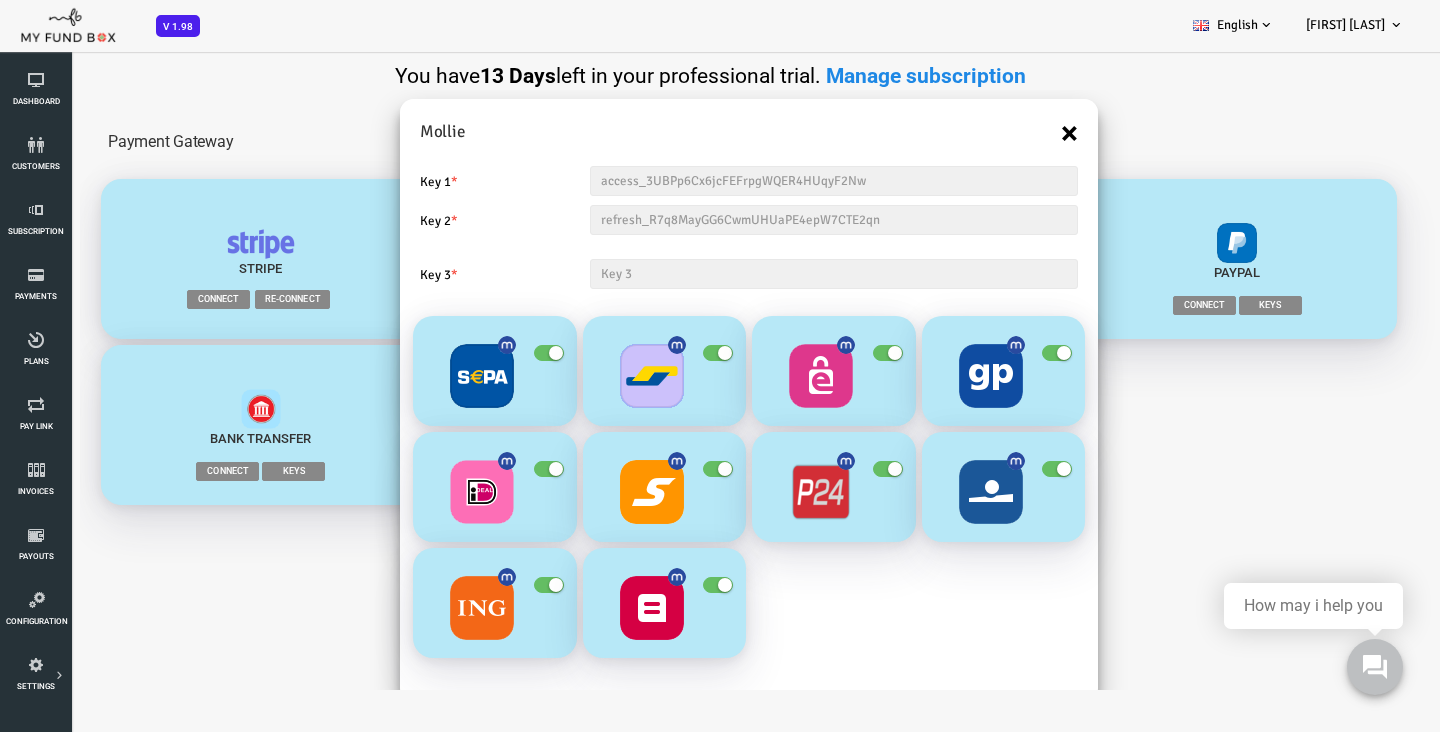 click on "×" at bounding box center (1011, 133) 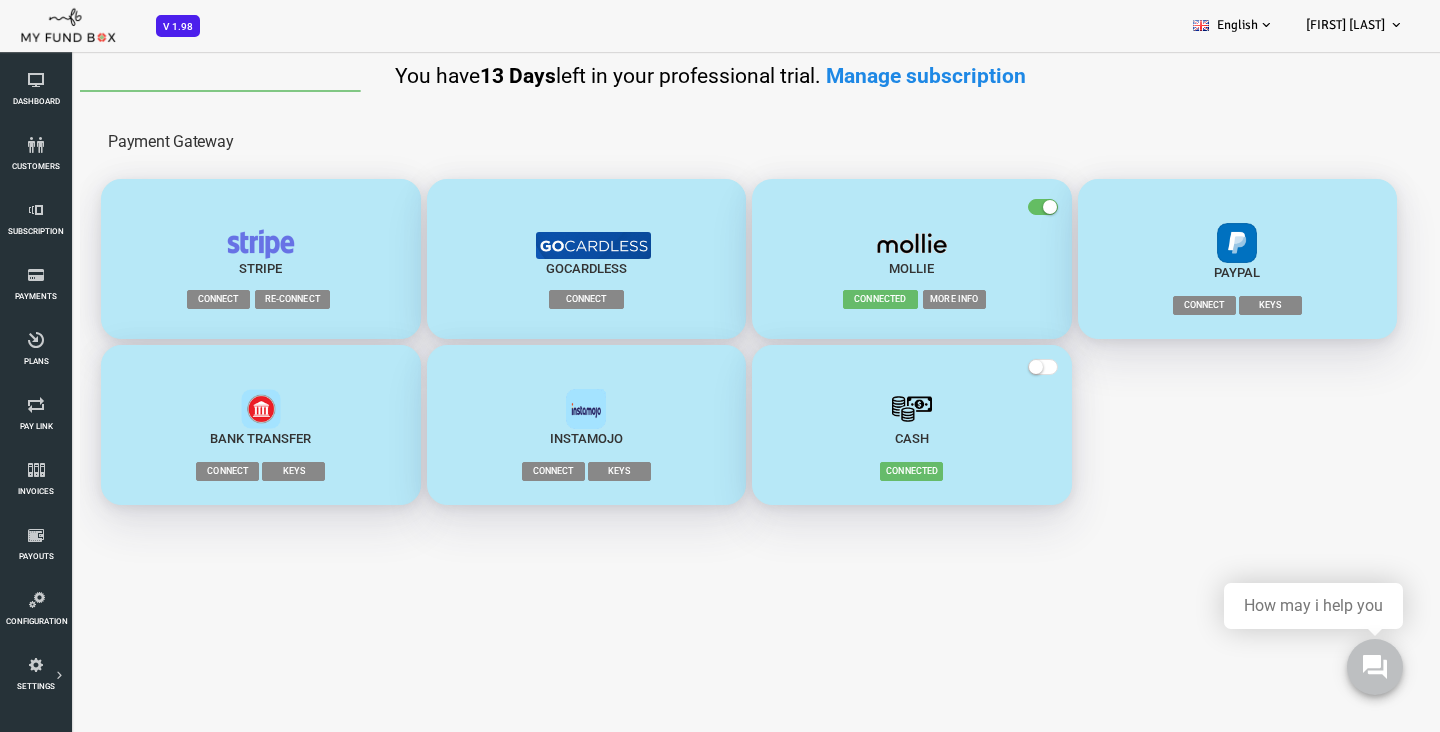 scroll, scrollTop: 0, scrollLeft: 0, axis: both 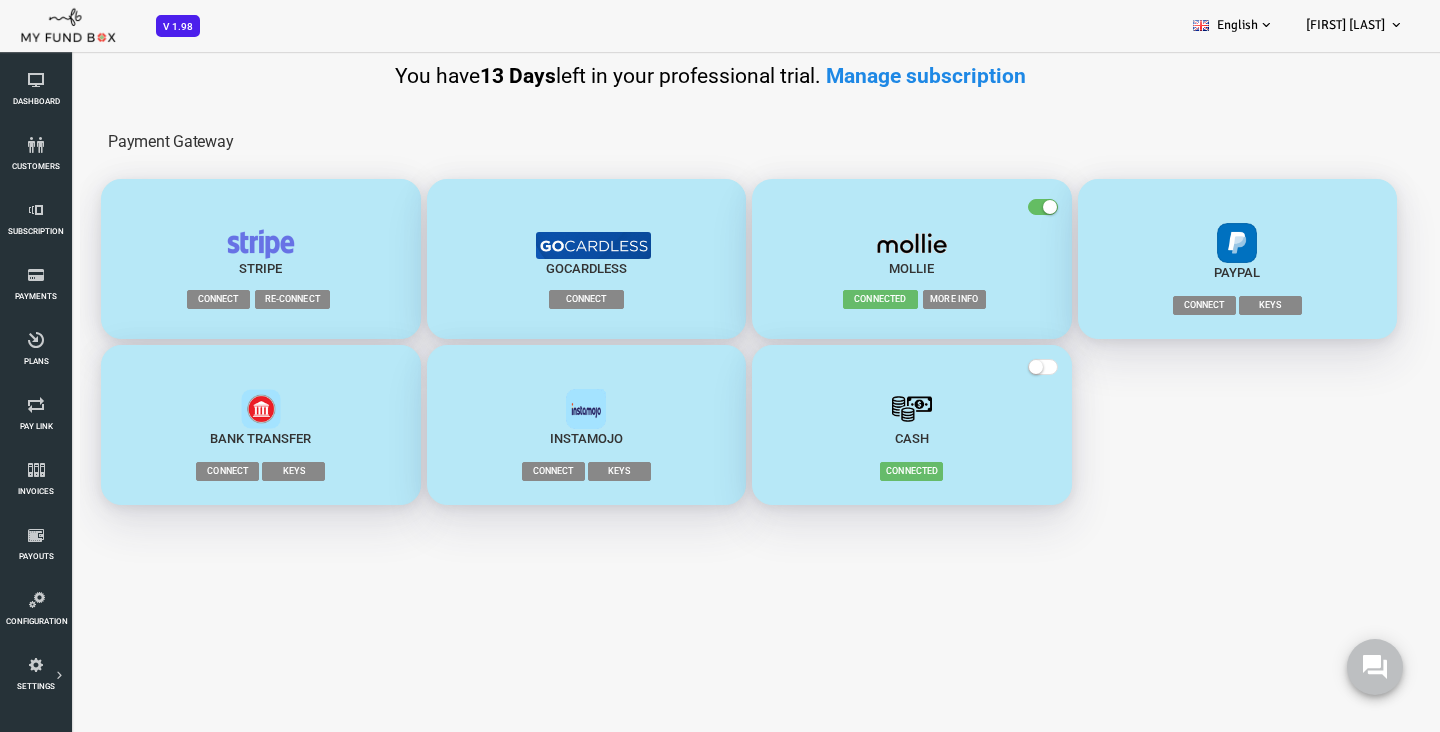 click at bounding box center (985, 207) 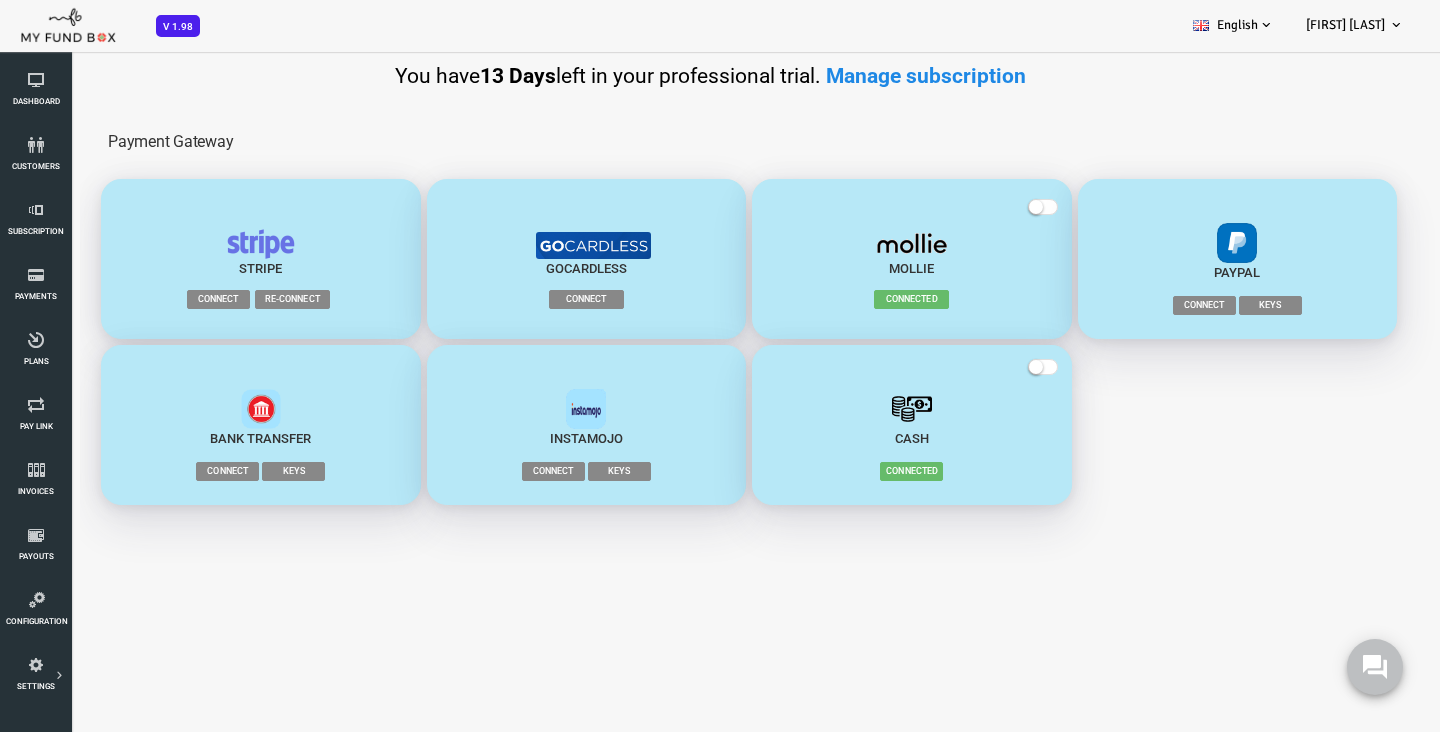 click on "Sofortüberweisung
Connect
Keys
Bank Transfer
Connect
Keys" at bounding box center [691, 425] 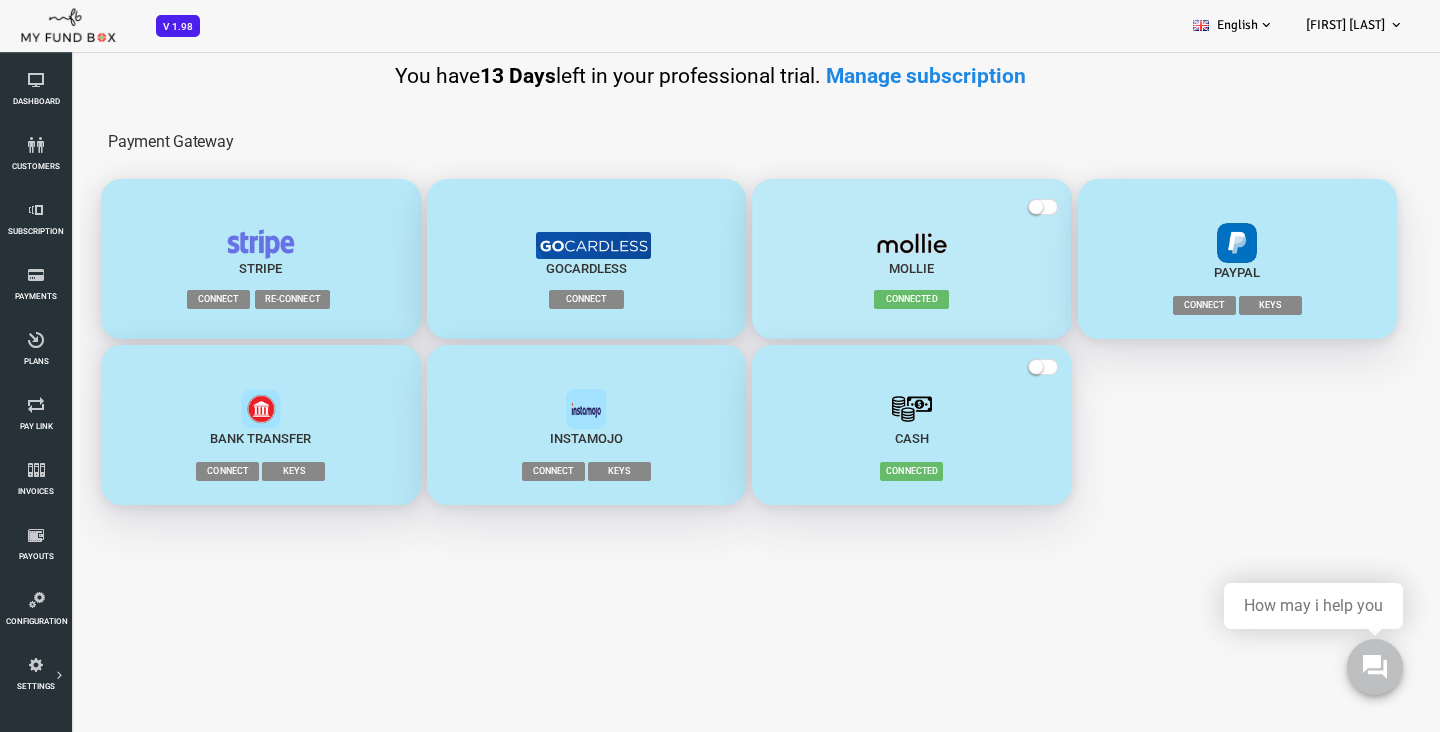 click at bounding box center (854, 244) 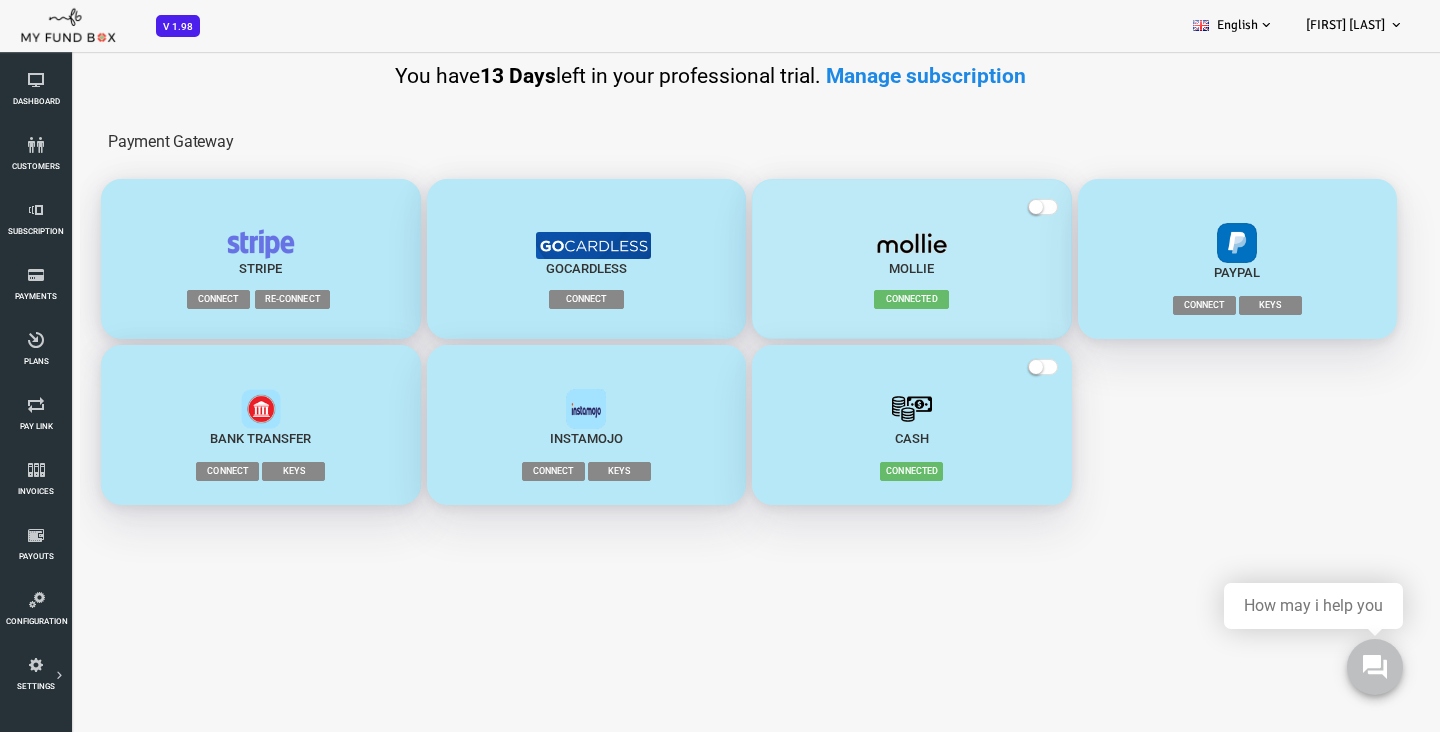click on "Mollie" at bounding box center [854, 254] 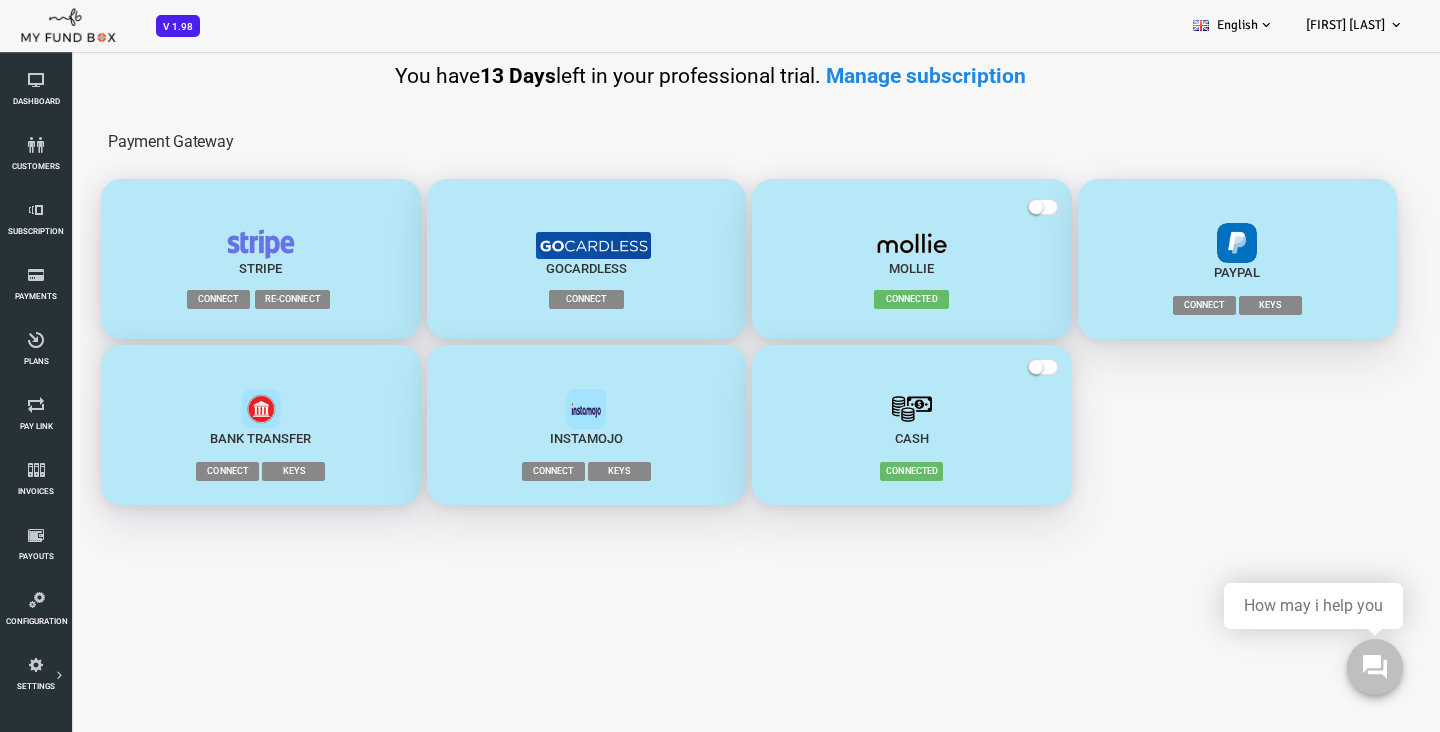 click on "Mollie" at bounding box center [853, 268] 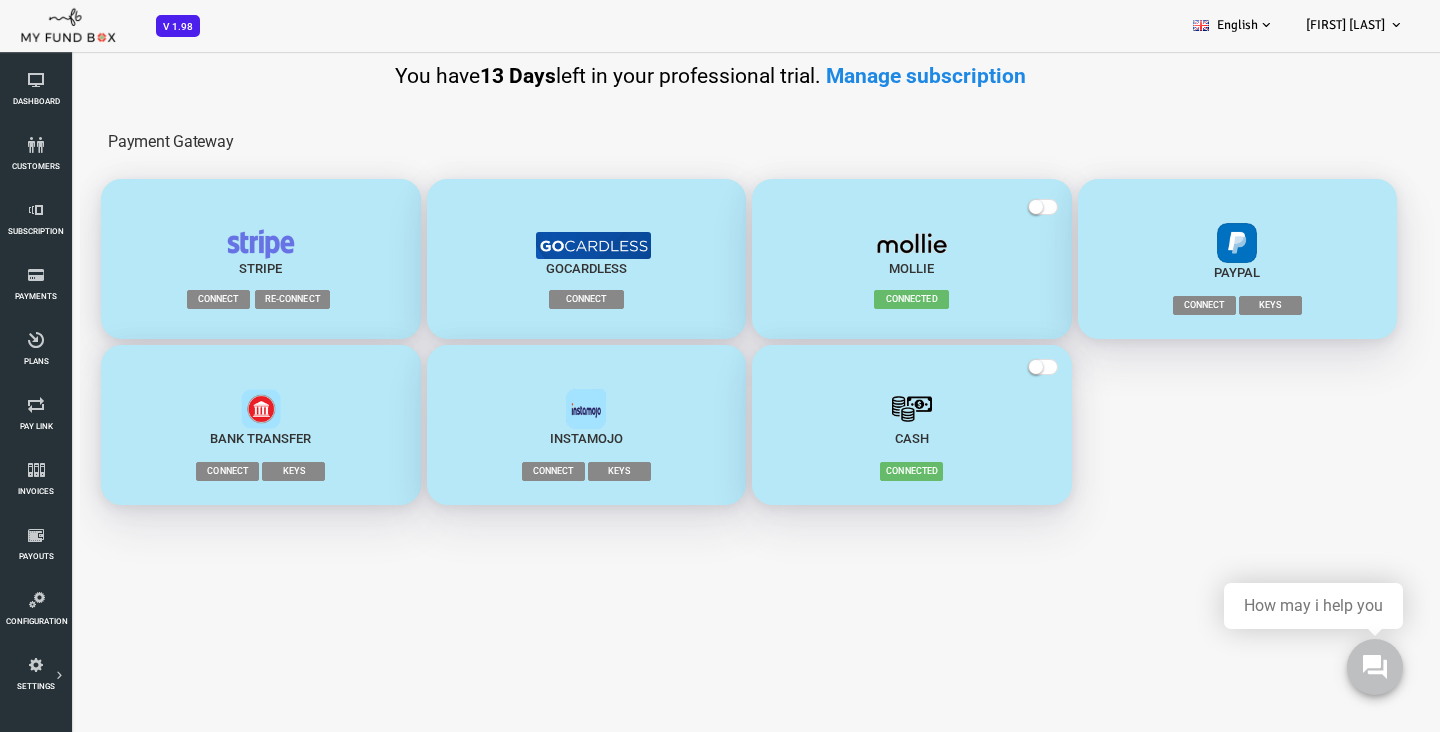 click at bounding box center (978, 207) 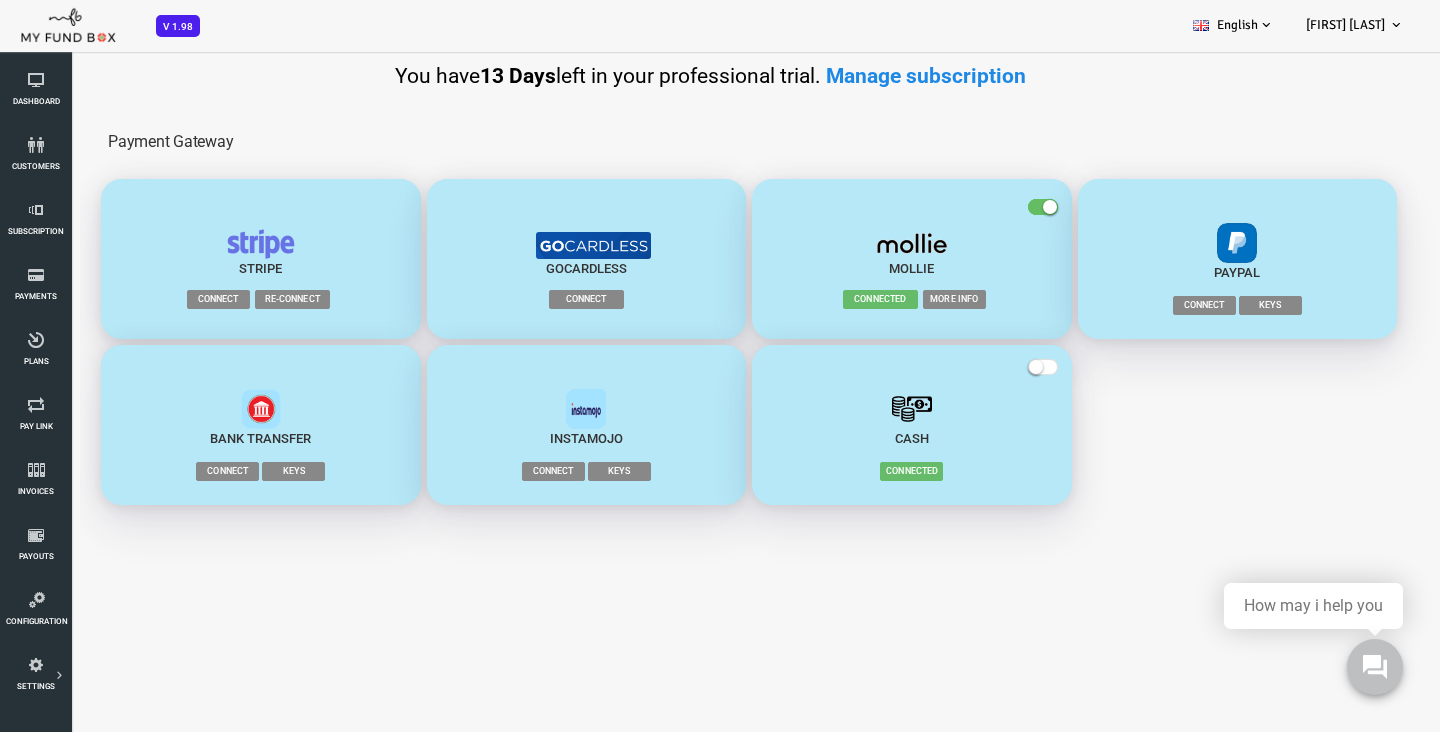 click on "Connected" at bounding box center [822, 299] 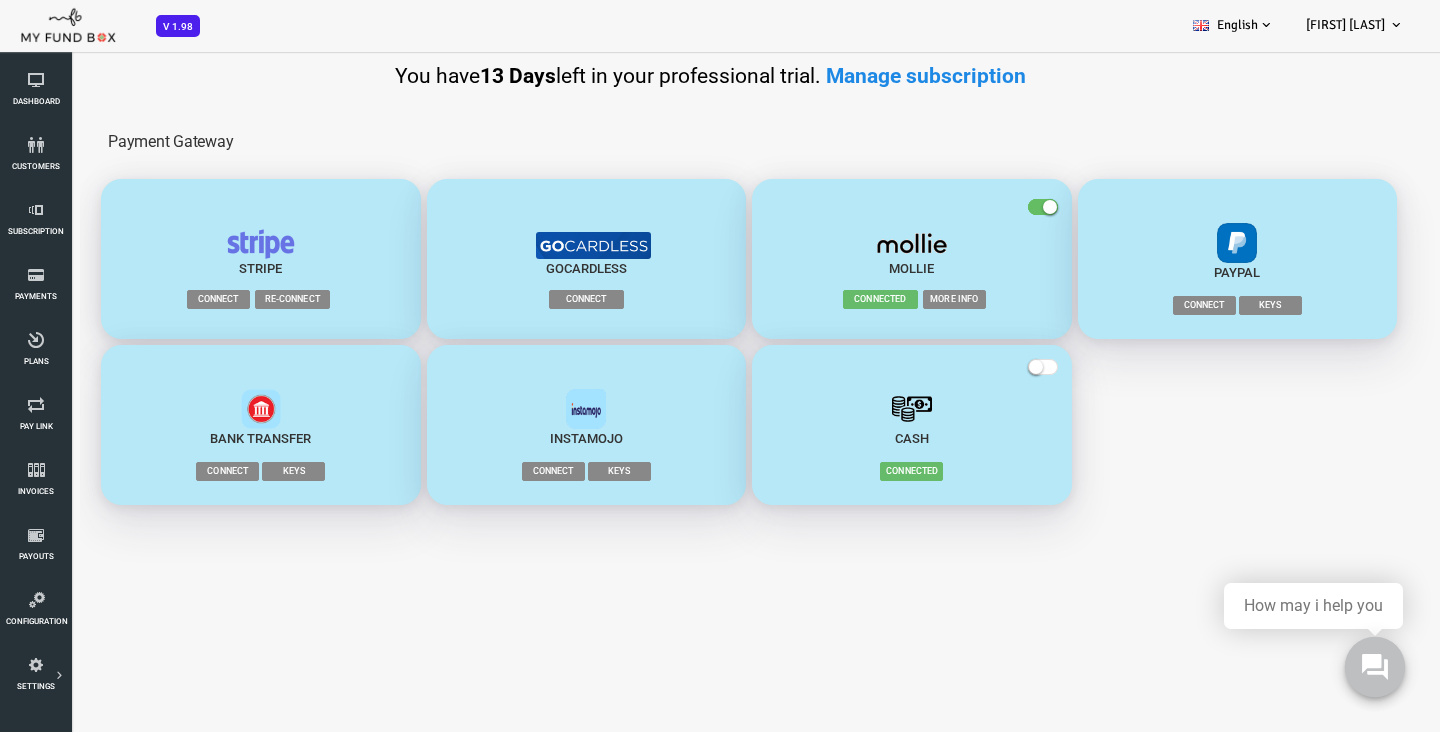 click 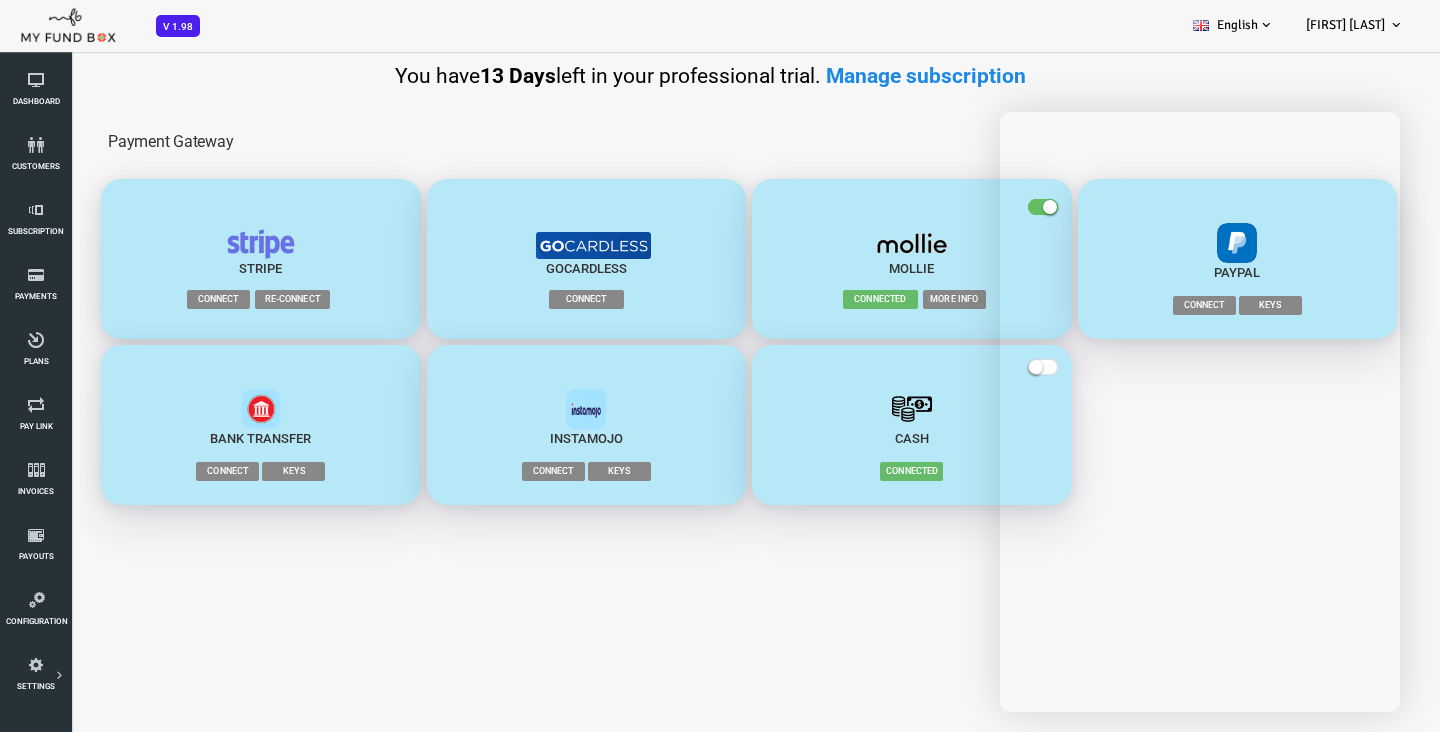 click on "Payment Gateway
Stripe
Connect
Re-connect
More Info
Gocardless
Connect
× *" at bounding box center [691, 329] 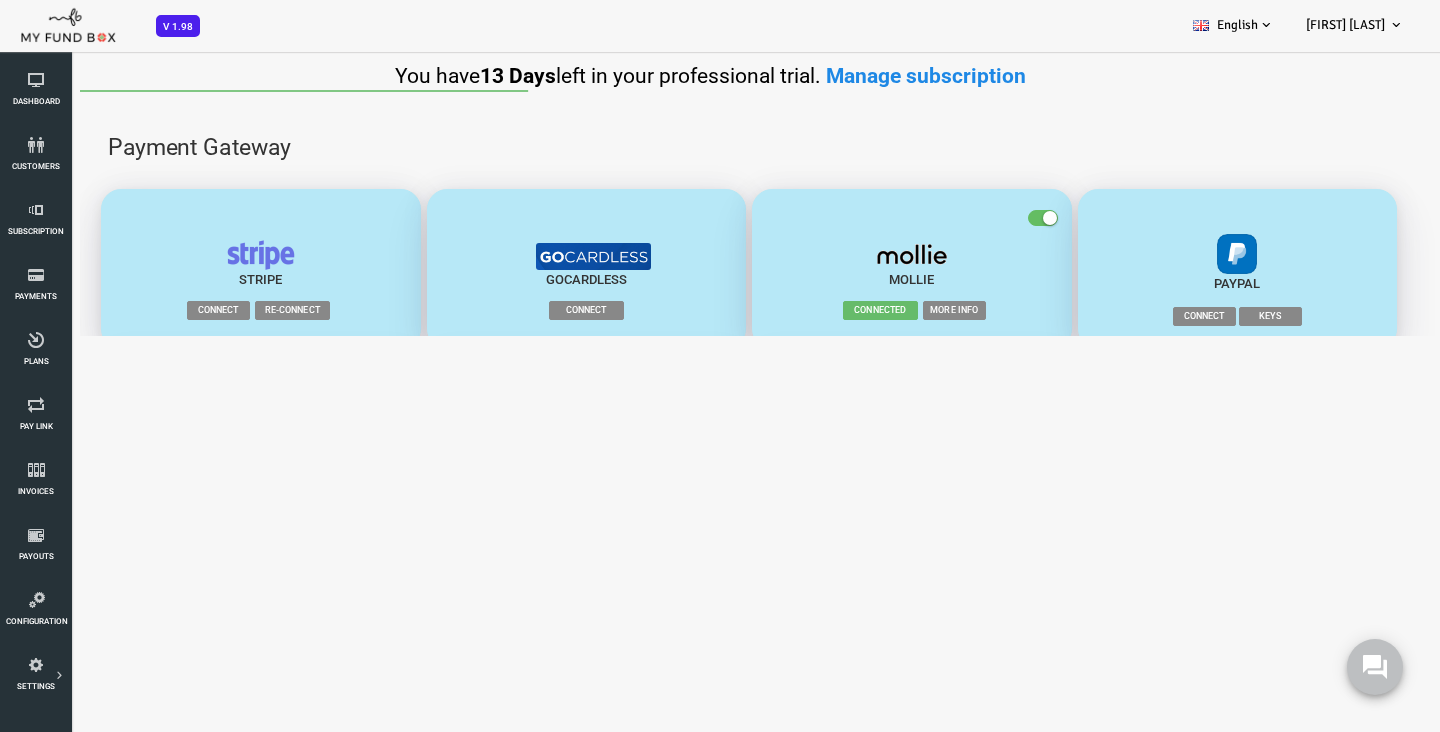 scroll, scrollTop: 0, scrollLeft: 0, axis: both 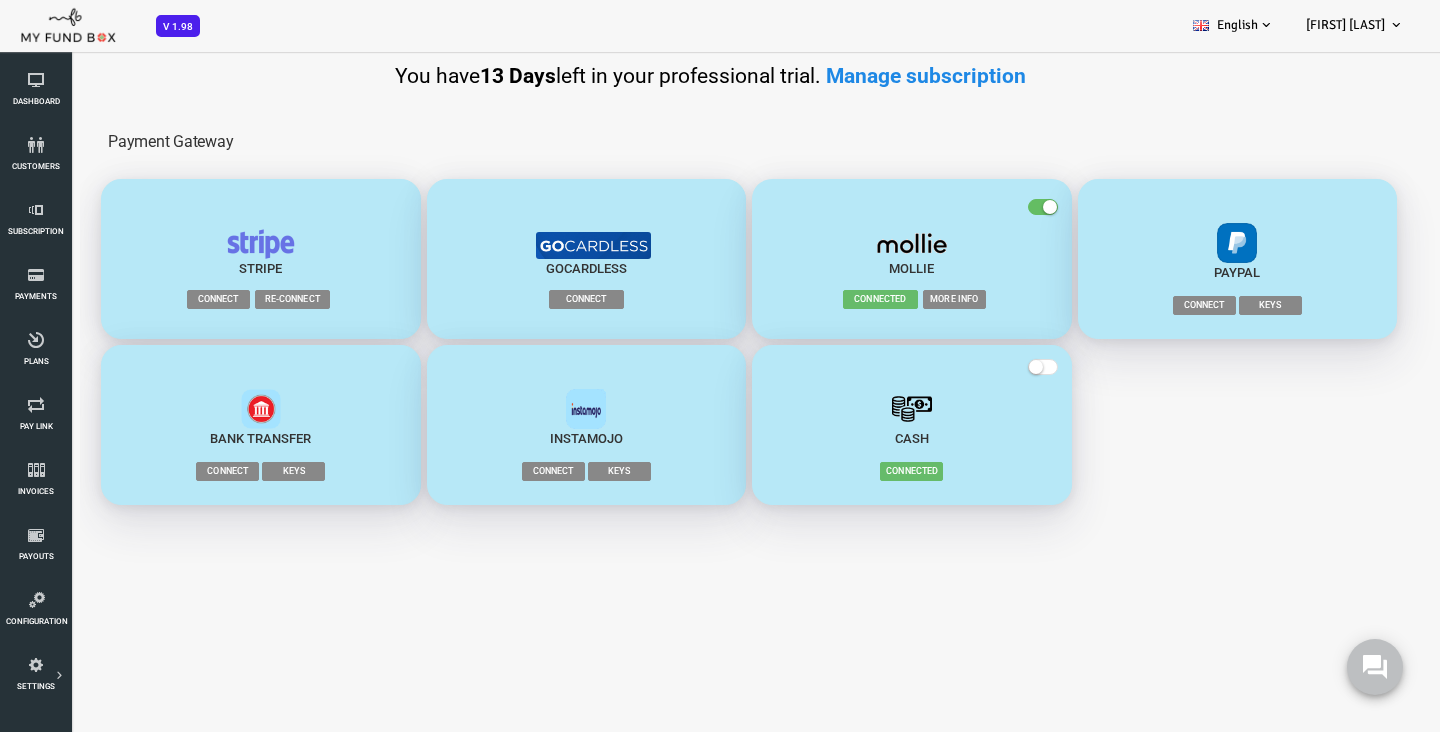 click at bounding box center (985, 207) 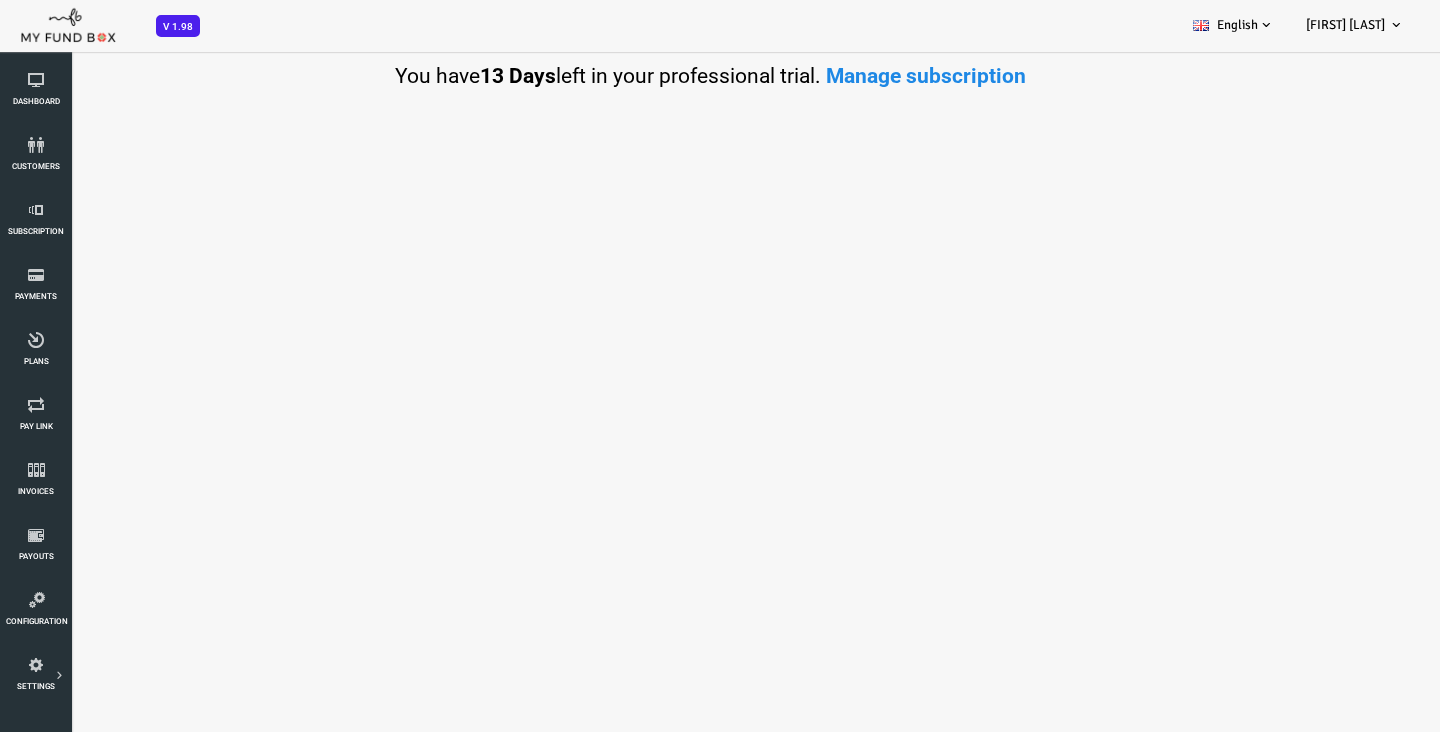 scroll, scrollTop: 0, scrollLeft: 0, axis: both 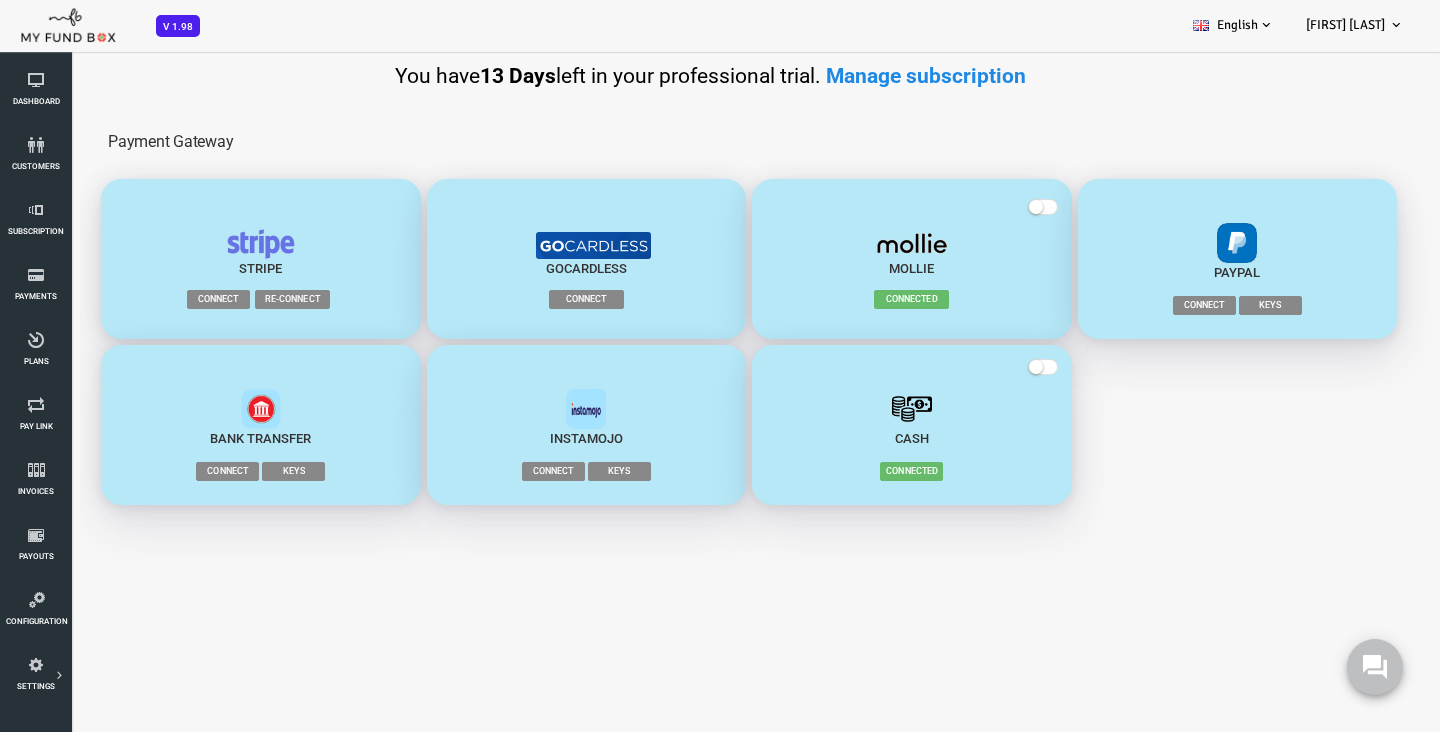 click on "Payment Gateway" at bounding box center (691, 142) 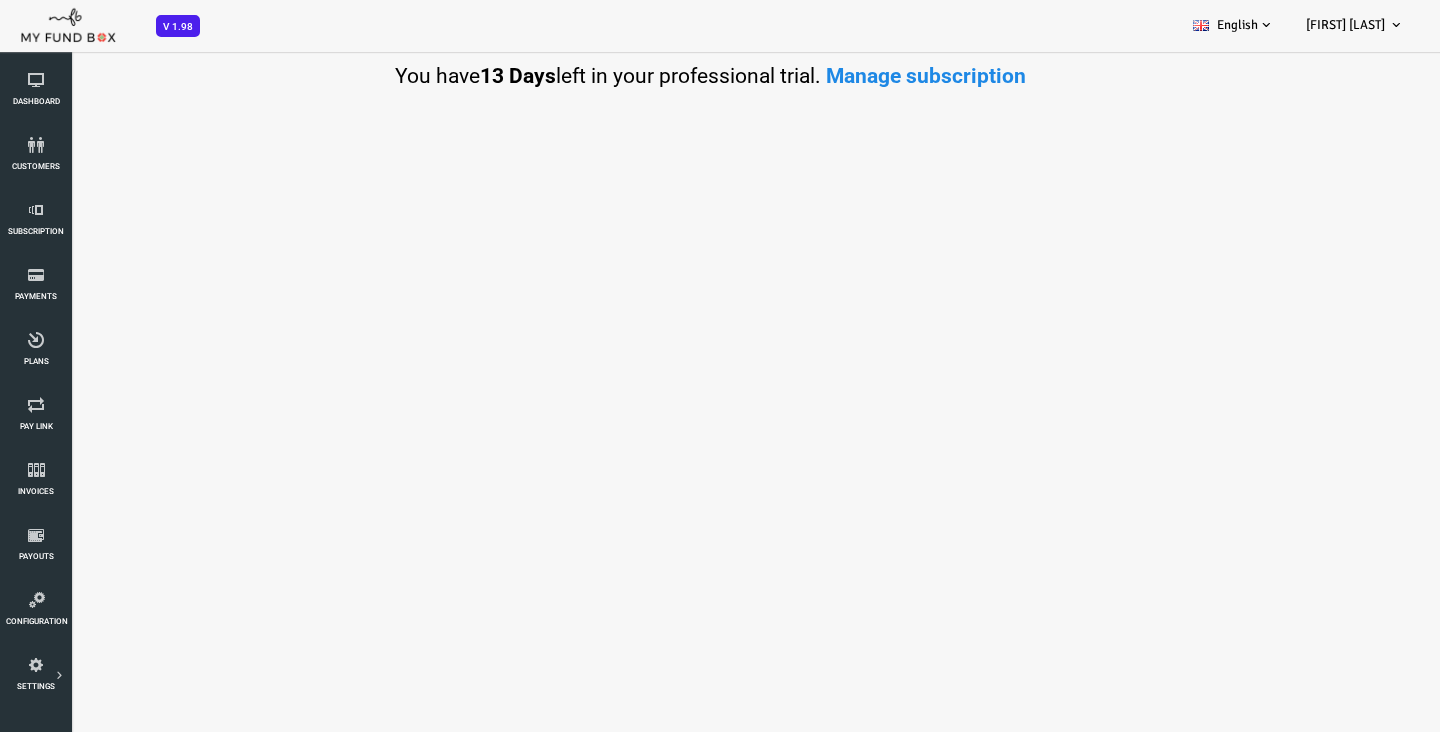 scroll, scrollTop: 0, scrollLeft: 0, axis: both 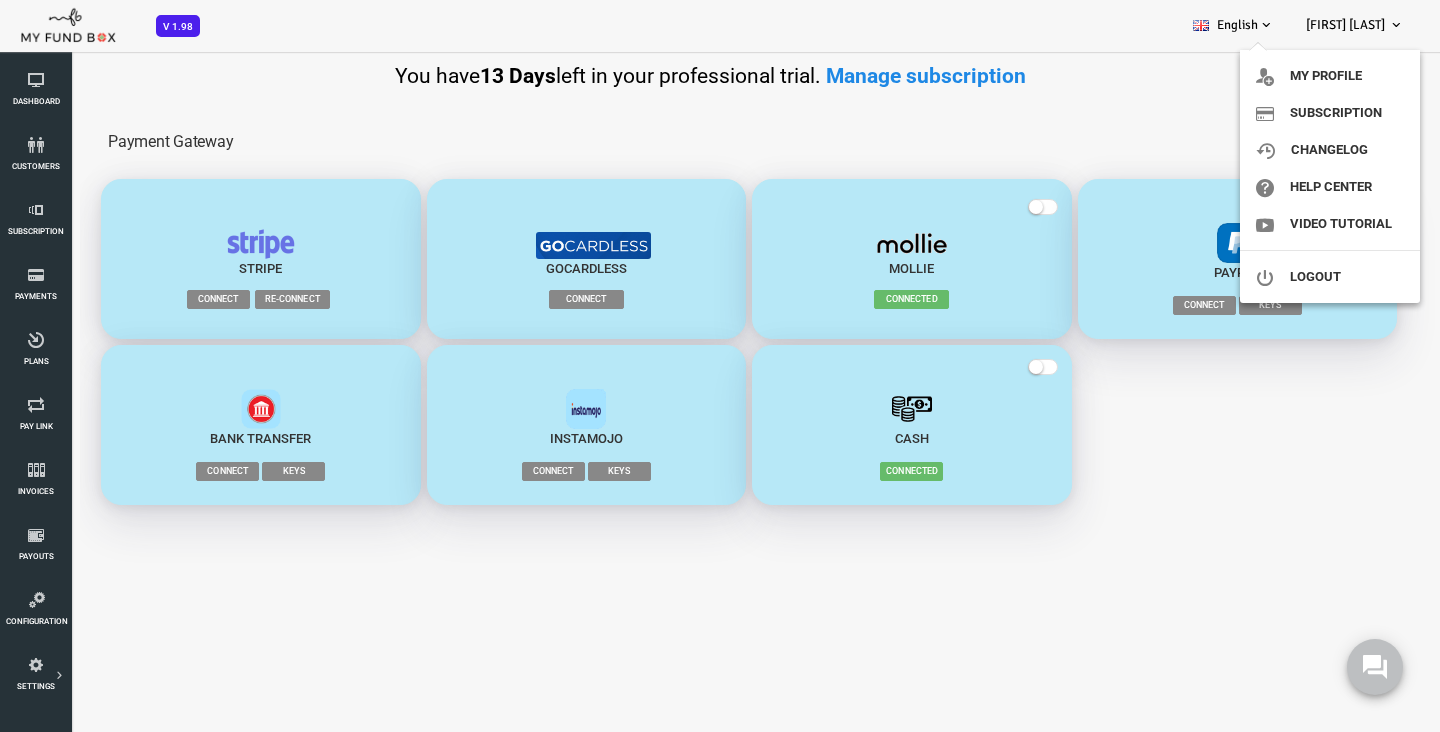click on "[FIRST] [LAST]" at bounding box center [1345, 25] 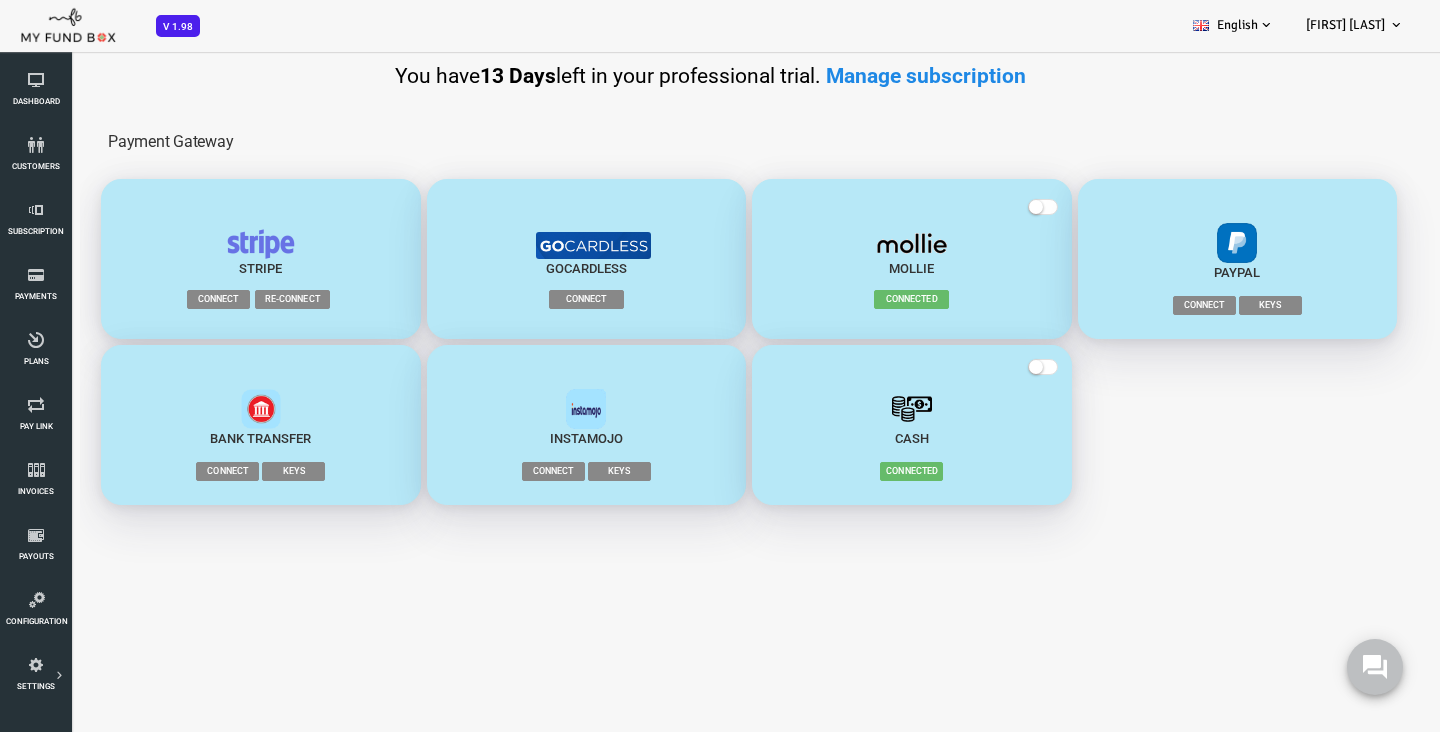 click on "George Chapman" at bounding box center [1345, 25] 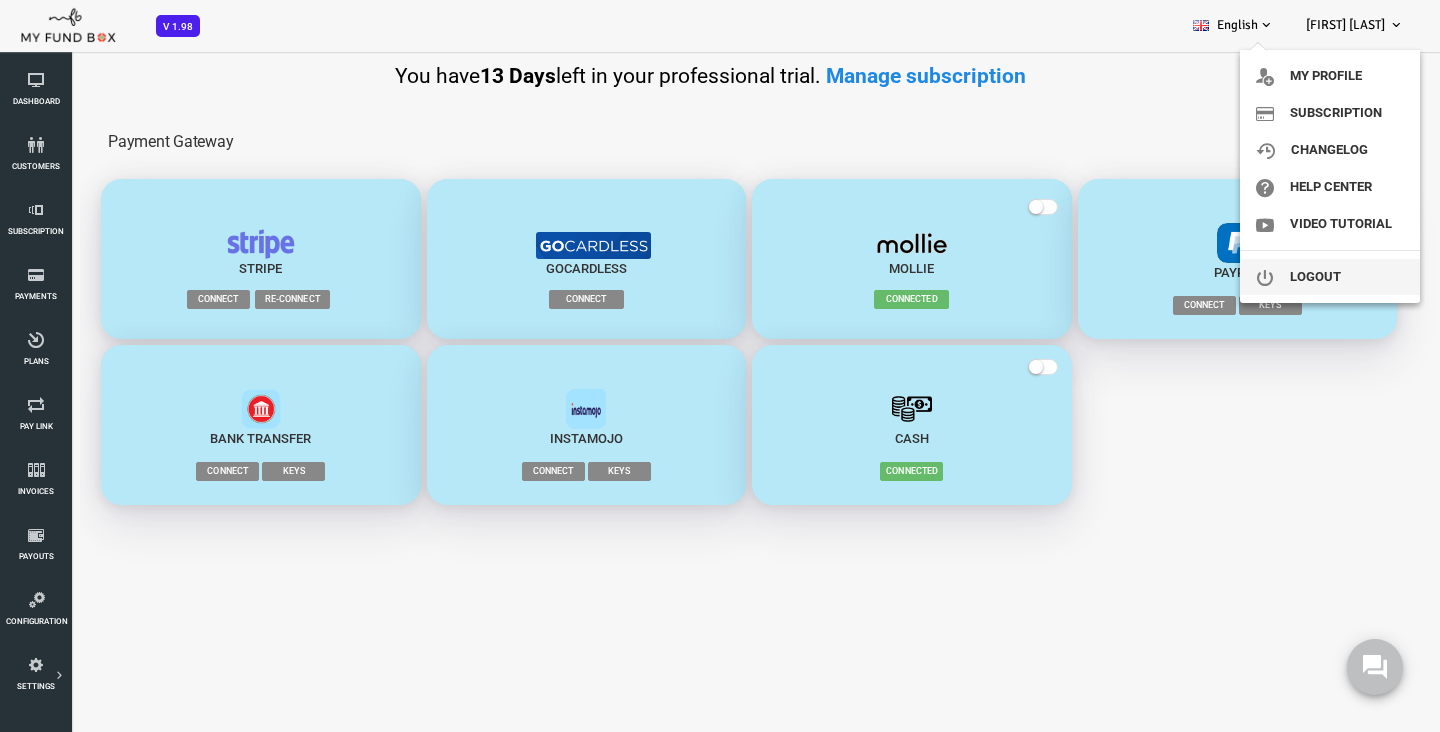 click on "Logout" at bounding box center (1330, 277) 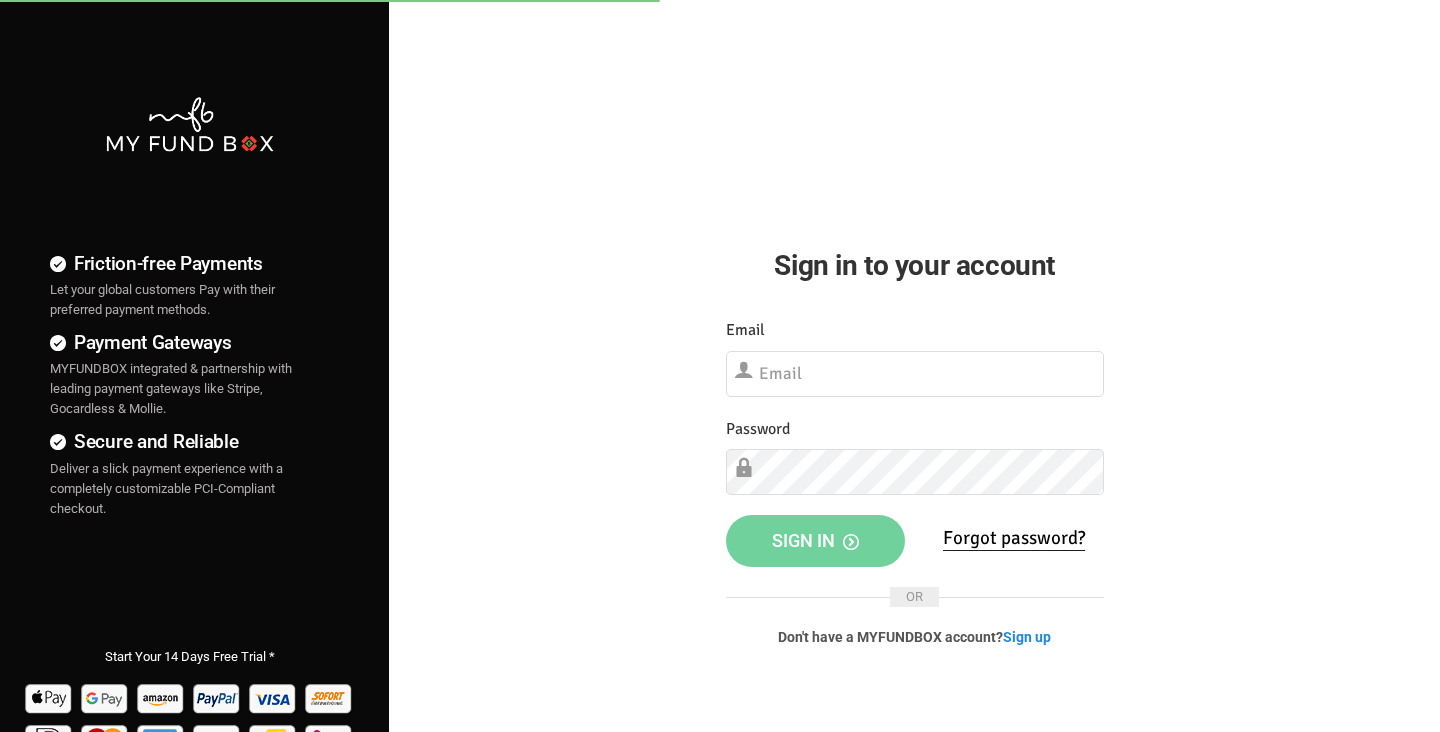 scroll, scrollTop: 0, scrollLeft: 0, axis: both 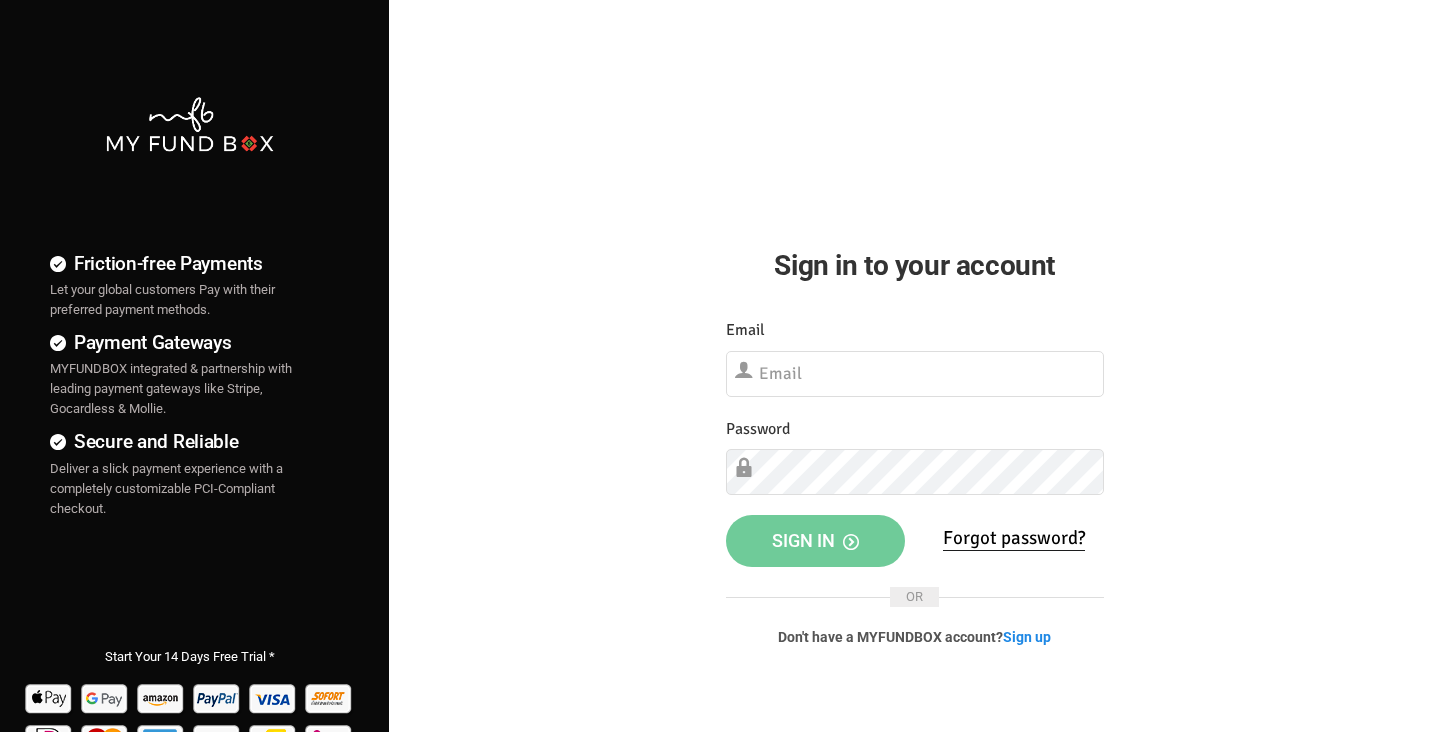 type on "[EMAIL]" 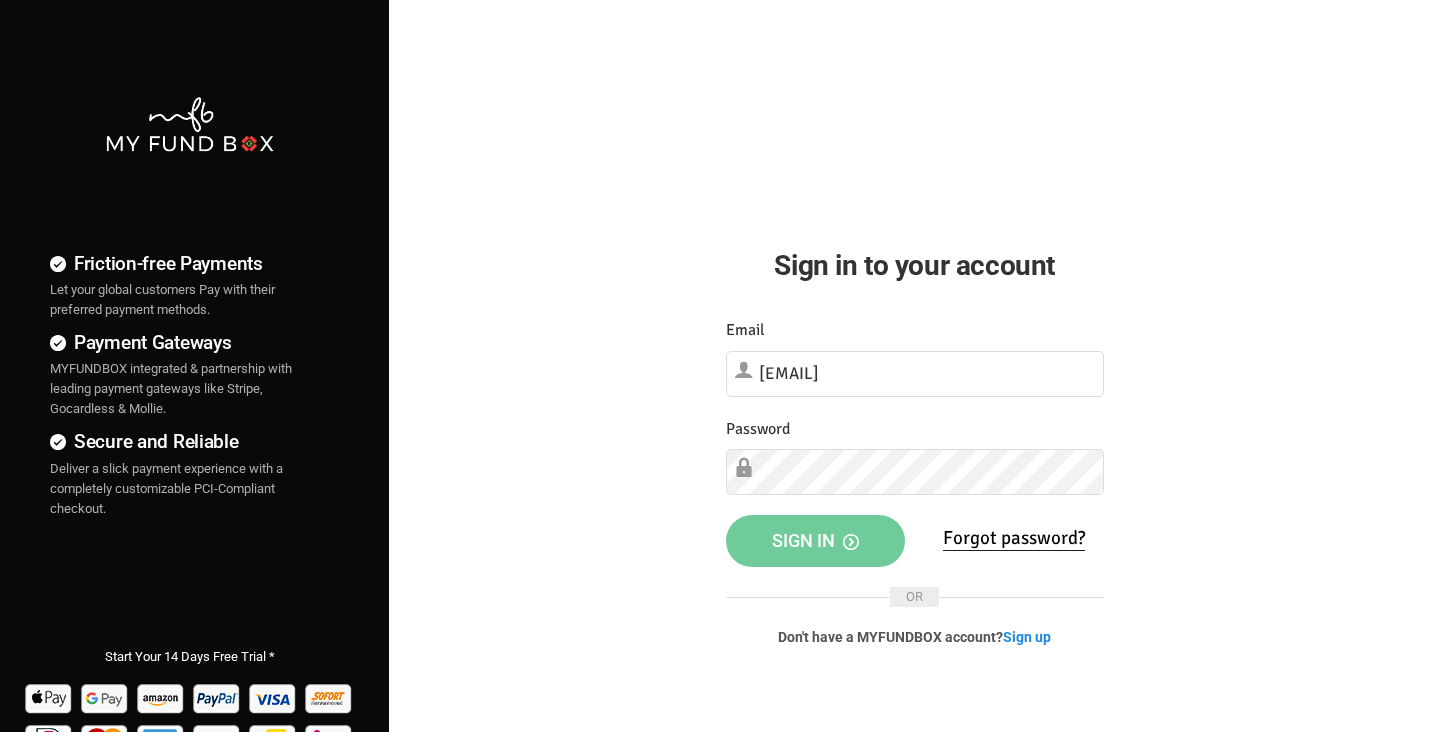click on "Sign in" at bounding box center [815, 540] 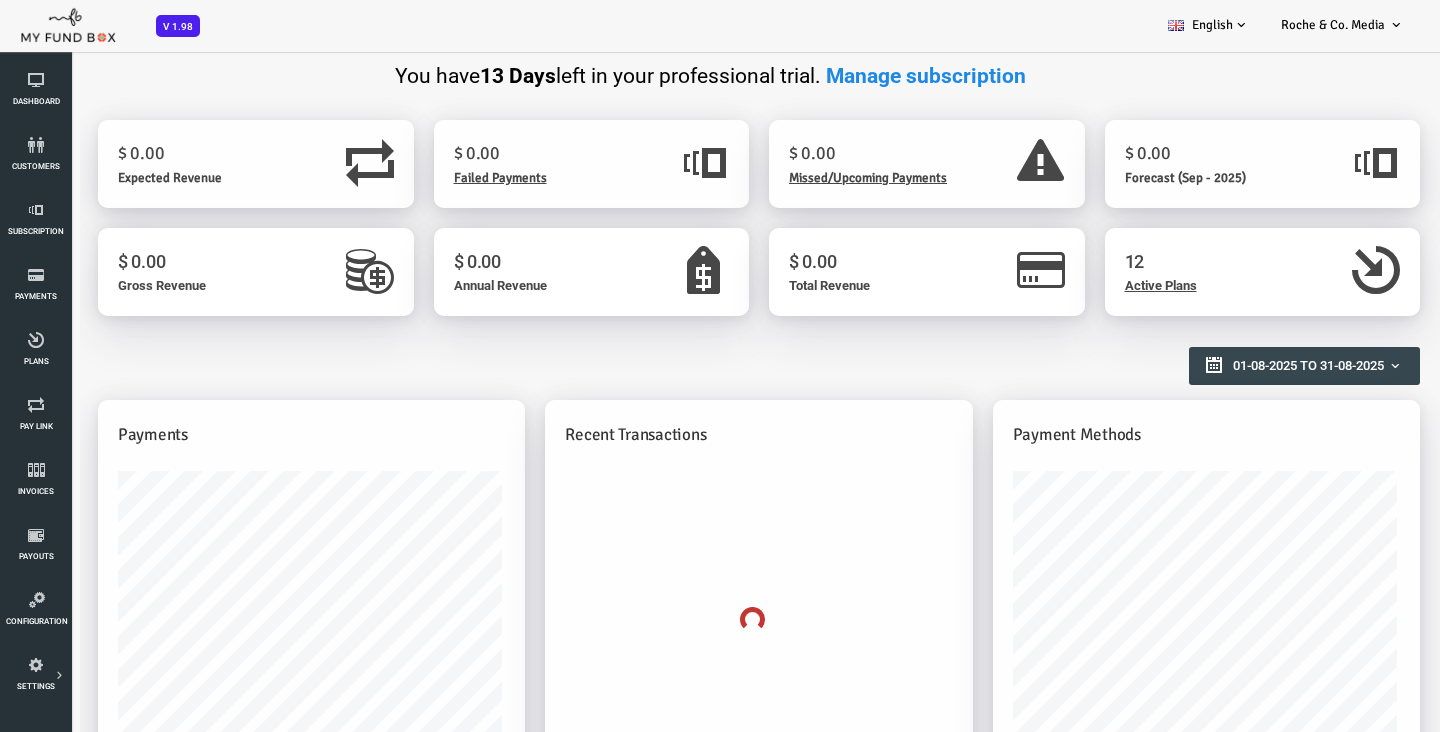scroll, scrollTop: 0, scrollLeft: 0, axis: both 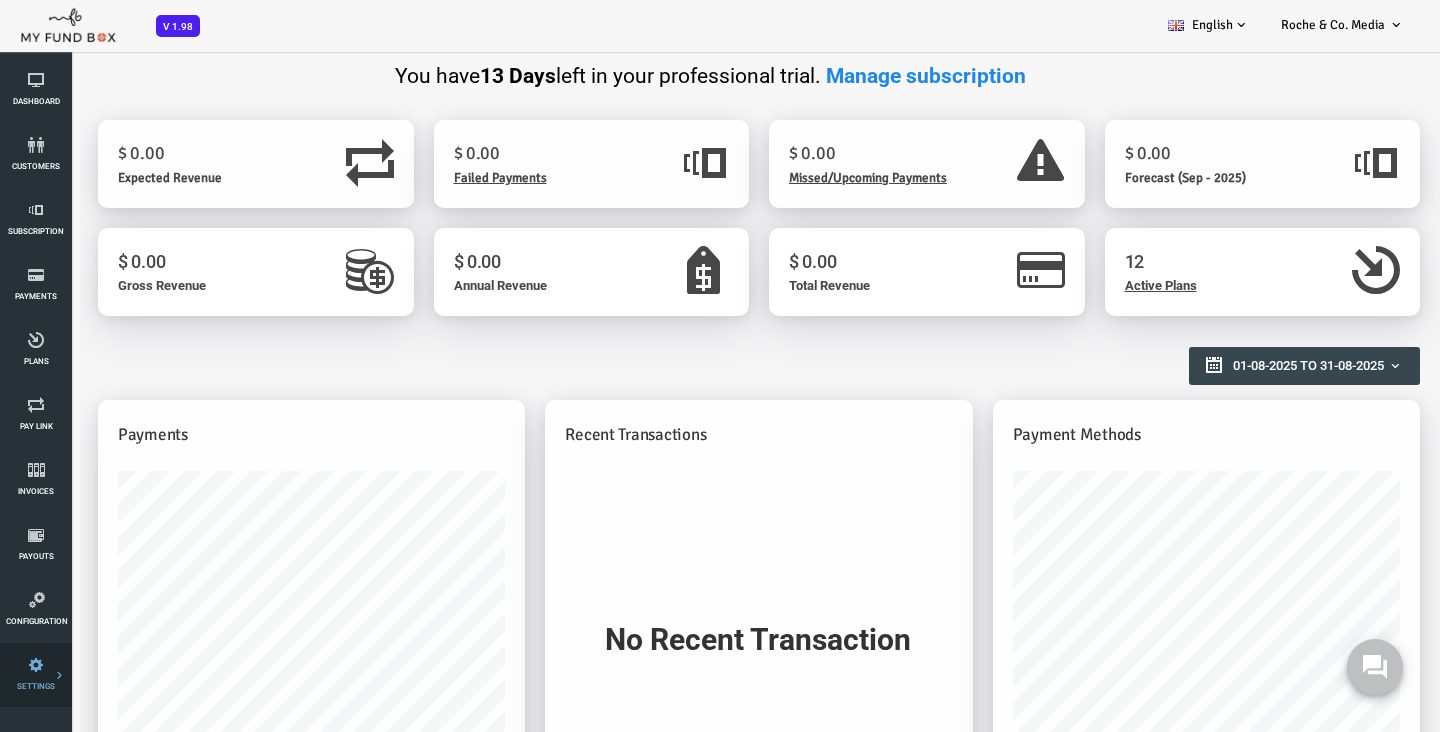 click on "Payment Gateway" at bounding box center (0, 0) 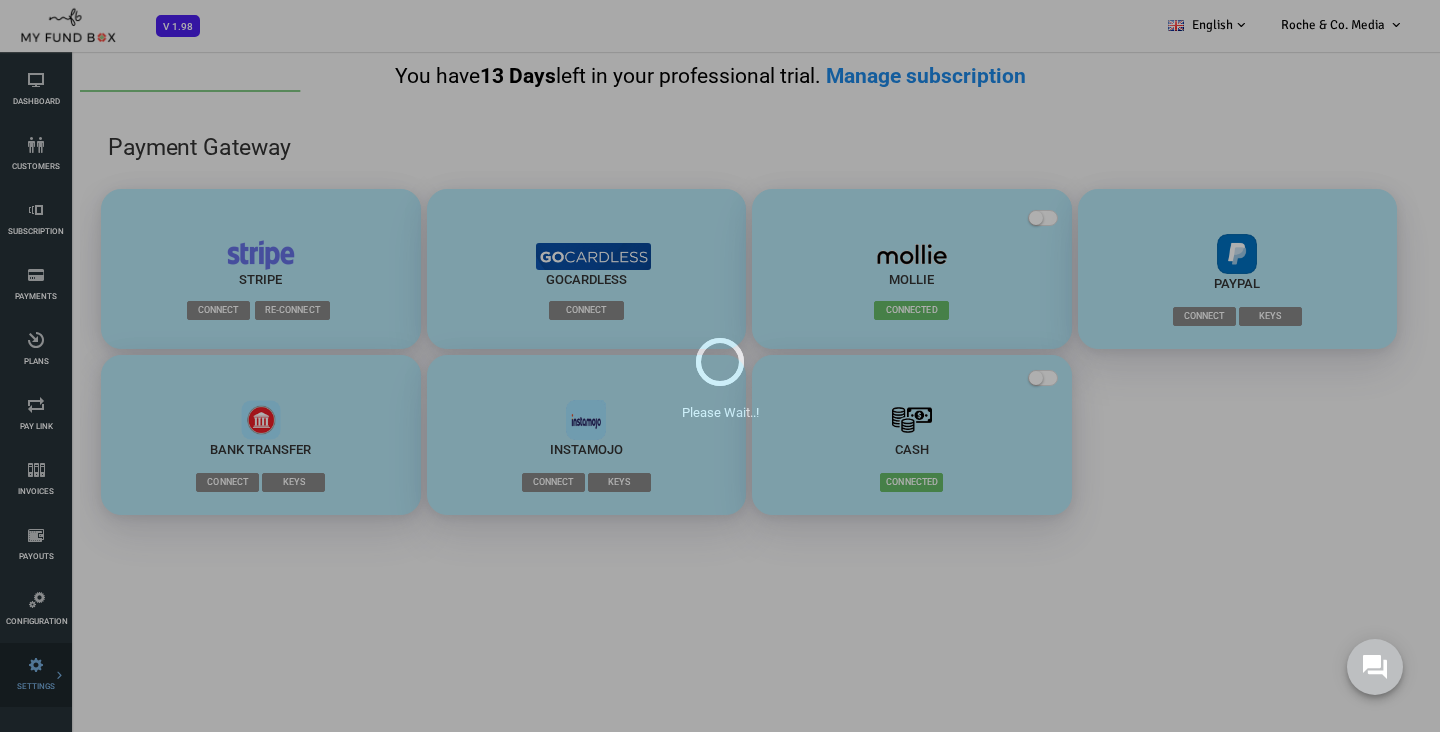 scroll, scrollTop: 0, scrollLeft: 0, axis: both 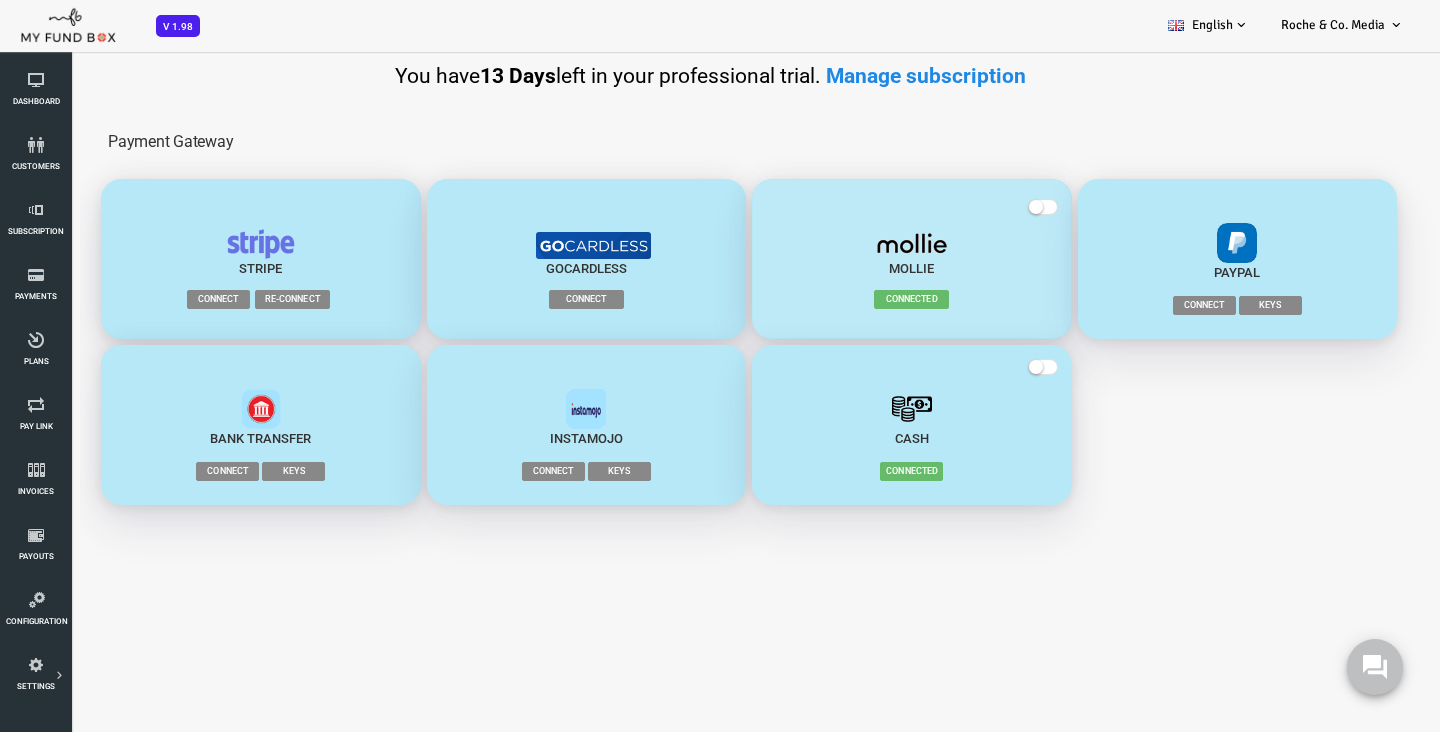 click at bounding box center [978, 207] 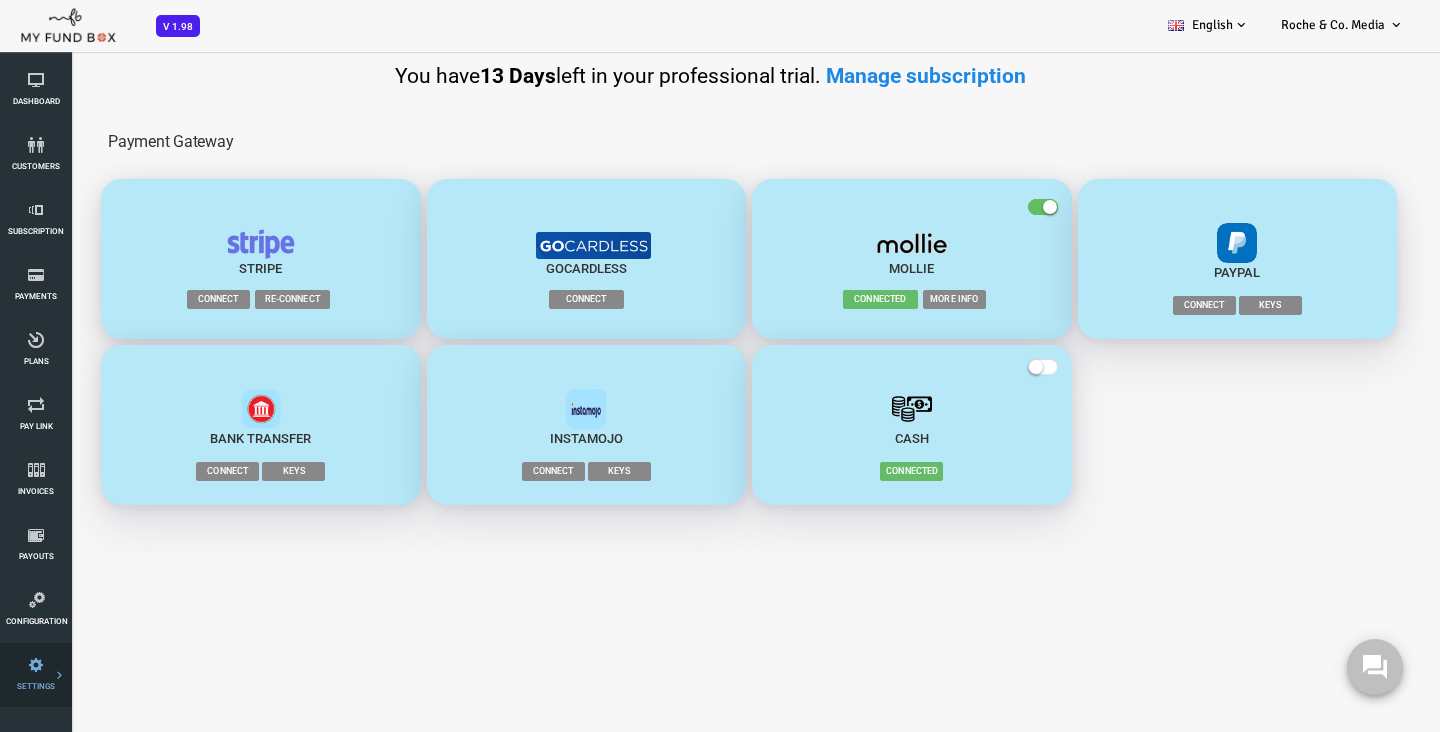 click on "SETTINGS" at bounding box center (0, 0) 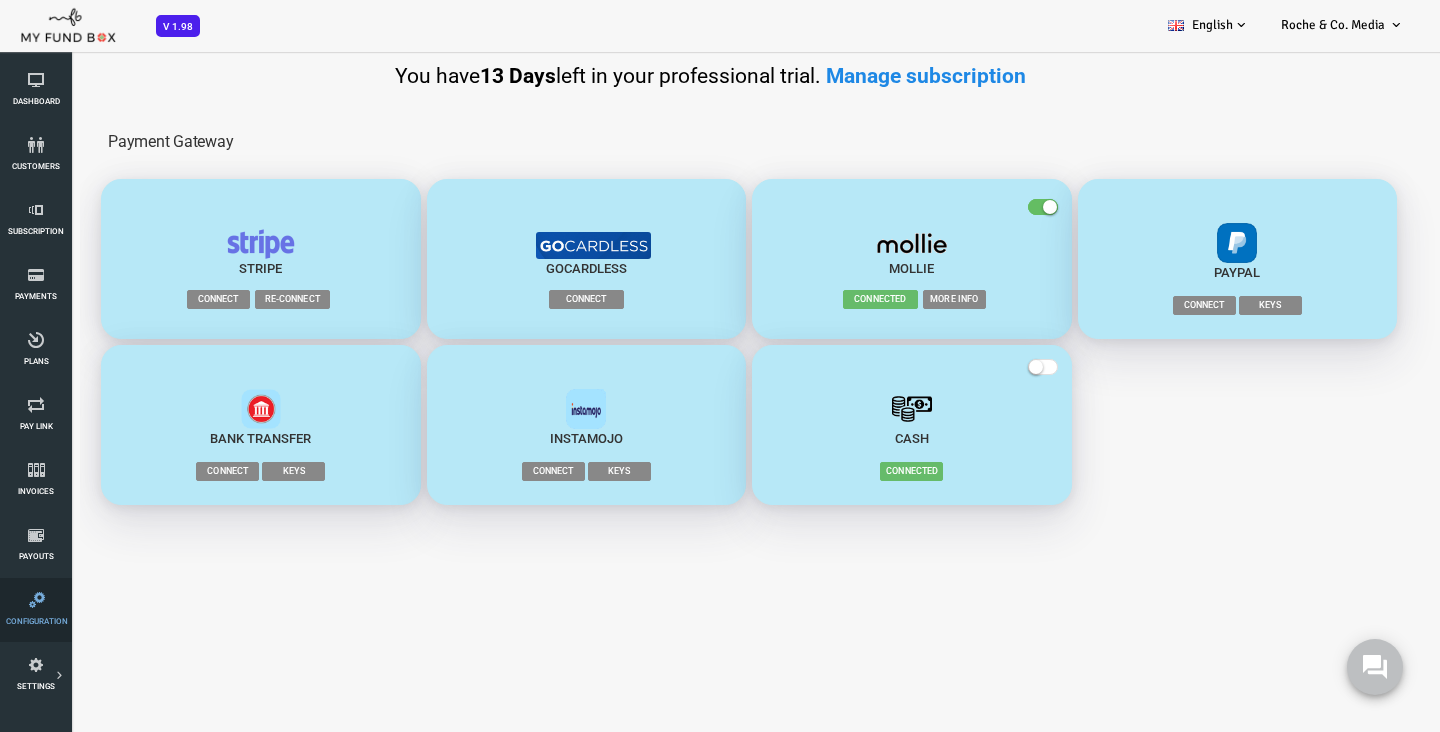 click on "Configuration" at bounding box center [36, 610] 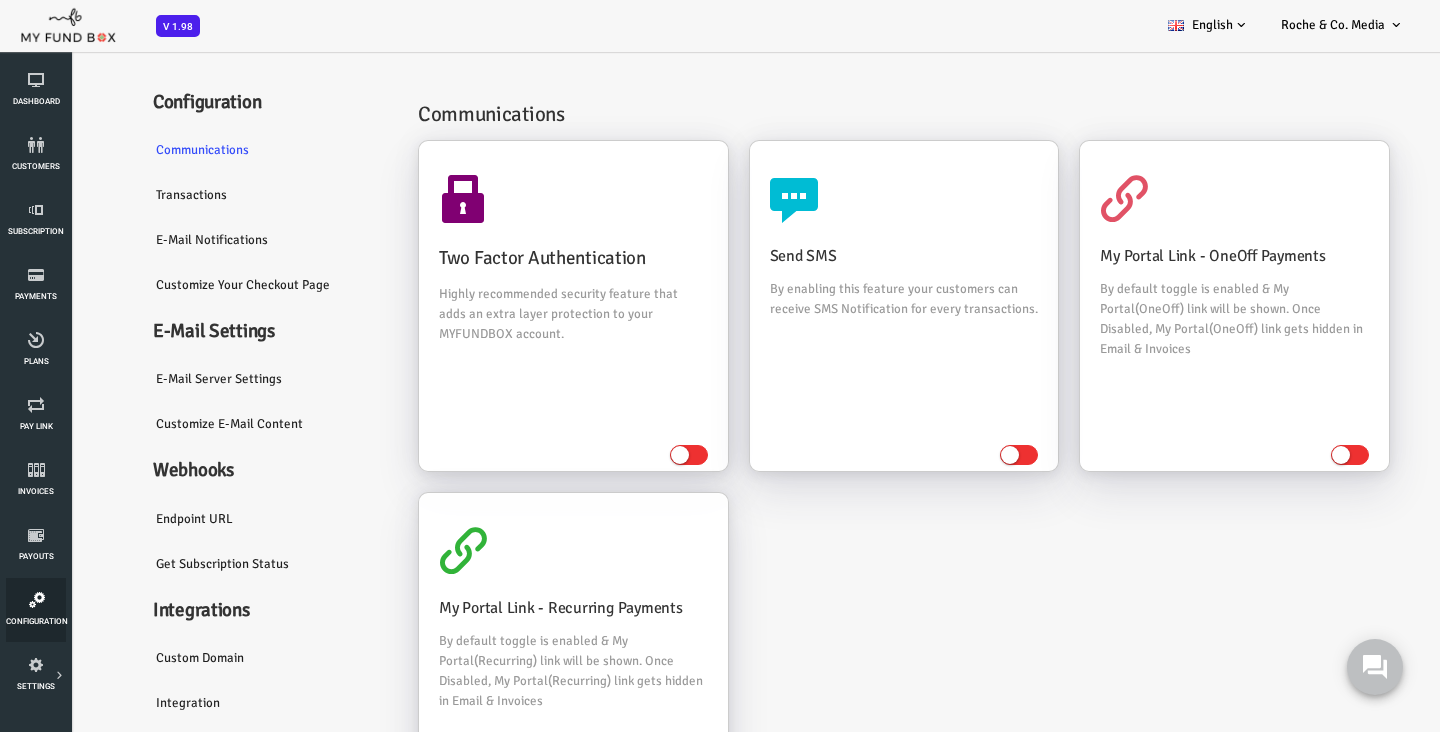 scroll, scrollTop: 50, scrollLeft: 0, axis: vertical 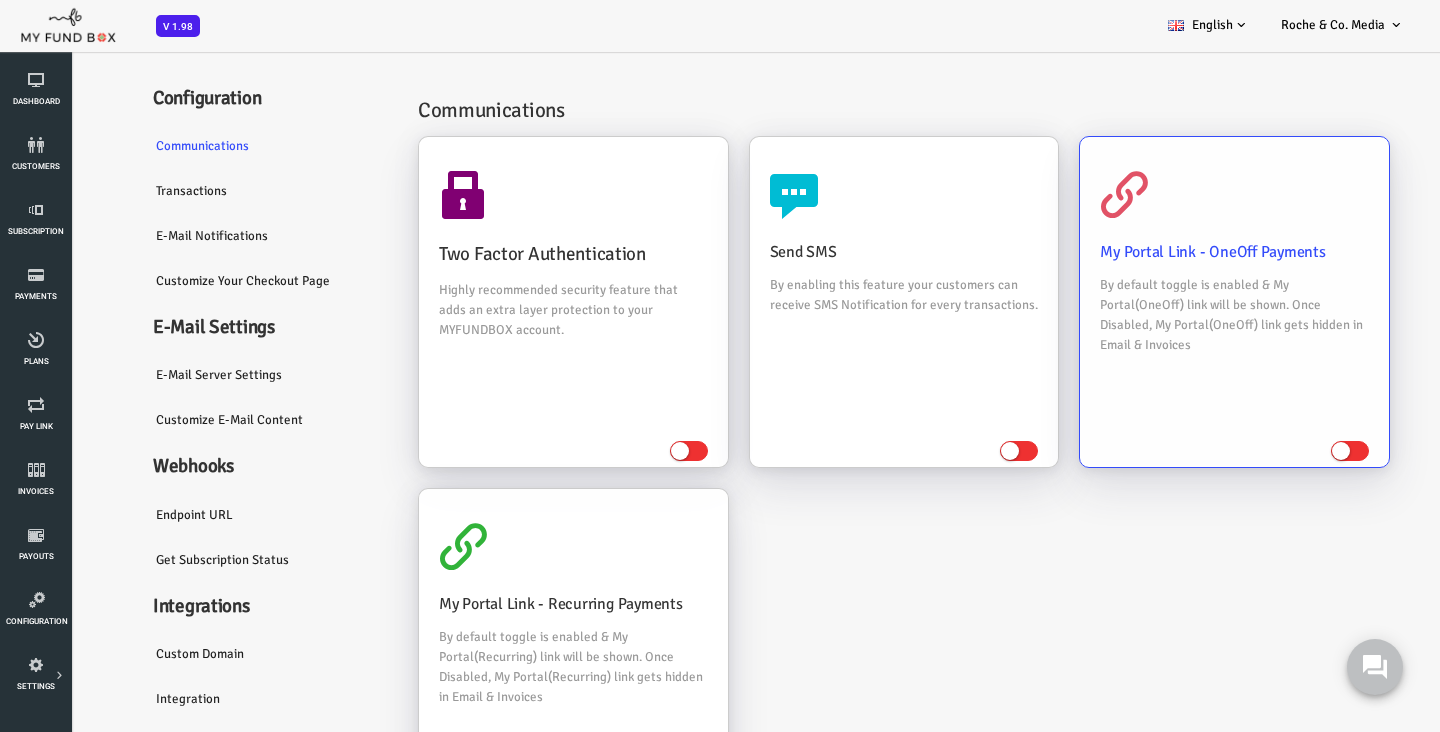 click at bounding box center (1292, 451) 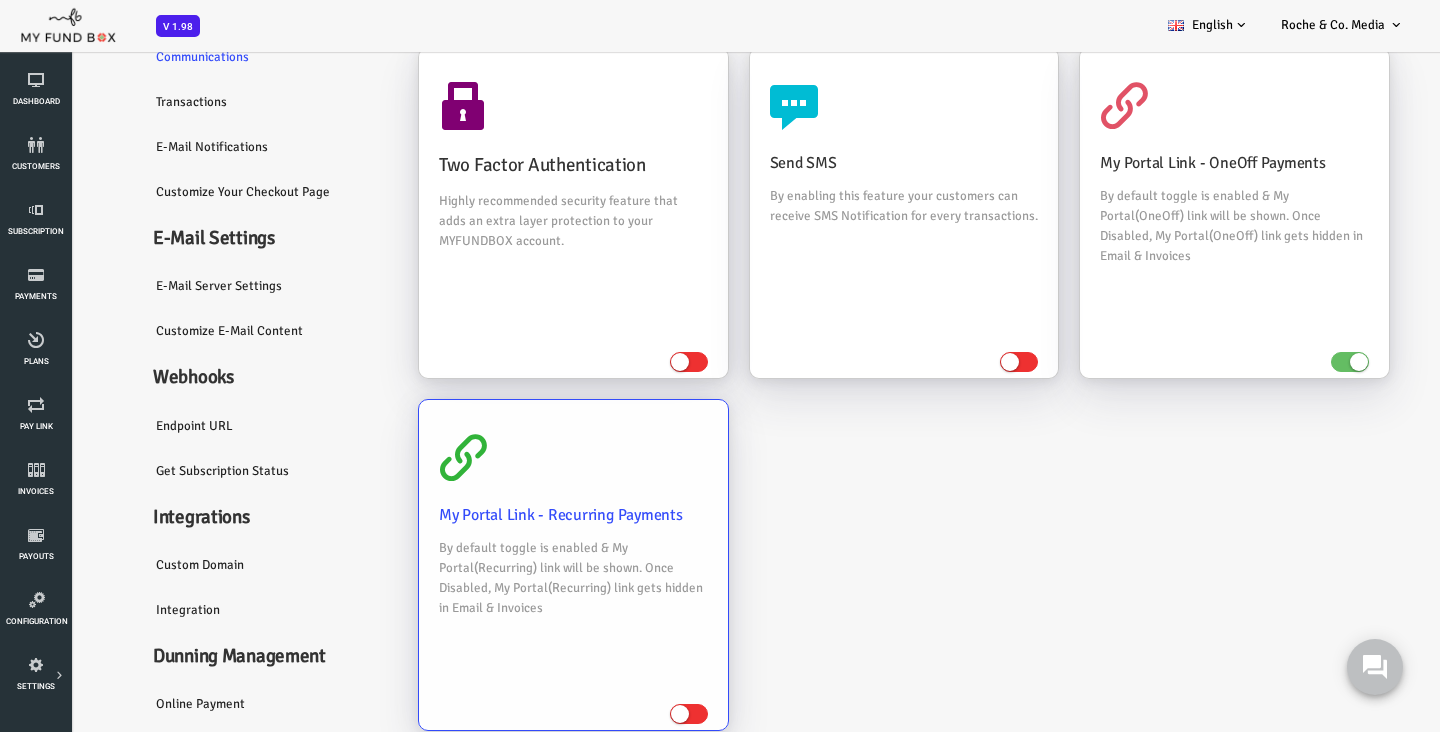 scroll, scrollTop: 224, scrollLeft: 0, axis: vertical 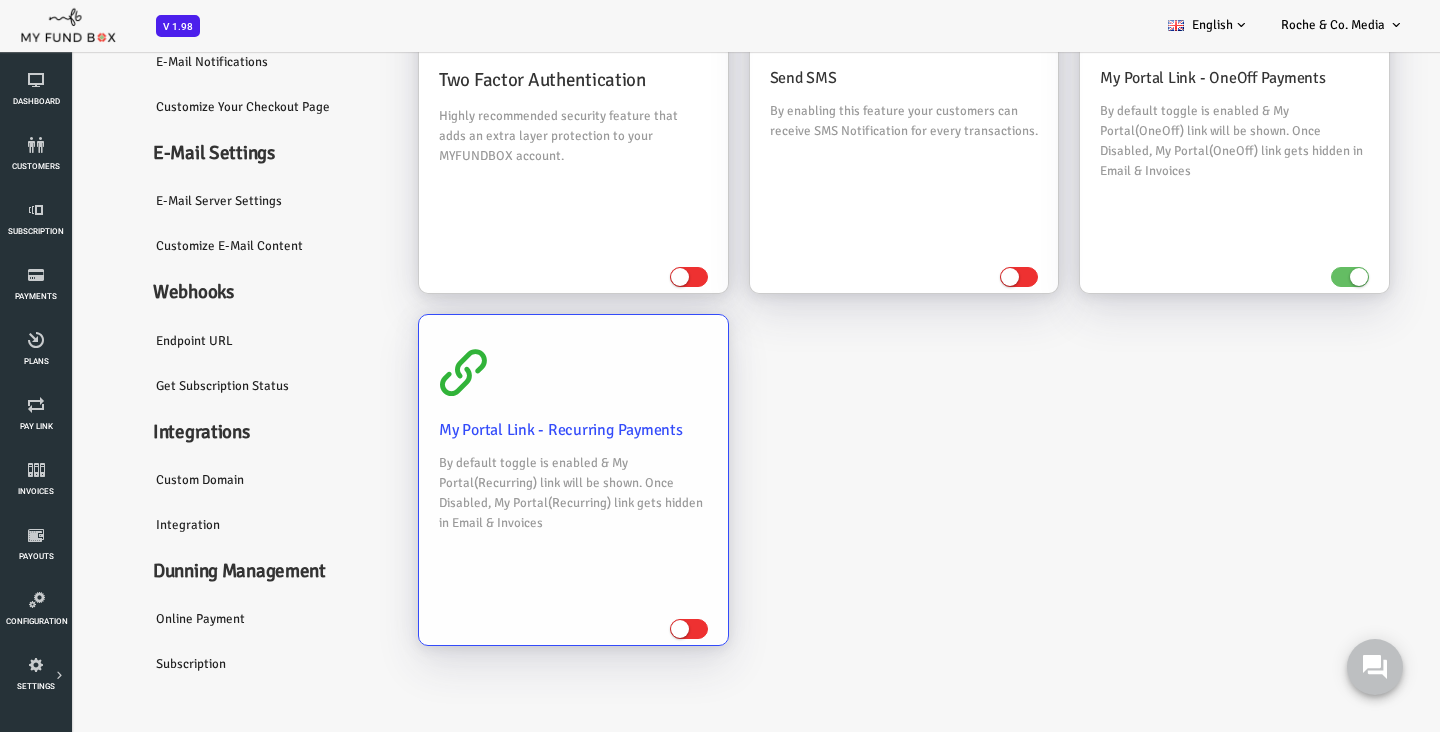 click at bounding box center (622, 630) 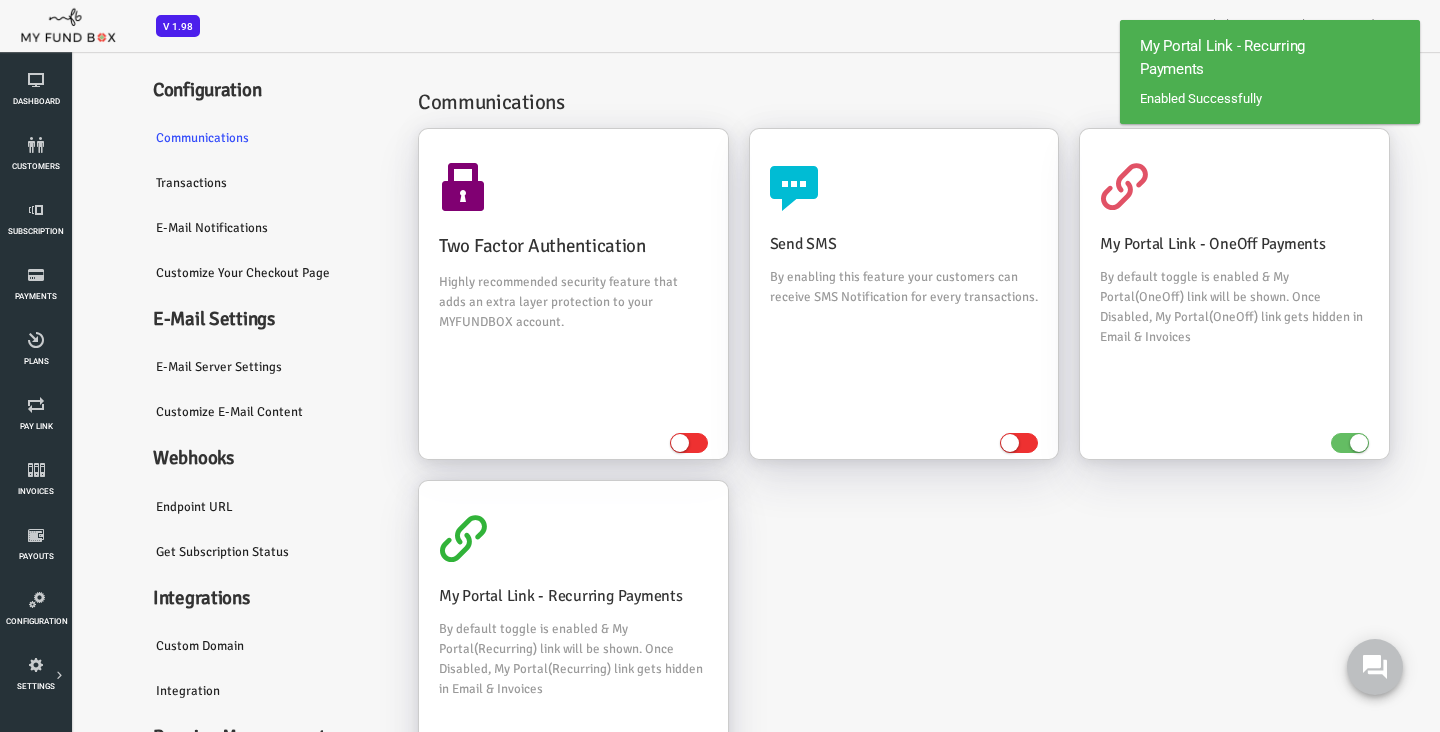scroll, scrollTop: 66, scrollLeft: 0, axis: vertical 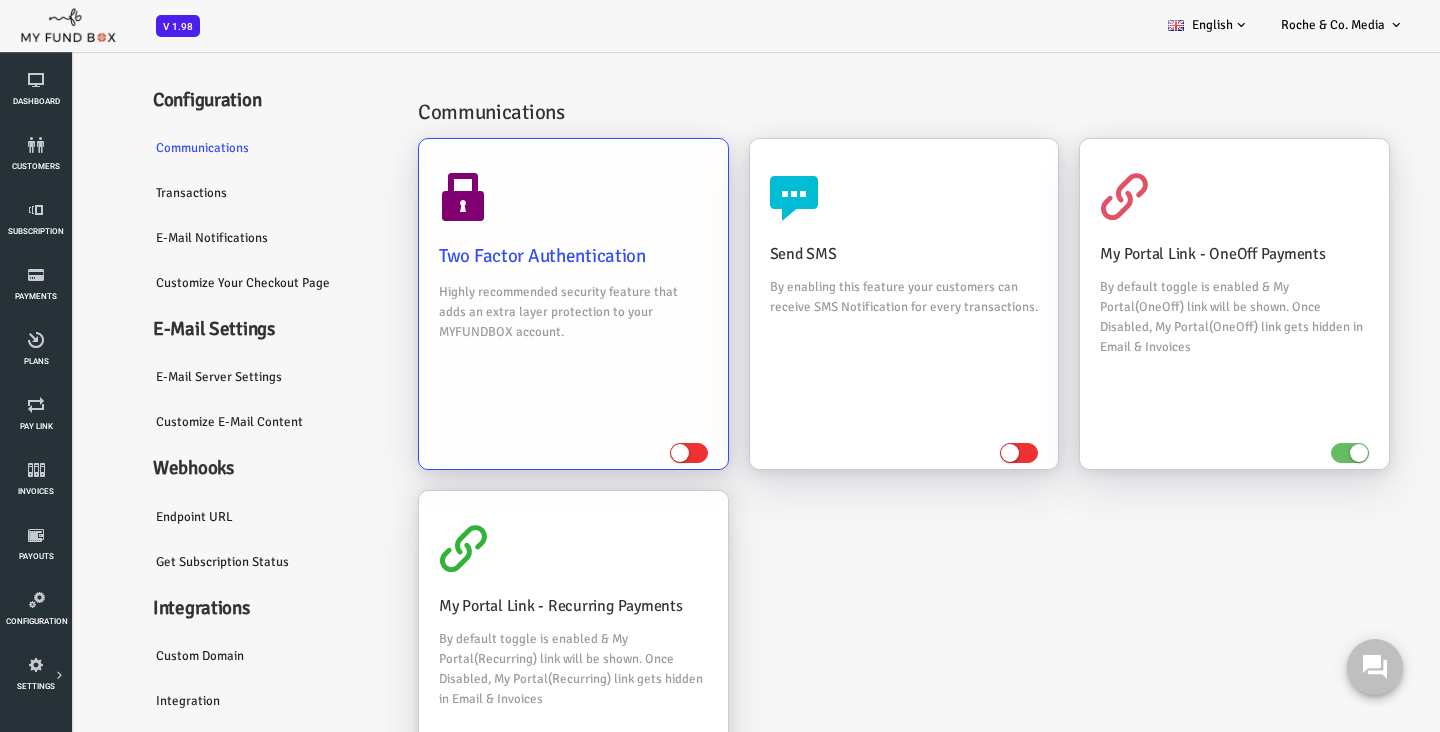 click at bounding box center [631, 453] 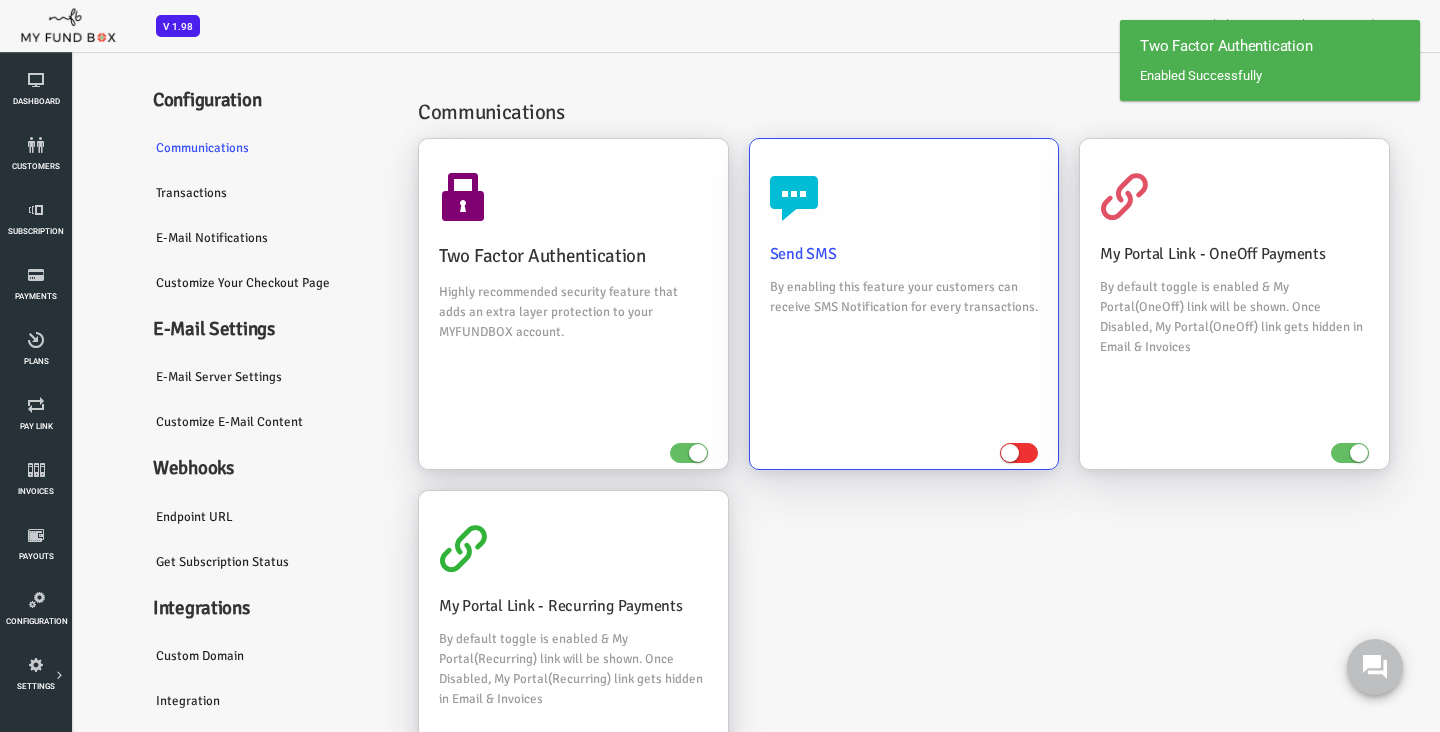 click at bounding box center [961, 453] 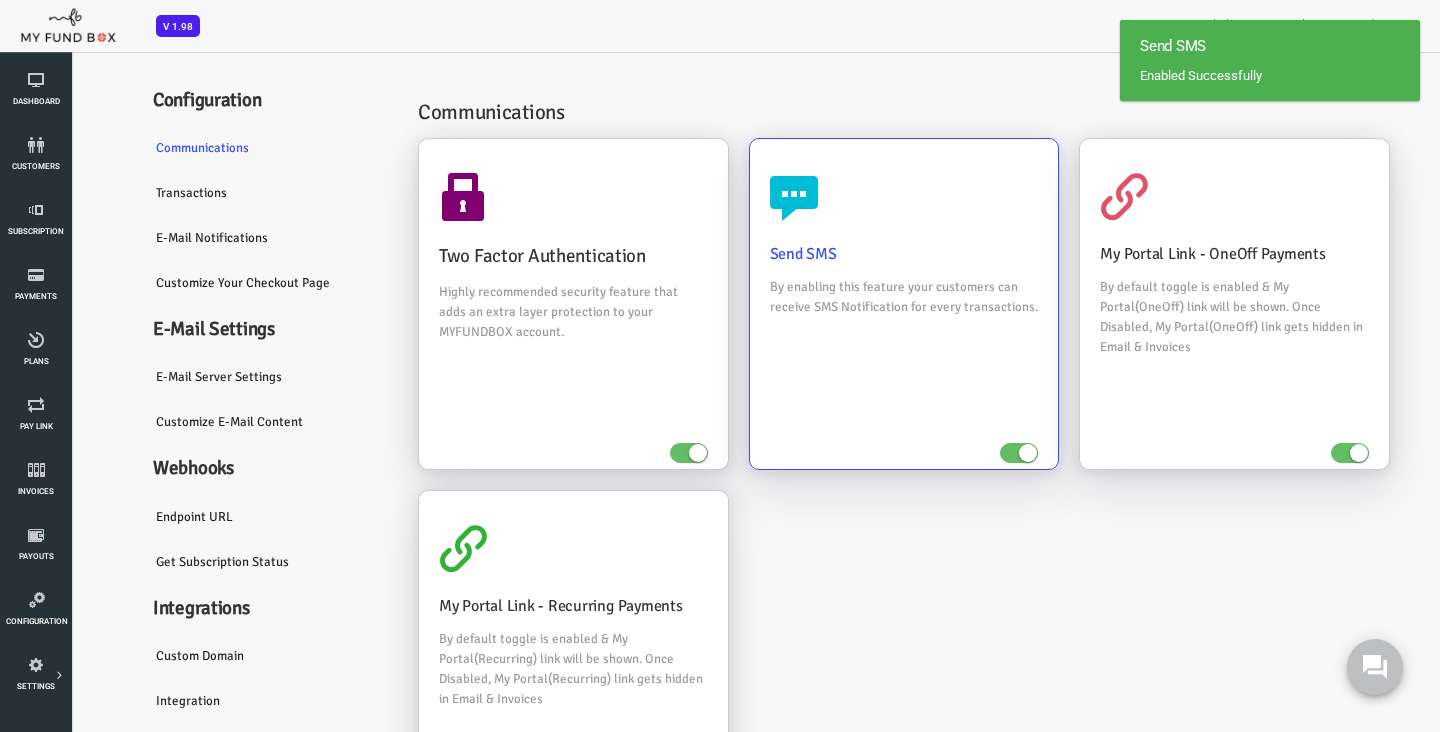 click at bounding box center [970, 453] 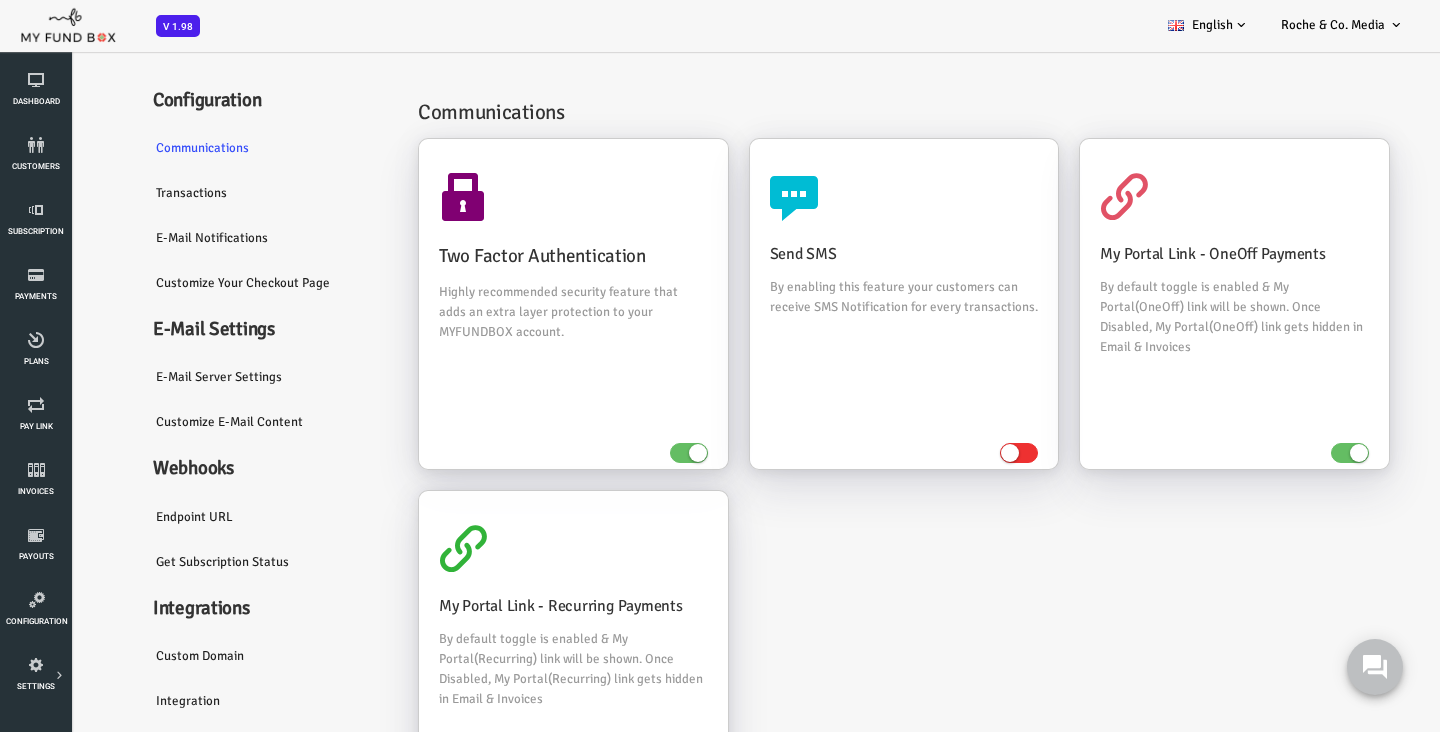 scroll, scrollTop: 18, scrollLeft: 0, axis: vertical 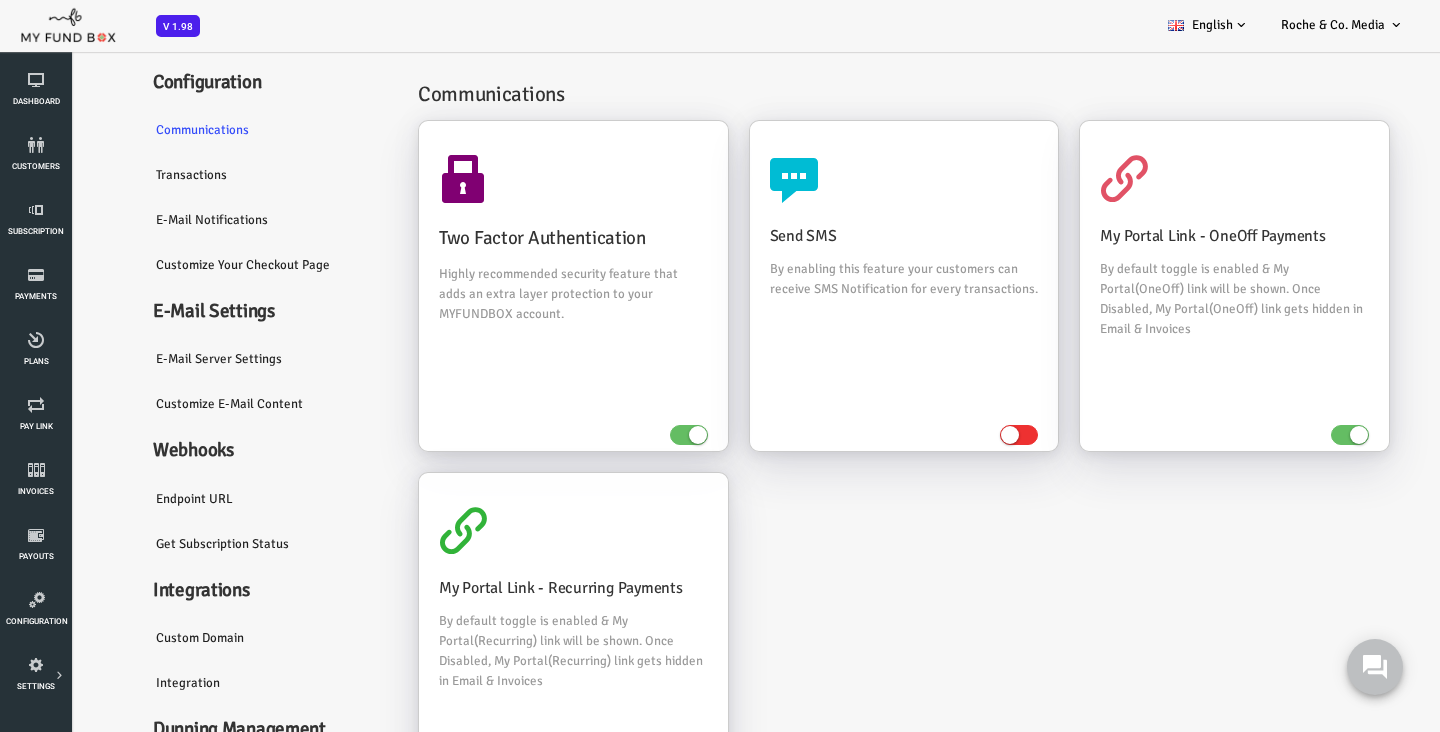 click on "Transactions" at bounding box center (210, 175) 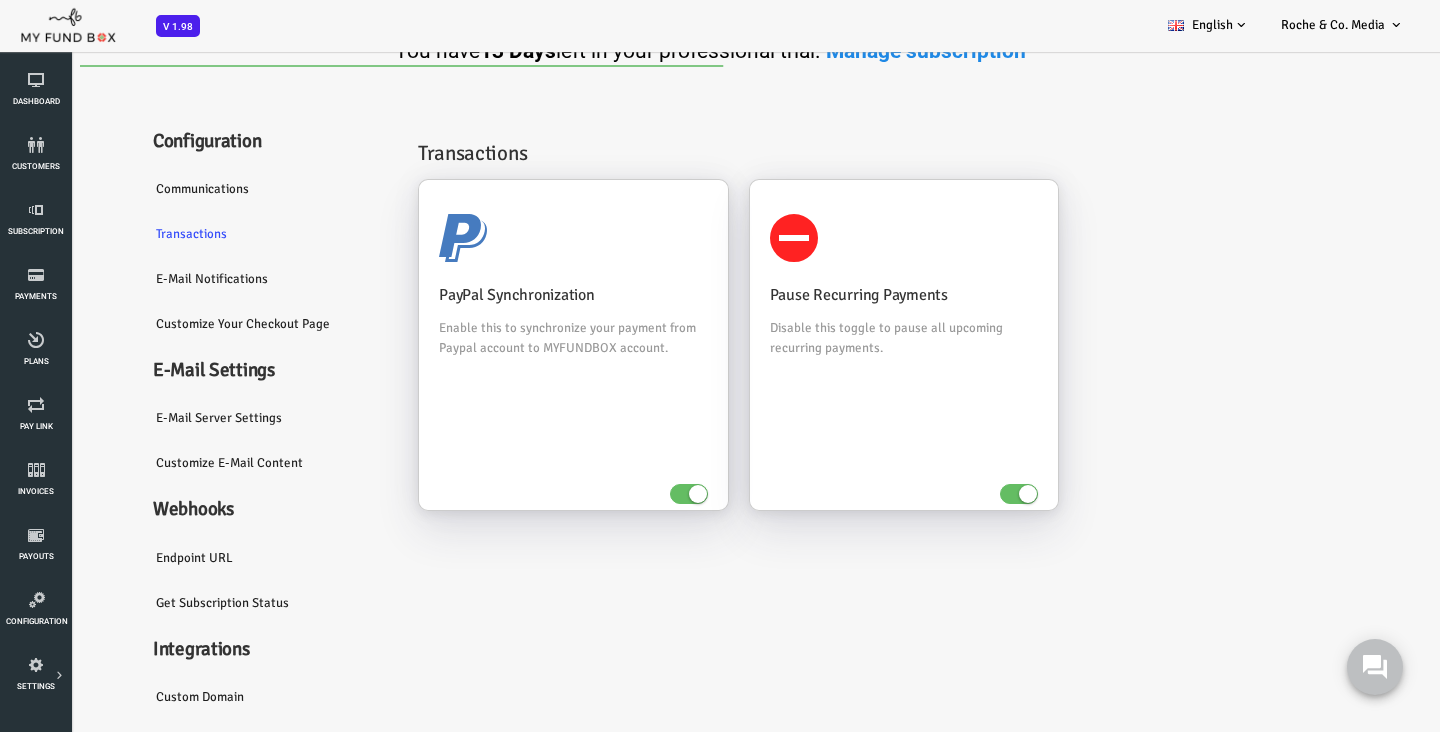 scroll, scrollTop: 0, scrollLeft: 0, axis: both 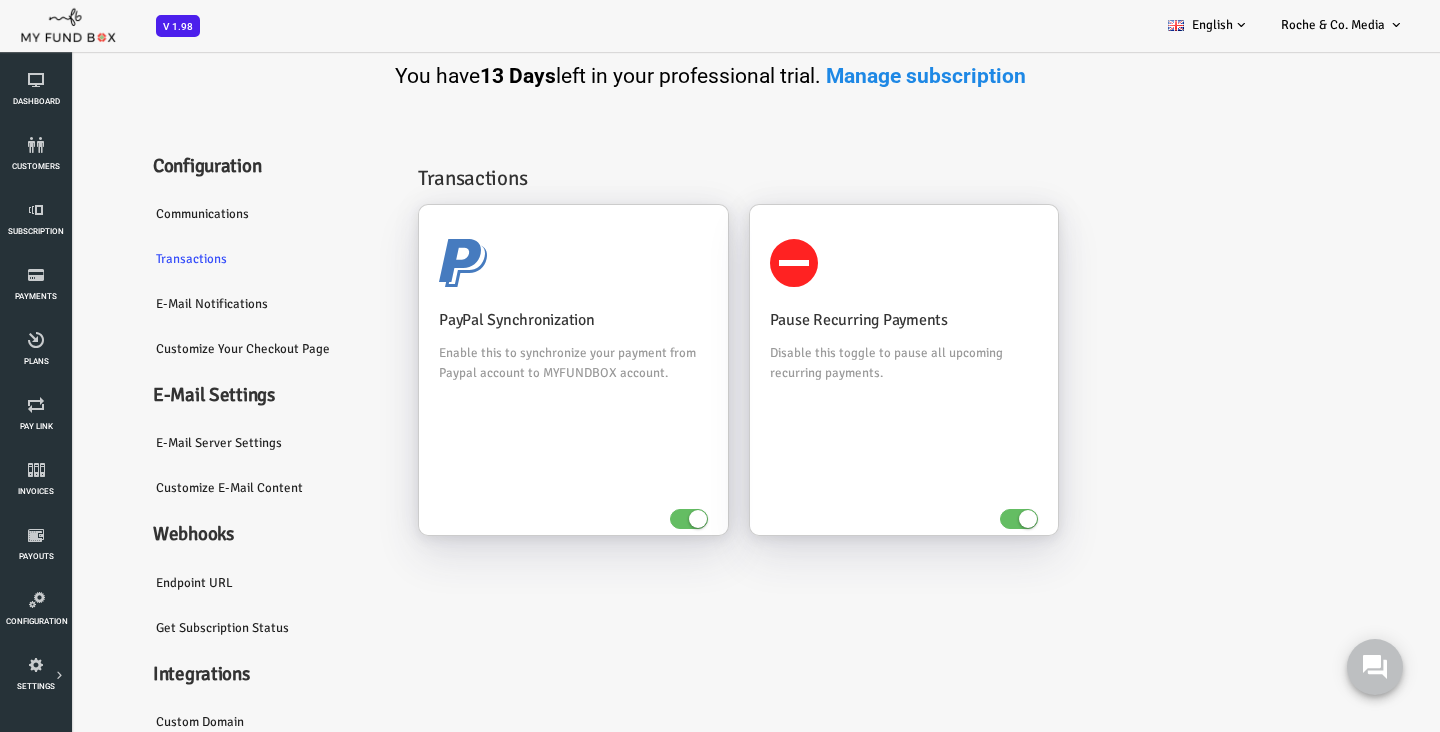 click on "E-Mail Notifications" at bounding box center (210, 304) 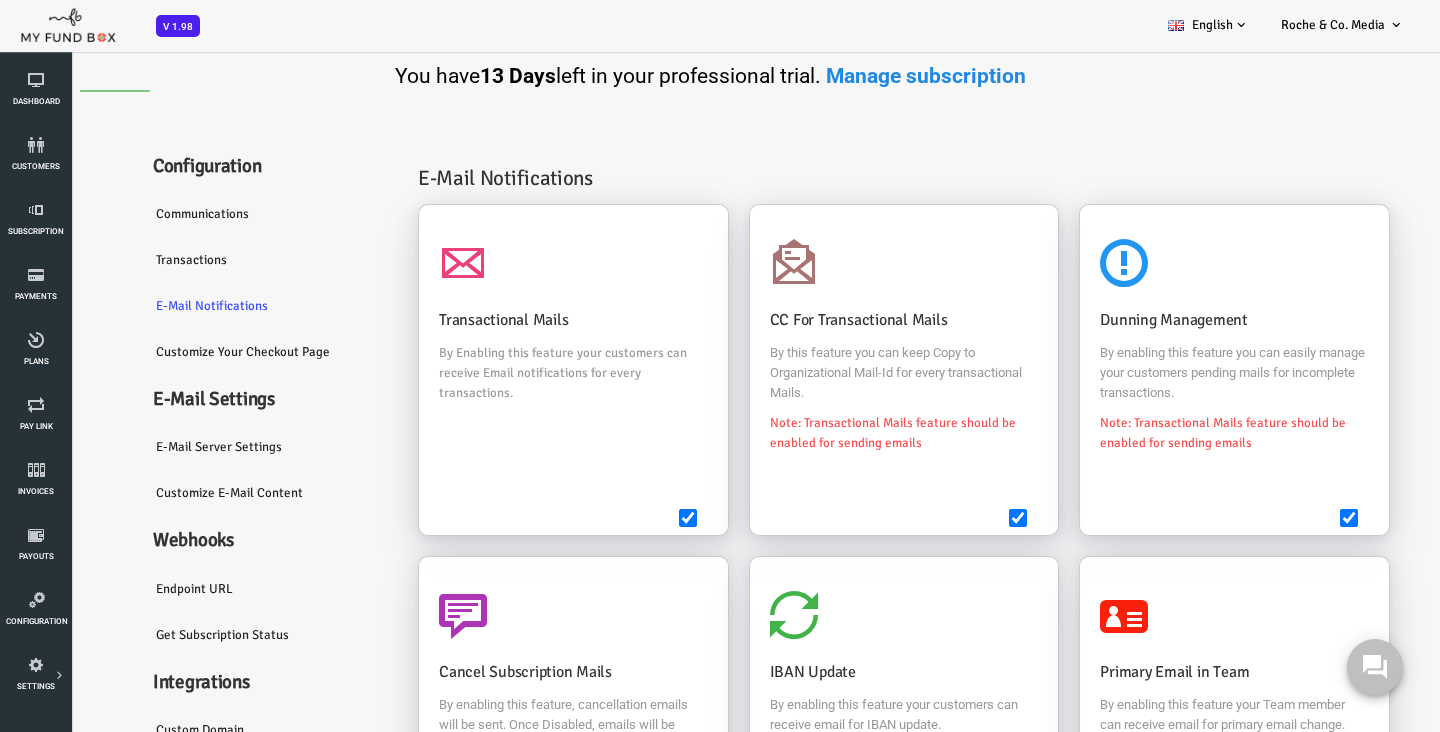 scroll, scrollTop: 0, scrollLeft: 0, axis: both 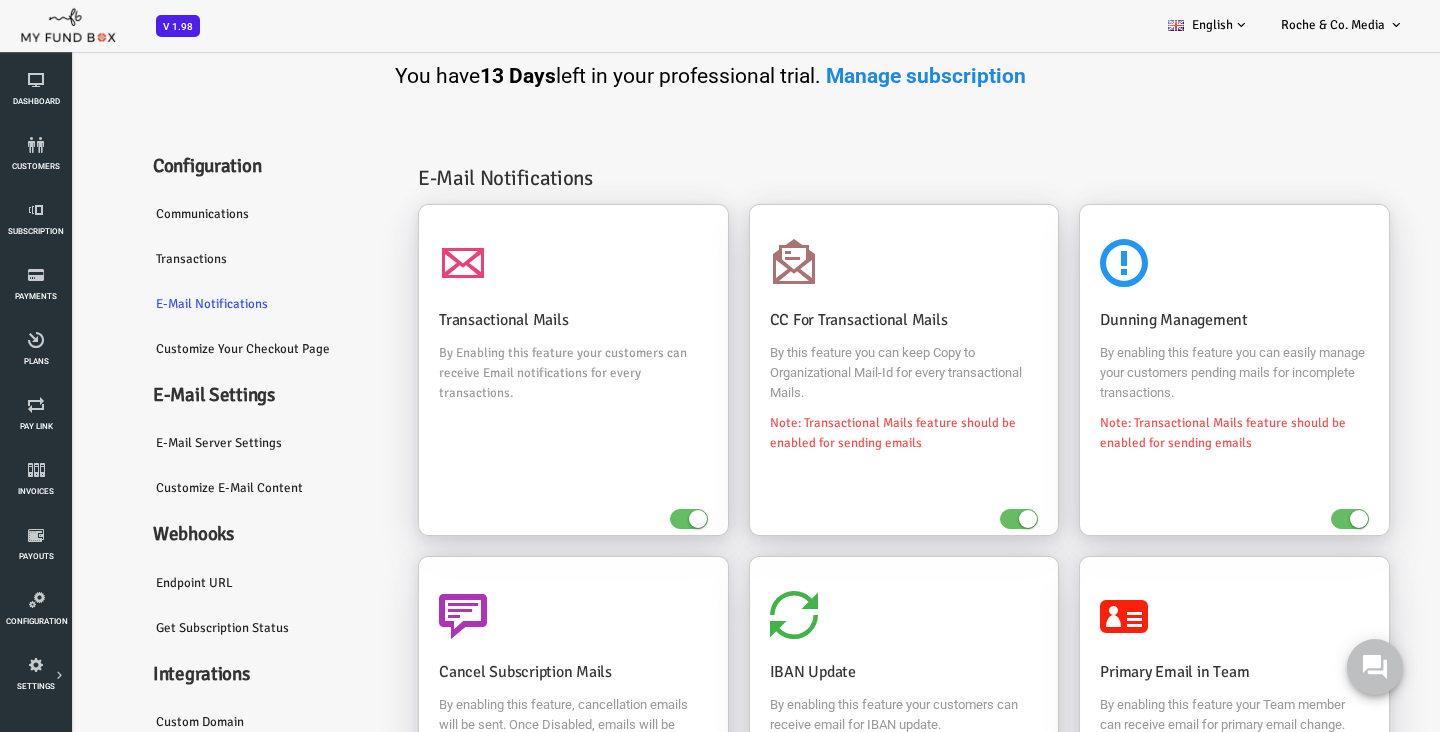 click on "Customize Your Checkout Page" at bounding box center (210, 349) 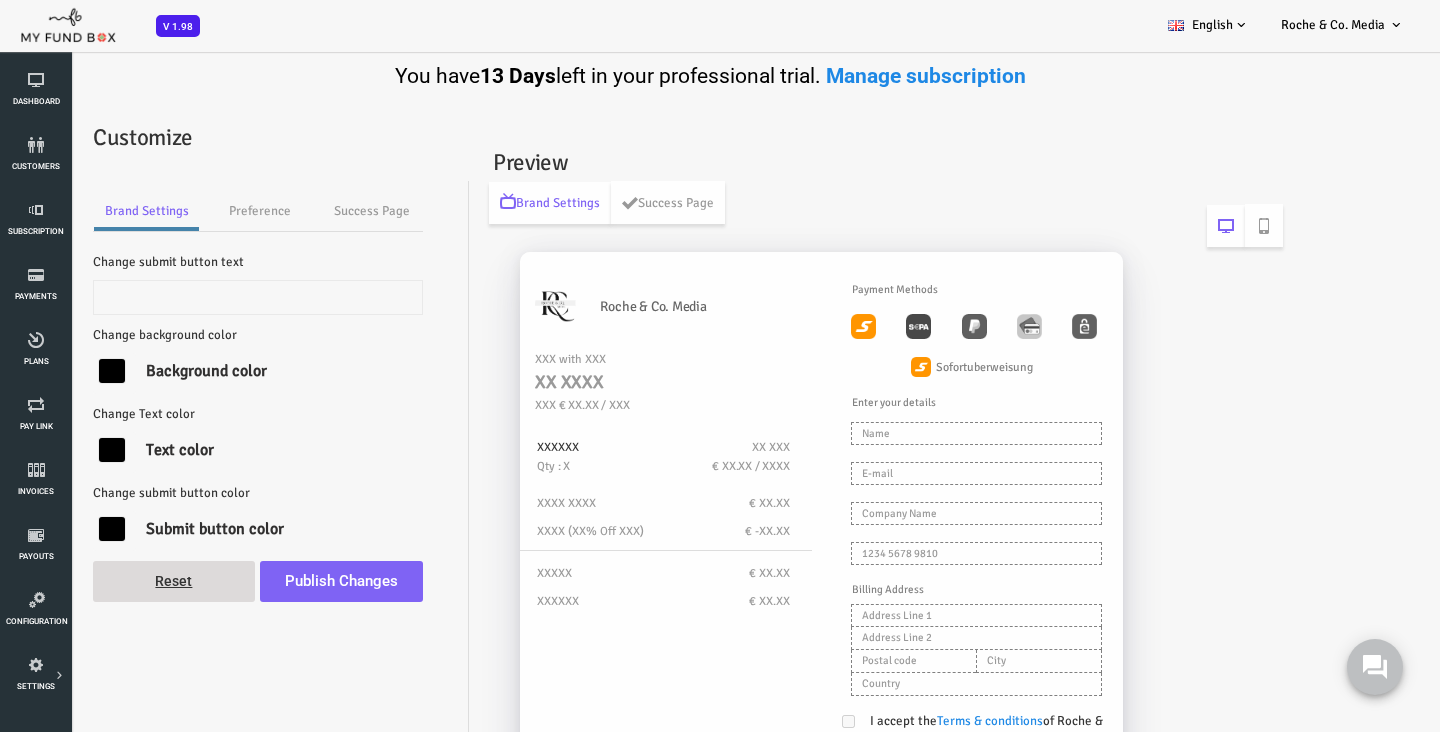 scroll, scrollTop: 0, scrollLeft: 0, axis: both 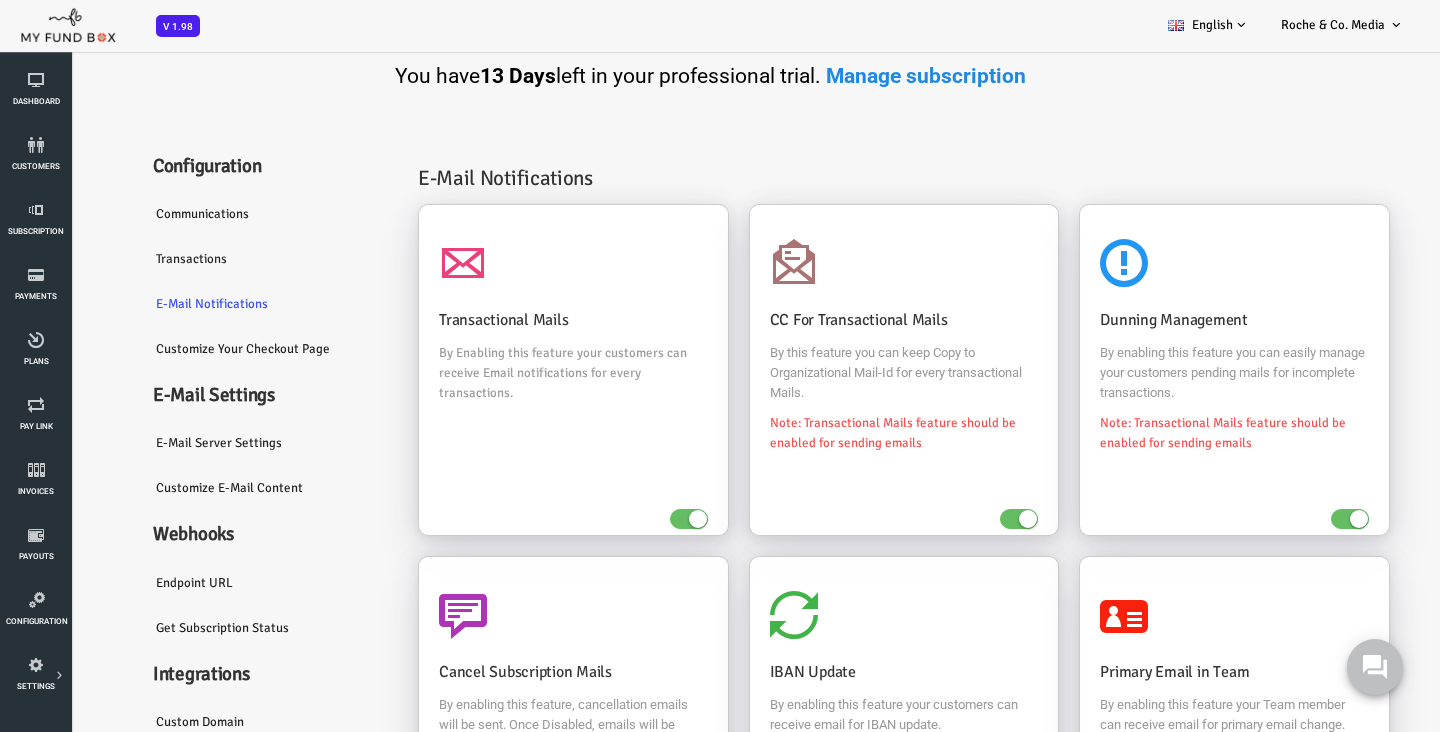 click on "E-Mail server settings" at bounding box center (210, 443) 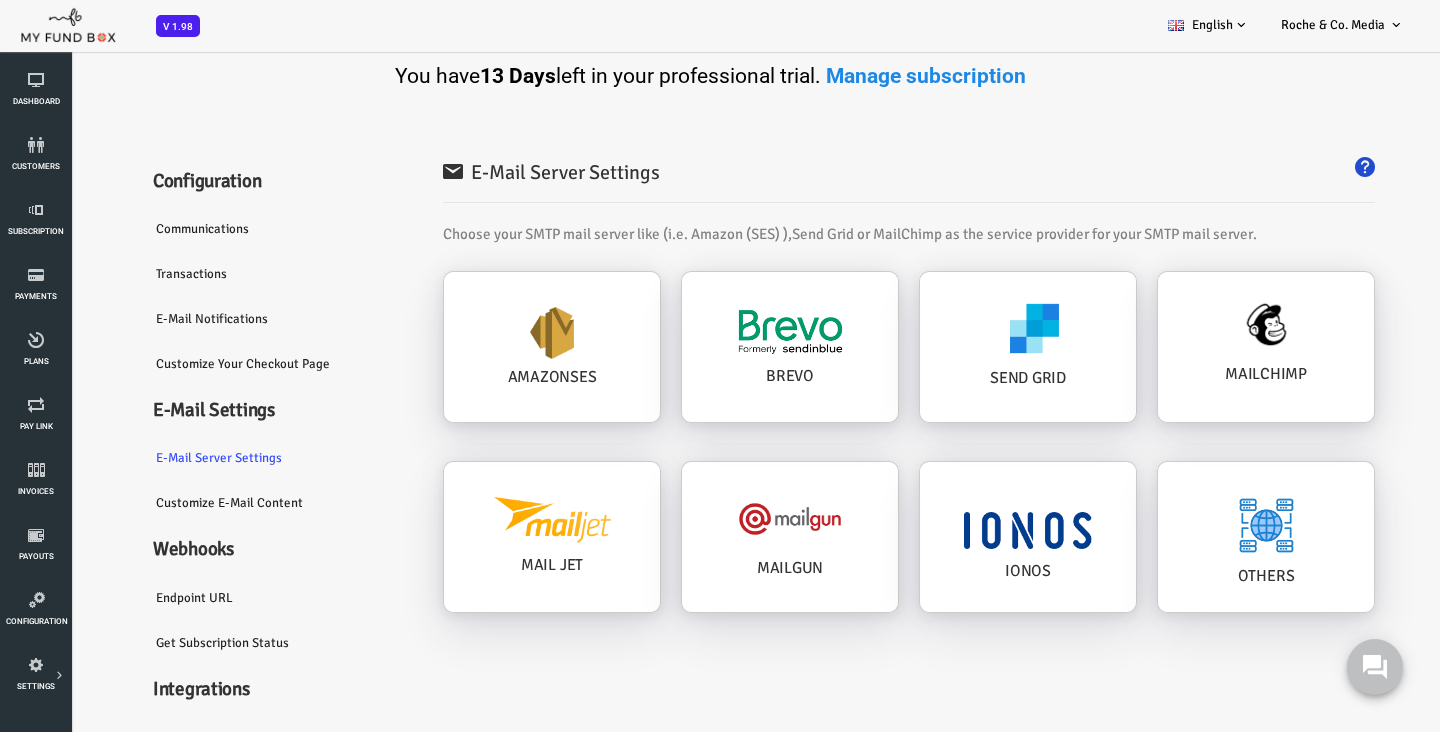 click on "Customize E-Mail Content" at bounding box center [210, 503] 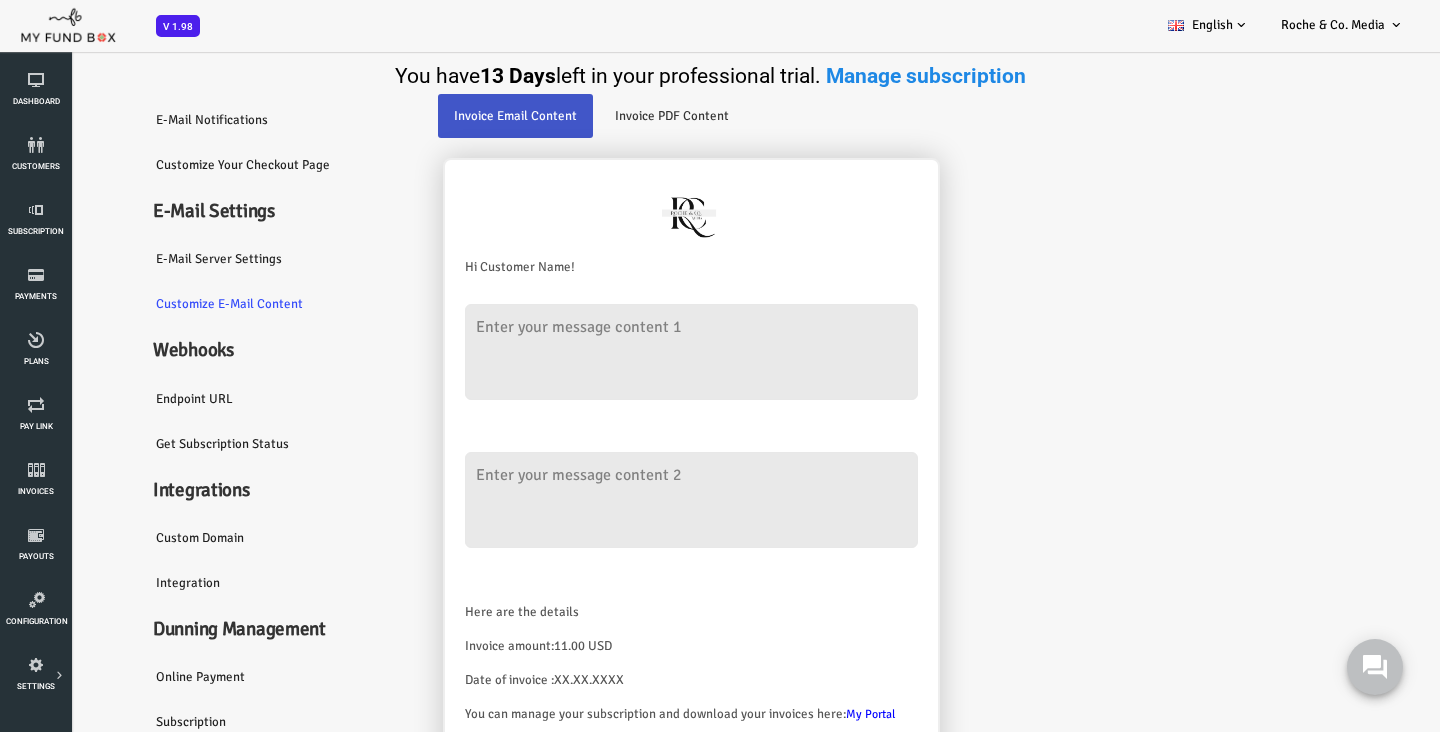 scroll, scrollTop: 201, scrollLeft: 0, axis: vertical 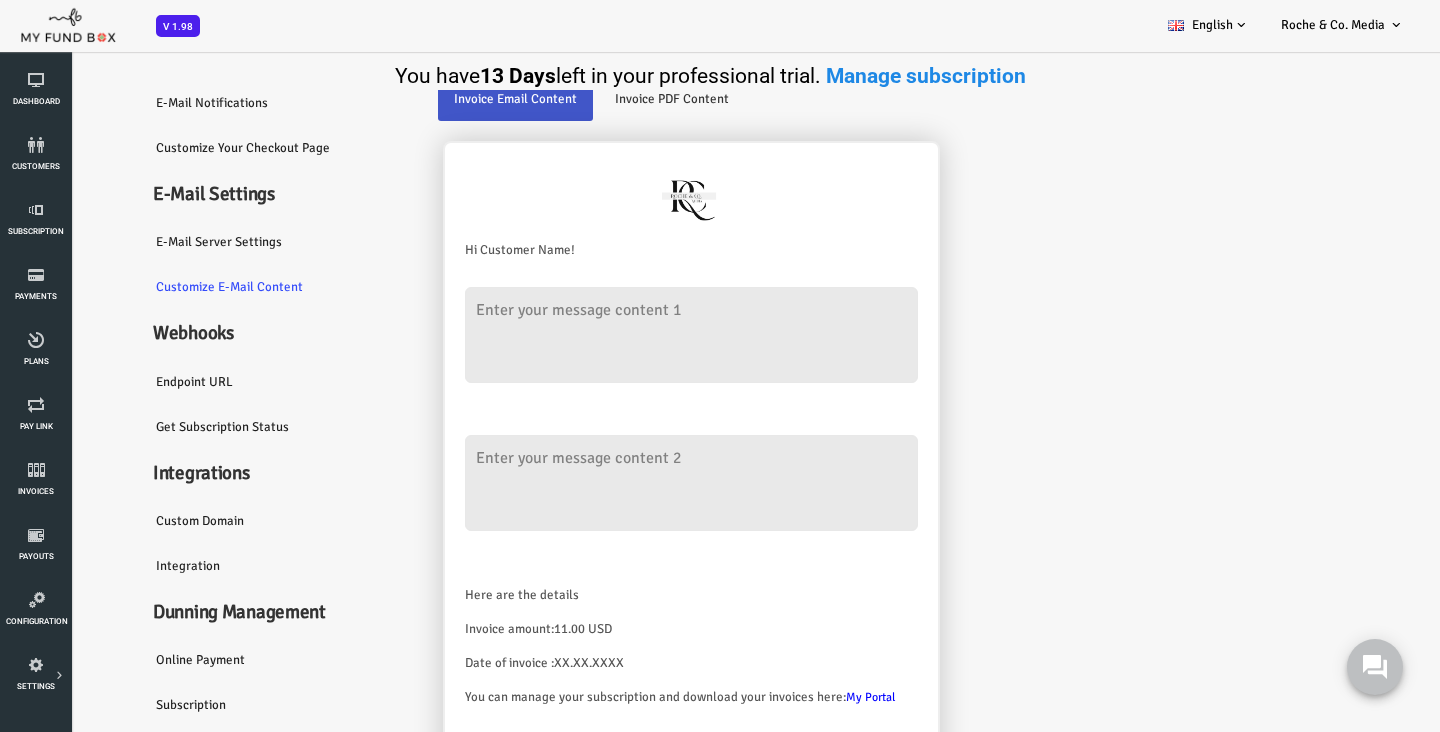 click on "Endpoint URL" at bounding box center [210, 382] 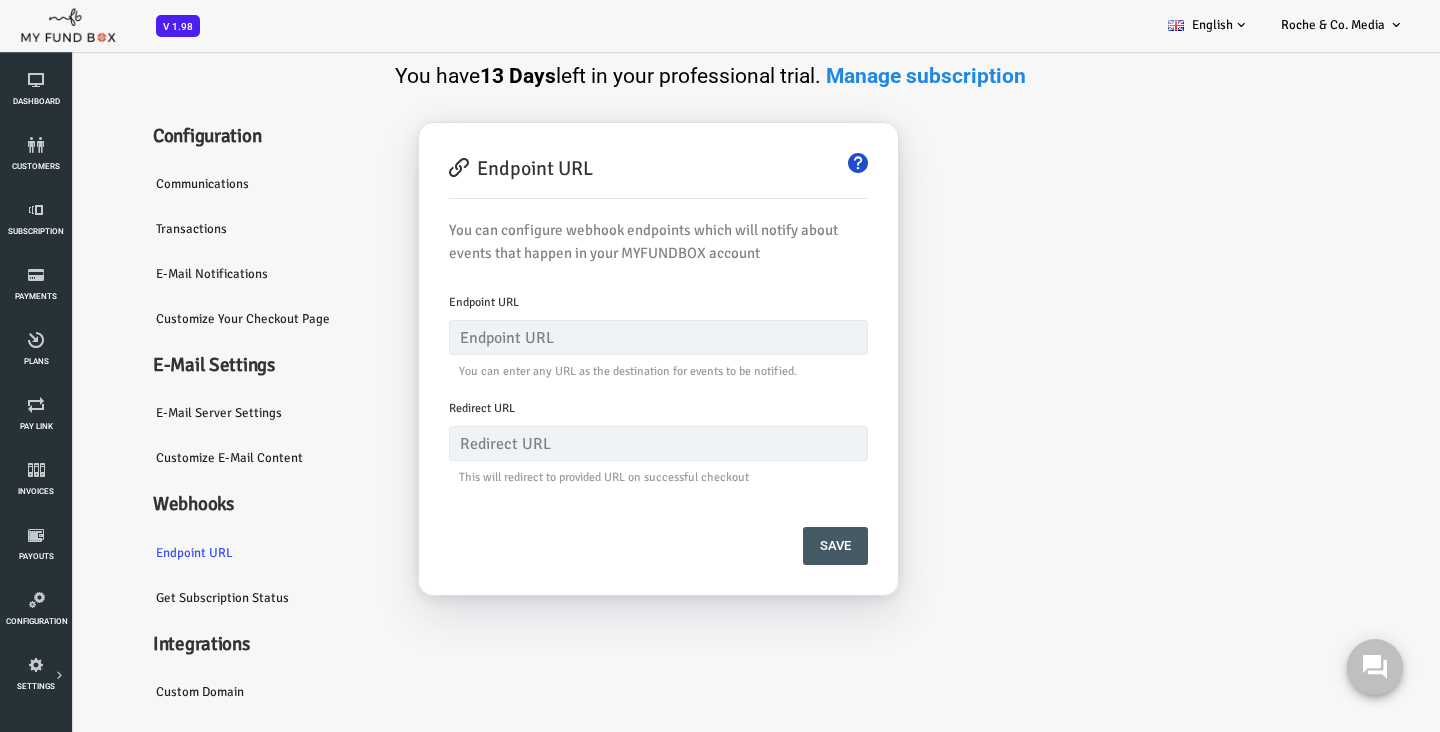 scroll, scrollTop: 30, scrollLeft: 0, axis: vertical 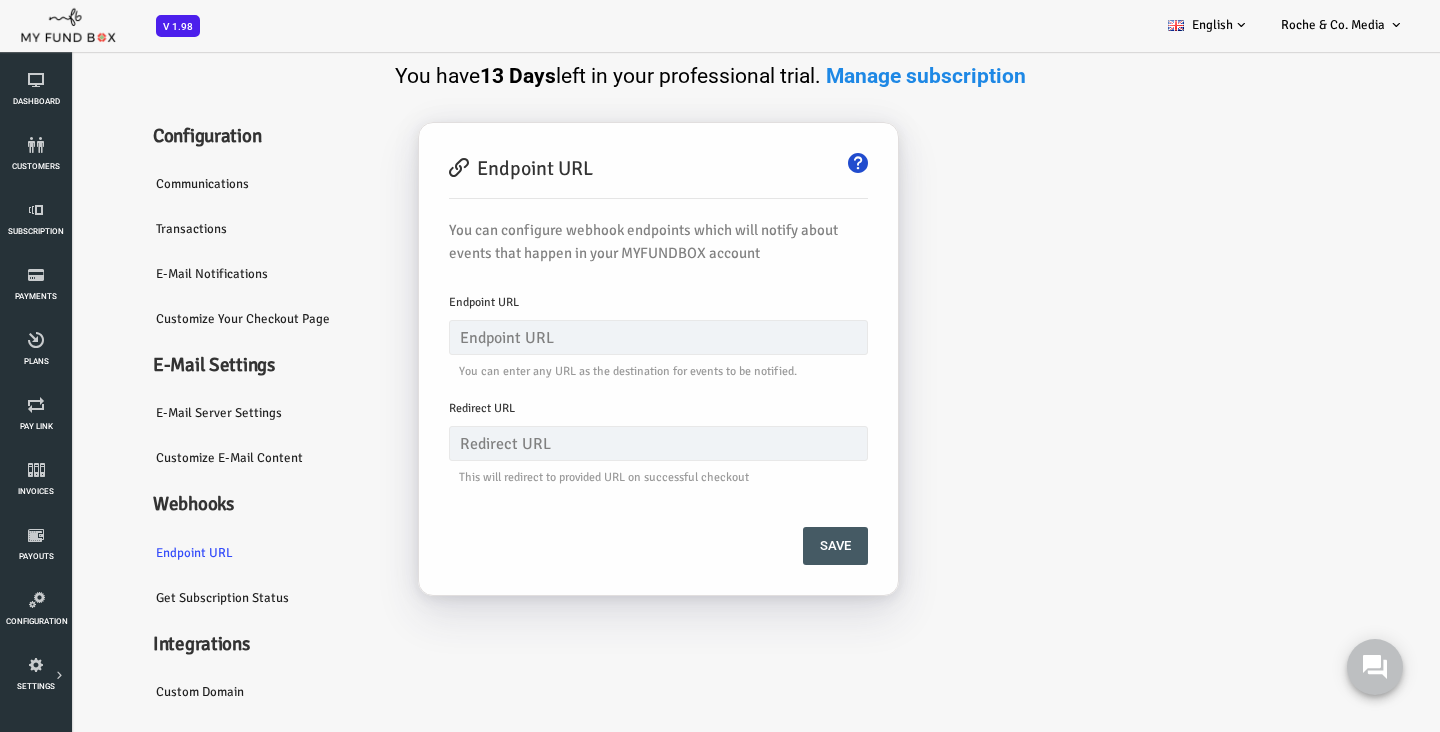 click on "E-Mail server settings" at bounding box center [210, 413] 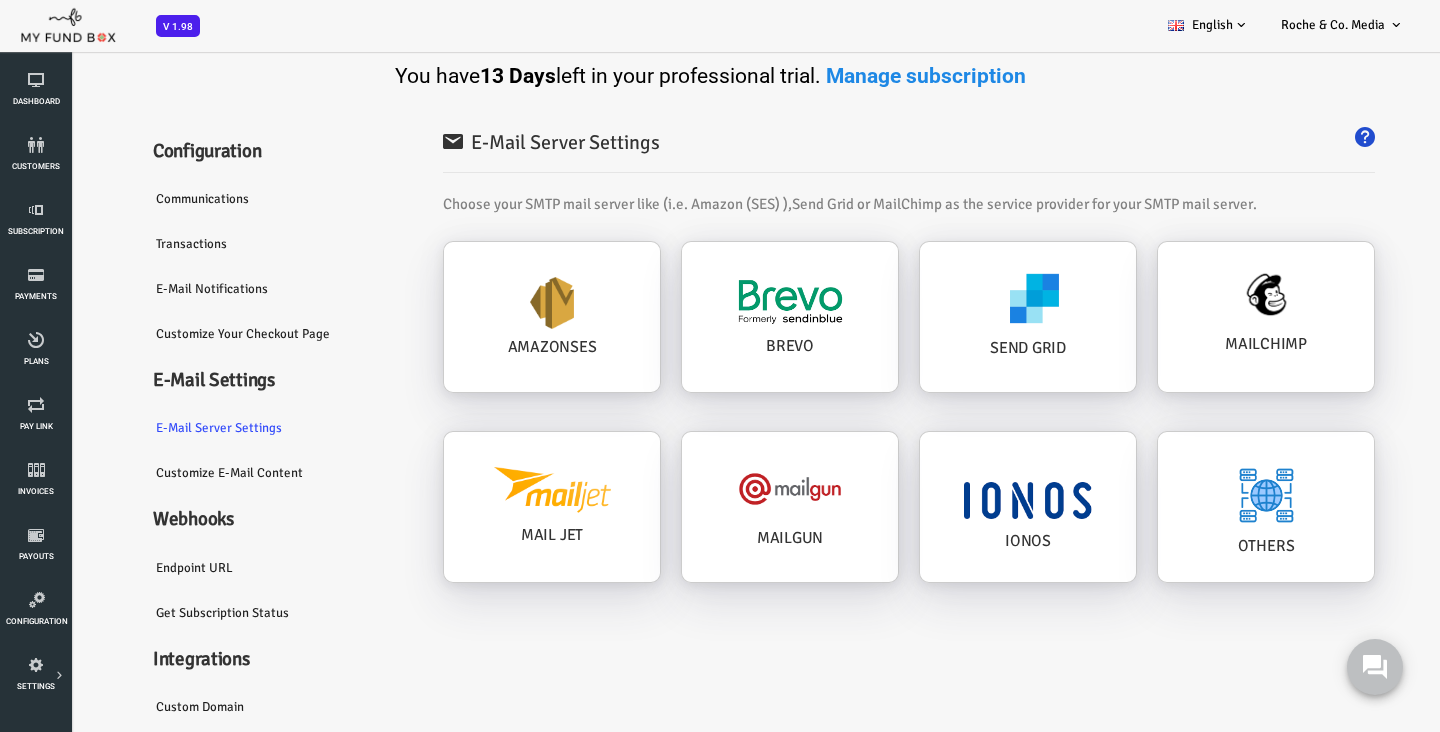 click on "Customize E-Mail Content" at bounding box center (210, 473) 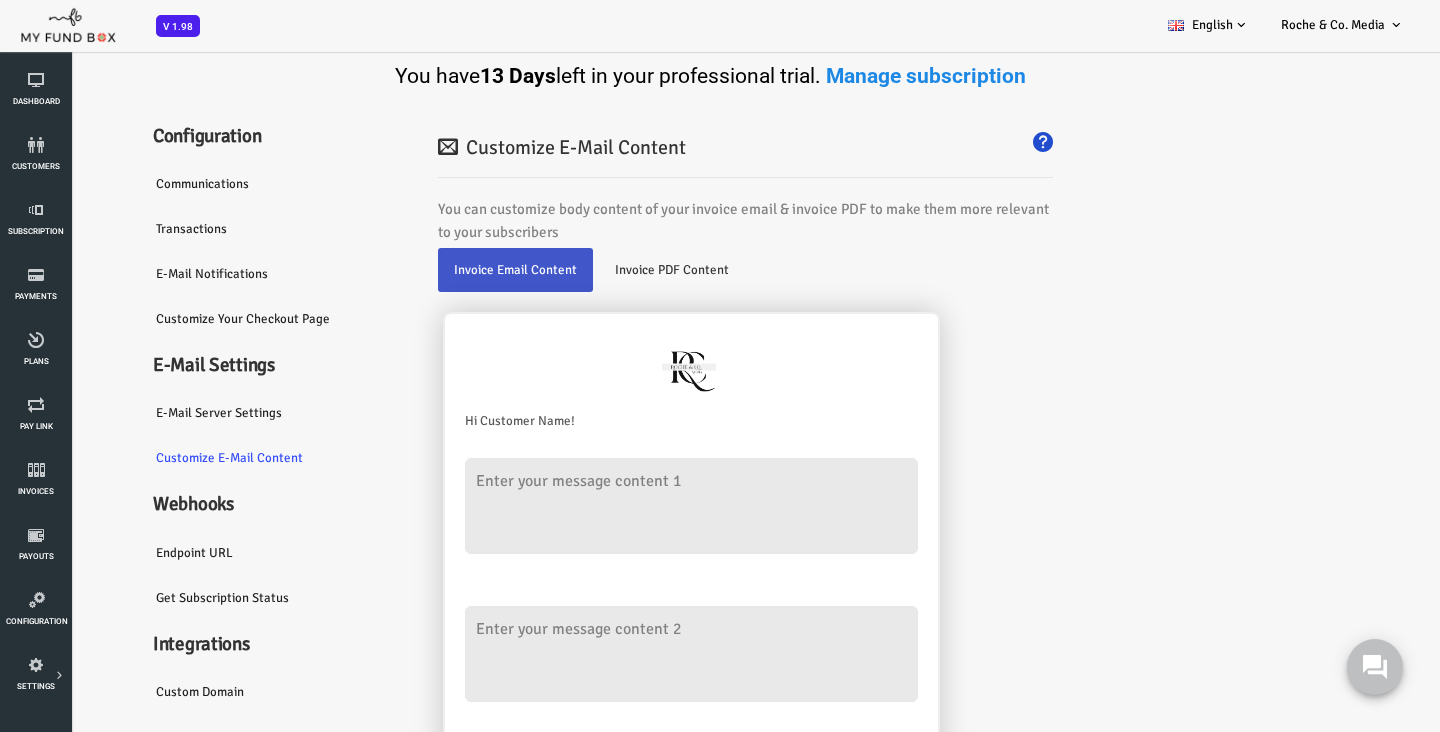 click on "Webhooks" at bounding box center (210, 504) 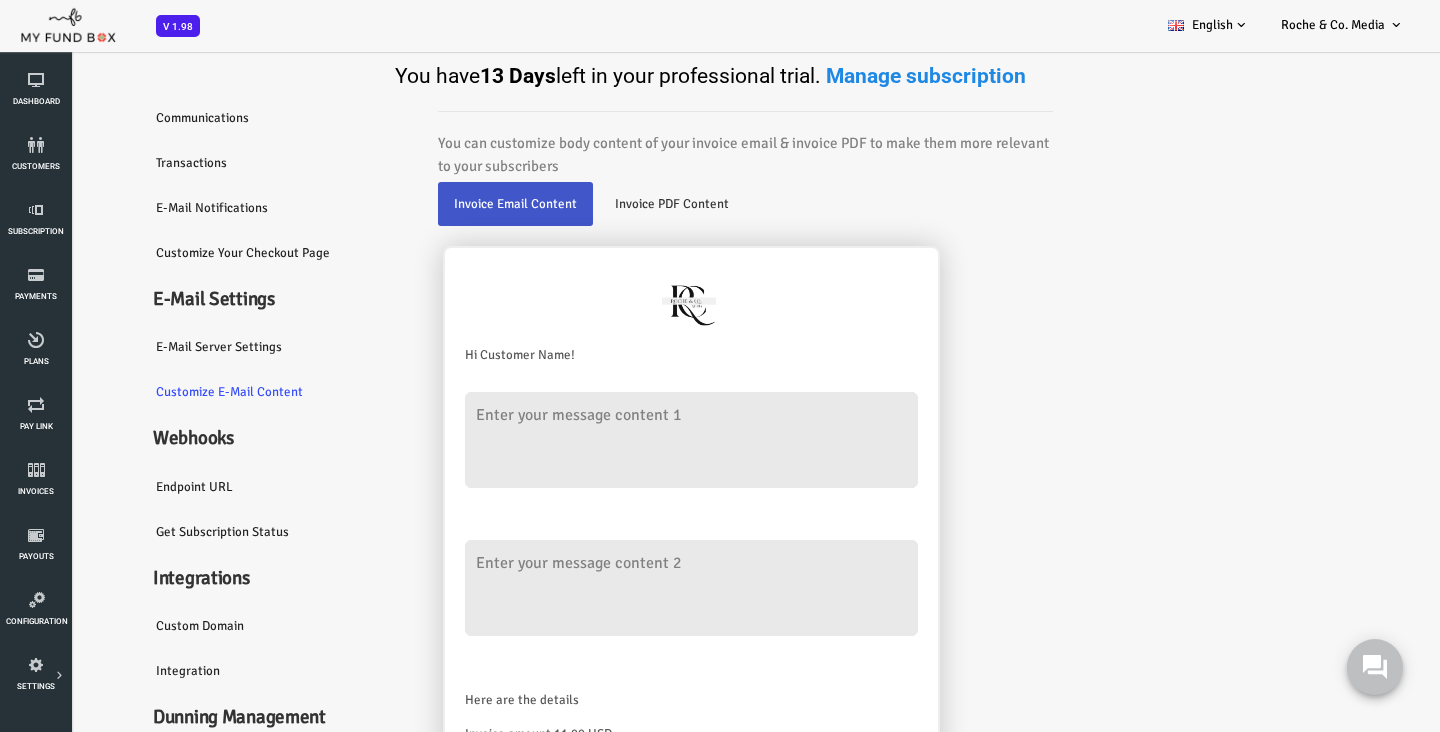 scroll, scrollTop: 203, scrollLeft: 0, axis: vertical 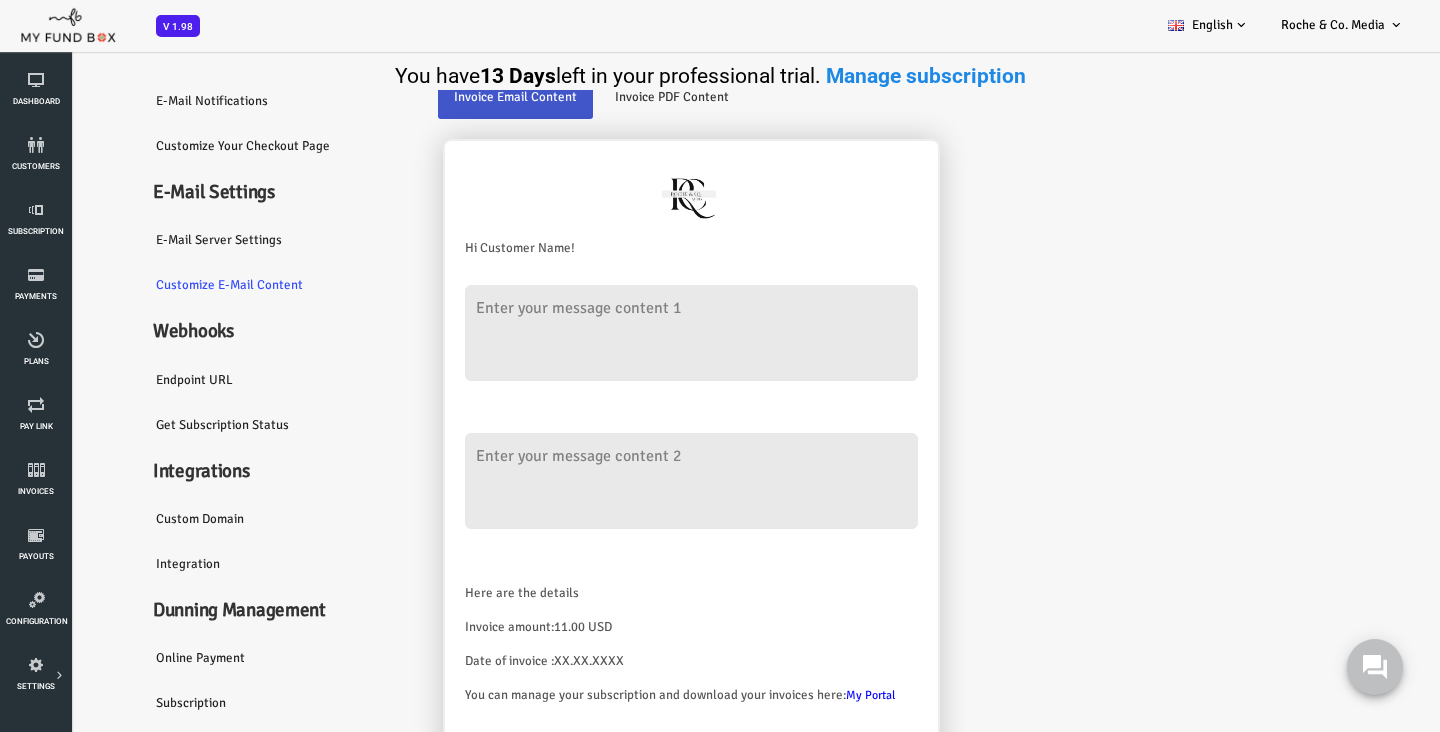 click on "Integration" at bounding box center (210, 564) 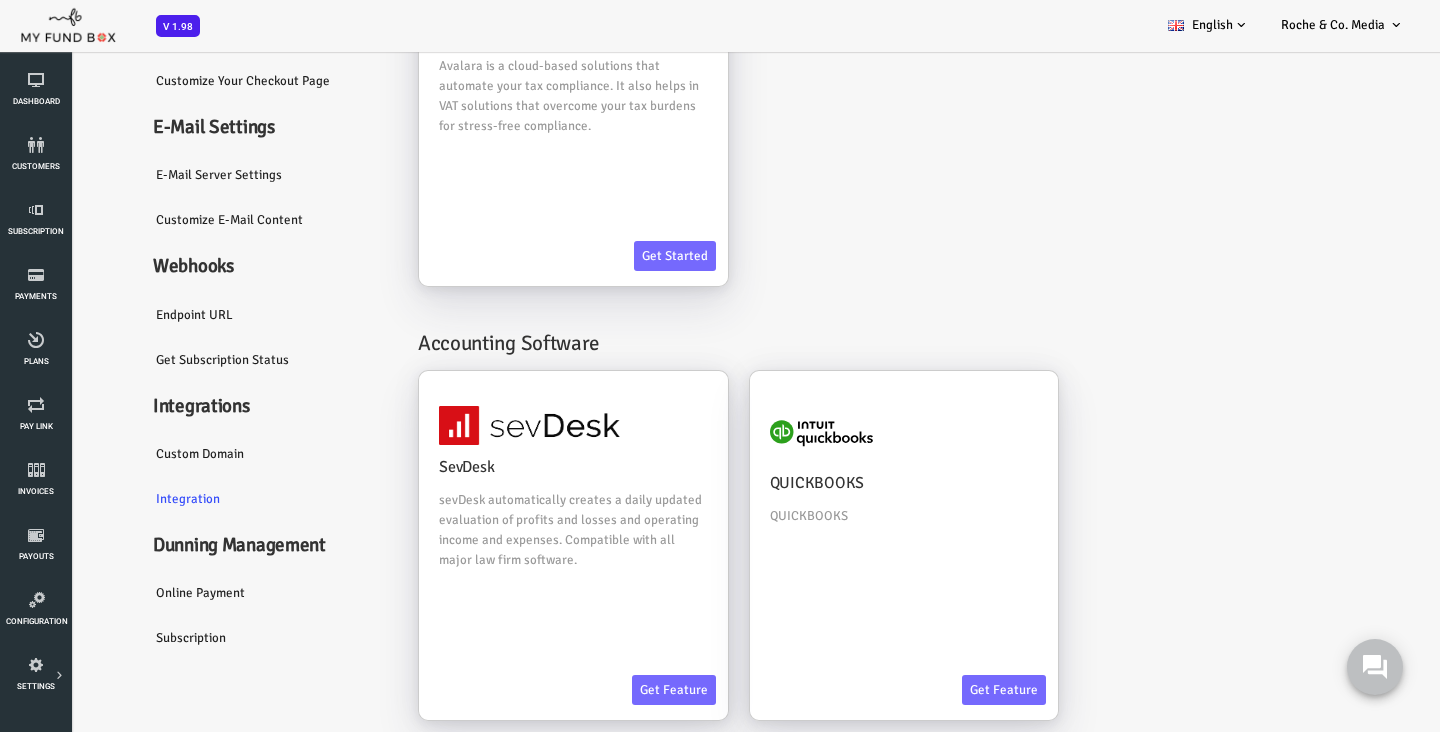 scroll, scrollTop: 212, scrollLeft: 0, axis: vertical 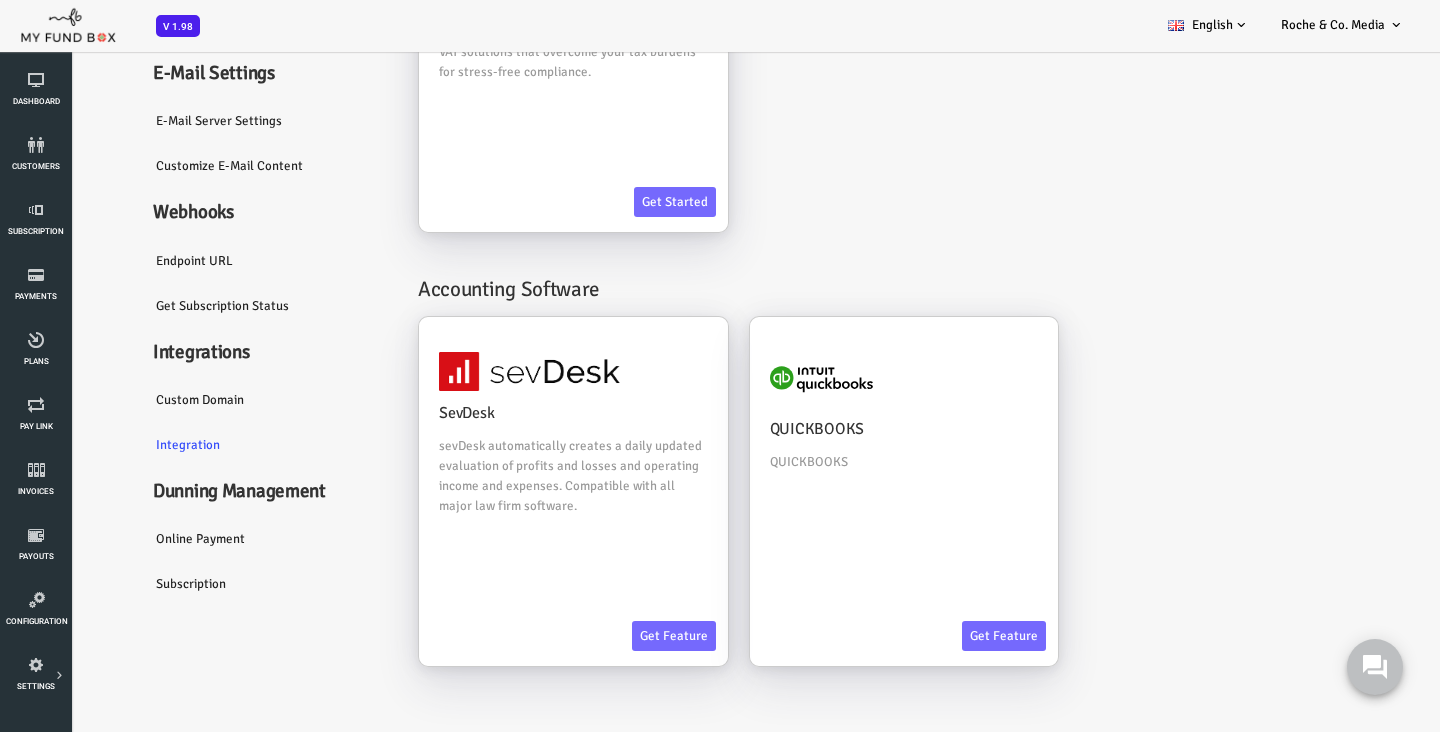 click on "Subscription" at bounding box center (210, 585) 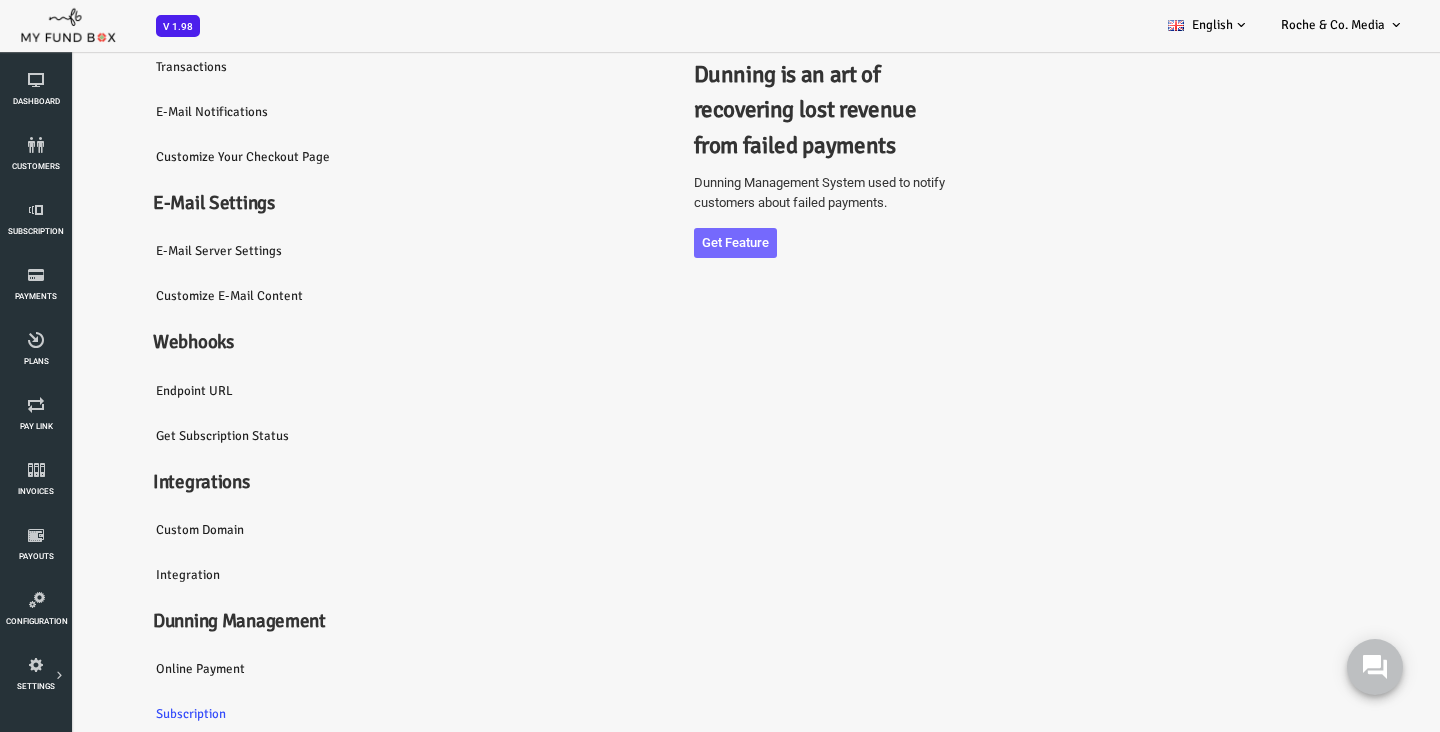 scroll, scrollTop: 292, scrollLeft: 0, axis: vertical 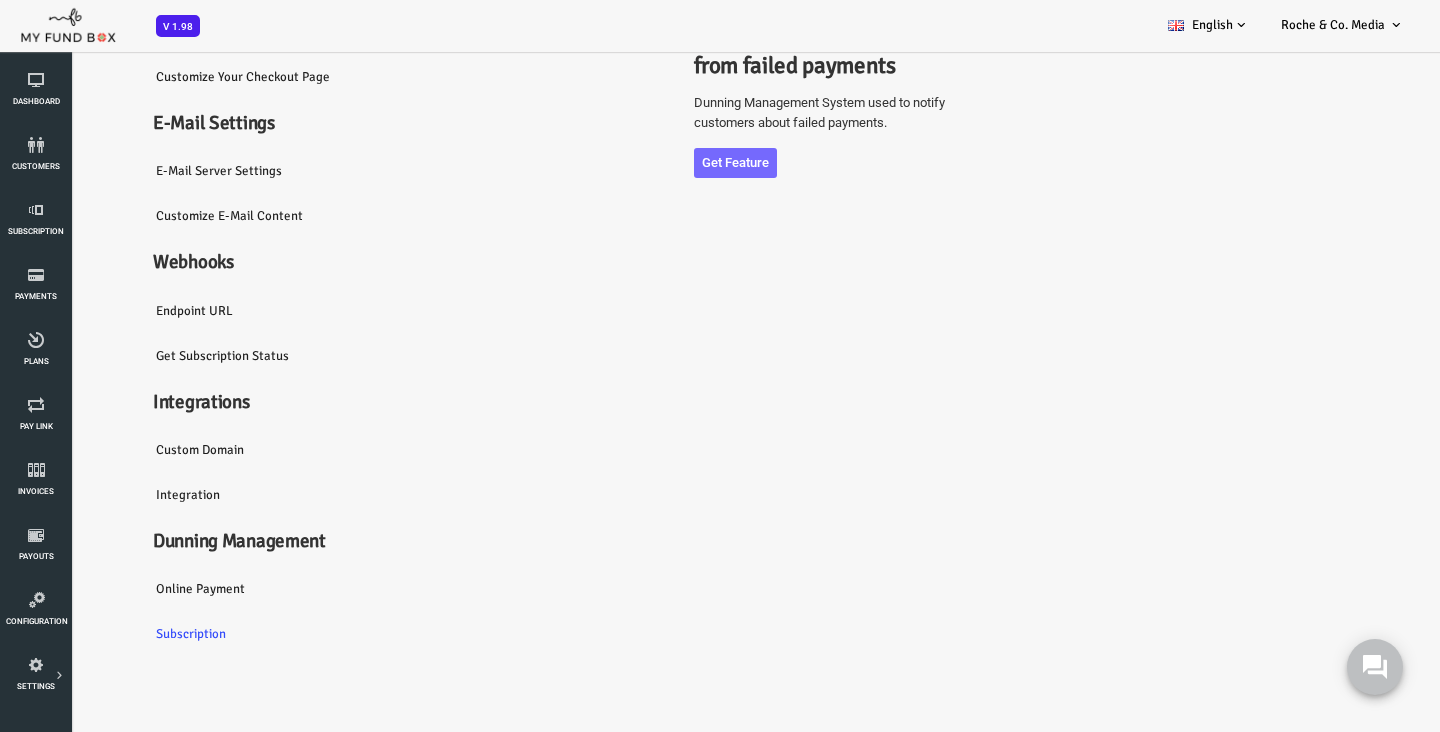click on "Online payment" at bounding box center (210, 590) 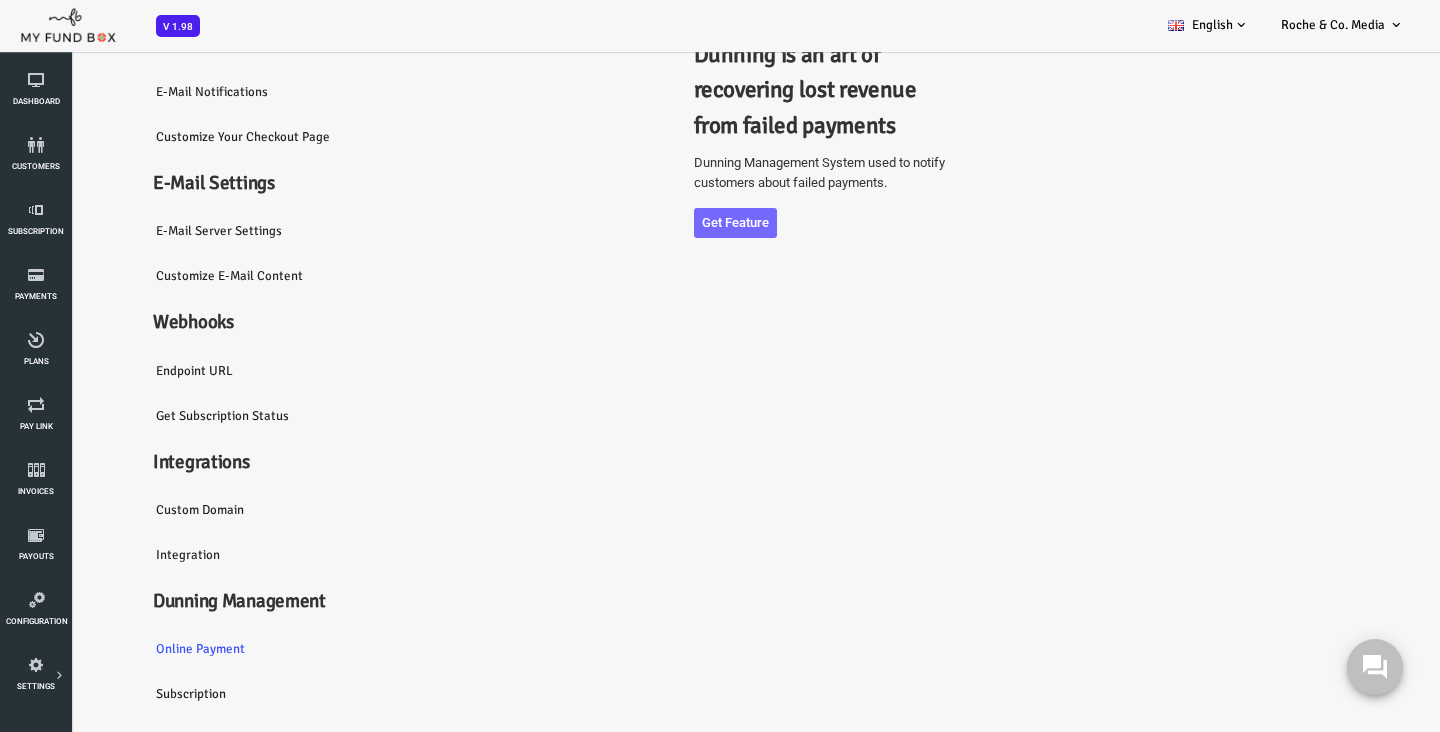scroll, scrollTop: 232, scrollLeft: 0, axis: vertical 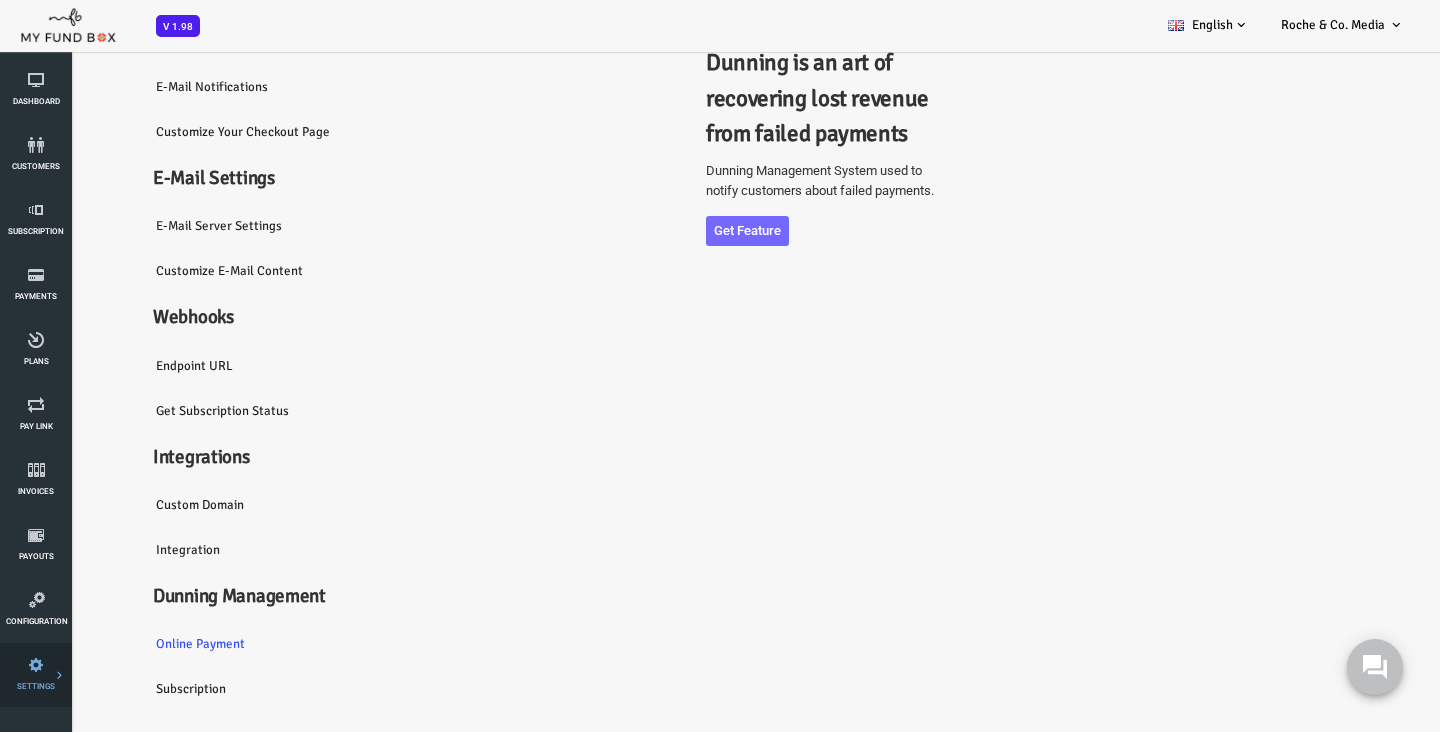 click on "Tax & Coupons" at bounding box center (0, 0) 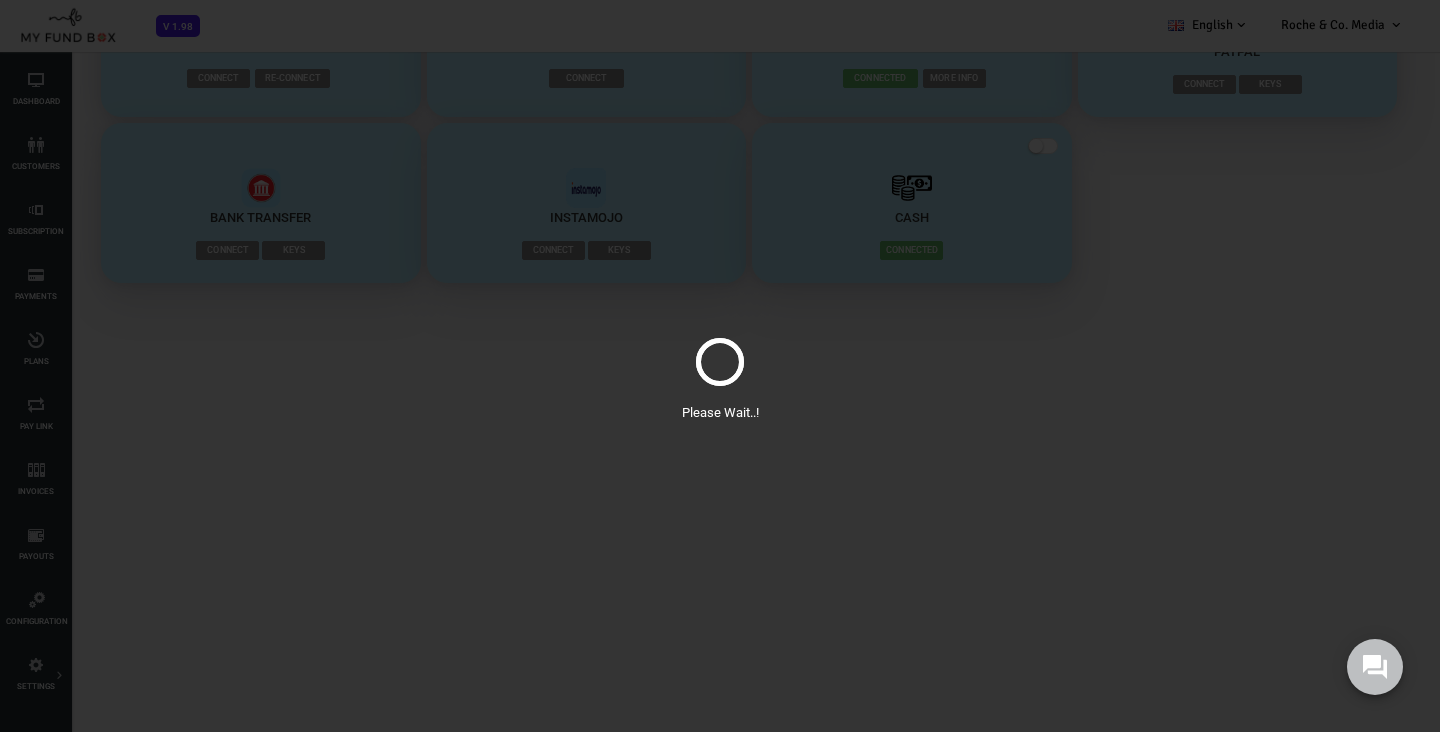 scroll, scrollTop: 0, scrollLeft: 0, axis: both 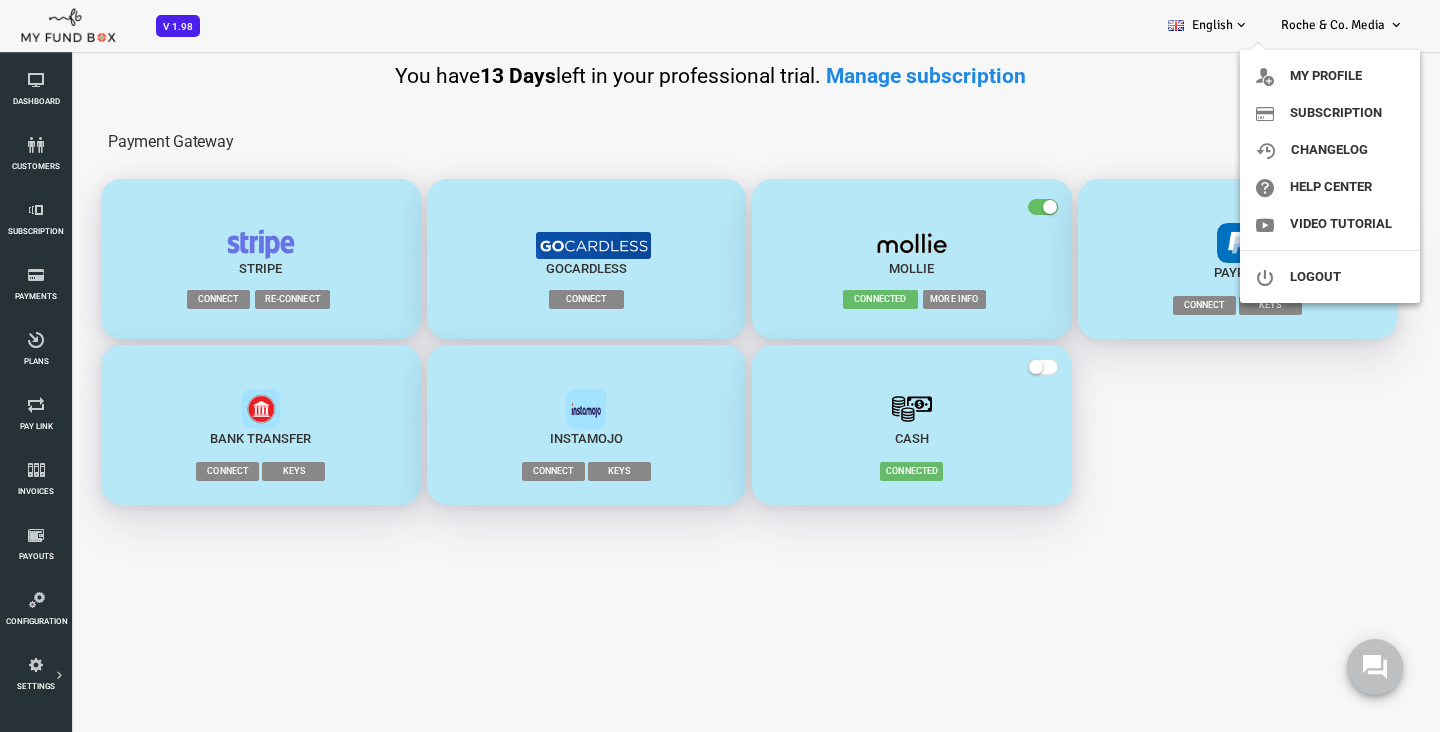 click on "Roche & Co. Media" at bounding box center [1333, 25] 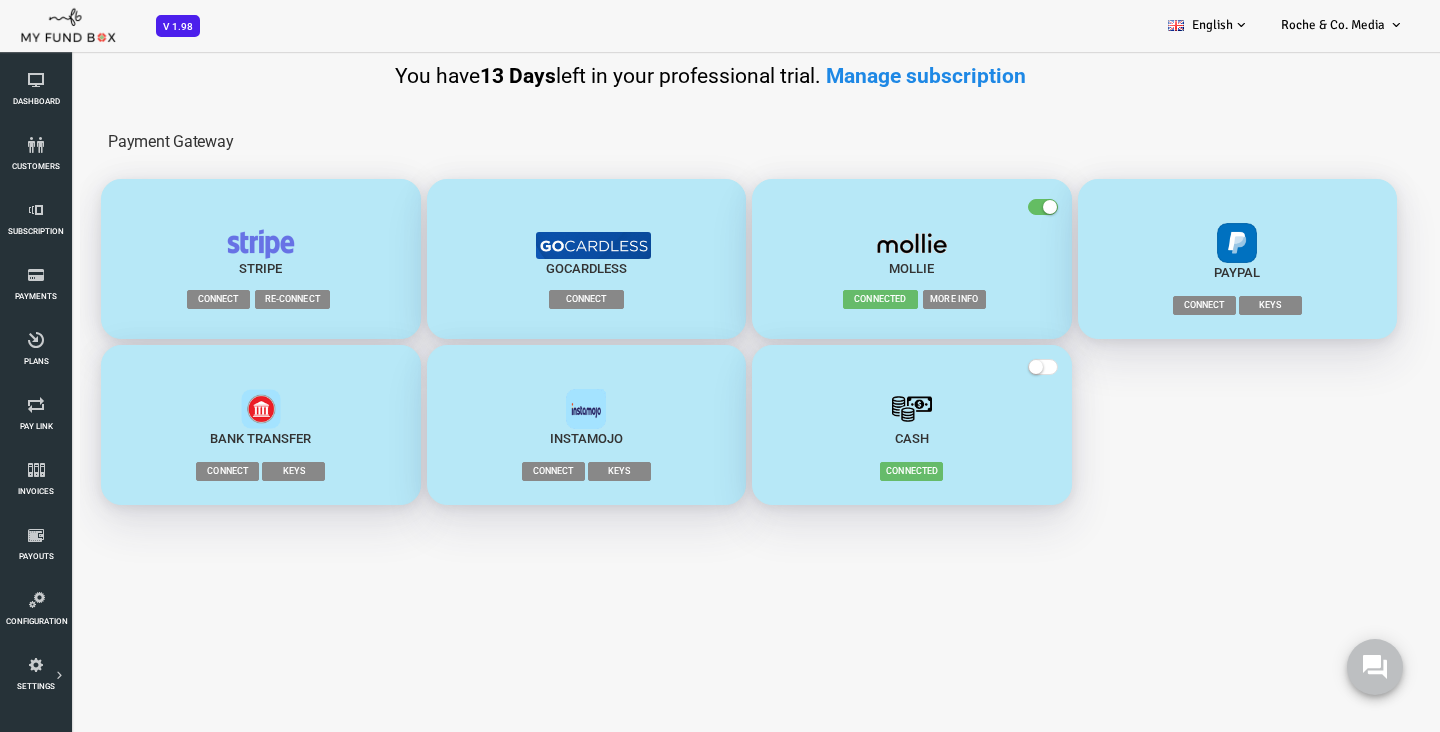 click on "Roche & Co. Media" at bounding box center (1333, 25) 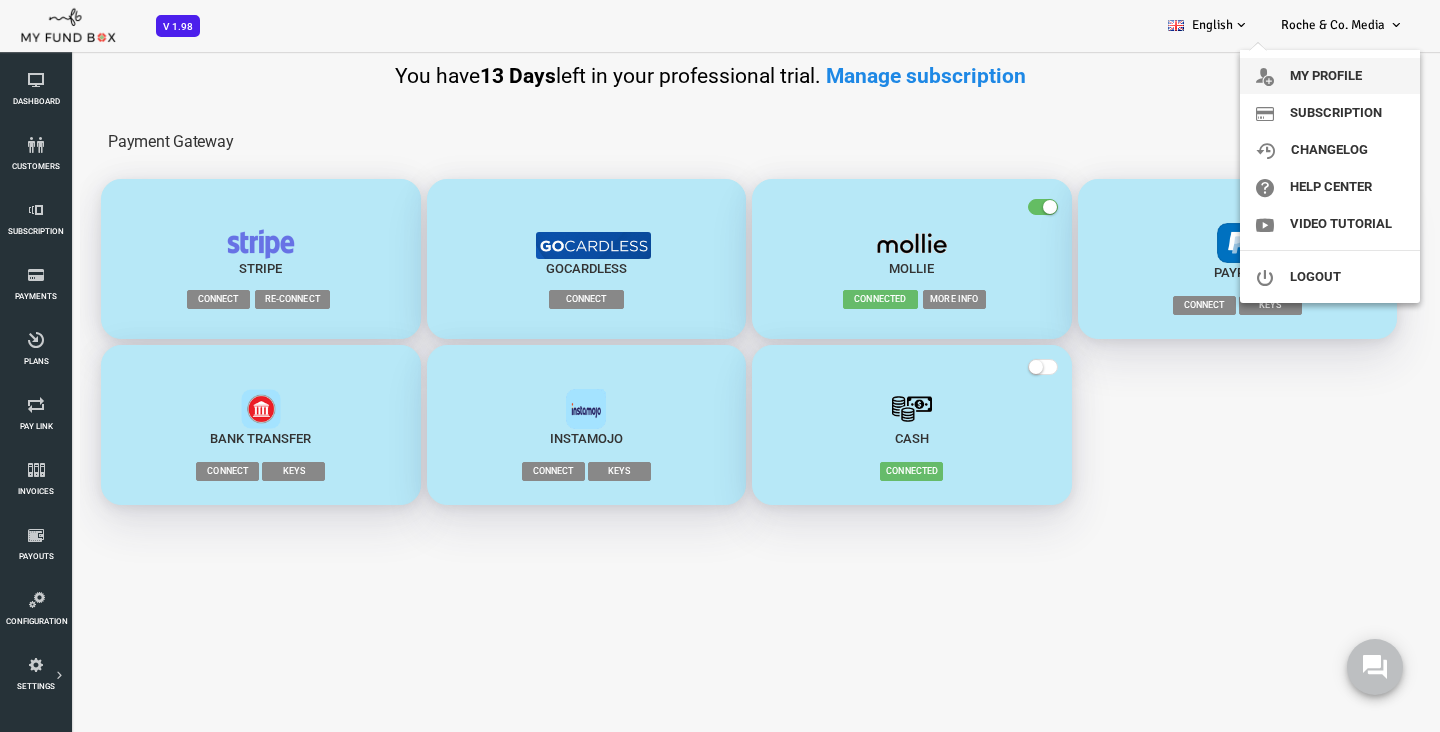 click on "My profile" at bounding box center [1330, 76] 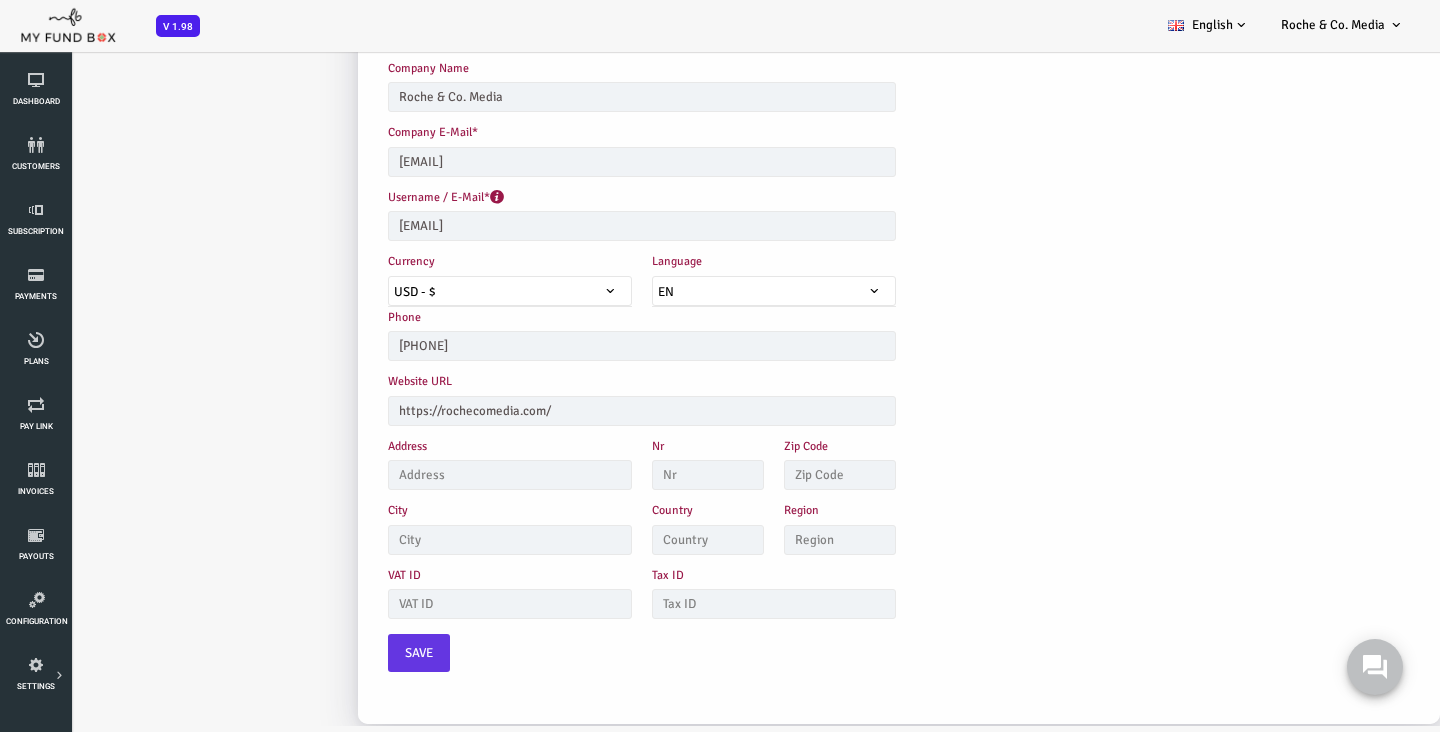 scroll, scrollTop: 0, scrollLeft: 0, axis: both 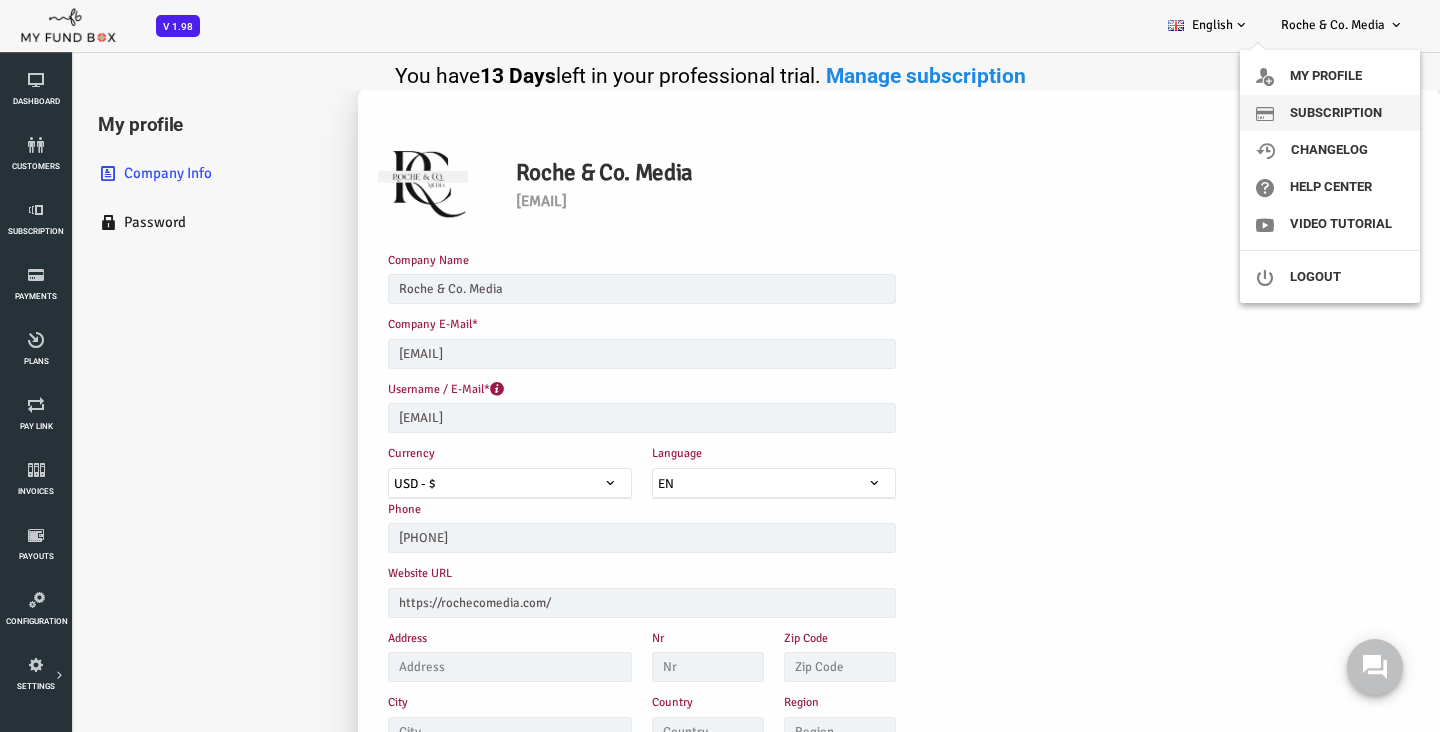 click on "Subscription" at bounding box center (1330, 113) 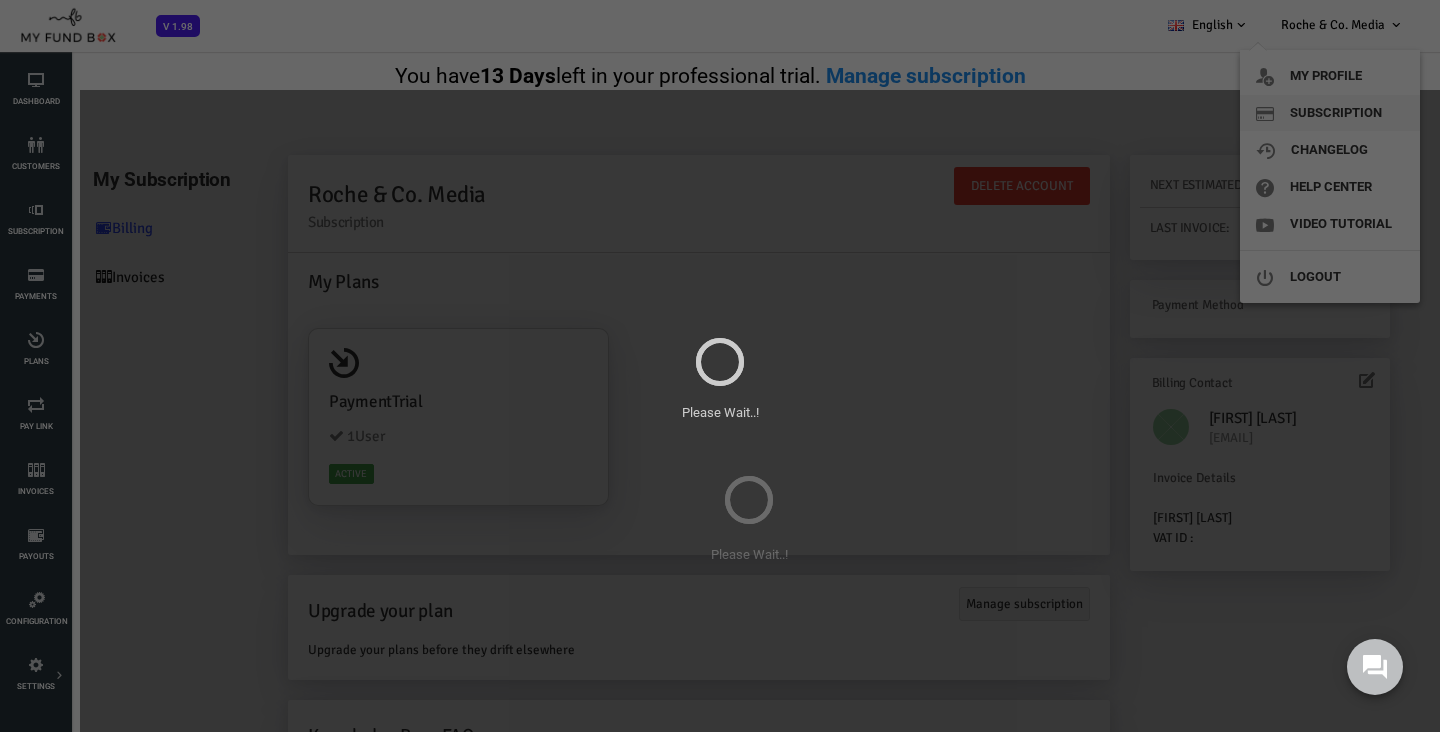 scroll, scrollTop: 0, scrollLeft: 0, axis: both 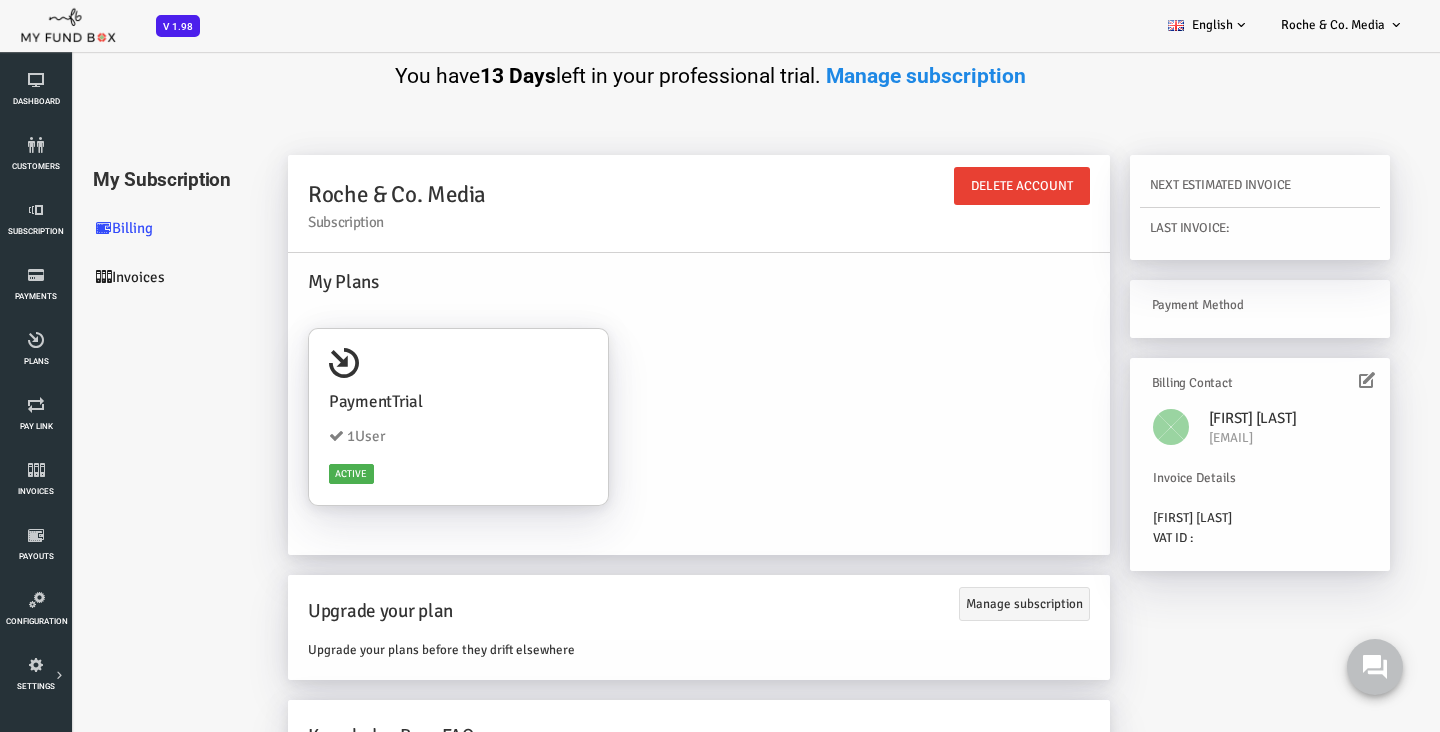 click on "Delete Account" at bounding box center [964, 186] 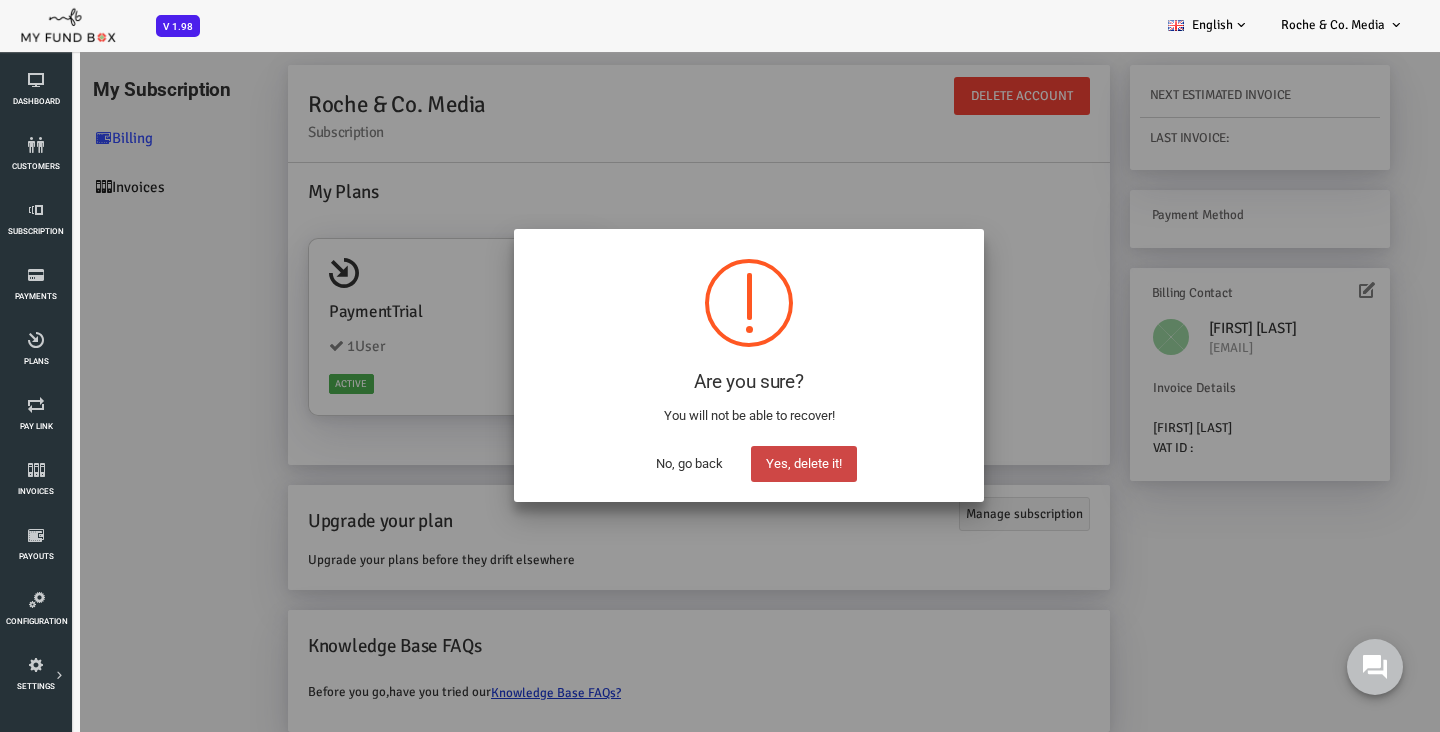 click on "Yes, delete it!" at bounding box center [746, 464] 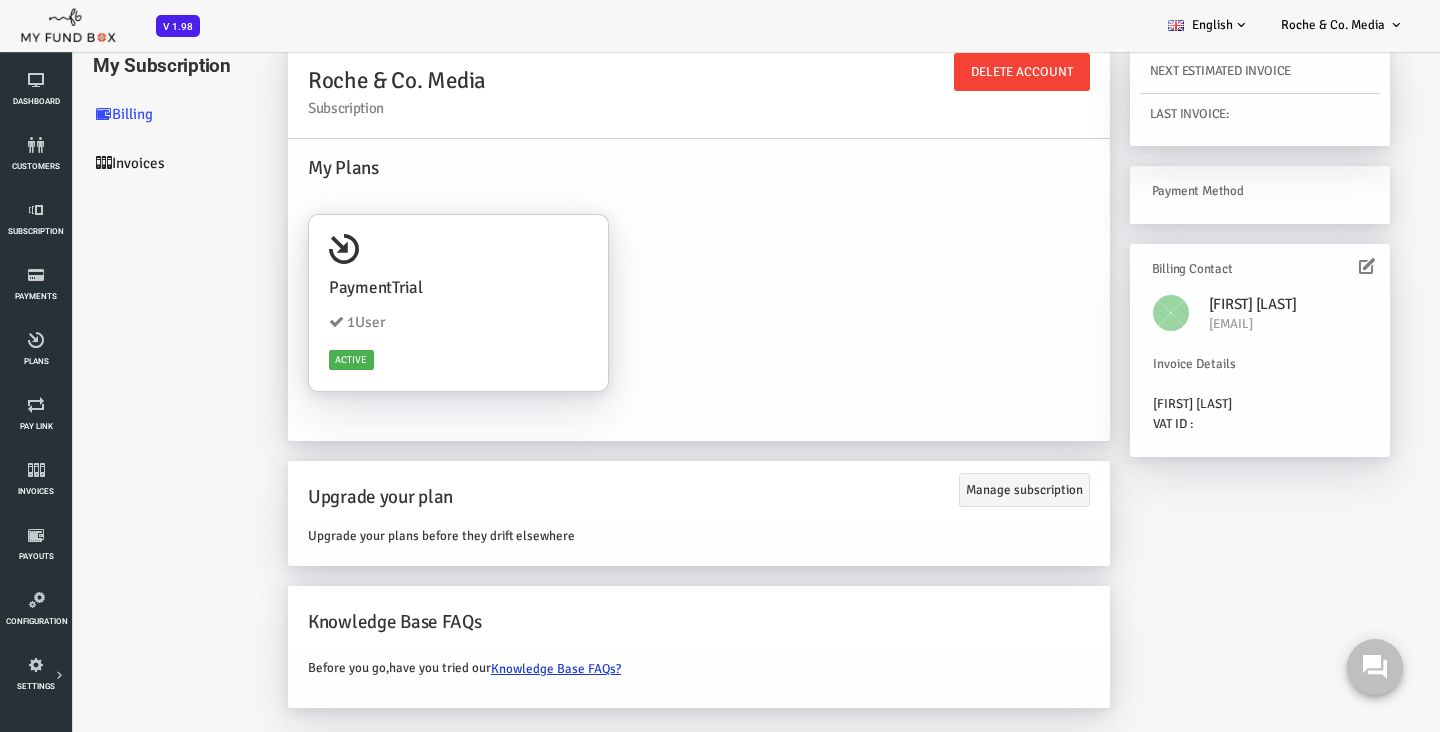 scroll, scrollTop: 0, scrollLeft: 0, axis: both 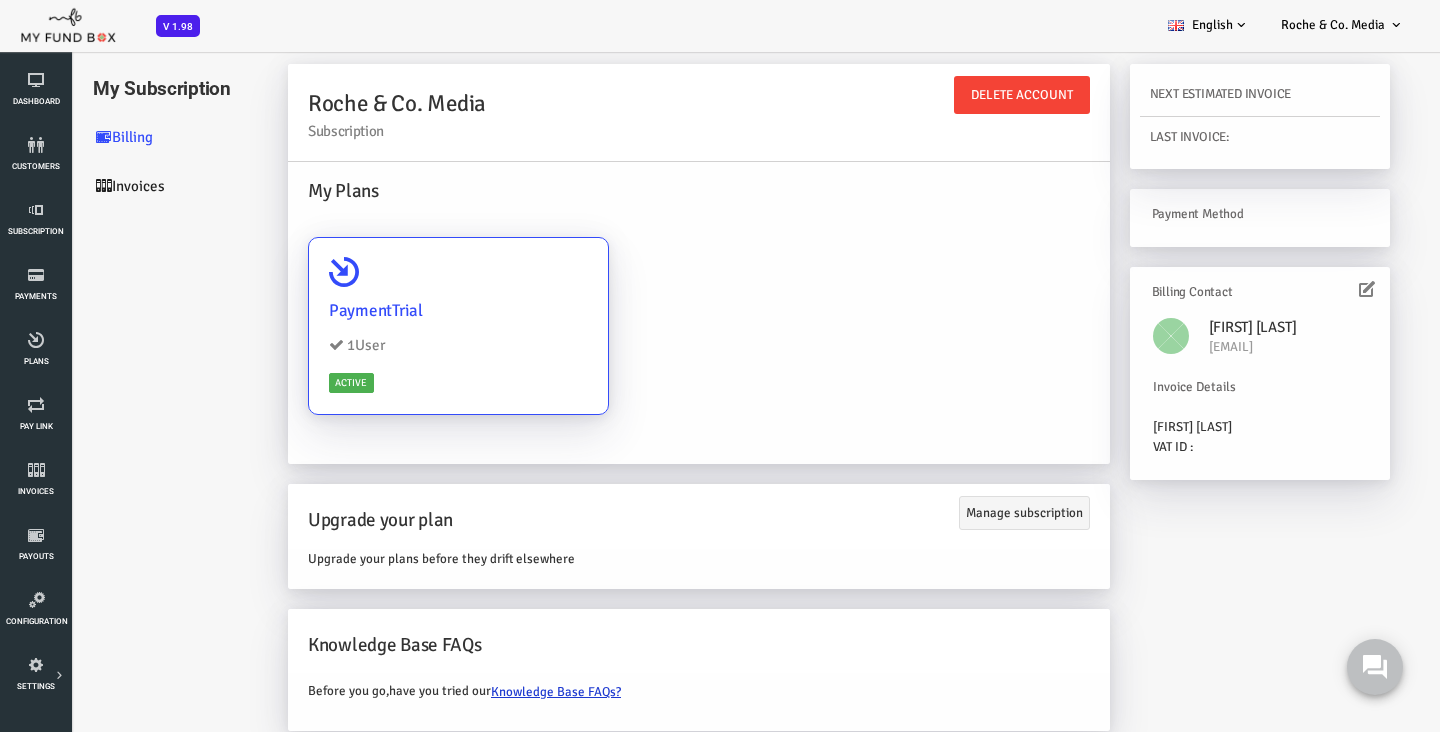 click on "Active" at bounding box center (293, 384) 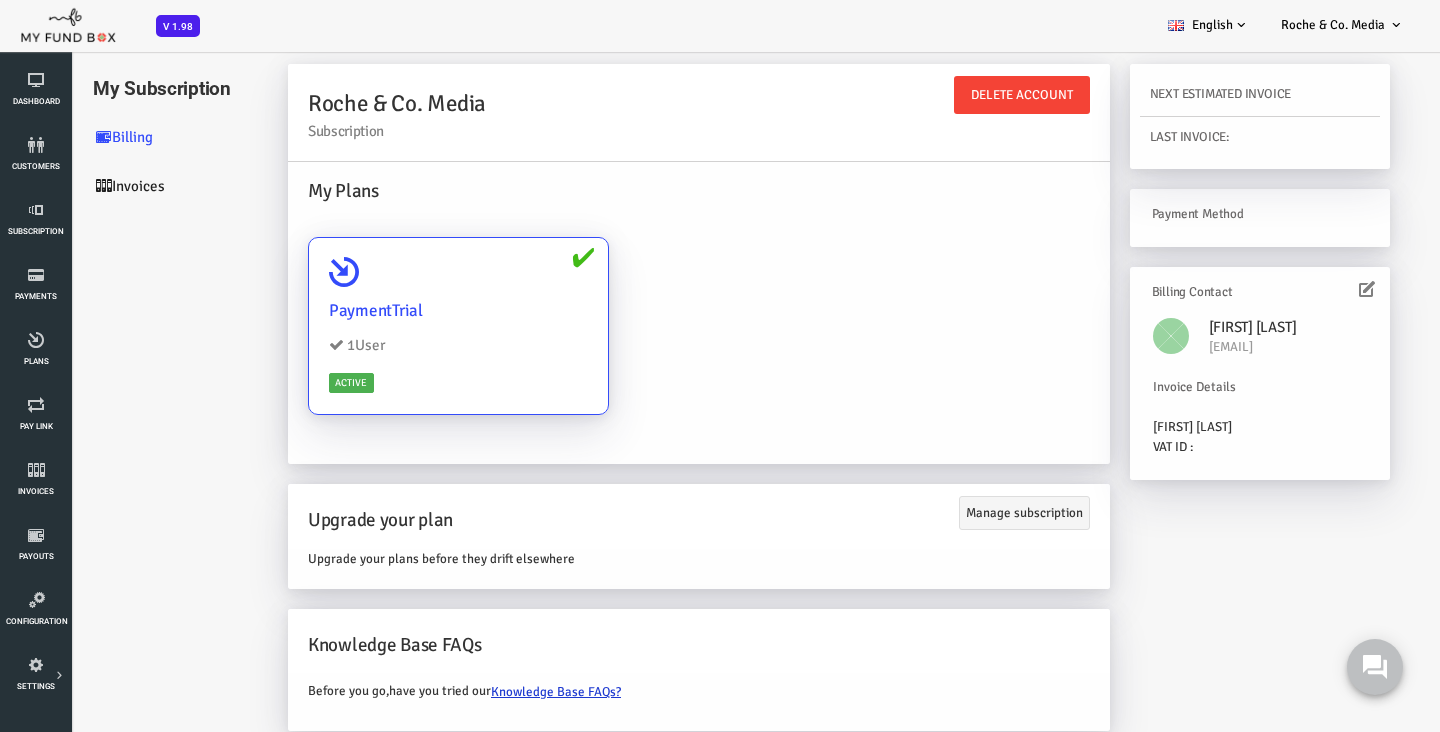 click on "PaymentTrial
1   User
Active" at bounding box center [400, 327] 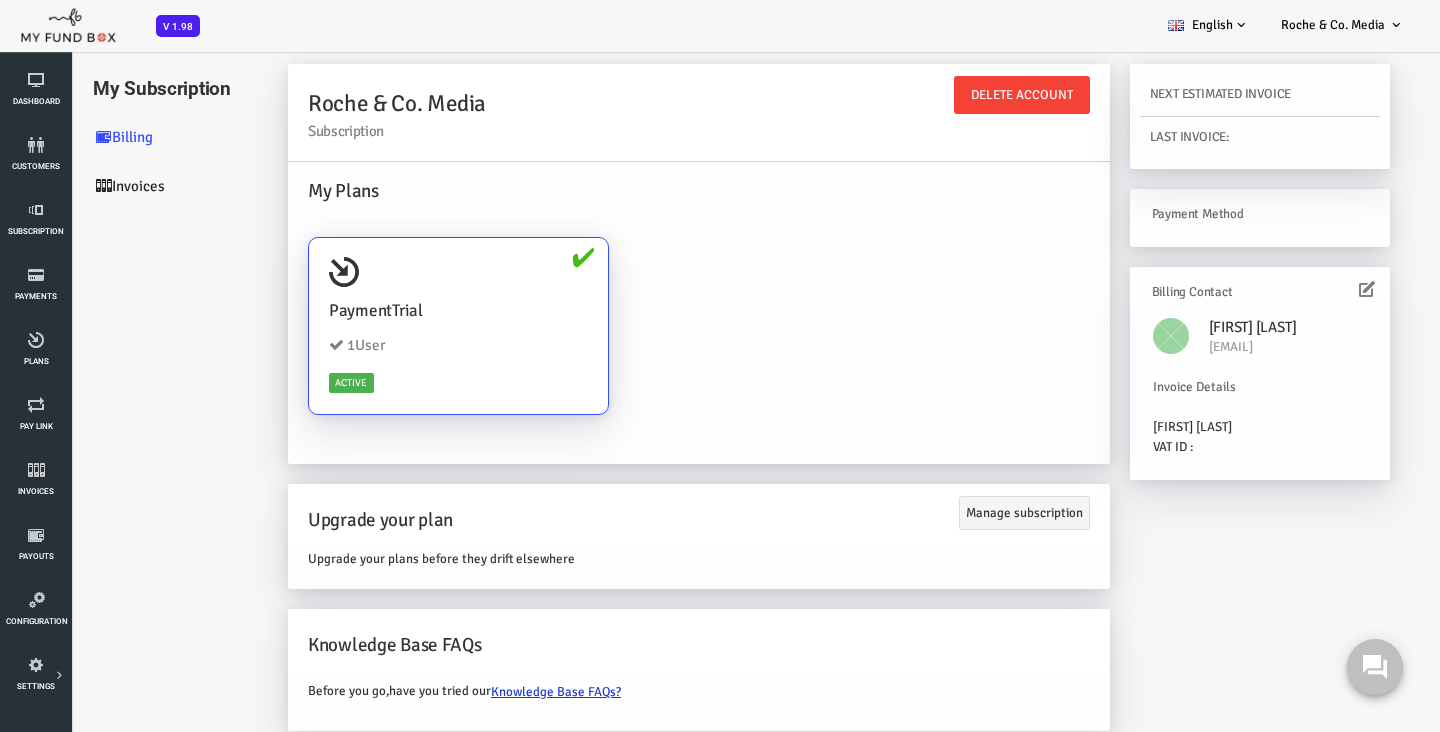 click on "PaymentTrial
1   User
Active" at bounding box center (641, 336) 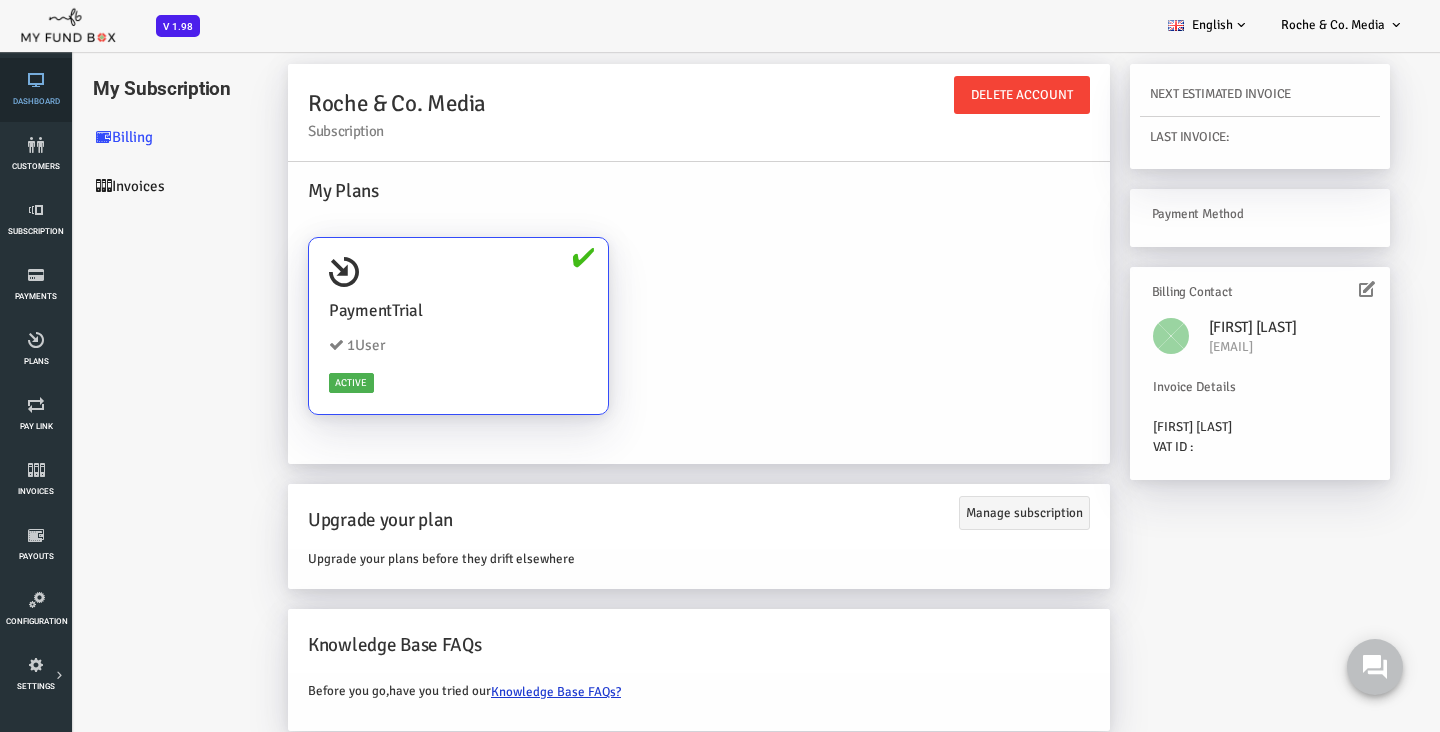 click on "Dashboard" at bounding box center [0, 0] 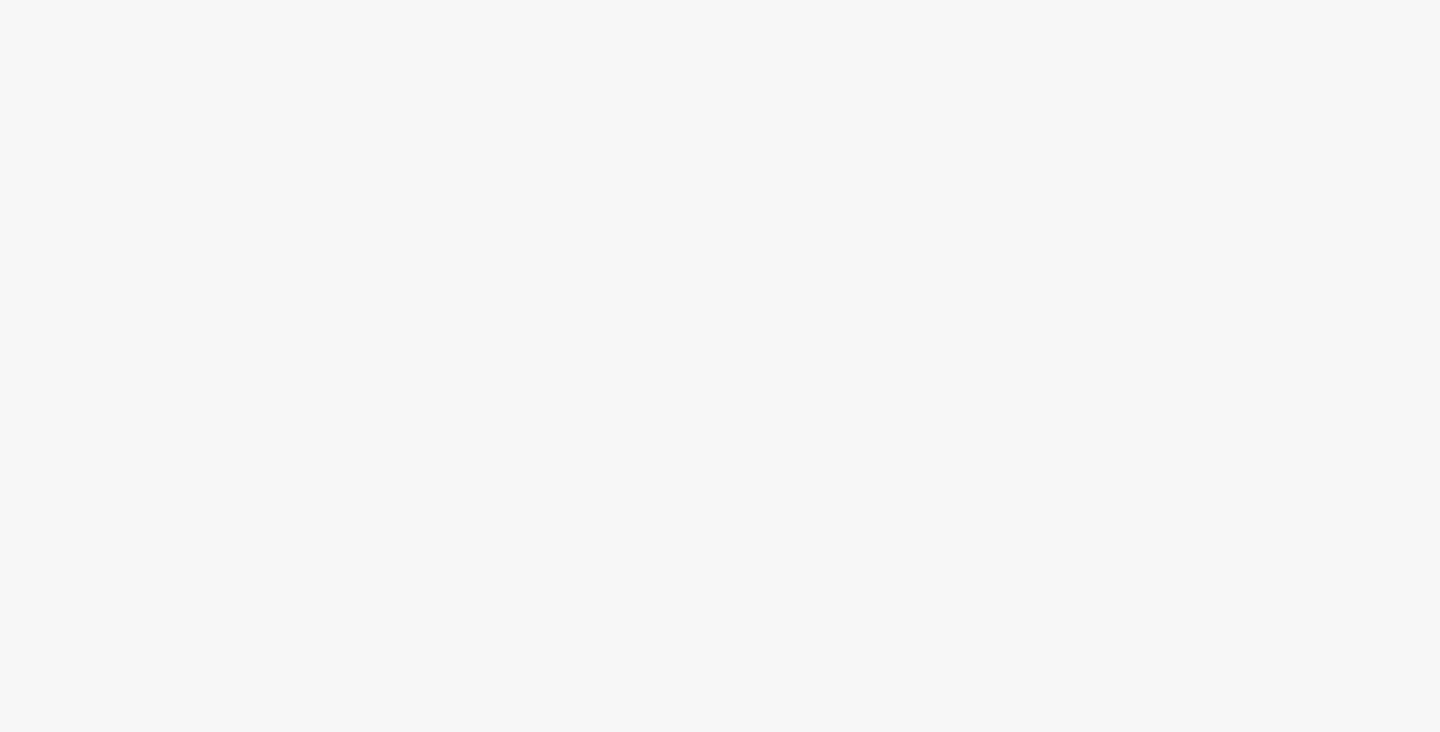 scroll, scrollTop: 0, scrollLeft: 0, axis: both 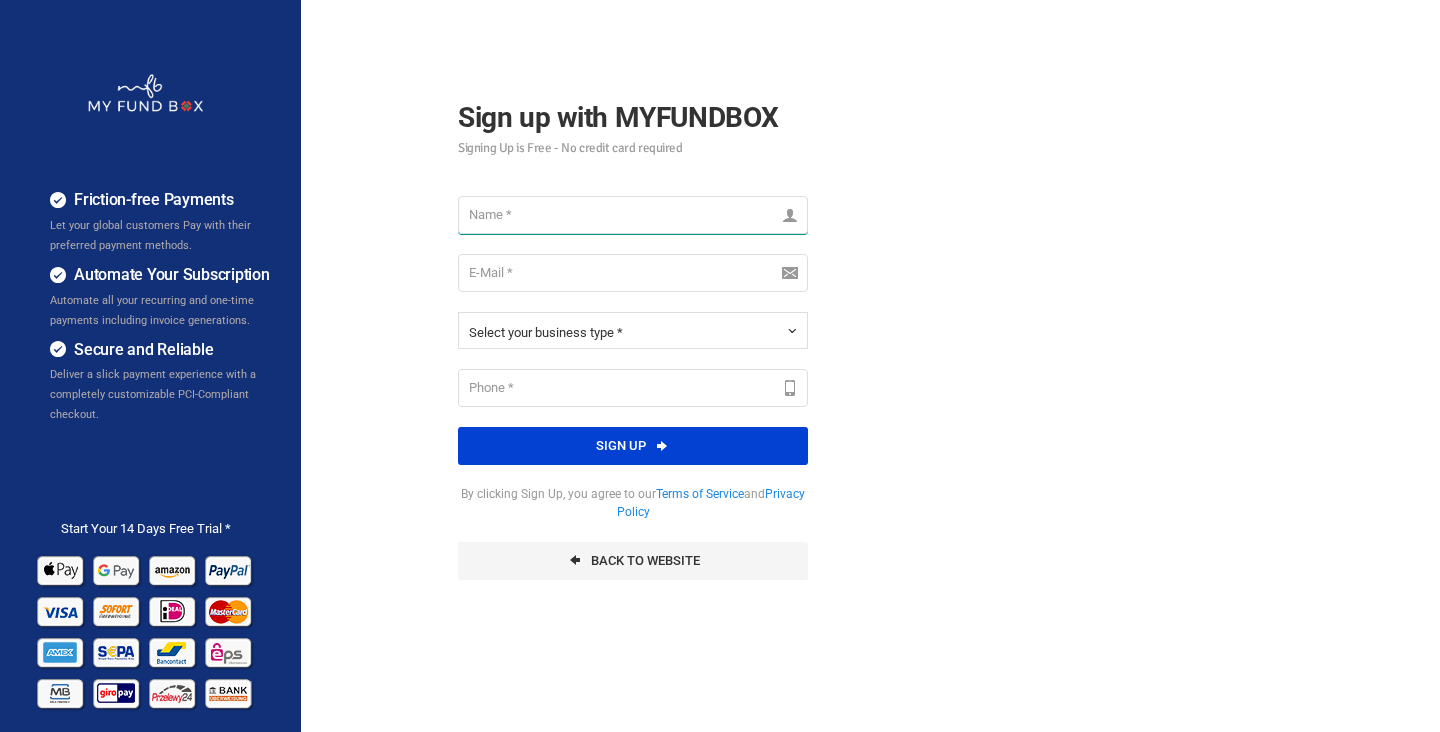 click at bounding box center (633, 215) 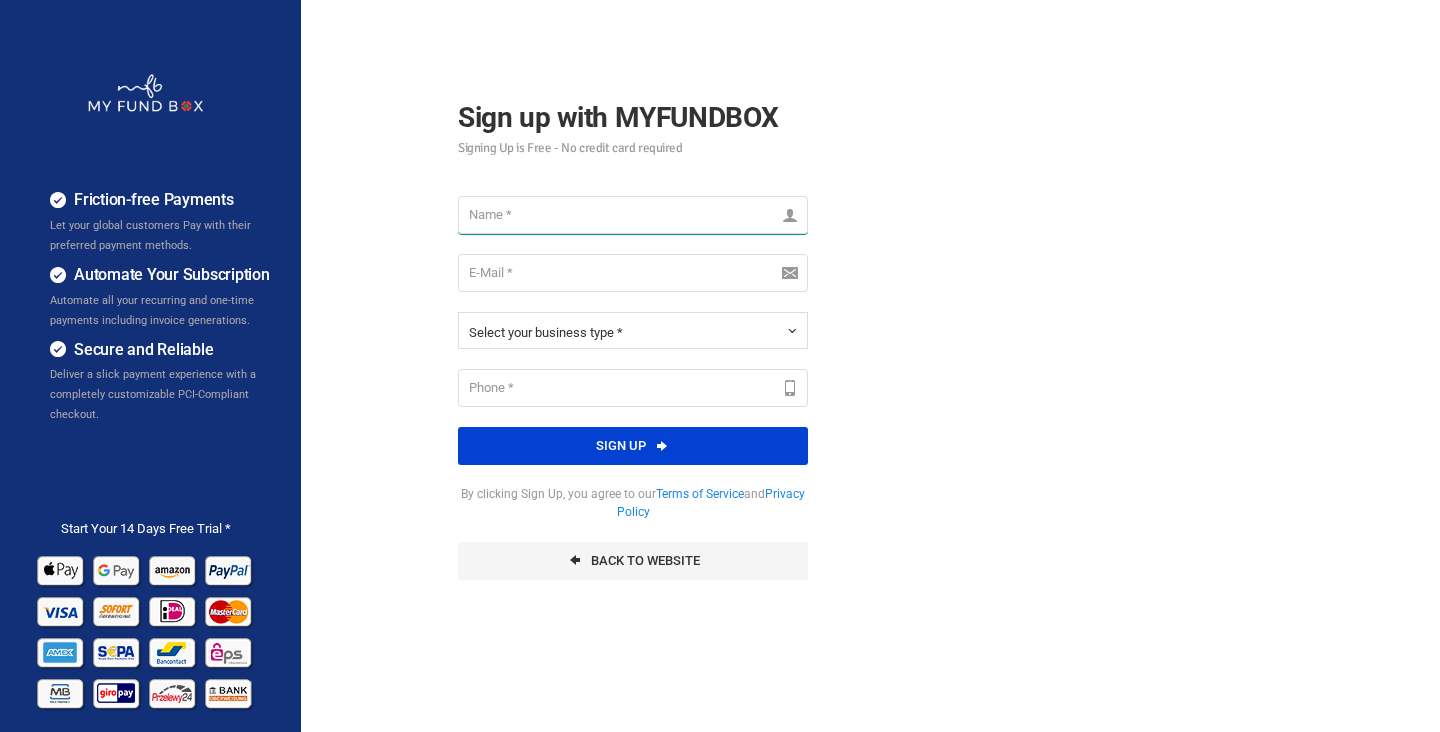 type on "[FIRST] [LAST]" 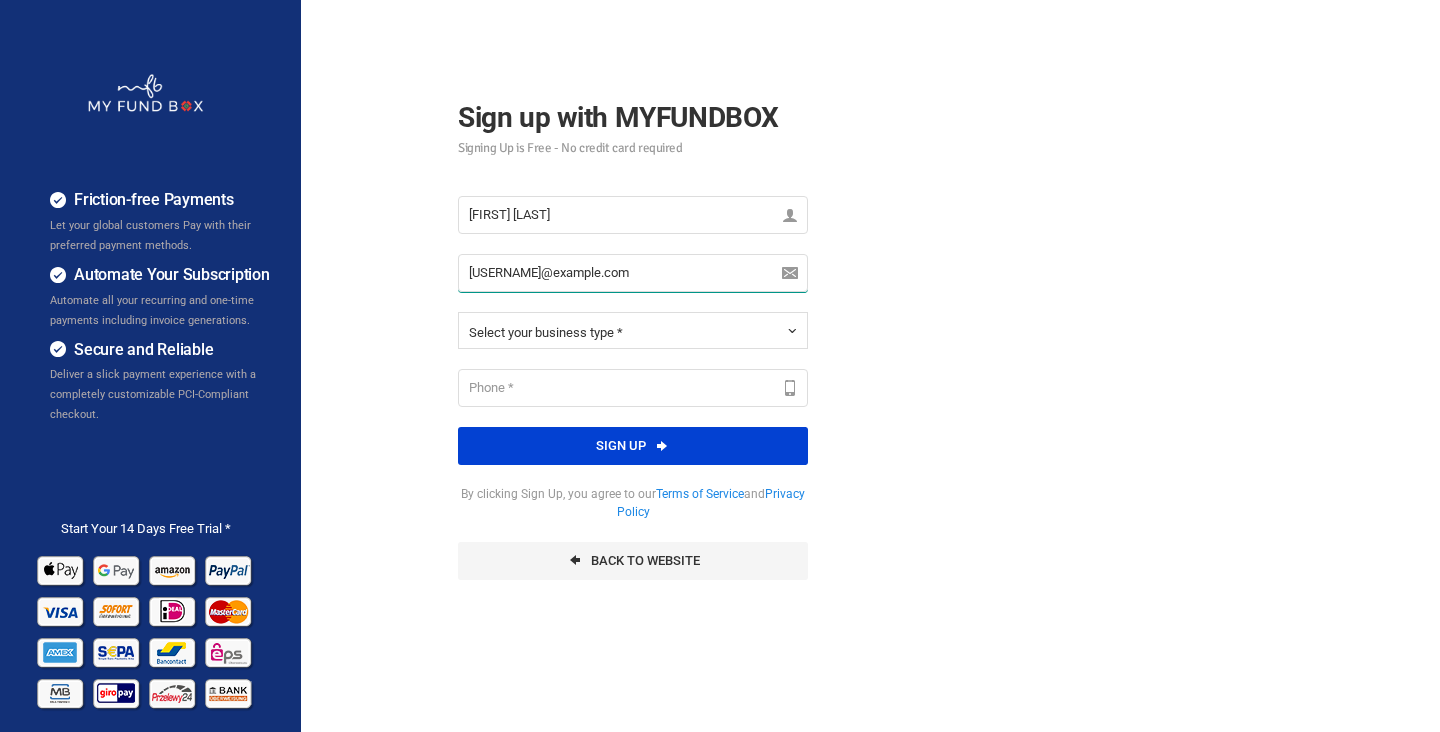 click on "[USERNAME]@example.com" at bounding box center [633, 273] 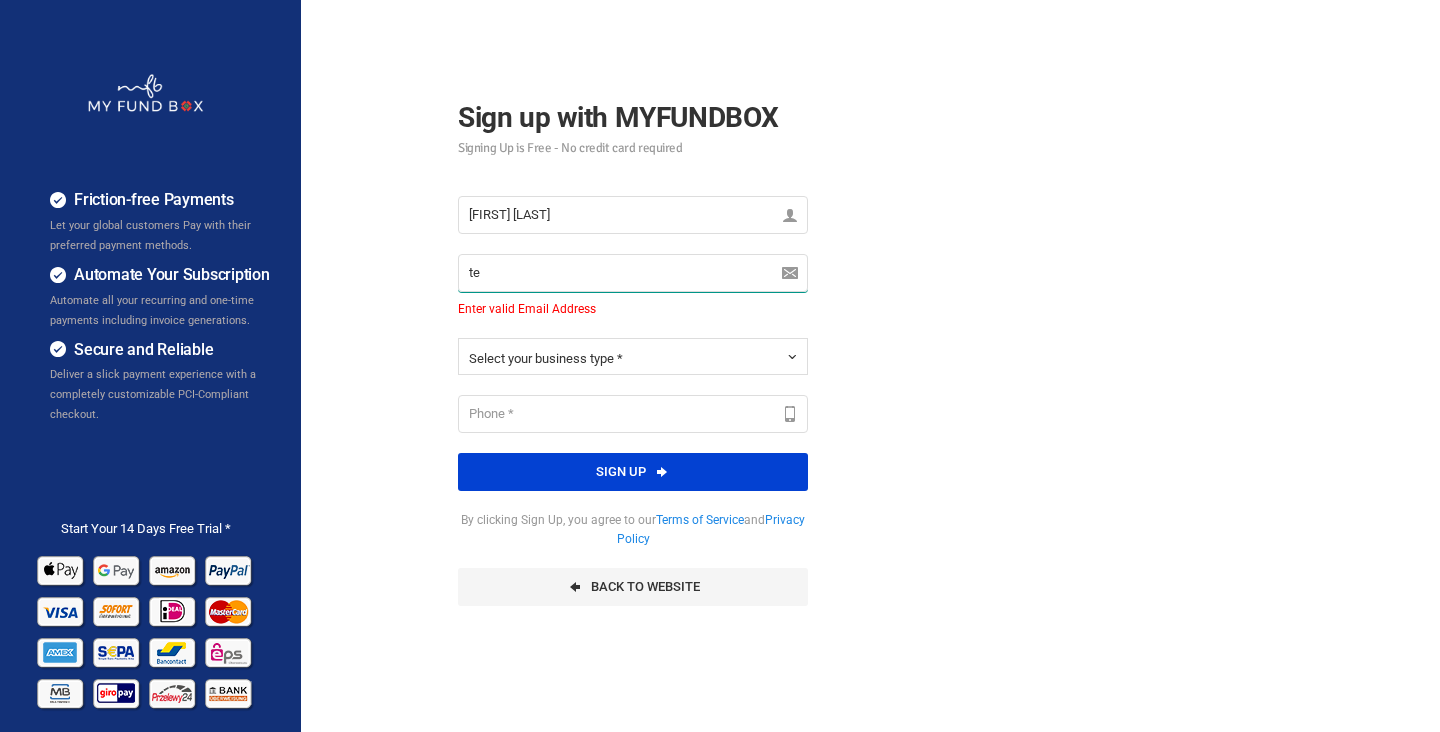 type on "[USERNAME]@example.com" 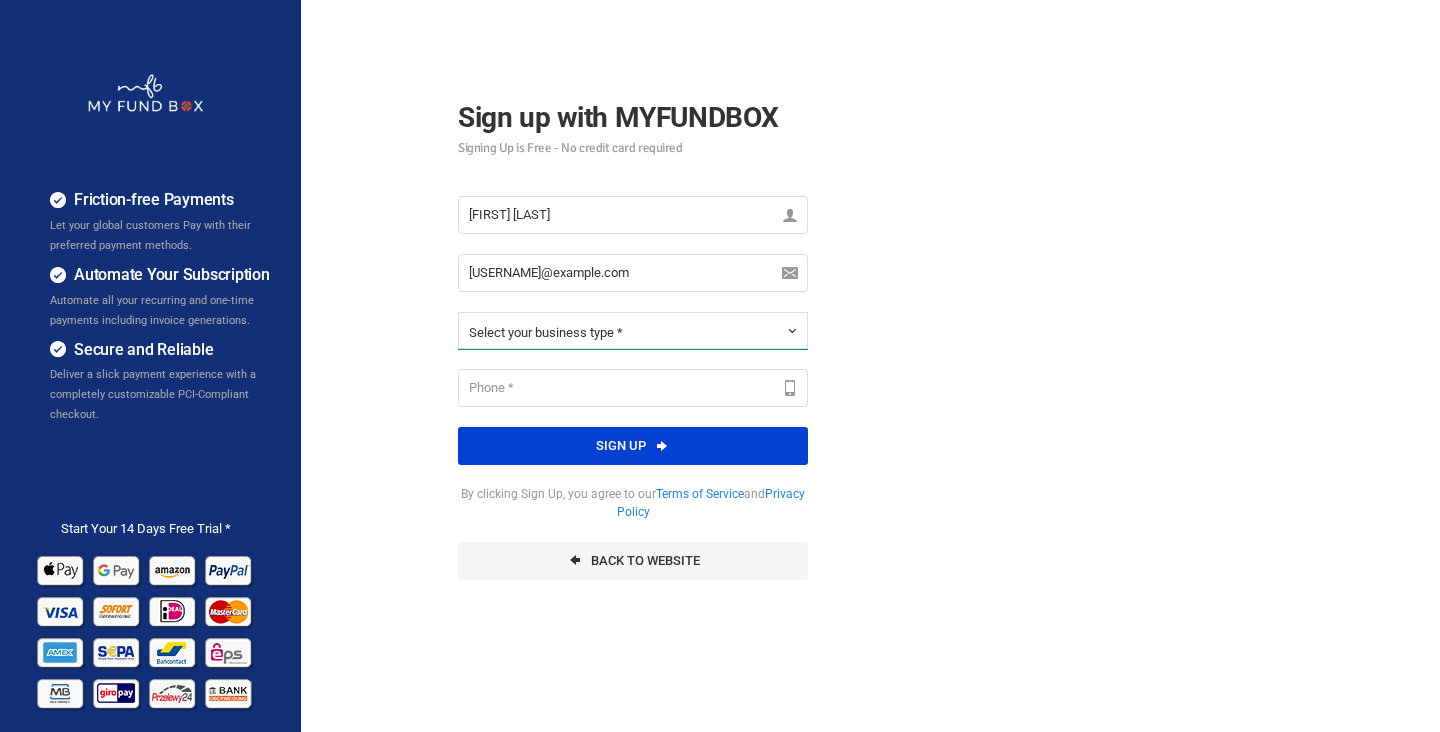 click on "Select your business type *" at bounding box center [633, 330] 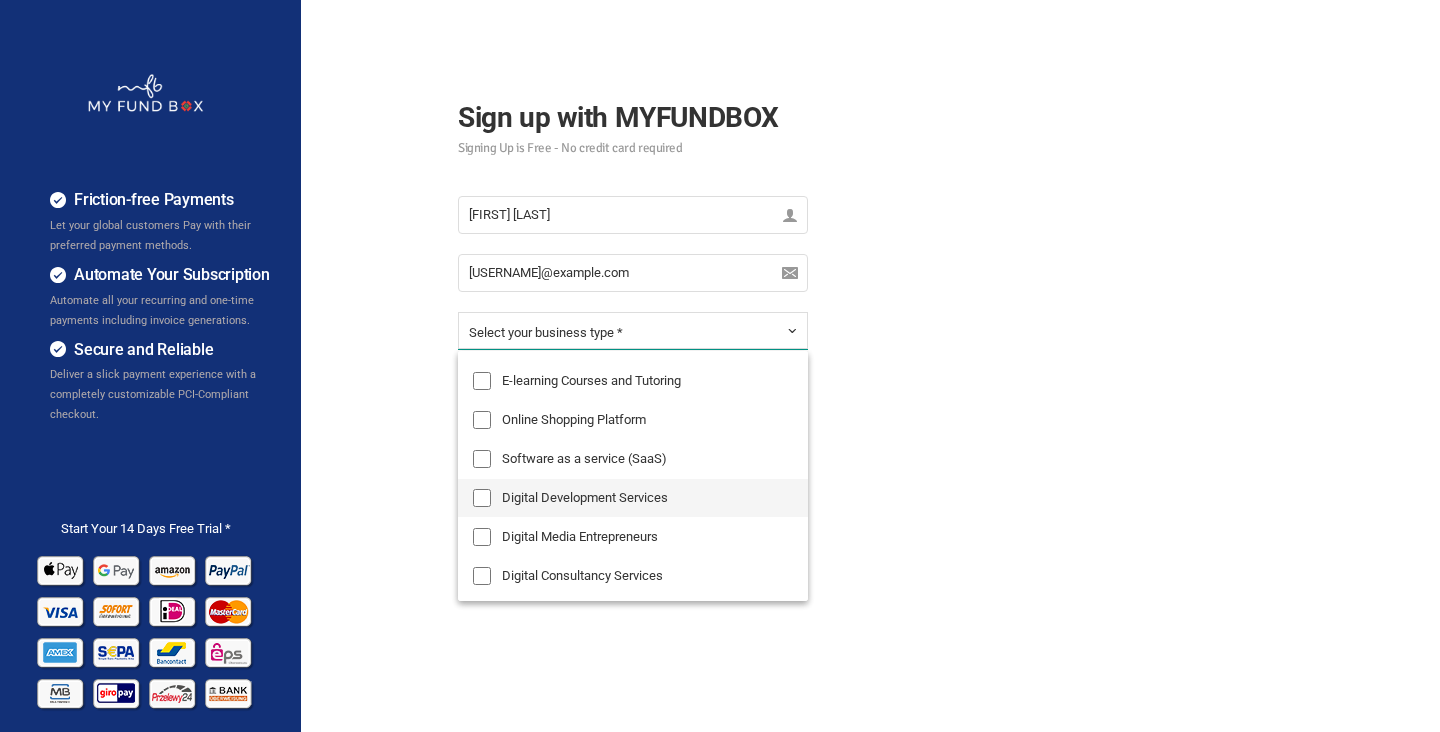 scroll, scrollTop: 100, scrollLeft: 0, axis: vertical 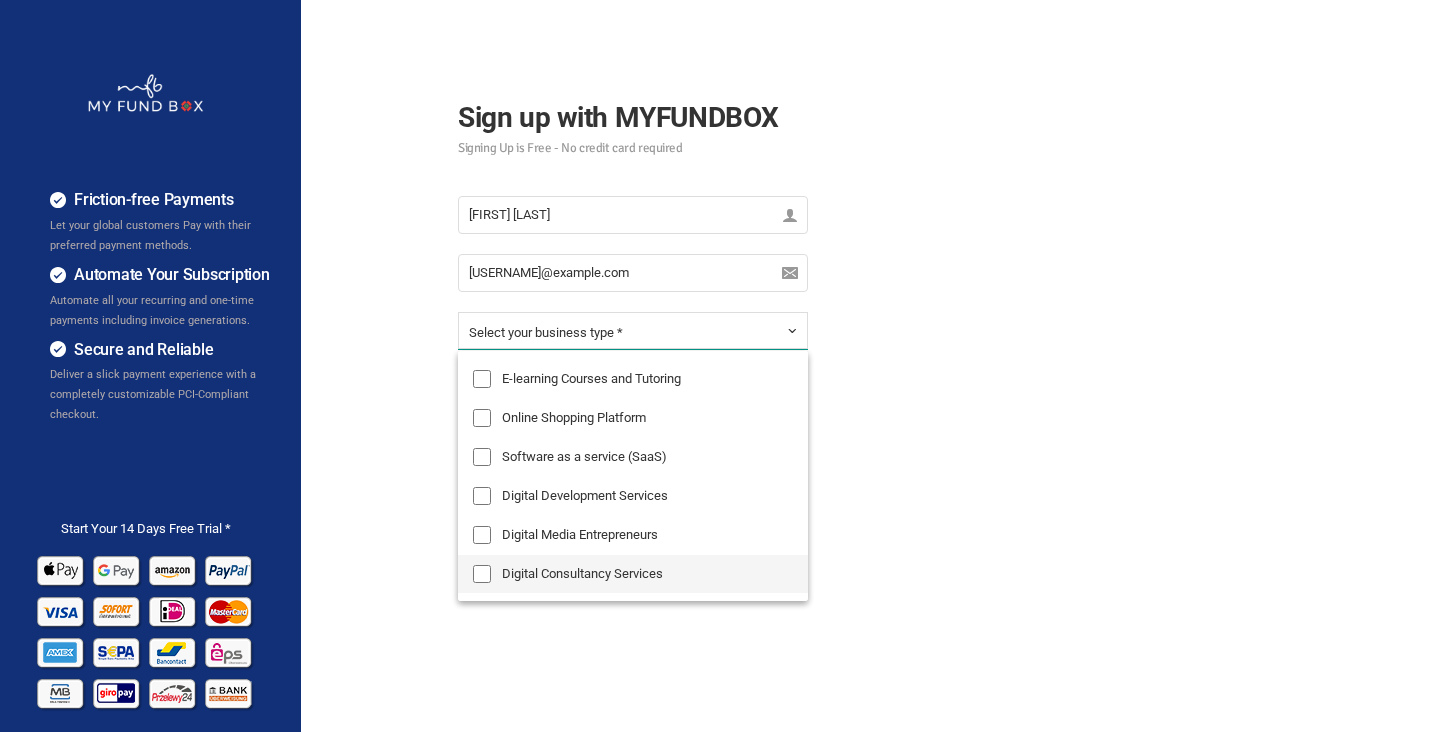 click on "Digital Consultancy Services" at bounding box center [633, 574] 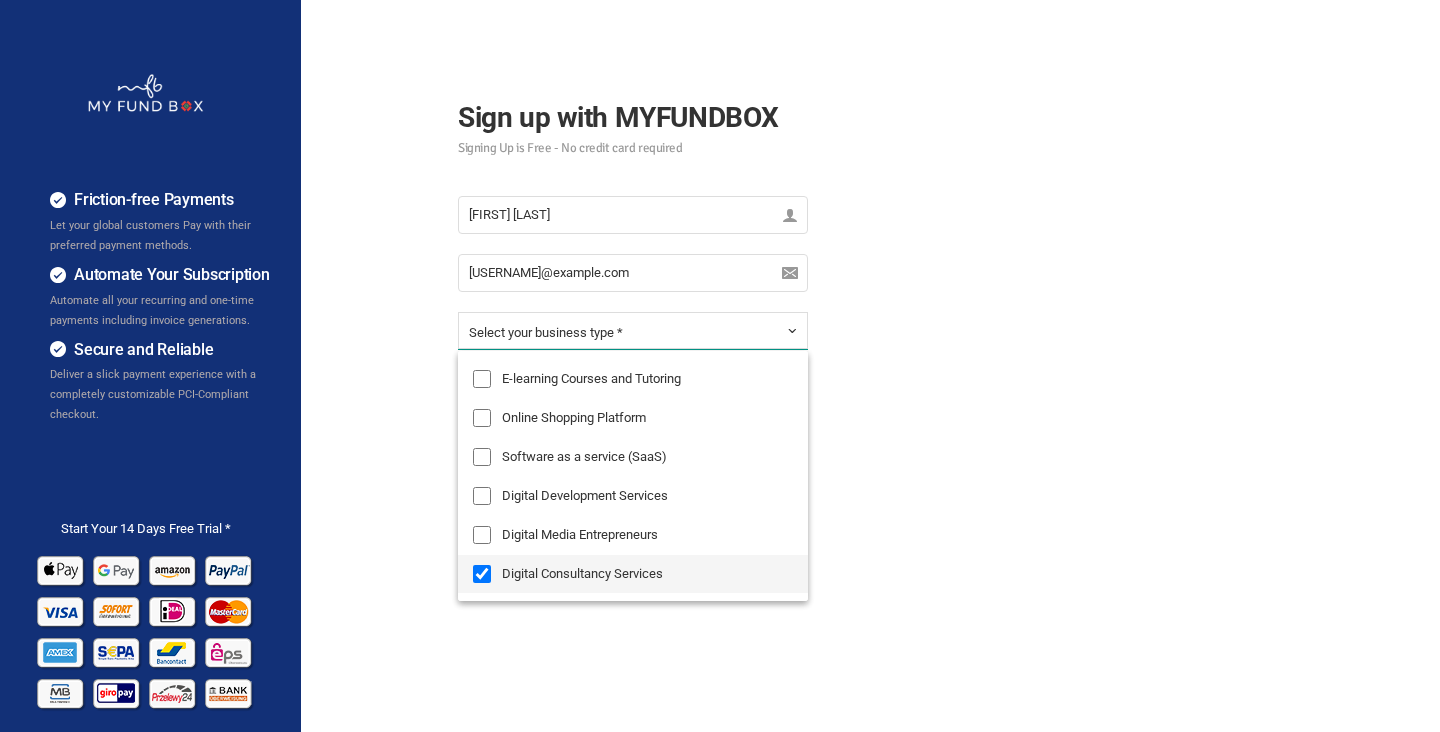 scroll, scrollTop: 192, scrollLeft: 0, axis: vertical 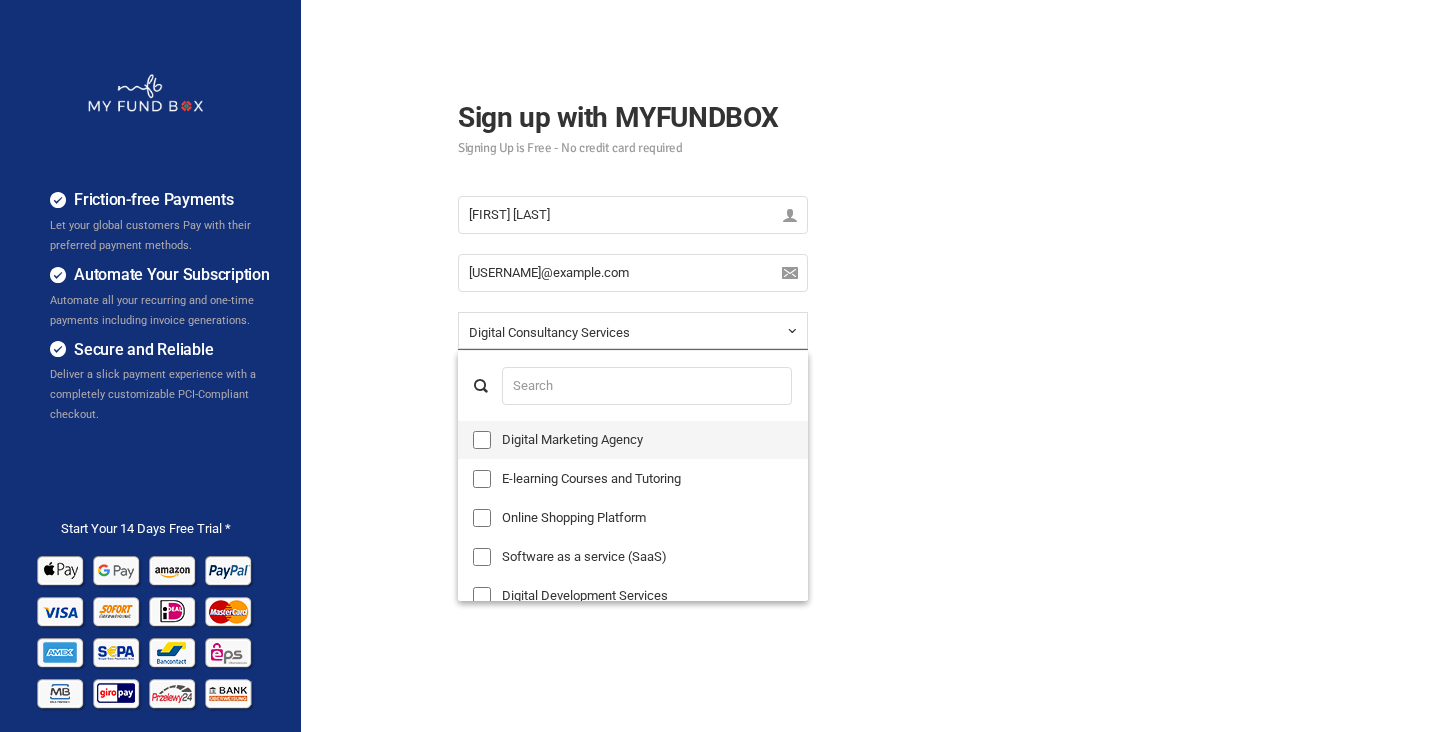 click on "Digital Marketing Agency" at bounding box center [633, 440] 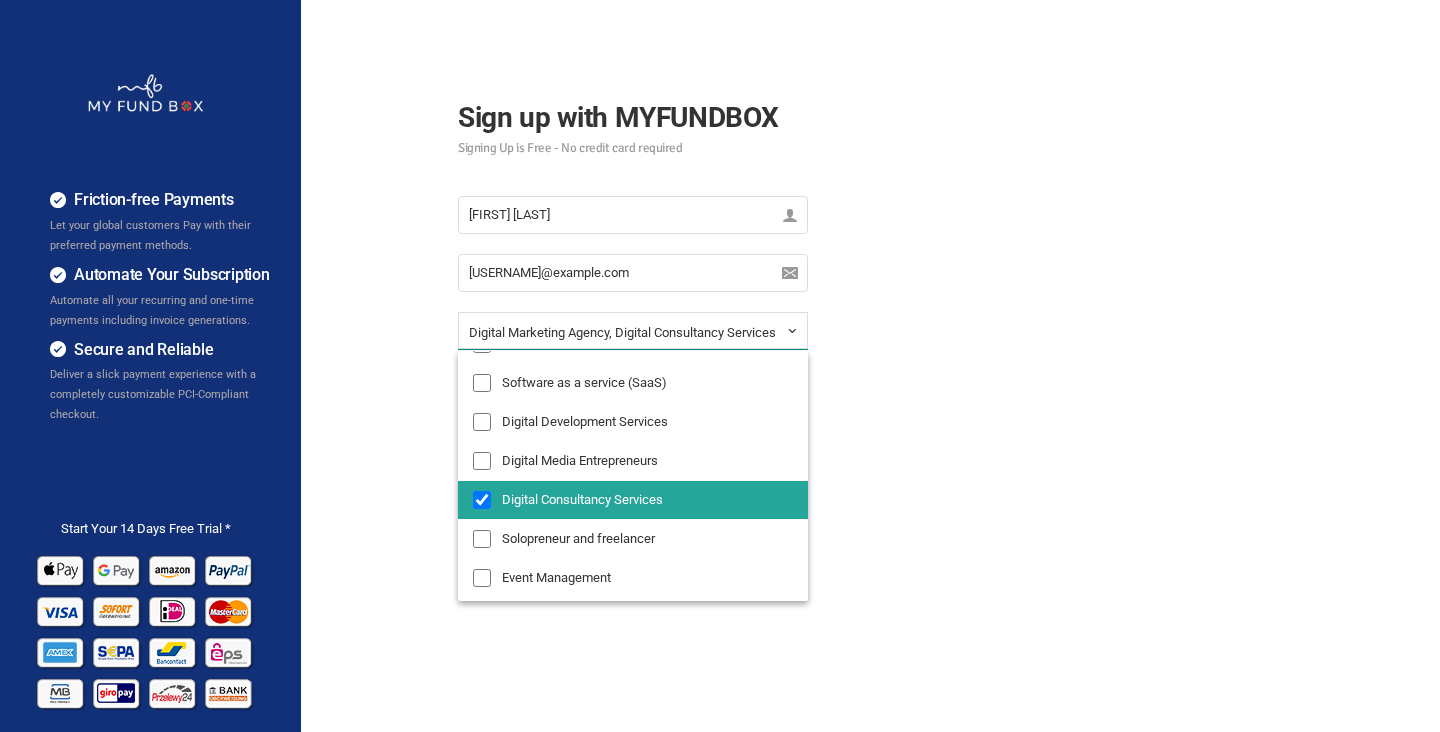 scroll, scrollTop: 217, scrollLeft: 0, axis: vertical 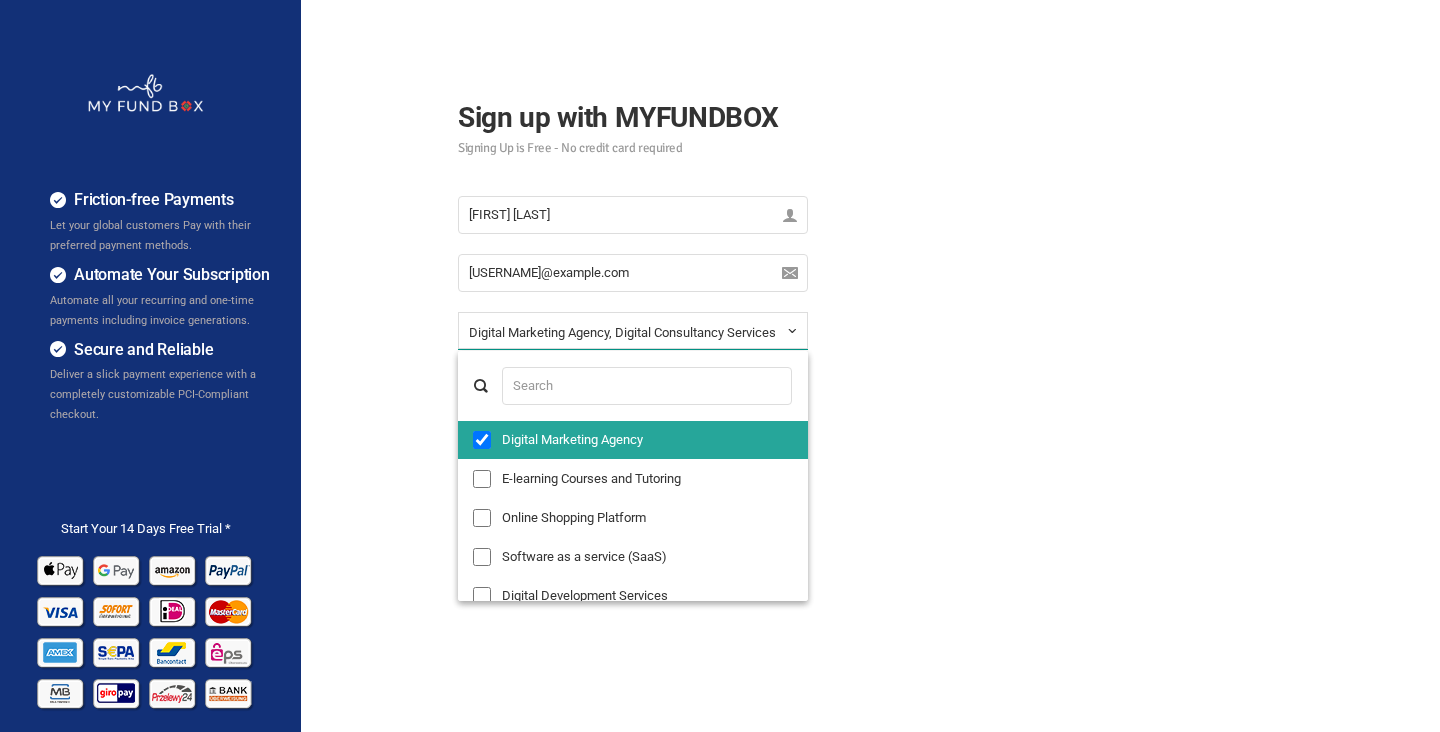 click on "Friction-free Payments
Let your global customers Pay with their preferred payment methods.
Automate Your Subscription
Automate all your recurring and one-time payments including invoice generations.
Secure and Reliable
Deliver a slick payment experience with a completely customizable PCI-Compliant checkout." at bounding box center [720, 500] 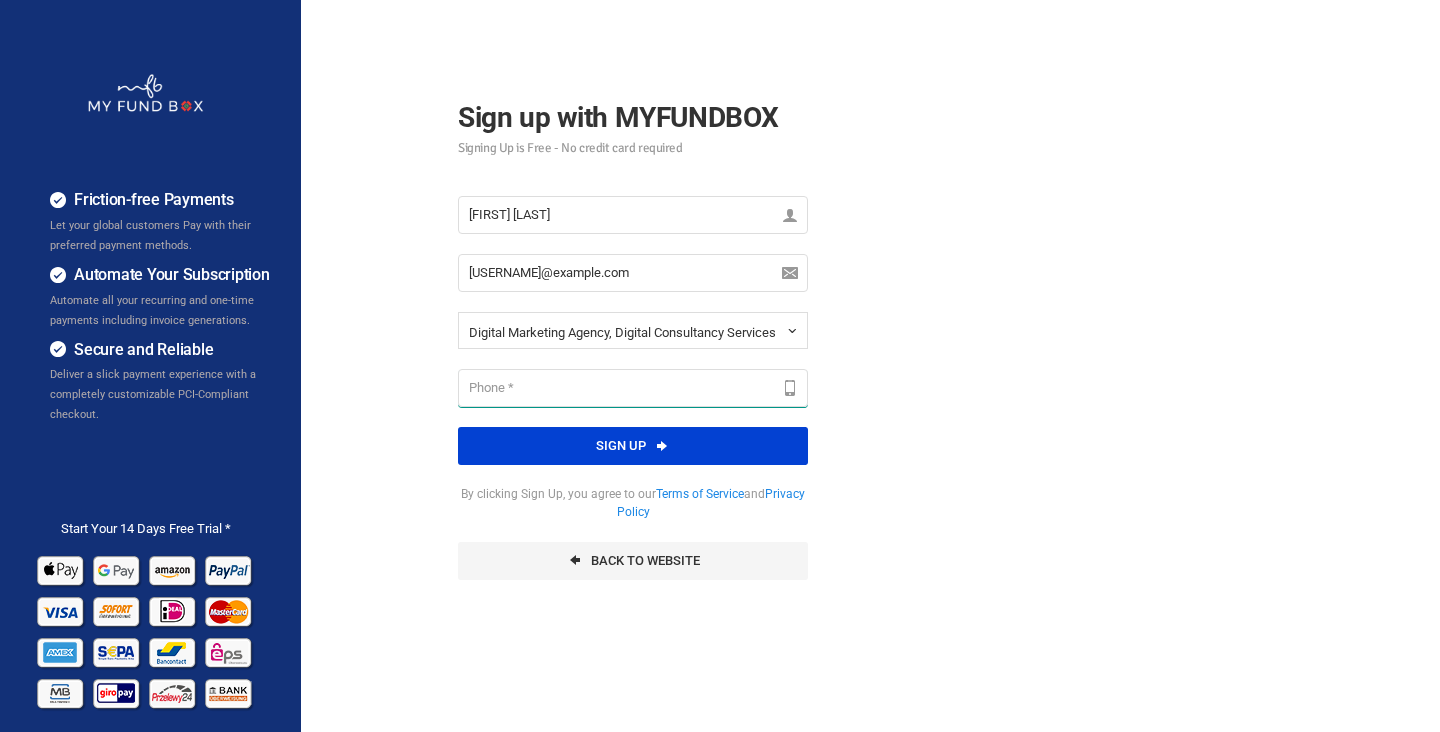 click at bounding box center (633, 388) 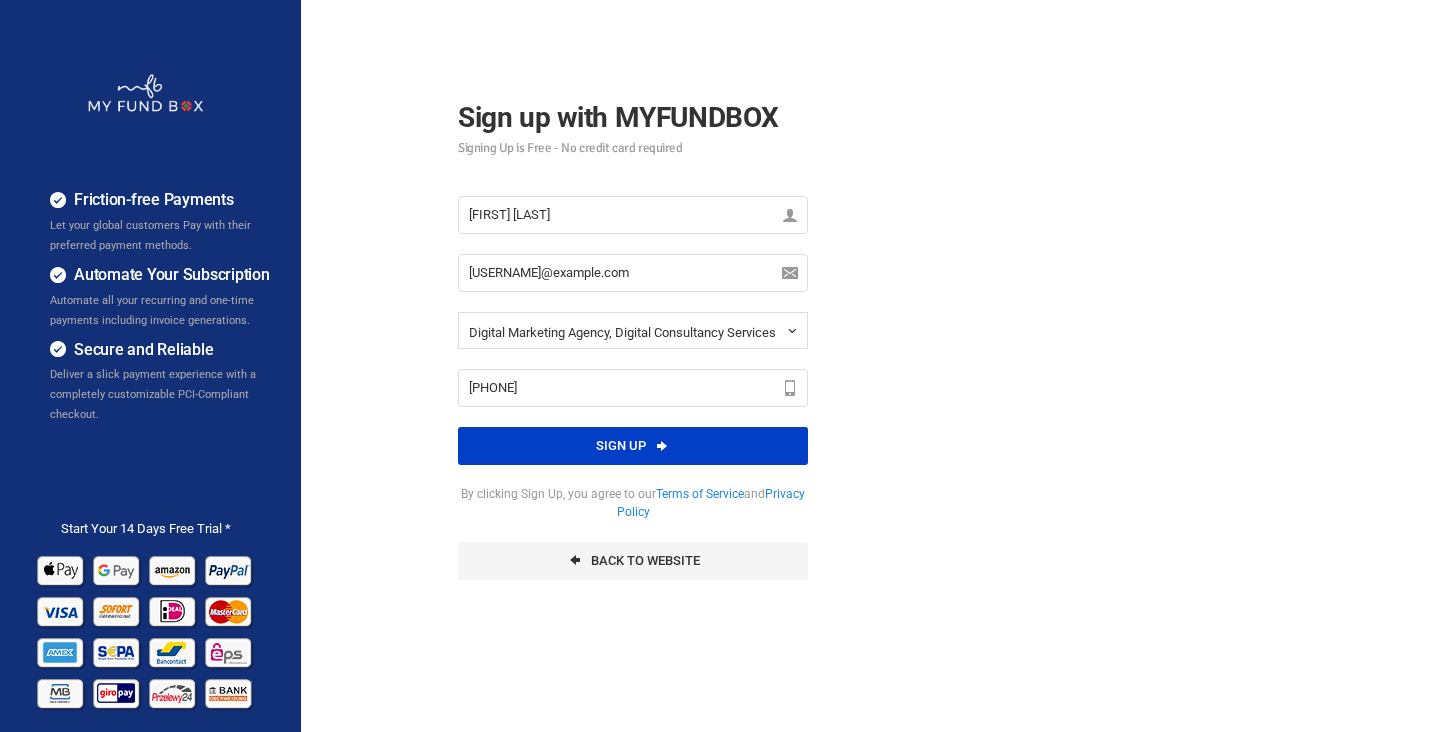click at bounding box center [662, 446] 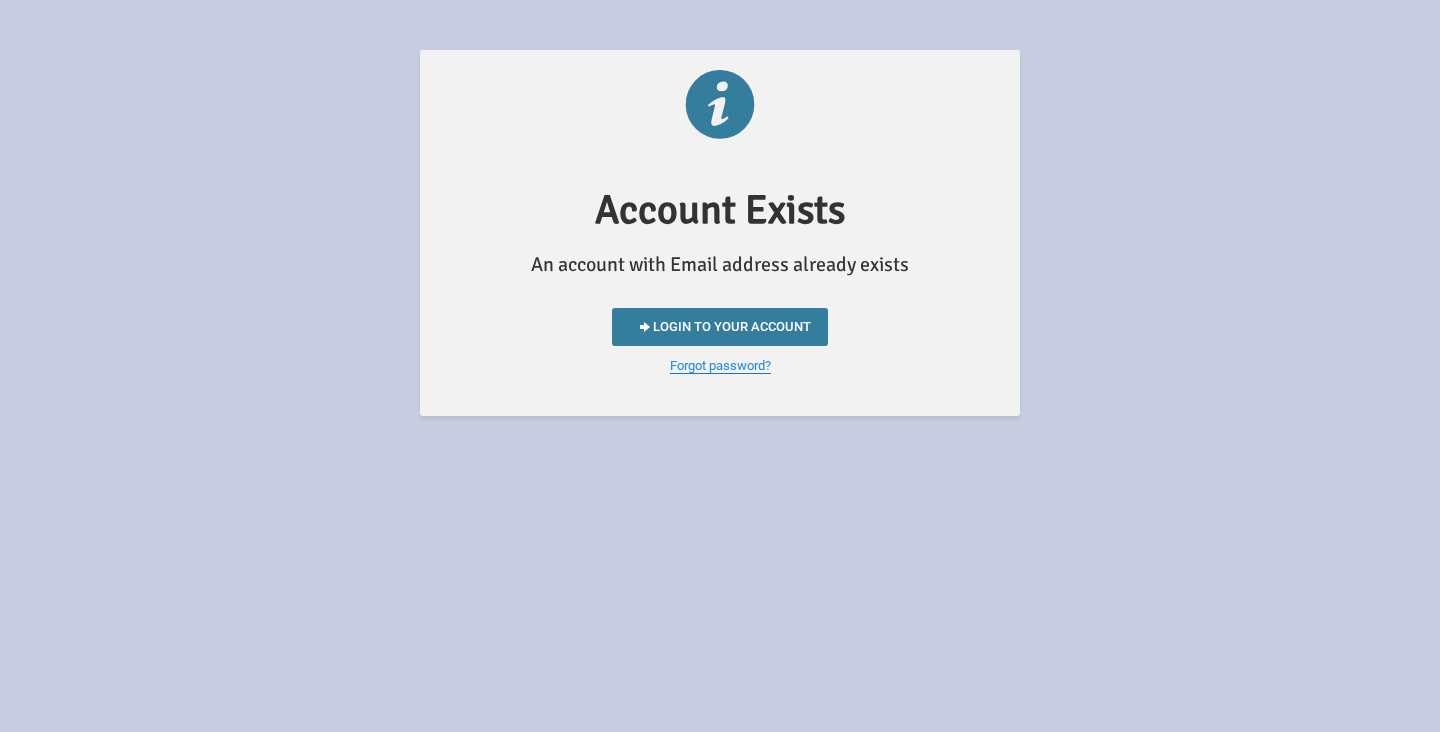 scroll, scrollTop: 0, scrollLeft: 0, axis: both 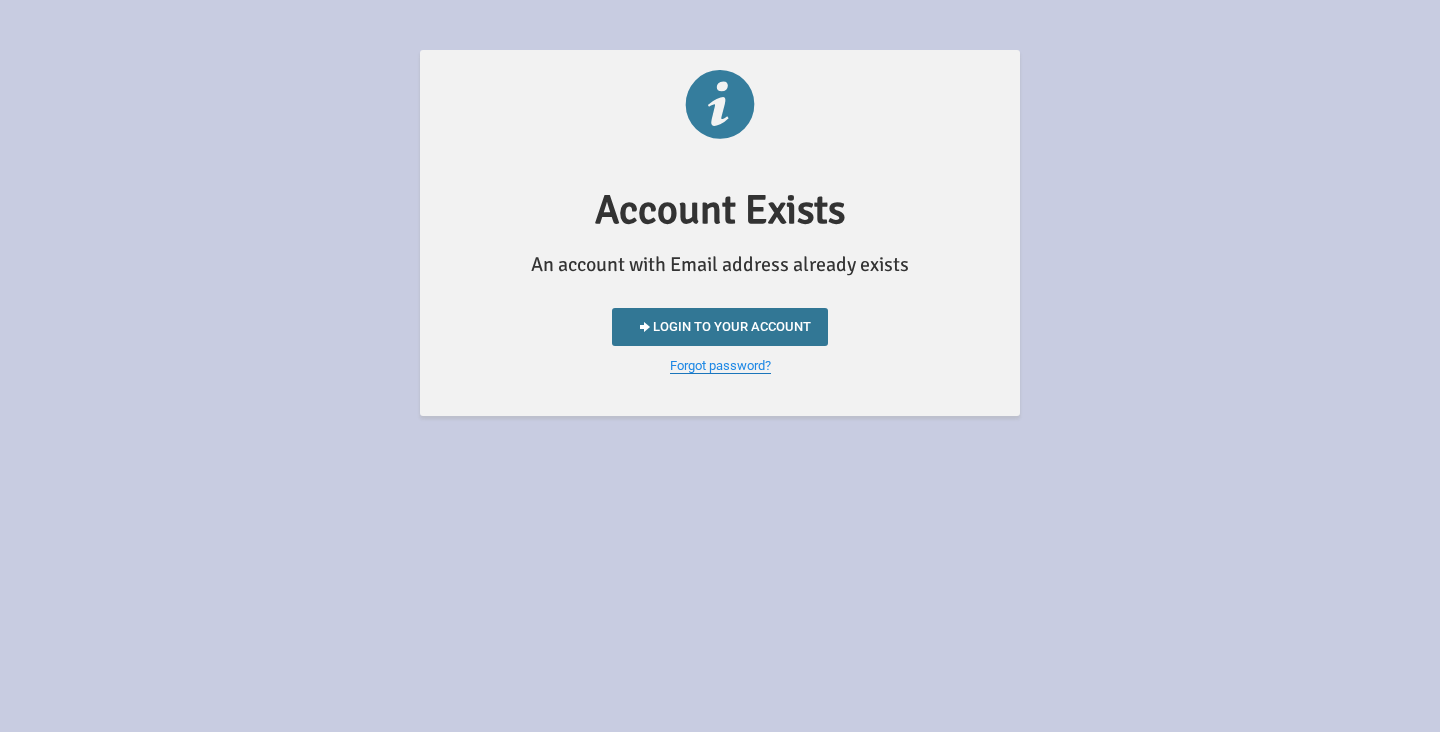 click on "Login to your account" at bounding box center [720, 327] 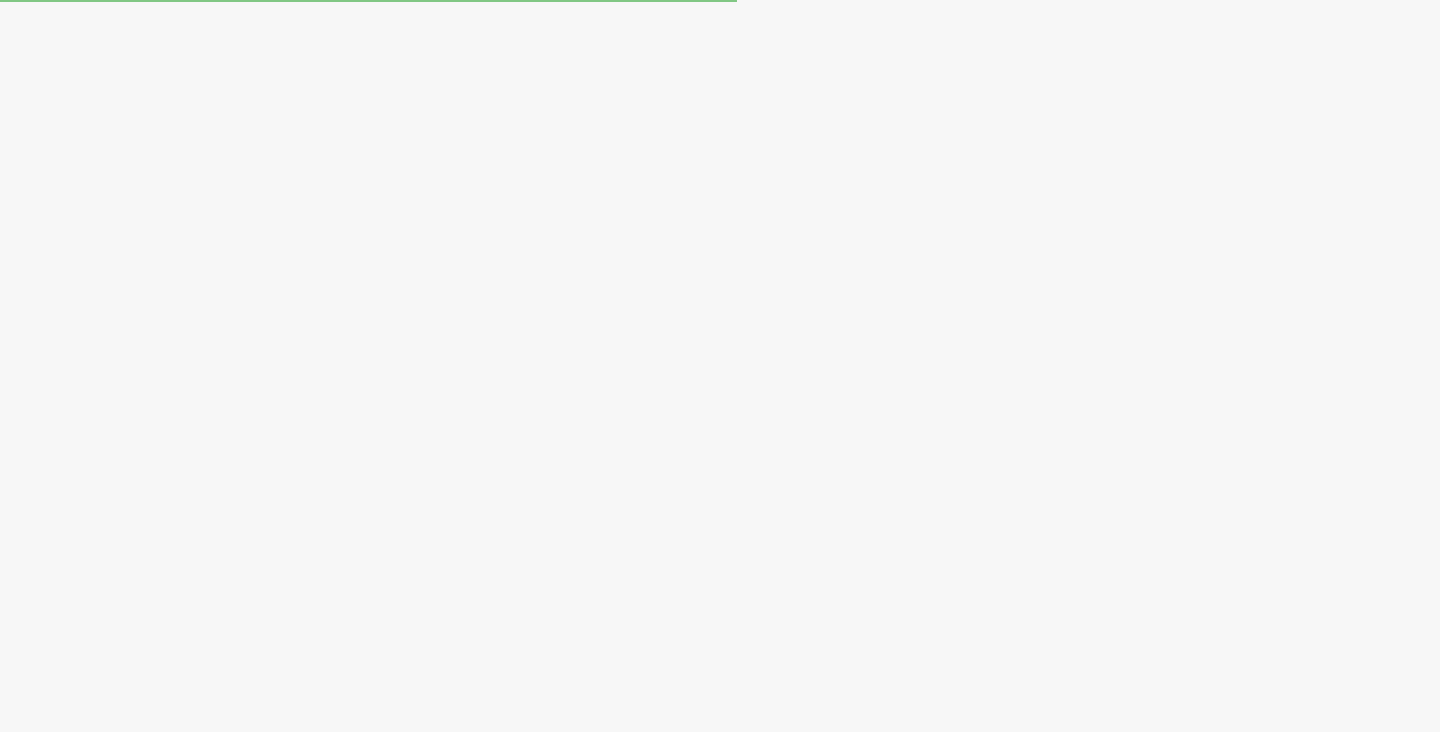 scroll, scrollTop: 0, scrollLeft: 0, axis: both 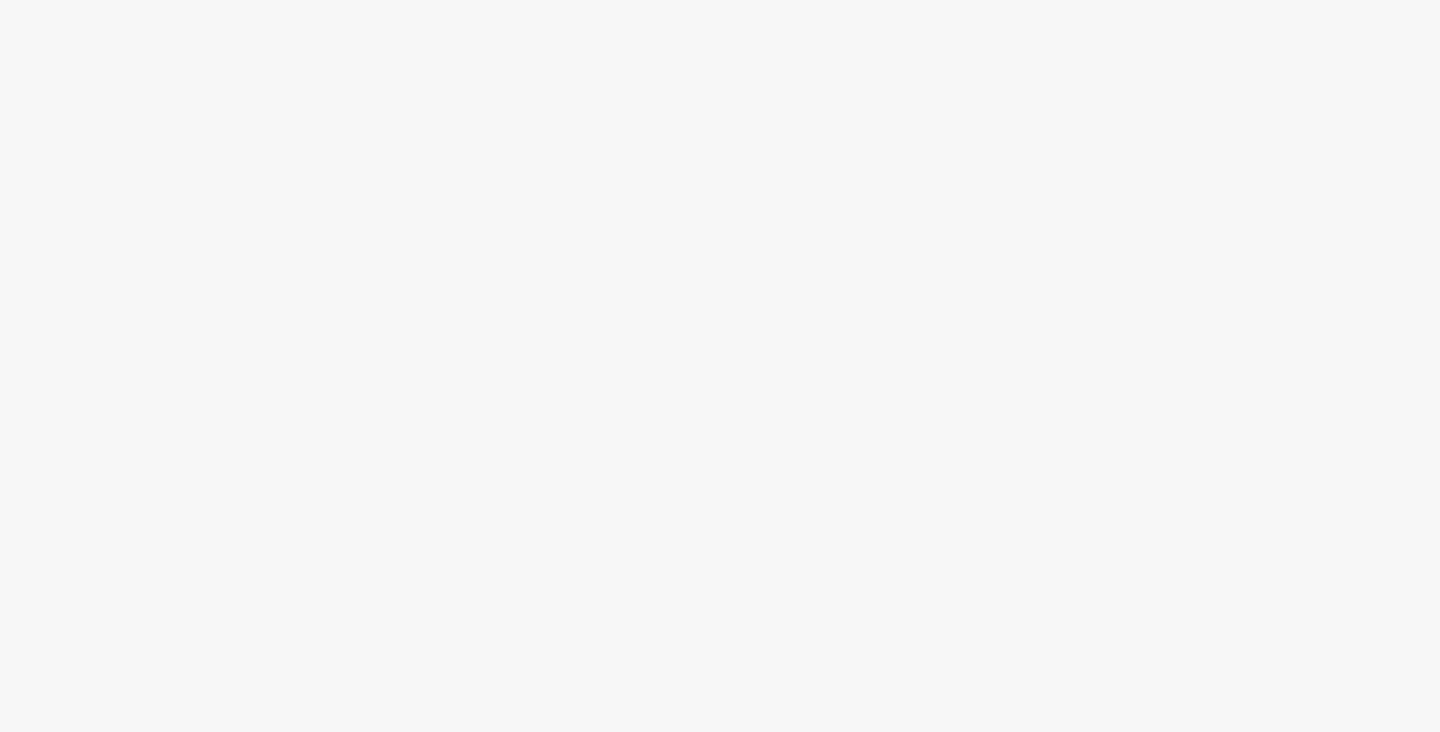 click at bounding box center (720, 366) 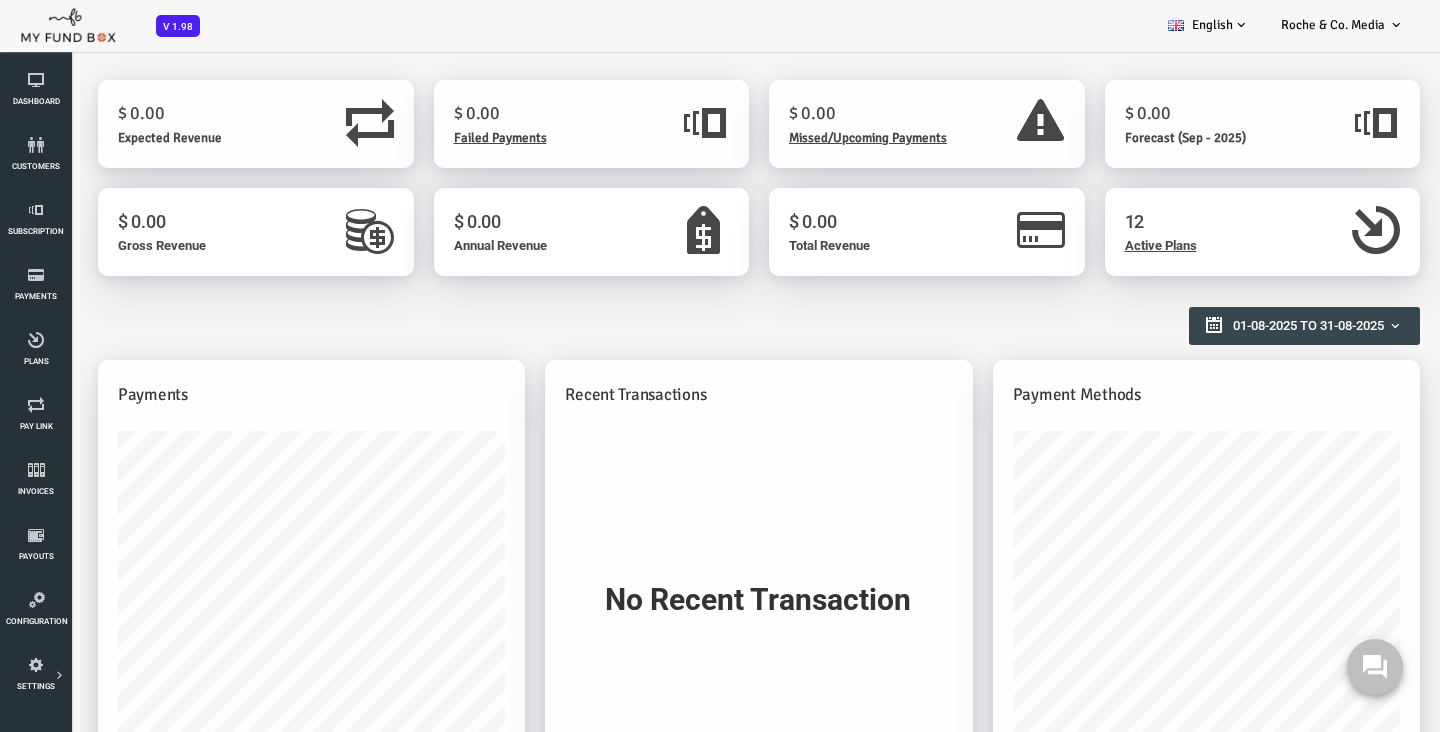 scroll, scrollTop: 0, scrollLeft: 0, axis: both 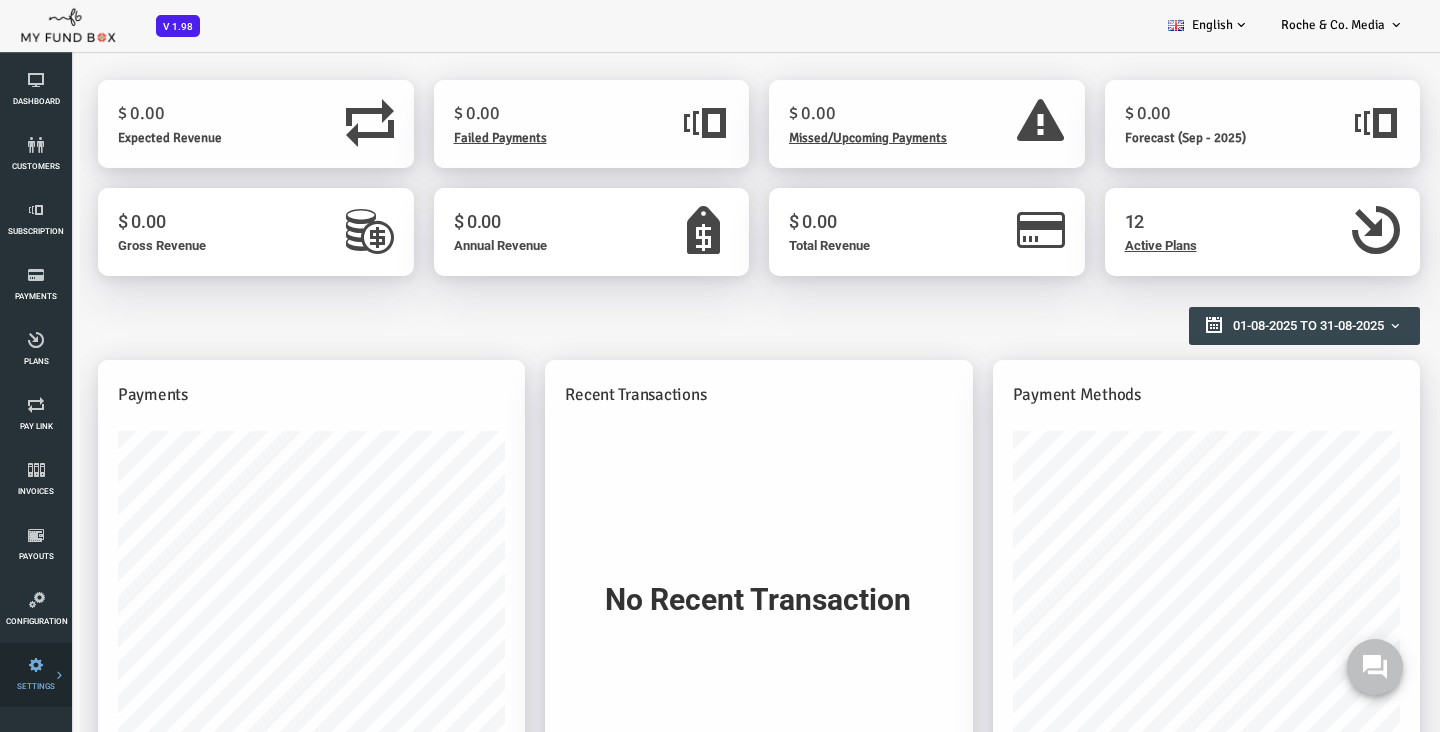 click on "Payment Gateway" at bounding box center [0, 0] 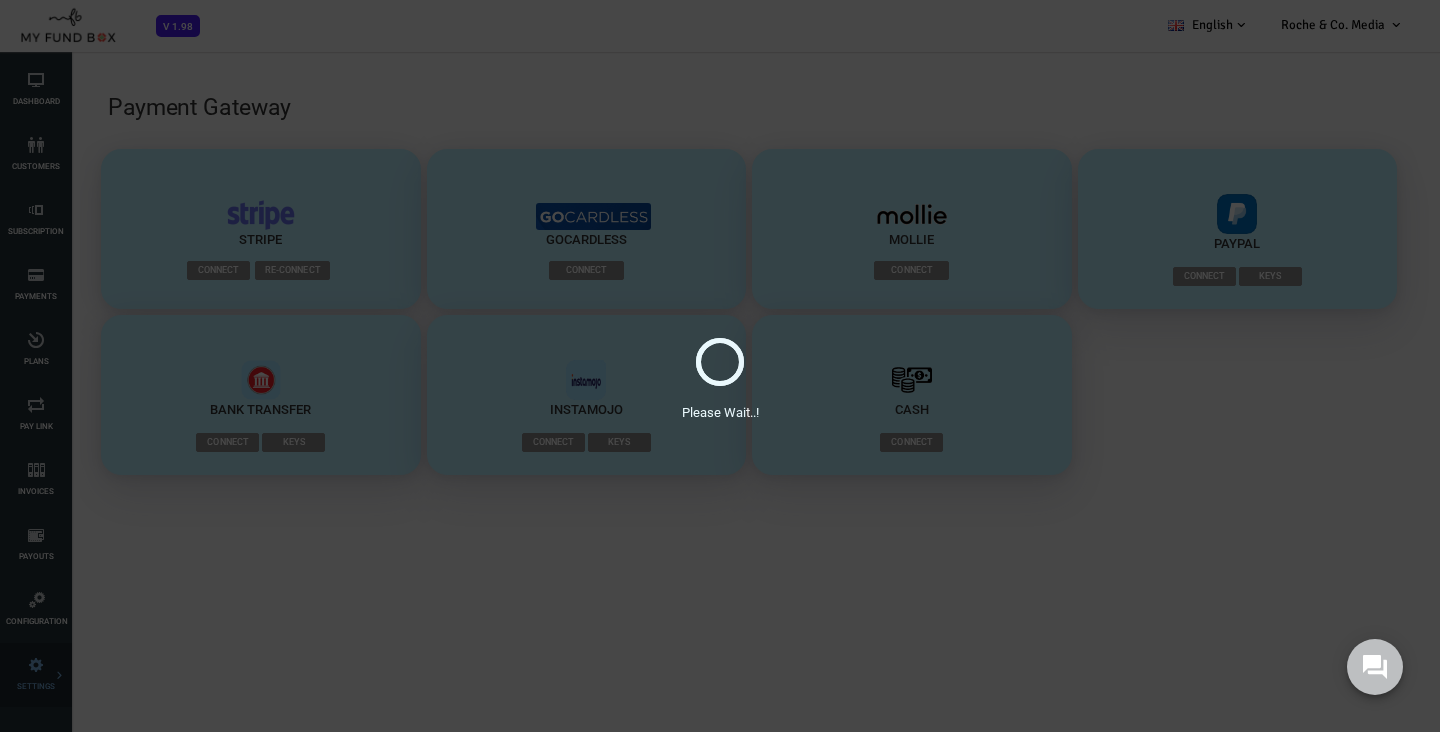 scroll, scrollTop: 0, scrollLeft: 0, axis: both 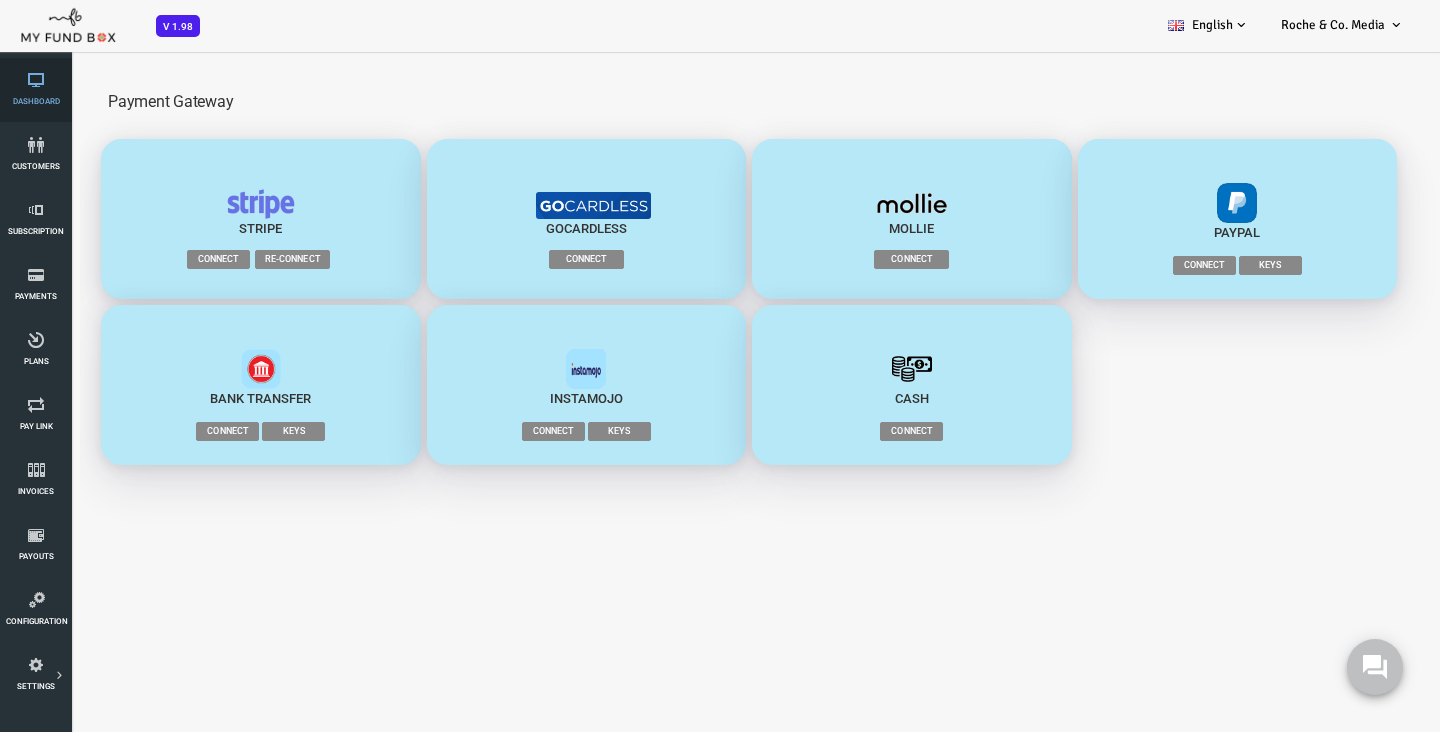 click on "Dashboard" at bounding box center (0, 0) 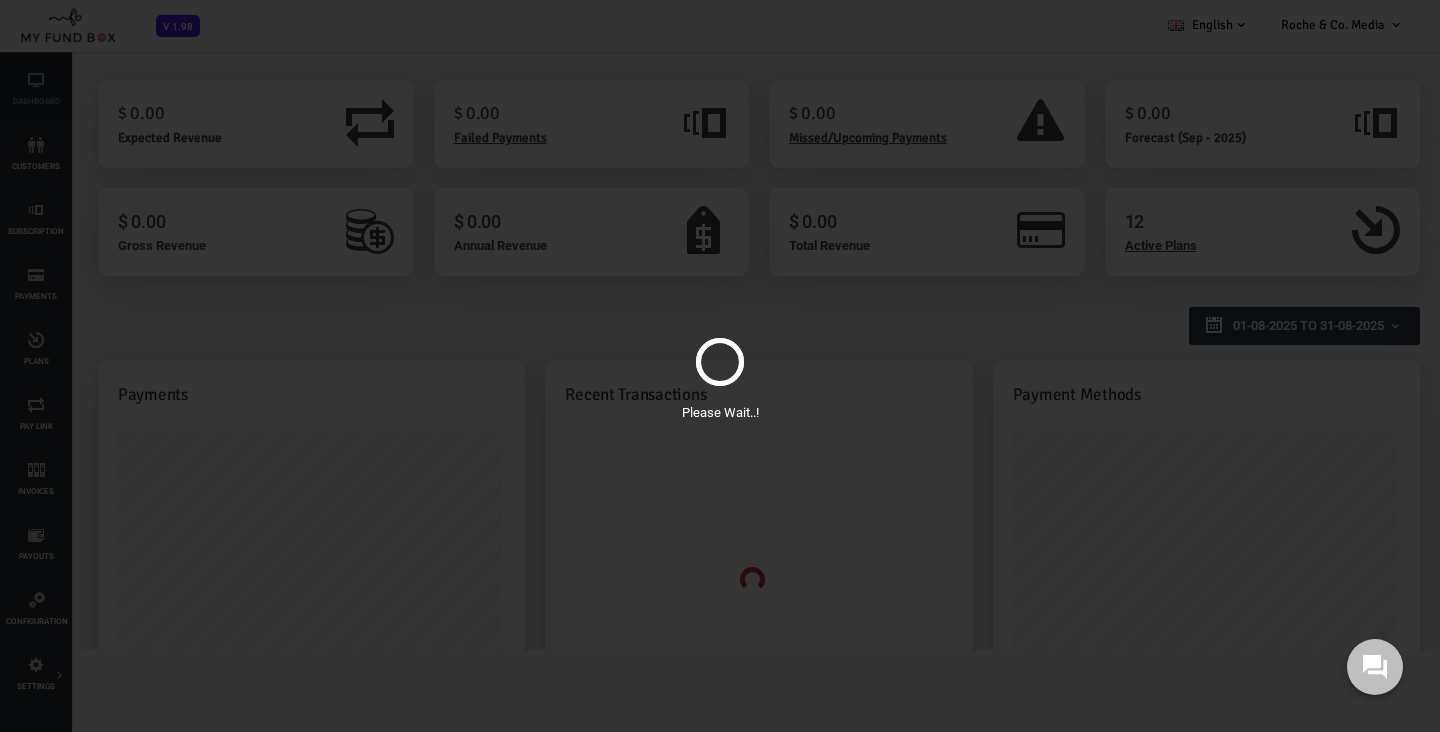 scroll, scrollTop: 0, scrollLeft: 0, axis: both 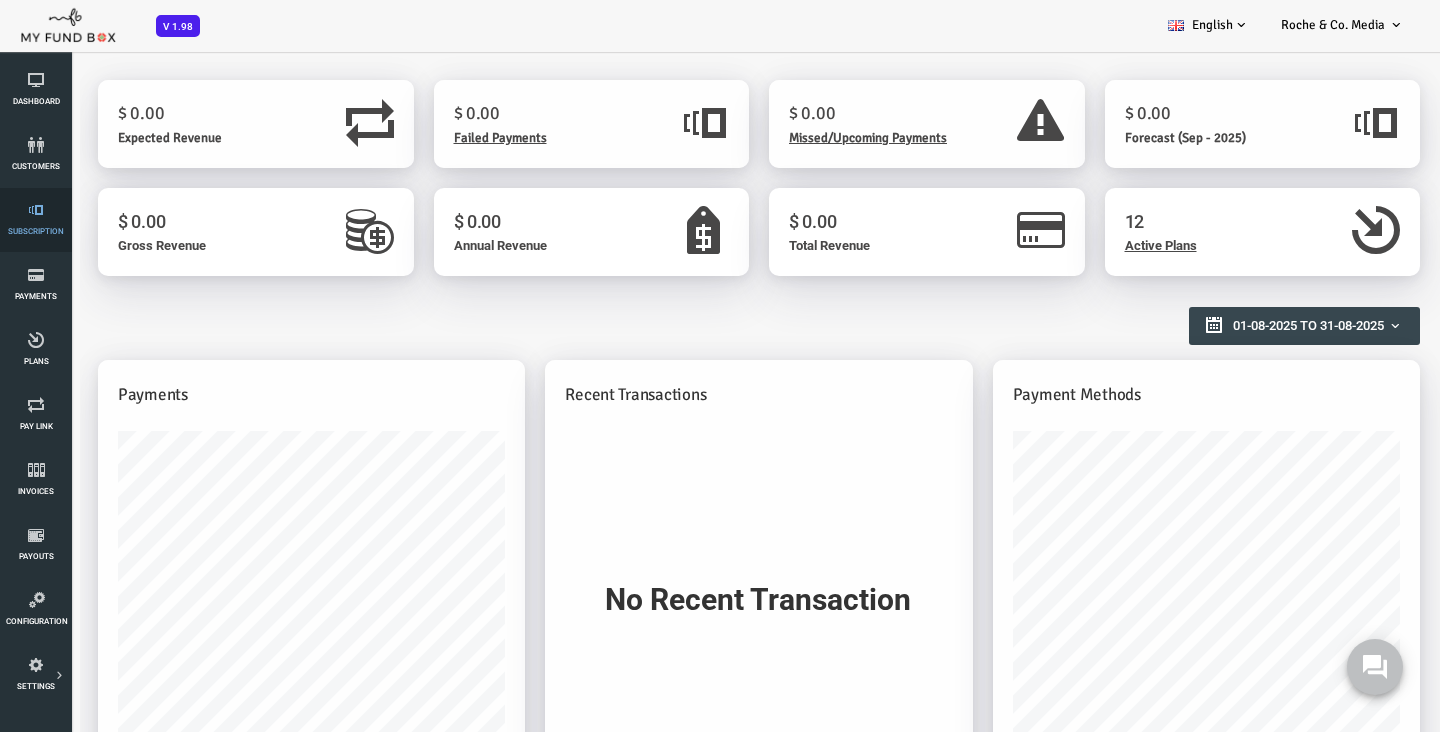 click at bounding box center (36, 210) 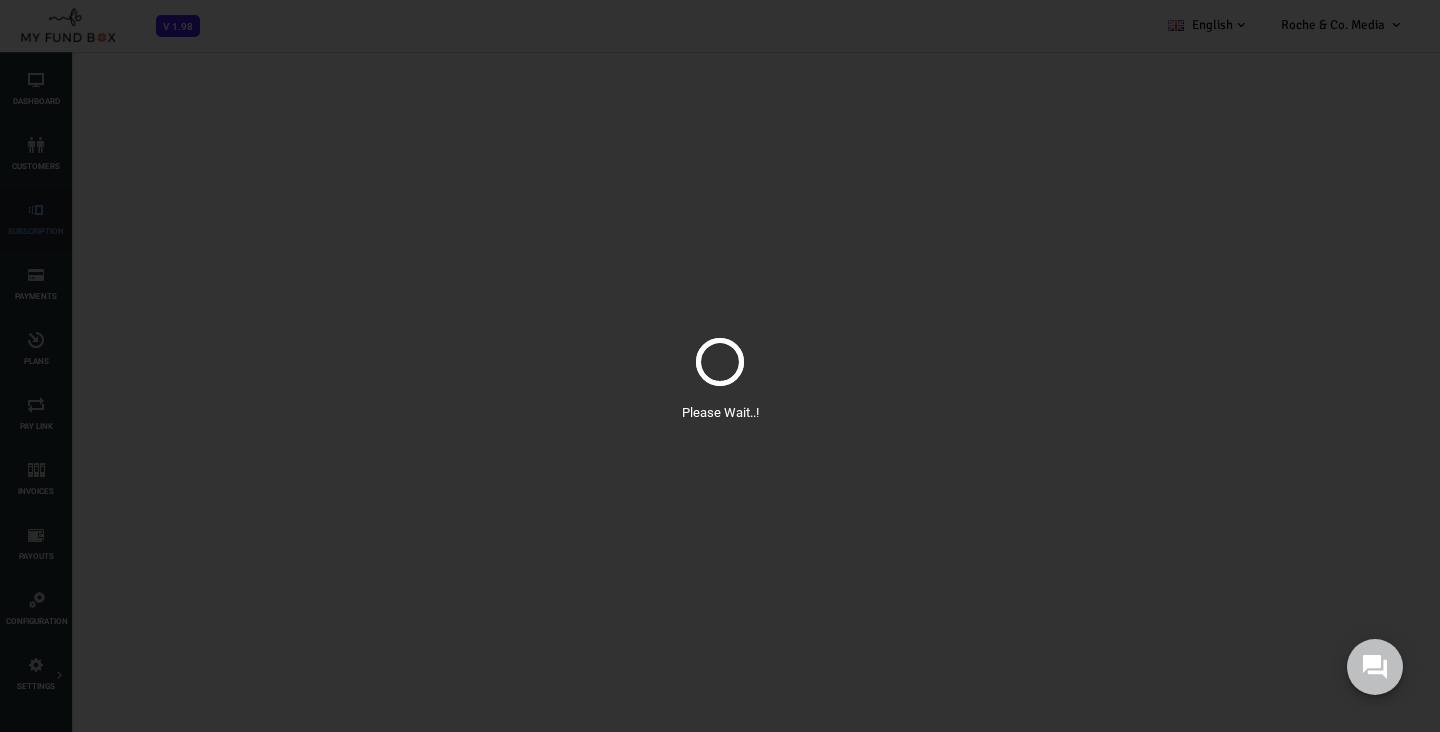 select on "100" 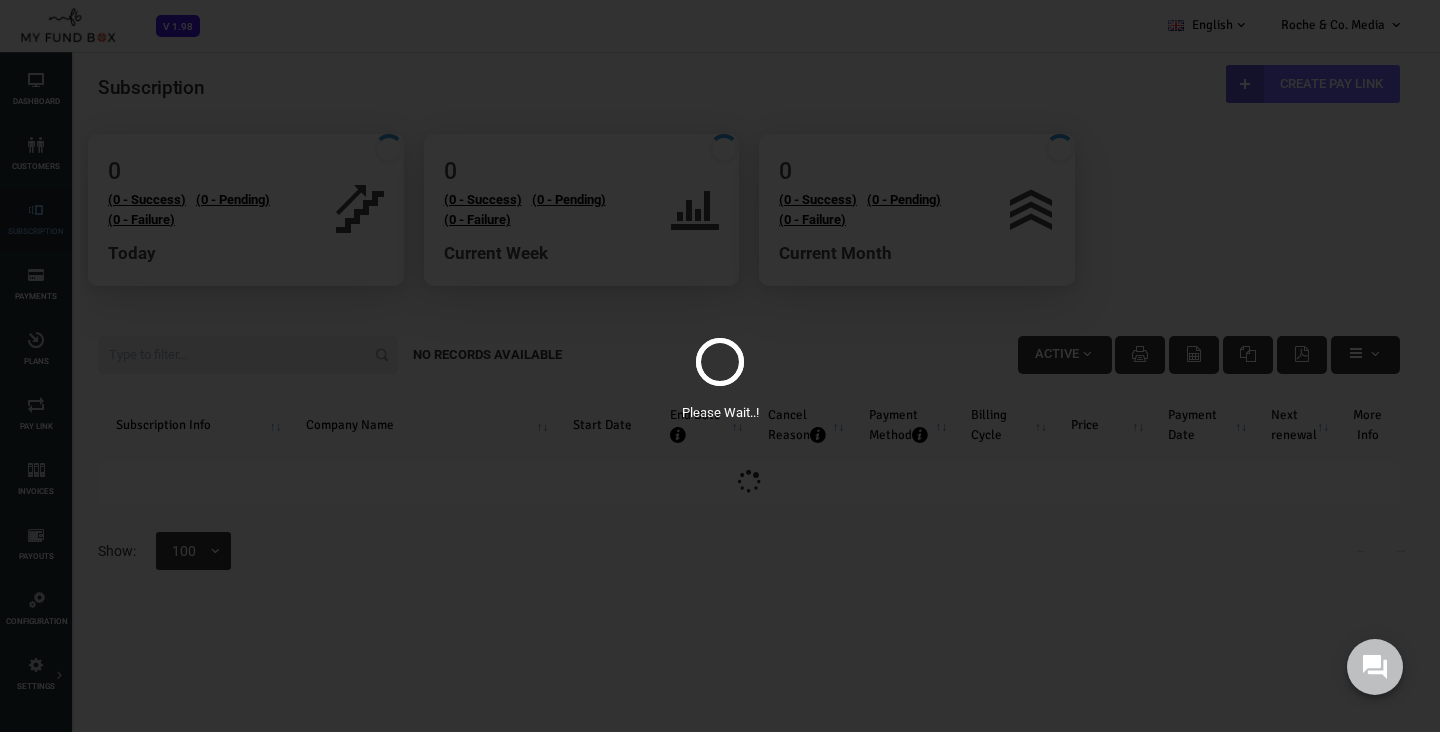 scroll, scrollTop: 0, scrollLeft: 0, axis: both 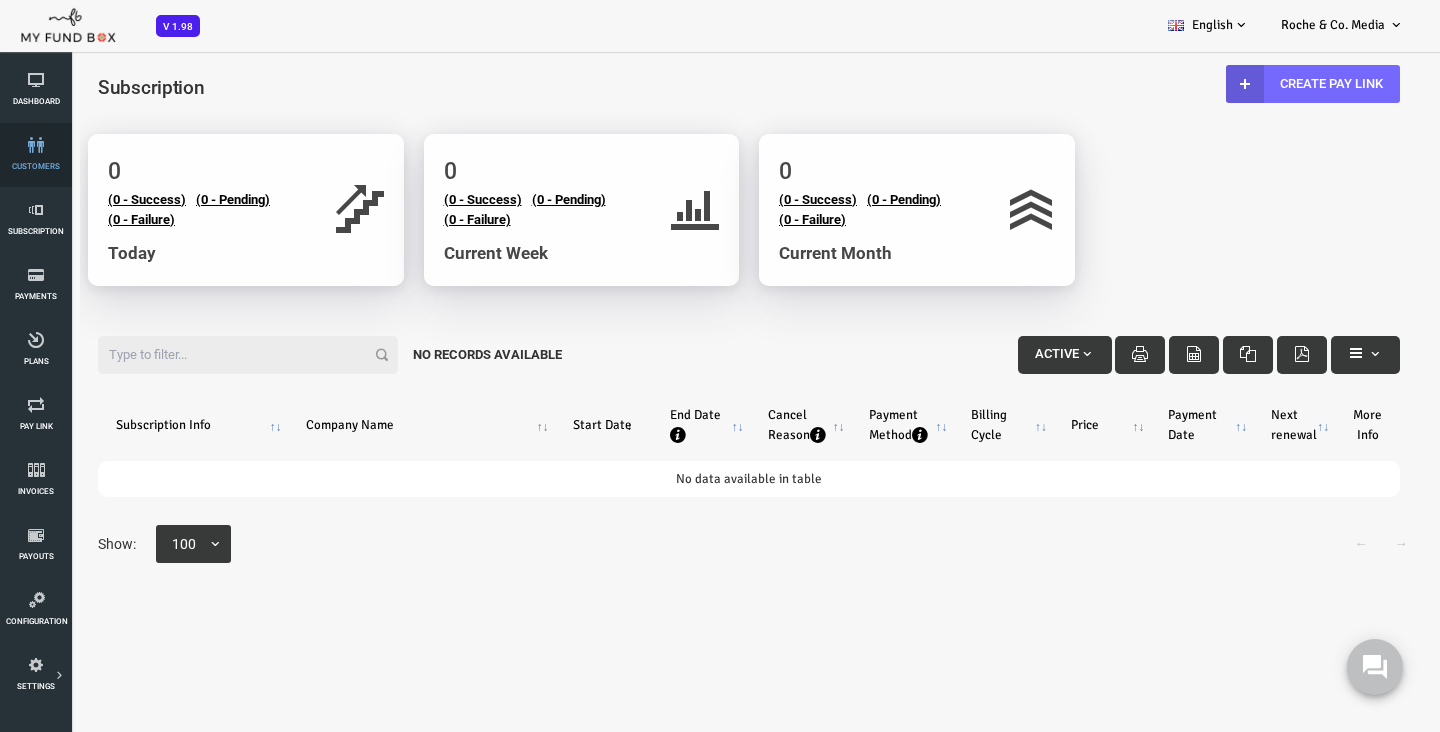 click on "customers" at bounding box center (0, 0) 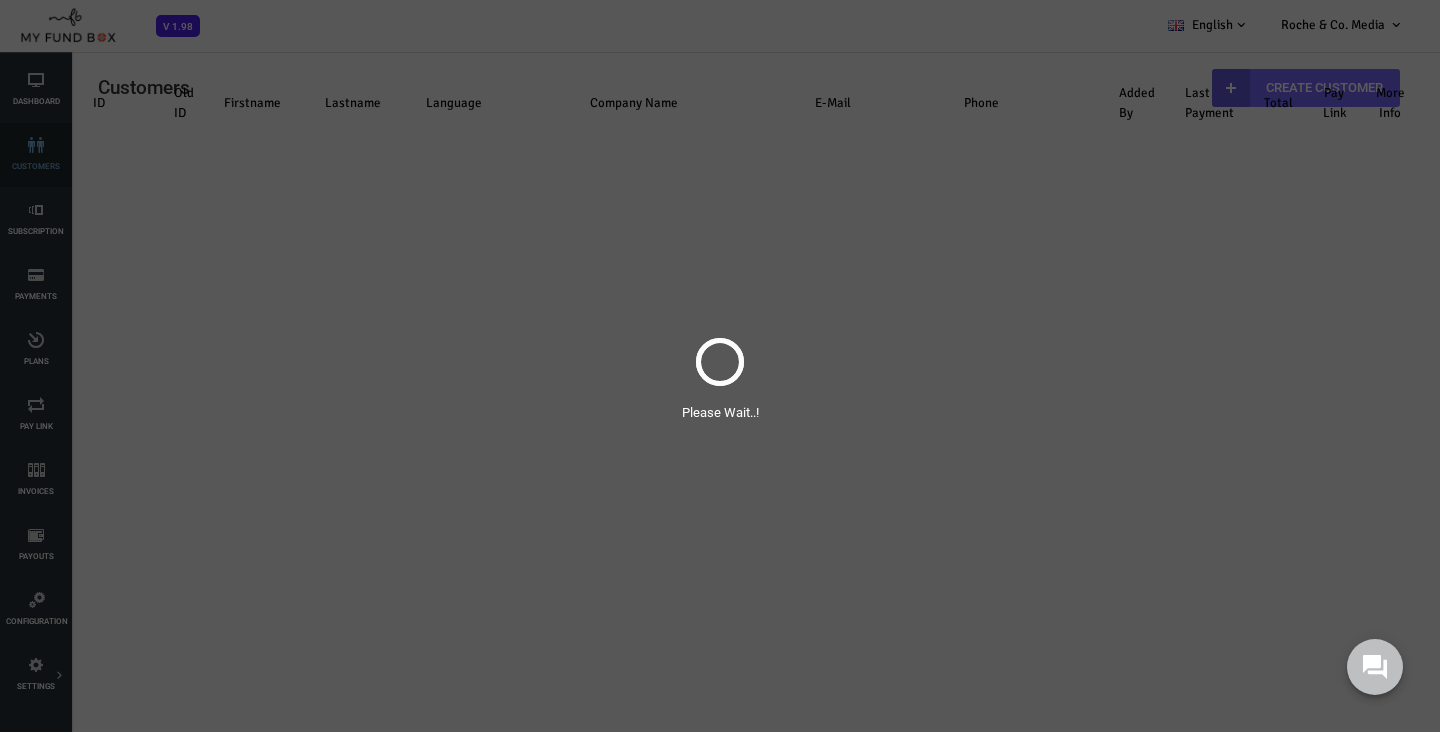scroll, scrollTop: 0, scrollLeft: 0, axis: both 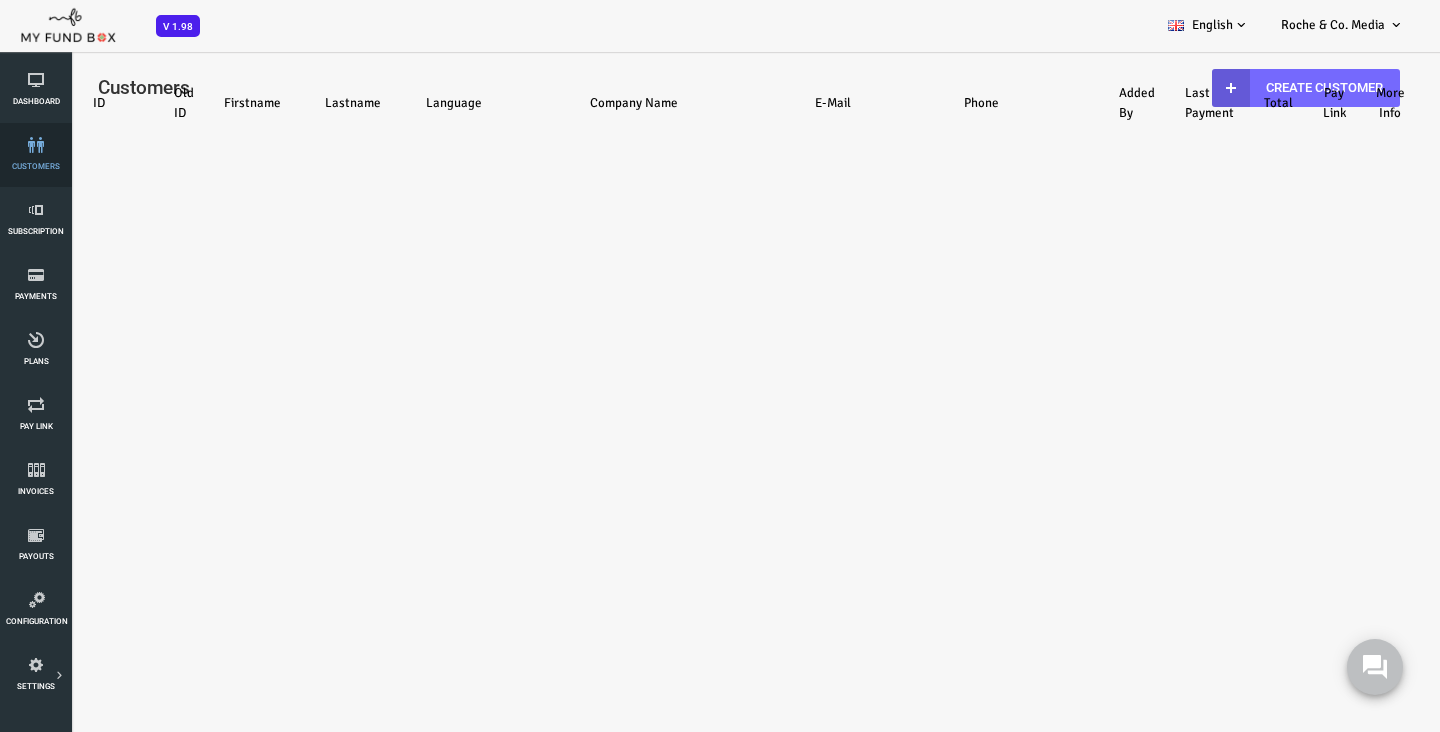 select on "100" 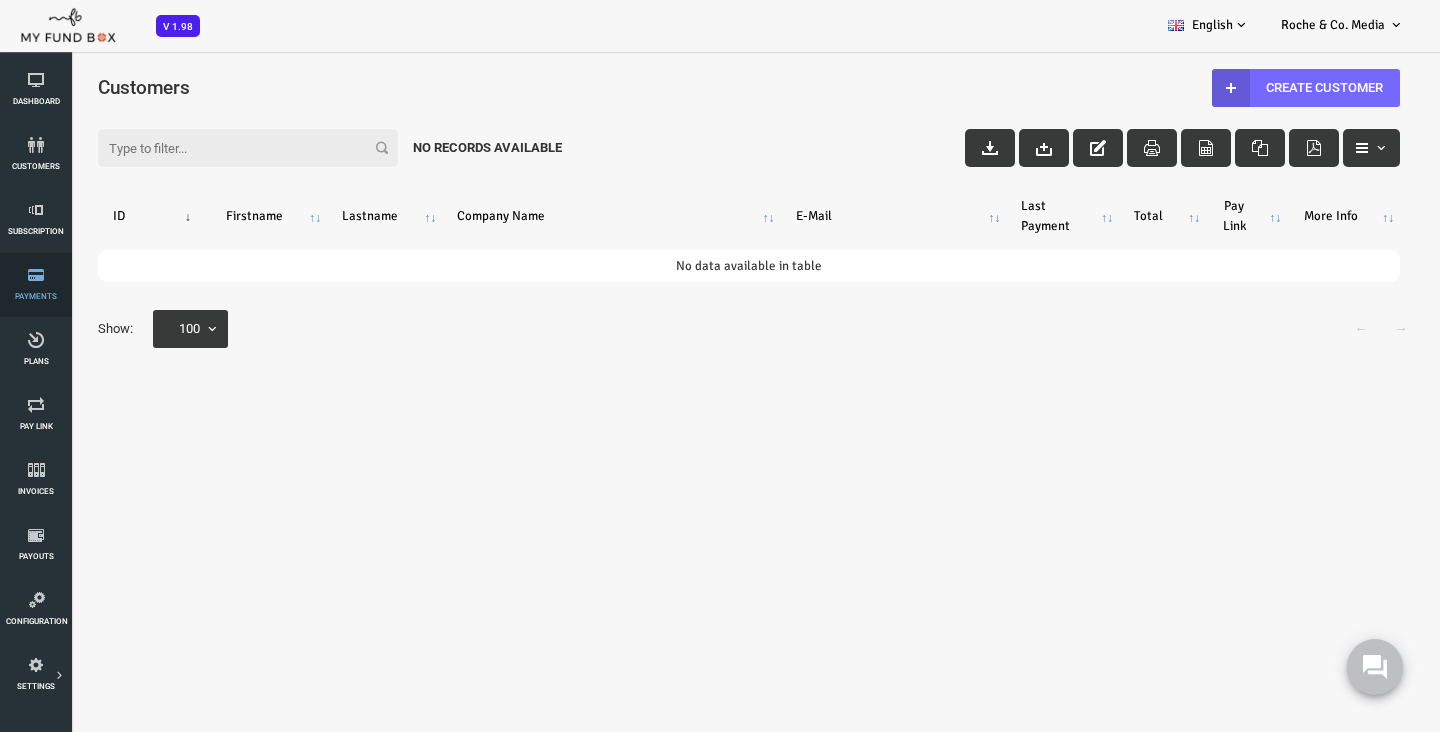 click on "Payments" at bounding box center [0, 0] 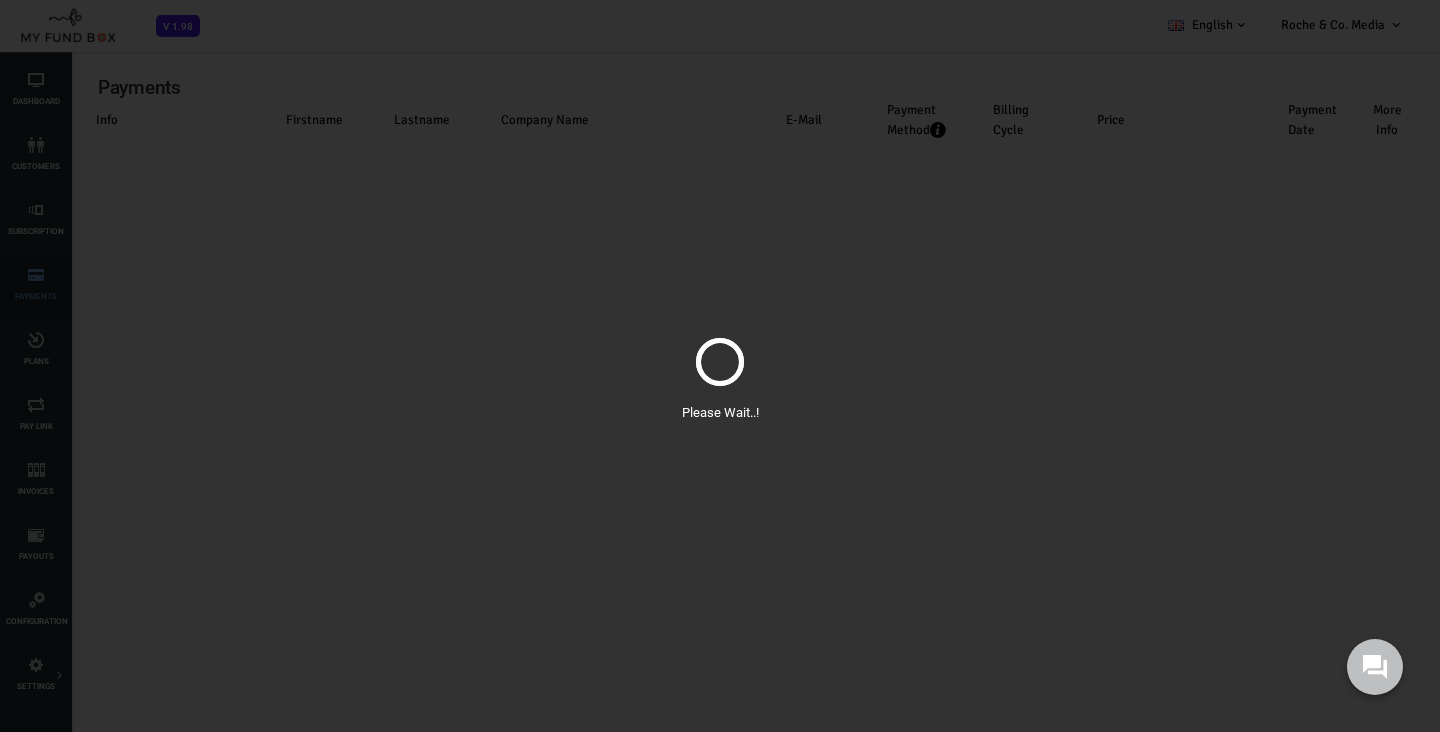 scroll, scrollTop: 0, scrollLeft: 0, axis: both 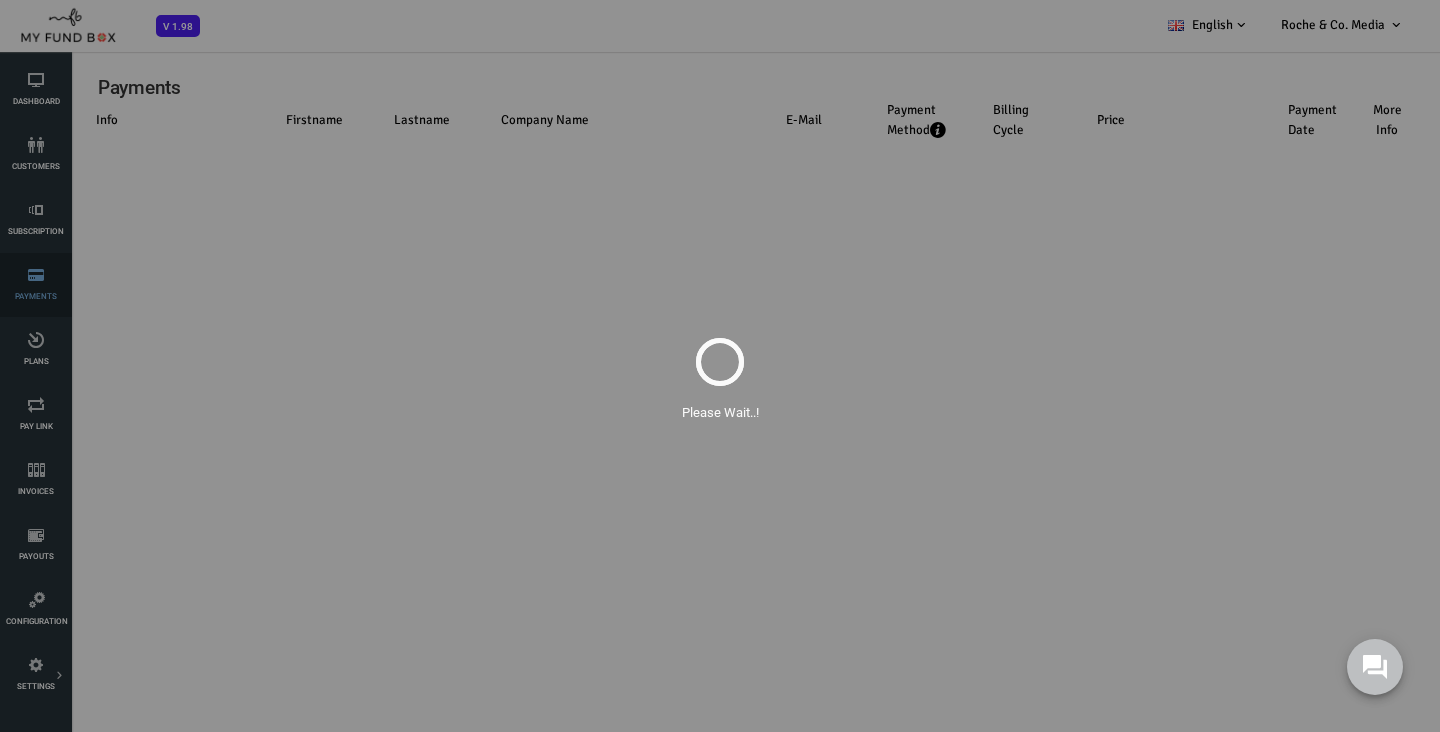 select on "100" 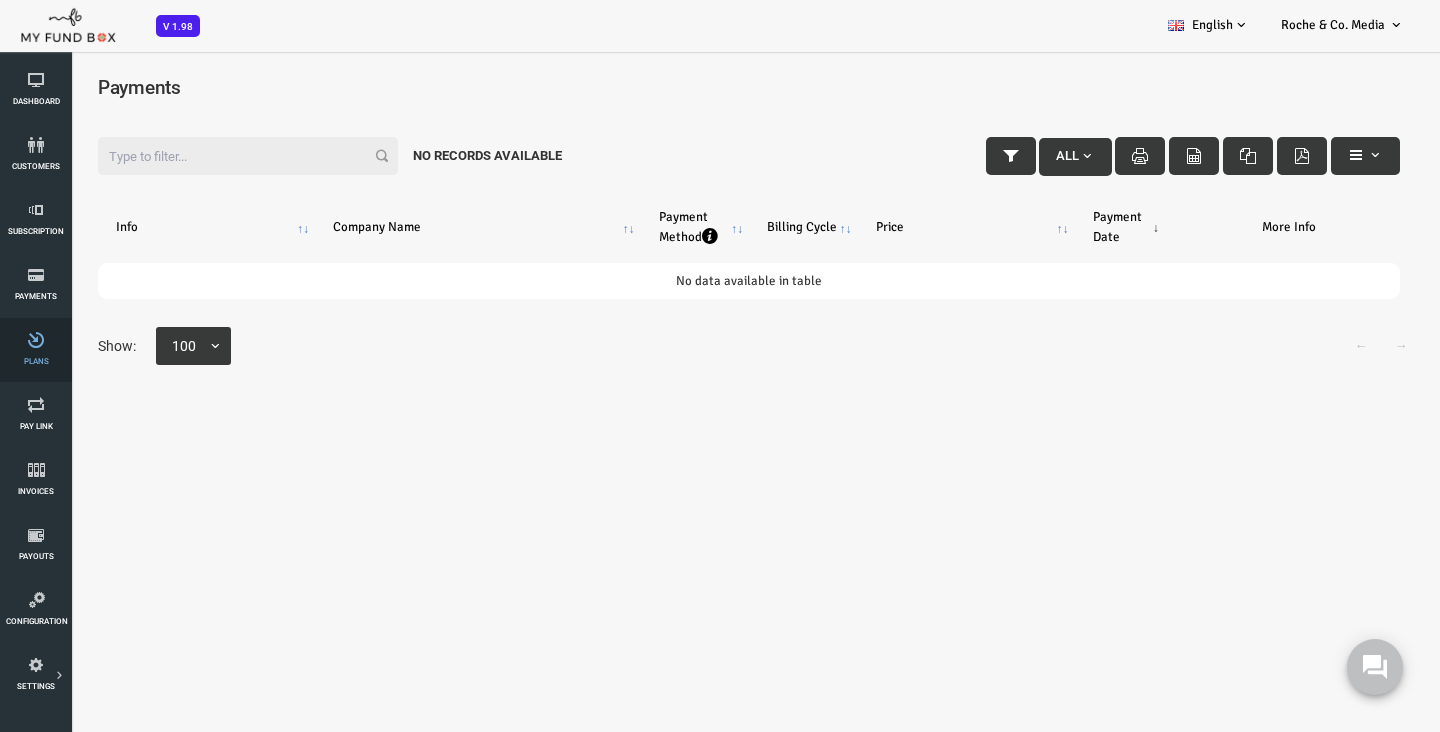 click on "Plans" at bounding box center (36, 350) 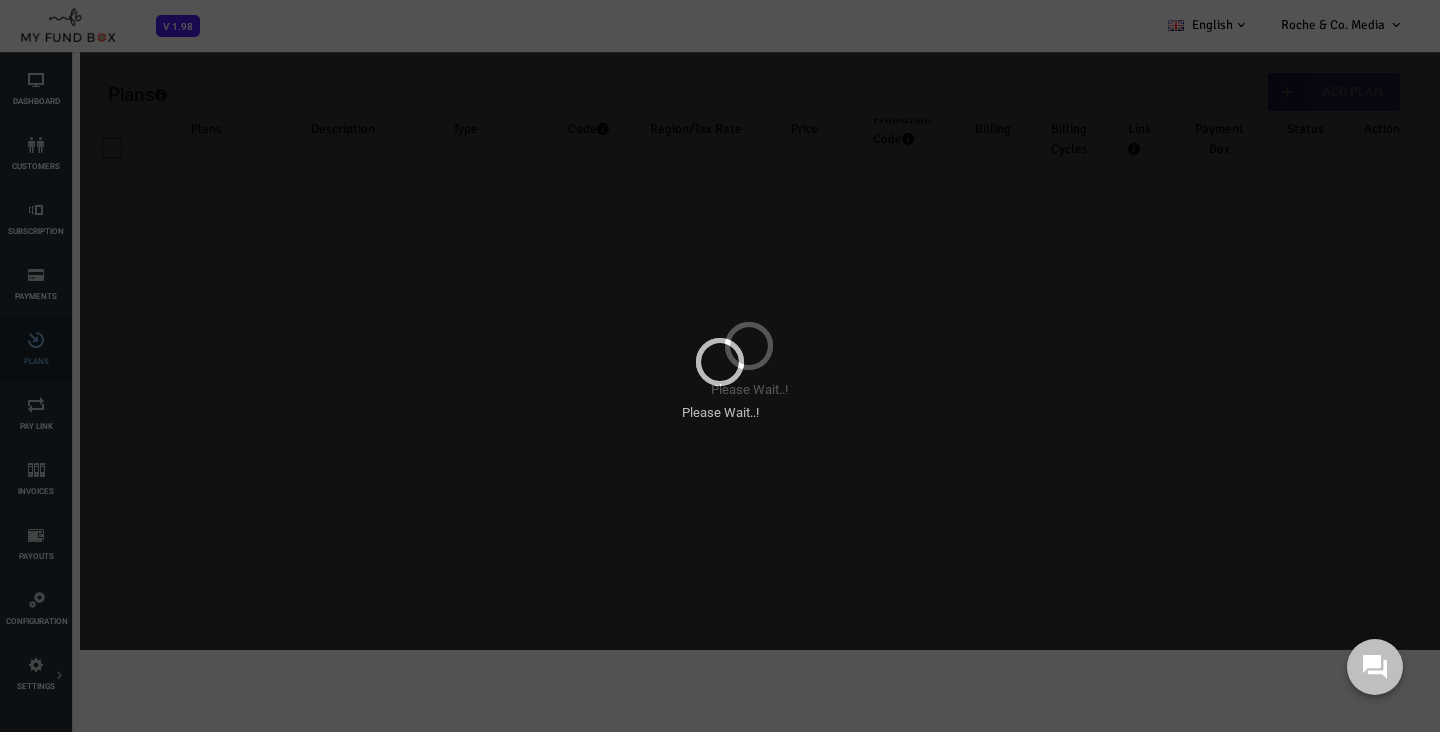 scroll, scrollTop: 0, scrollLeft: 0, axis: both 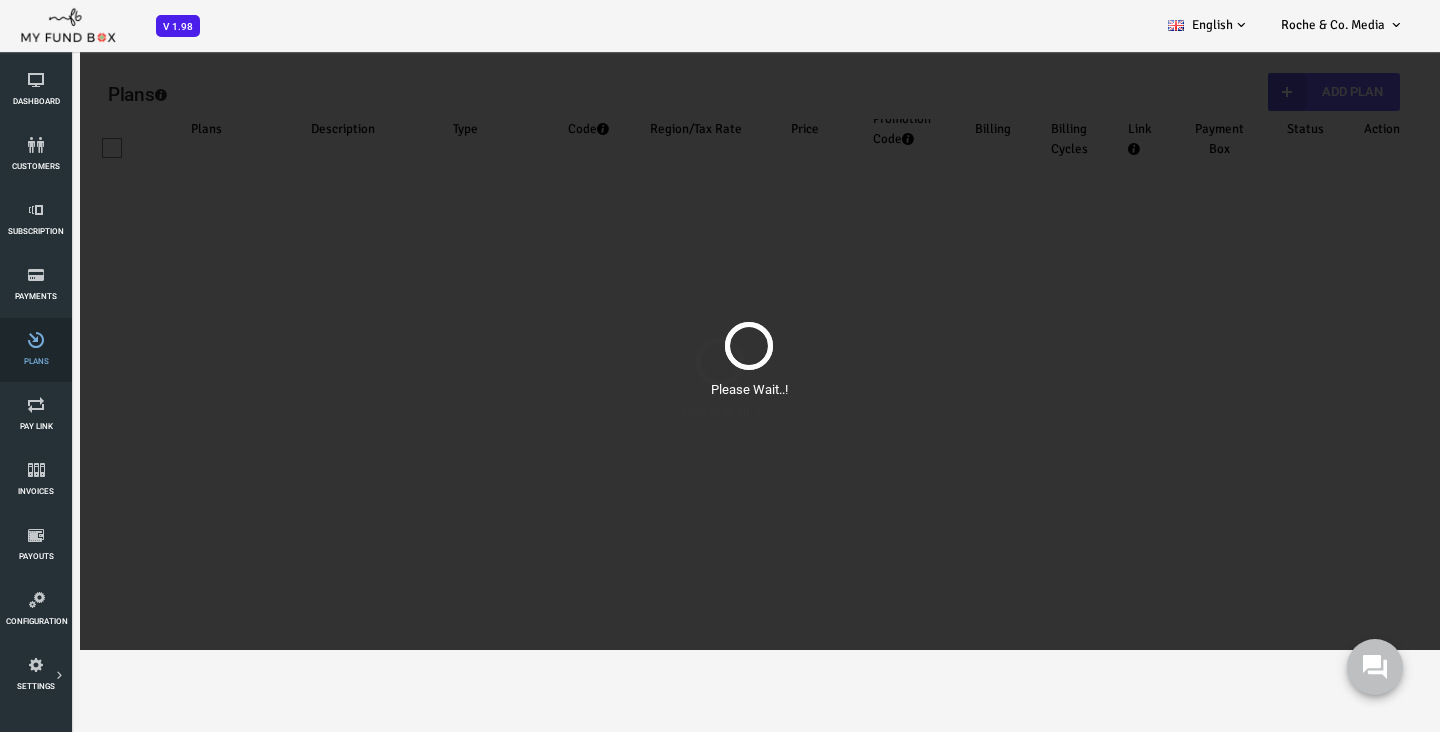 select on "100" 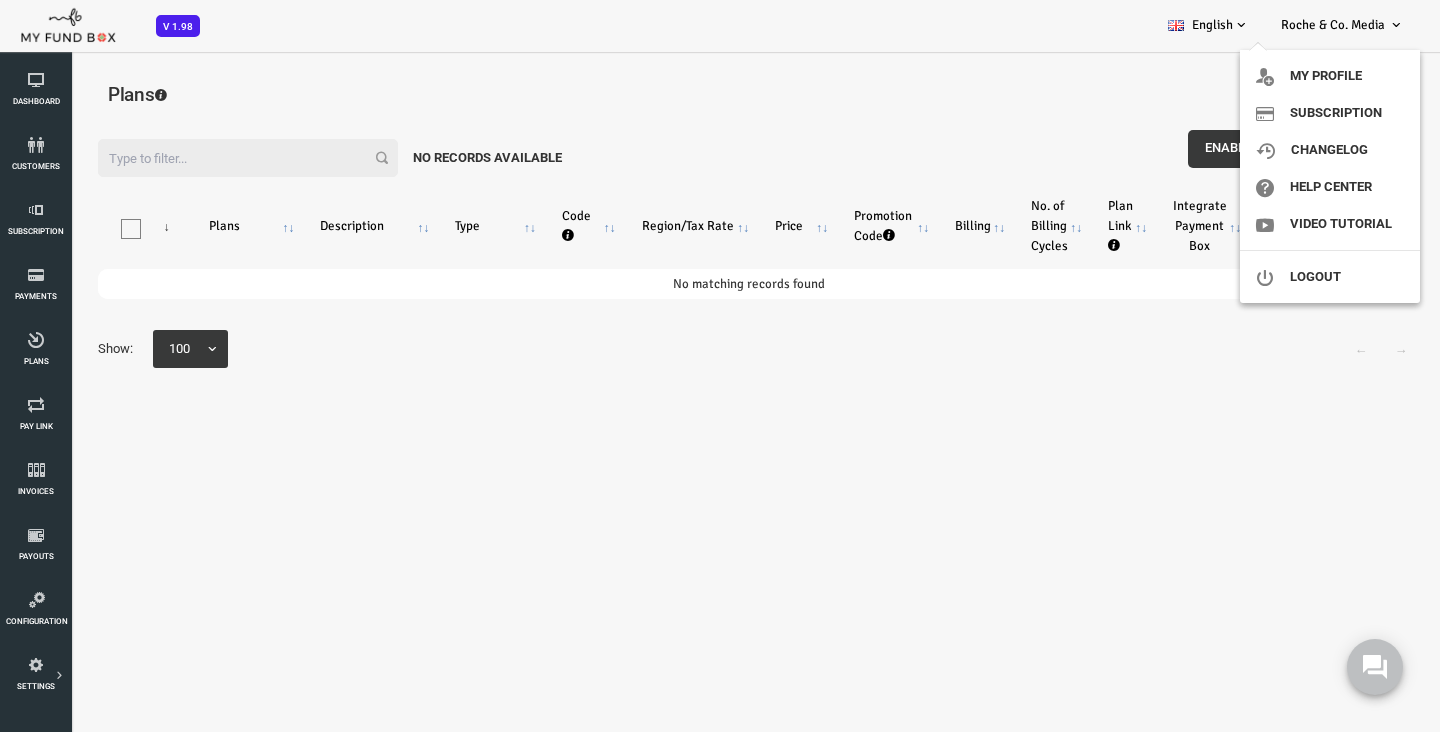 click on "Roche & Co. Media" at bounding box center (1342, 25) 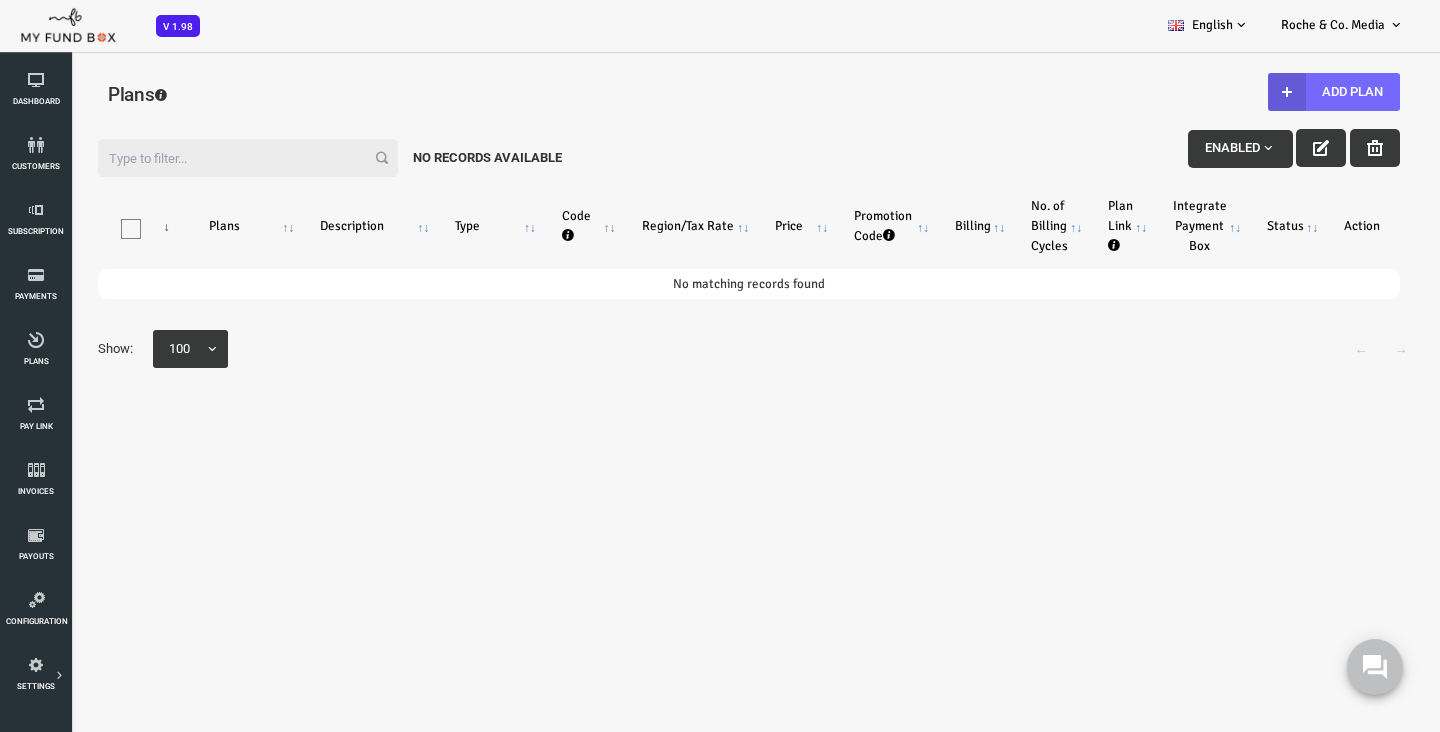 click on "Roche & Co. Media" at bounding box center [1342, 25] 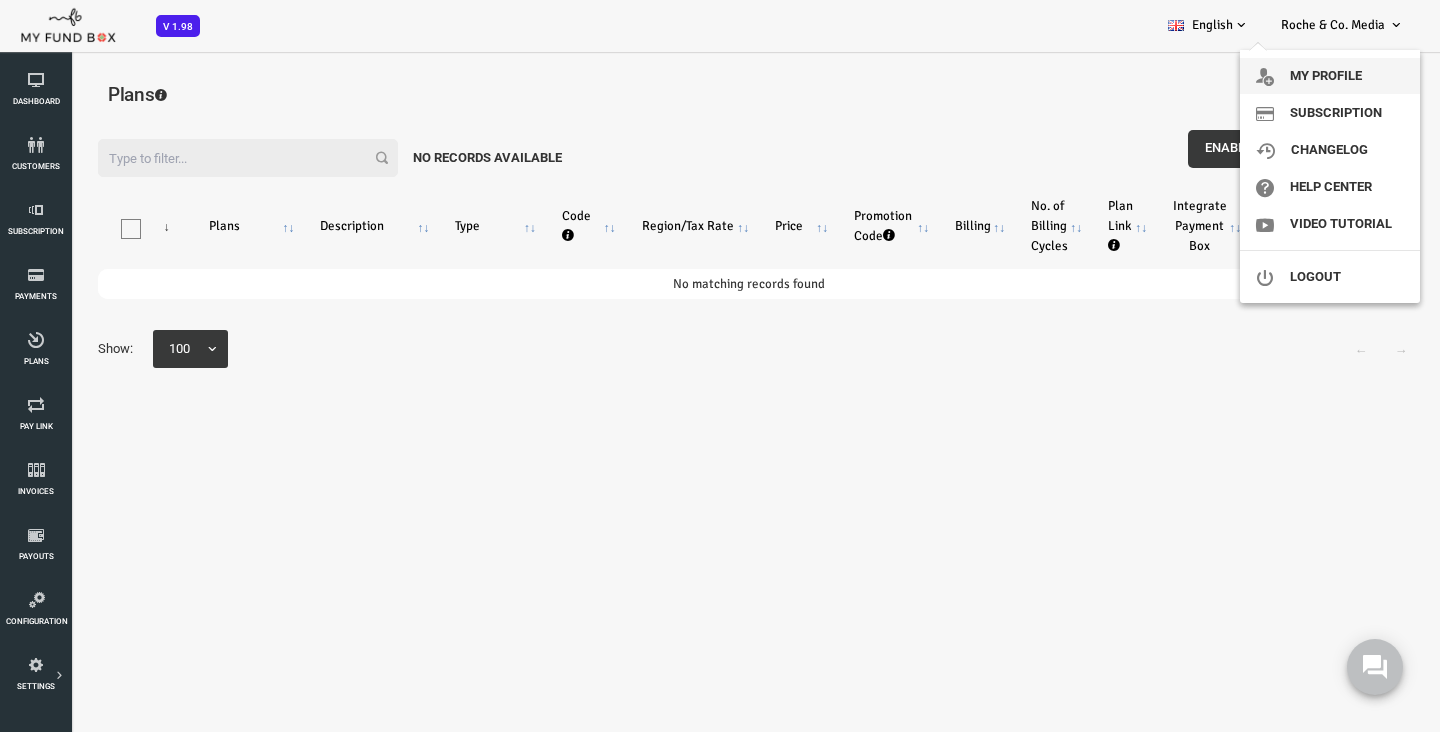 click on "My profile" at bounding box center (1330, 76) 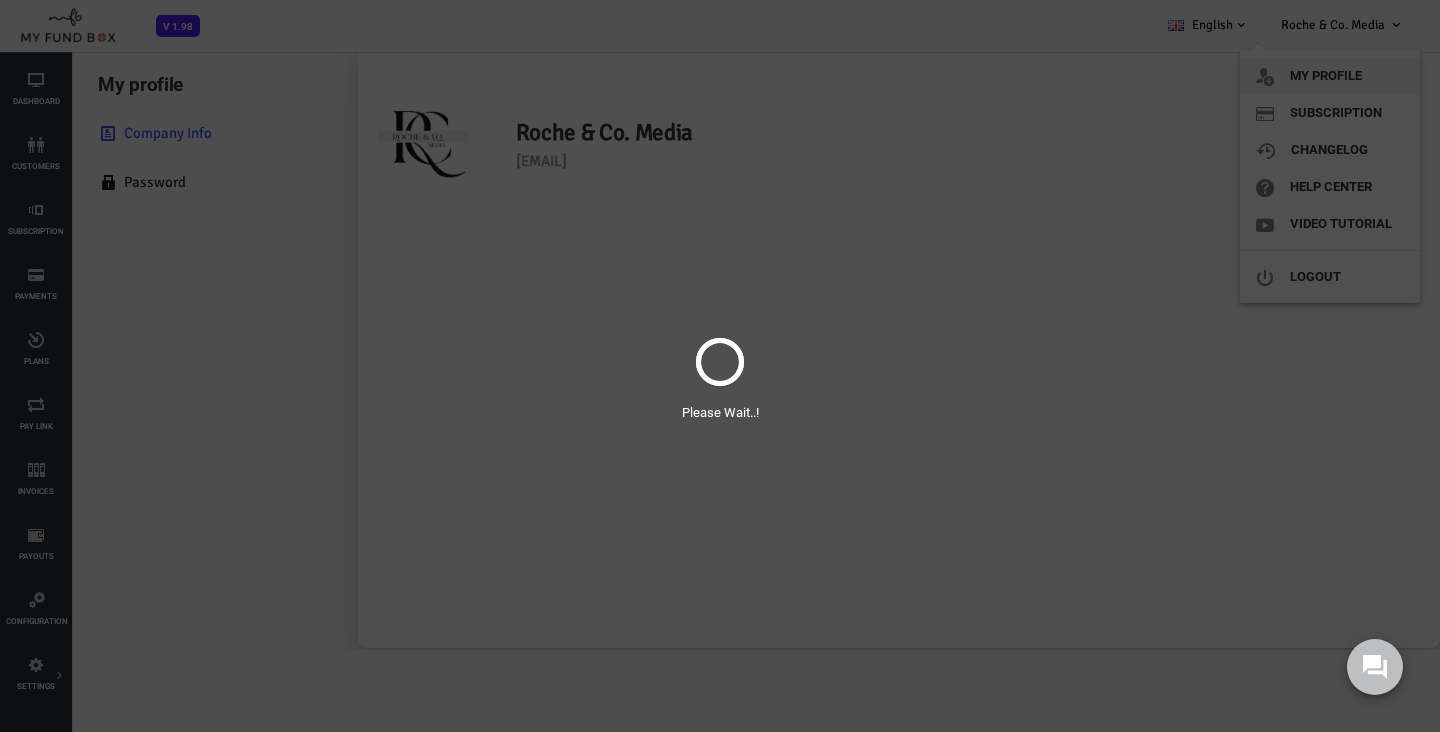 scroll, scrollTop: 0, scrollLeft: 0, axis: both 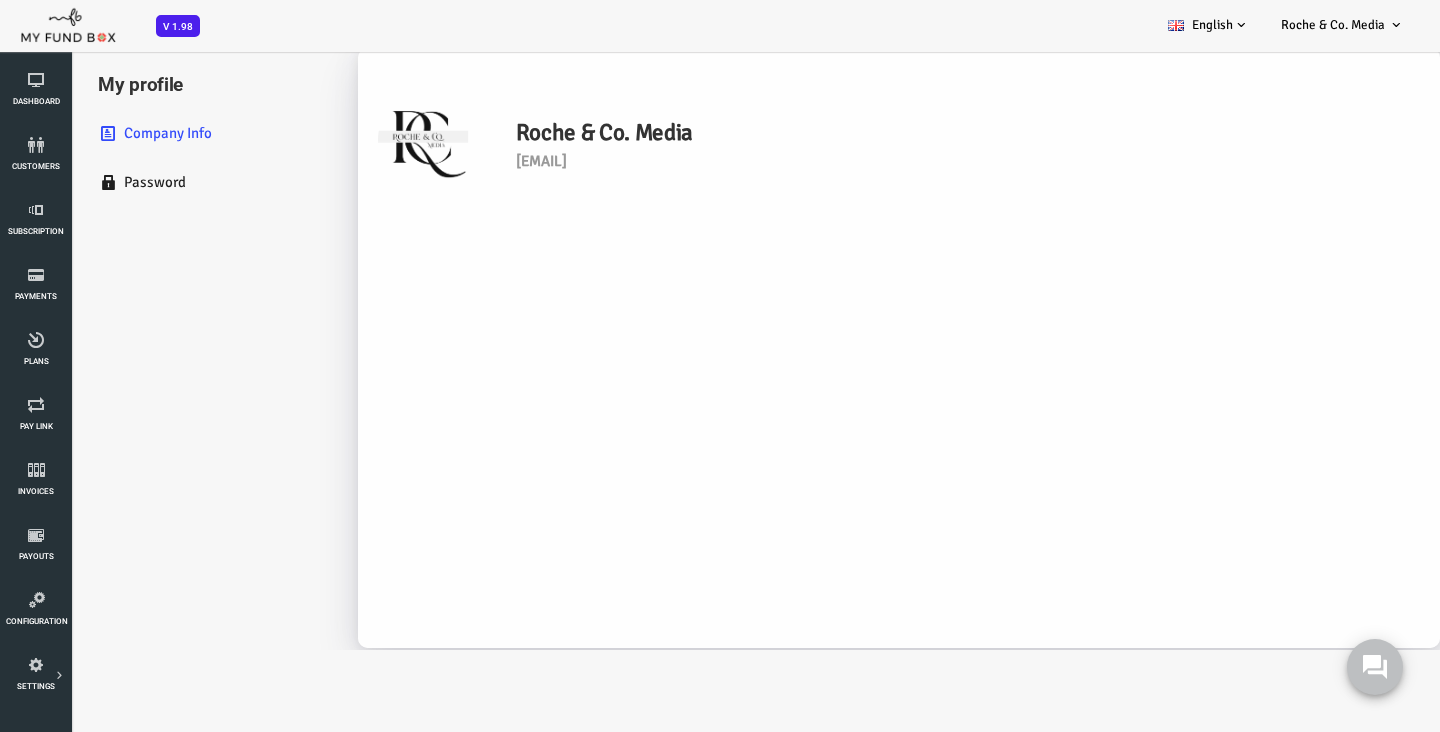 click on "Password" at bounding box center (162, 182) 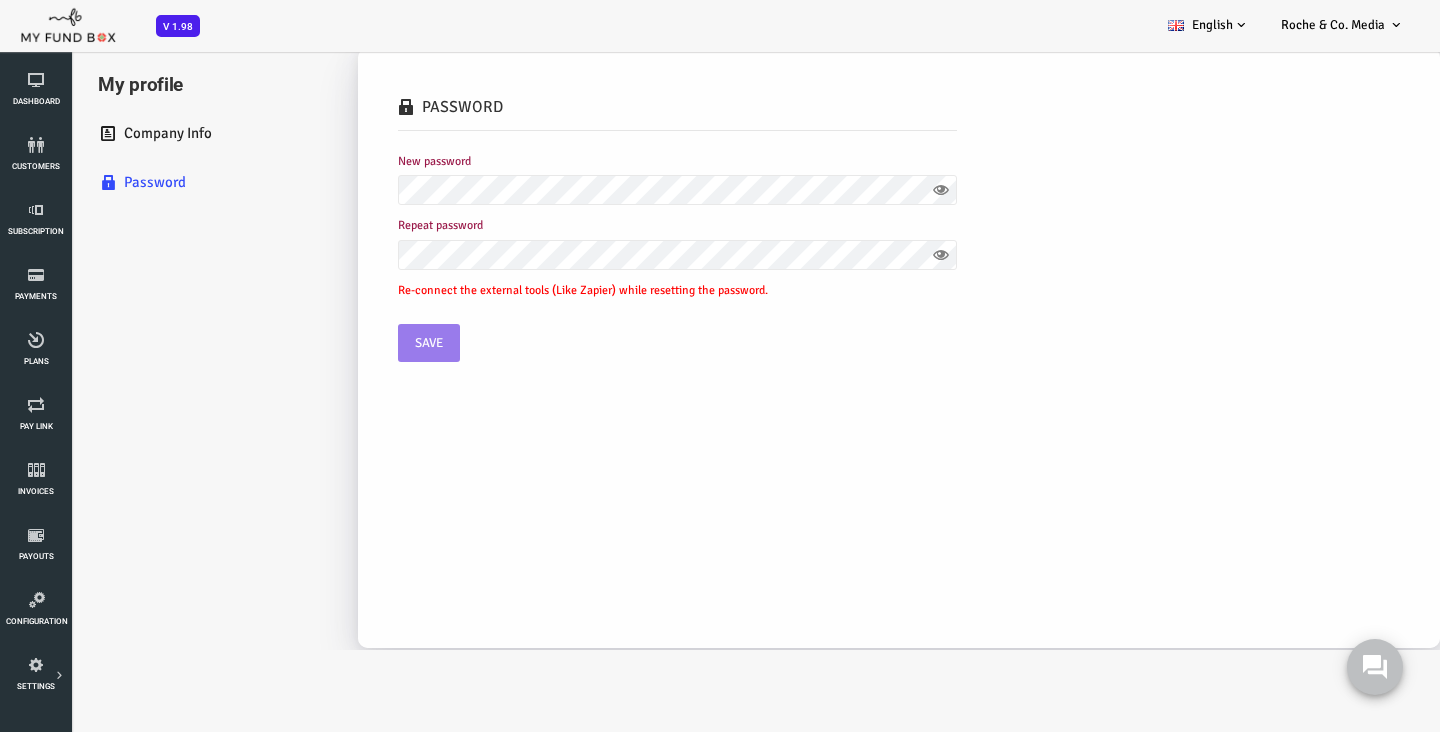 click on "Company Info" at bounding box center [162, 133] 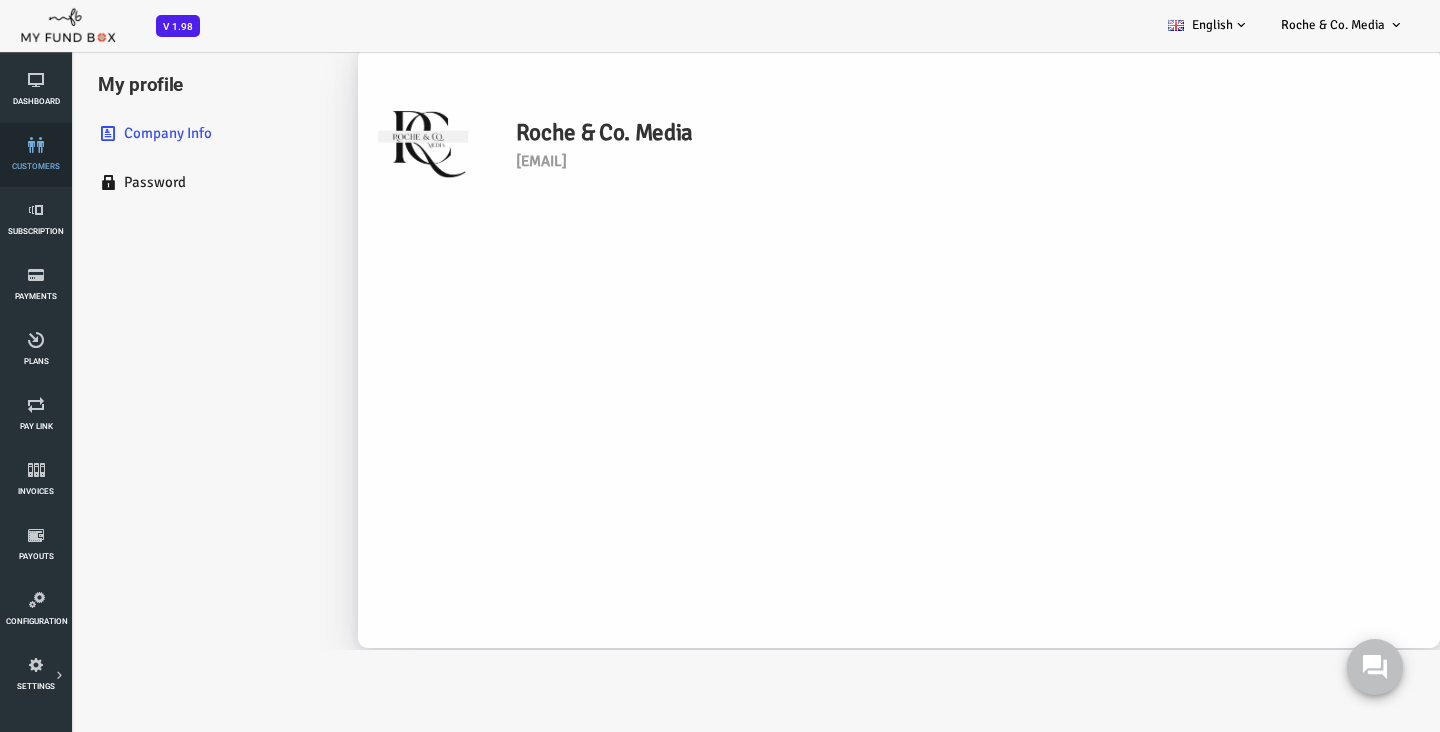 click on "customers" at bounding box center (36, 155) 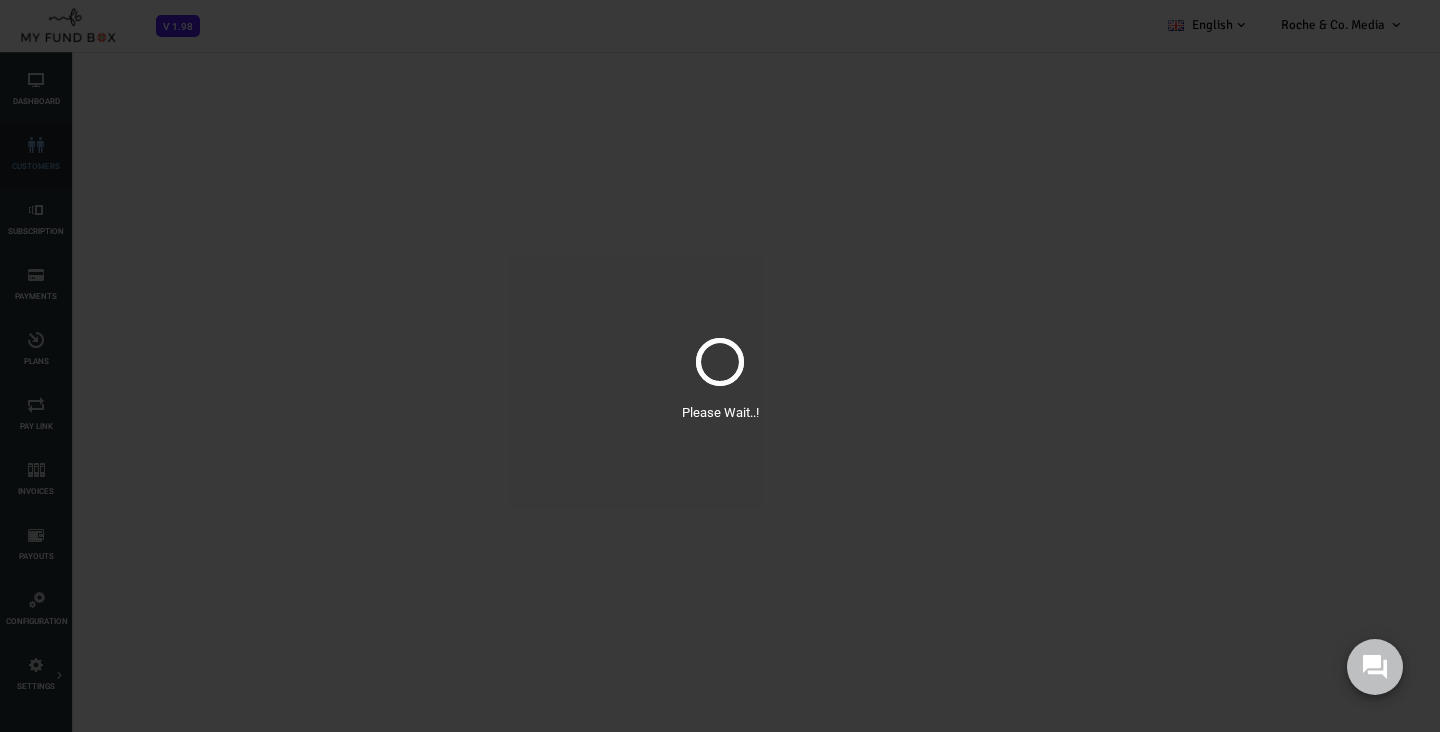 select on "100" 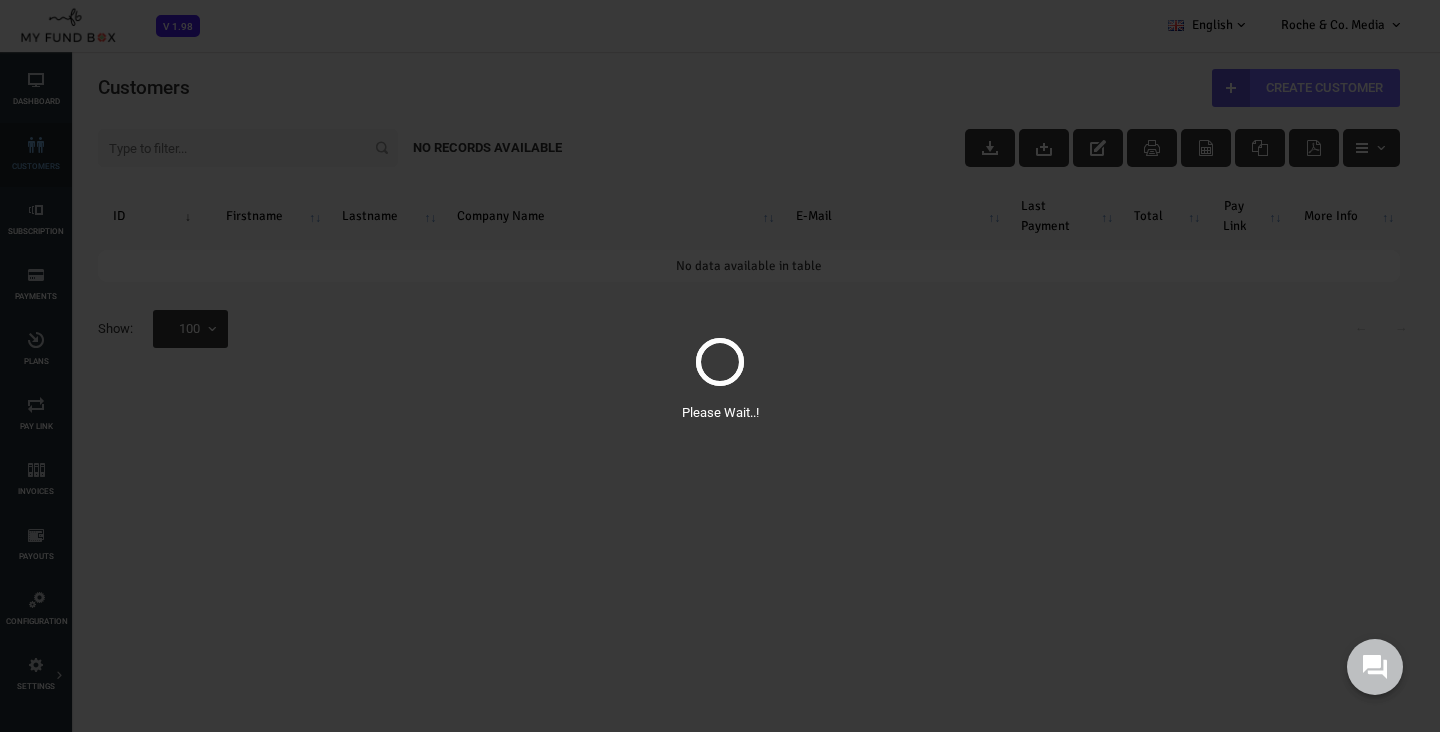 scroll, scrollTop: 0, scrollLeft: 0, axis: both 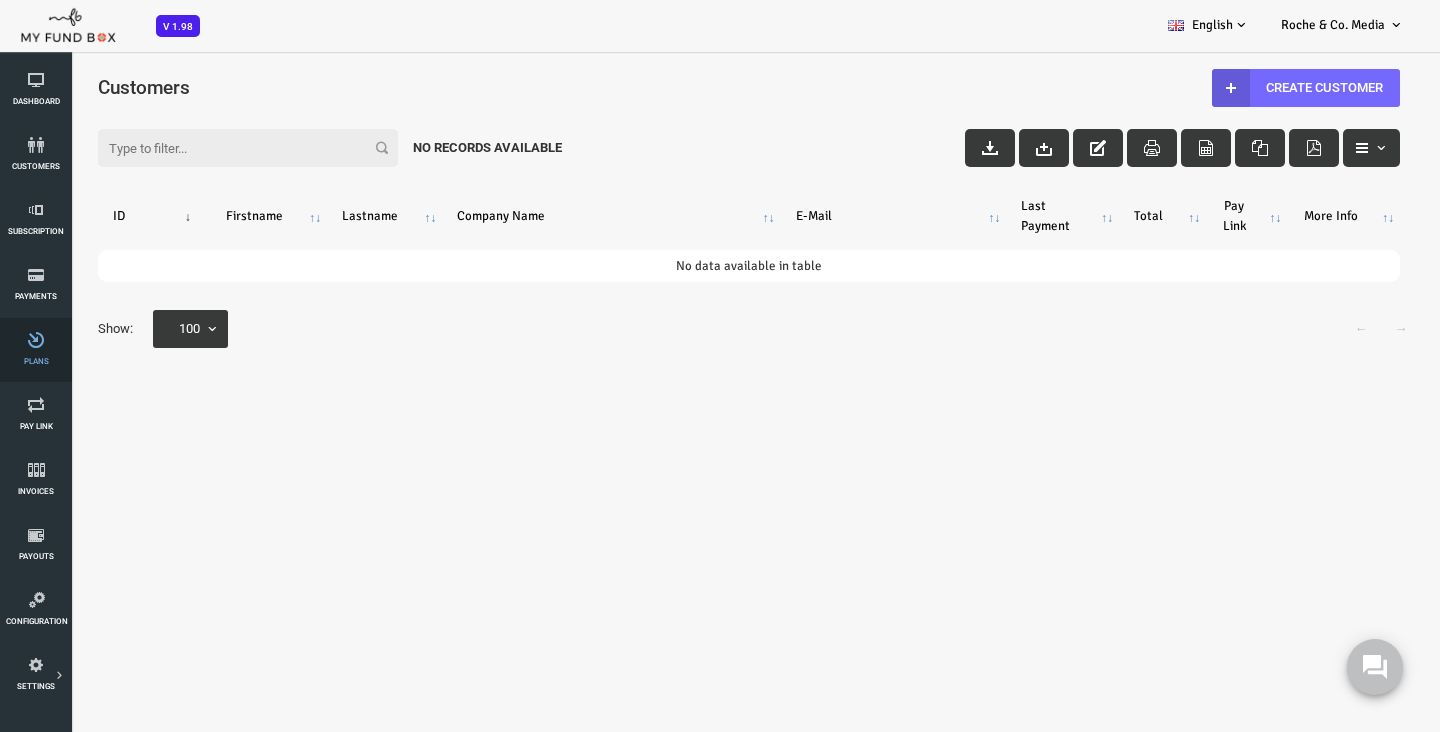 click at bounding box center (36, 340) 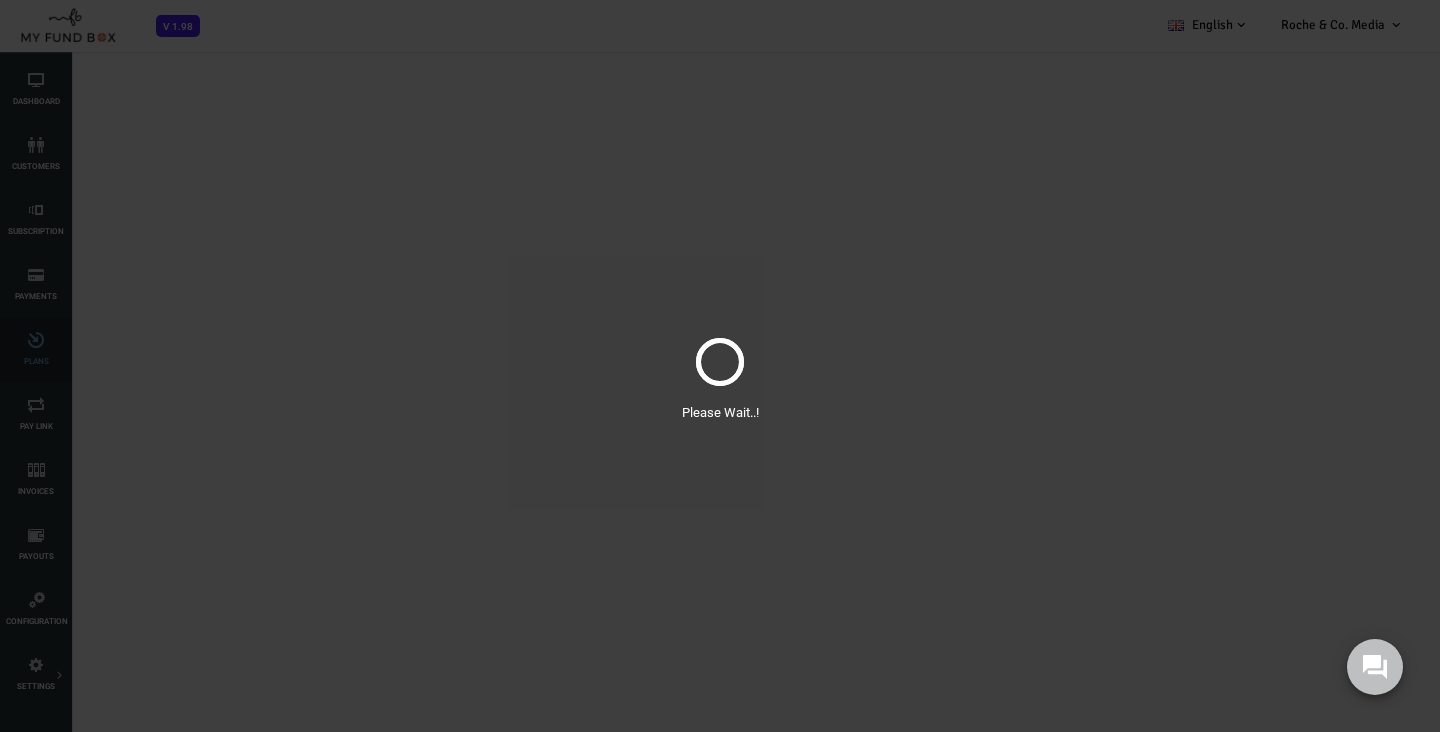 select on "100" 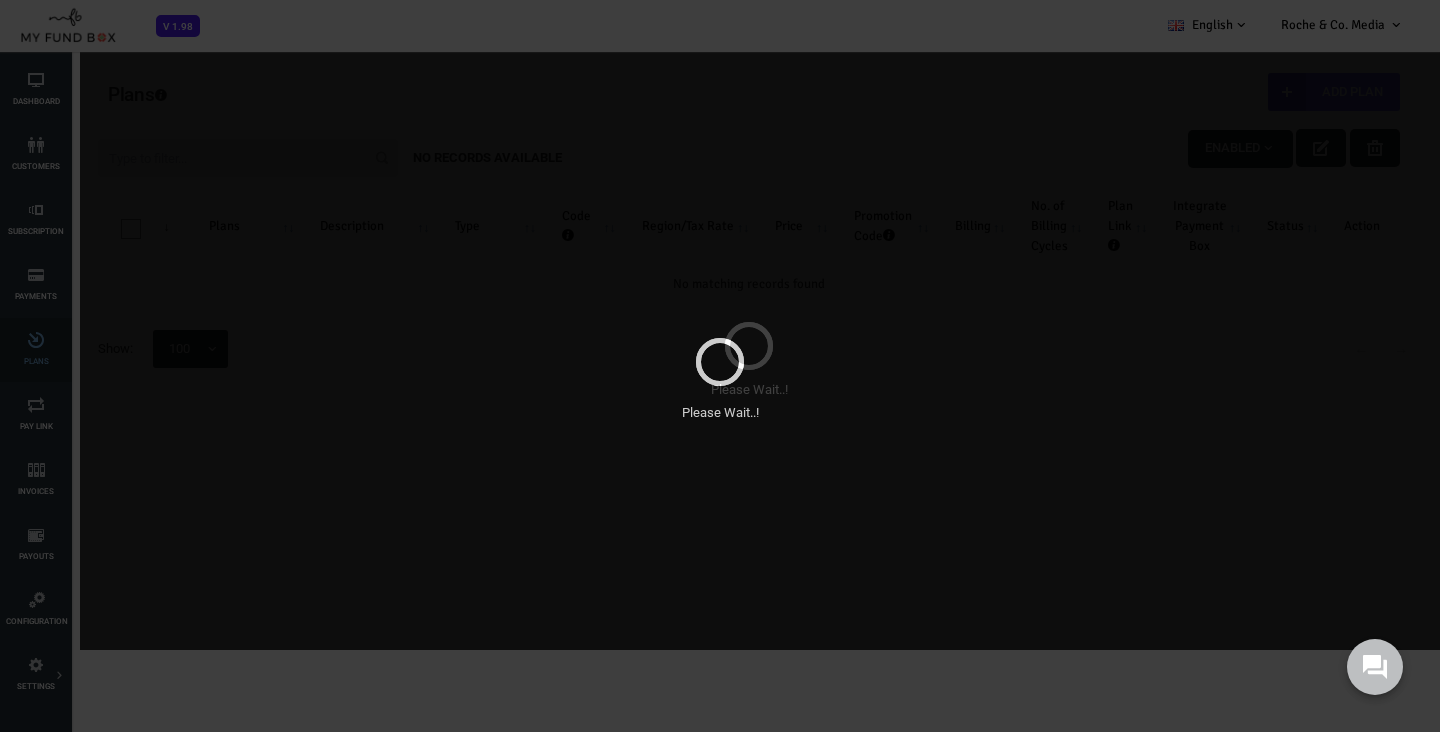 scroll, scrollTop: 0, scrollLeft: 0, axis: both 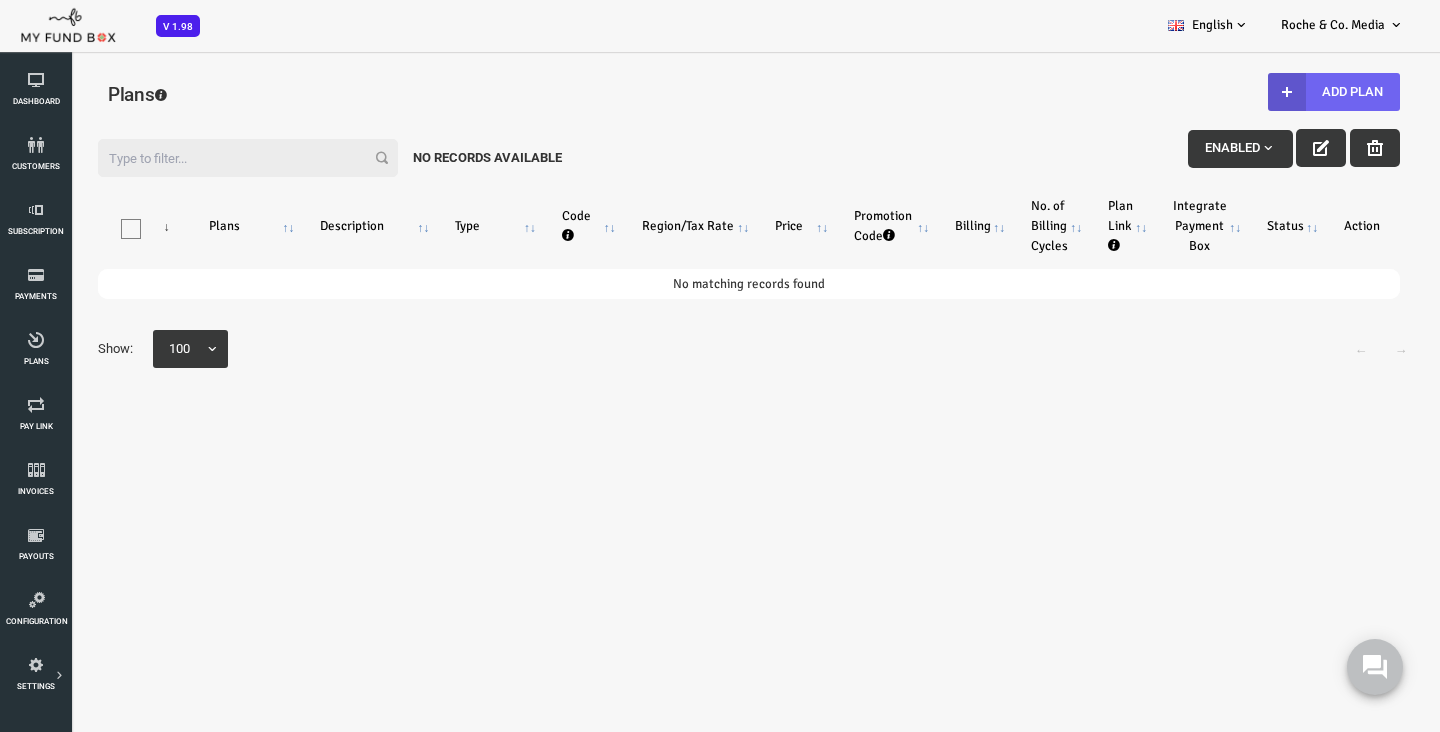 click on "Add Plan" at bounding box center (1276, 92) 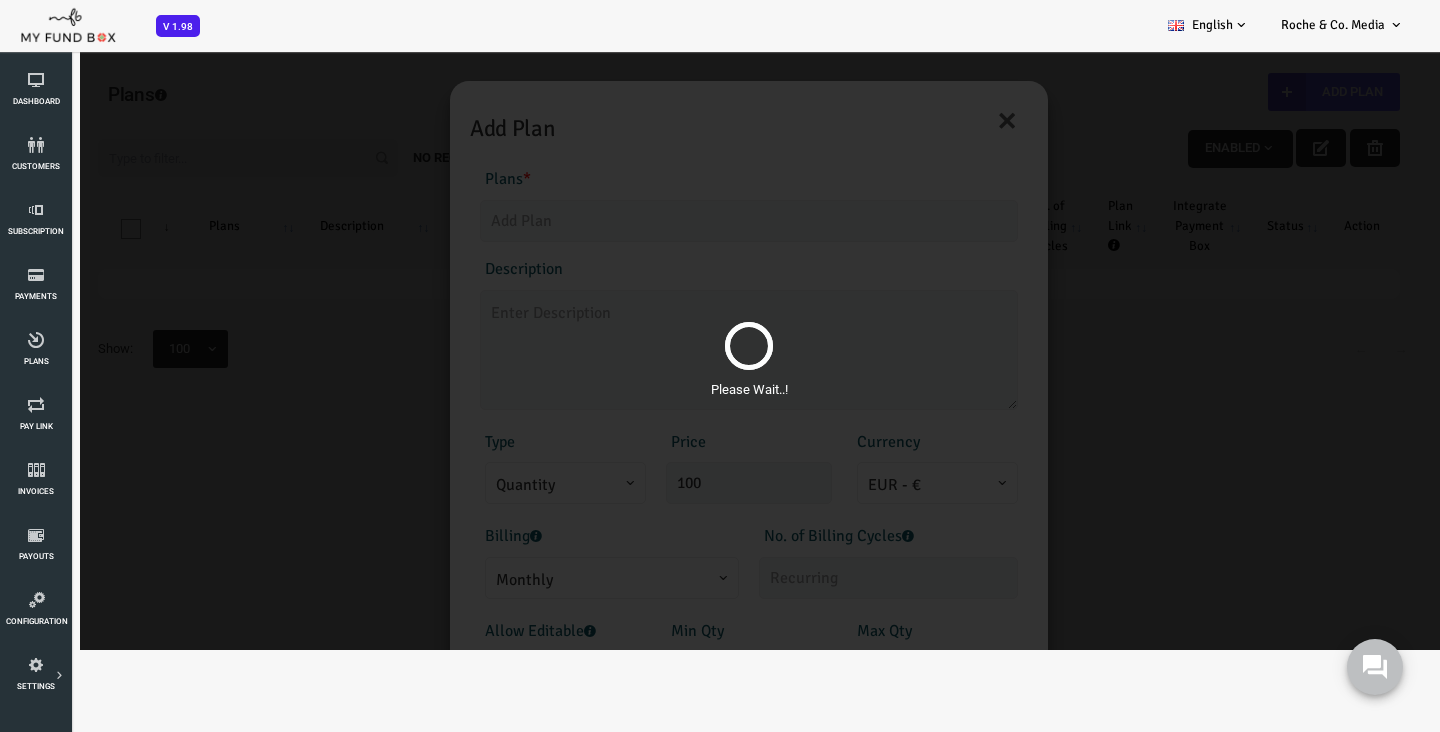 click on "Please Wait..!" at bounding box center [691, 350] 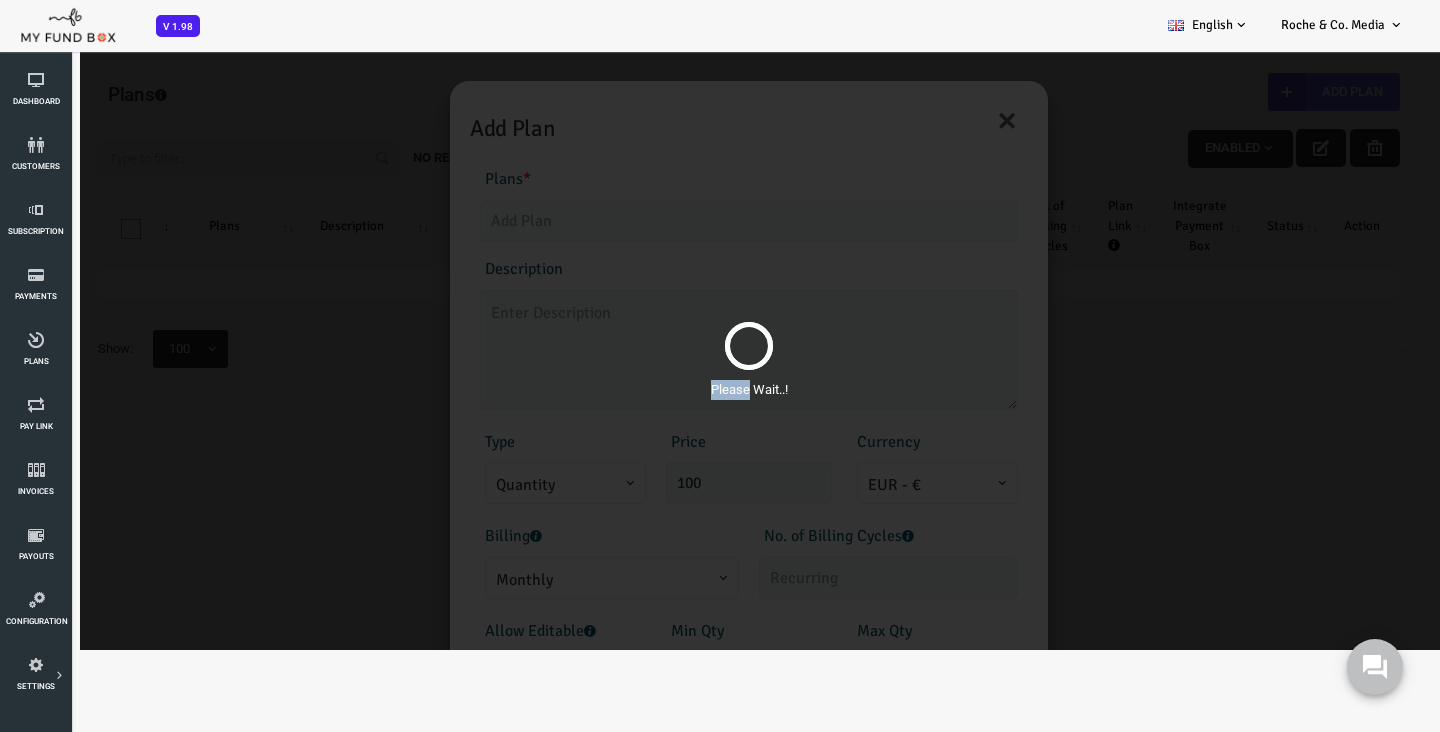 click on "Please Wait..!" at bounding box center (691, 350) 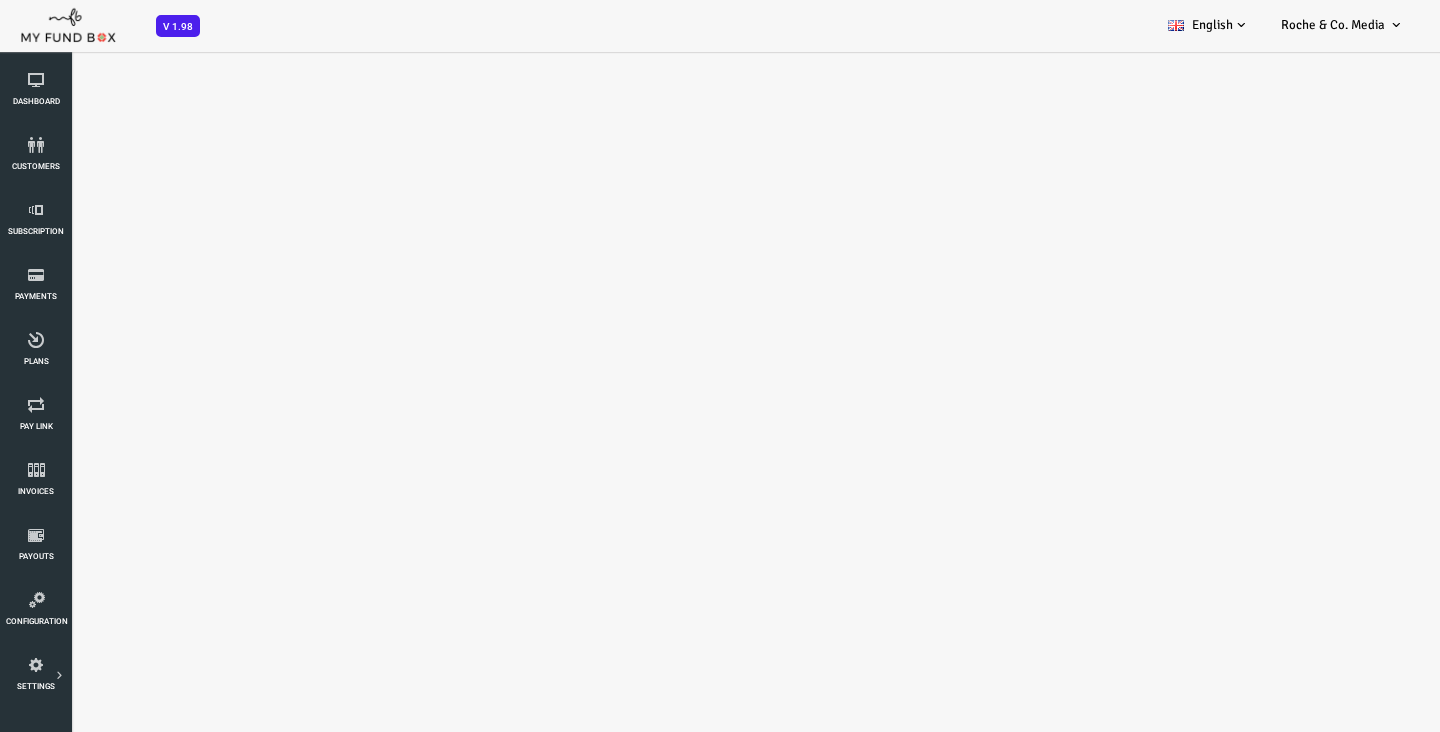 scroll, scrollTop: 0, scrollLeft: 0, axis: both 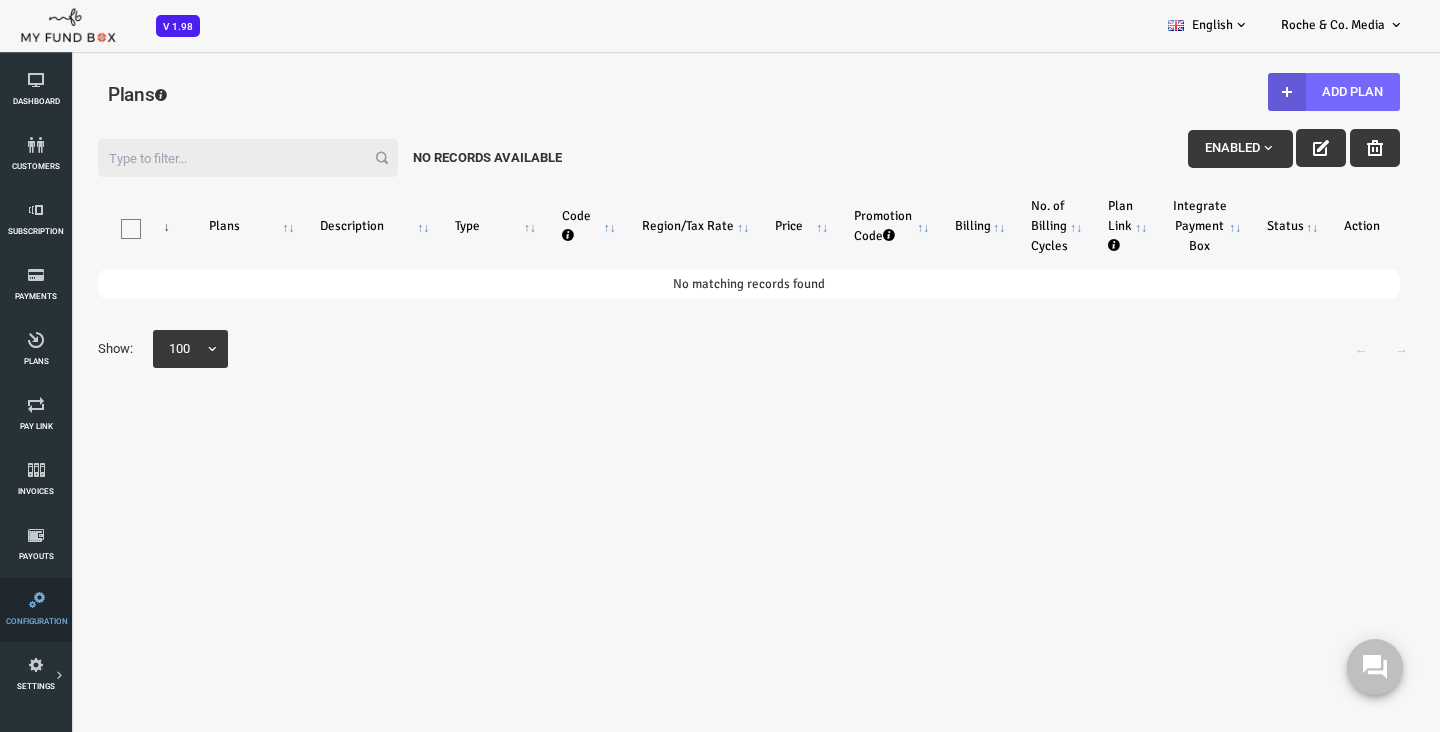 click at bounding box center [37, 600] 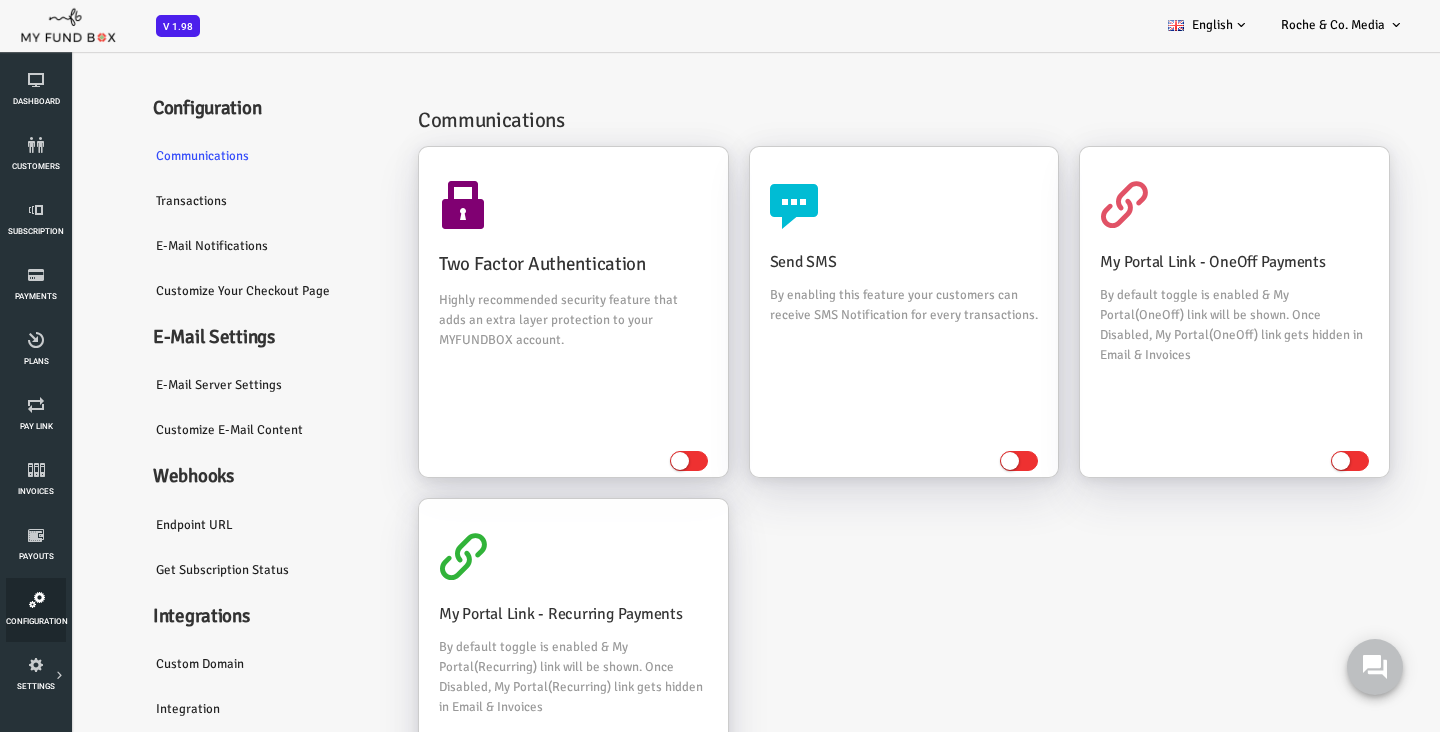 scroll, scrollTop: 0, scrollLeft: 0, axis: both 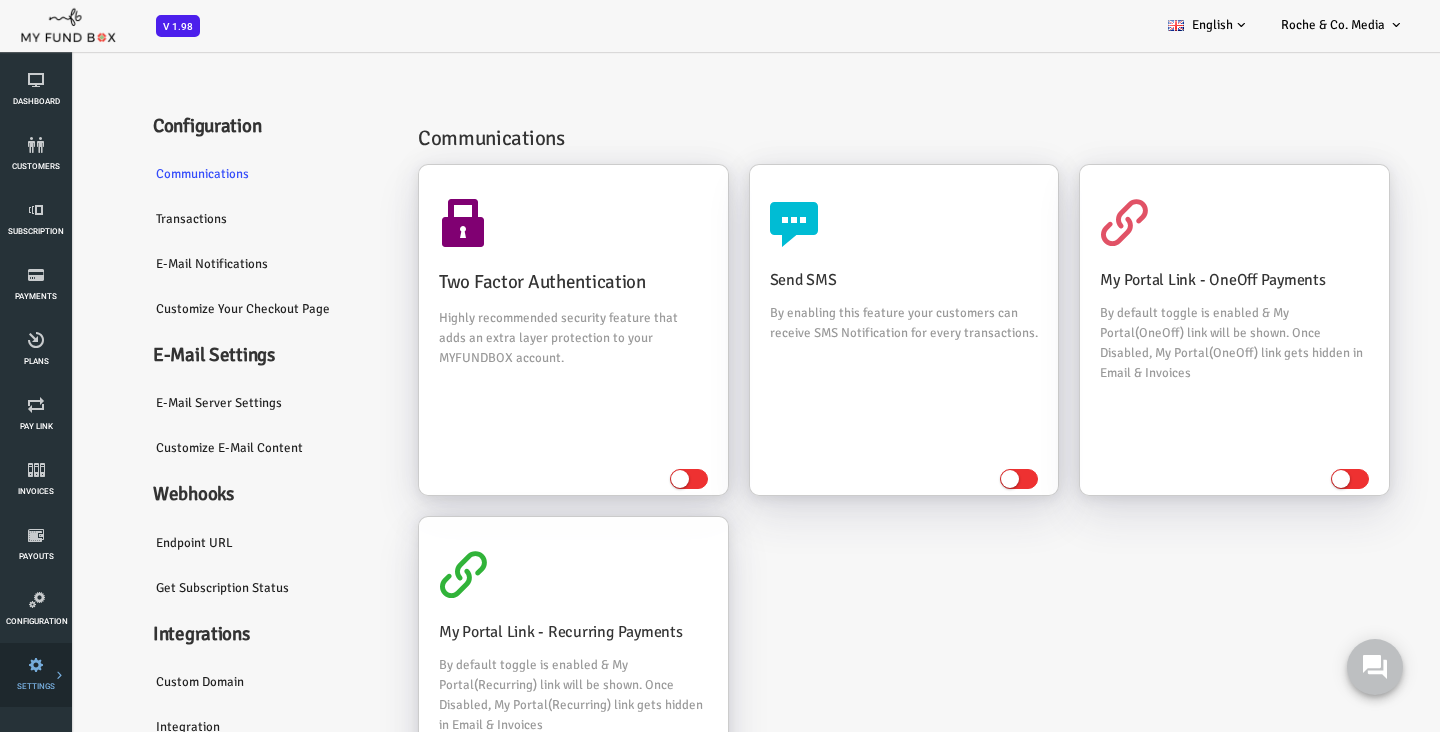 click on "Payment Gateway" at bounding box center [0, 0] 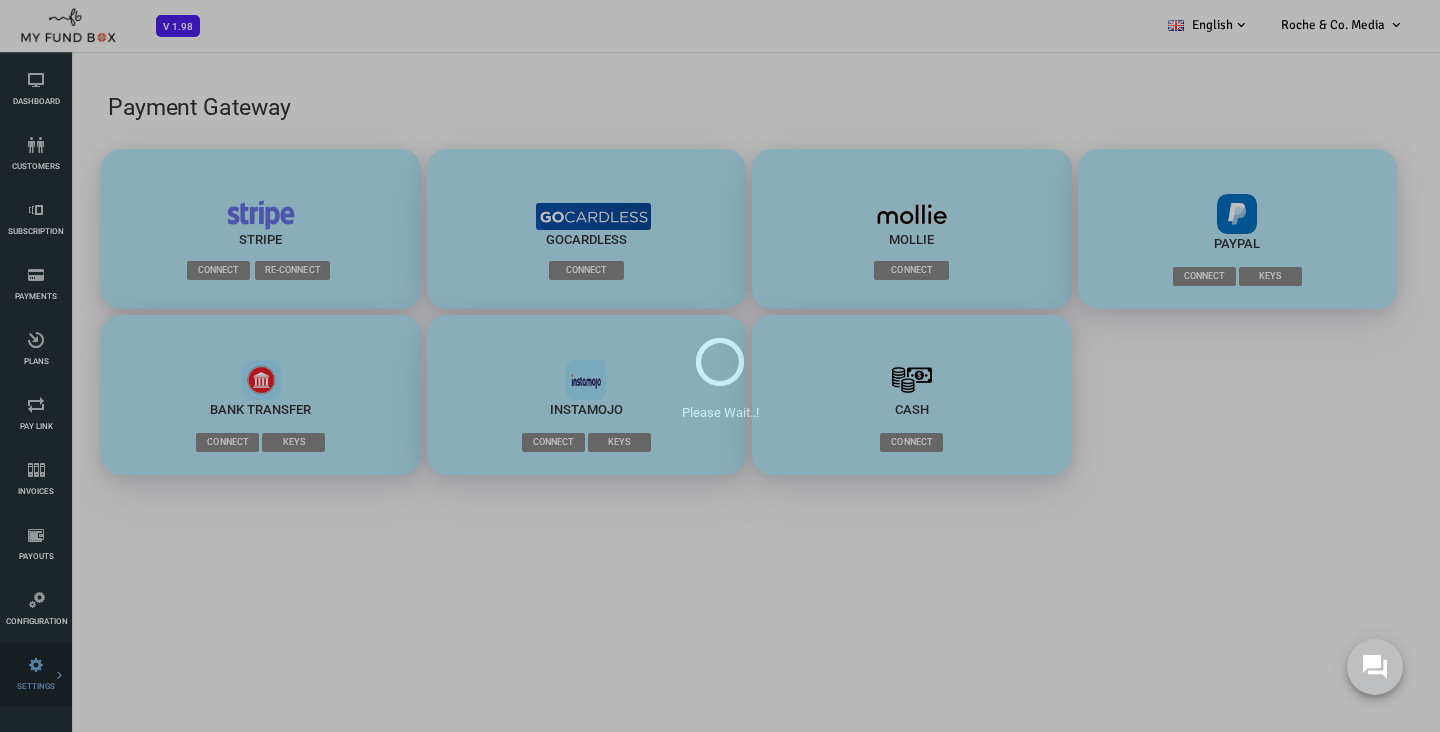 scroll, scrollTop: 0, scrollLeft: 0, axis: both 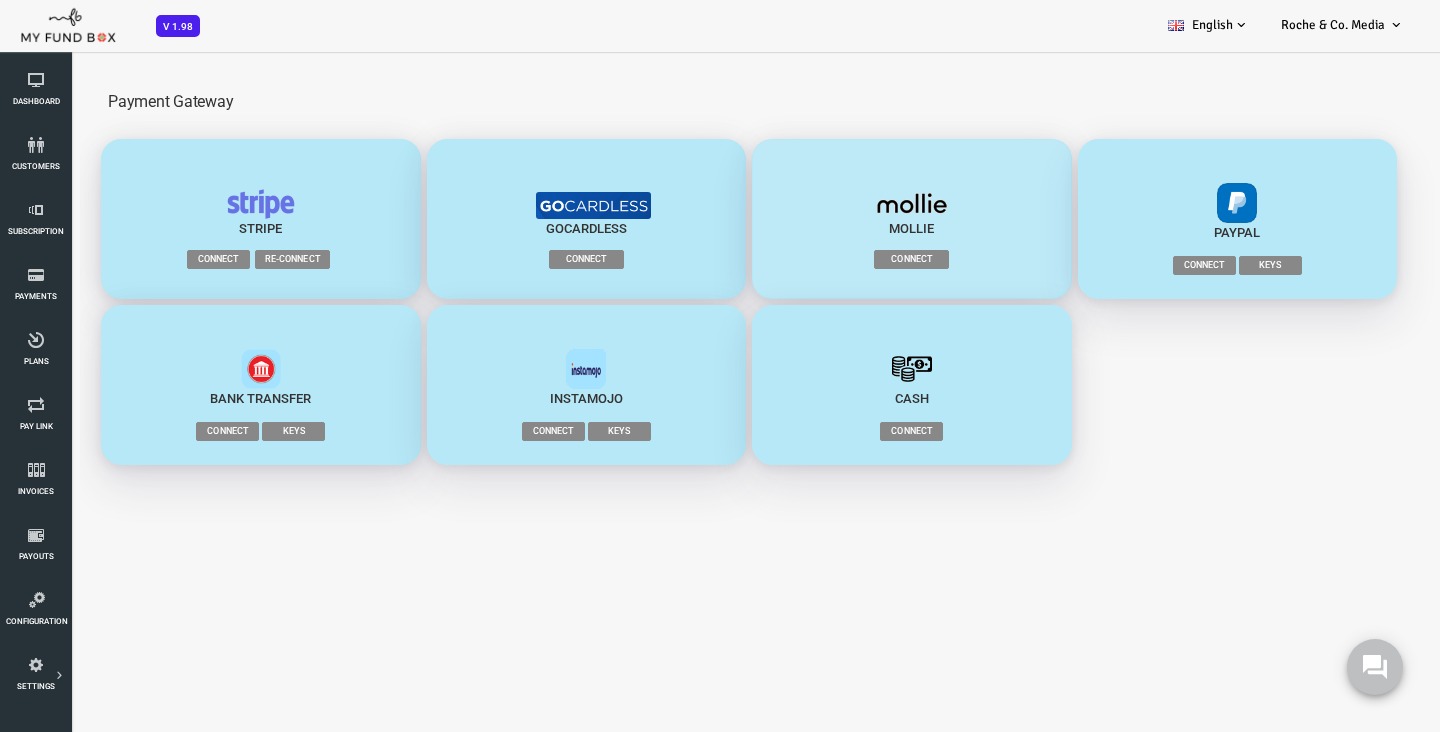 click on "Connect" at bounding box center [853, 259] 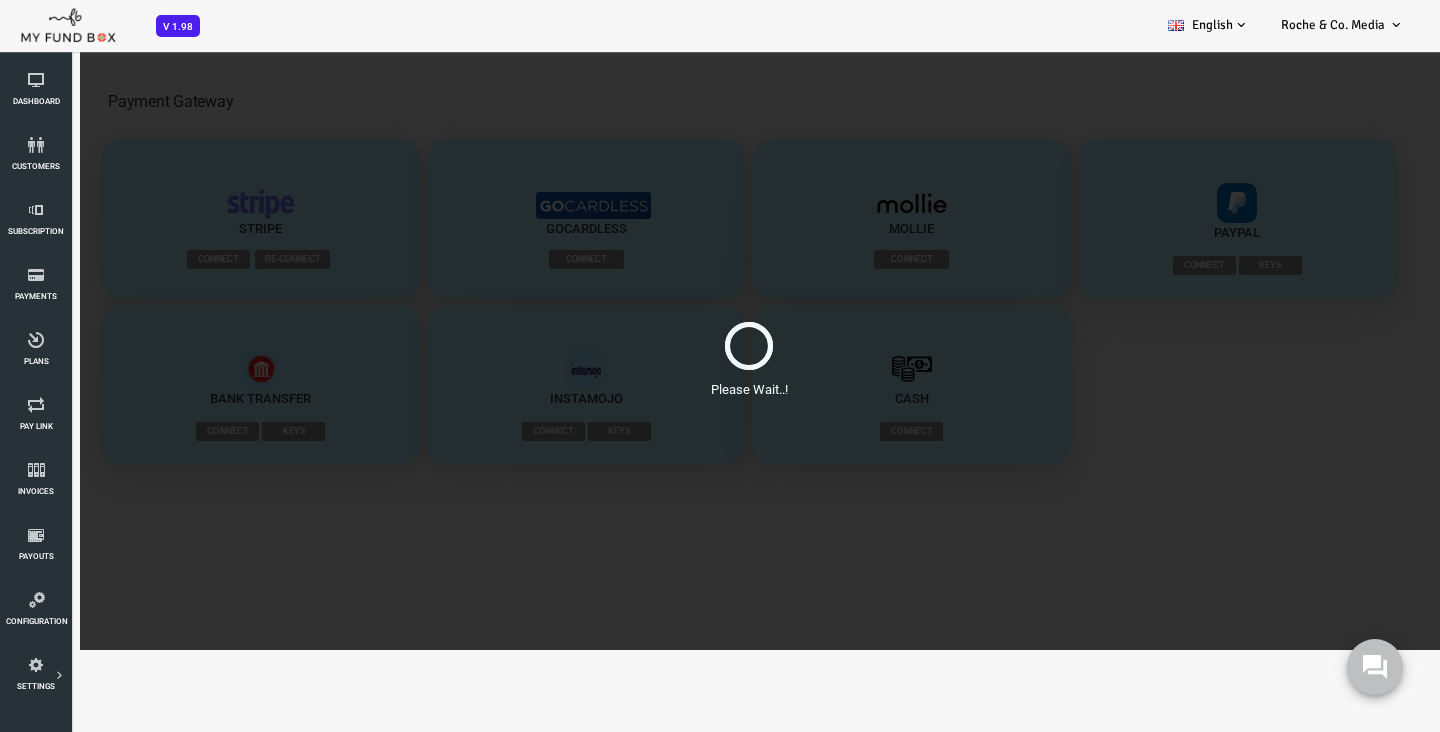 click on "Please Wait..!" at bounding box center (691, 350) 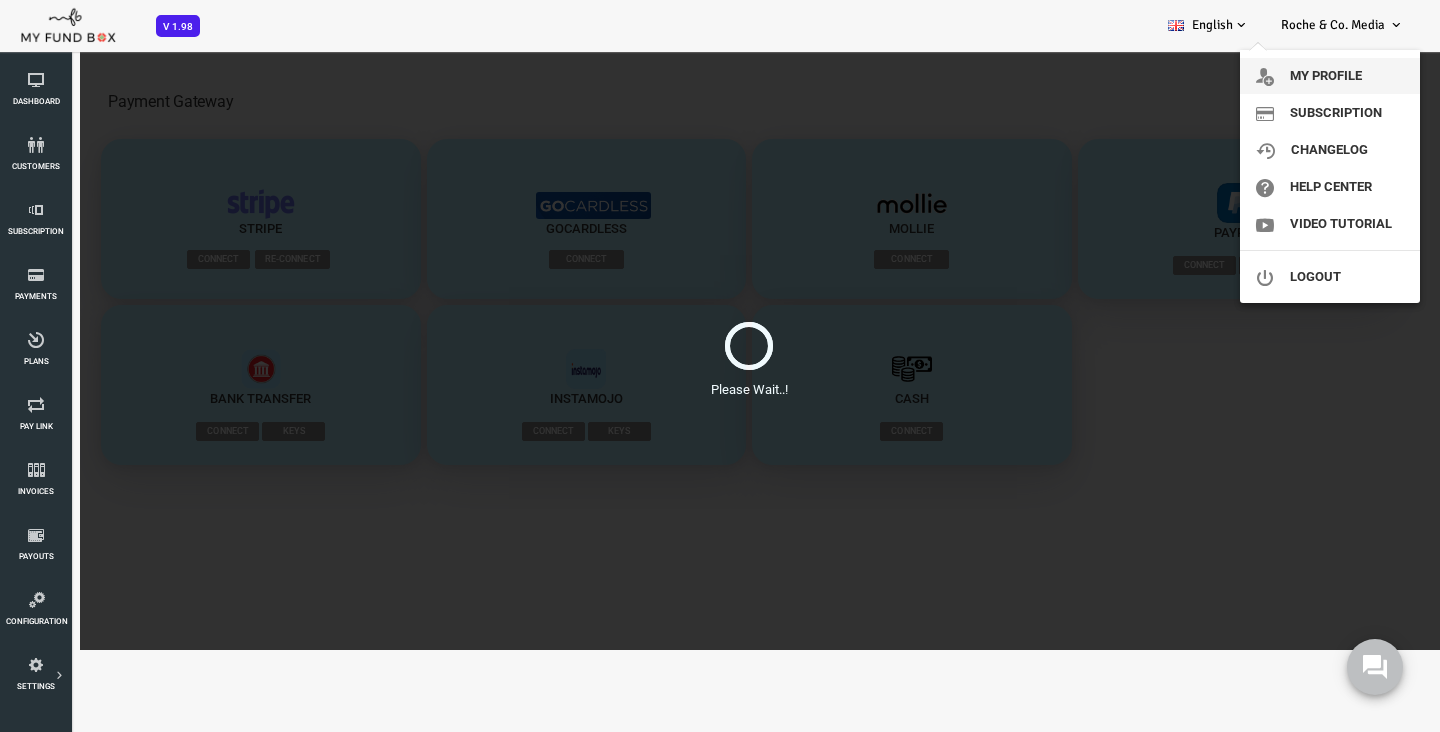 click on "My profile" at bounding box center [1330, 76] 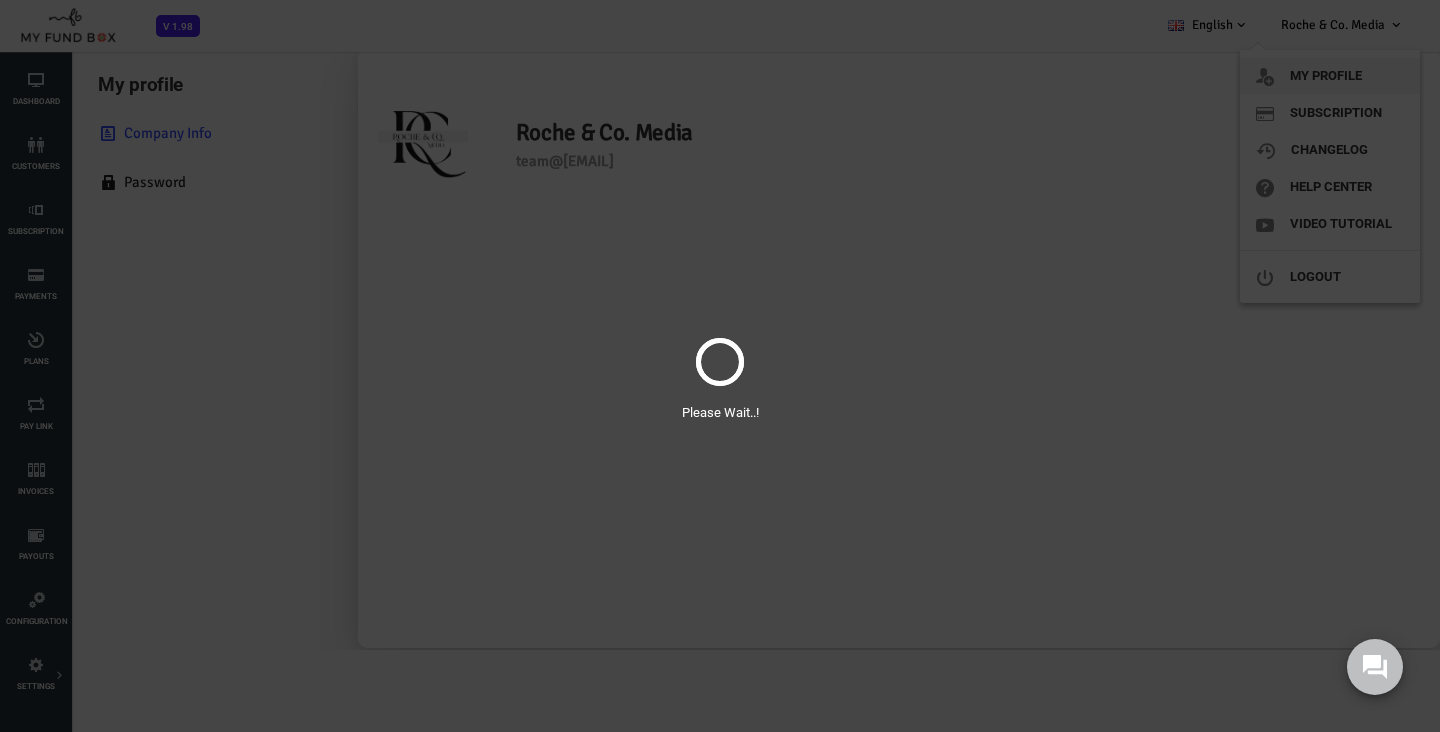 scroll, scrollTop: 0, scrollLeft: 0, axis: both 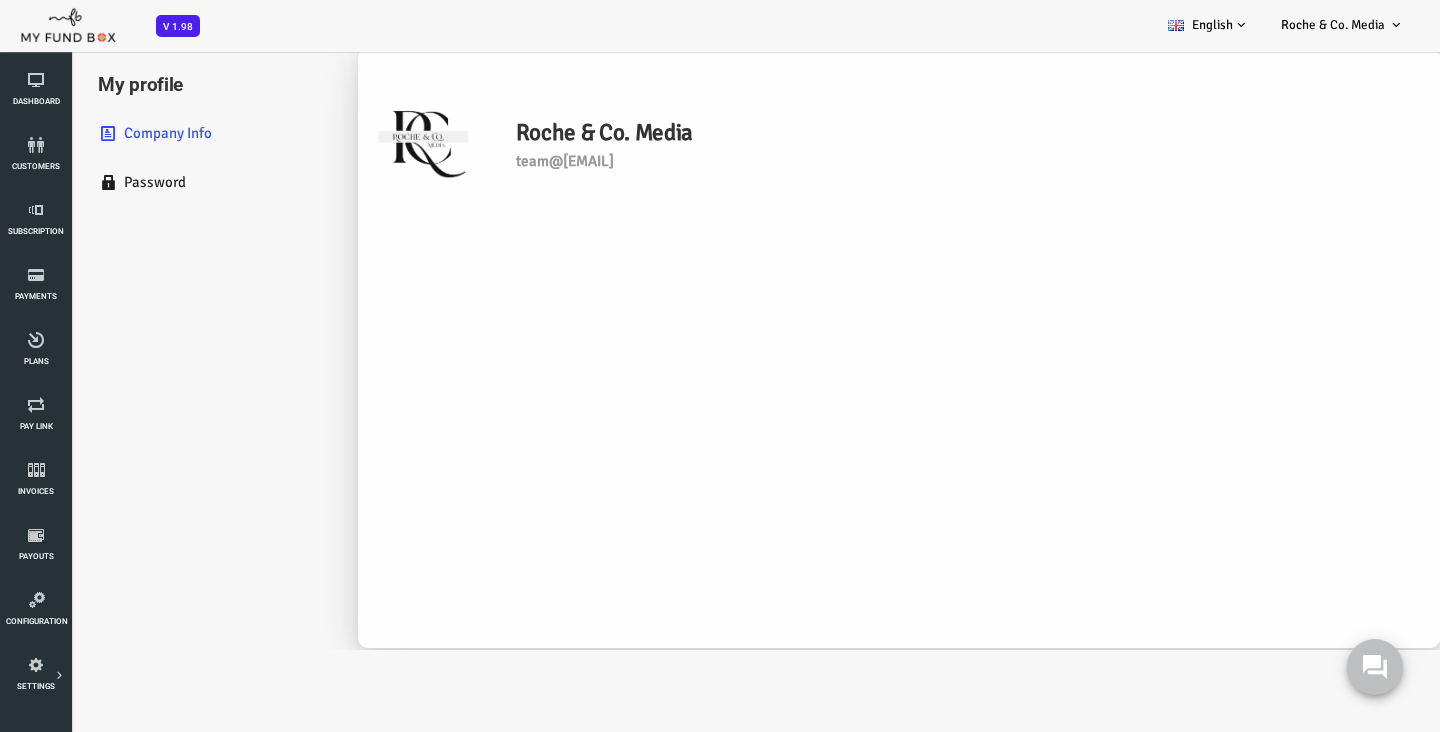 click on "Password" at bounding box center [162, 182] 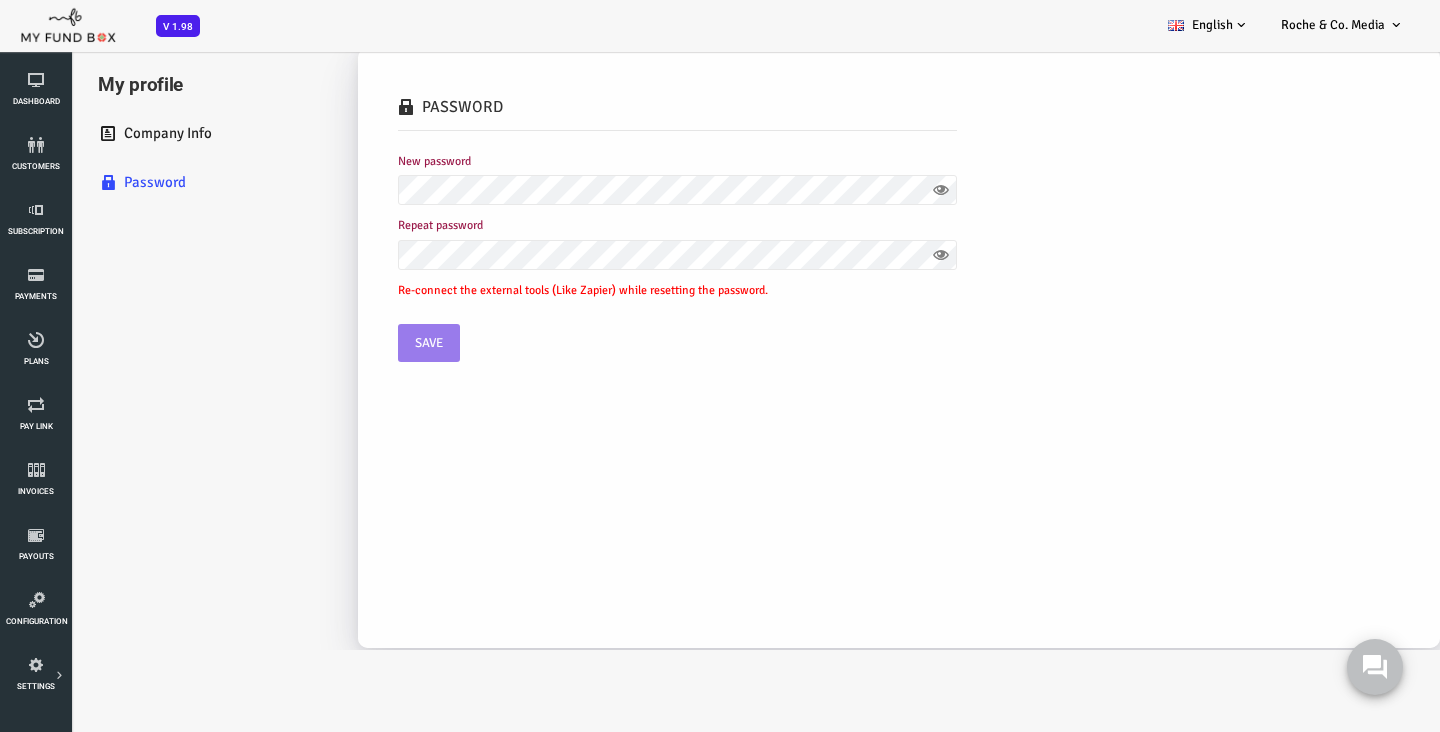 click at bounding box center [883, 190] 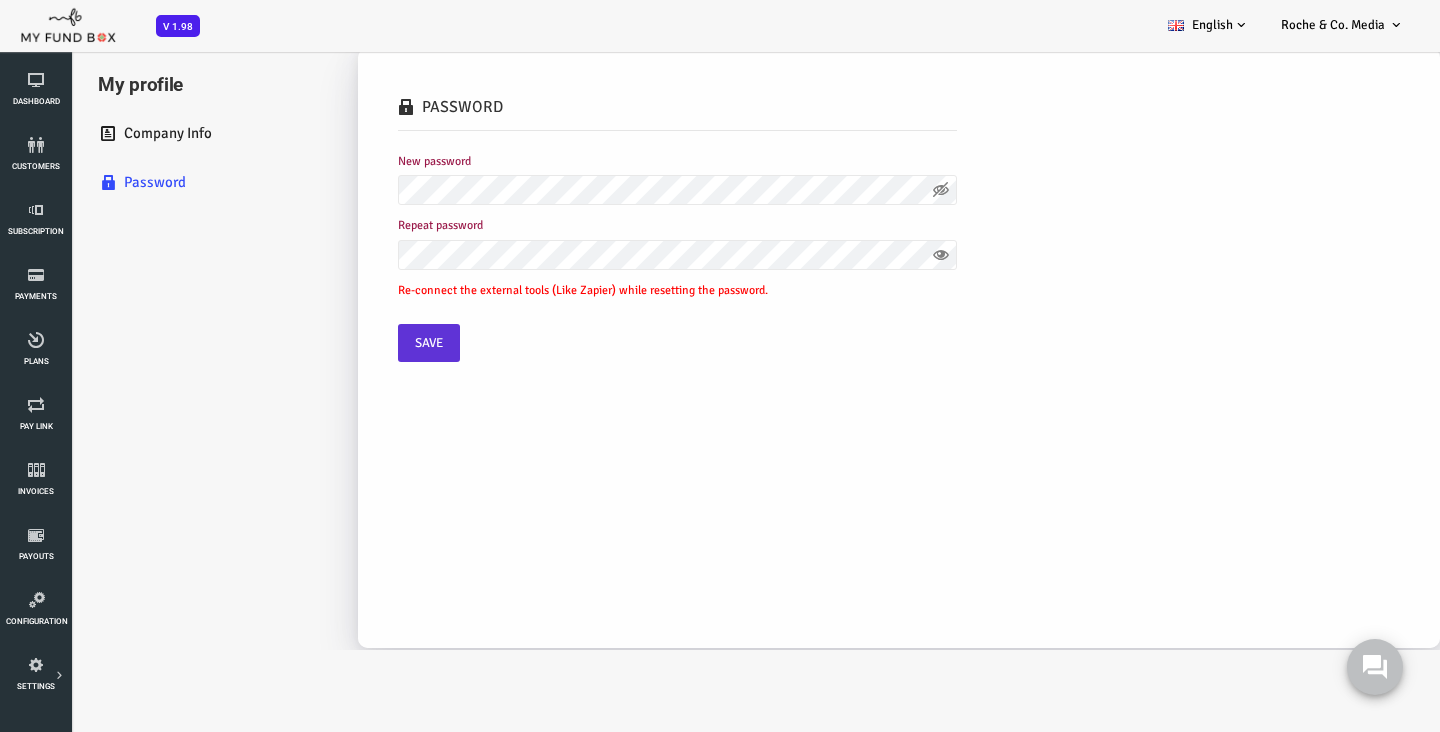 click on "Save" at bounding box center (371, 343) 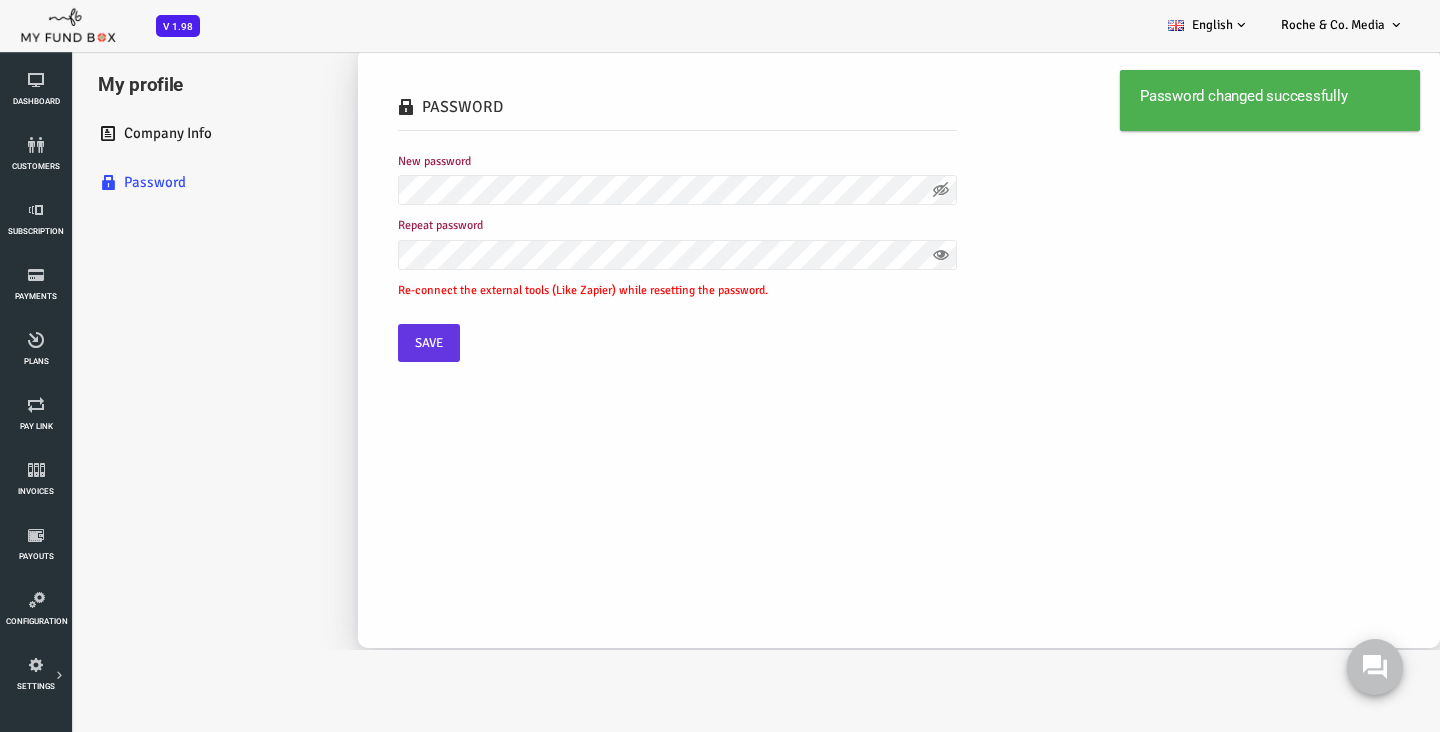 click on "Password
New password
Repeat password
Re-connect the external tools (Like Zapier) while resetting the password.
Save" at bounding box center [851, 226] 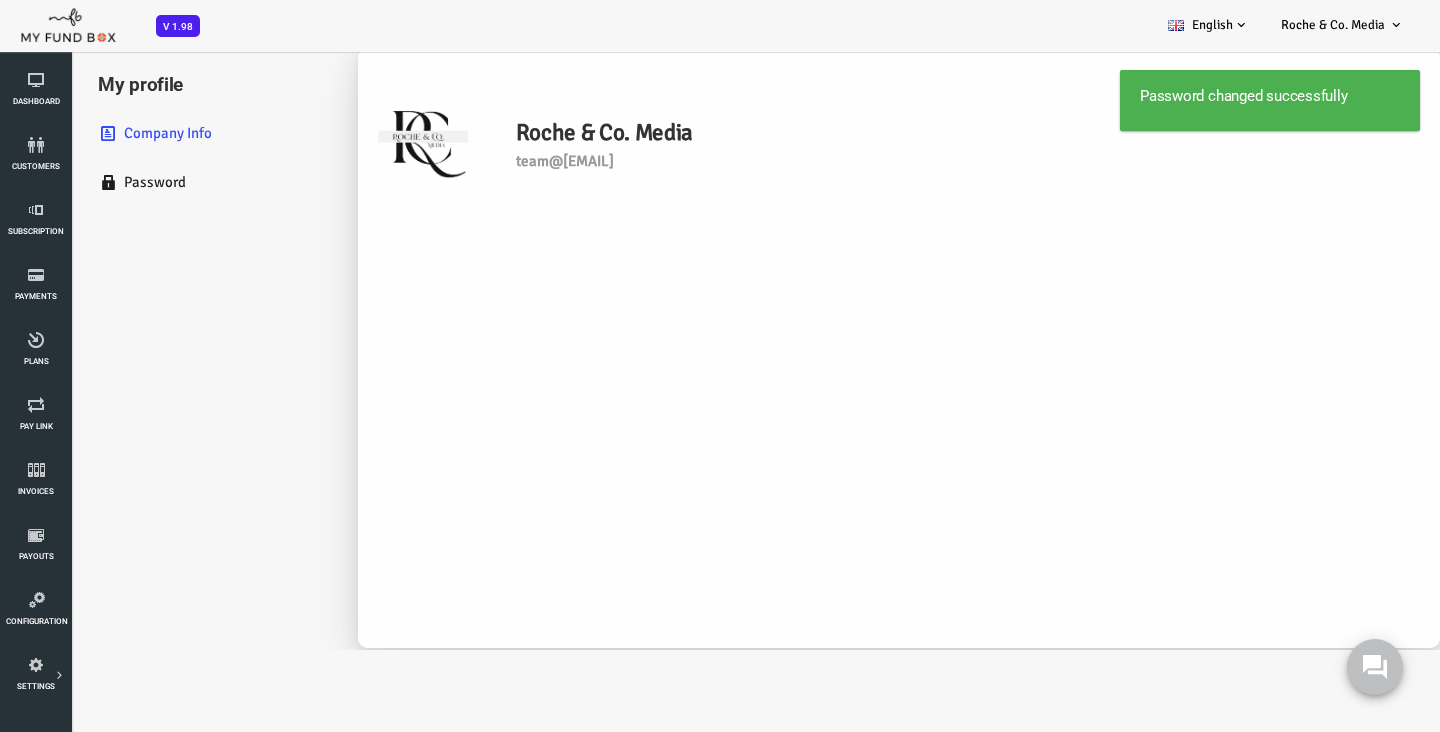 click on "Roche & Co. Media
team@rochecomedia.com
× Close
Note: JPG, JPEG & PNG (Upto 100kb Max) are supported. For better resolution, 170*170 pixels is recommended" at bounding box center [841, 348] 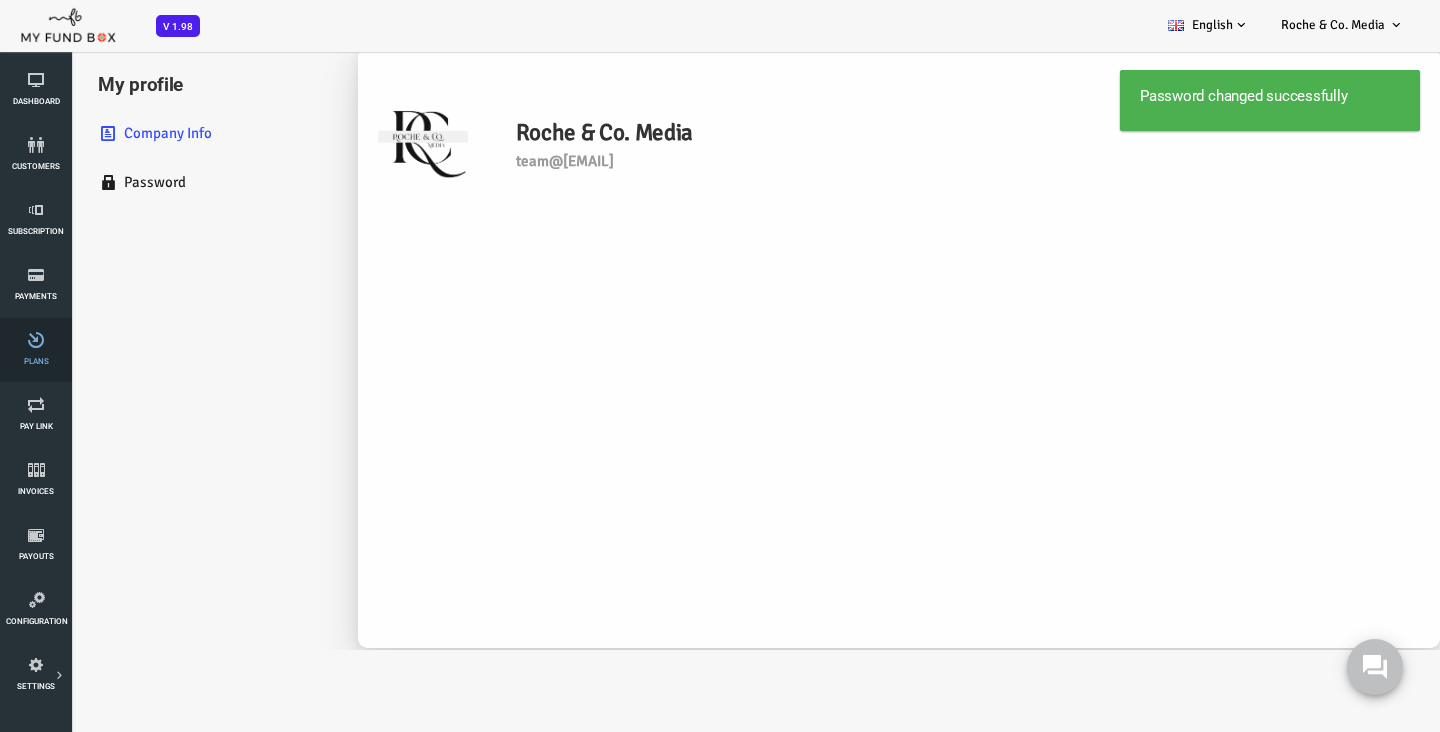 click on "Plans" at bounding box center [36, 350] 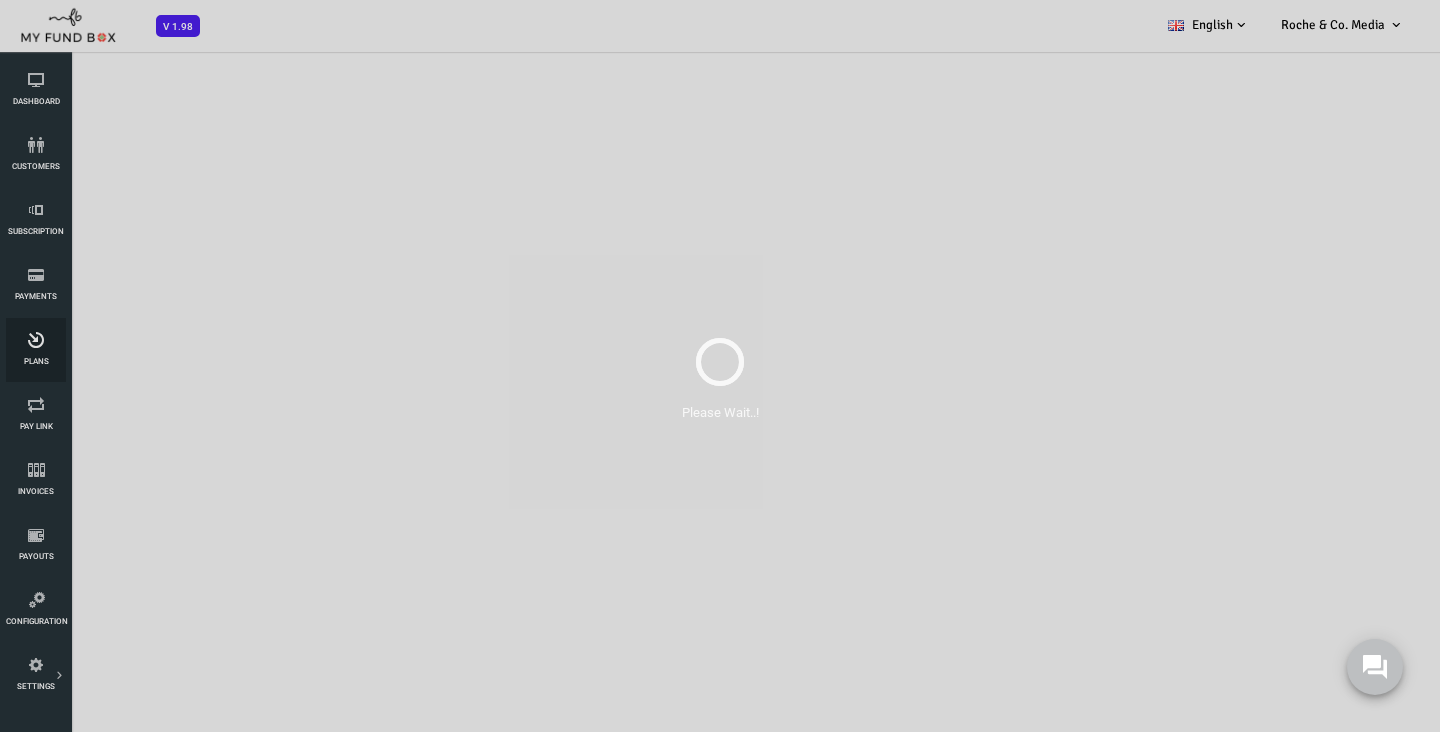 select on "100" 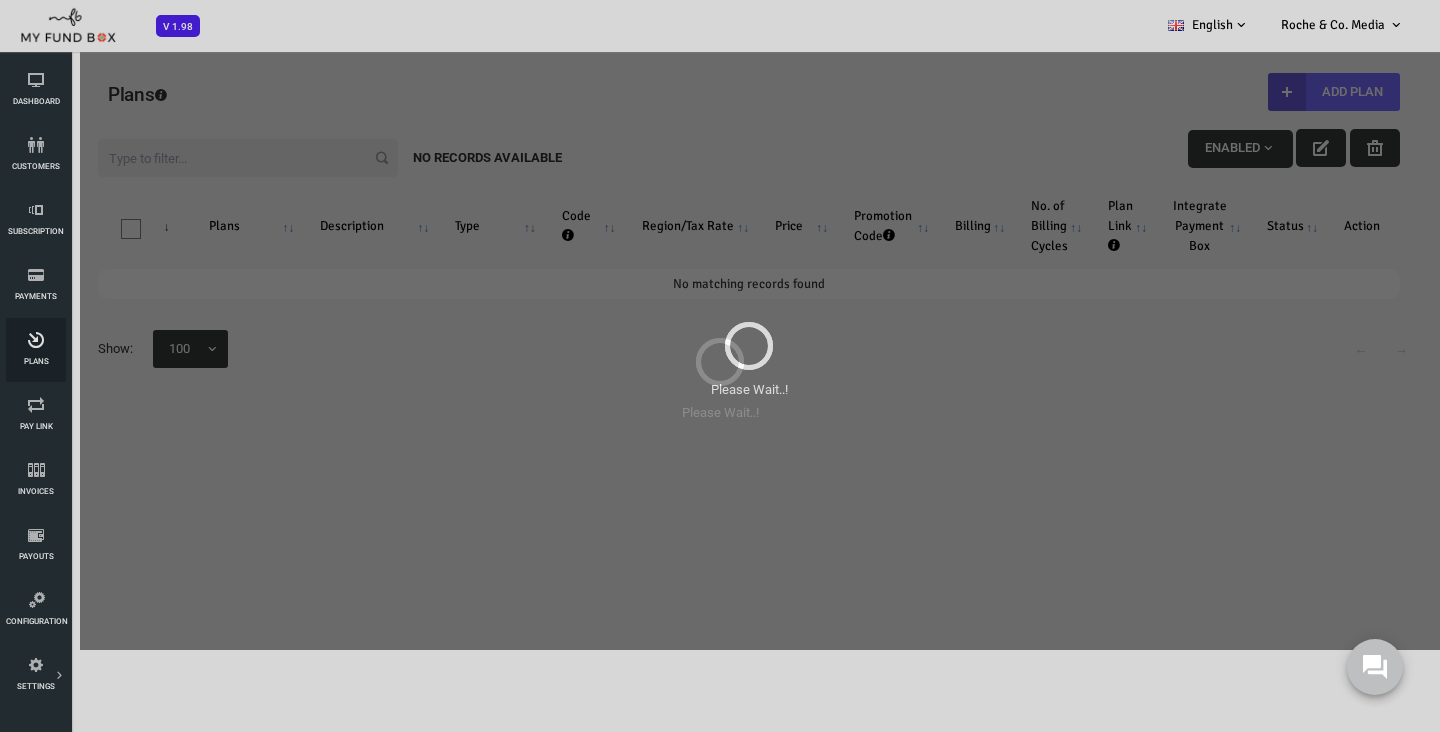 scroll, scrollTop: 0, scrollLeft: 0, axis: both 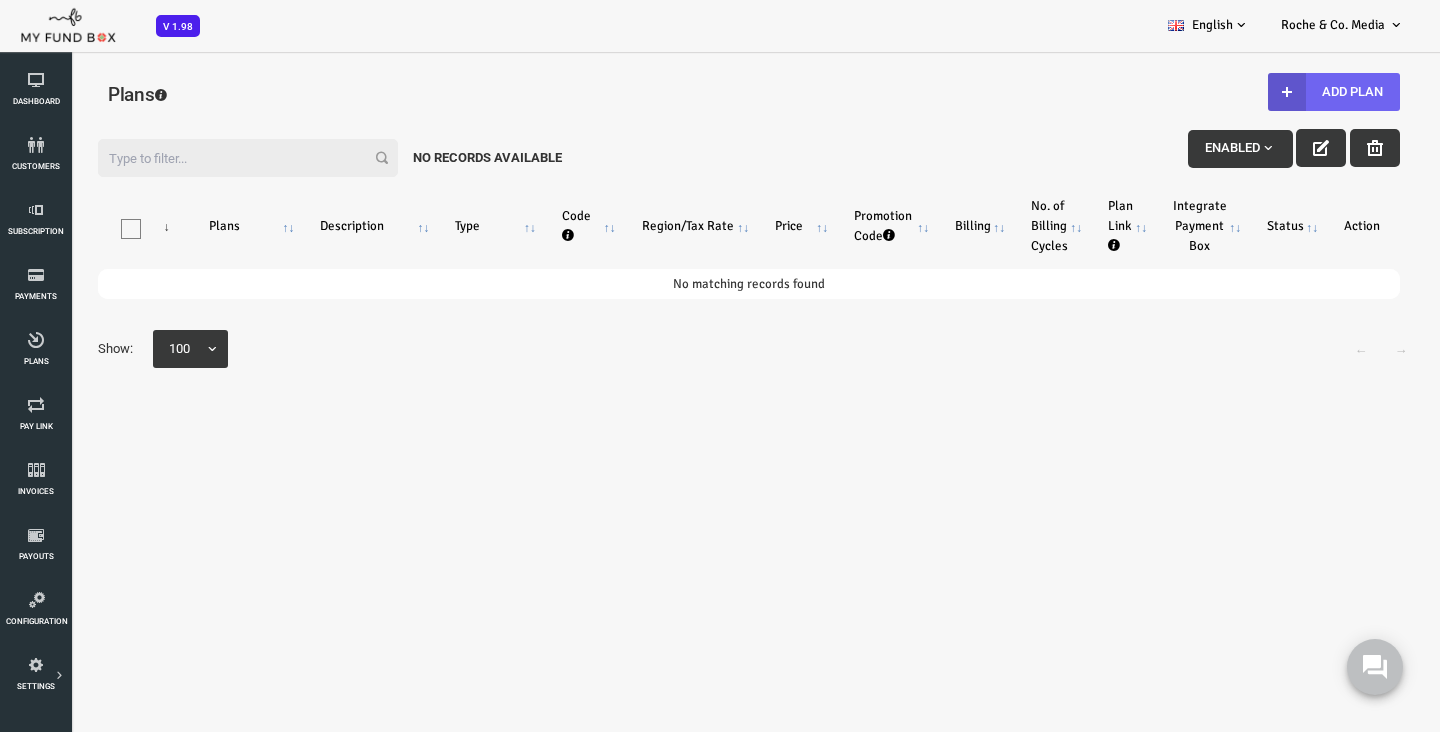 click on "Add Plan" at bounding box center [1276, 92] 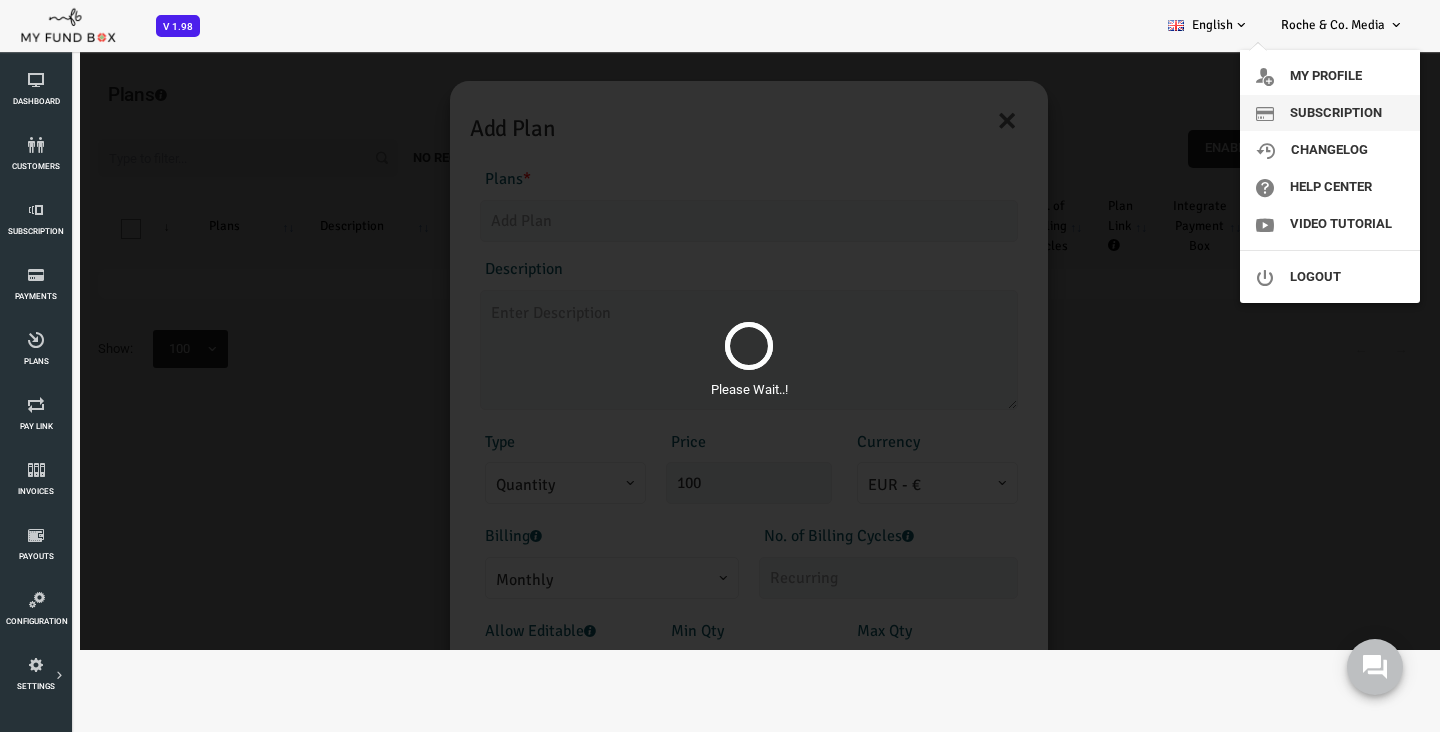 click on "Subscription" at bounding box center (1330, 113) 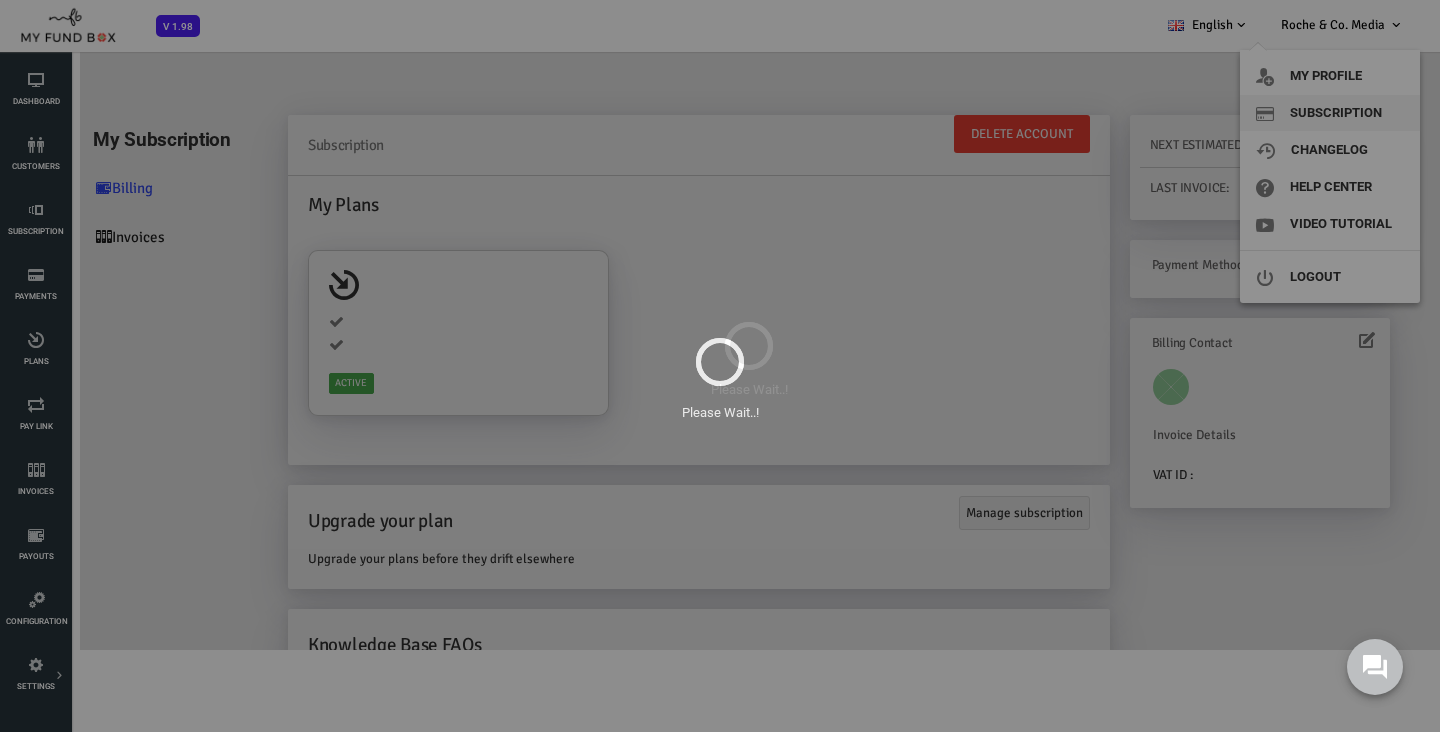 scroll, scrollTop: 0, scrollLeft: 0, axis: both 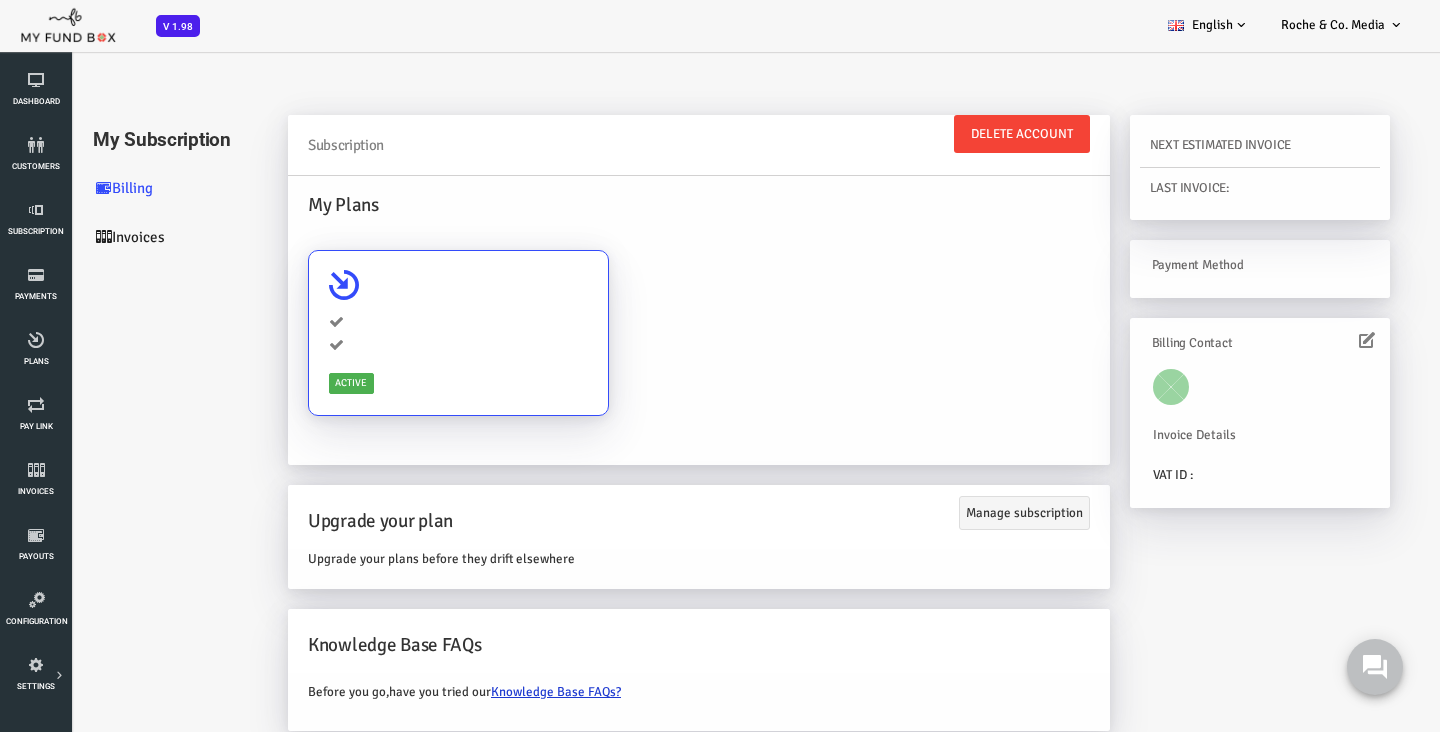 click at bounding box center [400, 345] 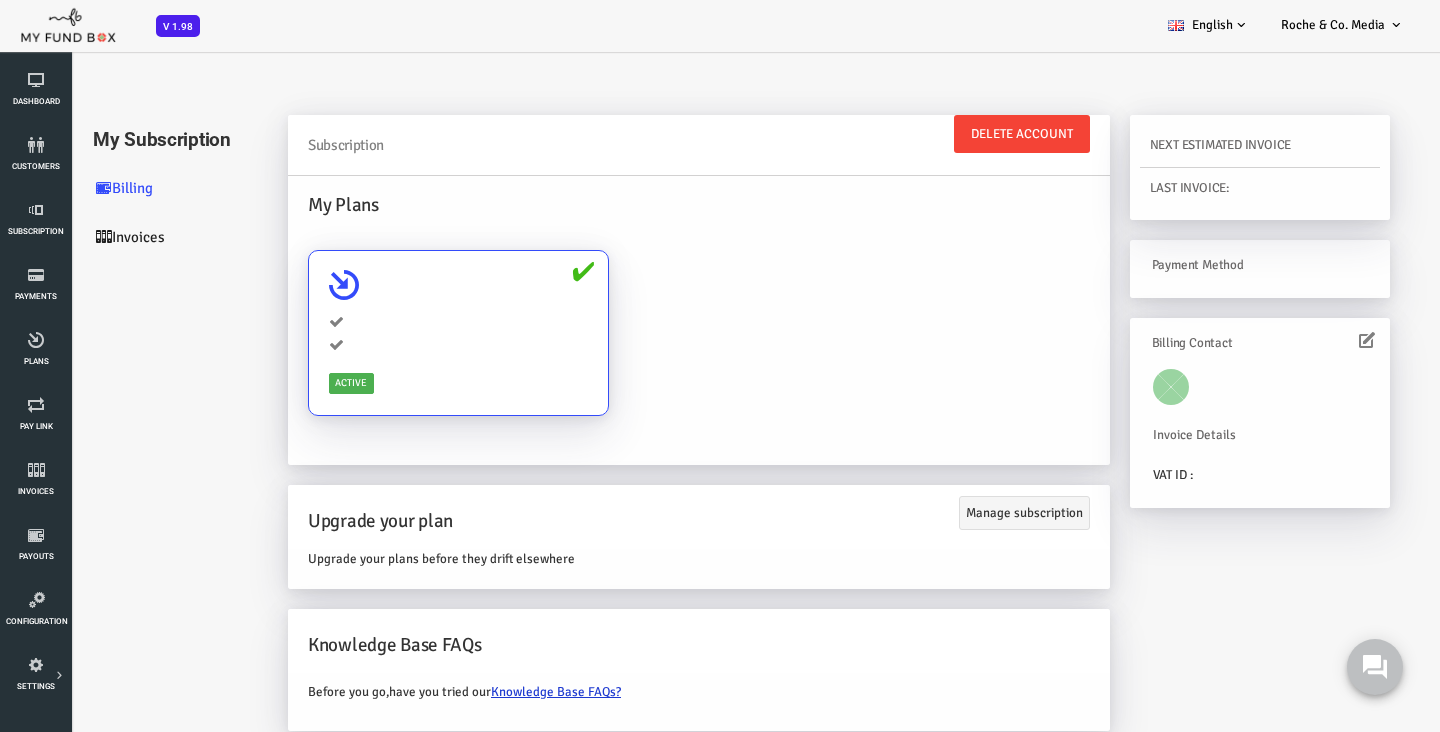 click on "Active" at bounding box center (293, 383) 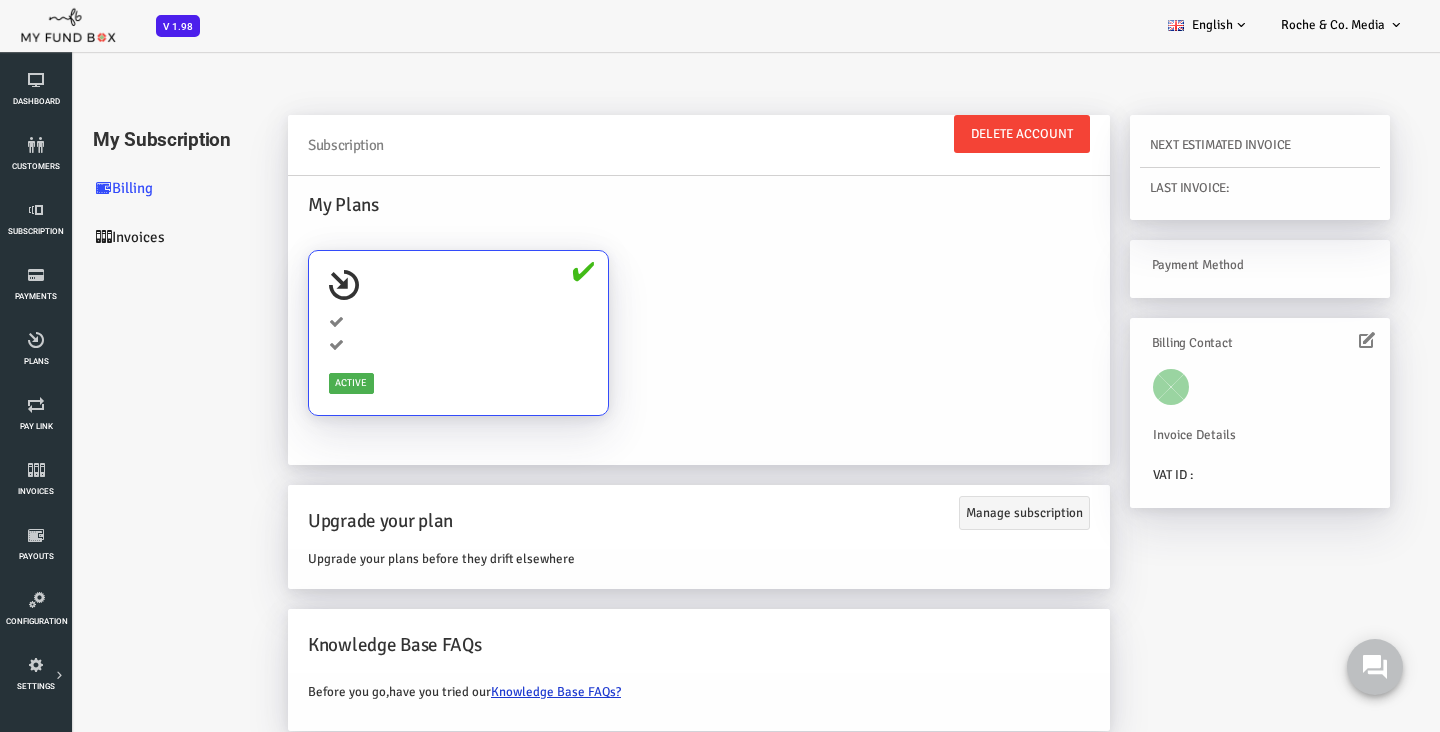 click at bounding box center [1113, 387] 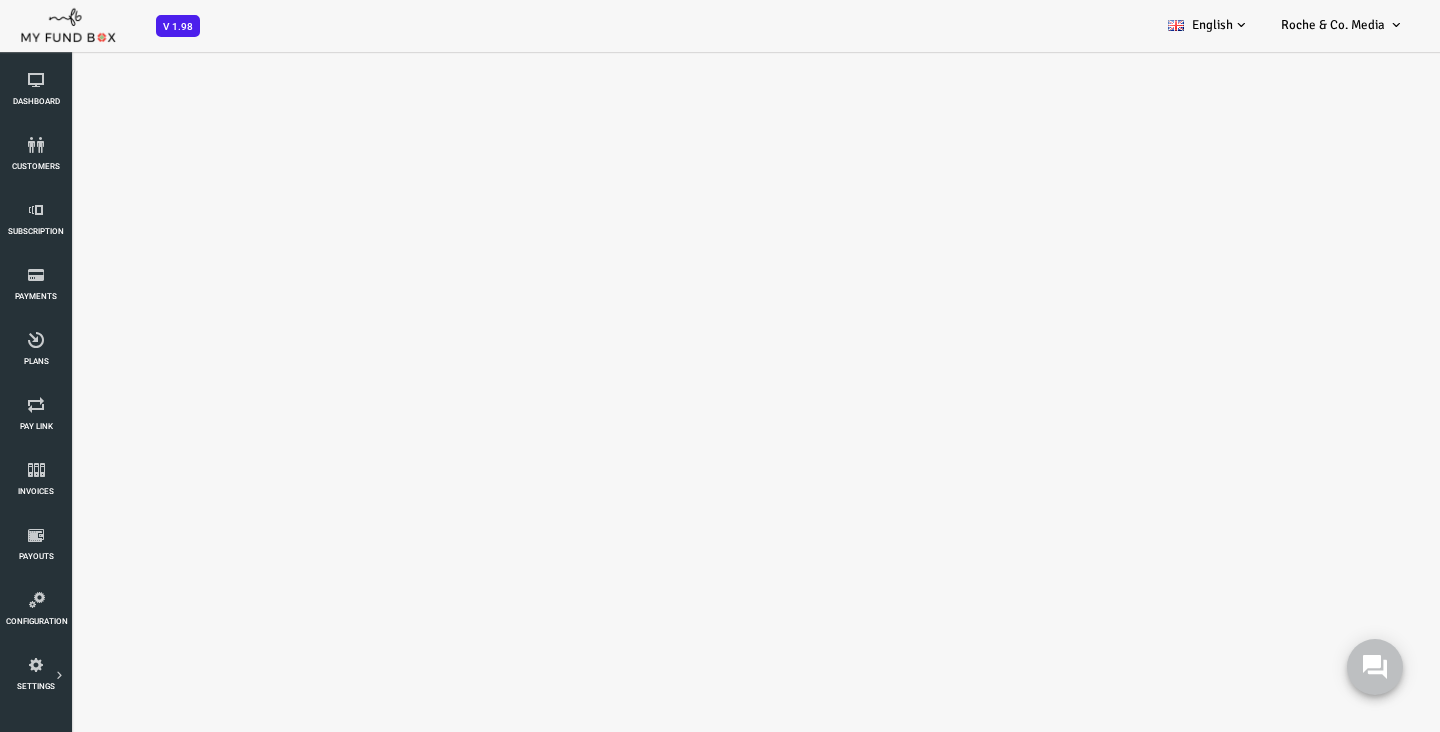 scroll, scrollTop: 0, scrollLeft: 0, axis: both 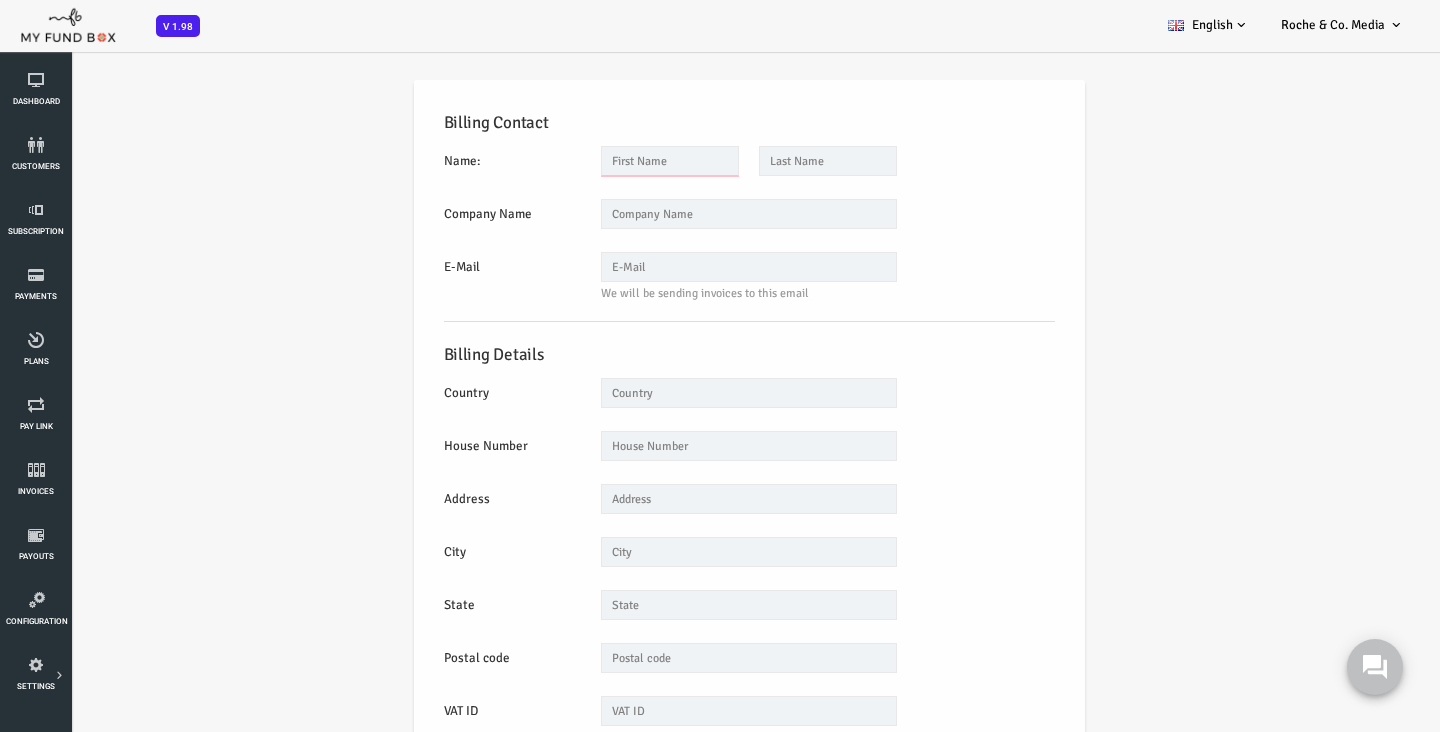 click at bounding box center (612, 161) 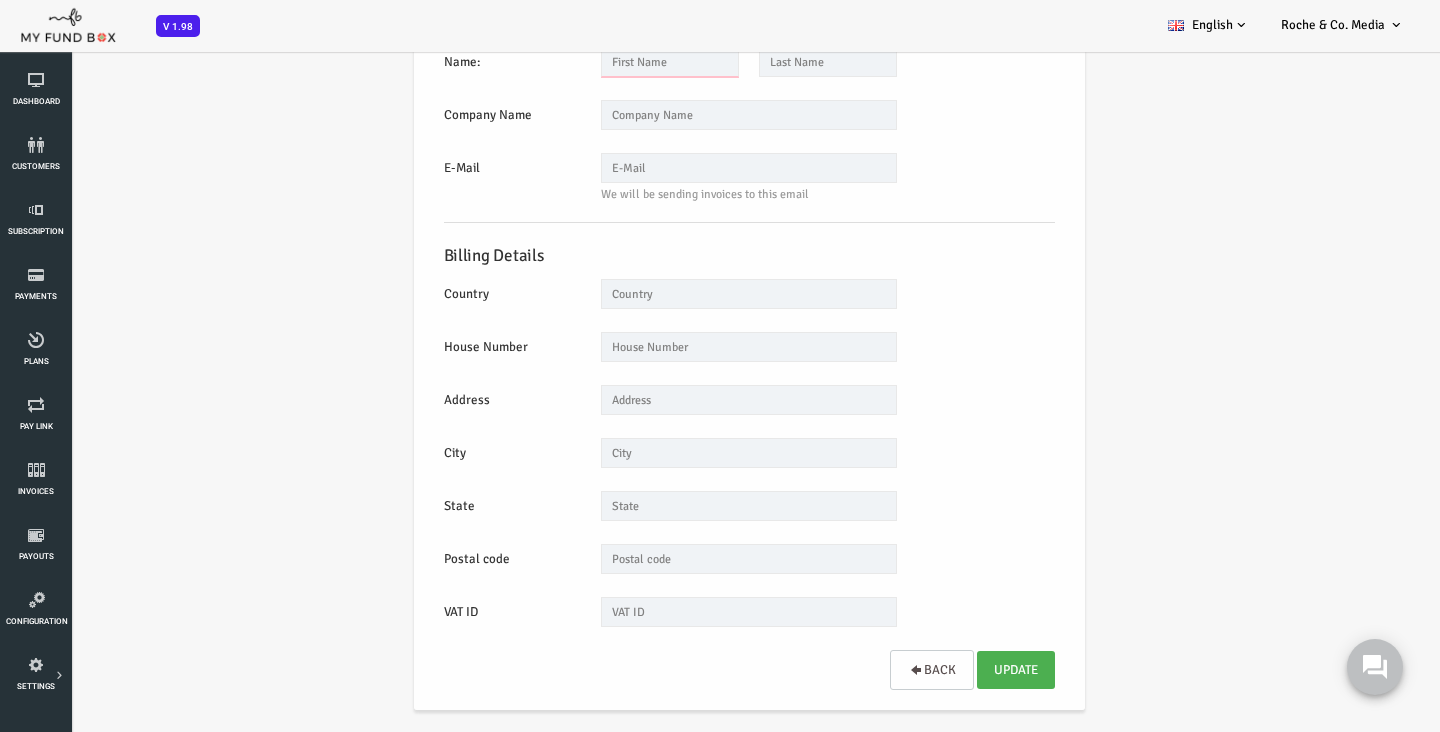 scroll, scrollTop: 132, scrollLeft: 0, axis: vertical 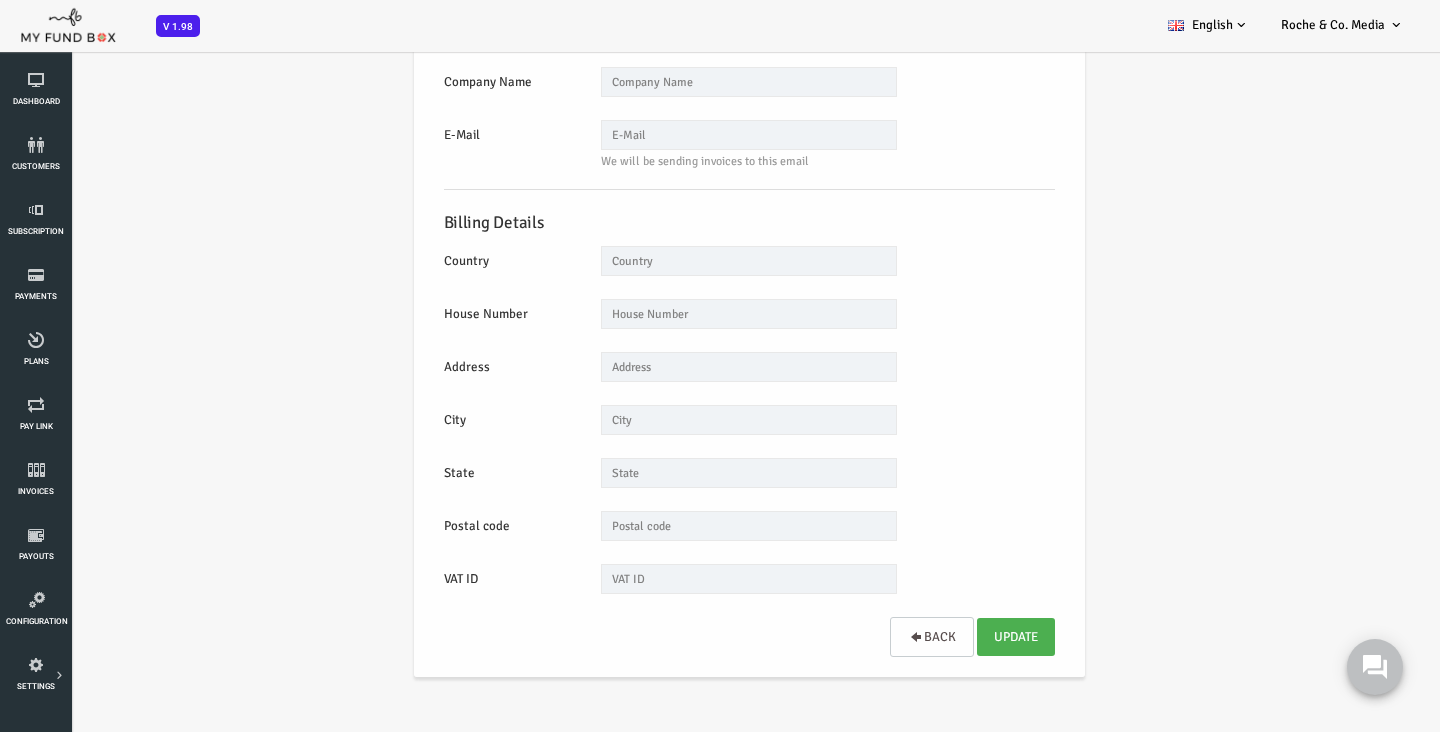 click on "Billing Contact
Name:
This field is required
Company Name
Please enter your company name with minimum three characters.
E-Mail
We will be sending invoices to this email
Please enter valid E-mail
Billing Details
Country
House Number" at bounding box center [691, 312] 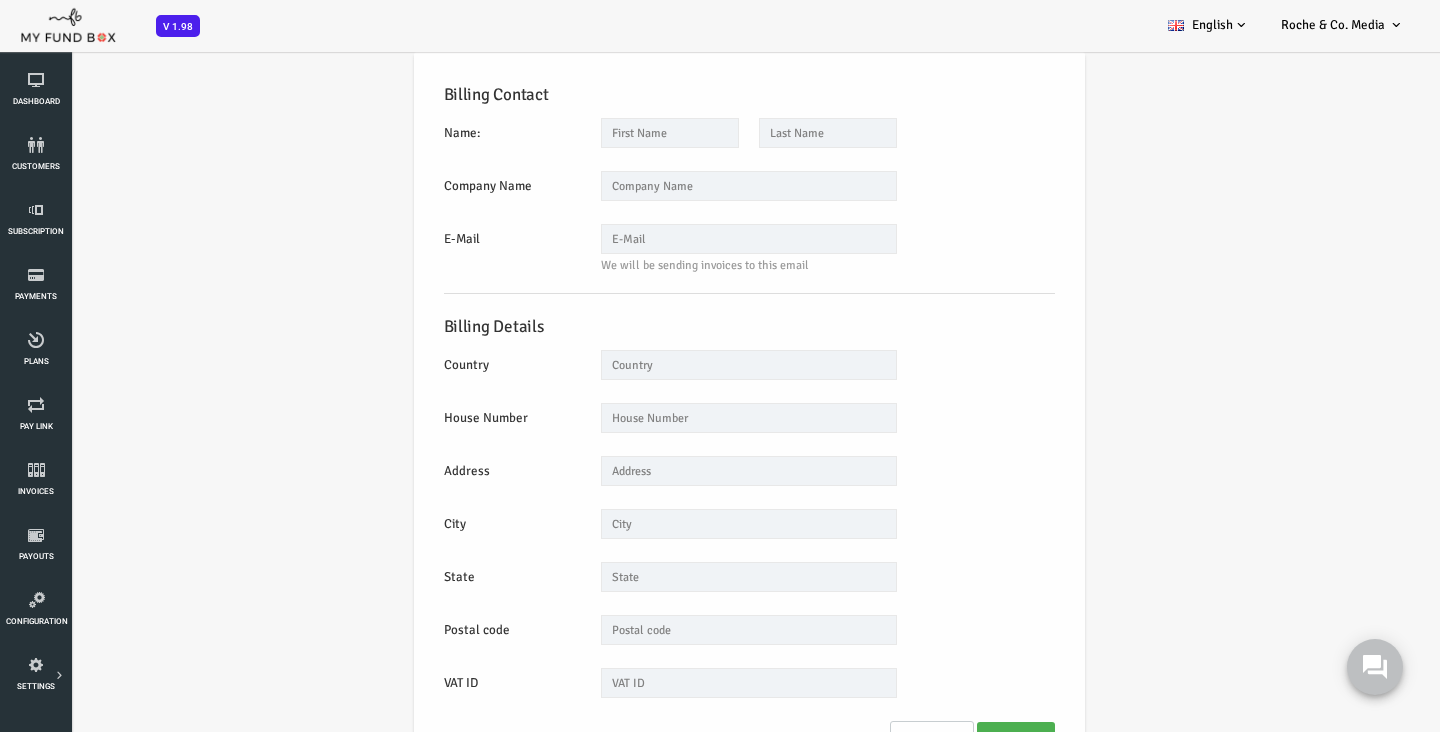 scroll, scrollTop: 0, scrollLeft: 0, axis: both 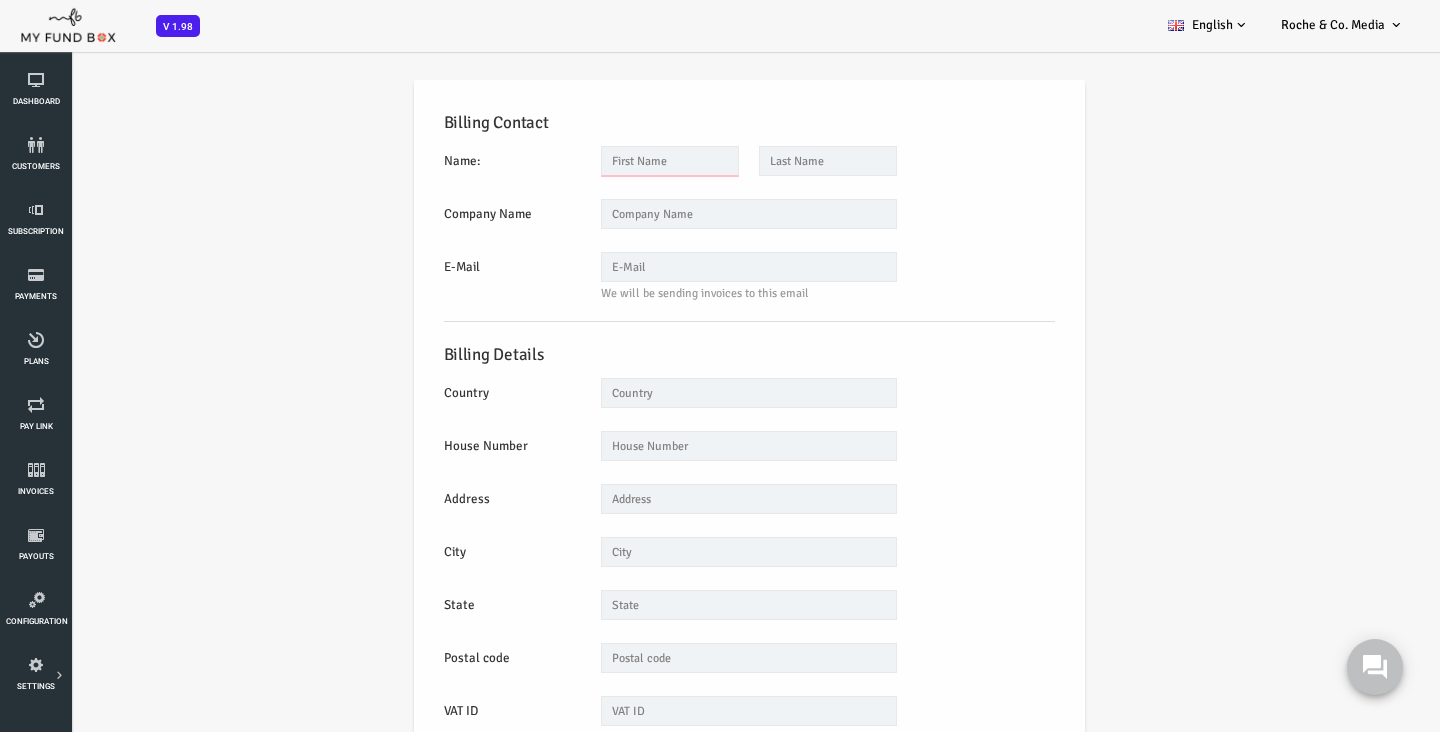 click at bounding box center (612, 161) 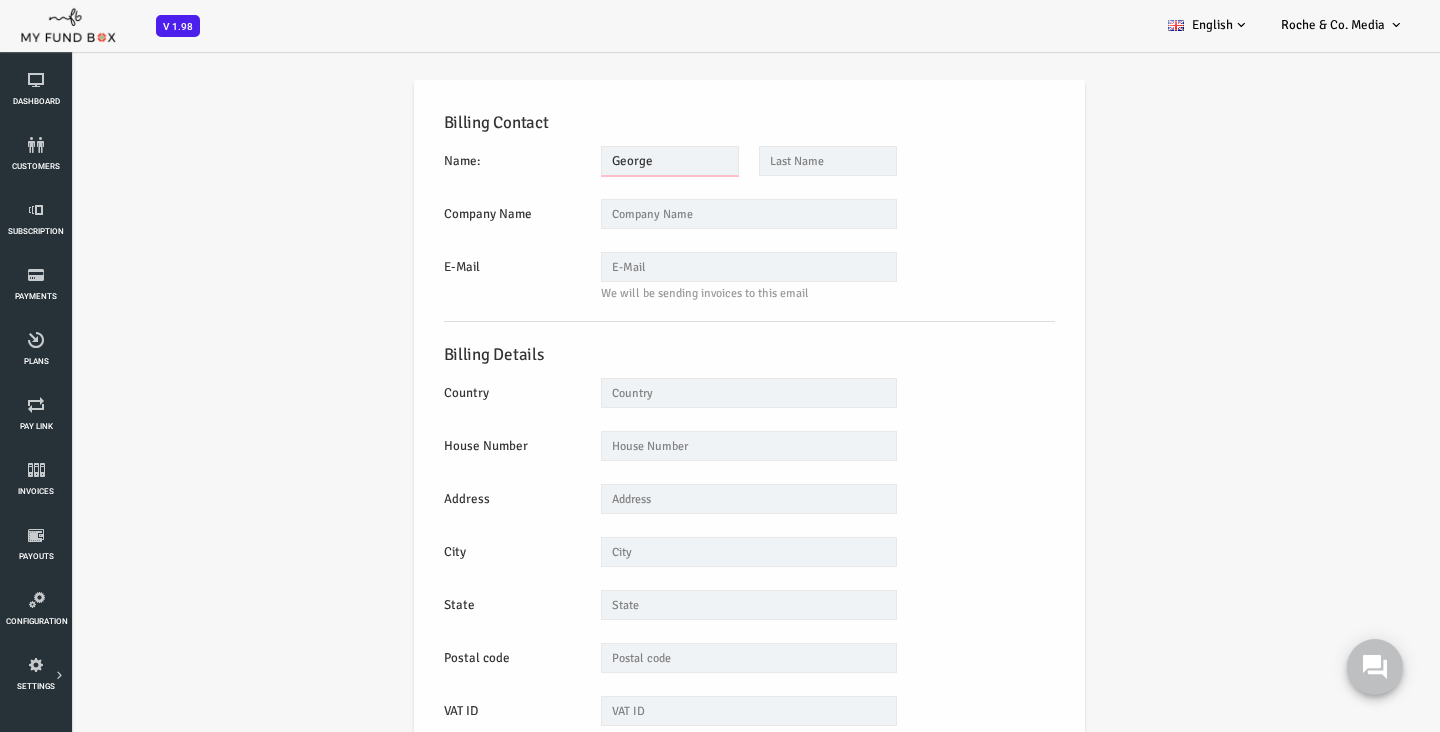 type on "Chapman" 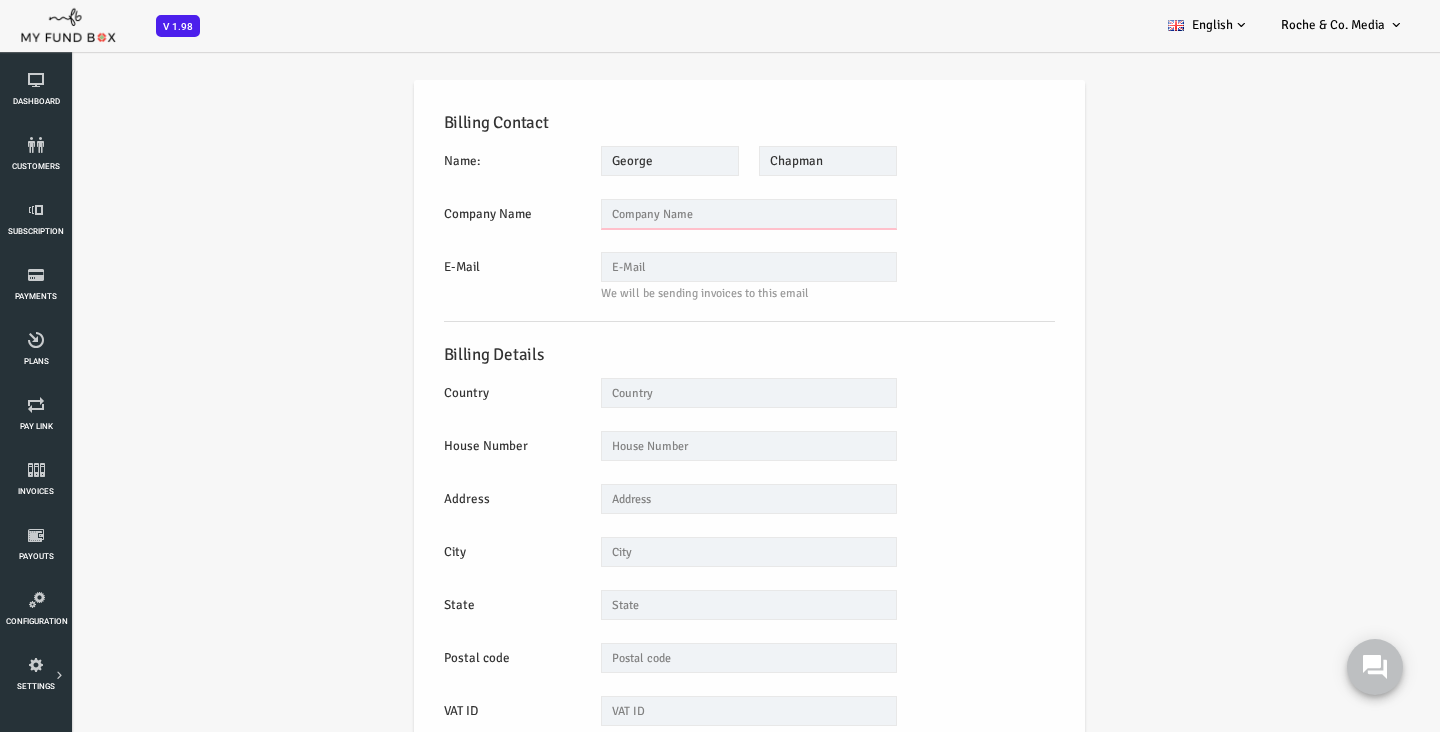 type on "George Chapman" 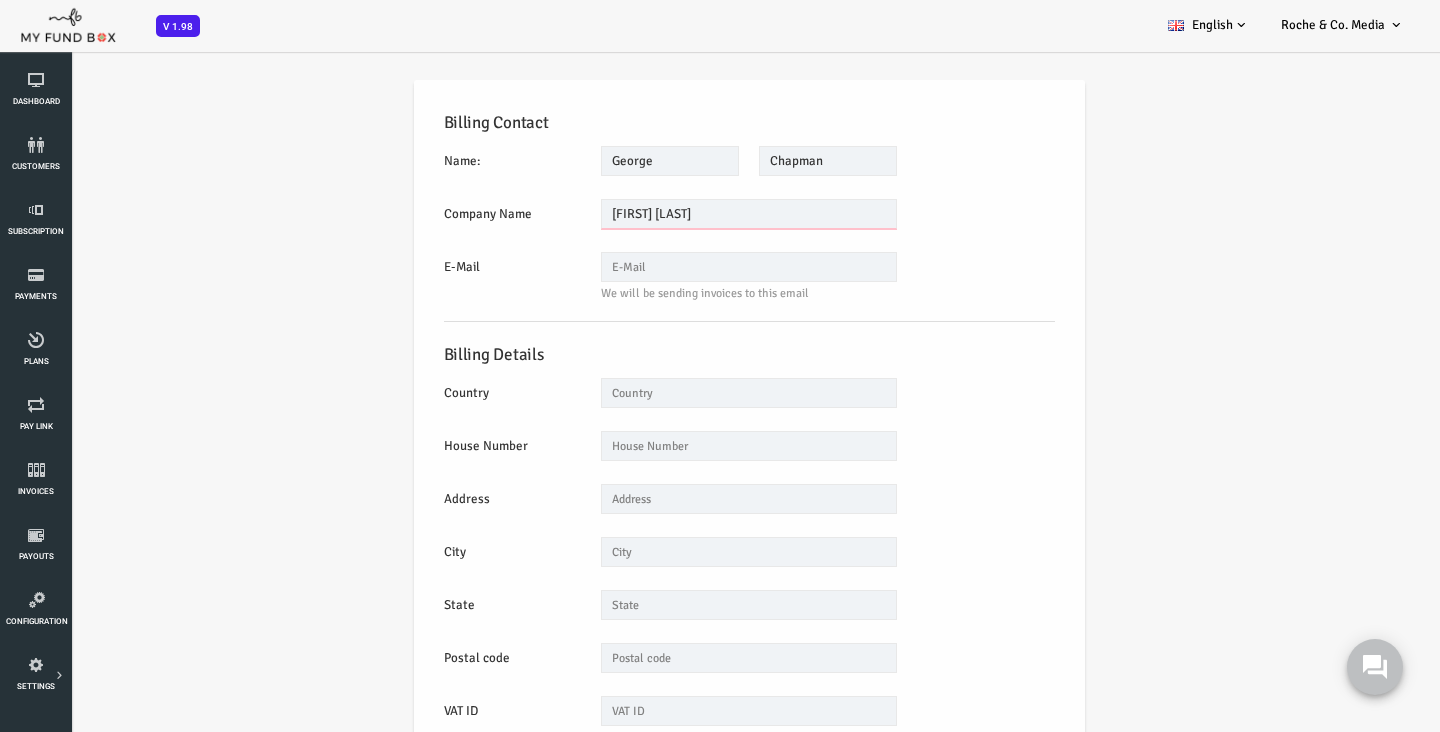 type on "georgechapman212@gmail.com" 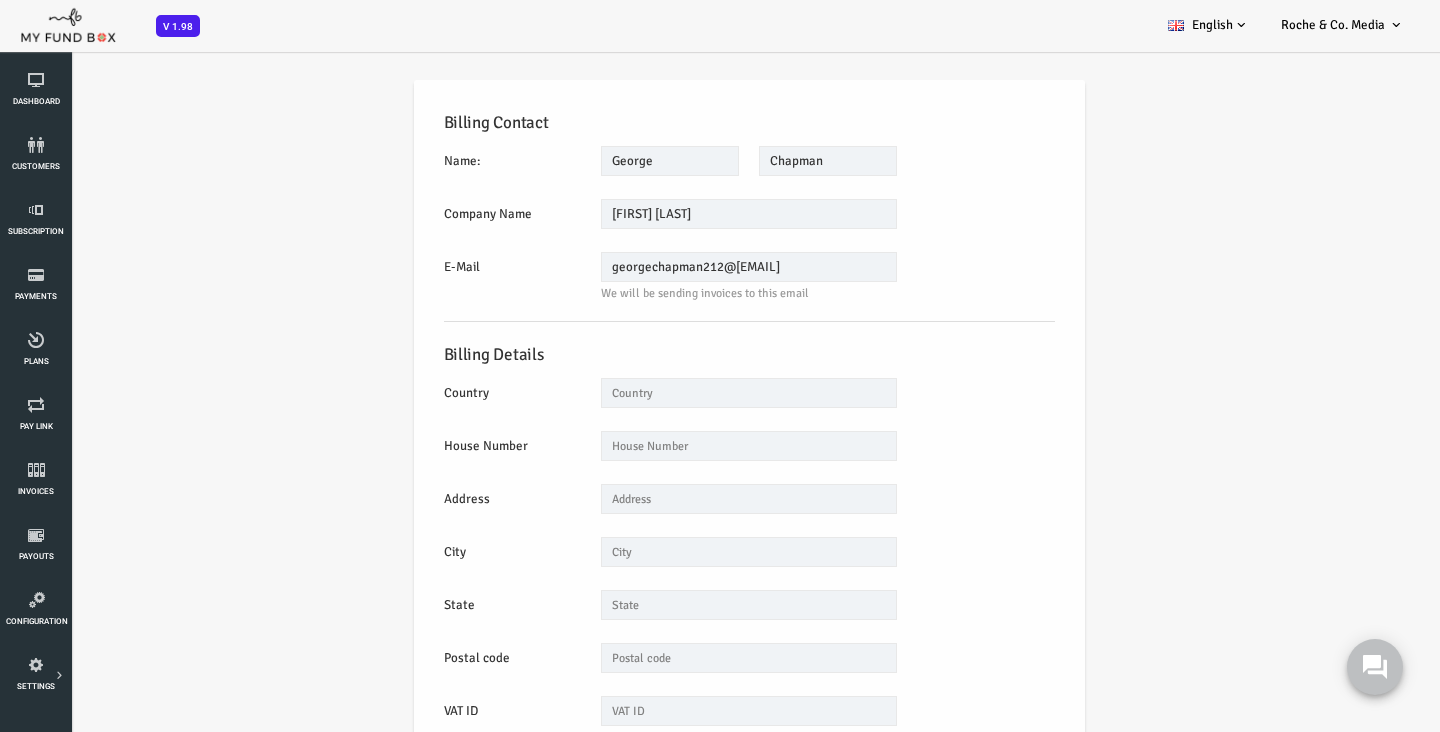 type on "France" 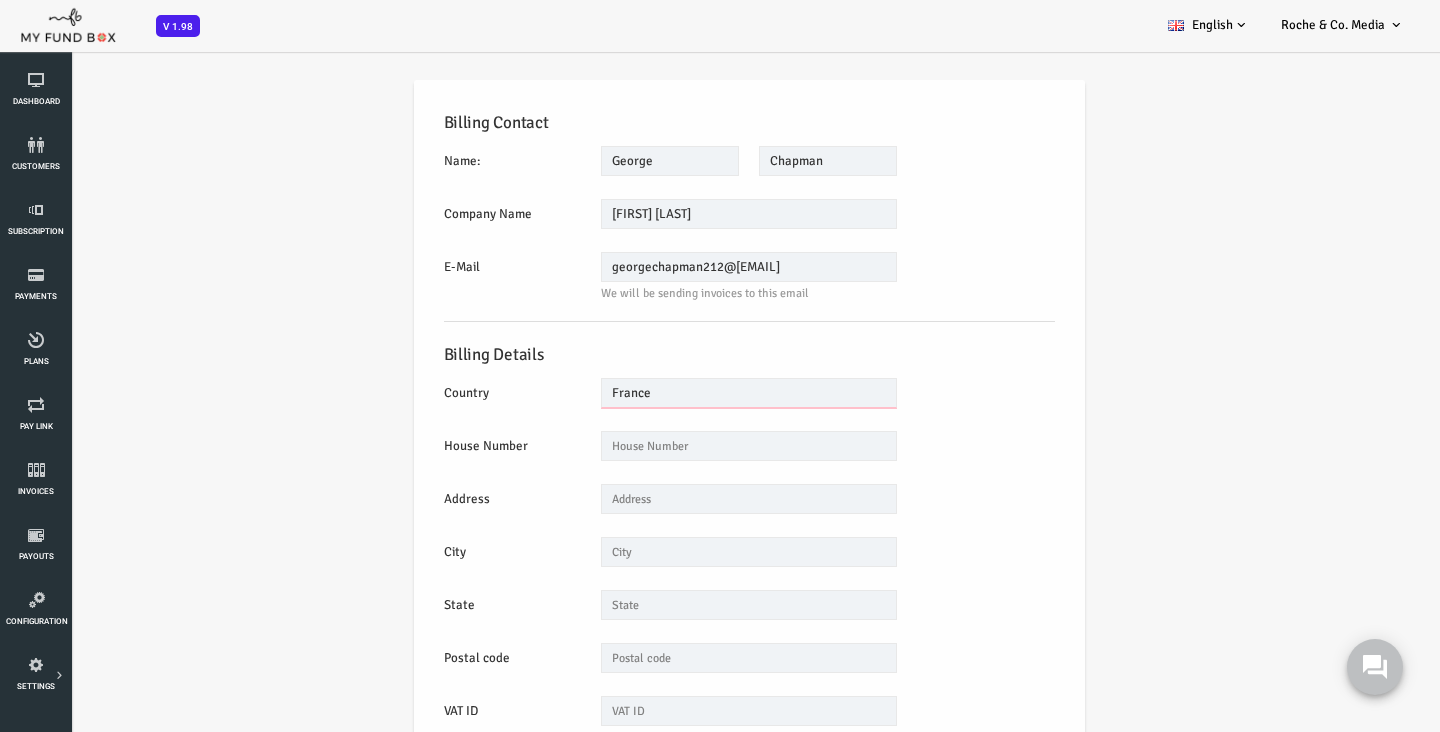 type on "87" 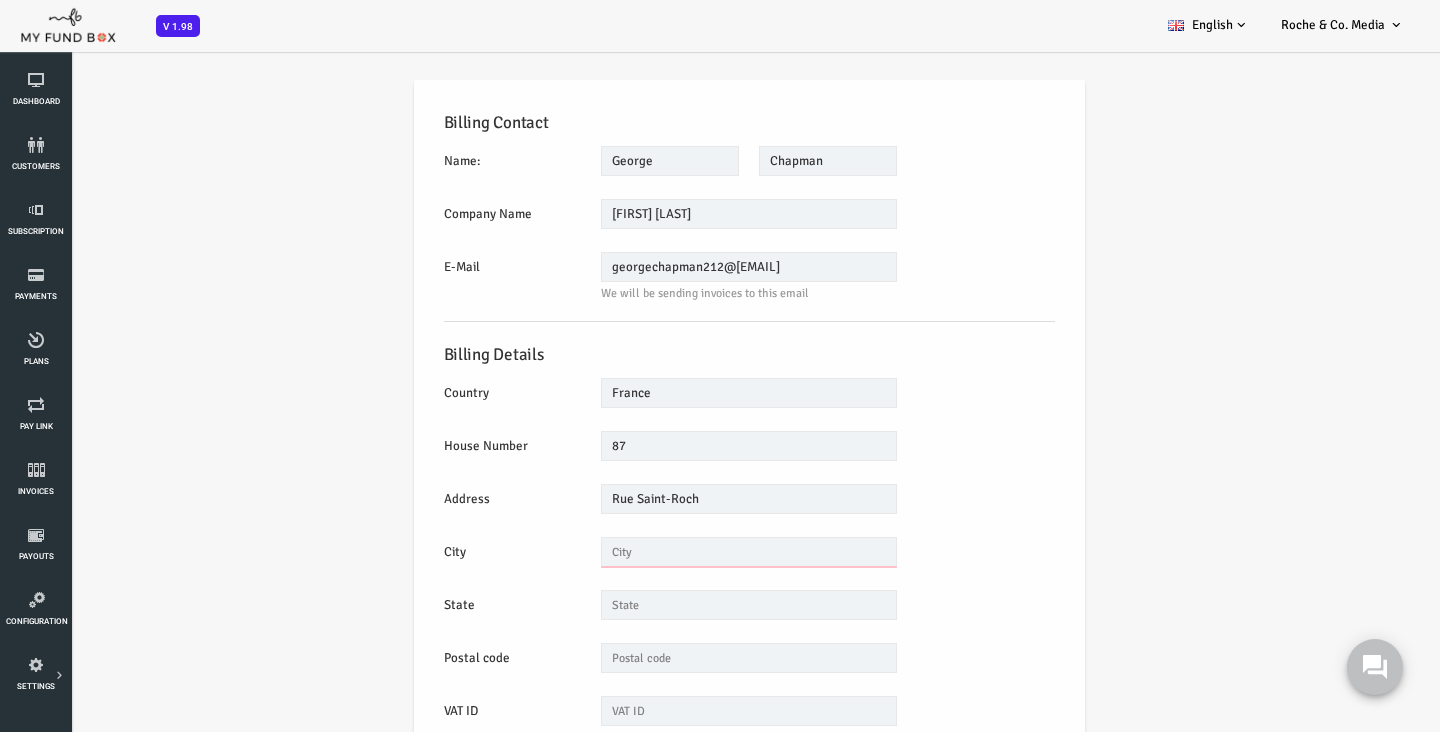 type on "MONTAGNY" 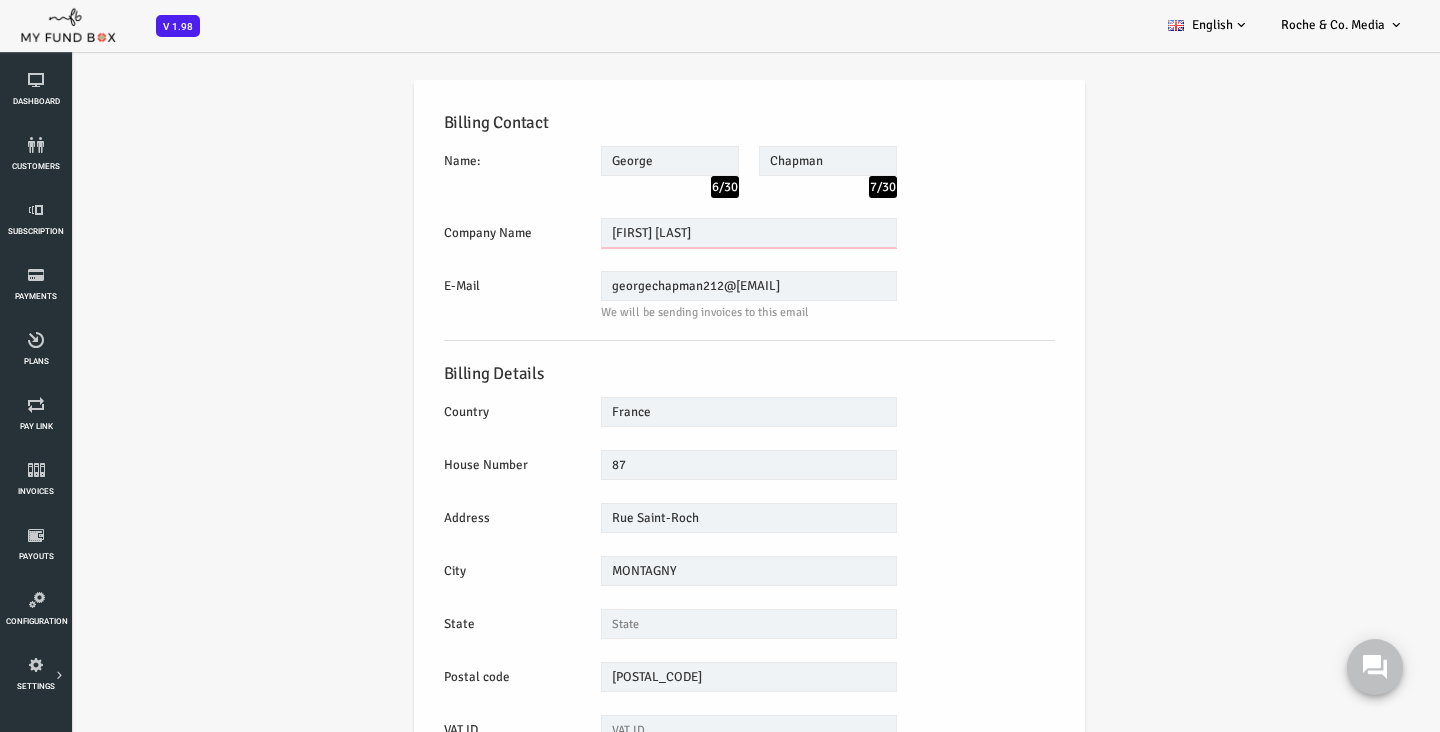 click on "George Chapman" at bounding box center (691, 233) 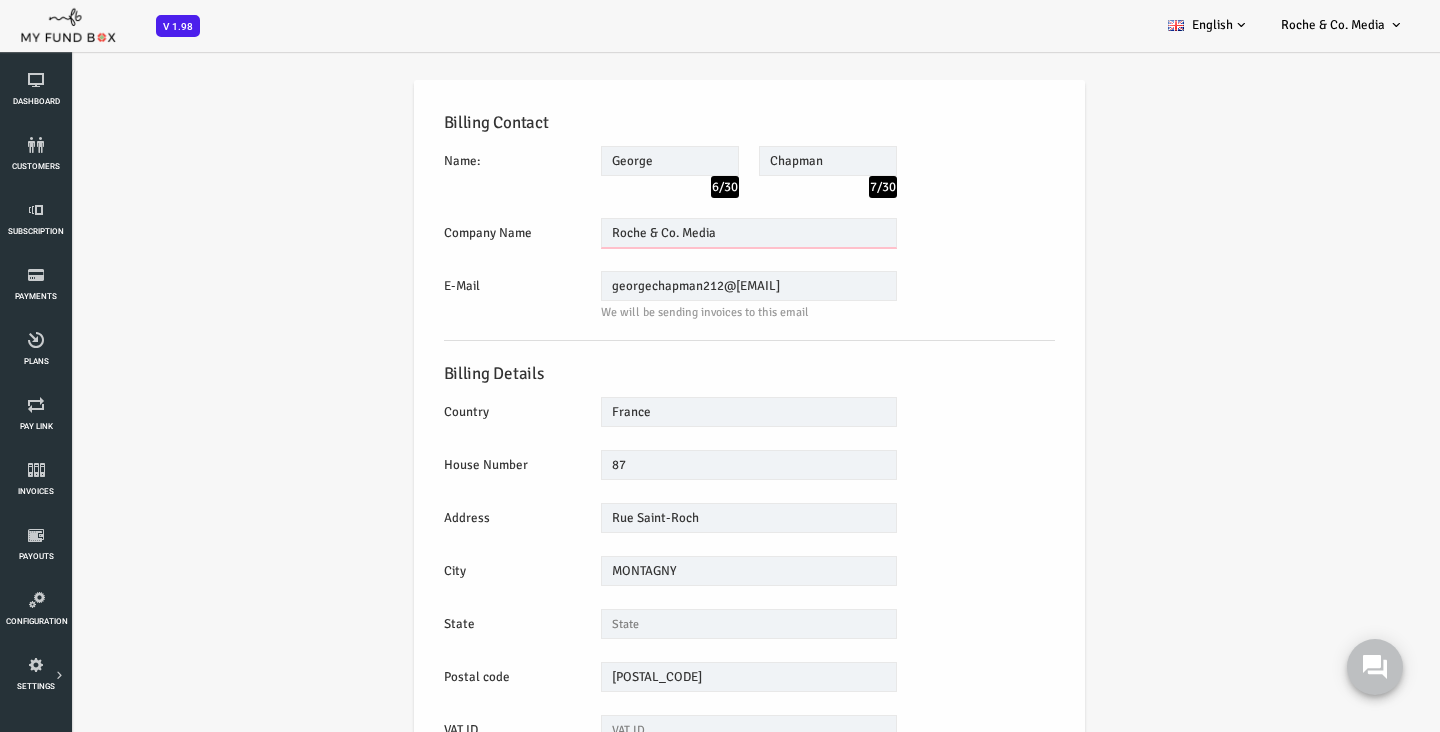 type on "Roche & Co. Media" 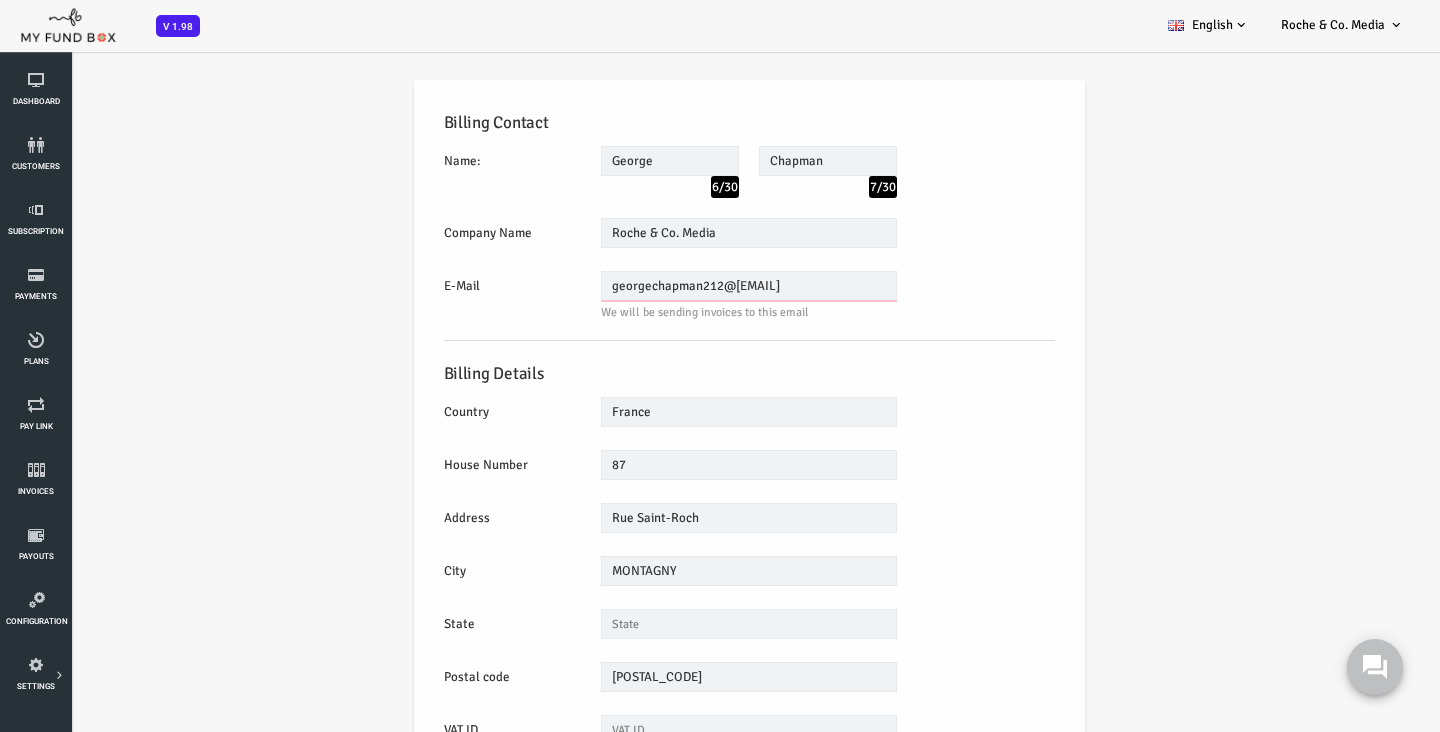 click on "georgechapman212@gmail.com" at bounding box center [691, 286] 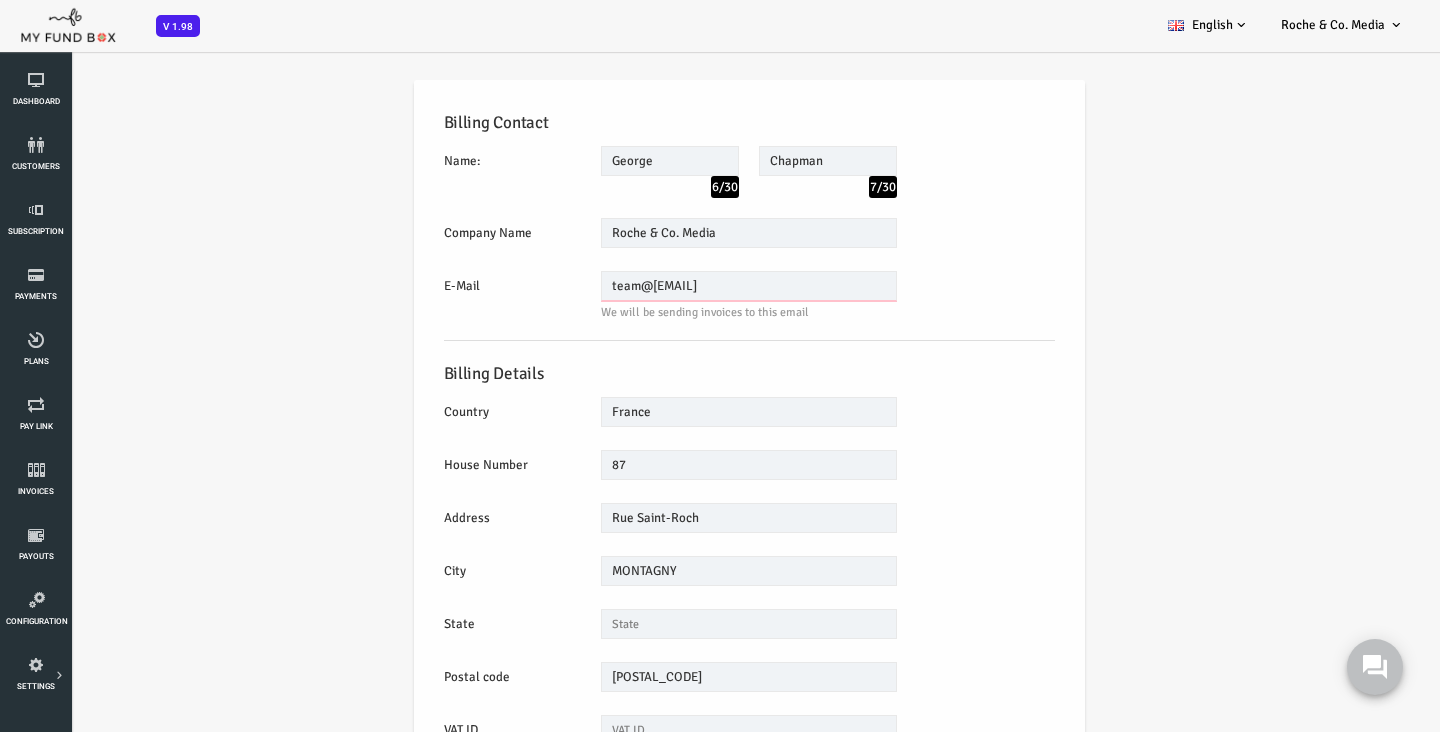 type on "[EMAIL]" 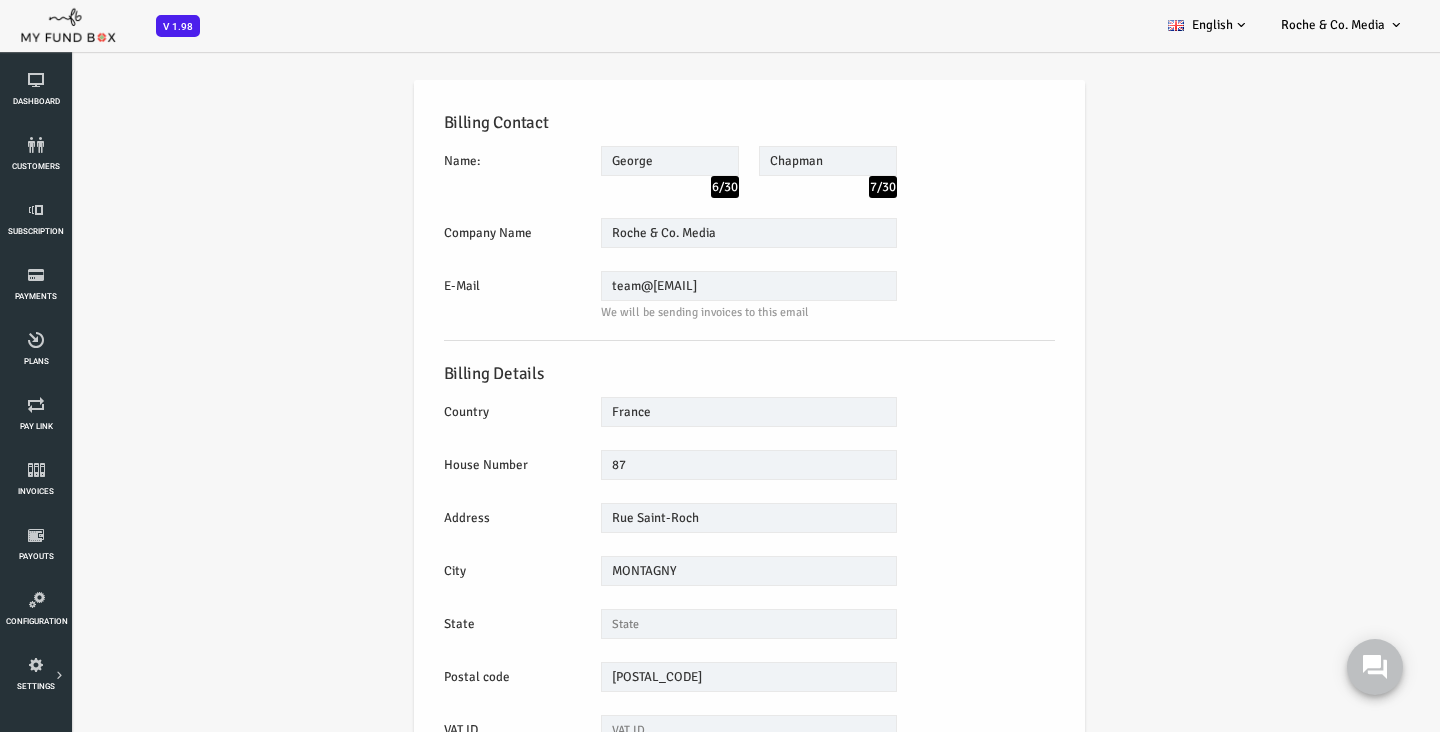 click on "E-Mail
team@rochecomedia.com
We will be sending invoices to this email
Please enter valid E-mail" at bounding box center (691, 295) 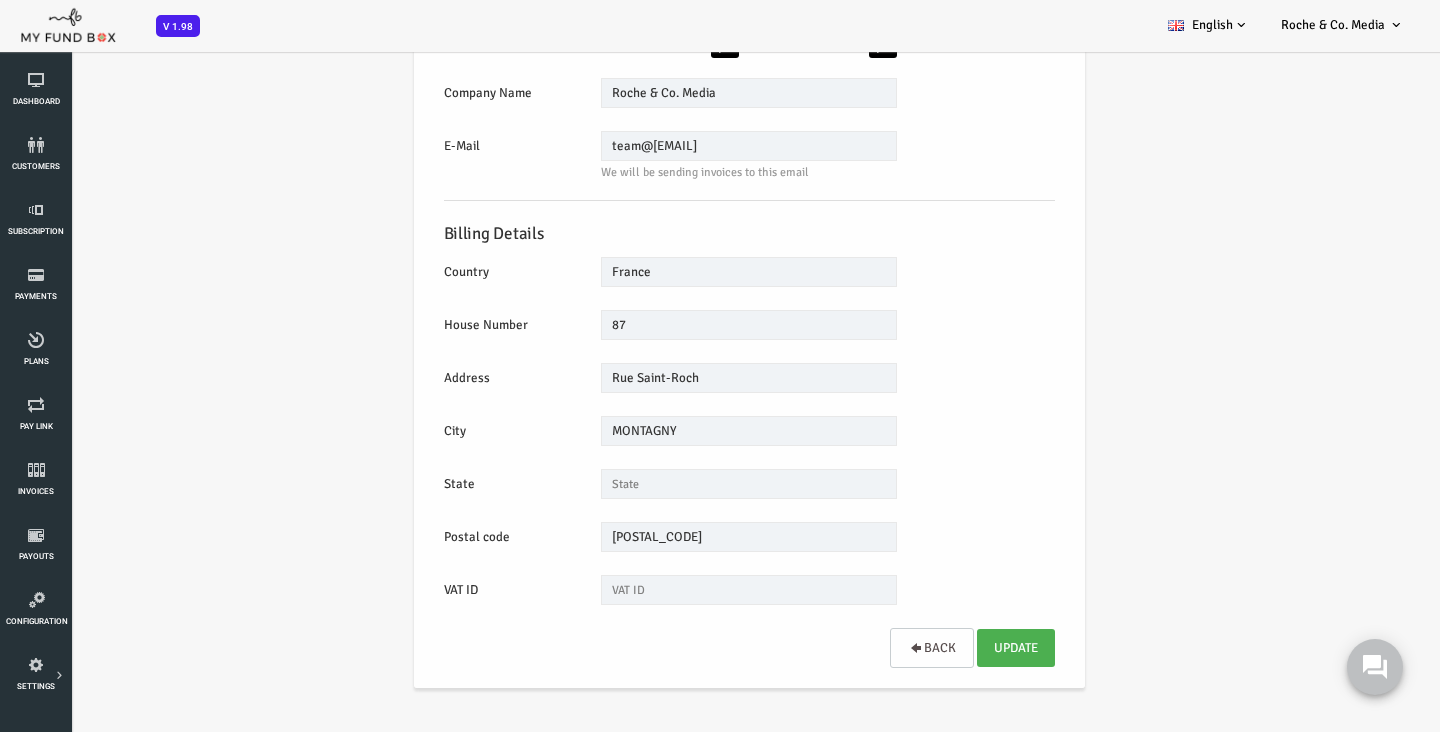 scroll, scrollTop: 132, scrollLeft: 0, axis: vertical 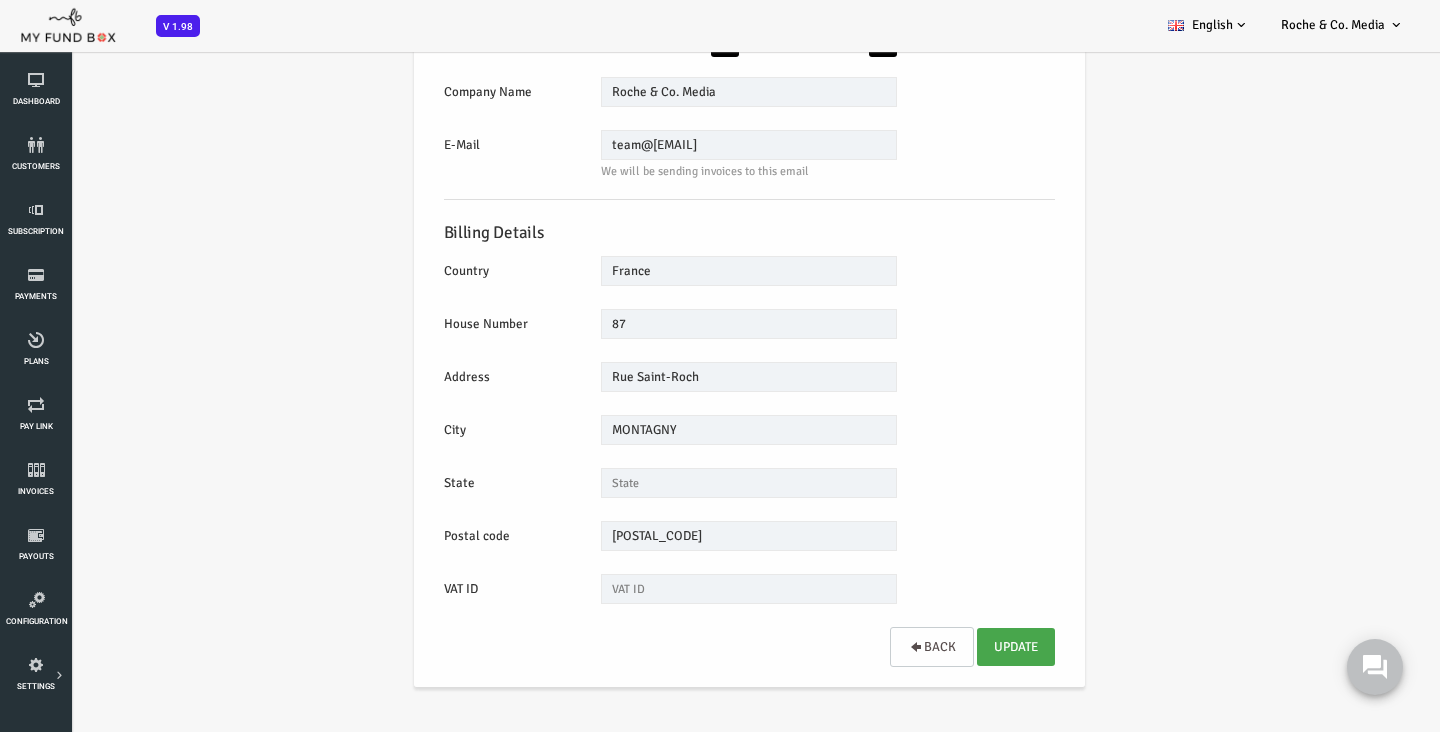 click on "Update" at bounding box center (958, 647) 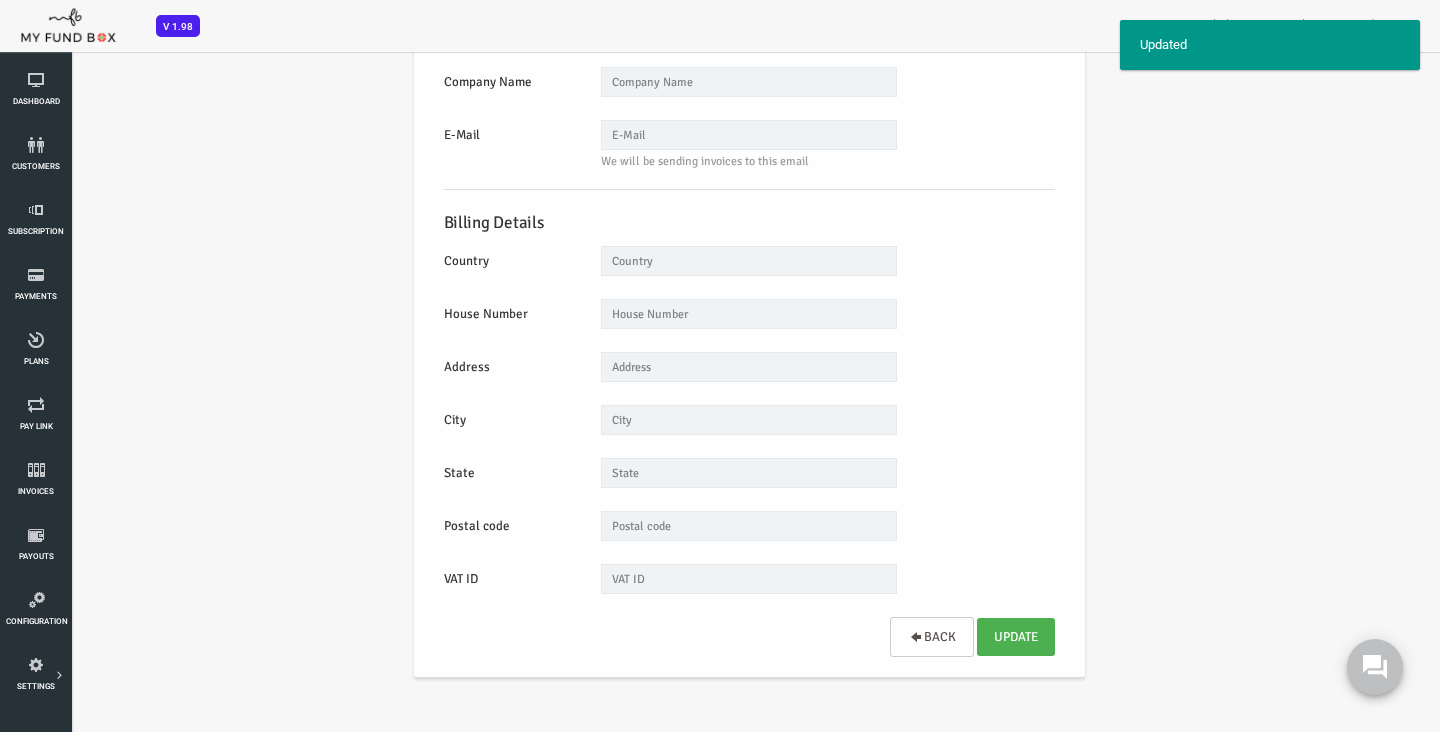 scroll, scrollTop: 0, scrollLeft: 0, axis: both 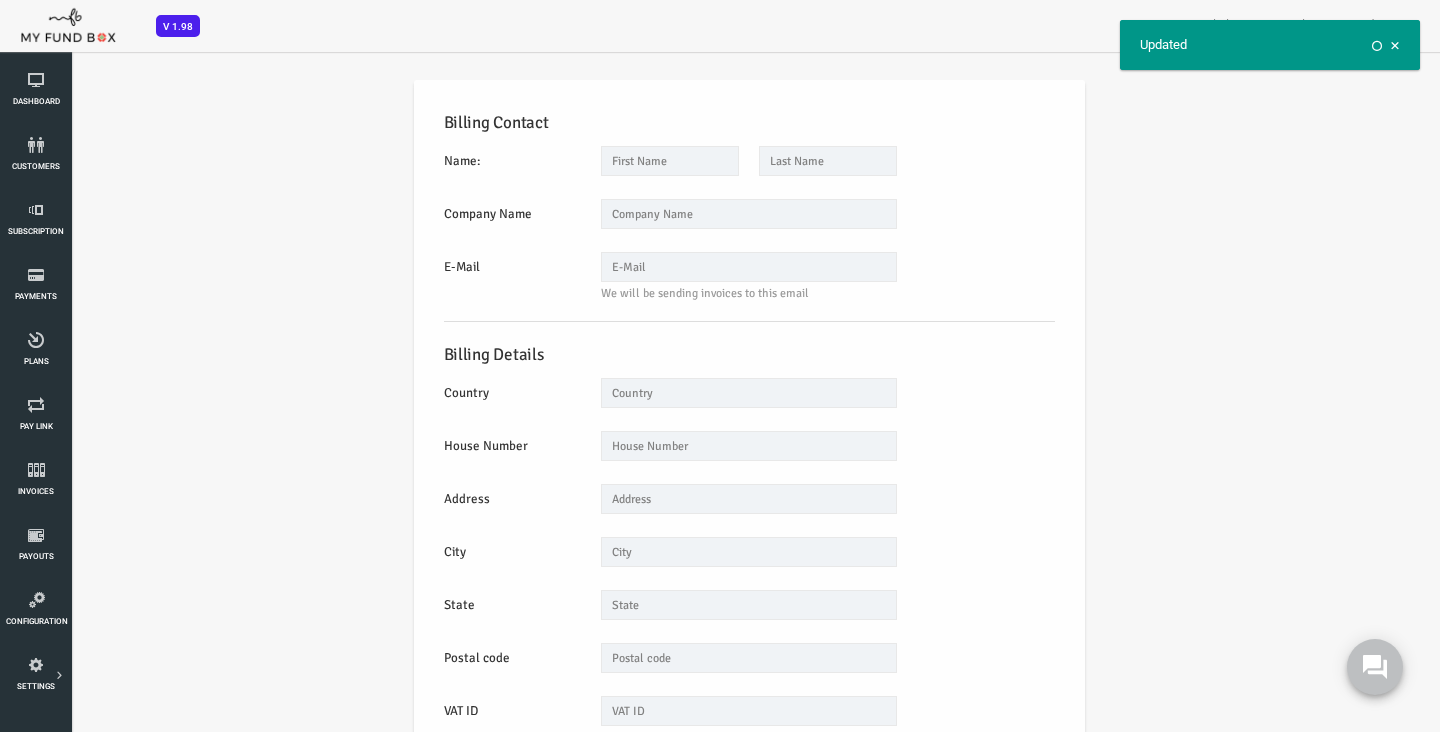 click at bounding box center (1395, 46) 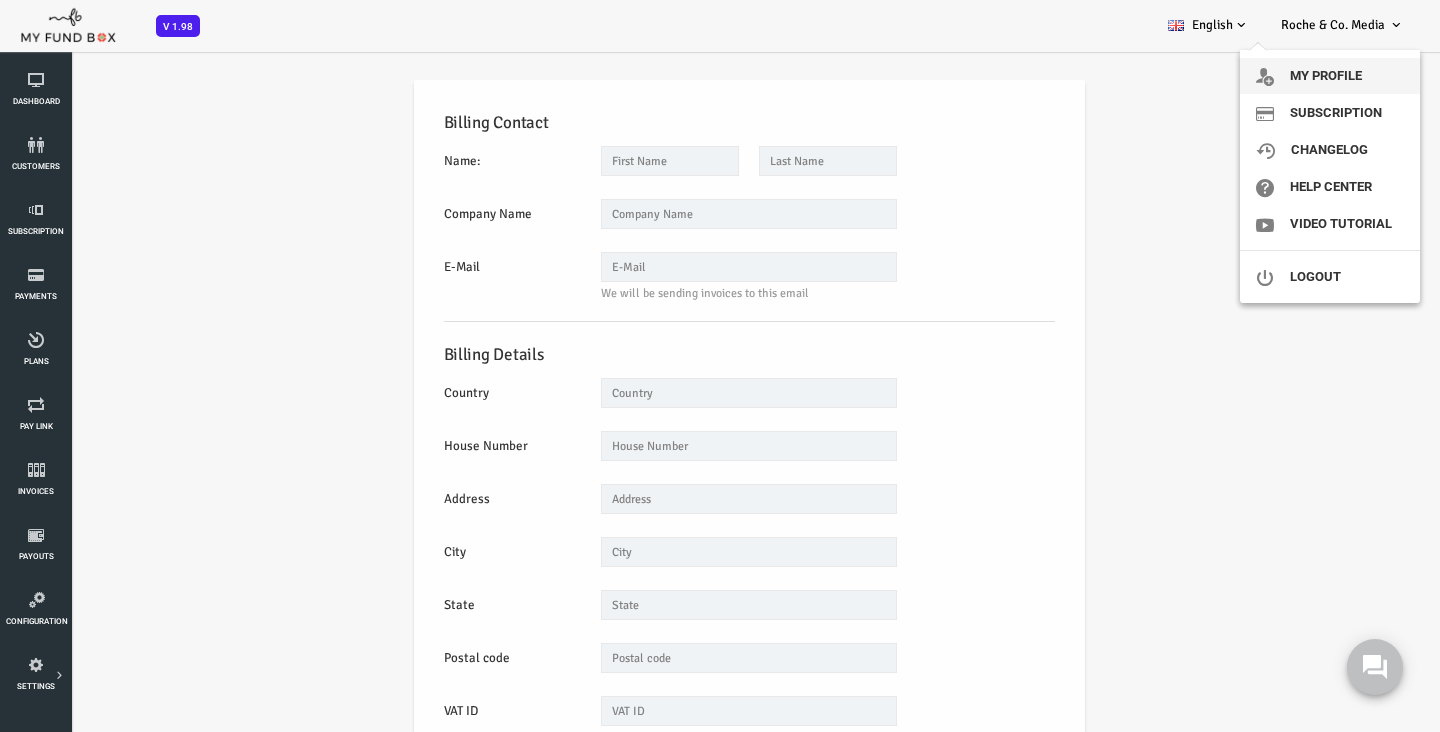 click on "My profile" at bounding box center (1330, 76) 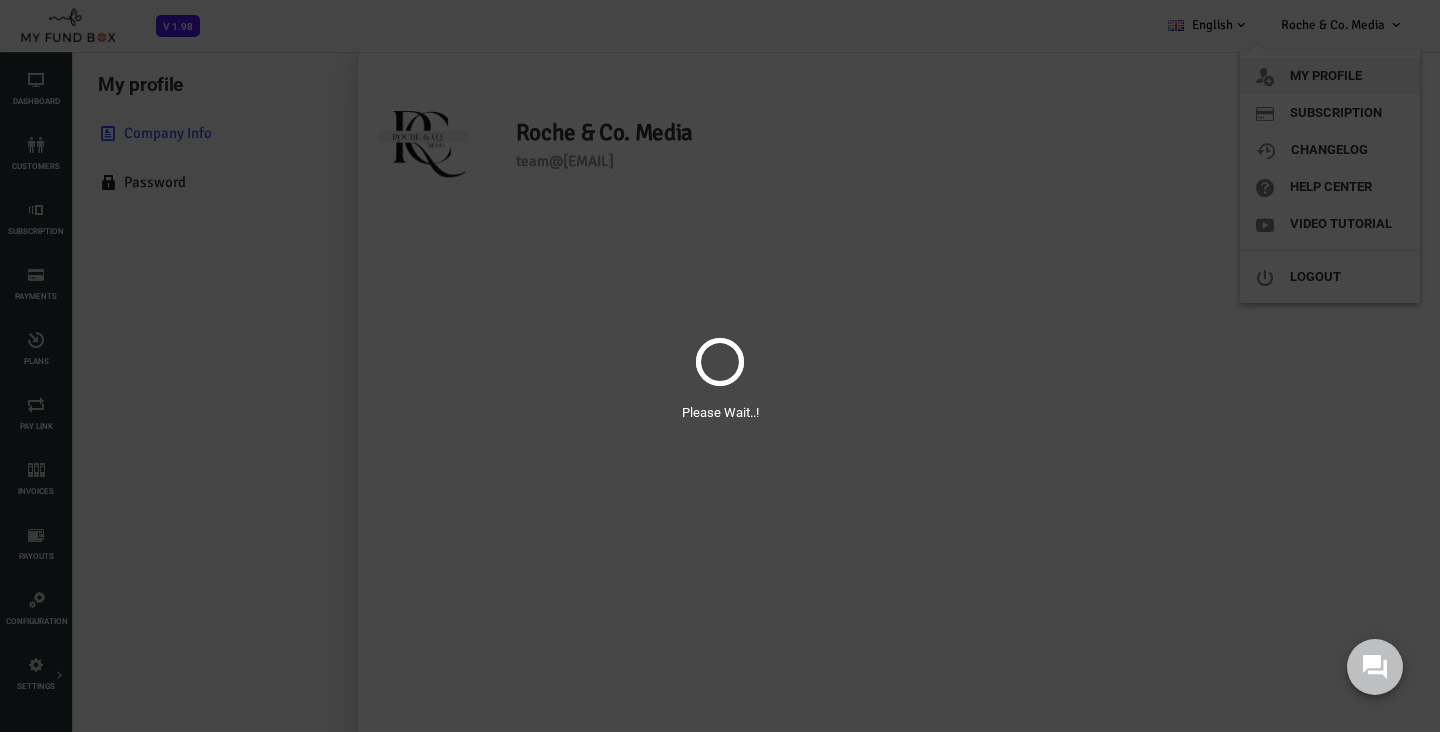 scroll, scrollTop: 0, scrollLeft: 0, axis: both 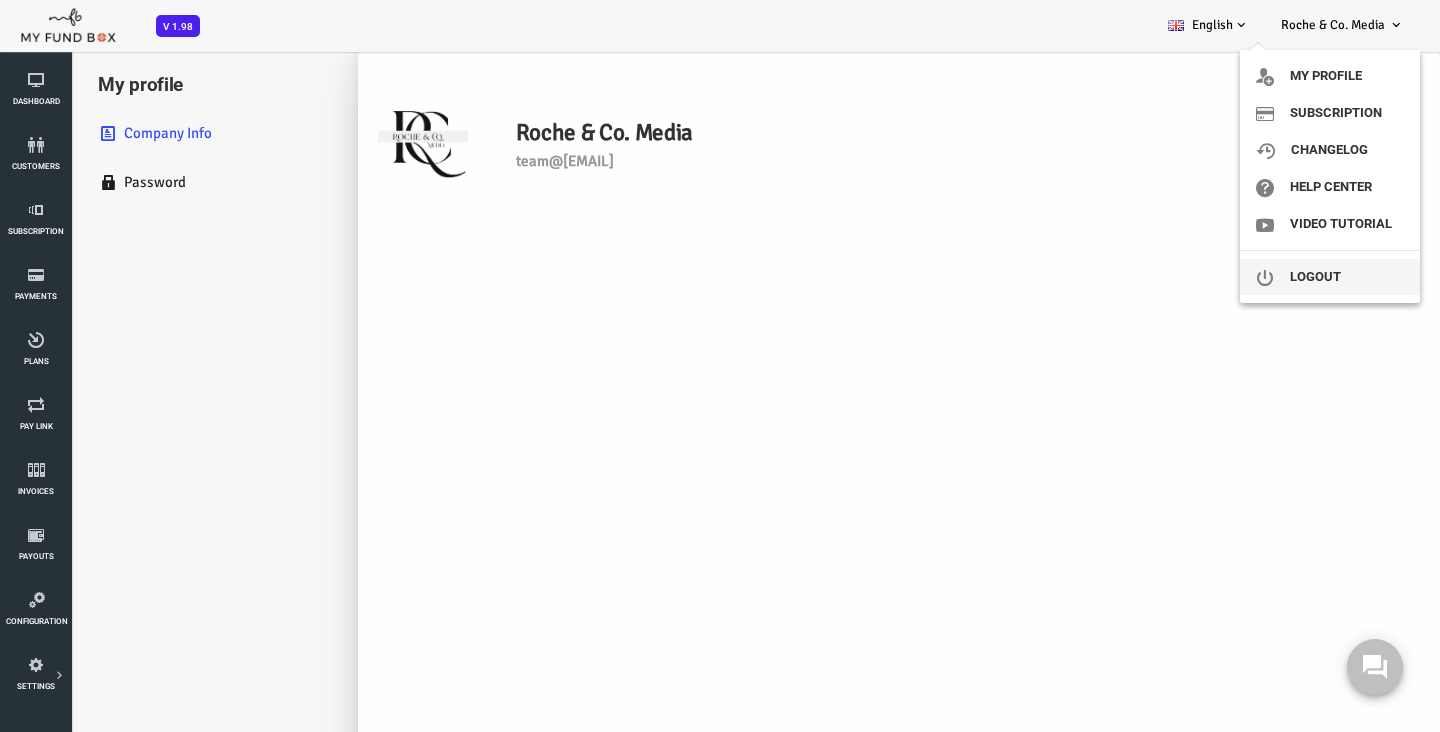 click on "Logout" at bounding box center [1330, 277] 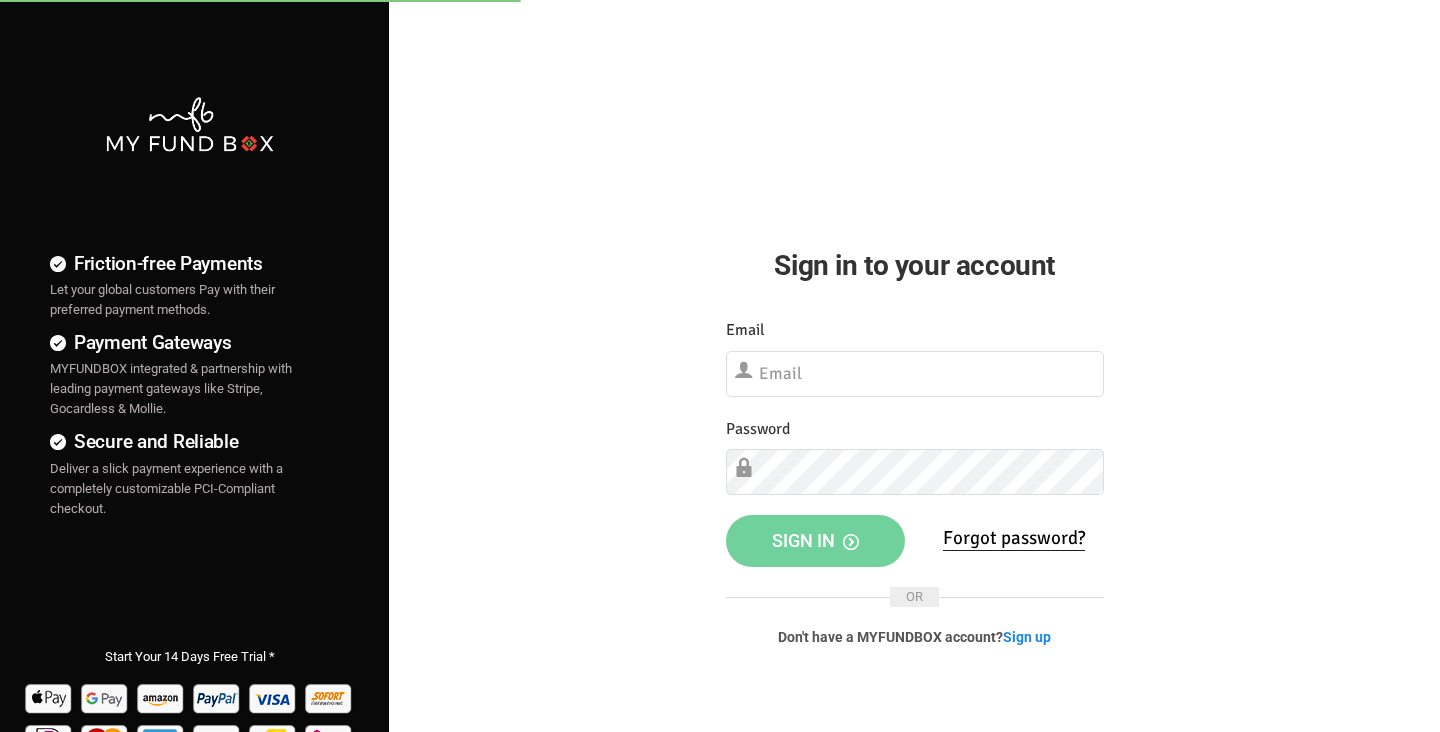 scroll, scrollTop: 0, scrollLeft: 0, axis: both 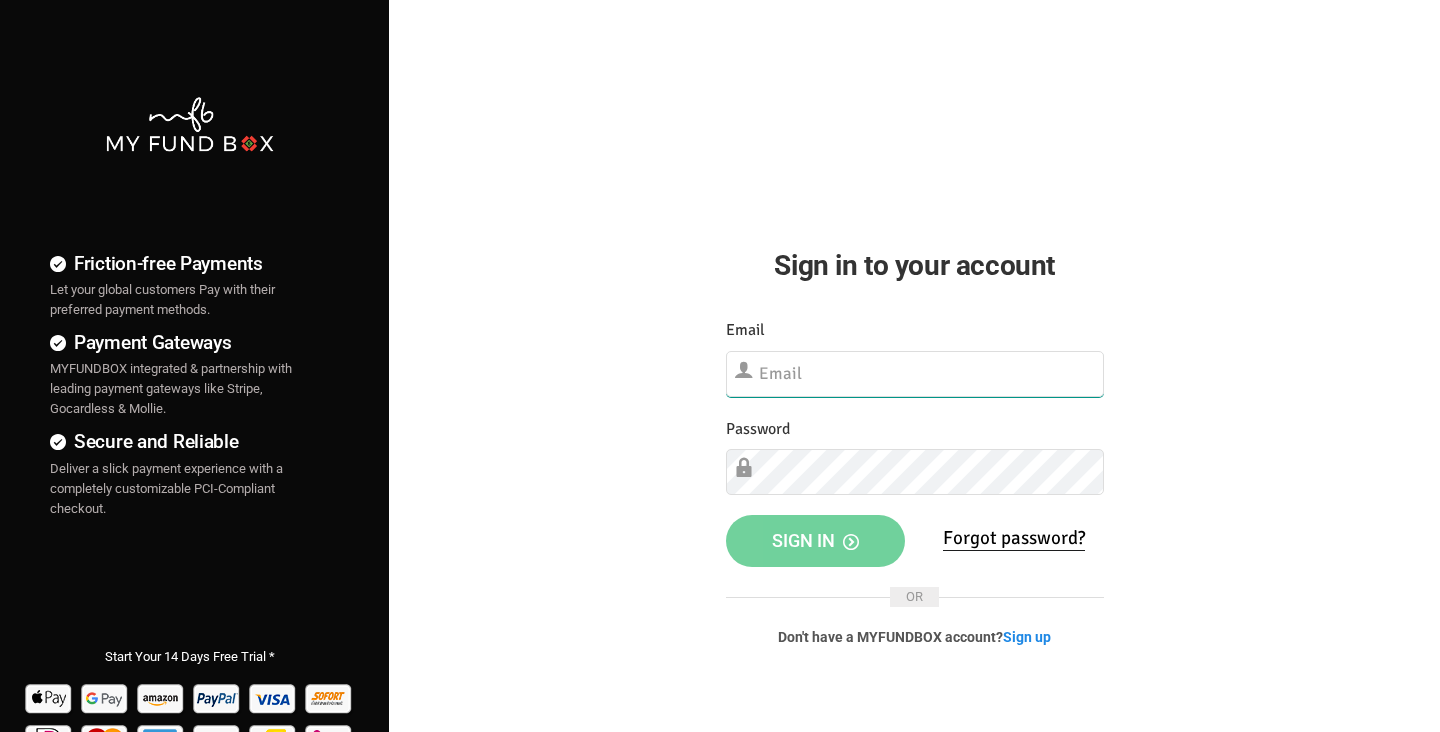 type on "[EMAIL]" 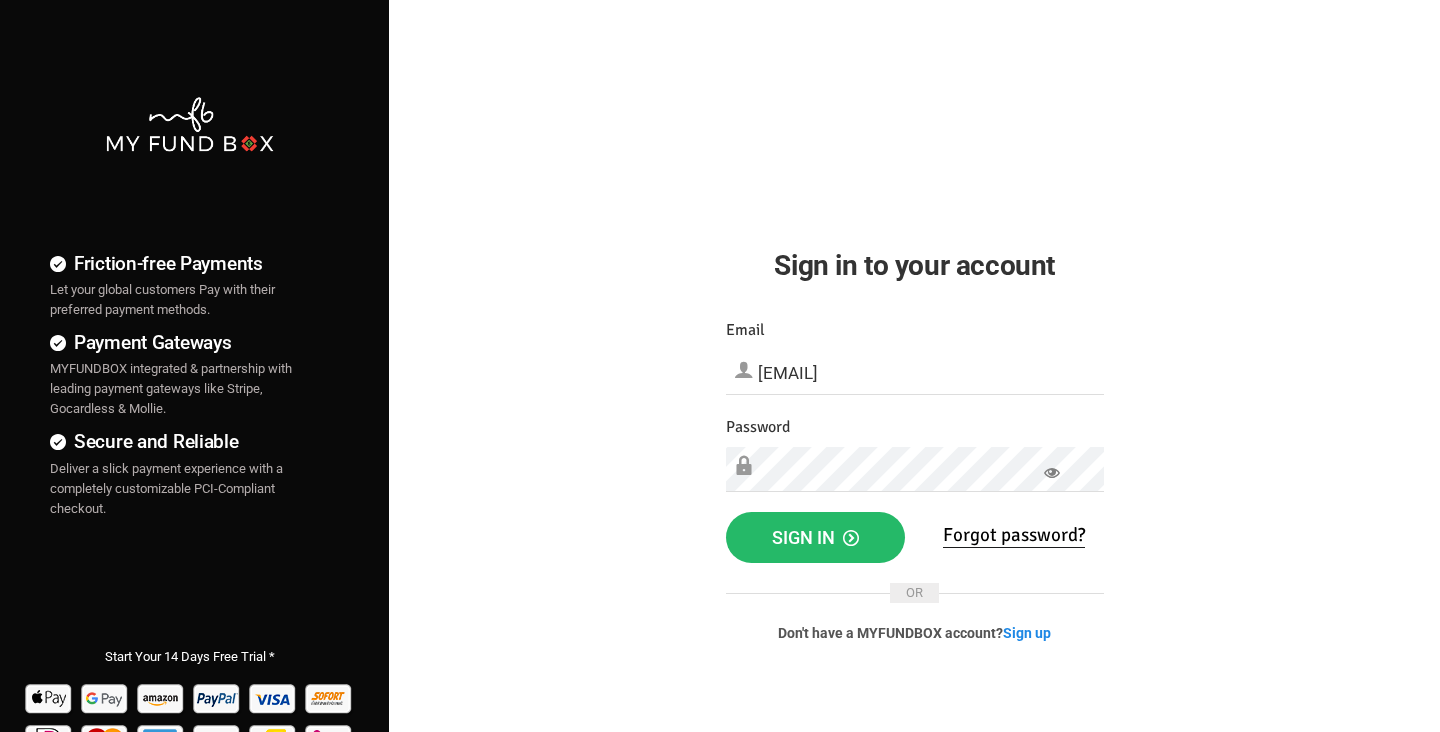 click on "Friction-free Payments
Let your global customers Pay with their preferred payment methods.
Payment Gateways
MYFUNDBOX integrated & partnership with leading payment gateways like Stripe, Gocardless & Mollie.
Secure and Reliable
Deliver a slick payment experience with a completely customizable PCI-Compliant checkout." at bounding box center (720, 512) 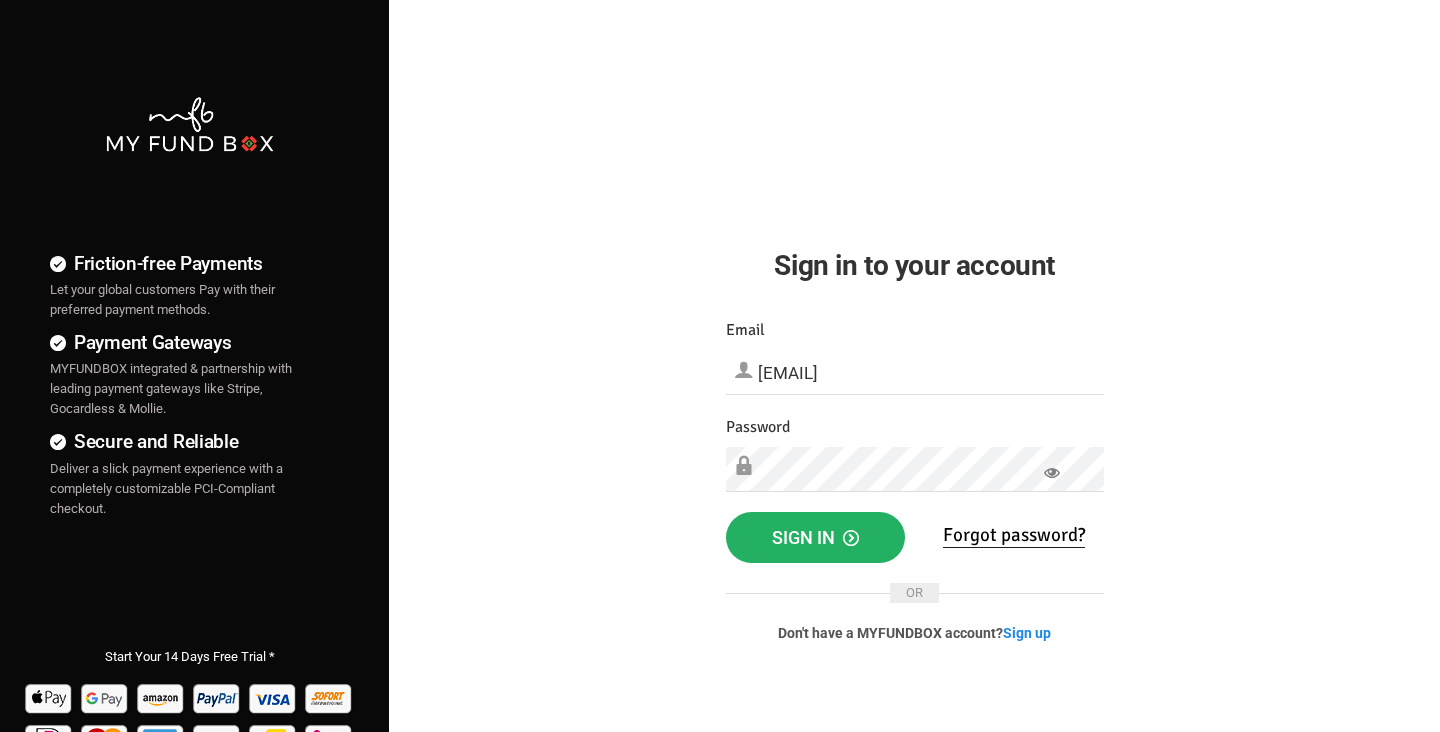 click on "Sign in" at bounding box center (815, 537) 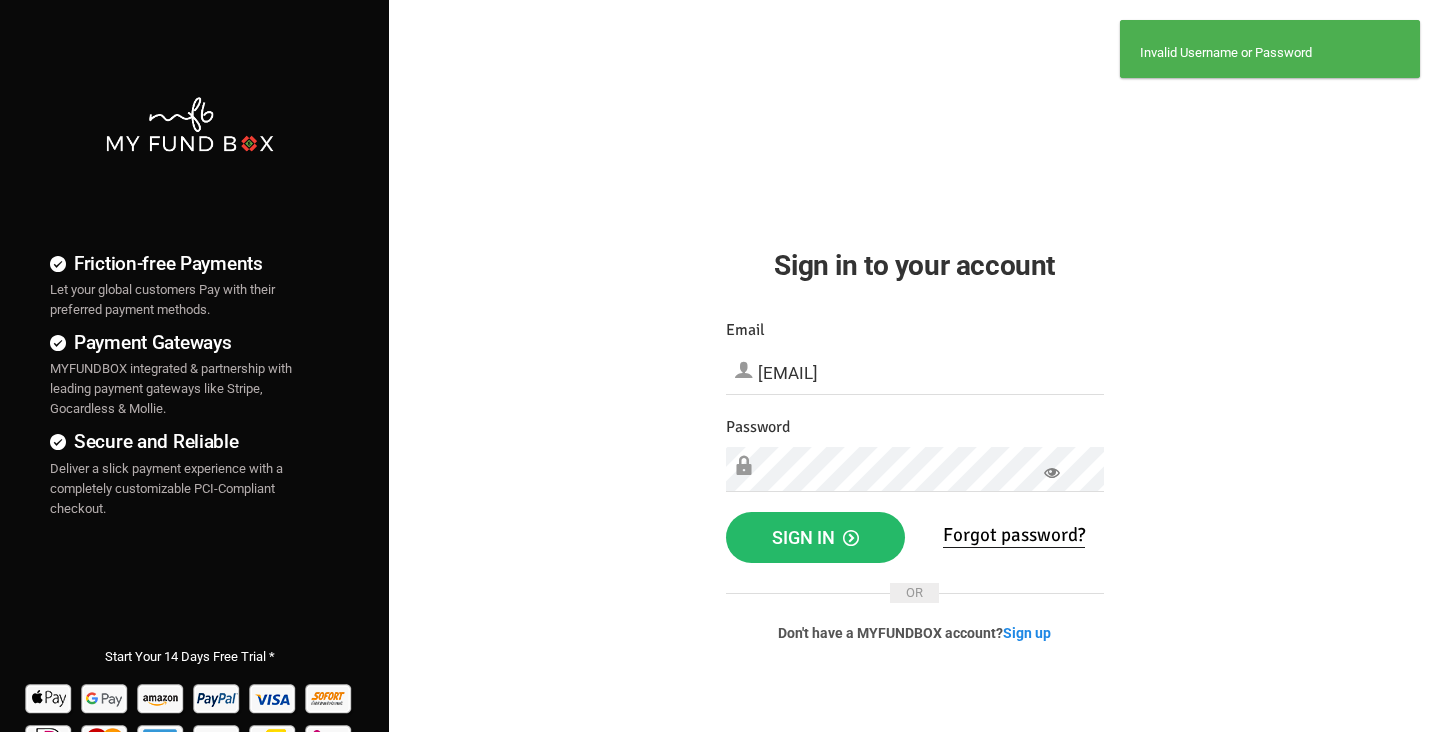 click at bounding box center [1052, 473] 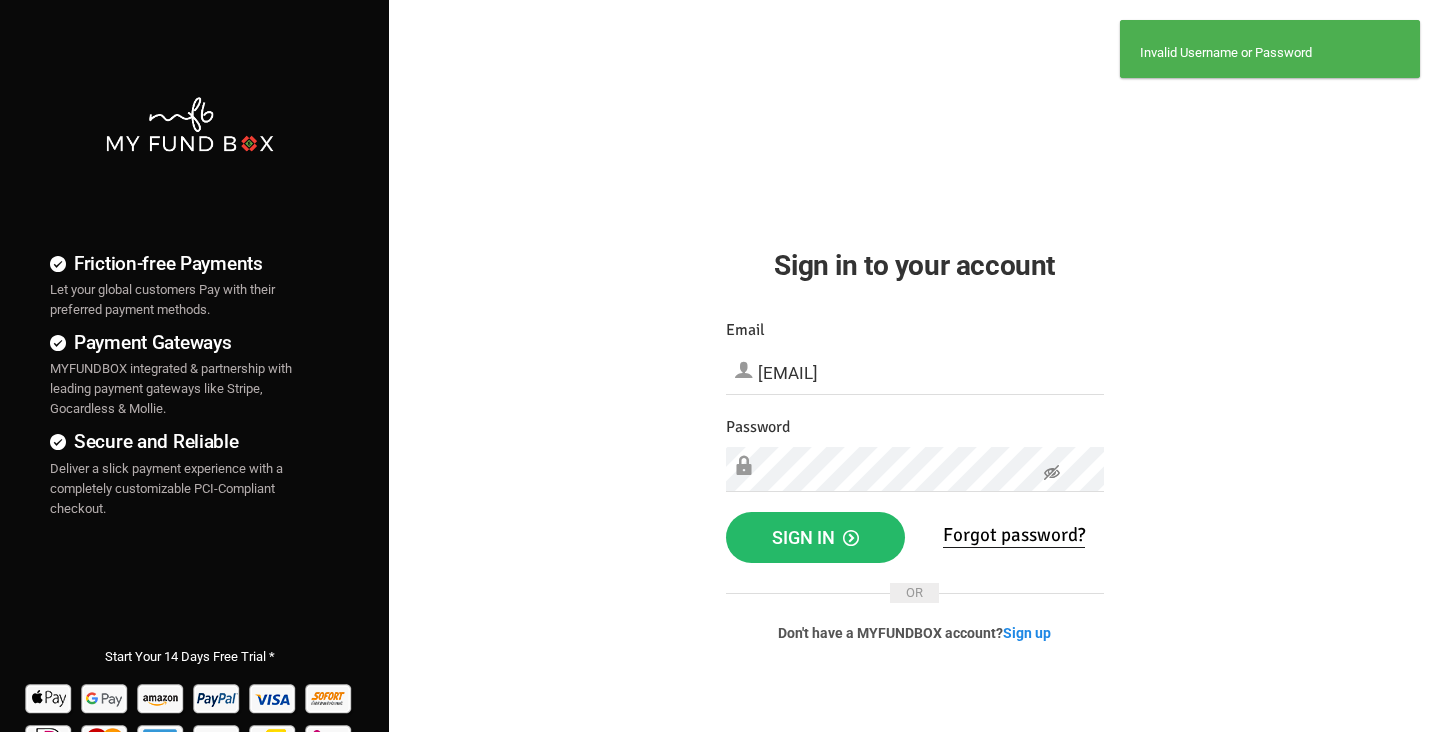 click at bounding box center [1052, 473] 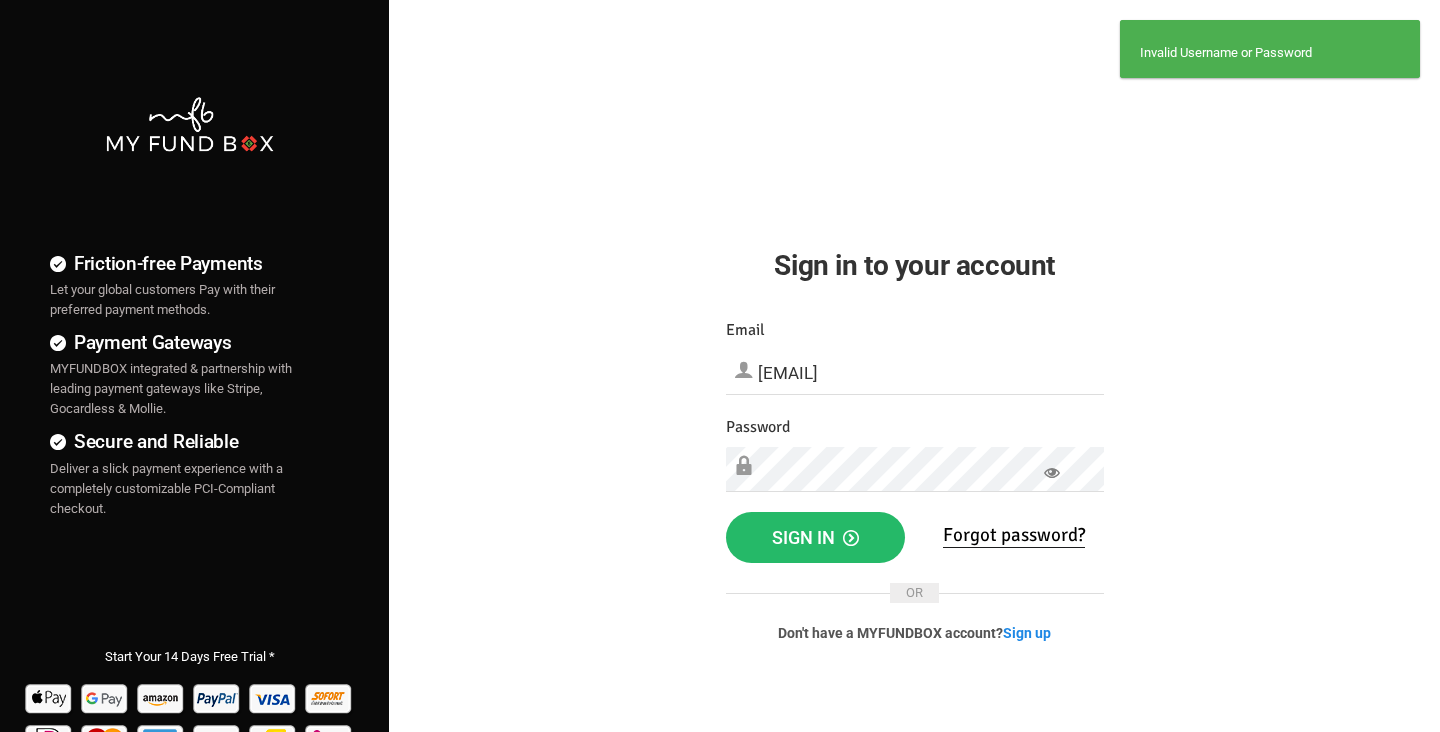 click on "Friction-free Payments
Let your global customers Pay with their preferred payment methods.
Payment Gateways
MYFUNDBOX integrated & partnership with leading payment gateways like Stripe, Gocardless & Mollie.
Secure and Reliable
Deliver a slick payment experience with a completely customizable PCI-Compliant checkout." at bounding box center (720, 512) 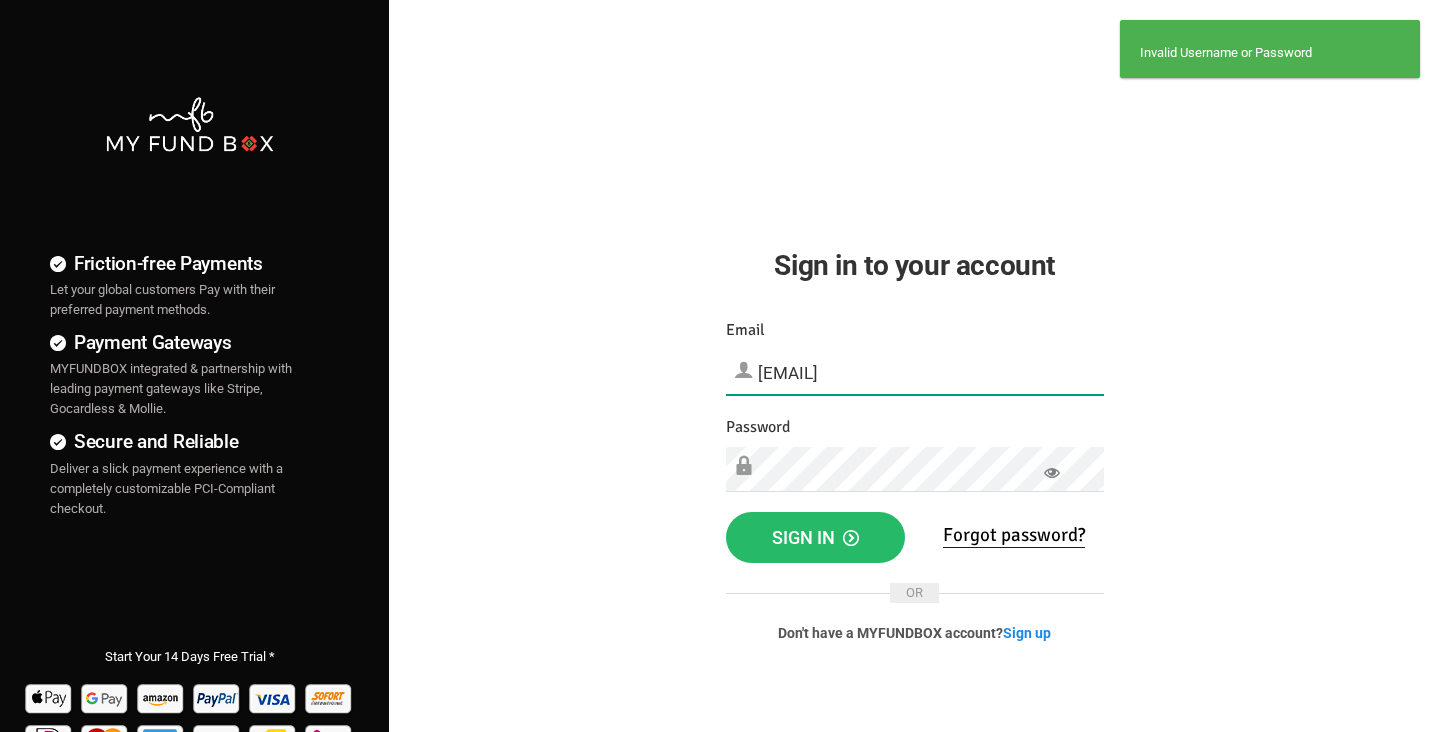 click on "[EMAIL]" at bounding box center [915, 373] 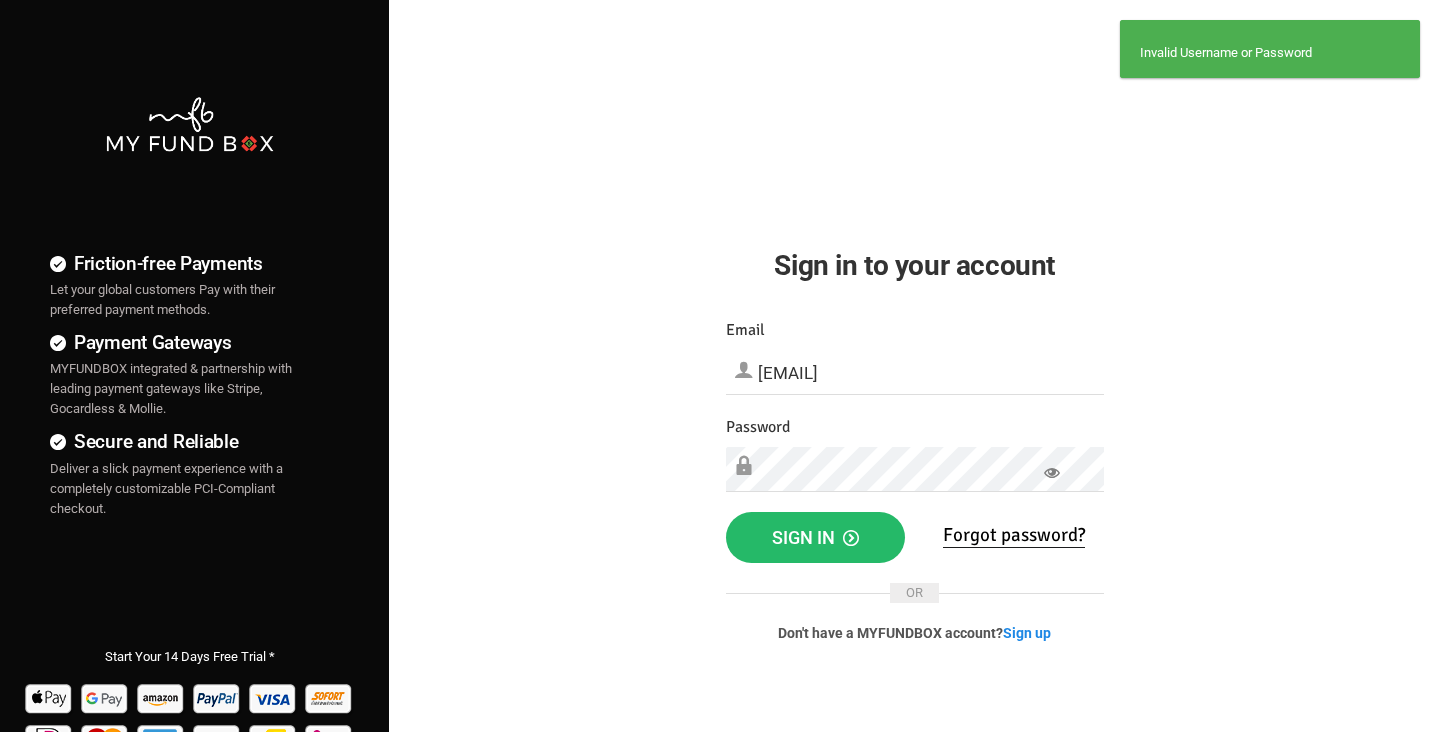 click on "Friction-free Payments
Let your global customers Pay with their preferred payment methods.
Payment Gateways
MYFUNDBOX integrated & partnership with leading payment gateways like Stripe, Gocardless & Mollie.
Secure and Reliable
Deliver a slick payment experience with a completely customizable PCI-Compliant checkout." at bounding box center (720, 512) 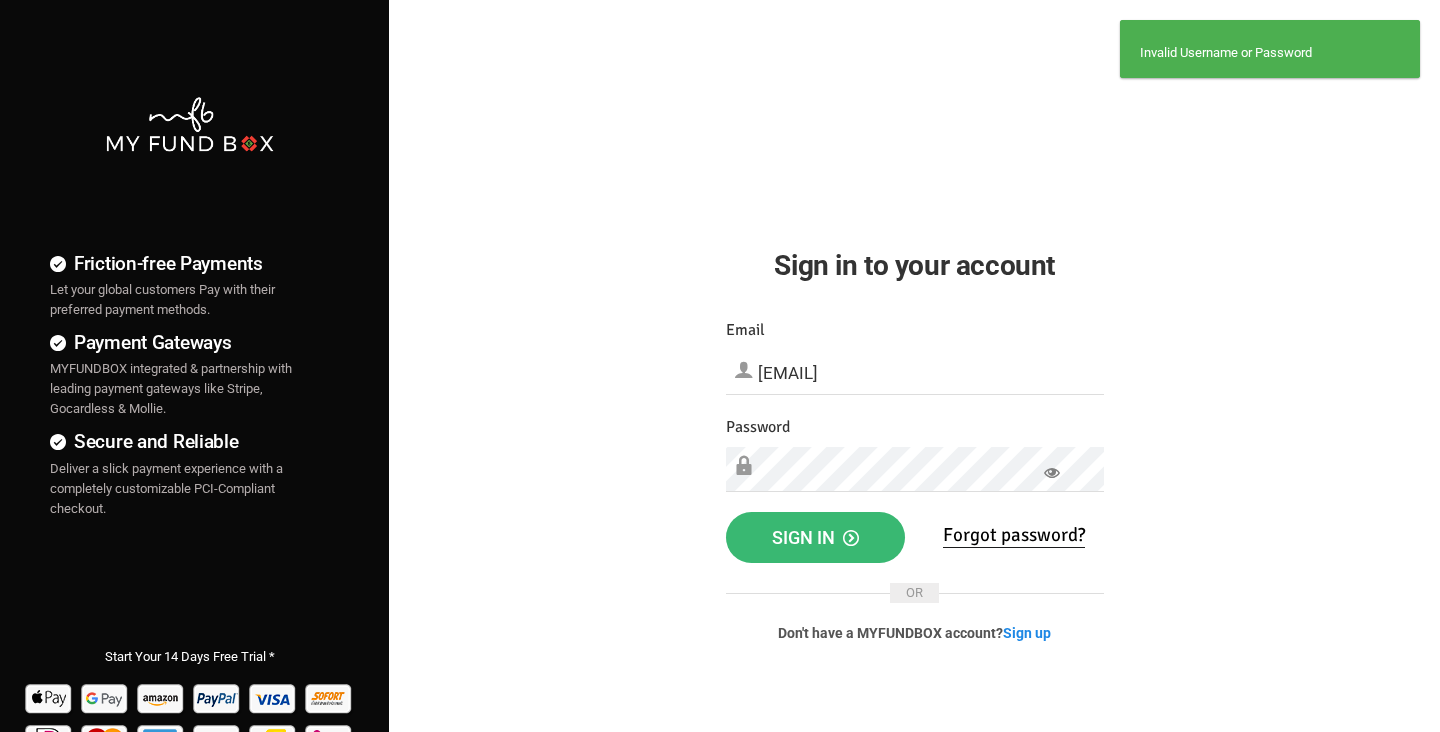 click on "Sign in" at bounding box center (815, 537) 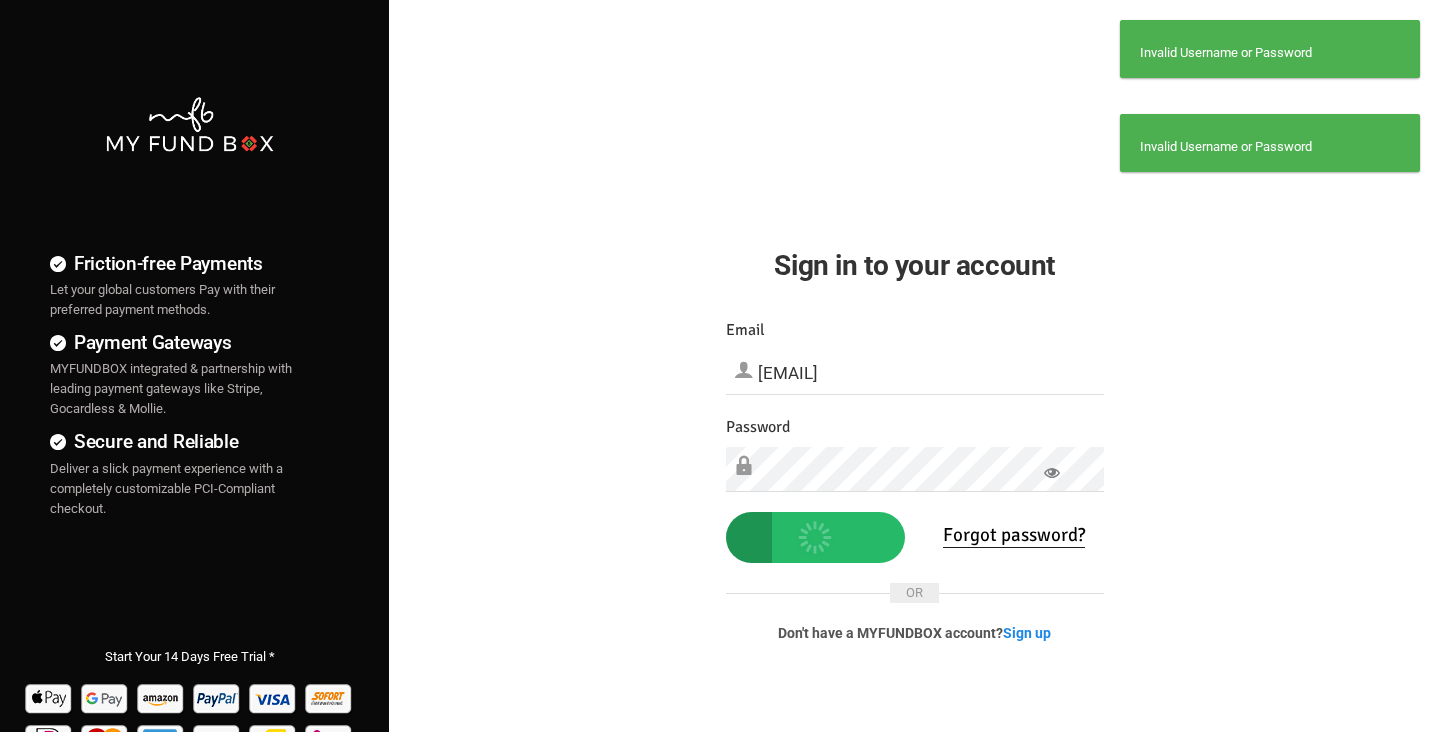click on "Sign in to your account
Something Went Wrong.Please close the browser and open again
Your Donation information not found. Please try to login with your Email or Mobile Nr. used for donation
Sign Out
Delete Account
Sign in with Google Google
Login with Google
Login with Facebook" at bounding box center [915, 346] 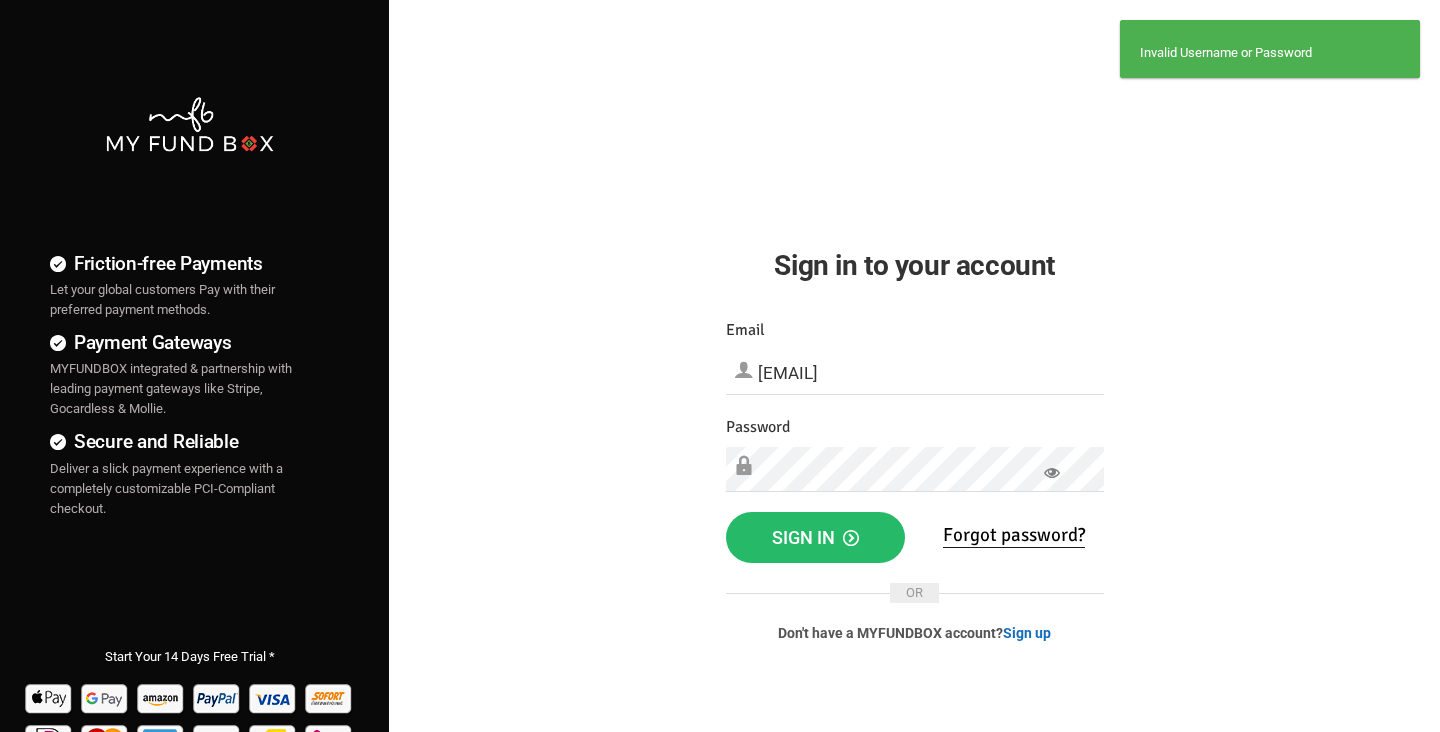click on "Sign up" at bounding box center [1027, 633] 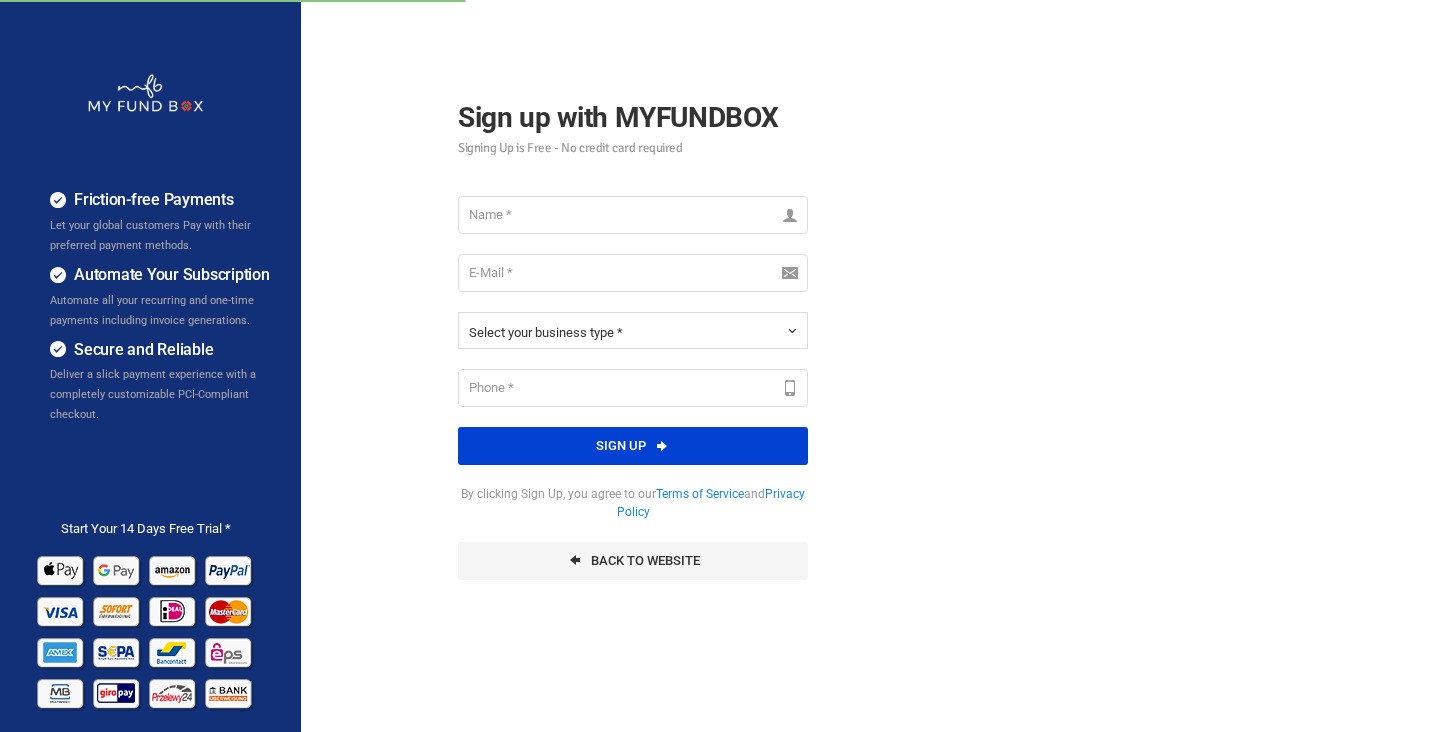 scroll, scrollTop: 0, scrollLeft: 0, axis: both 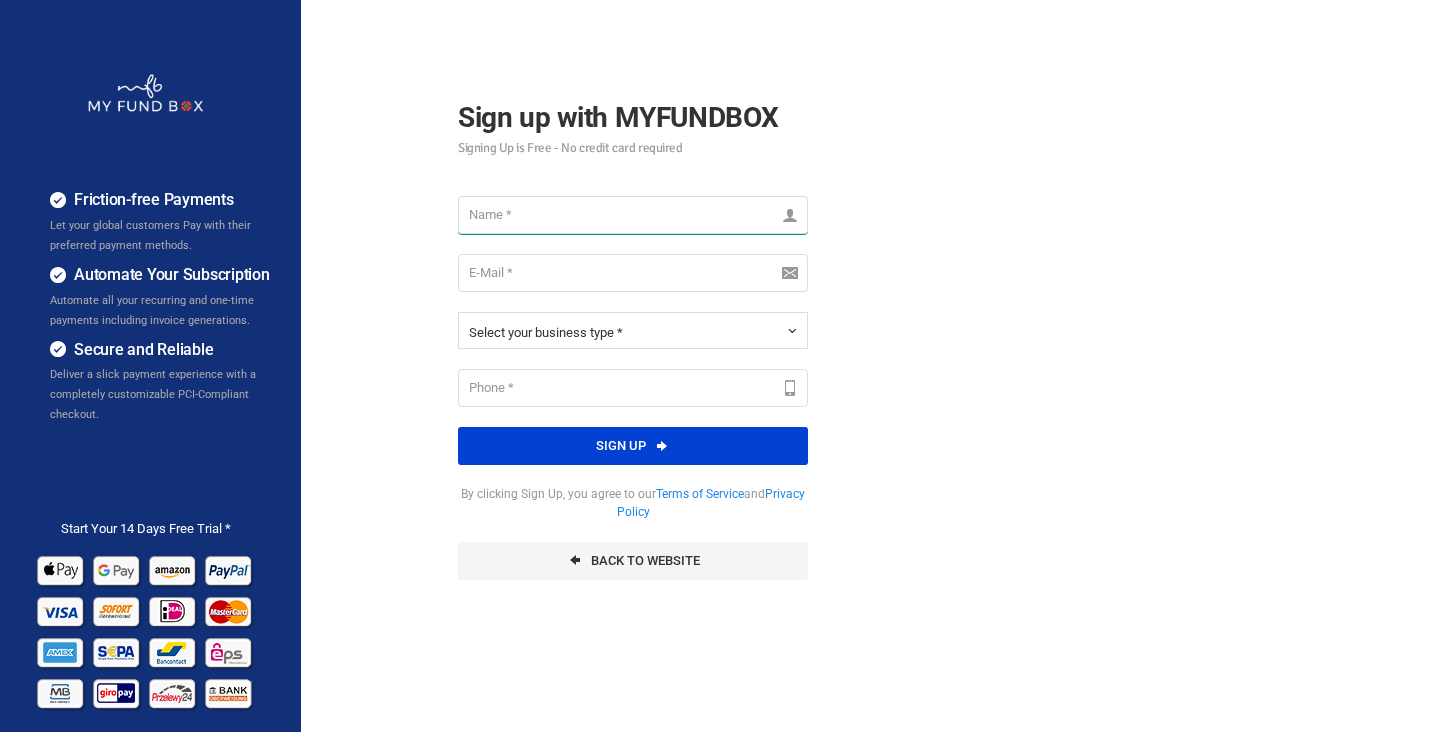 click at bounding box center (633, 215) 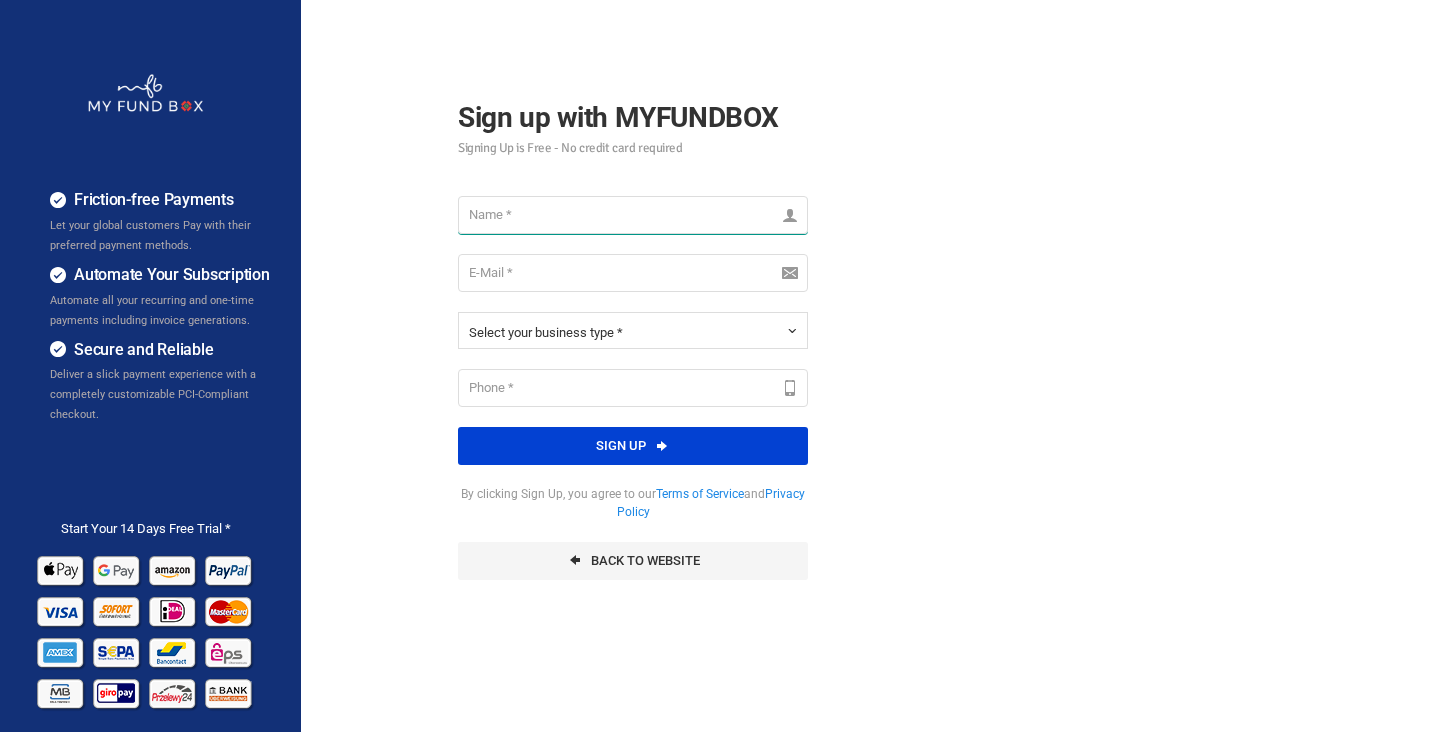 type on "[FIRST] [LAST]" 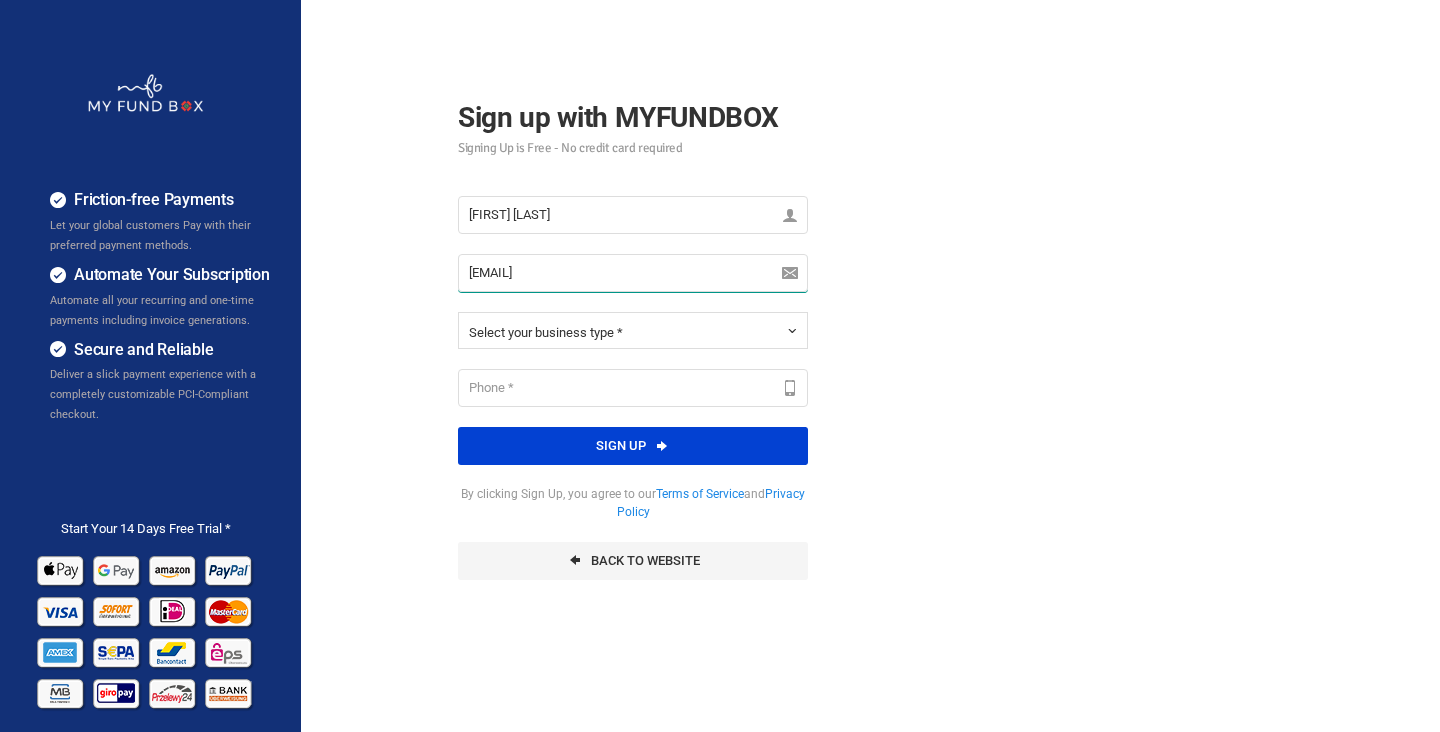 click on "[EMAIL]" at bounding box center (633, 273) 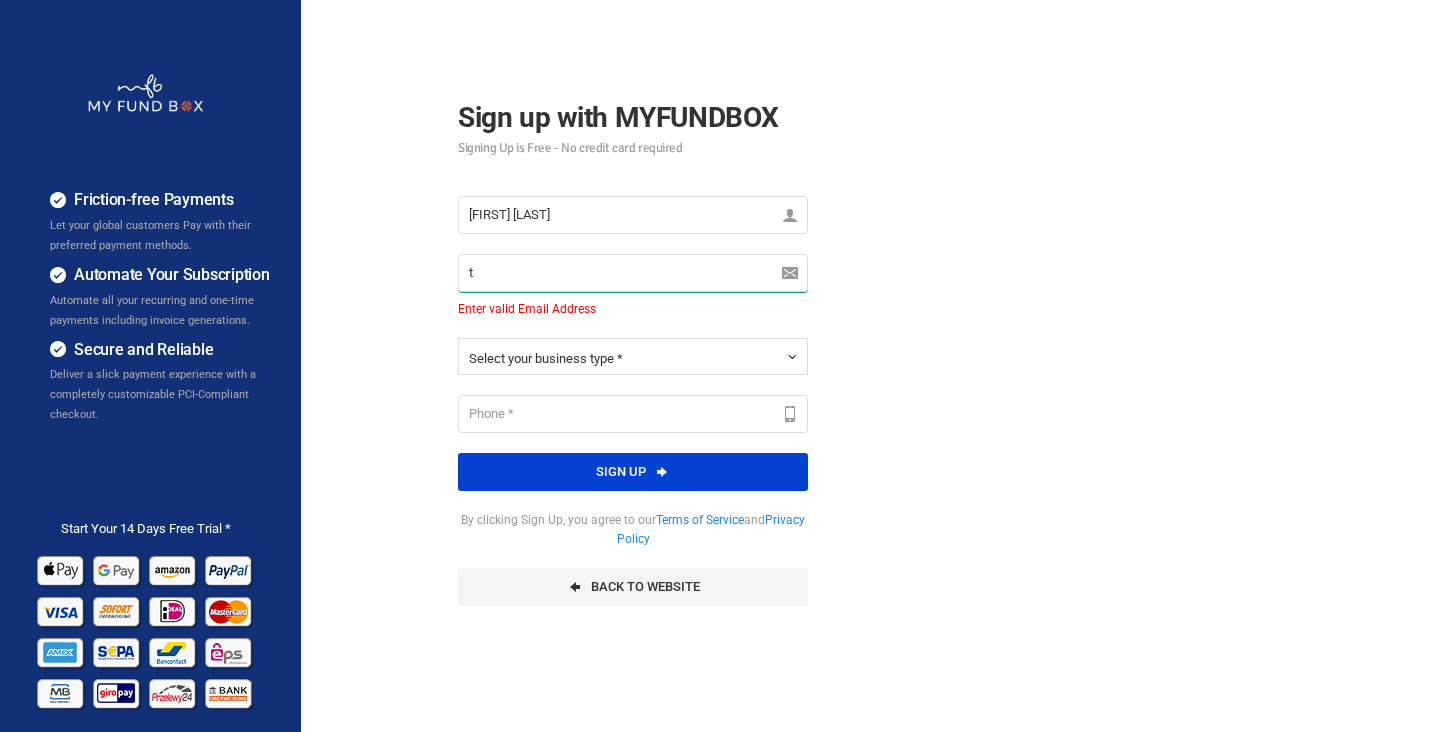 type on "[EMAIL]" 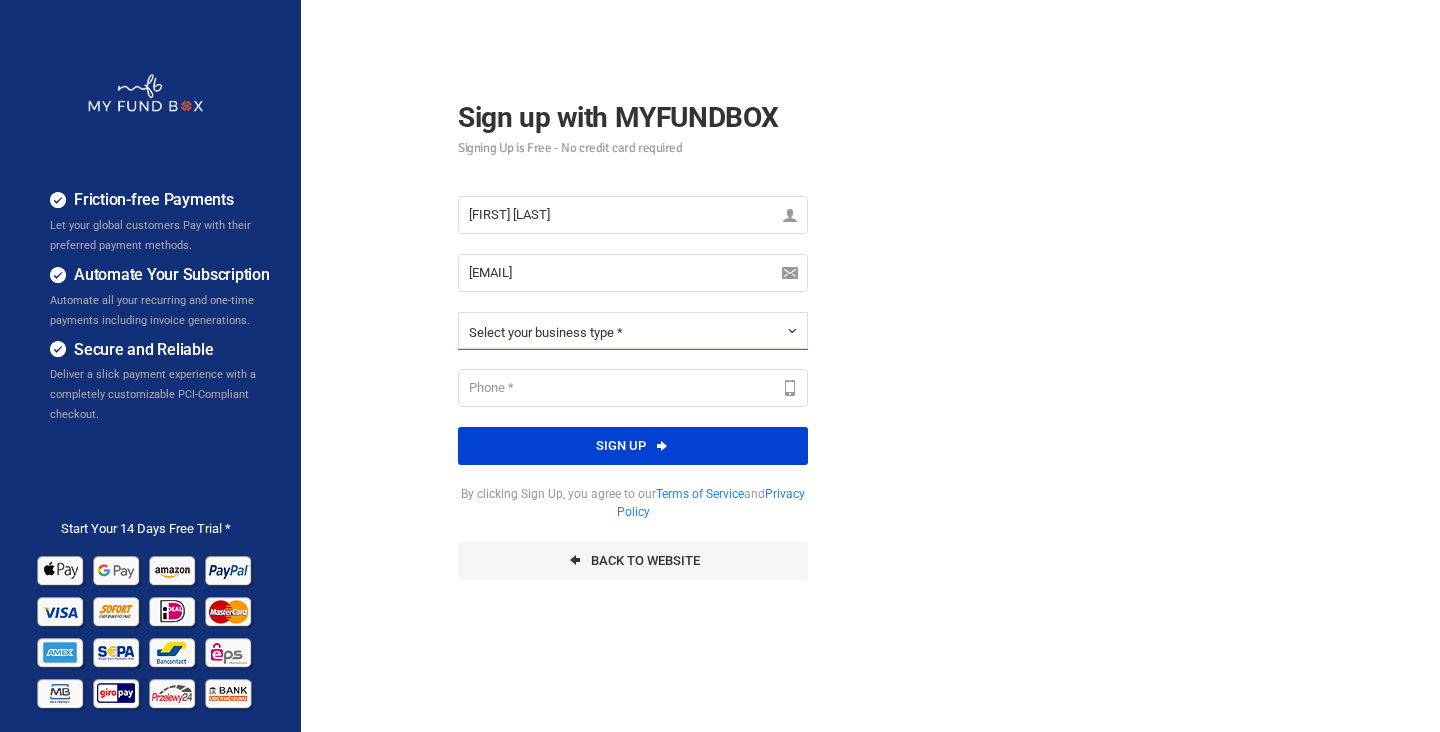 click on "Select your business type *" at bounding box center [633, 330] 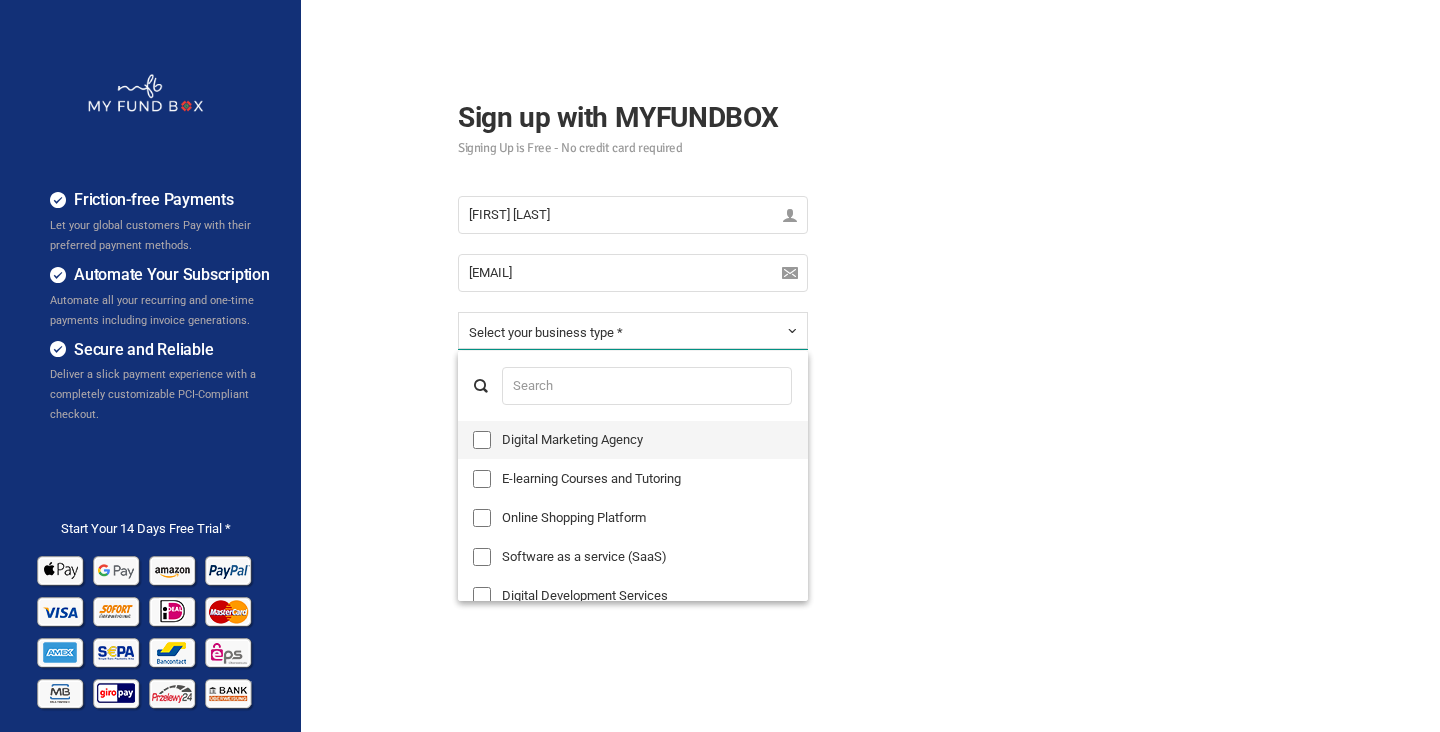 click on "Digital Marketing Agency" at bounding box center (633, 440) 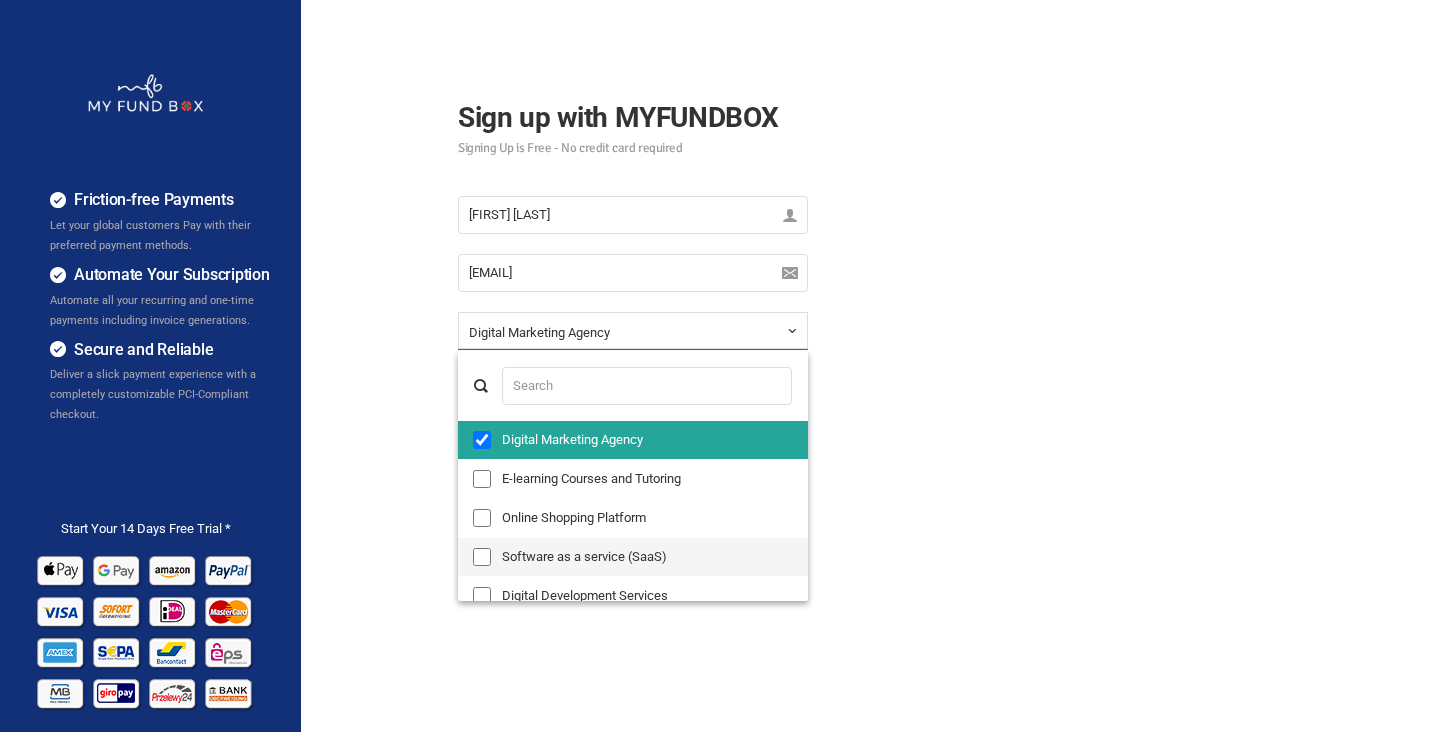 click on "Software as a service (SaaS)" at bounding box center (633, 557) 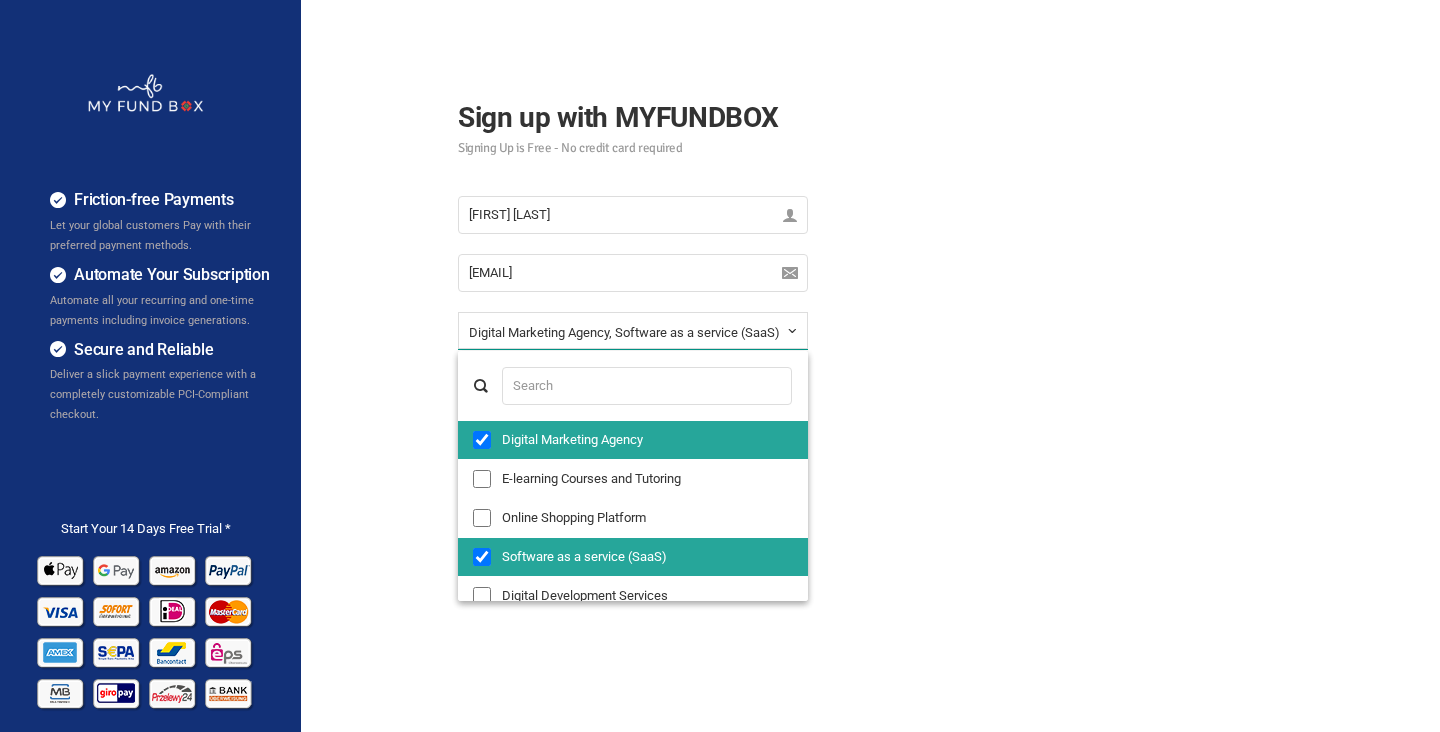 click on "Friction-free Payments
Let your global customers Pay with their preferred payment methods.
Automate Your Subscription
Automate all your recurring and one-time payments including invoice generations.
Secure and Reliable
Deliver a slick payment experience with a completely customizable PCI-Compliant checkout." at bounding box center [720, 500] 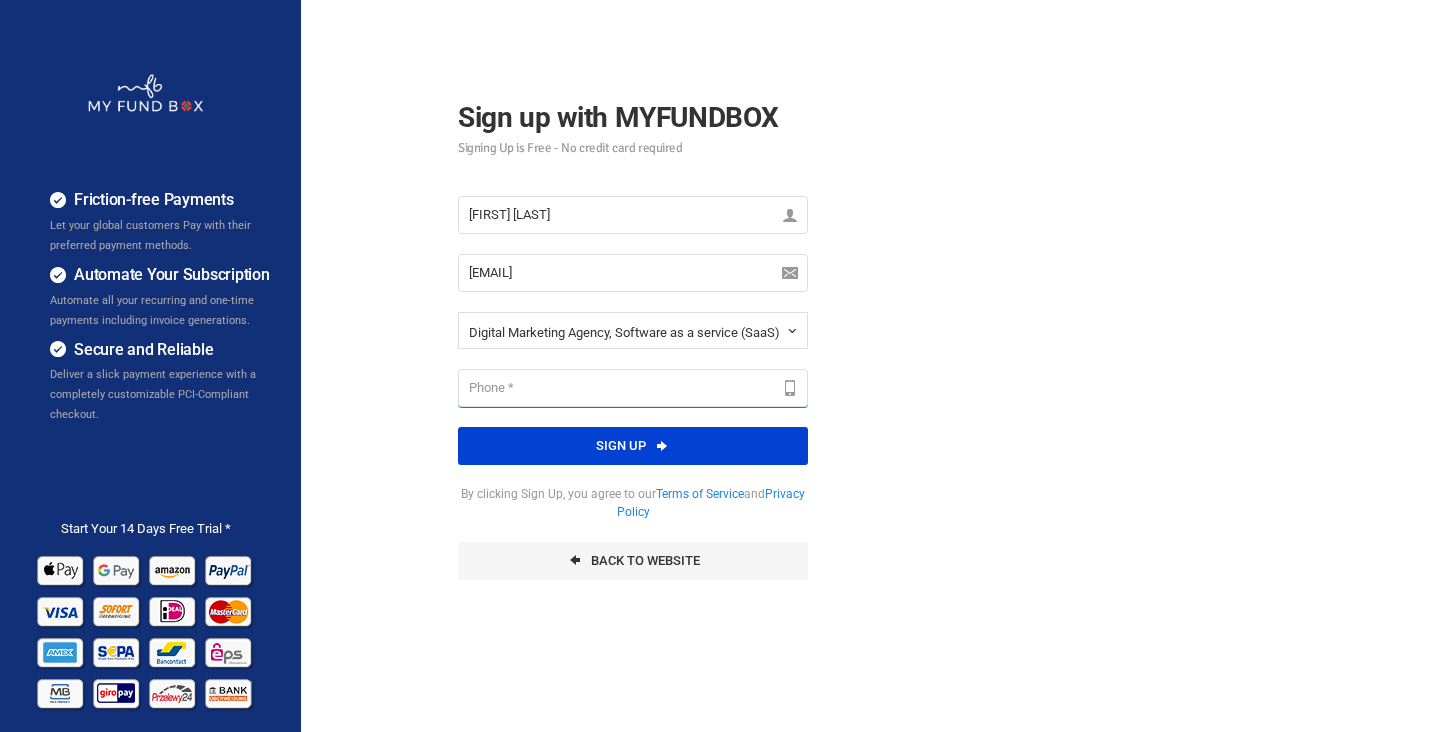 click at bounding box center [633, 388] 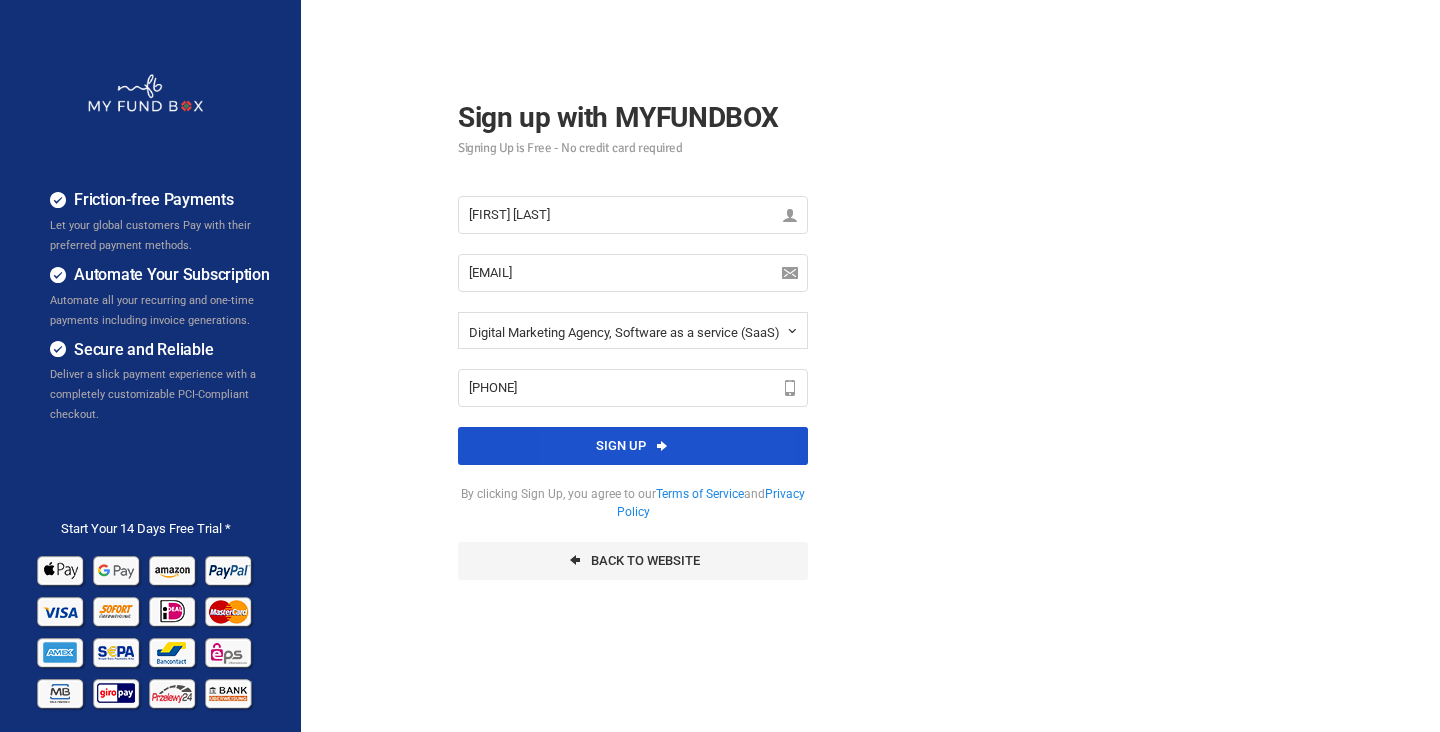 click on "Sign up" at bounding box center (633, 446) 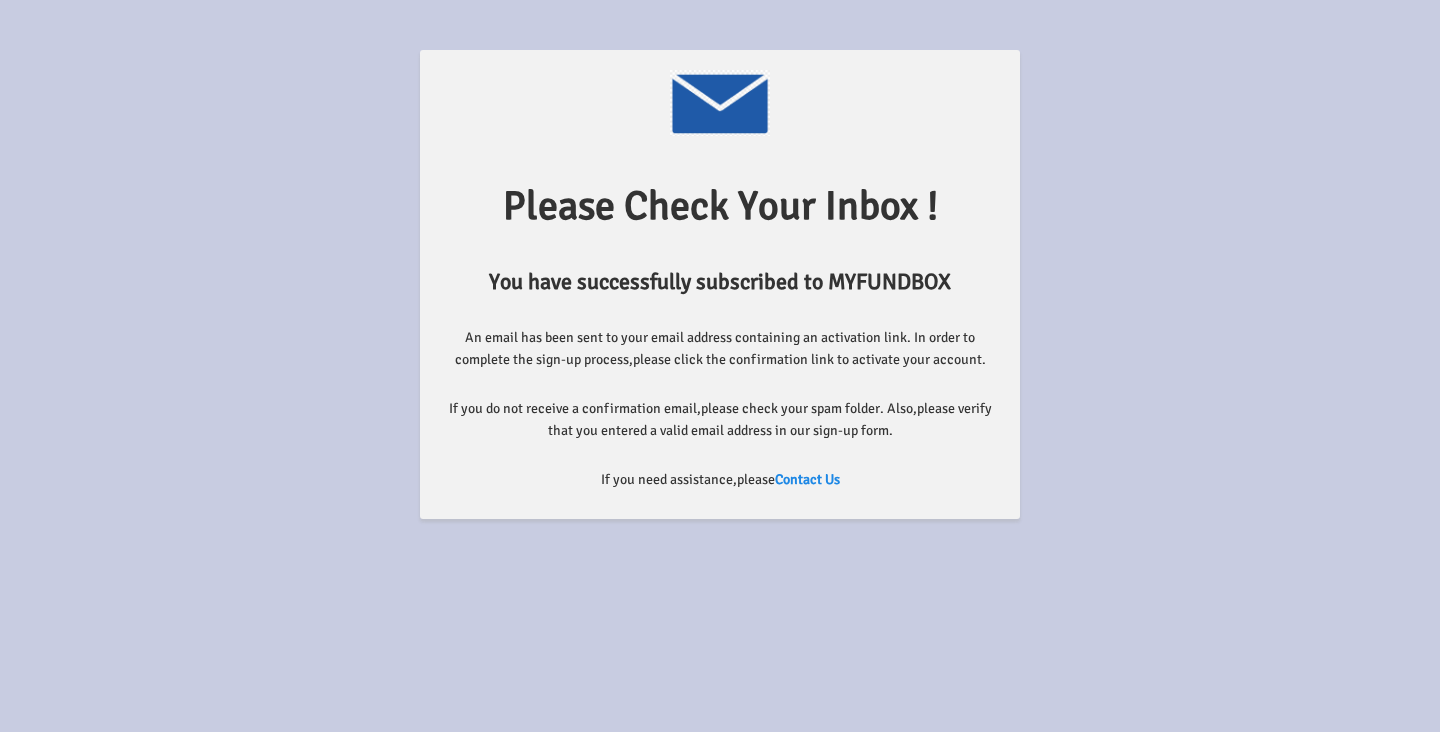 scroll, scrollTop: 0, scrollLeft: 0, axis: both 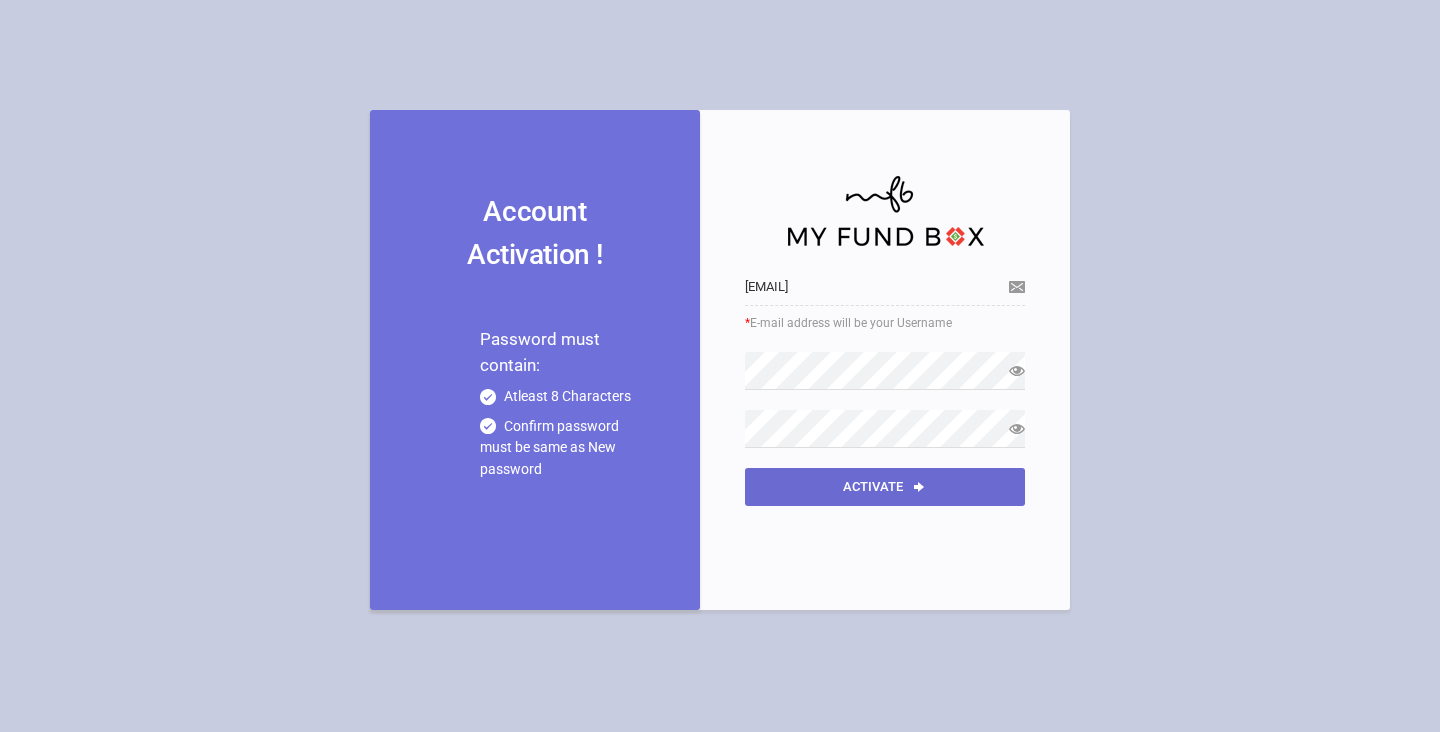 click on "Activate" at bounding box center [885, 487] 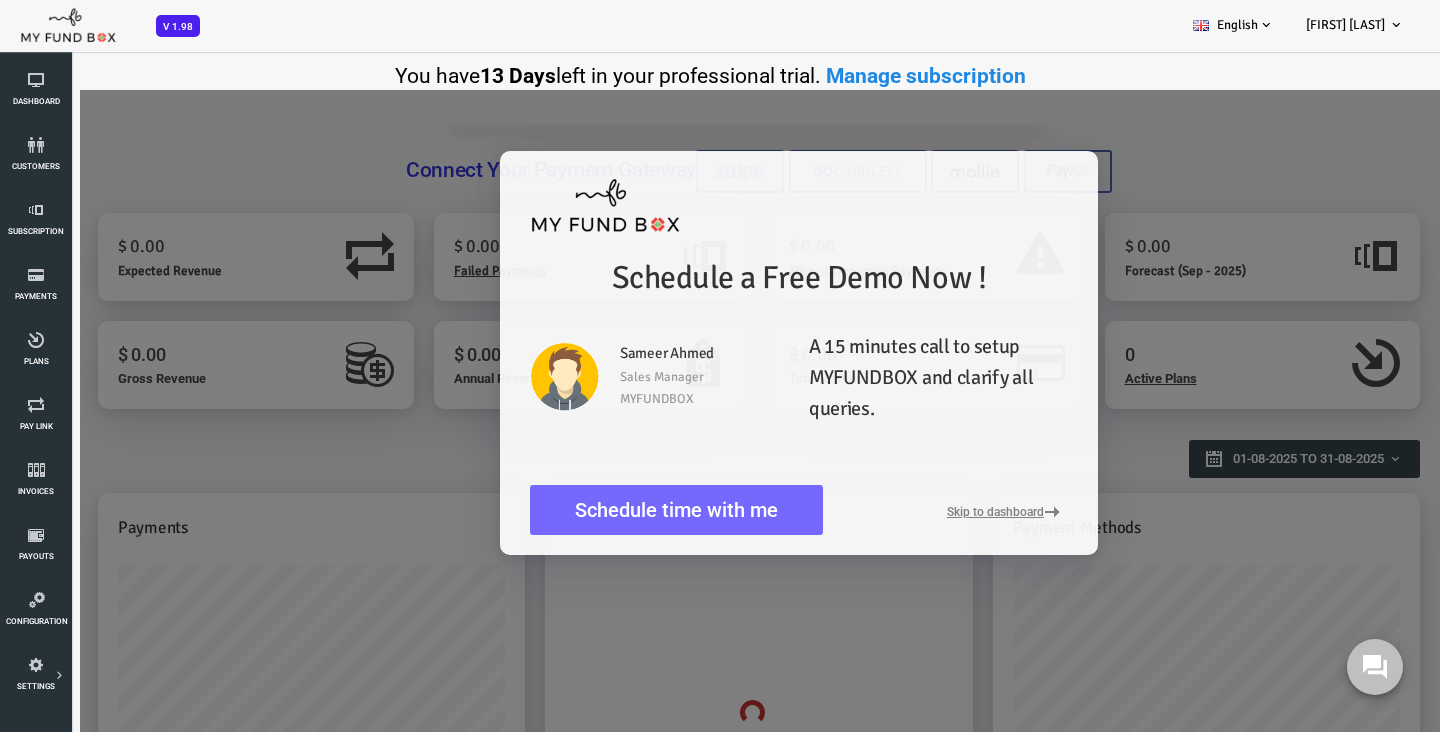 scroll, scrollTop: 0, scrollLeft: 0, axis: both 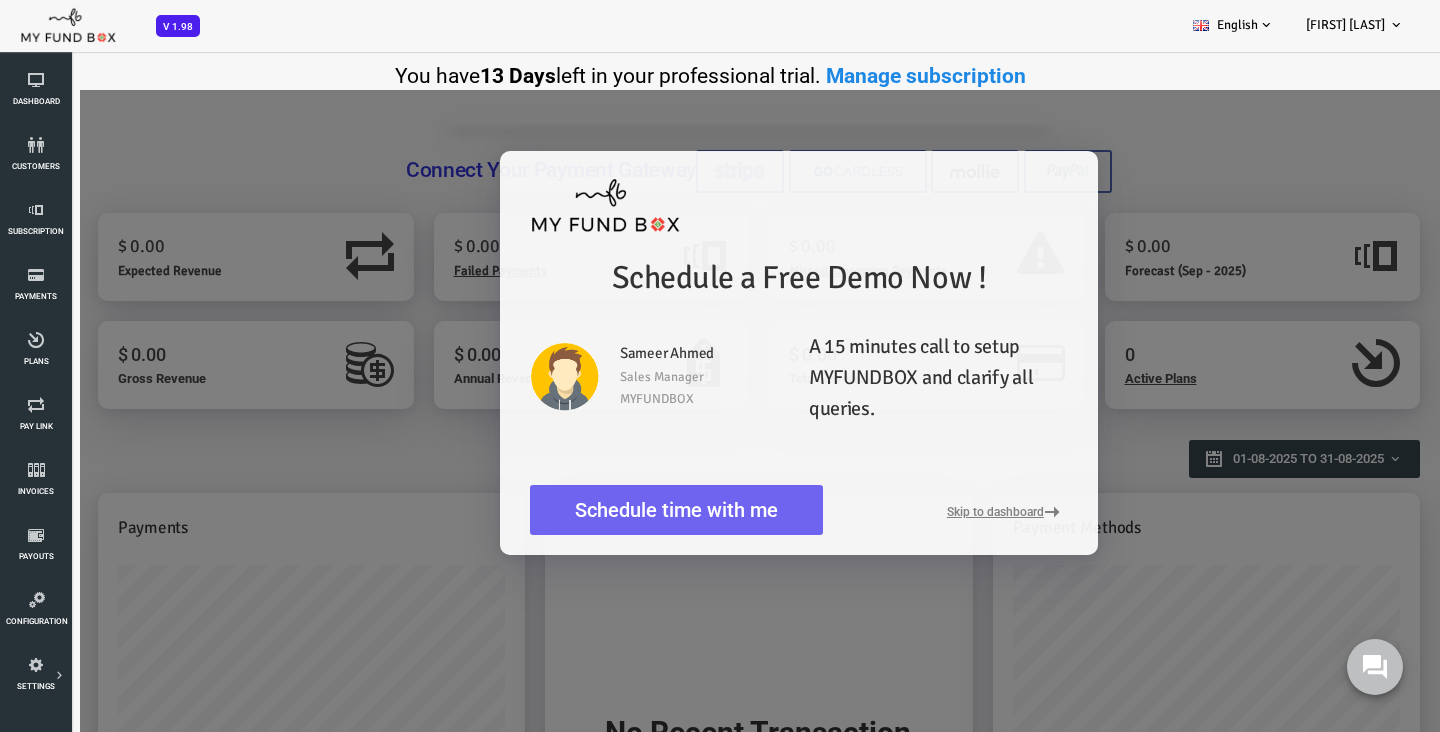 click on "Schedule time with me" at bounding box center [618, 510] 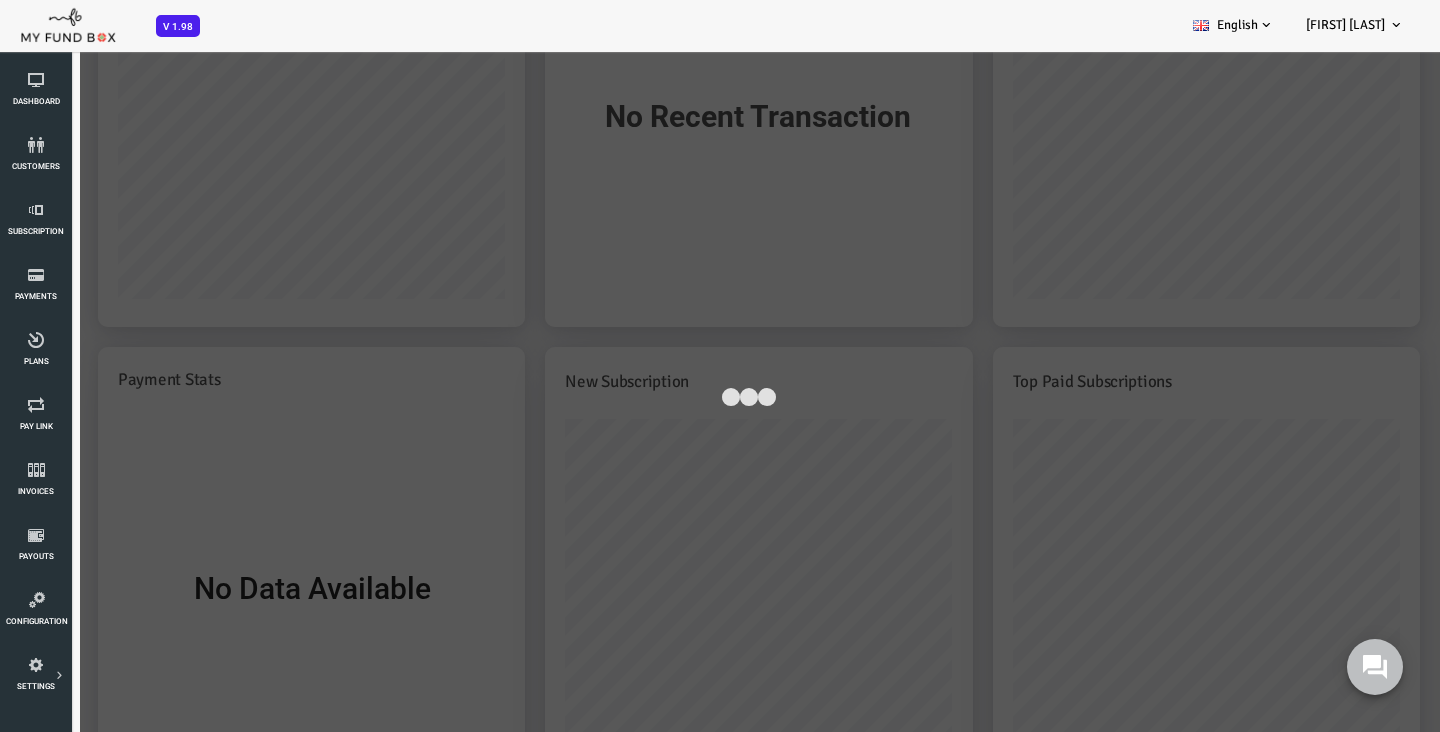scroll, scrollTop: 337, scrollLeft: 0, axis: vertical 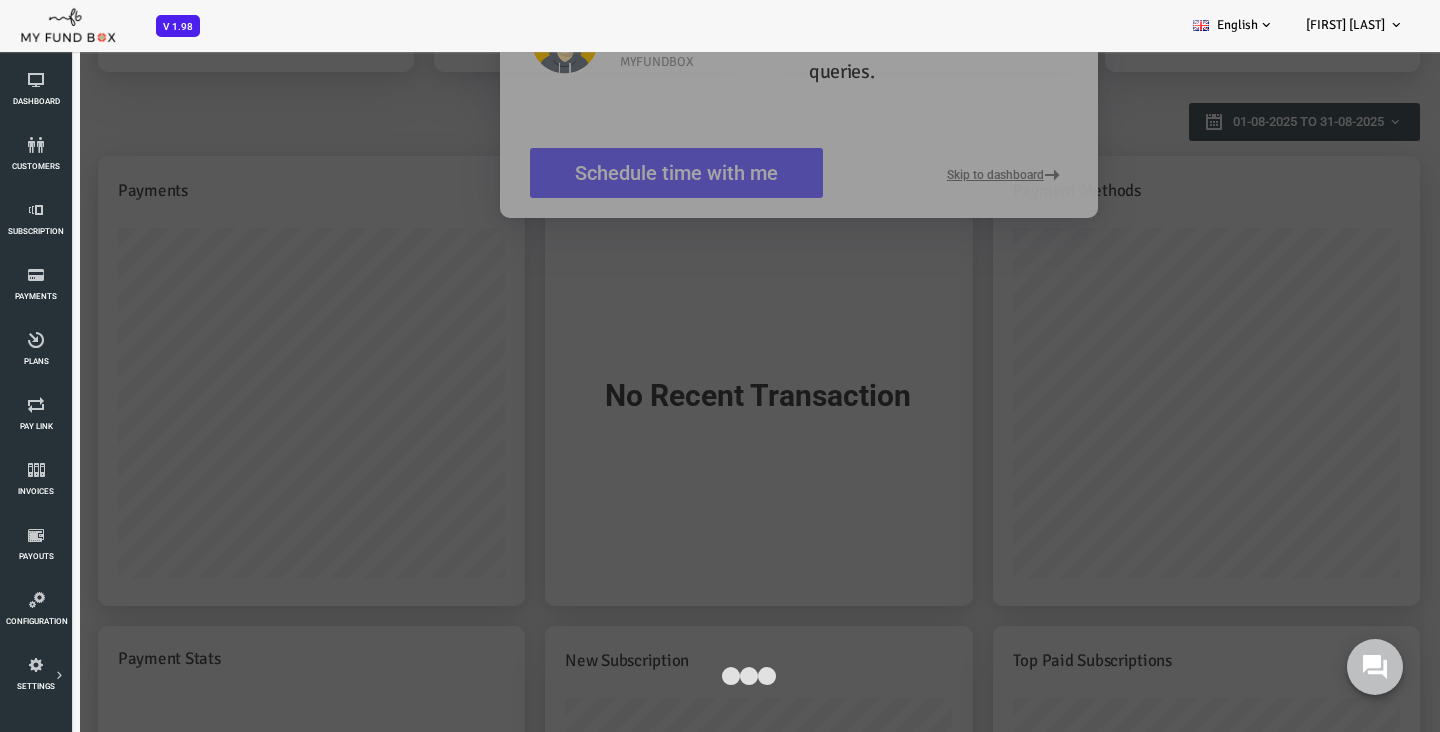 click at bounding box center (691, 676) 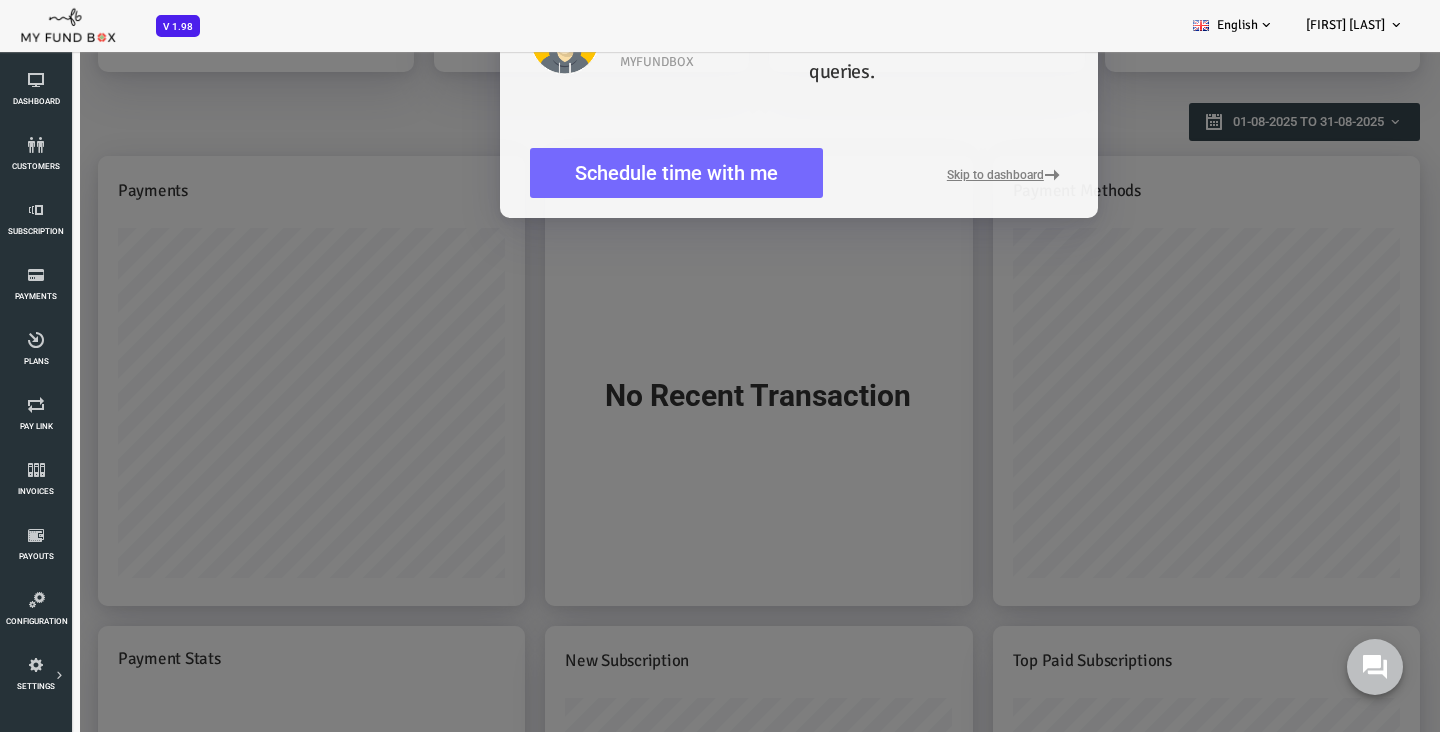 scroll, scrollTop: 0, scrollLeft: 0, axis: both 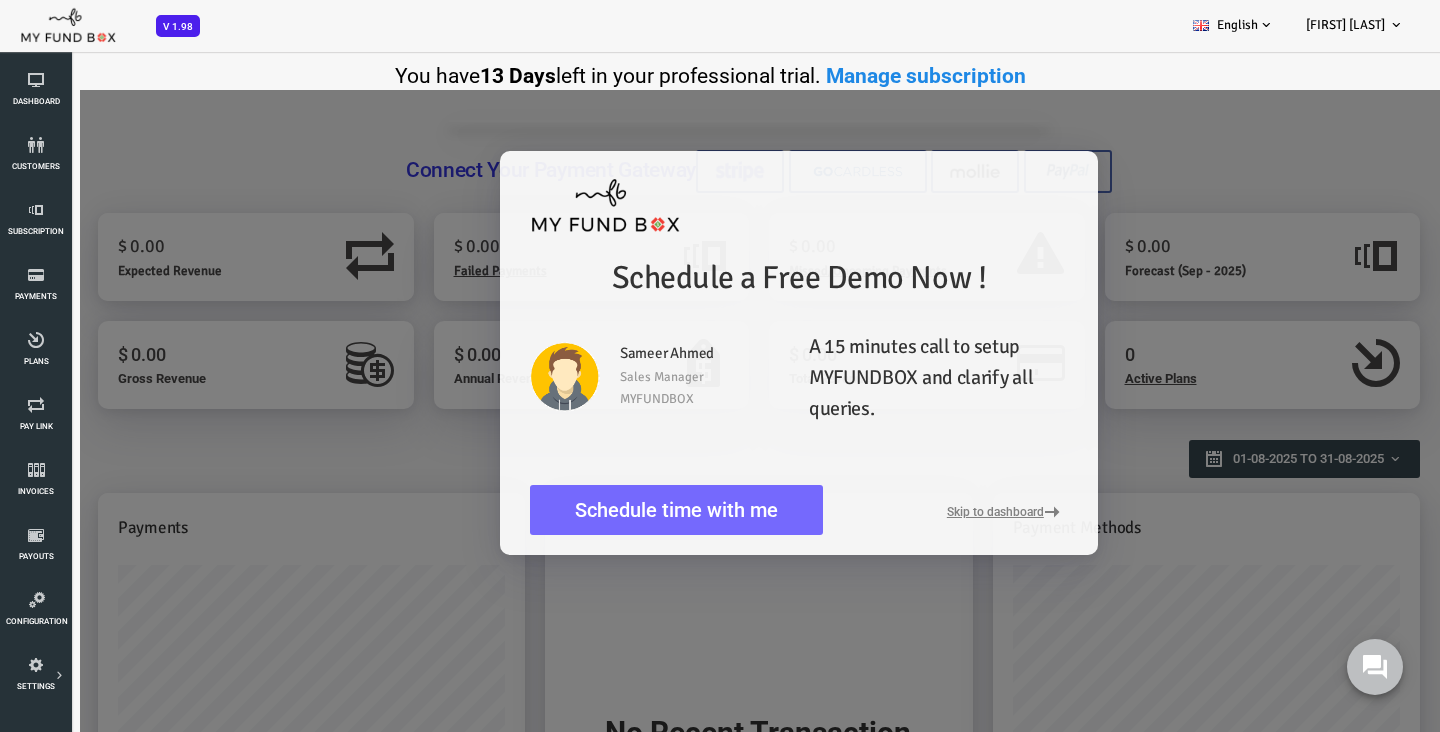 click on "Schedule a Free Demo Now !
Sameer Ahmed
Sales Manager
MYFUNDBOX
A 15 minutes call to setup MYFUNDBOX and clarify all queries.
Schedule time with me" at bounding box center [691, 1012] 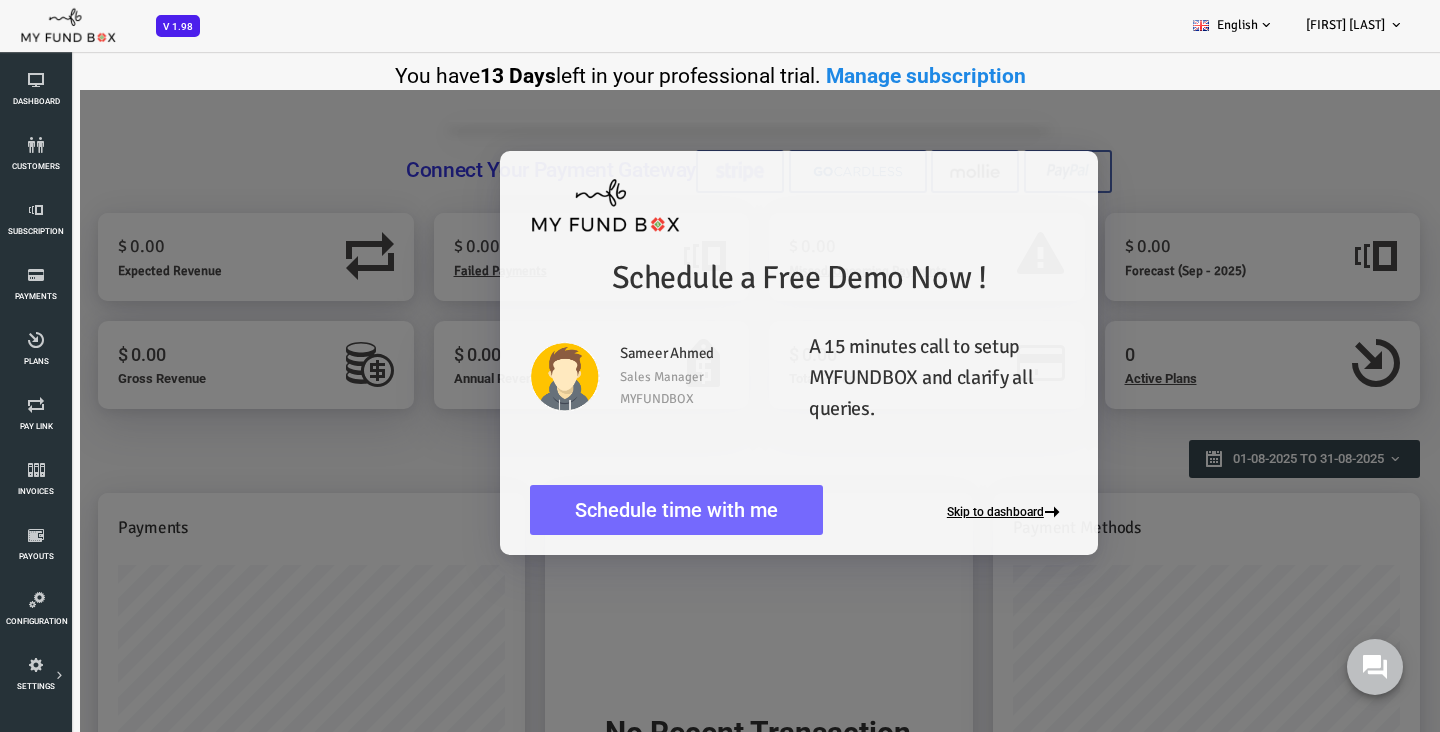 click on "Skip to dashboard" at bounding box center (949, 513) 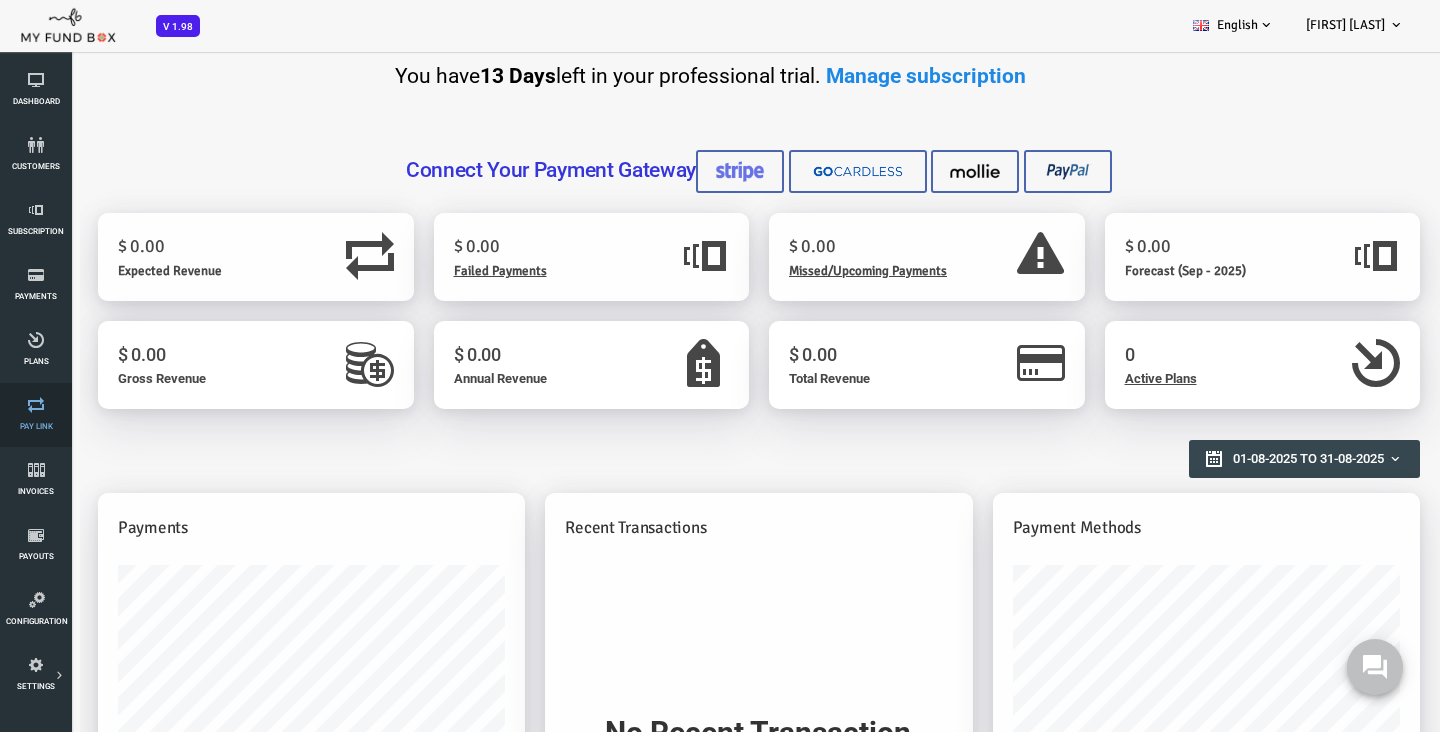 click on "Pay Link" at bounding box center (36, 415) 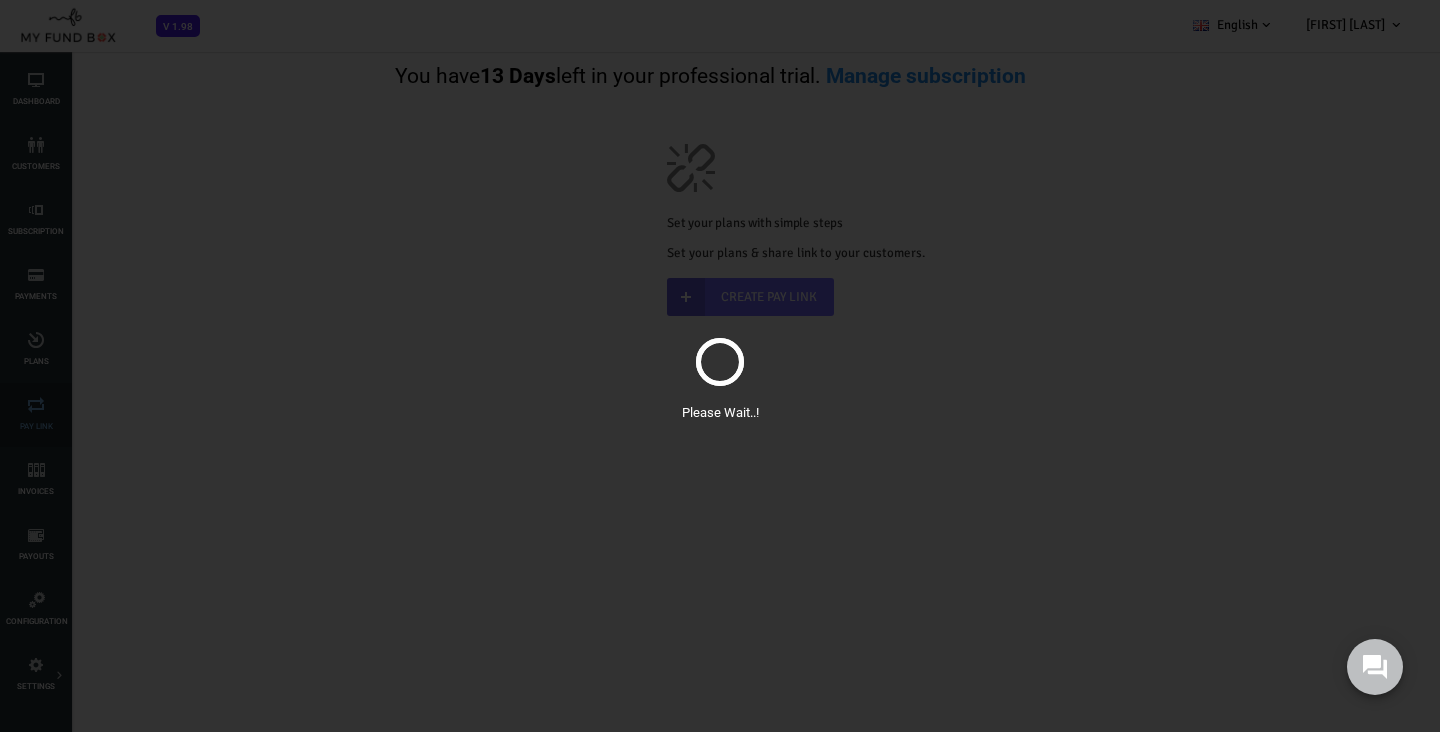 scroll, scrollTop: 0, scrollLeft: 0, axis: both 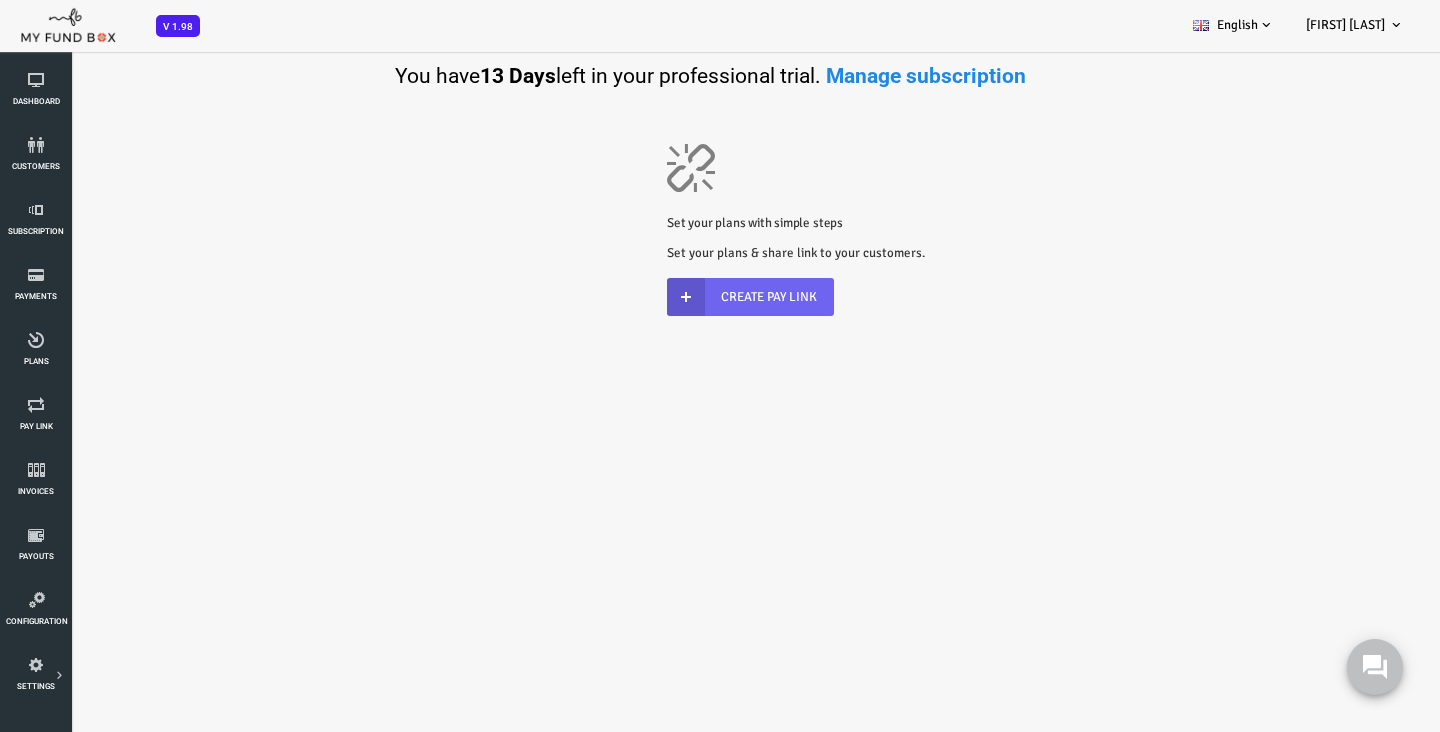 click on "Create Pay Link" at bounding box center [692, 297] 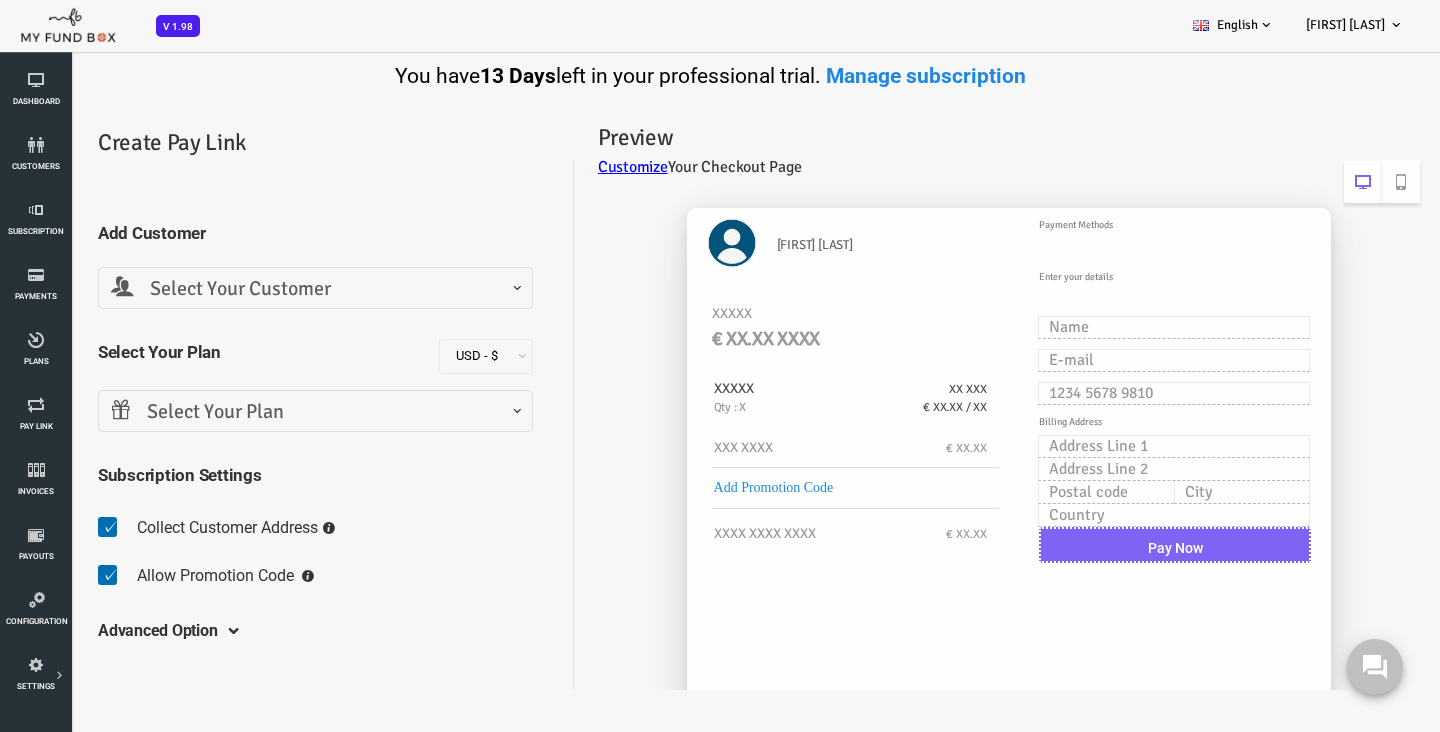scroll, scrollTop: 0, scrollLeft: 0, axis: both 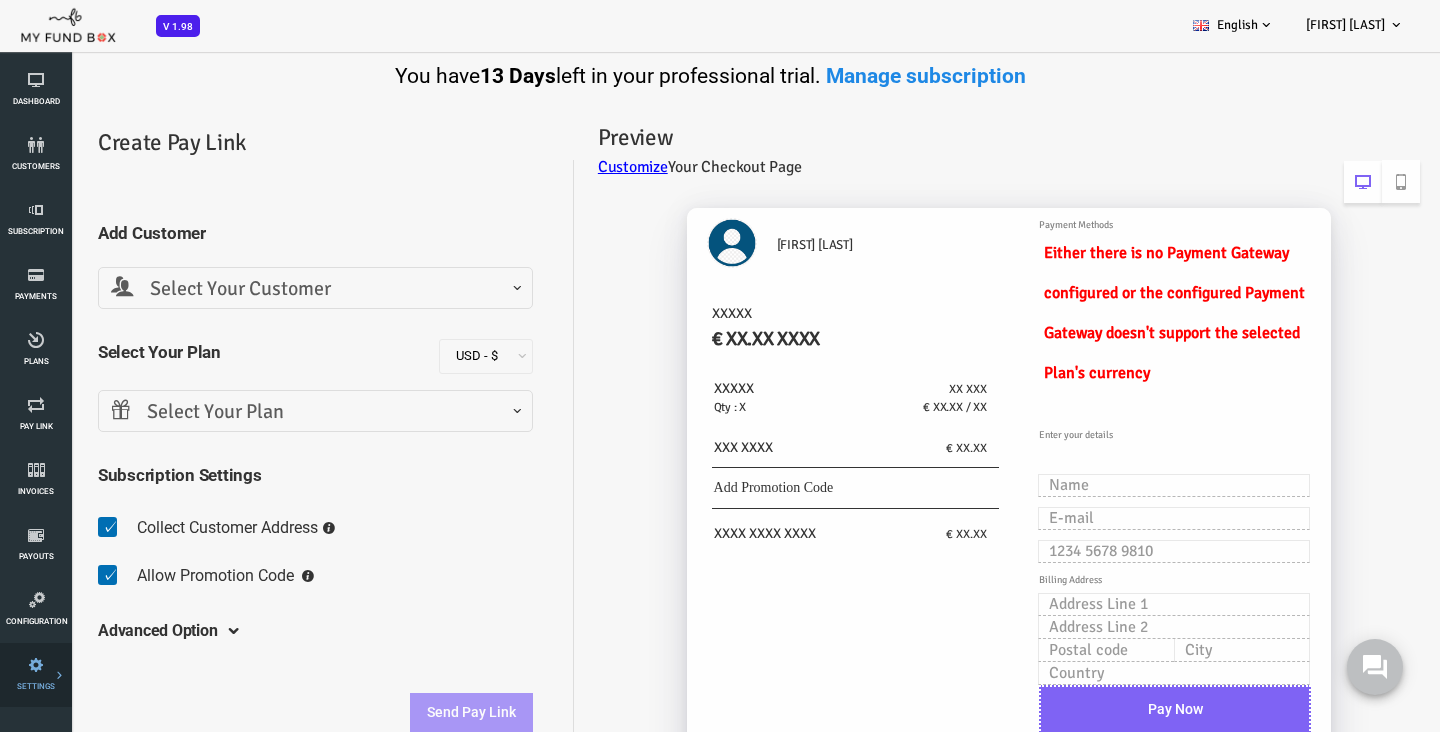 click on "Payment Gateway" at bounding box center [0, 0] 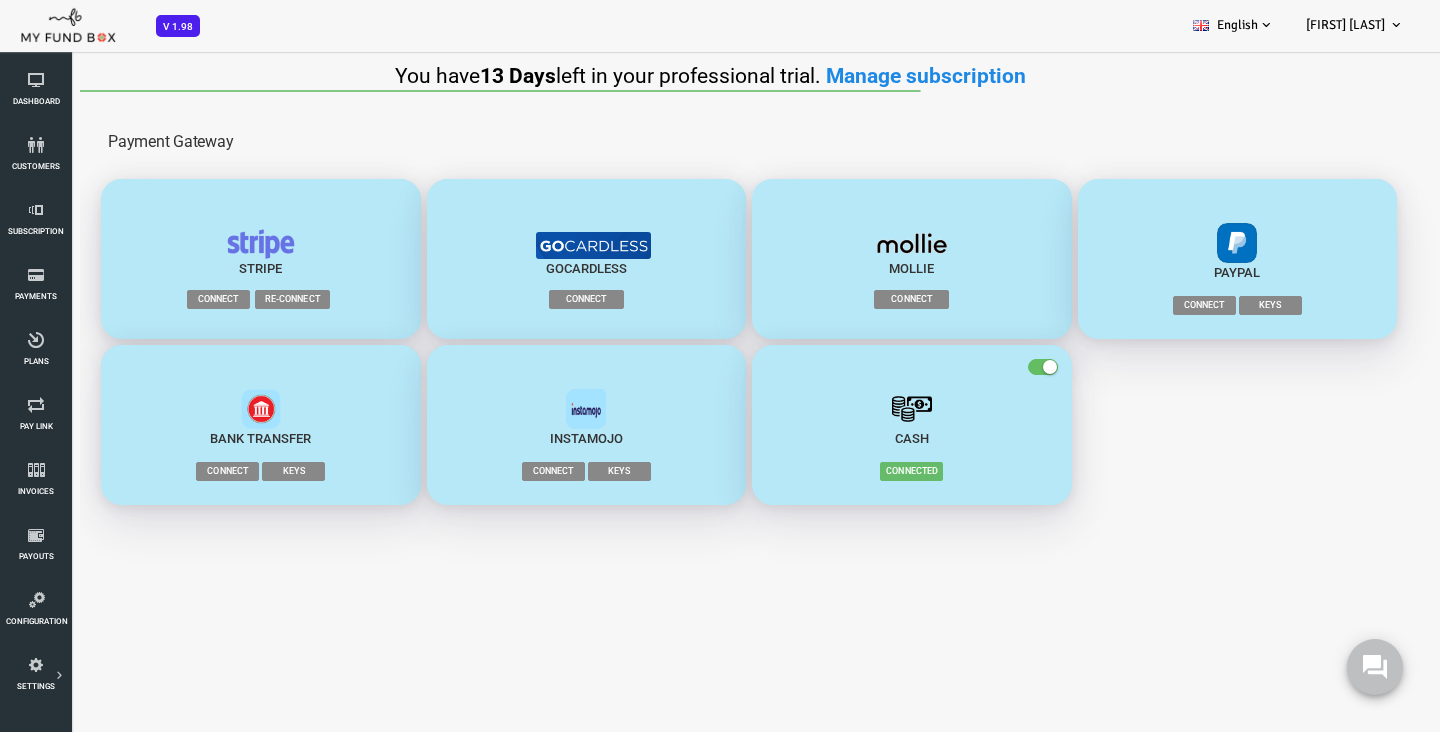 scroll, scrollTop: 0, scrollLeft: 0, axis: both 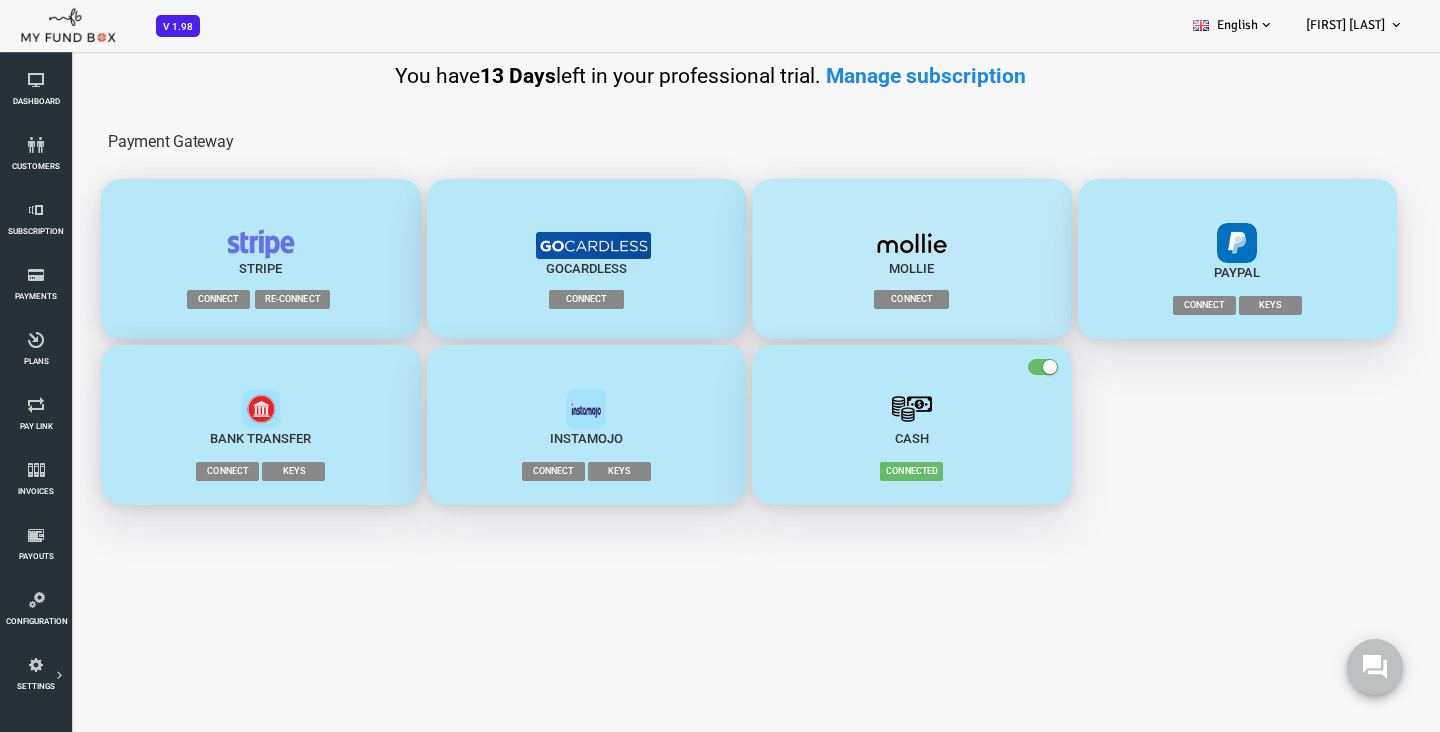 click on "Connect" at bounding box center (853, 299) 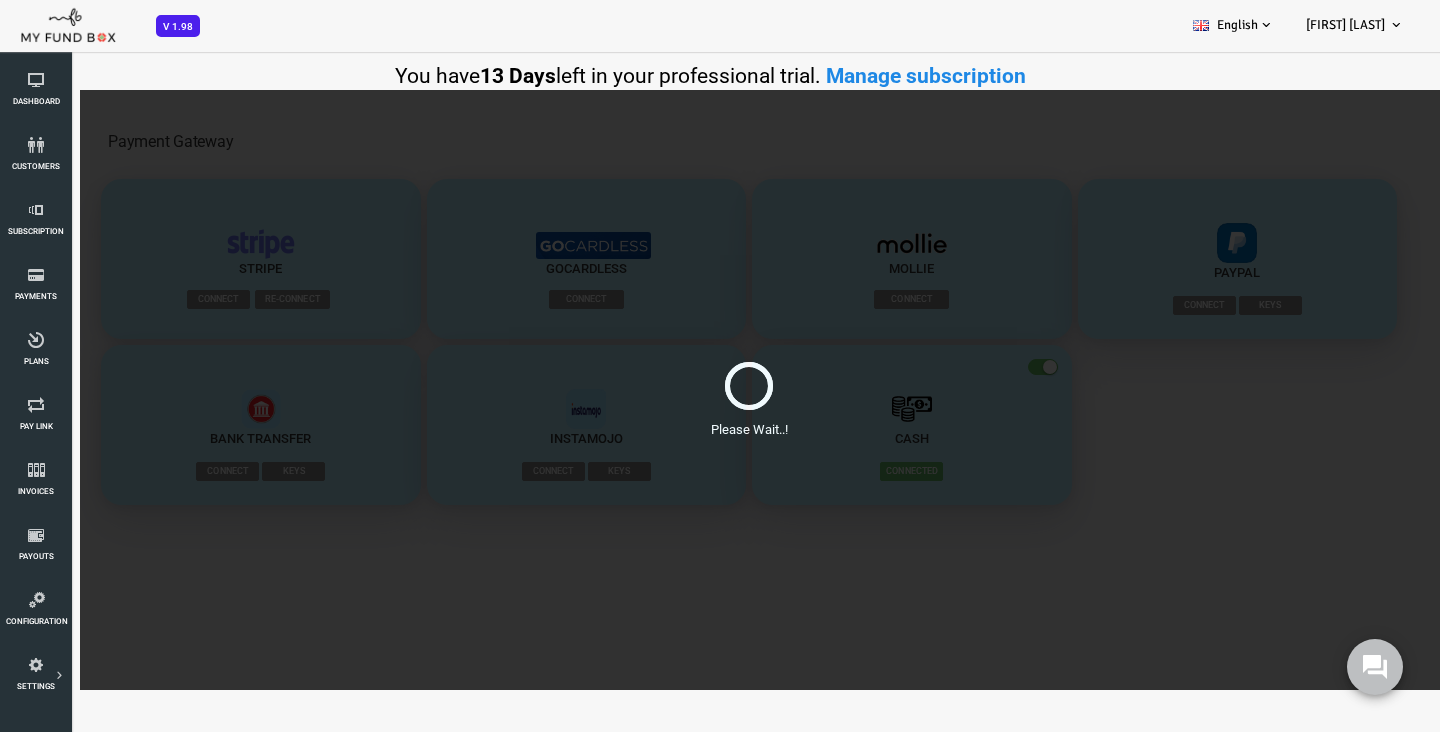 click on "Please Wait..!" at bounding box center [691, 390] 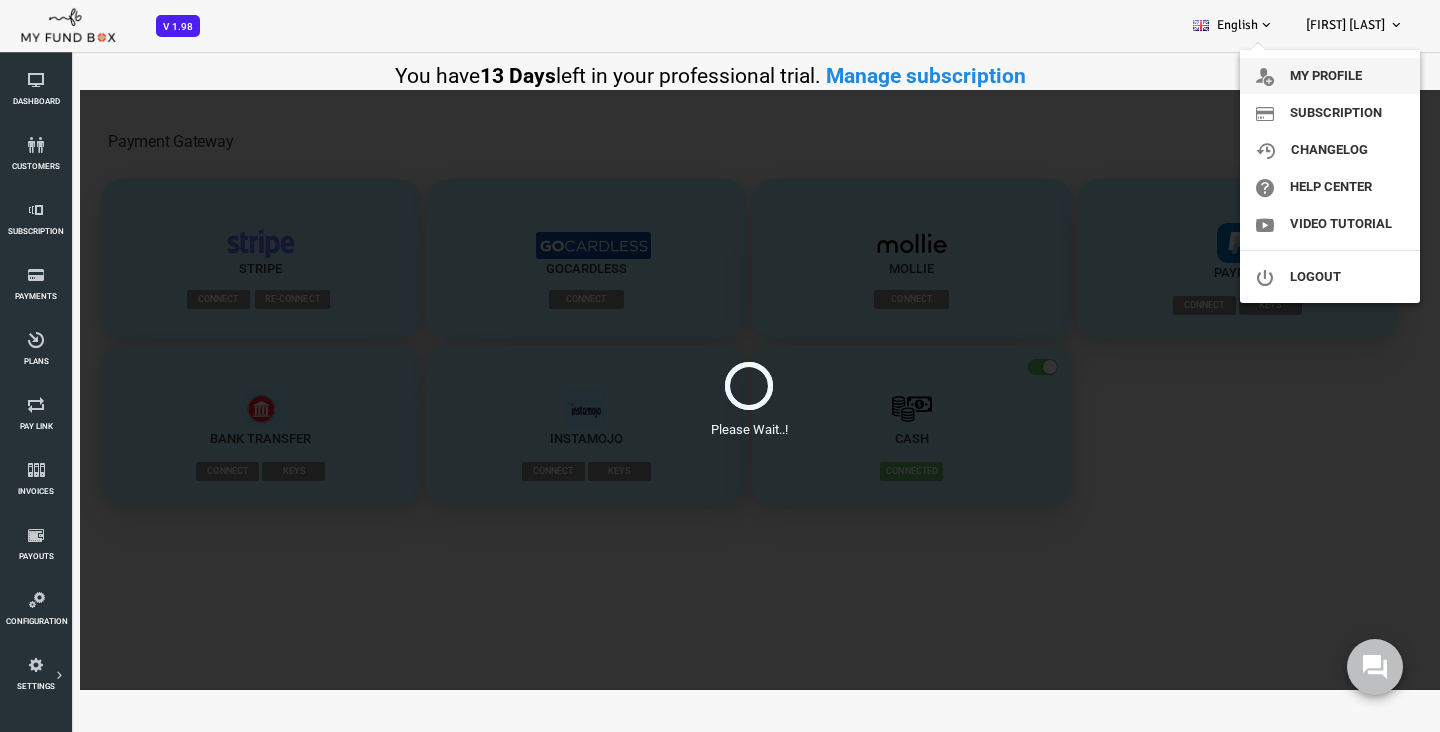 click on "My profile" at bounding box center [1330, 76] 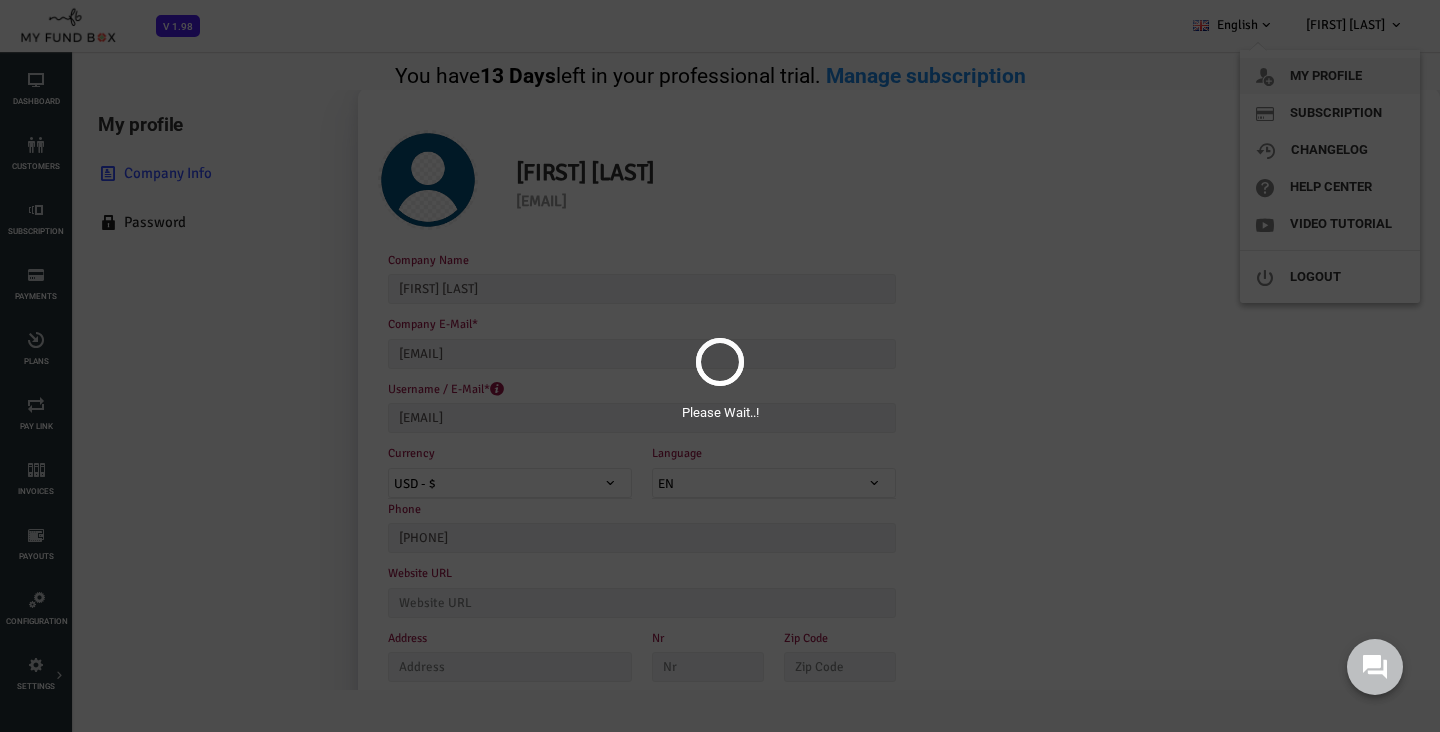 scroll, scrollTop: 0, scrollLeft: 0, axis: both 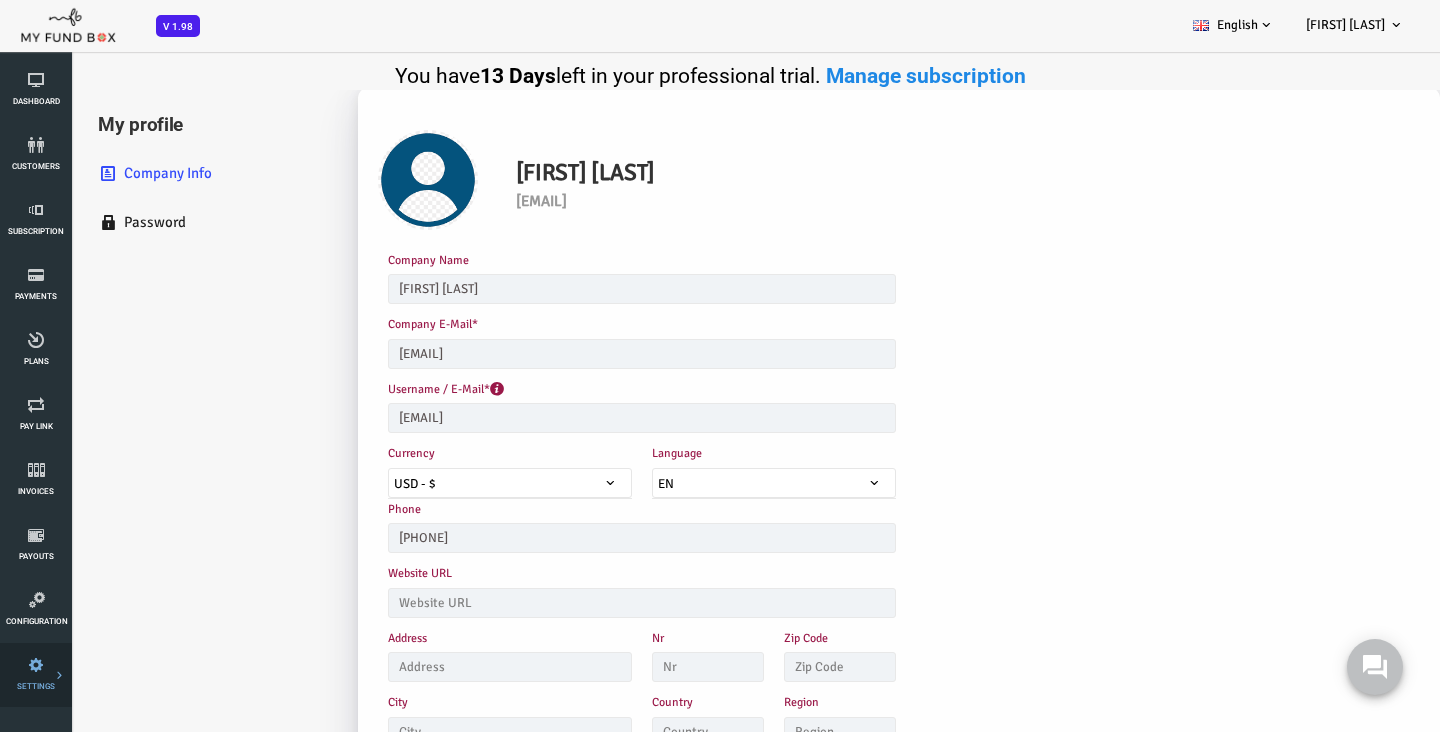 click on "Payment Gateway" at bounding box center [0, 0] 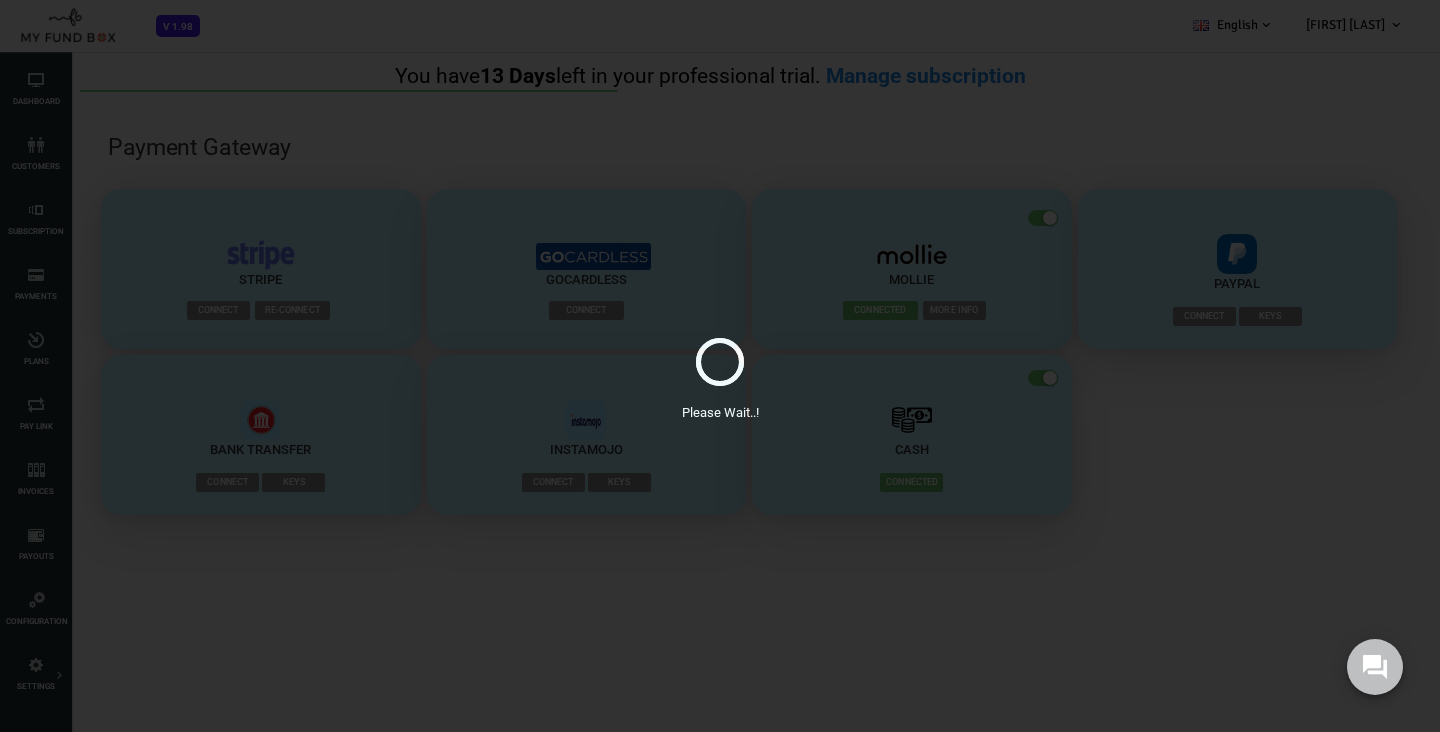 scroll, scrollTop: 0, scrollLeft: 0, axis: both 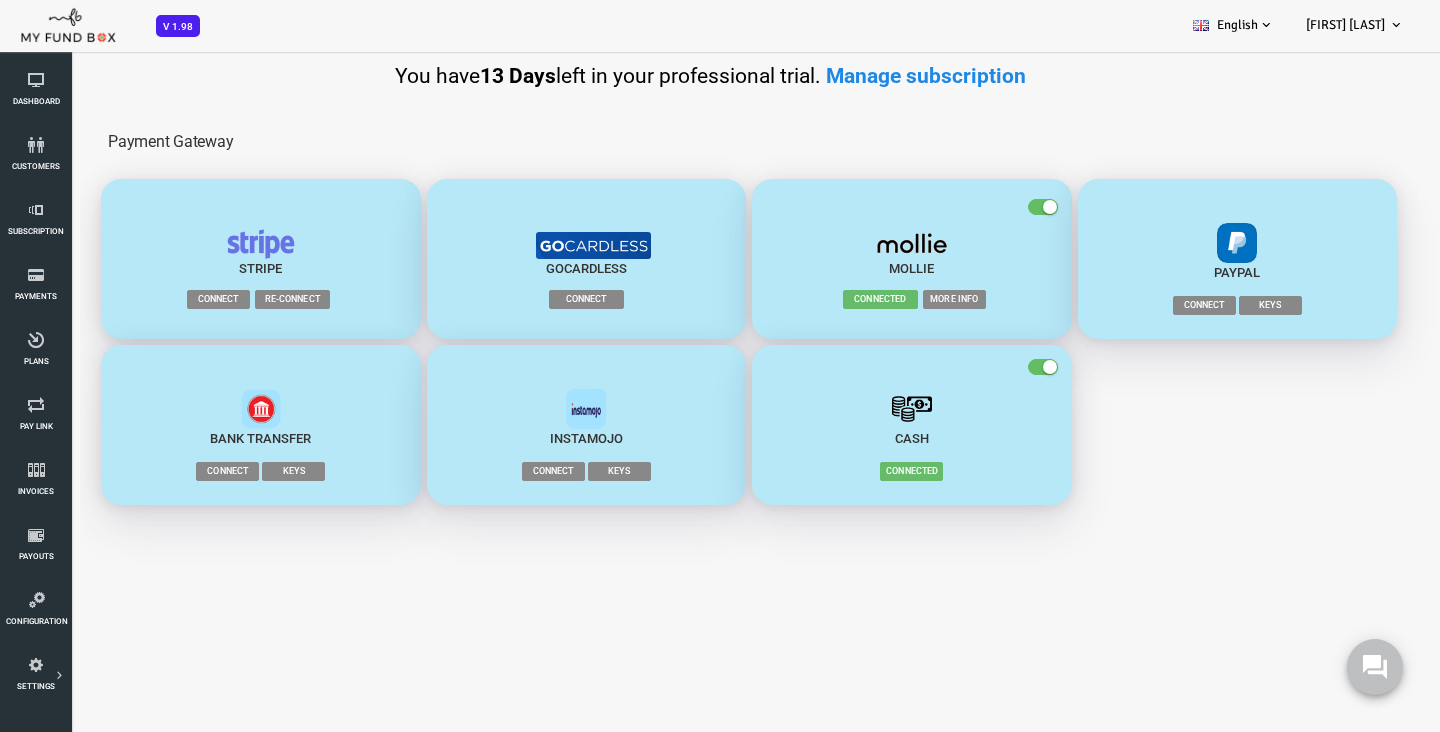 click on "More Info" at bounding box center (896, 299) 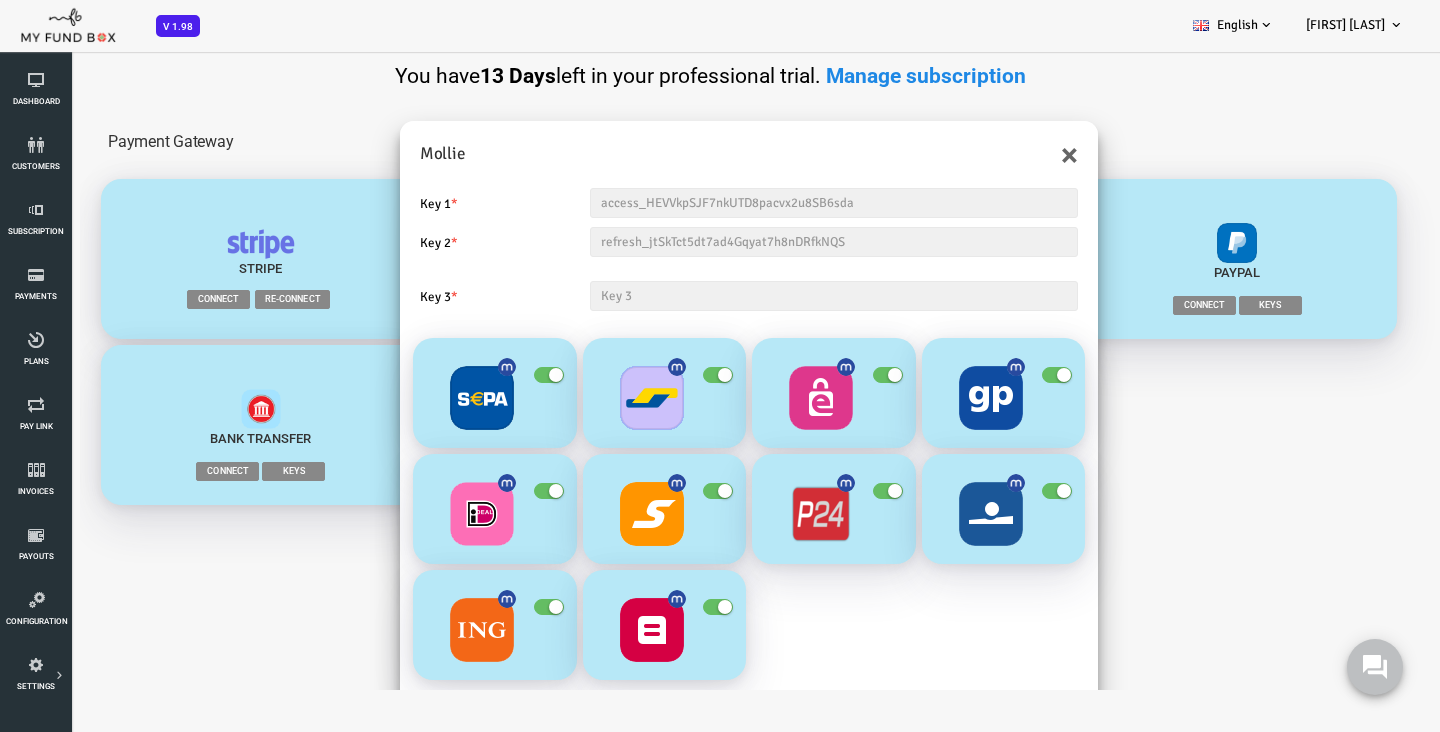 click at bounding box center [776, 296] 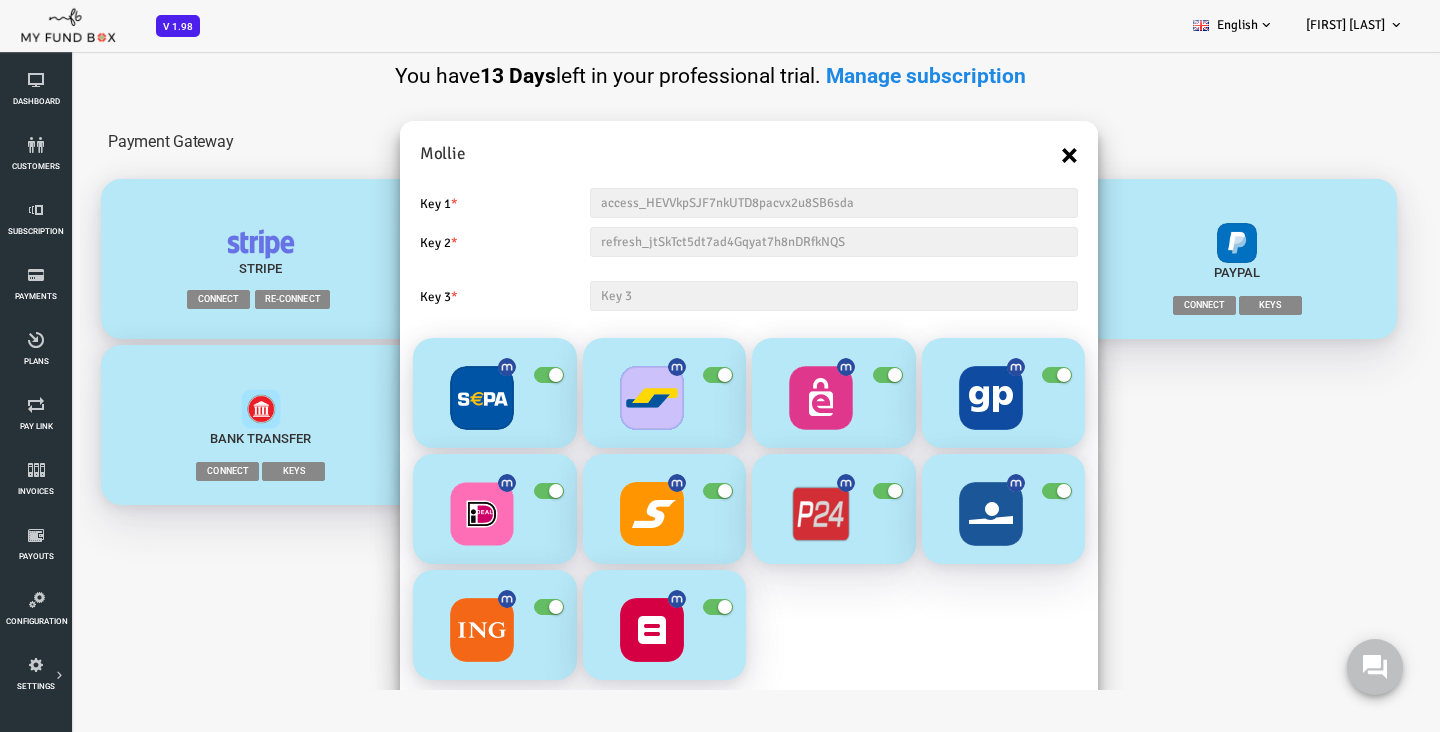 click on "×" at bounding box center (1011, 155) 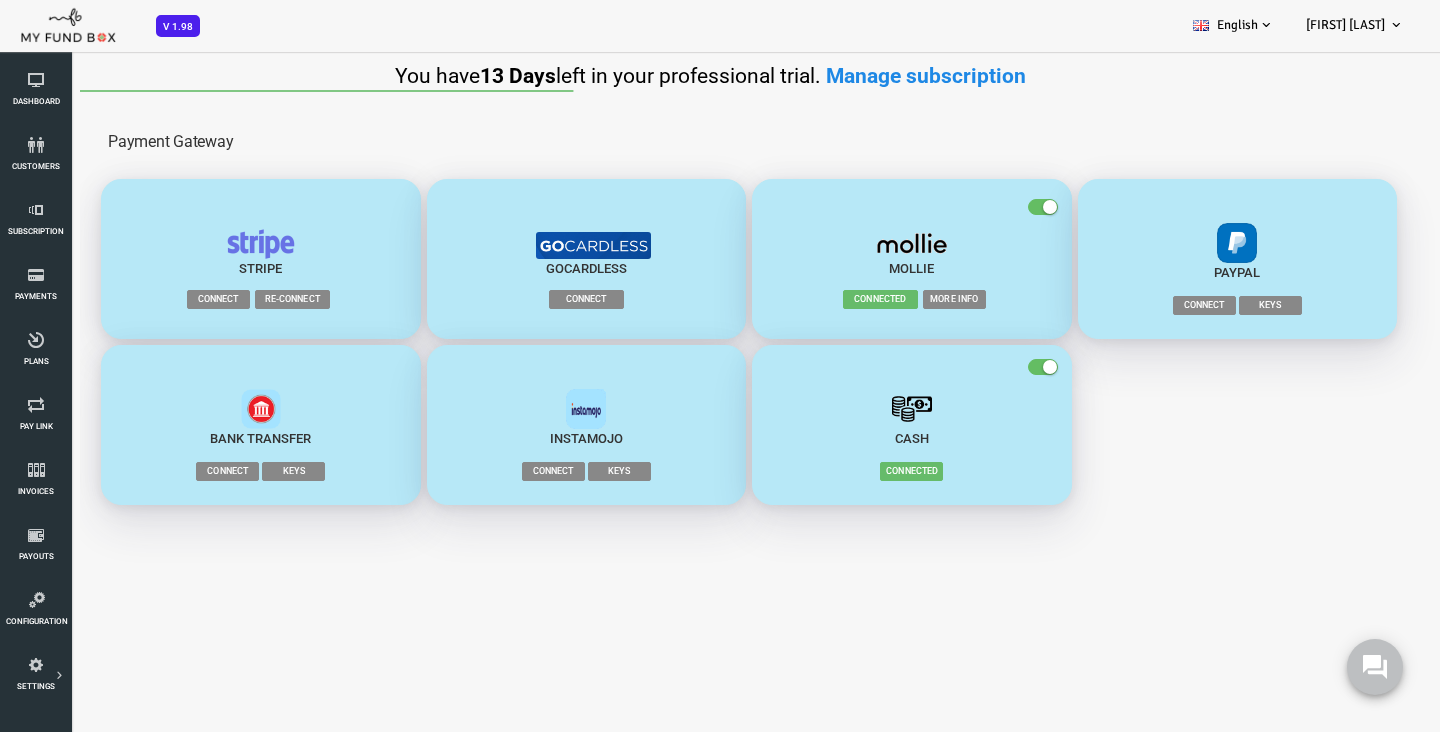 scroll, scrollTop: 0, scrollLeft: 0, axis: both 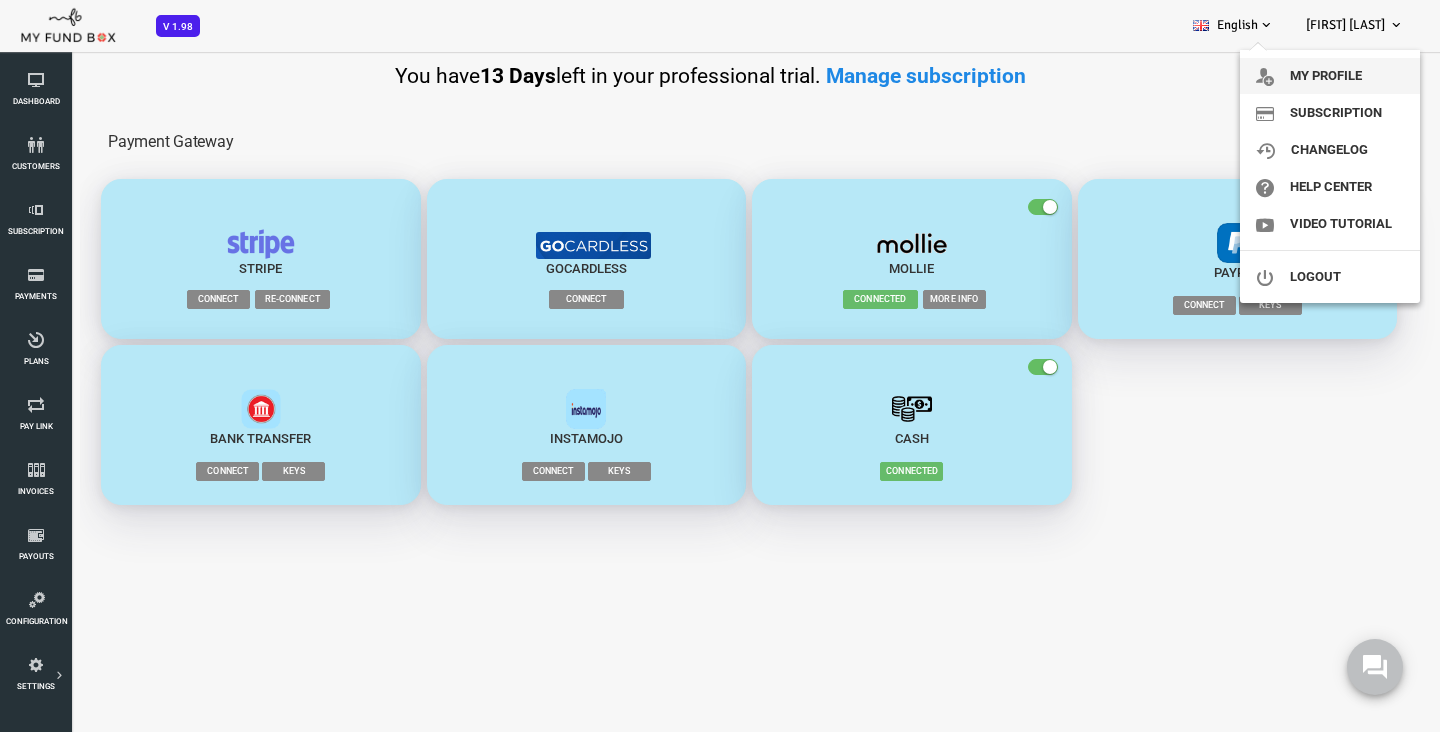 click on "My profile" at bounding box center [1330, 76] 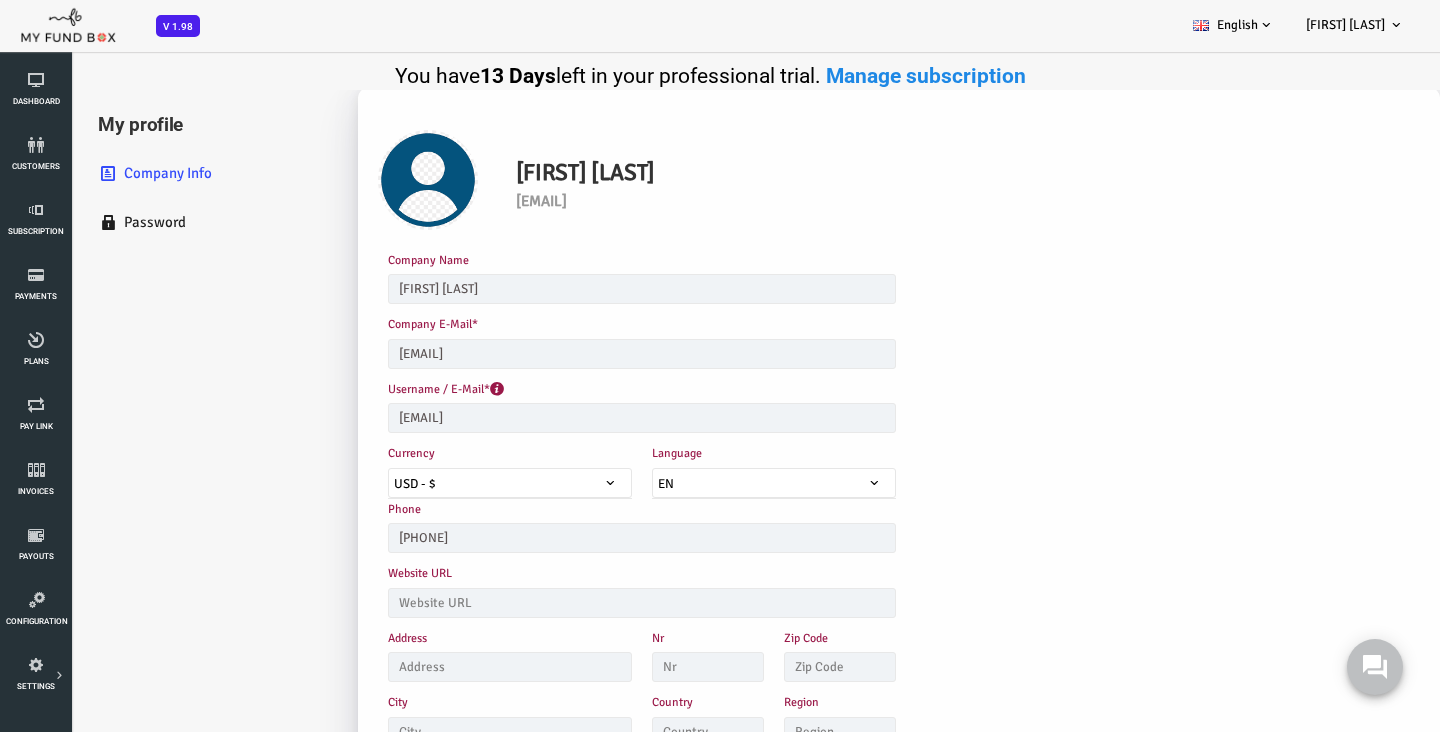 scroll, scrollTop: 74, scrollLeft: 0, axis: vertical 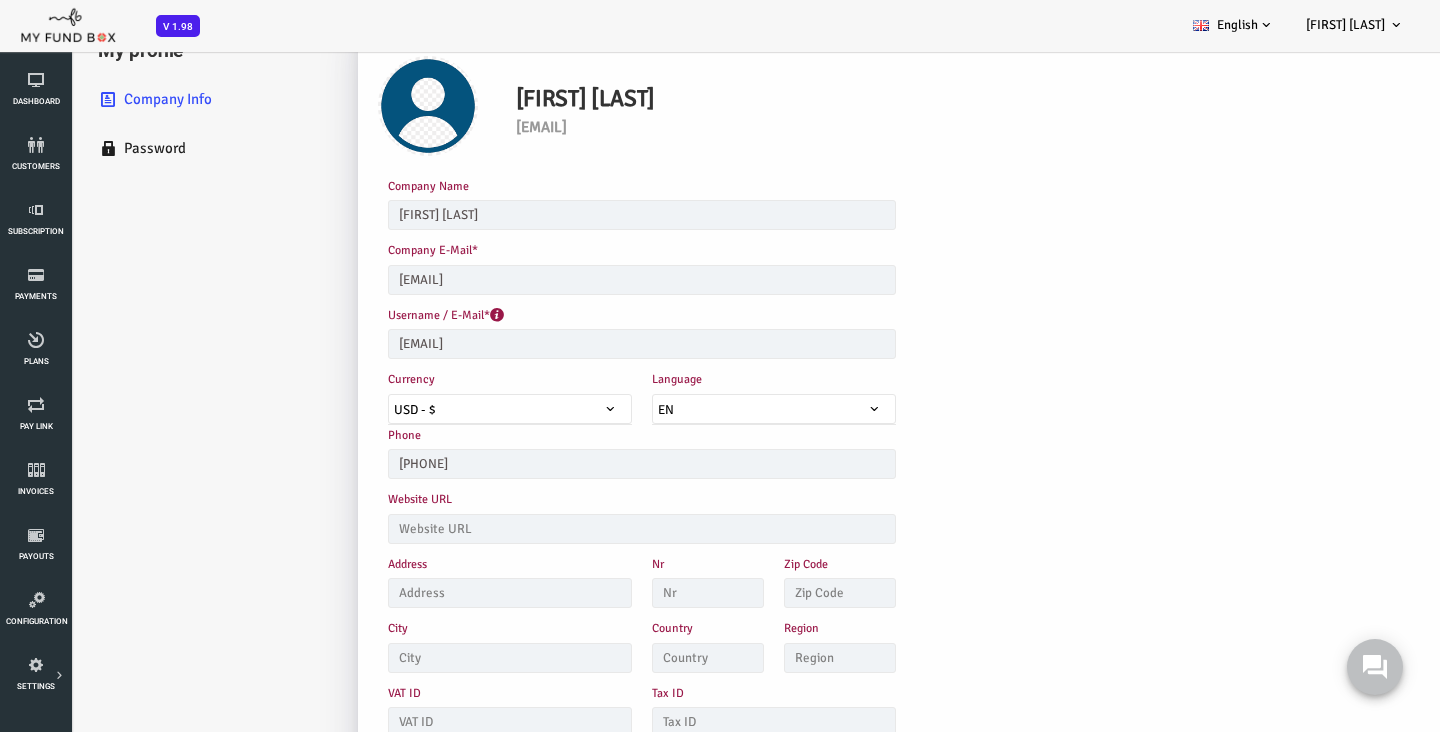 click on "USD - $" at bounding box center (452, 410) 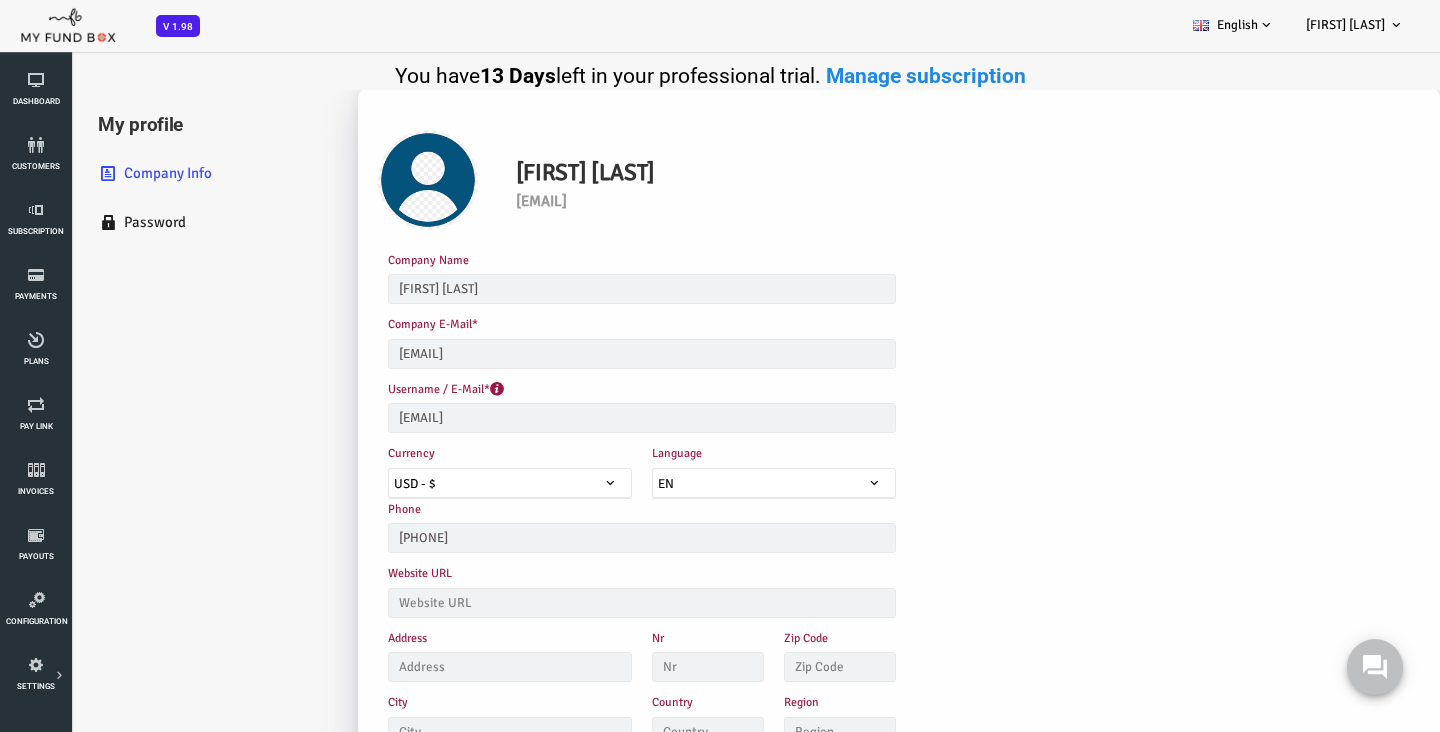 click on "Company E-Mail*
team@rochecomedia.com
Please enter valid E-mail" at bounding box center (716, 346) 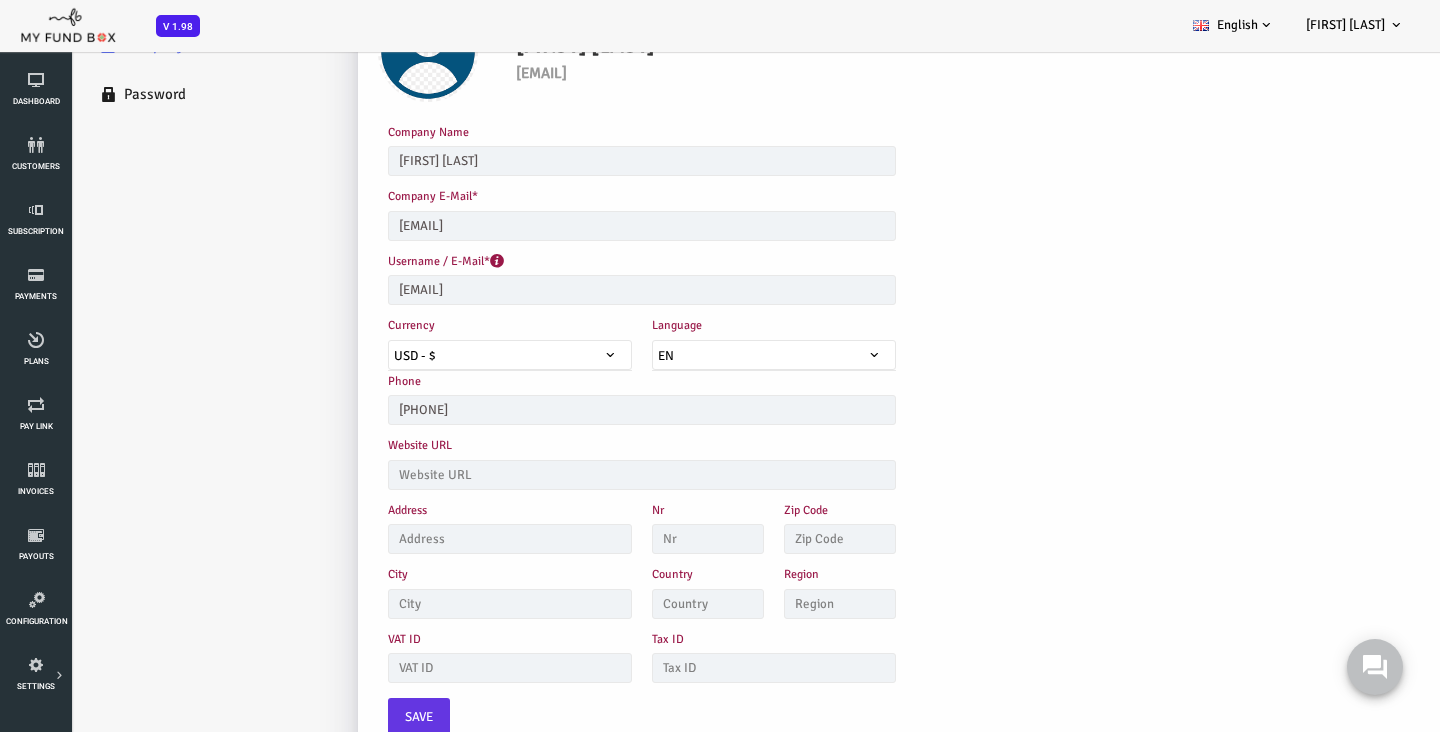scroll, scrollTop: 192, scrollLeft: 0, axis: vertical 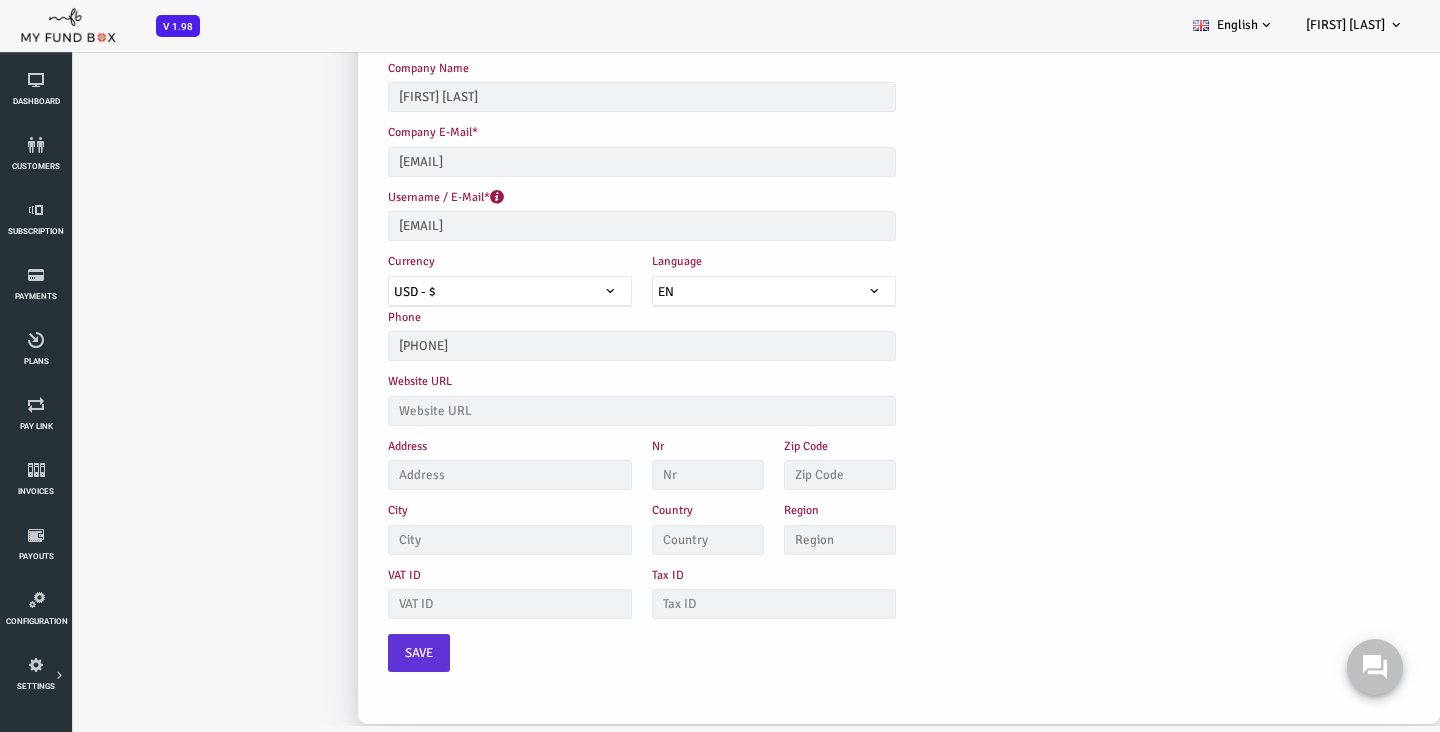 click on "Save" at bounding box center [361, 654] 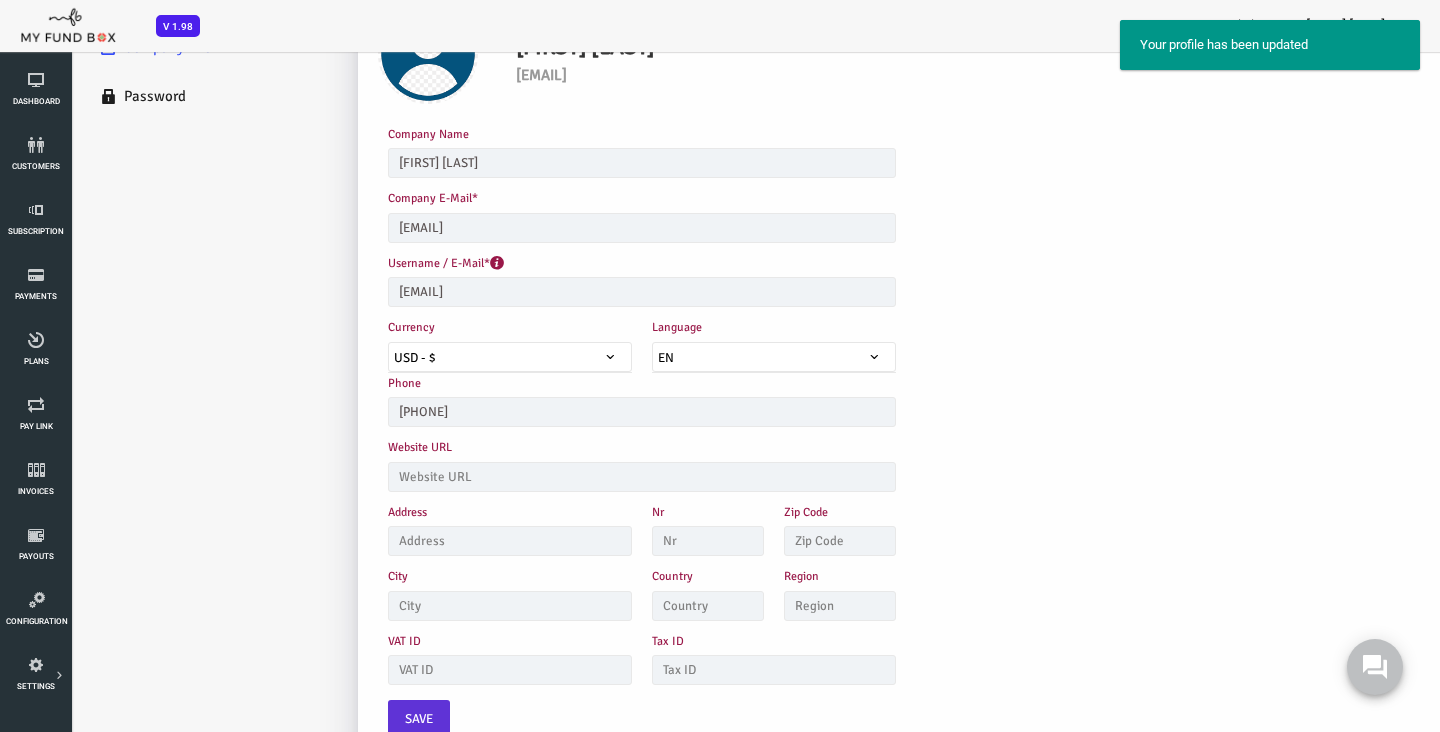 scroll, scrollTop: 0, scrollLeft: 0, axis: both 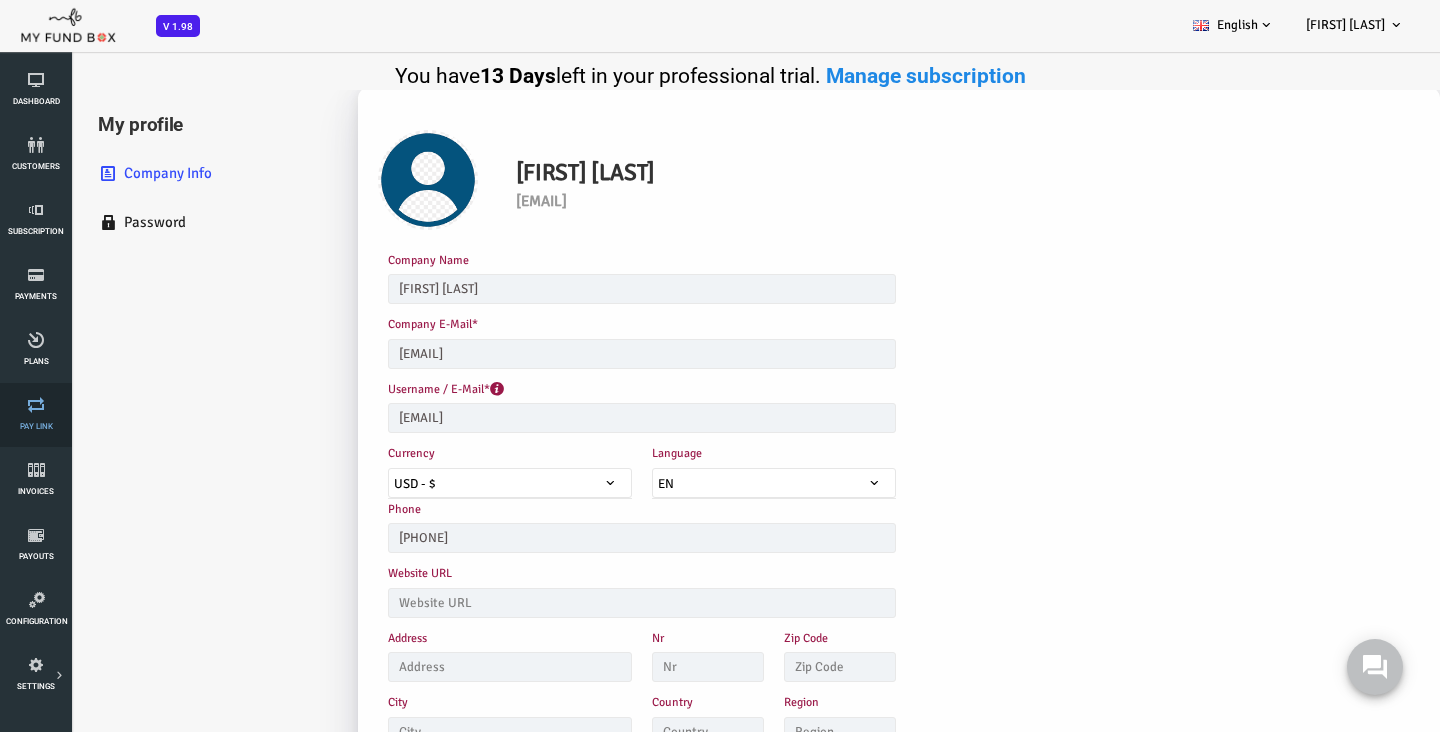 click at bounding box center (36, 405) 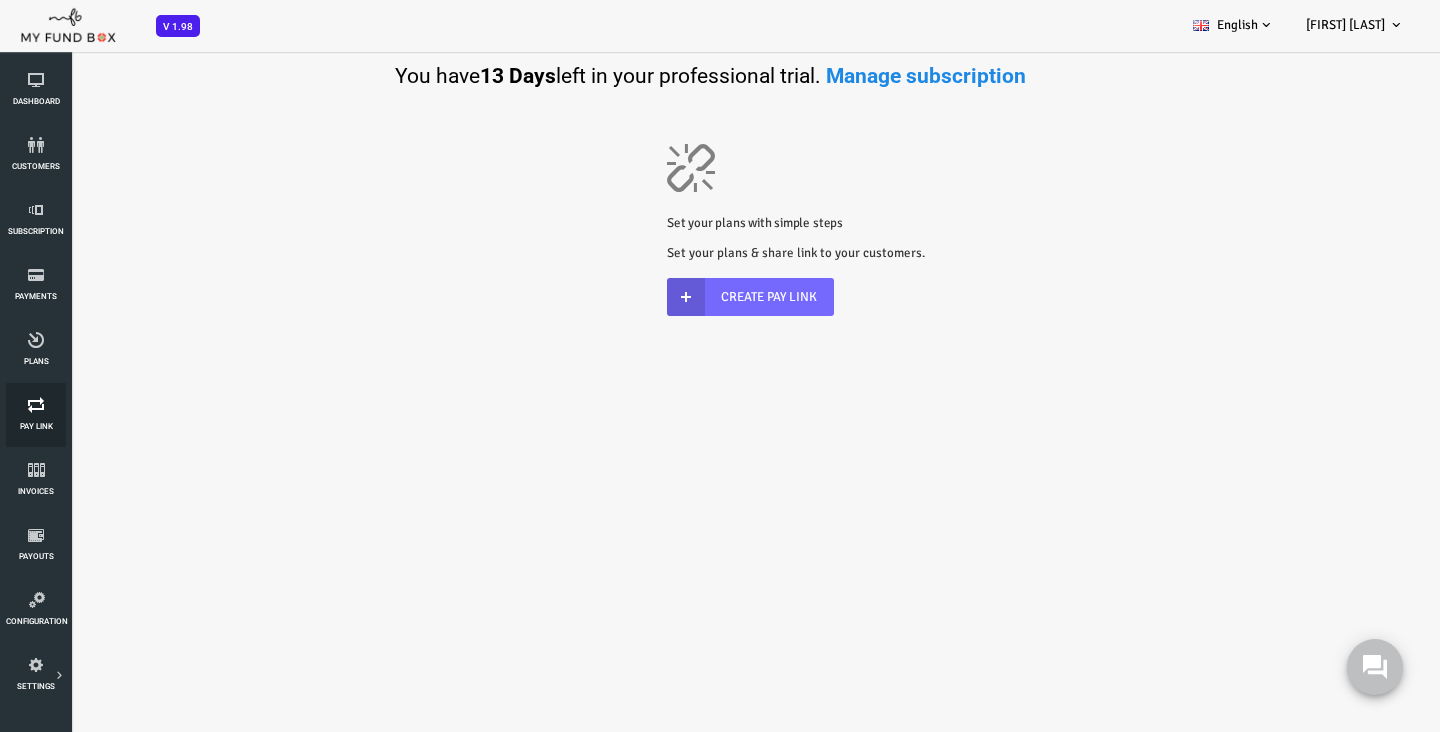 scroll, scrollTop: 0, scrollLeft: 0, axis: both 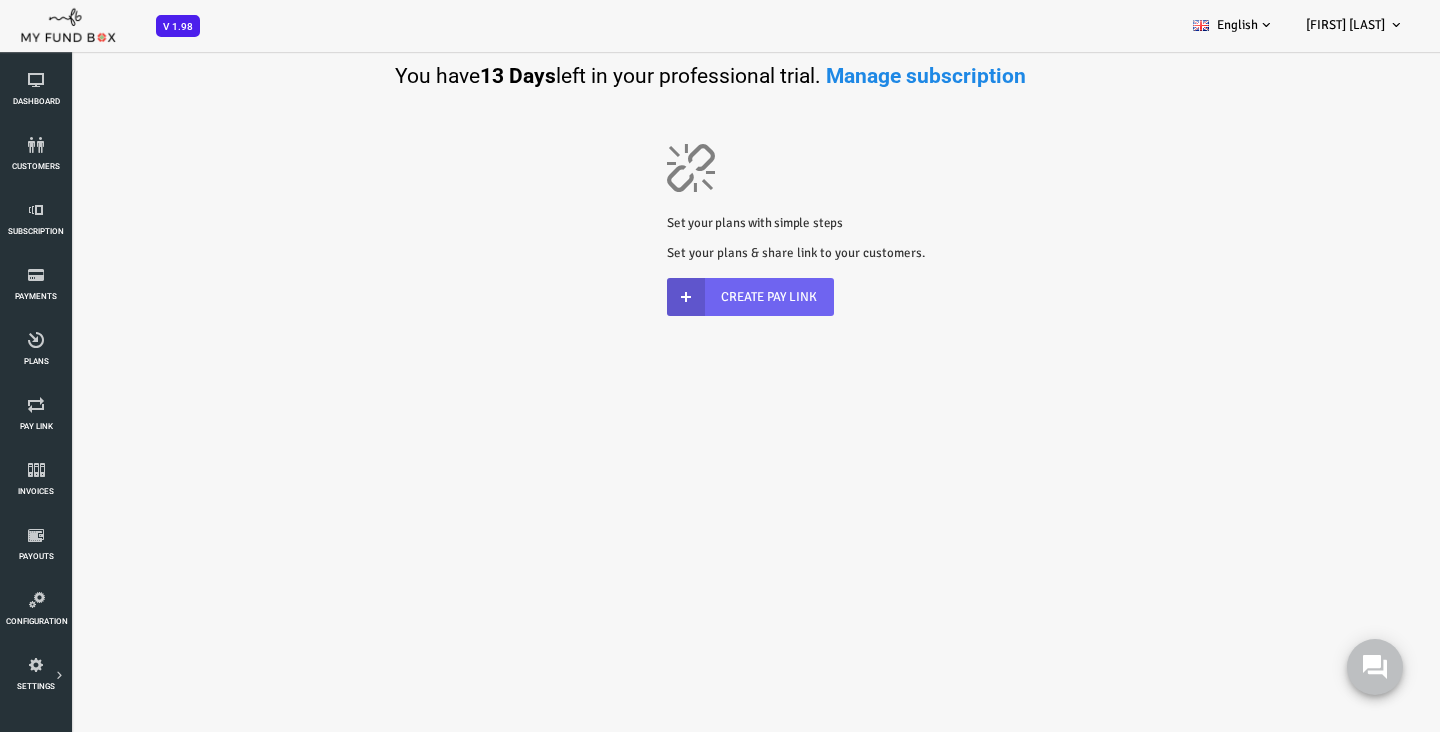 click on "Create Pay Link" at bounding box center (692, 297) 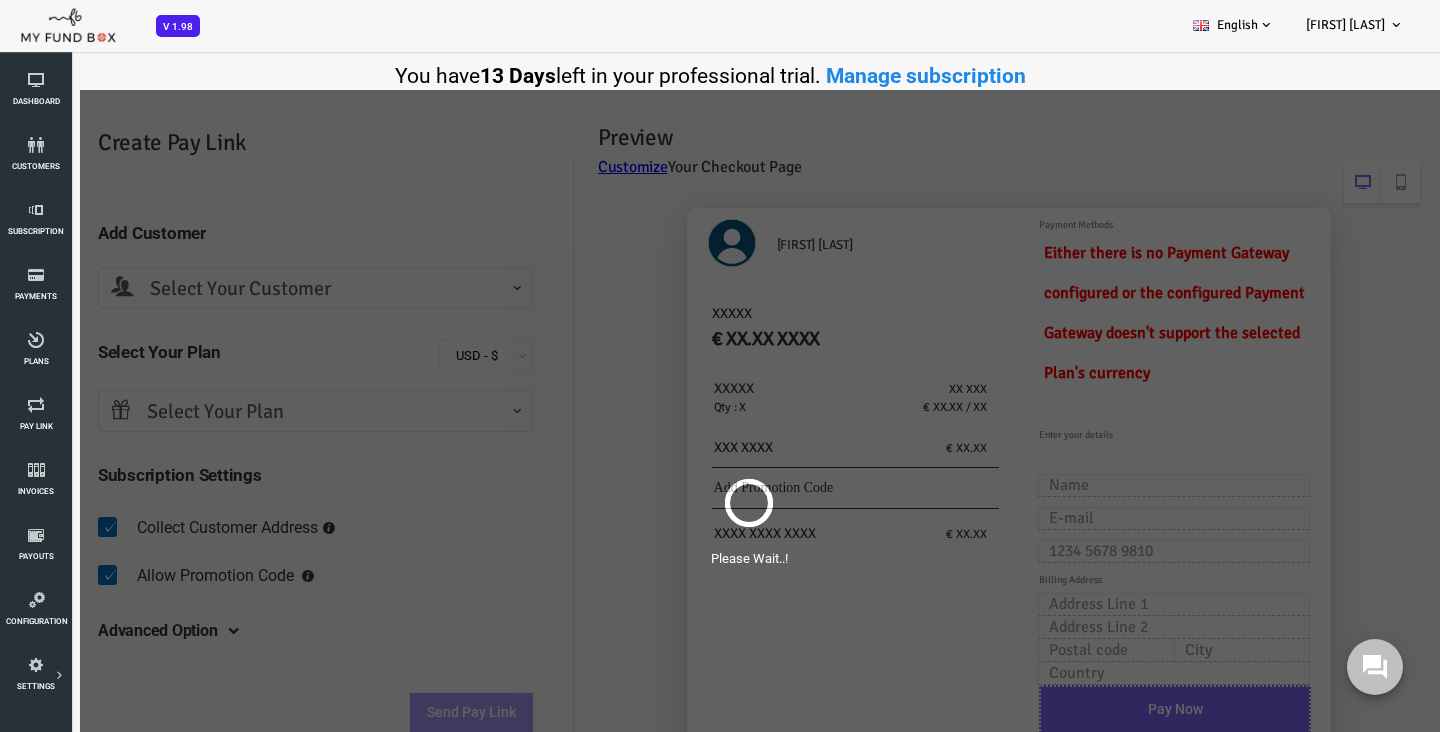 scroll, scrollTop: 0, scrollLeft: 0, axis: both 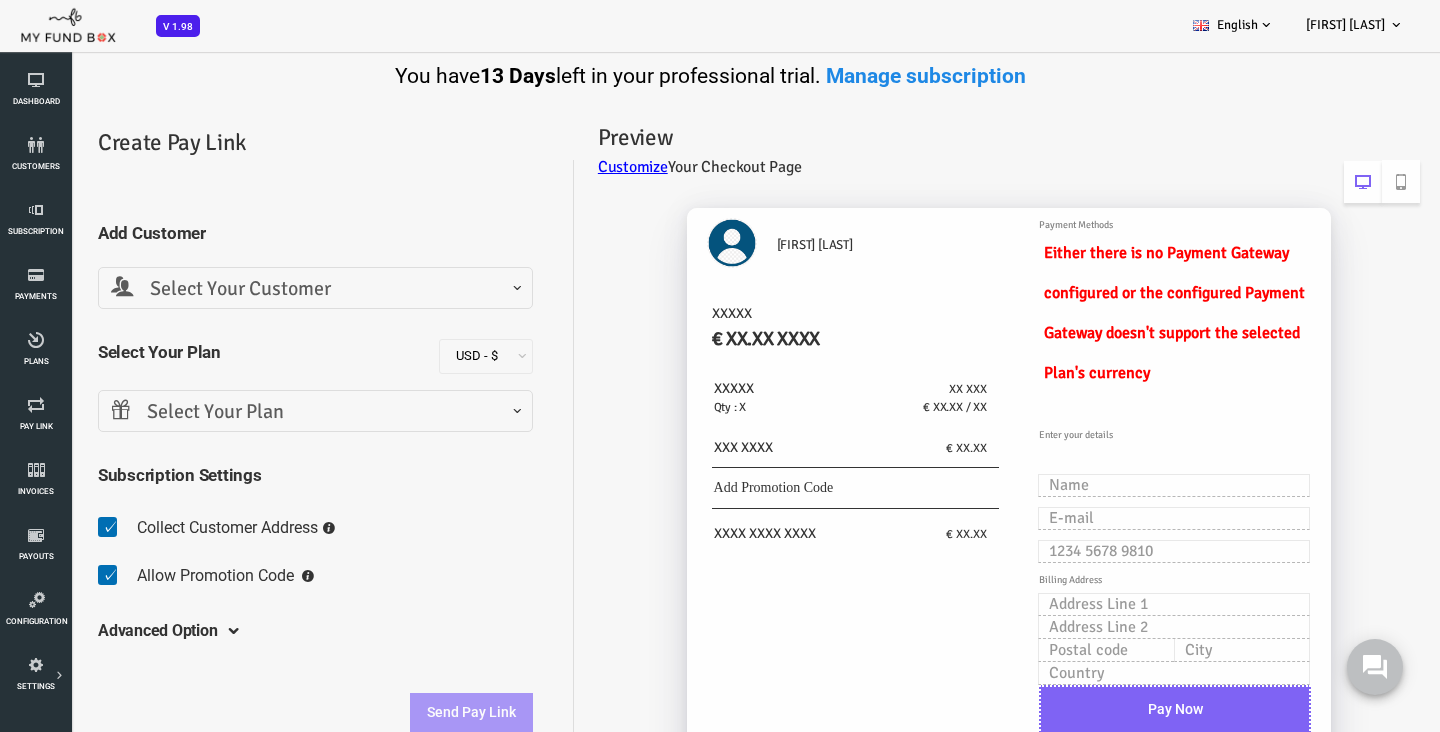 click on "Select Your Plan" at bounding box center [257, 412] 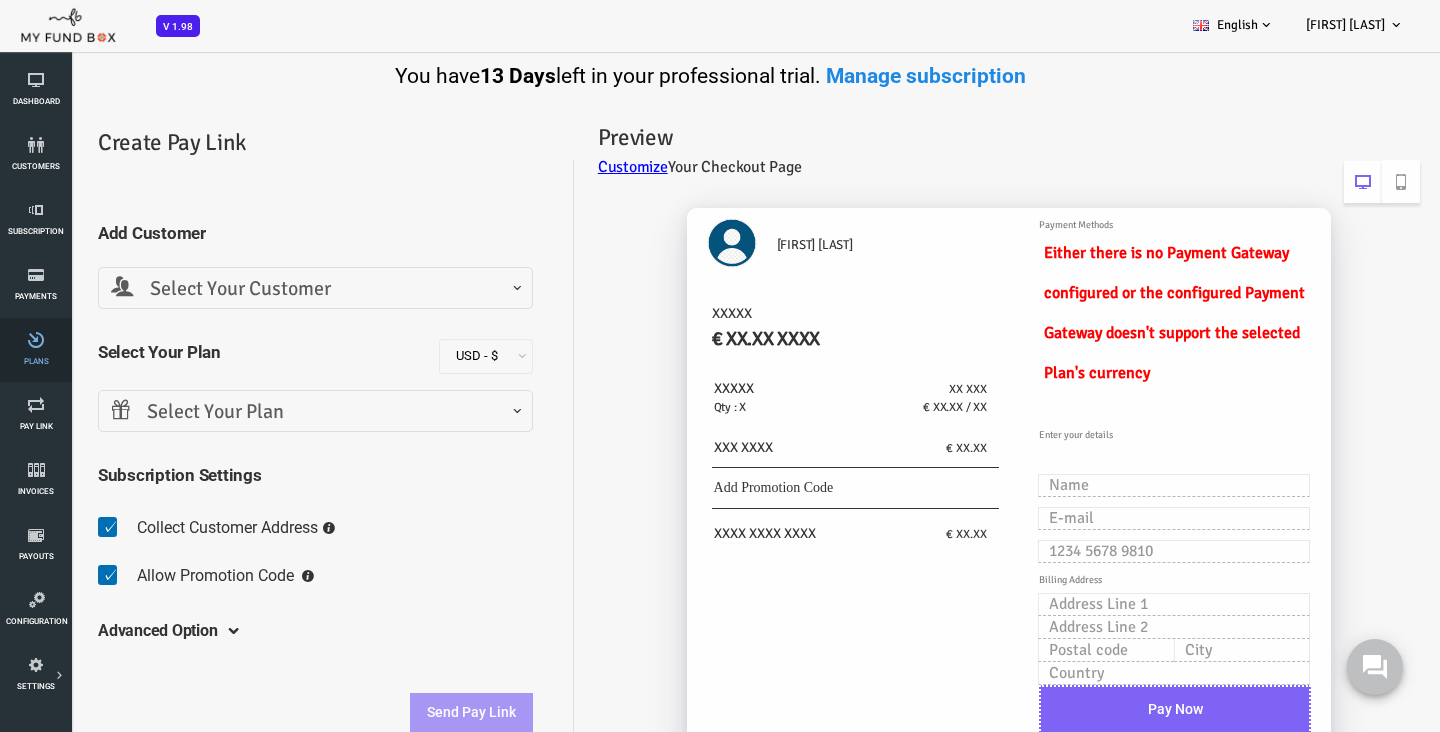 click at bounding box center (36, 340) 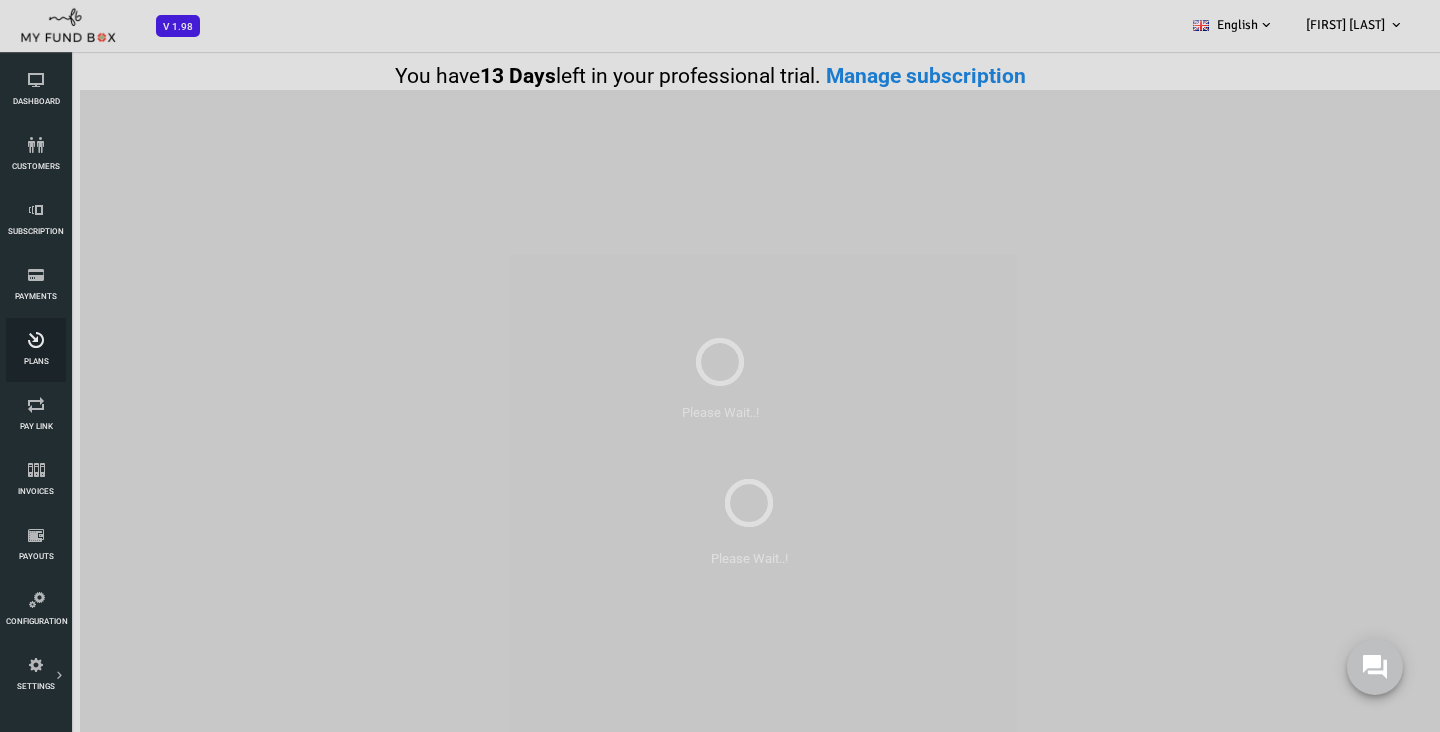scroll, scrollTop: 0, scrollLeft: 0, axis: both 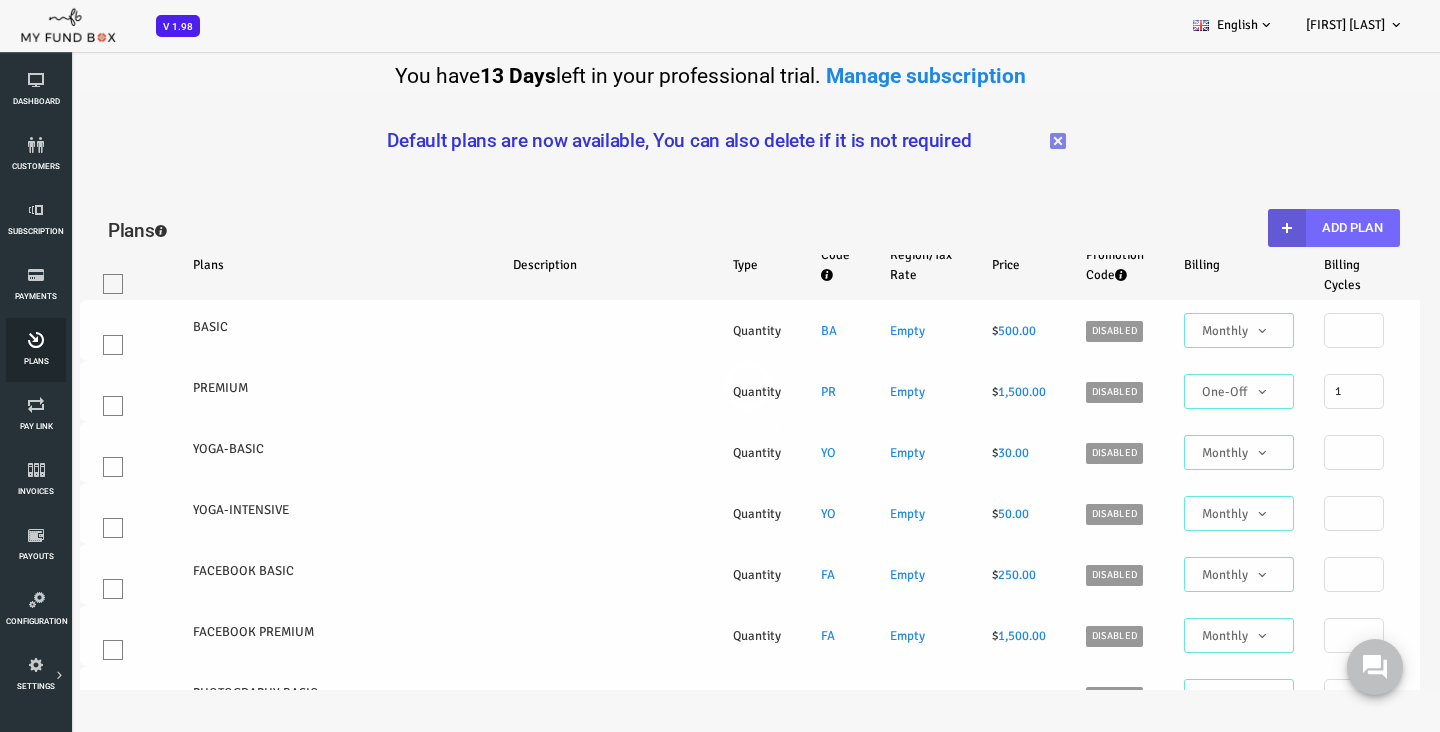 select on "100" 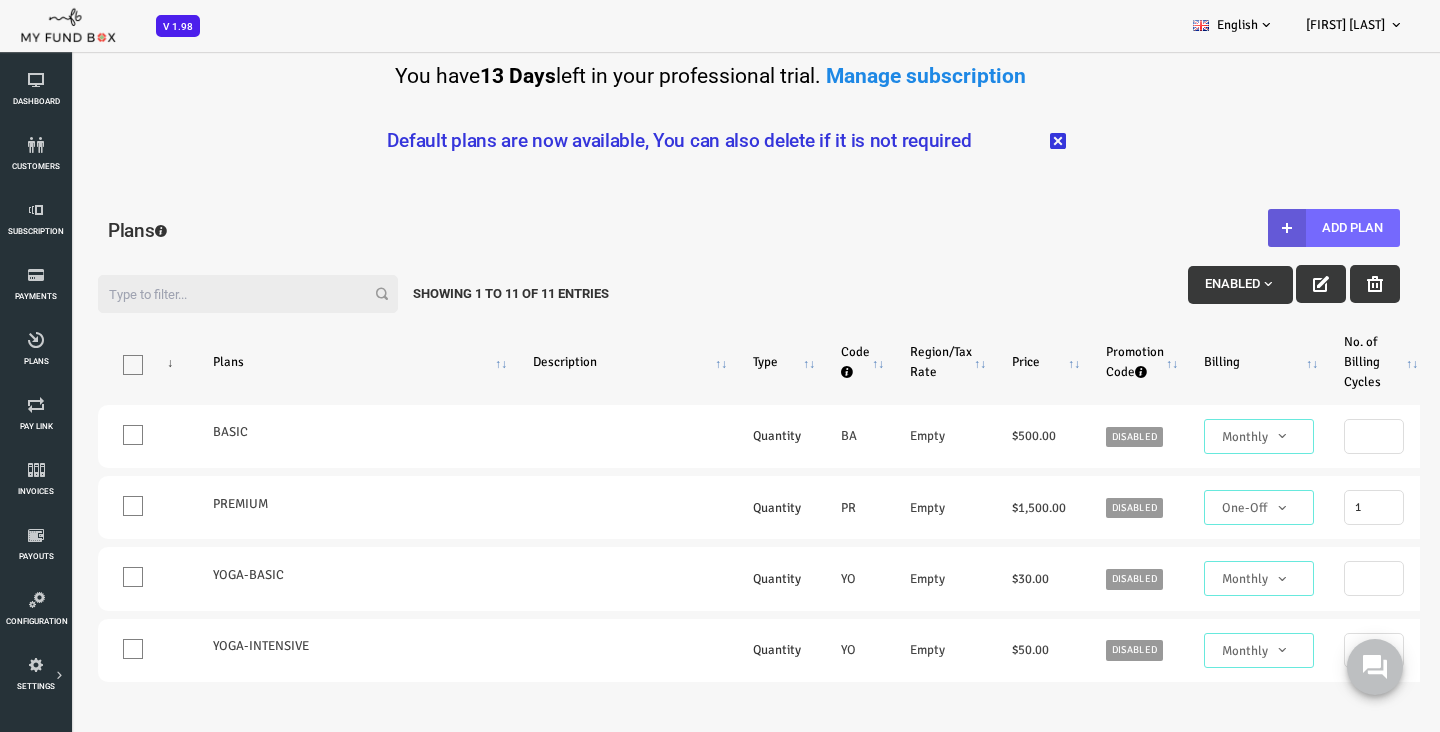 click at bounding box center (1000, 141) 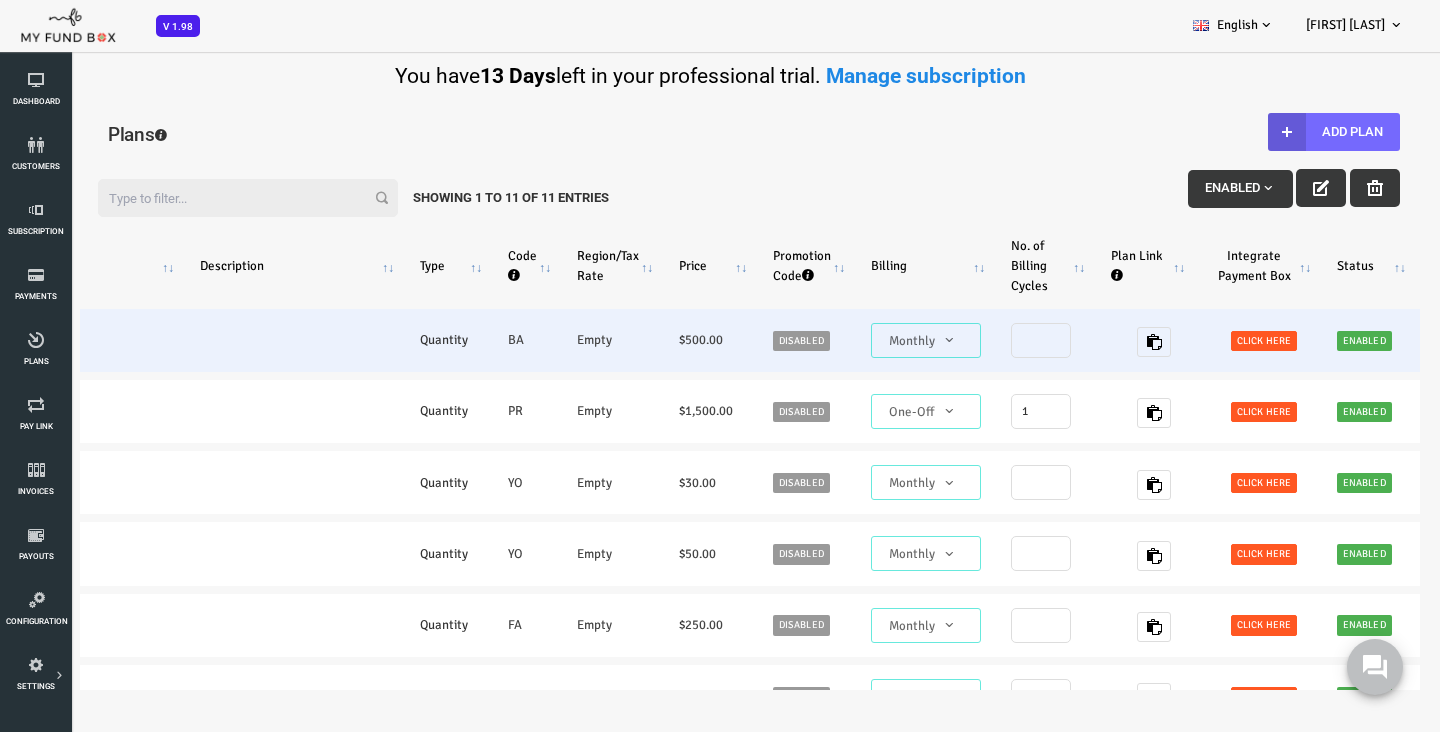scroll, scrollTop: 0, scrollLeft: 423, axis: horizontal 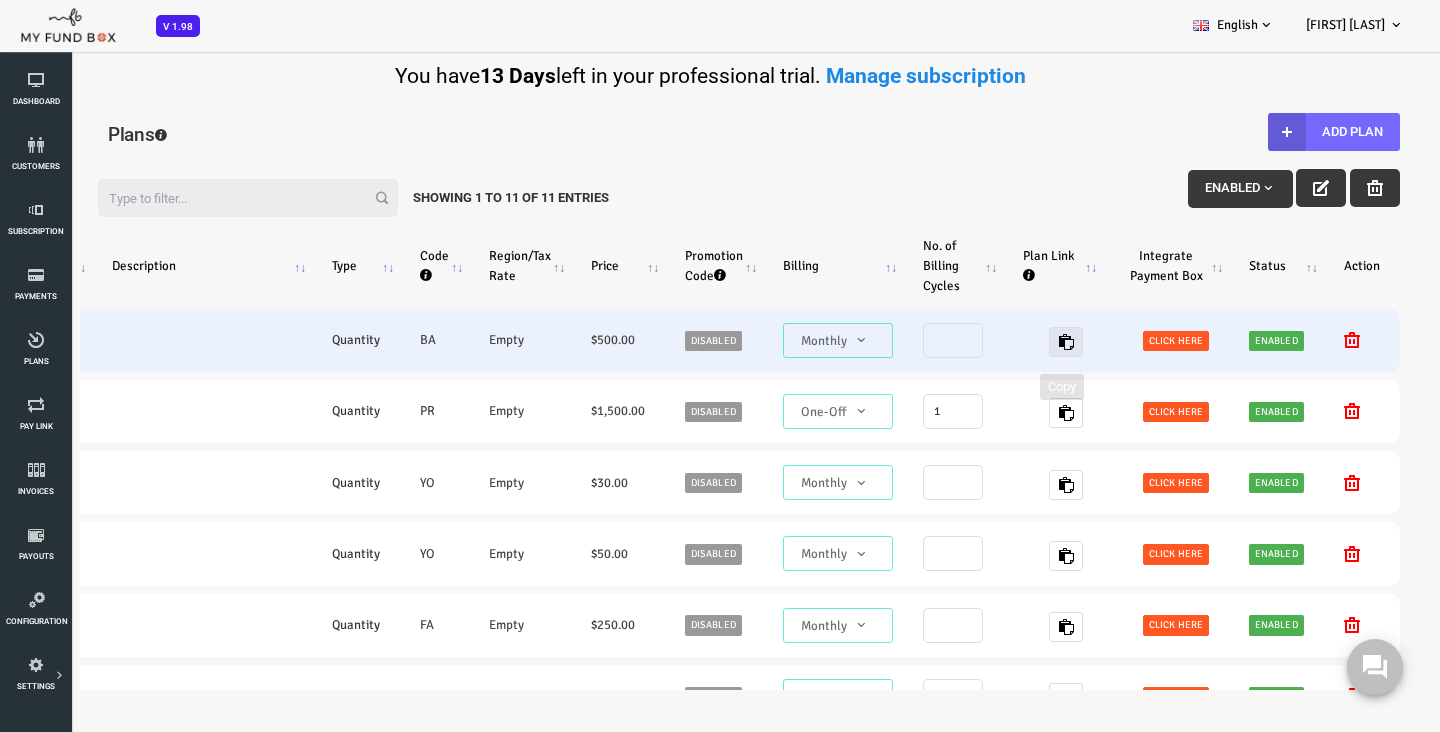click at bounding box center (1008, 342) 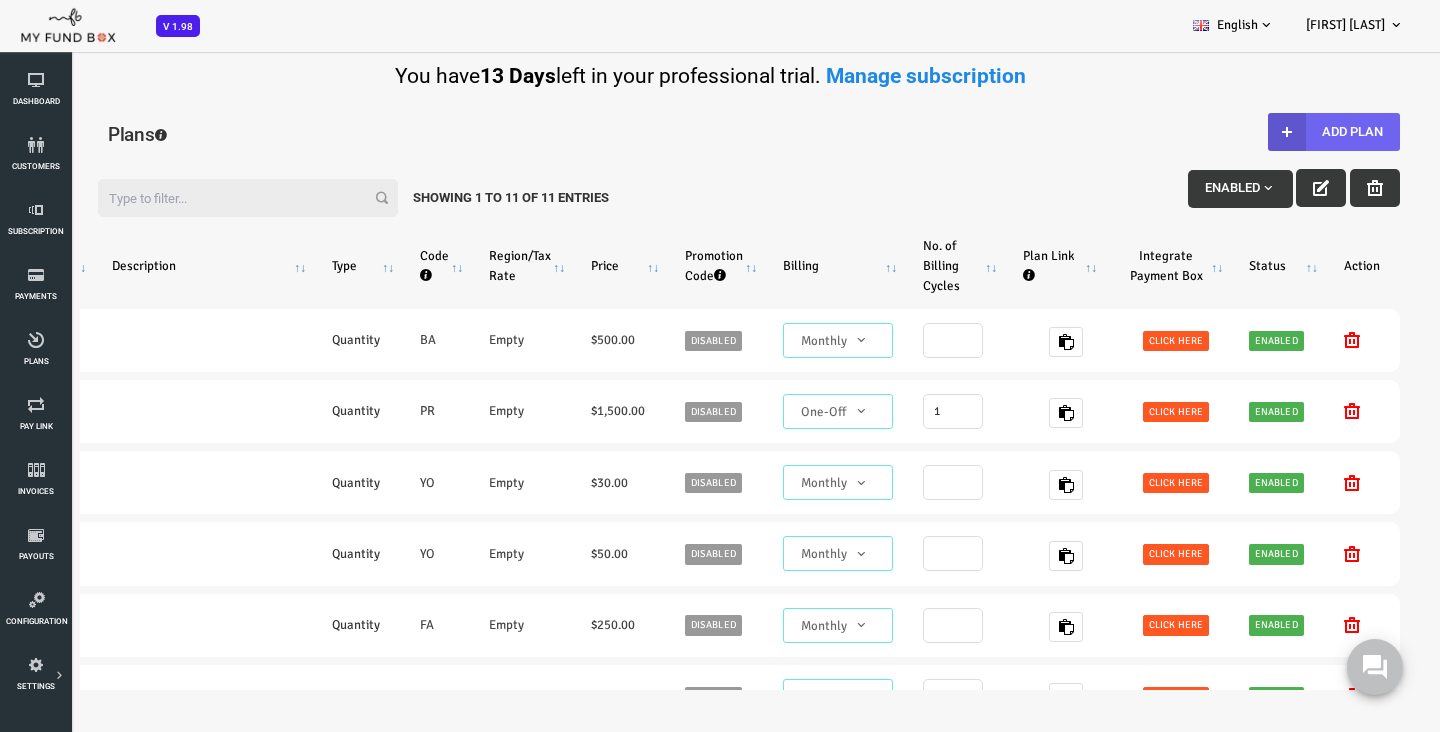 click on "Add Plan" at bounding box center (1276, 132) 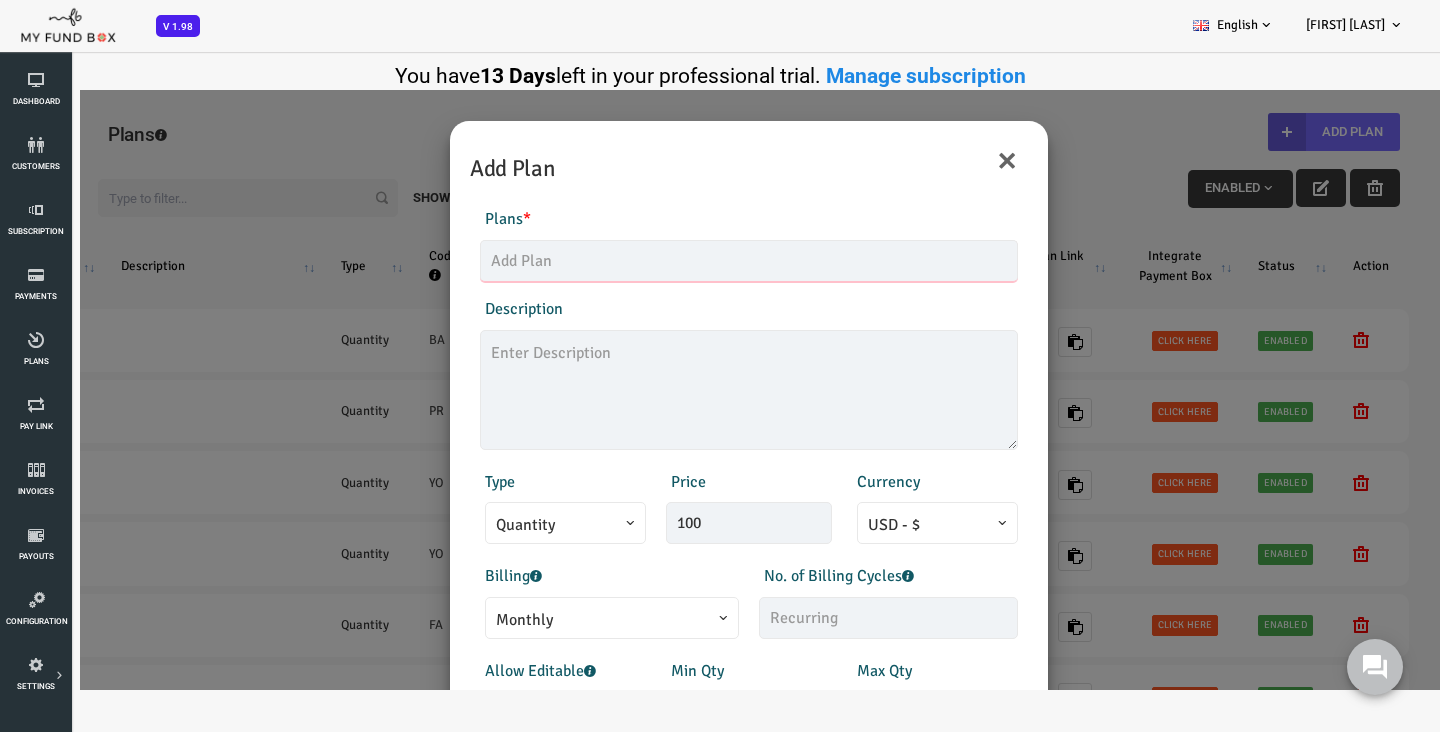 click at bounding box center [691, 261] 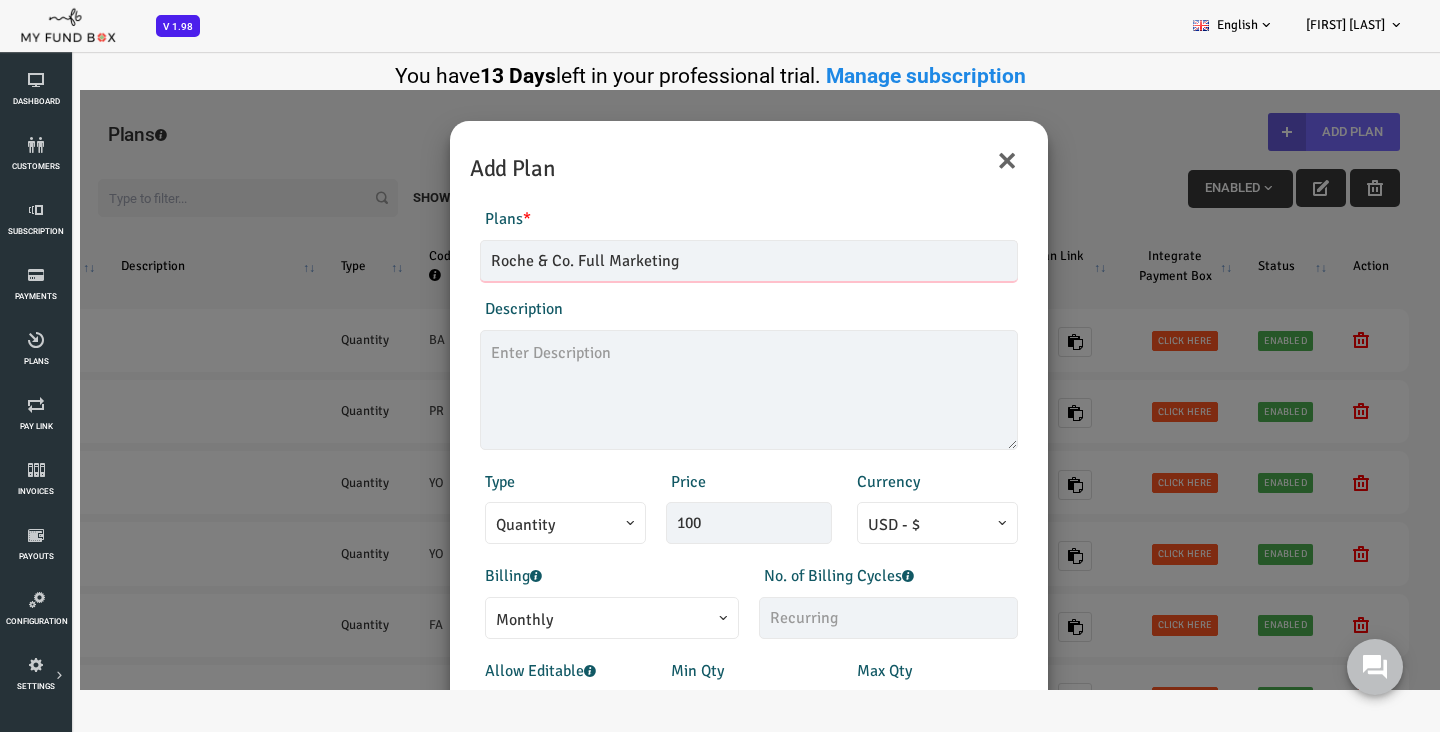 type on "Roche & Co. Full Marketing" 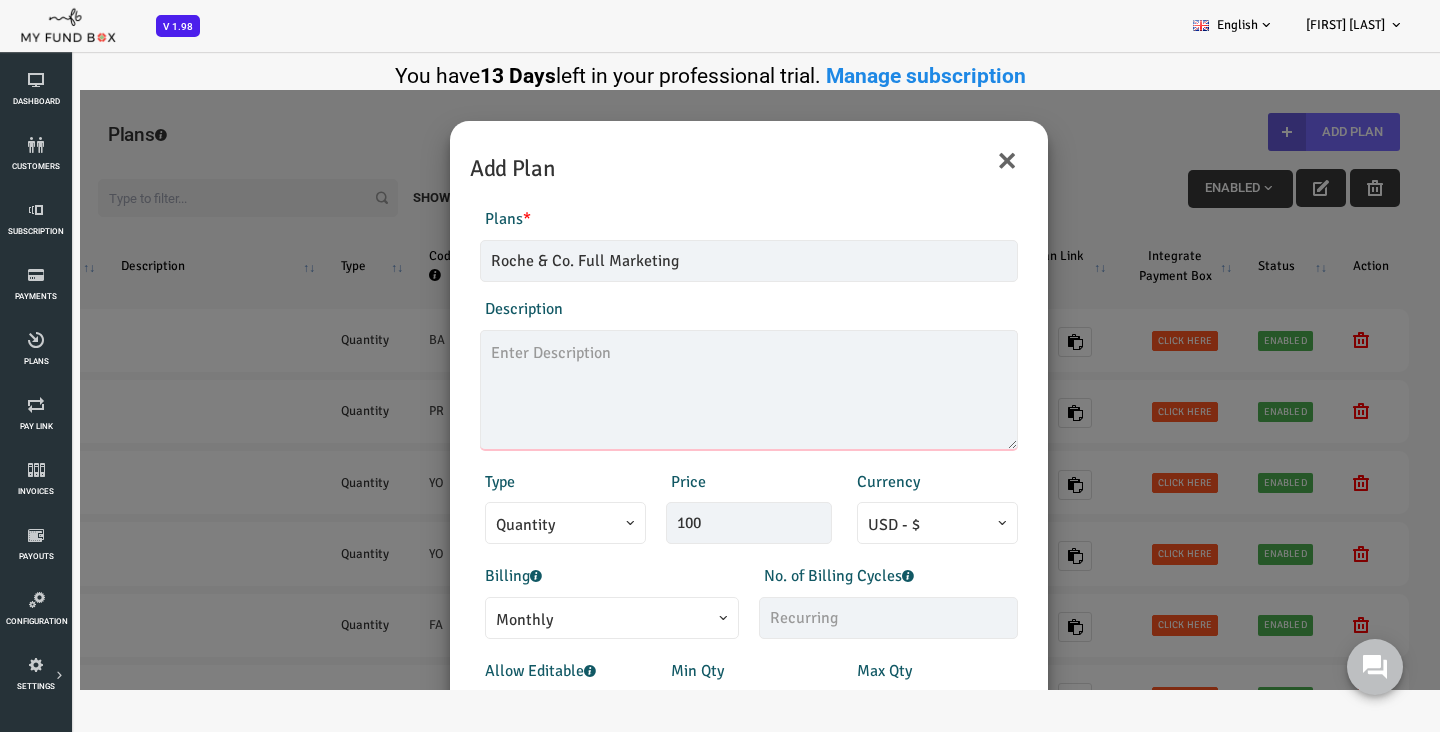 click at bounding box center [691, 390] 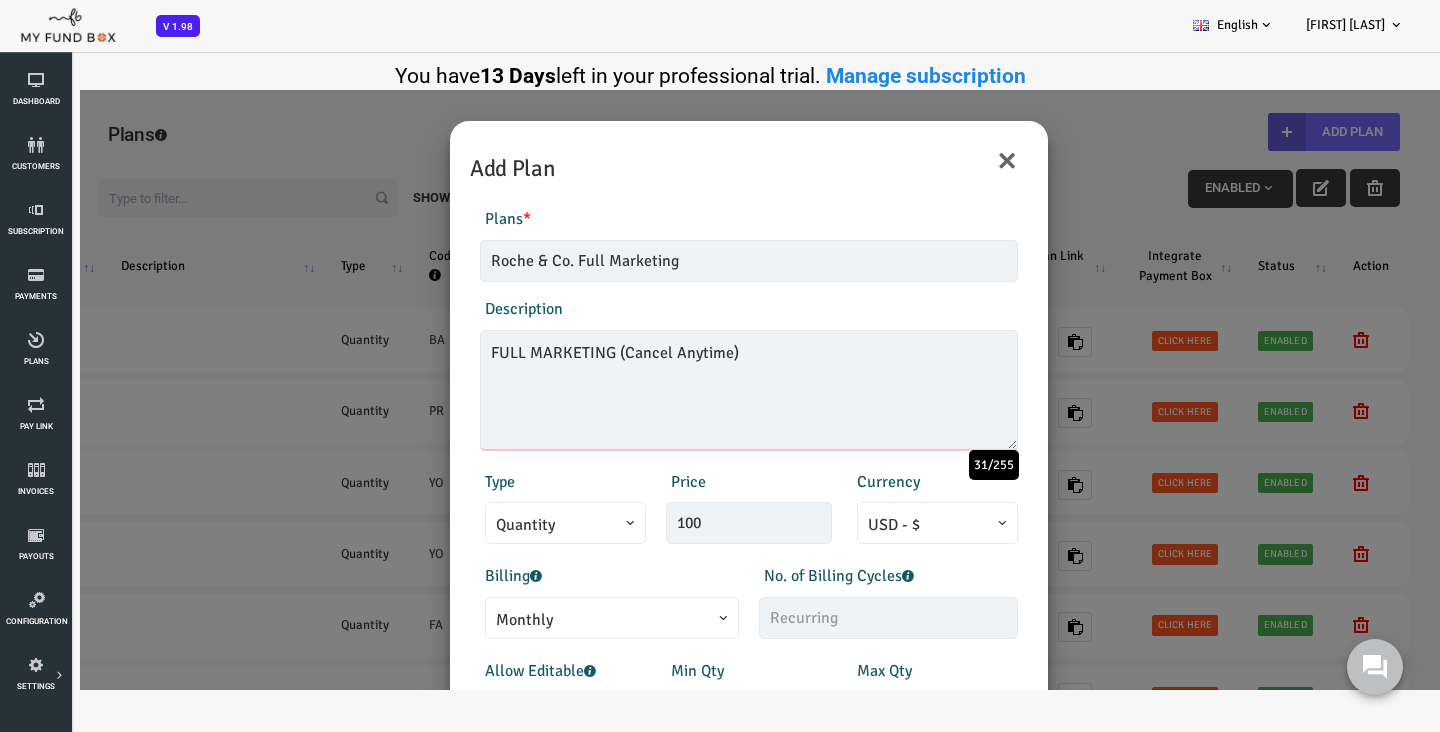 scroll, scrollTop: 49, scrollLeft: 0, axis: vertical 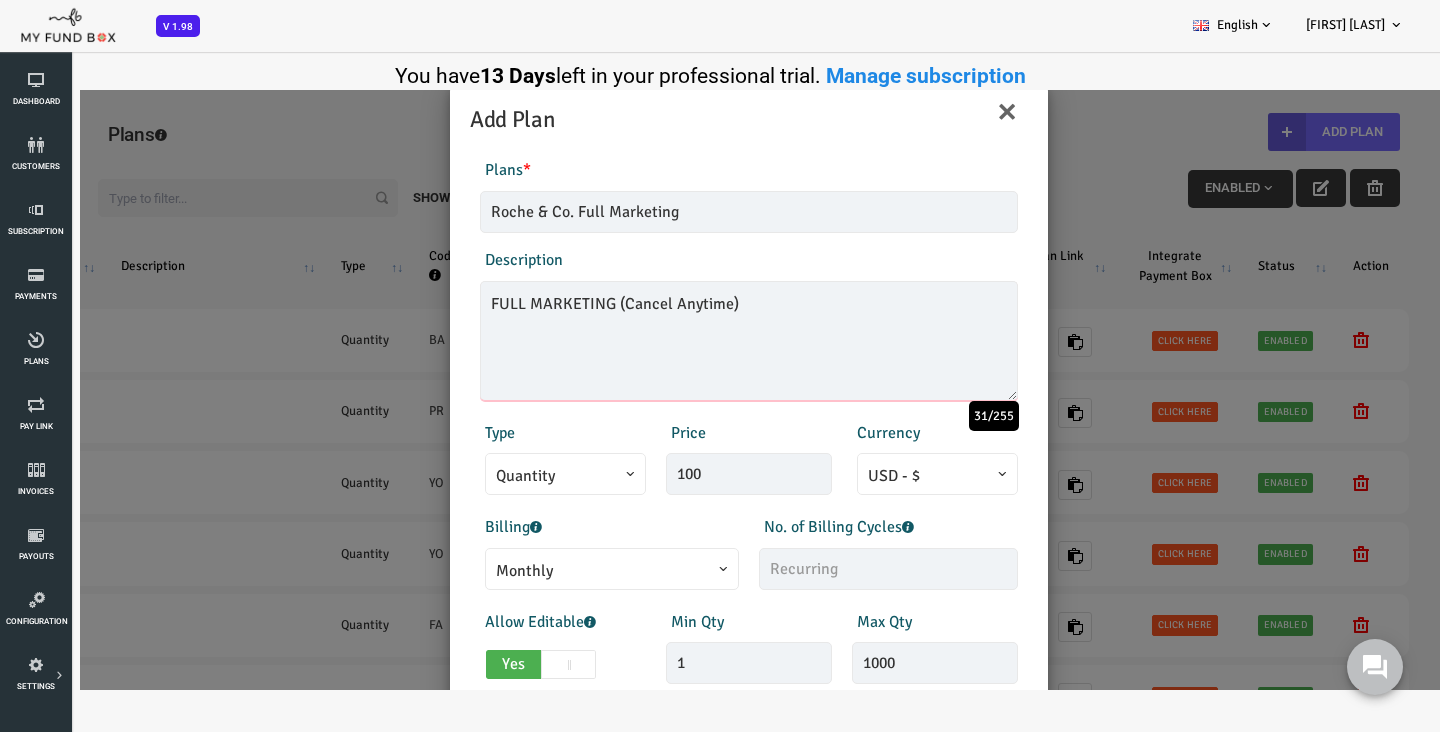 type on "FULL MARKETING (Cancel Anytime)" 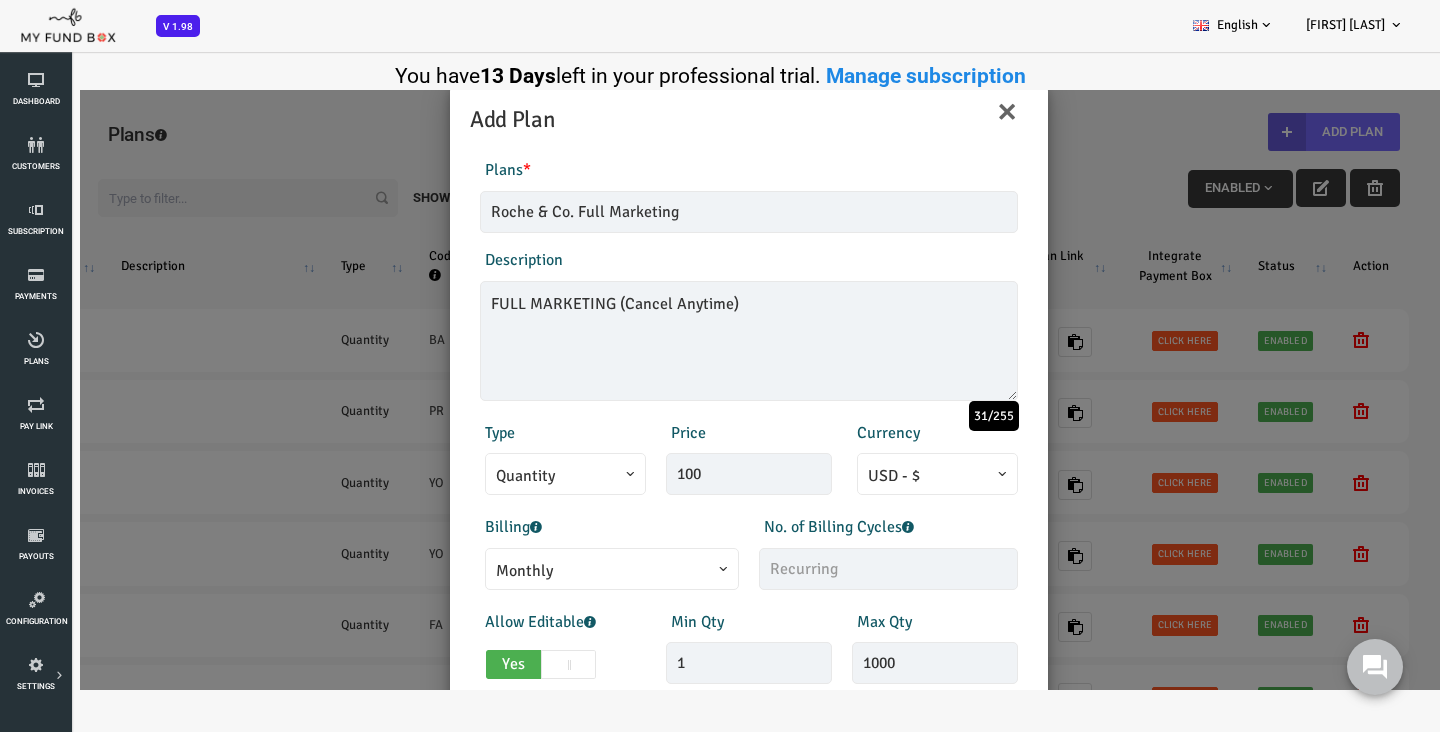 click on "Quantity" at bounding box center (507, 476) 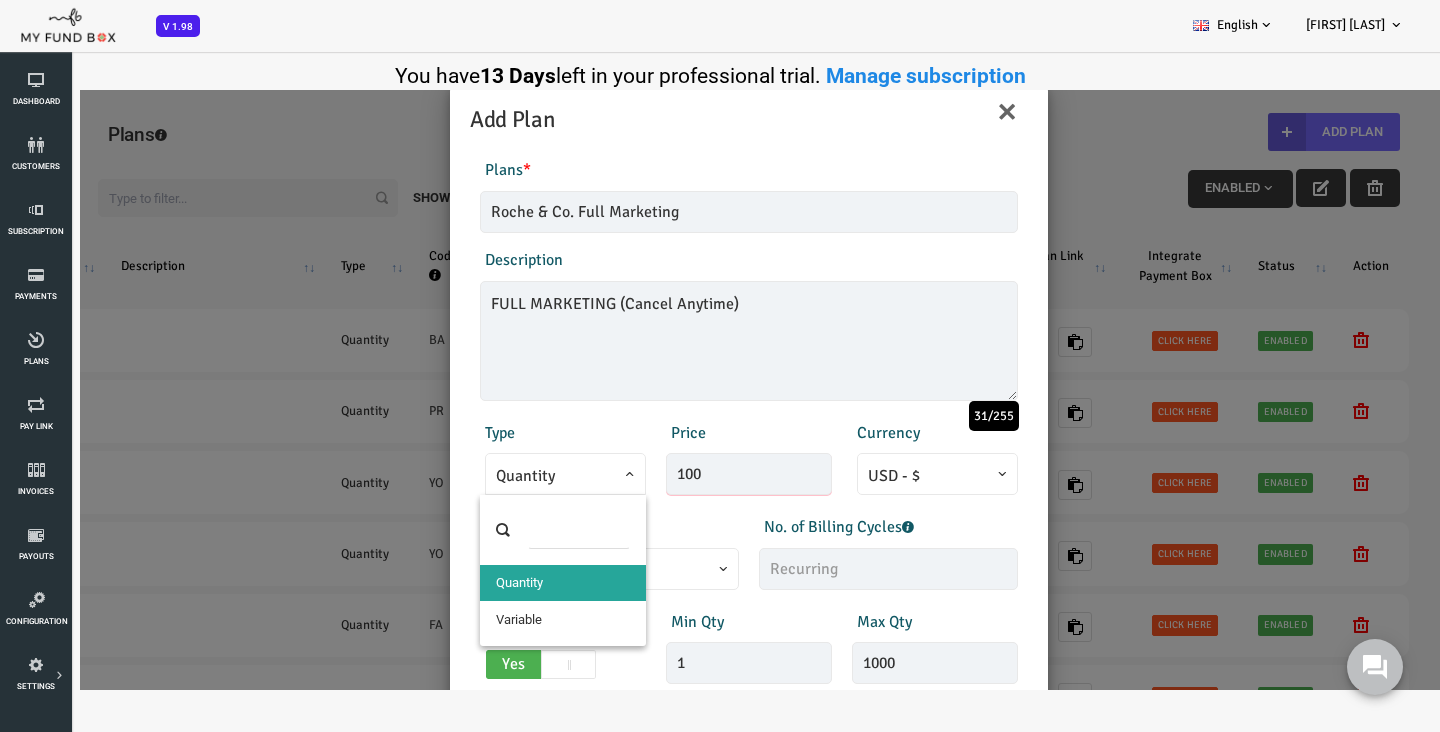 click on "100" at bounding box center [691, 474] 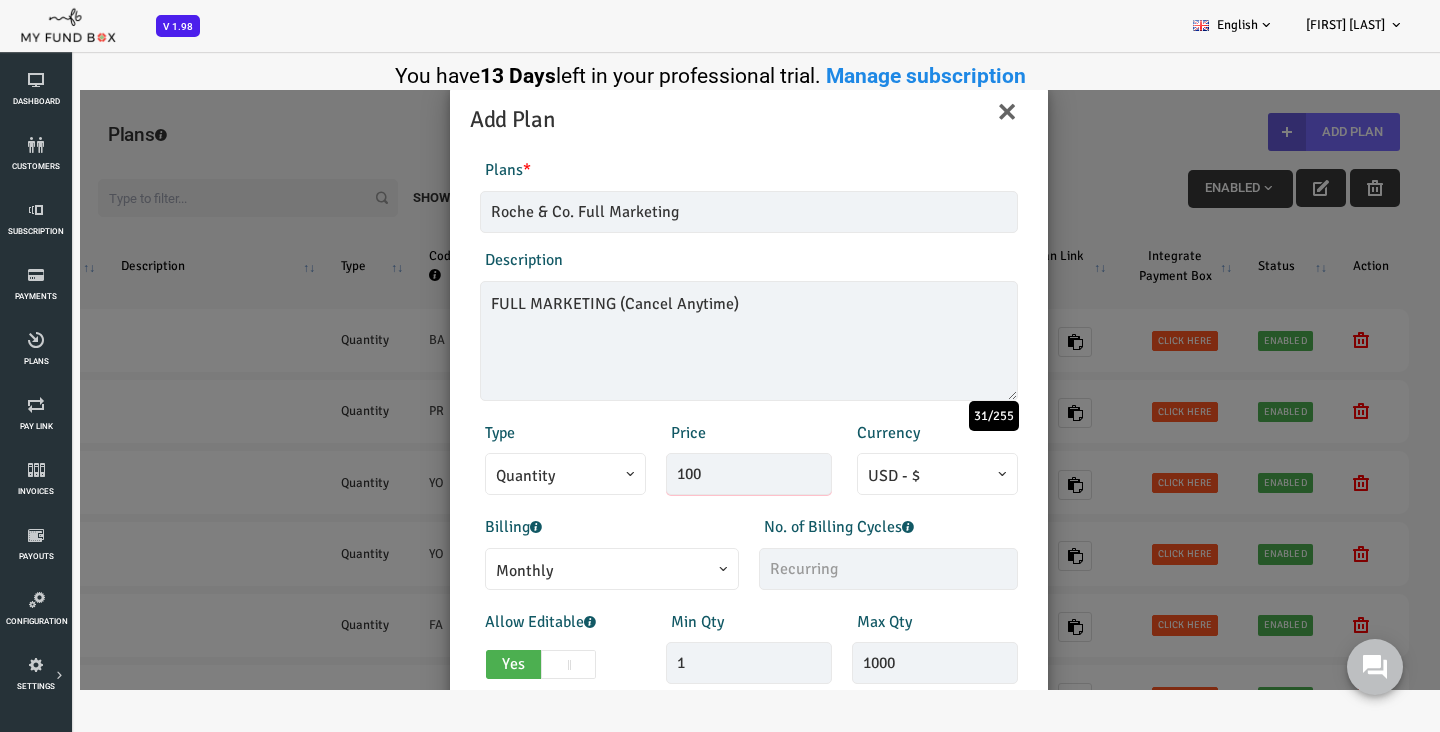 click on "100" at bounding box center (691, 474) 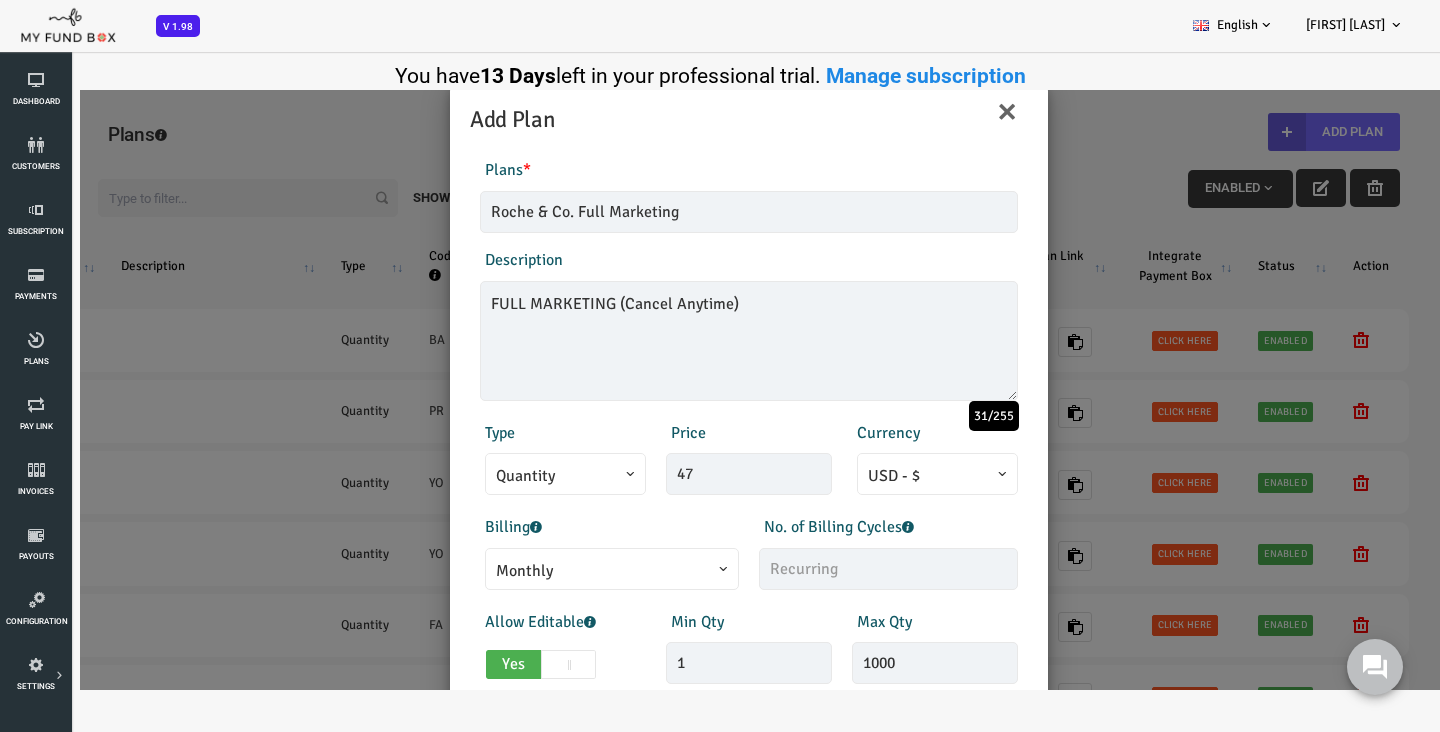 type on "47.00" 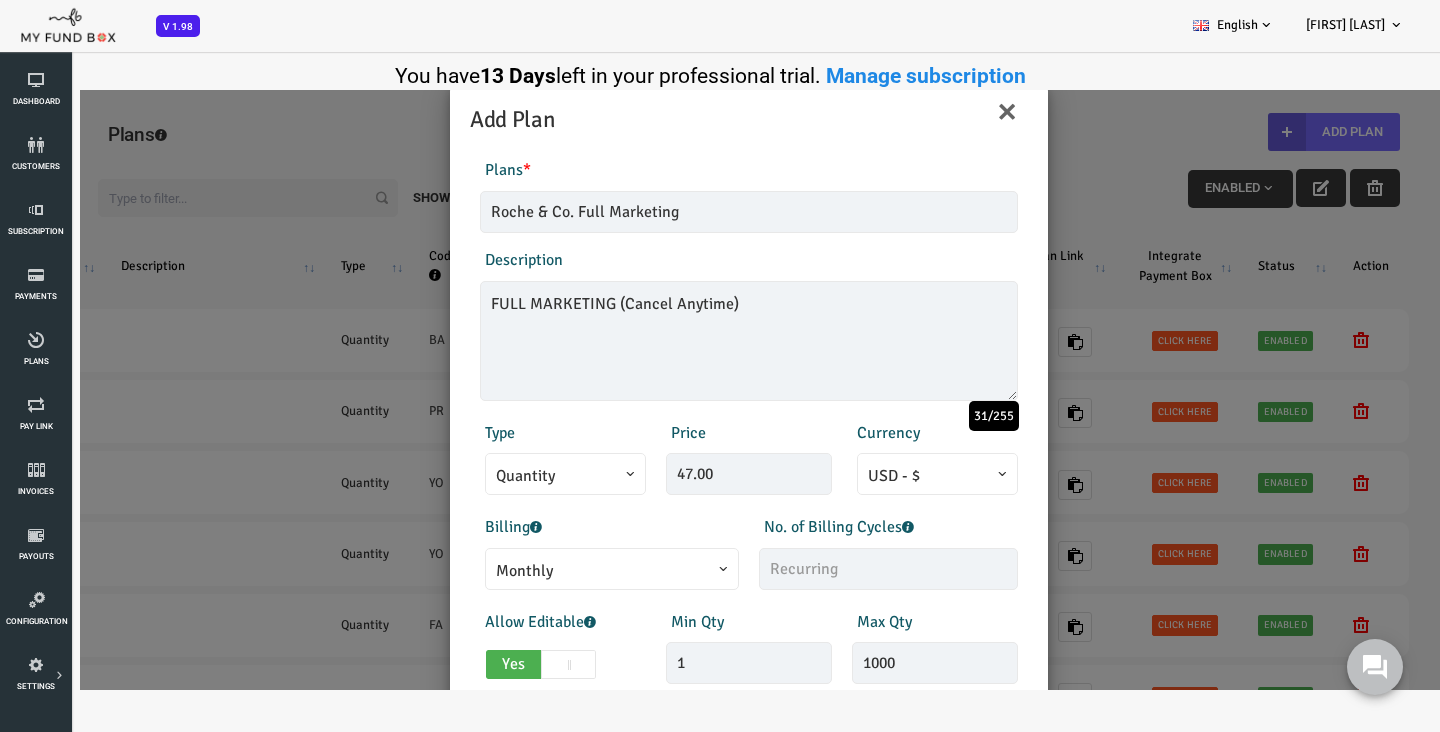 click on "Billing
Monthly
One-Off
Annual
Quarterly
Half Yearly
Daily
Weekly
Monthly" at bounding box center (551, 552) 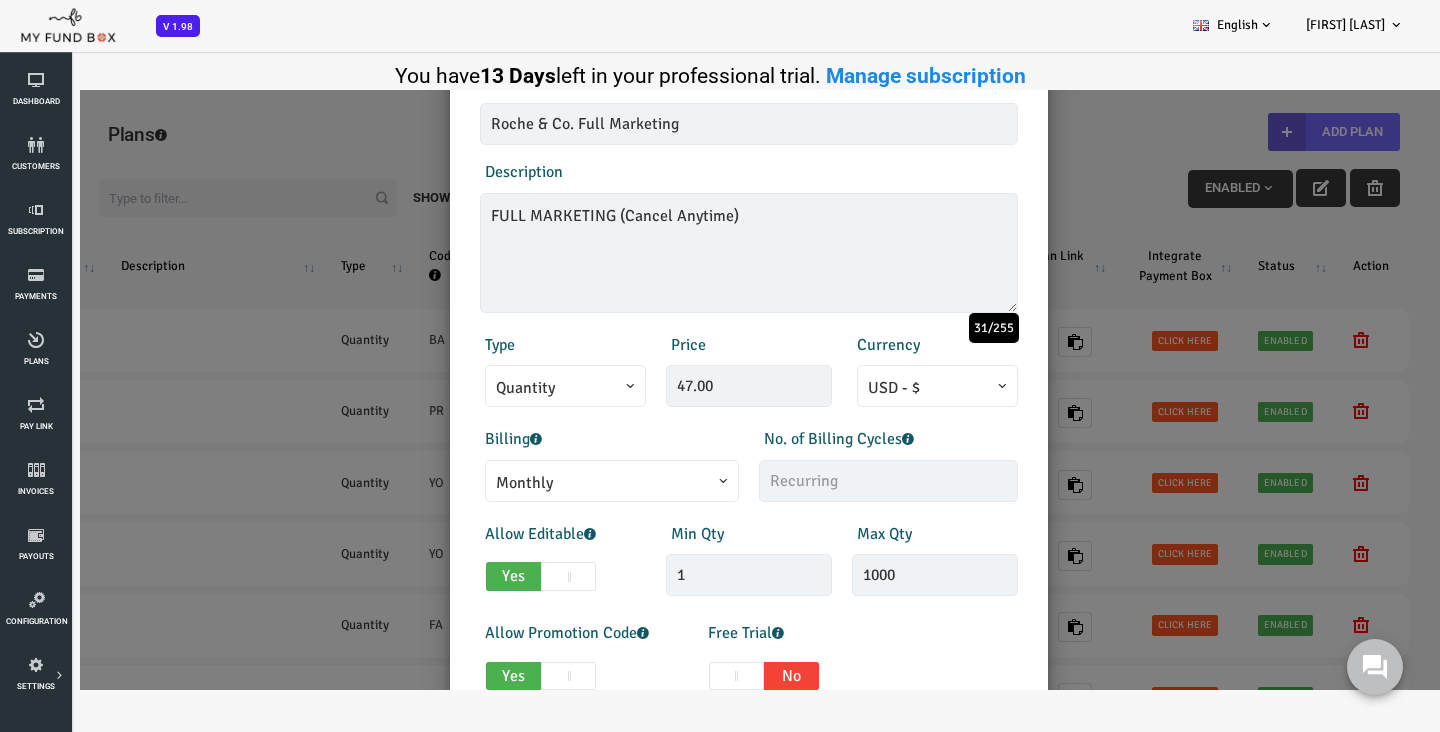 scroll, scrollTop: 144, scrollLeft: 0, axis: vertical 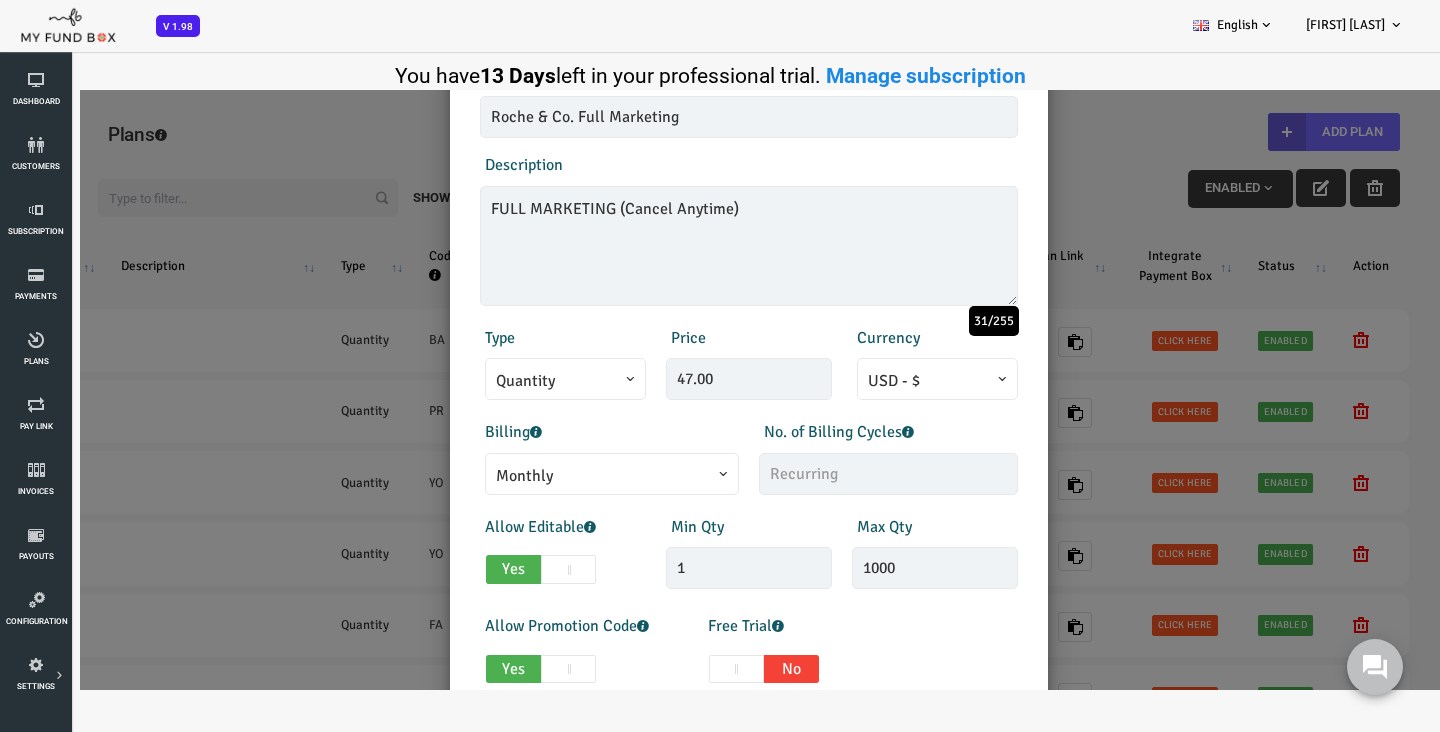 click at bounding box center [510, 569] 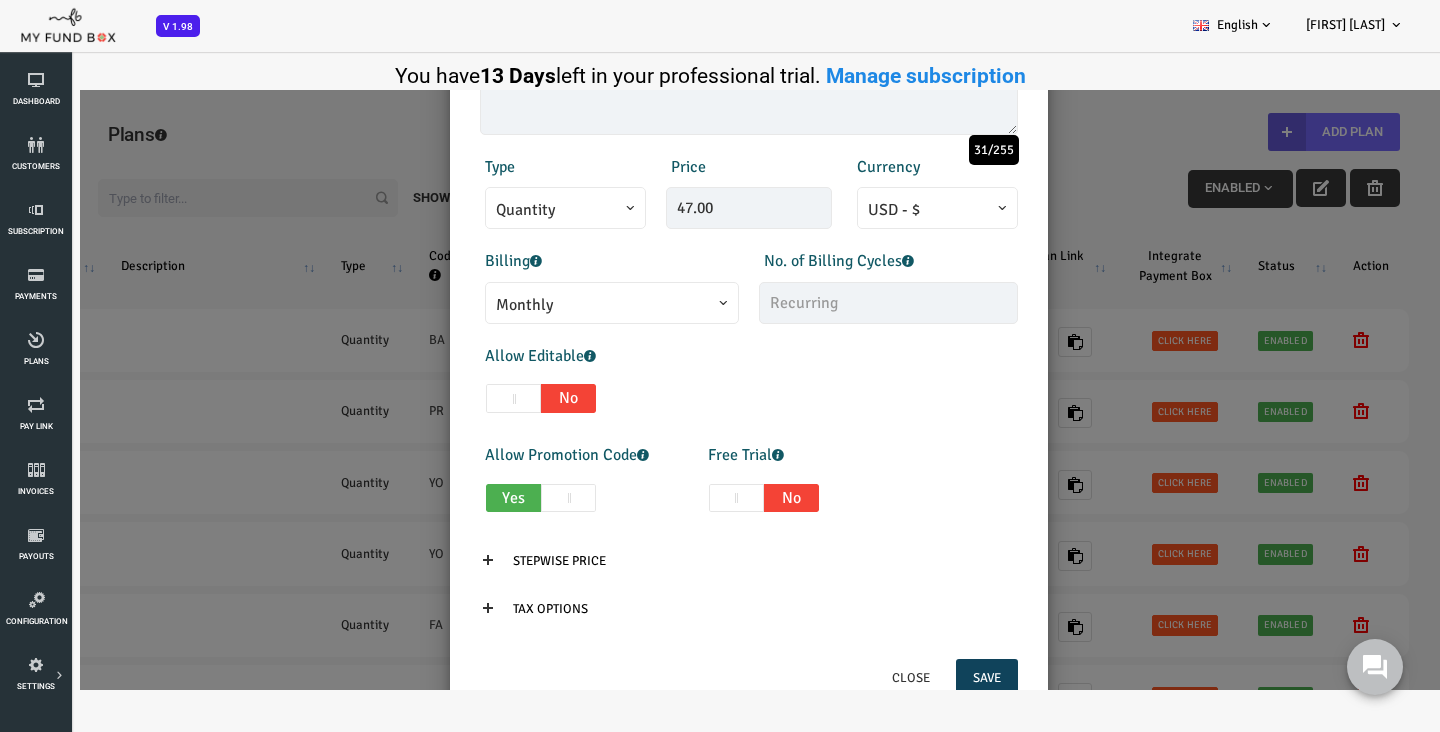 scroll, scrollTop: 383, scrollLeft: 0, axis: vertical 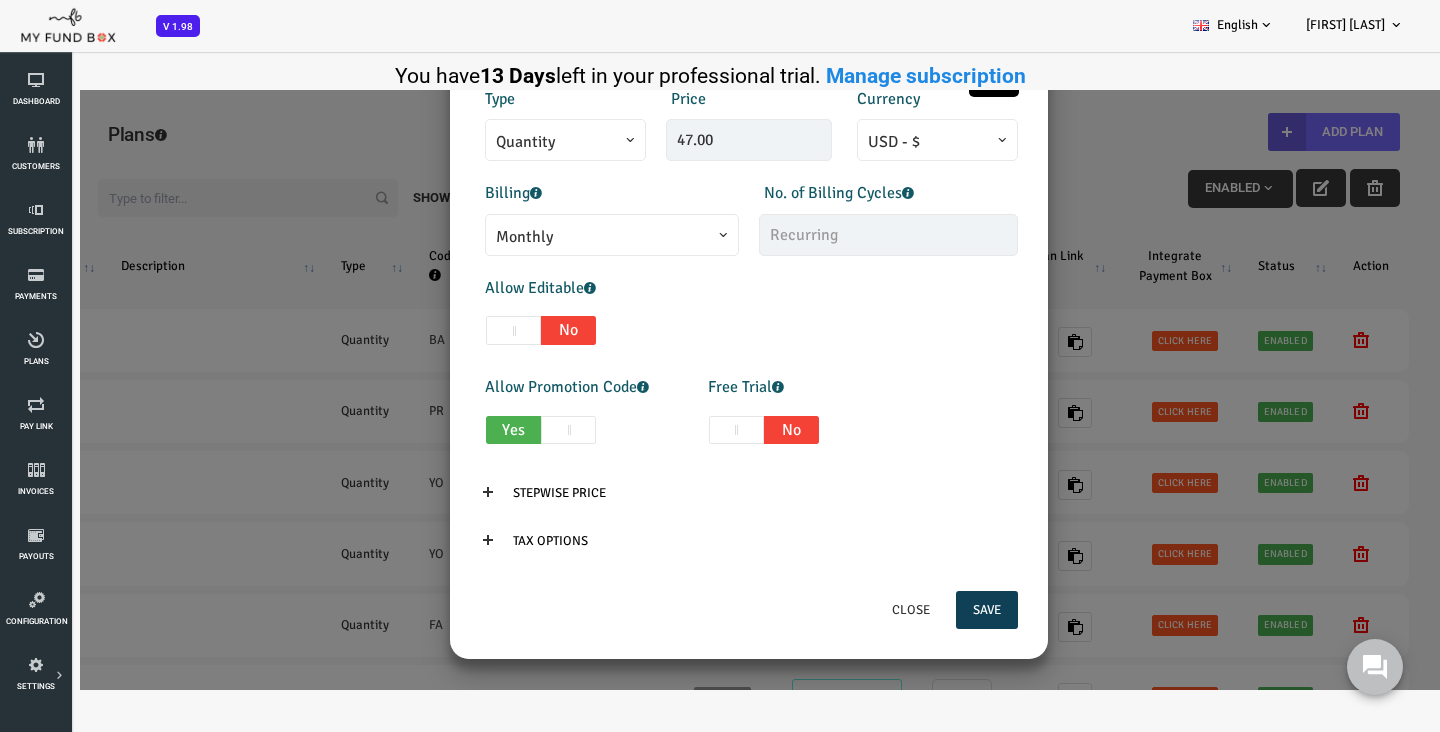 click on "Save" at bounding box center (929, 610) 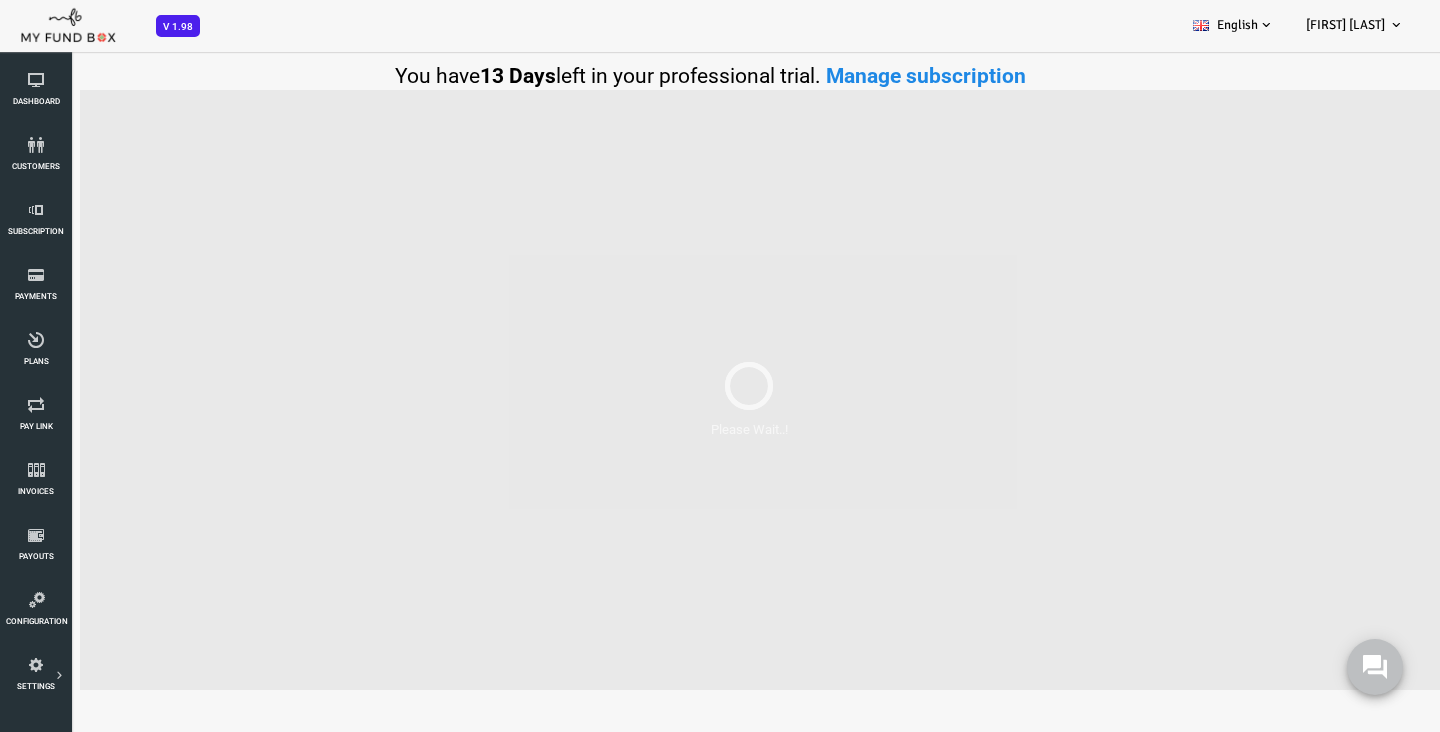 scroll, scrollTop: 0, scrollLeft: 0, axis: both 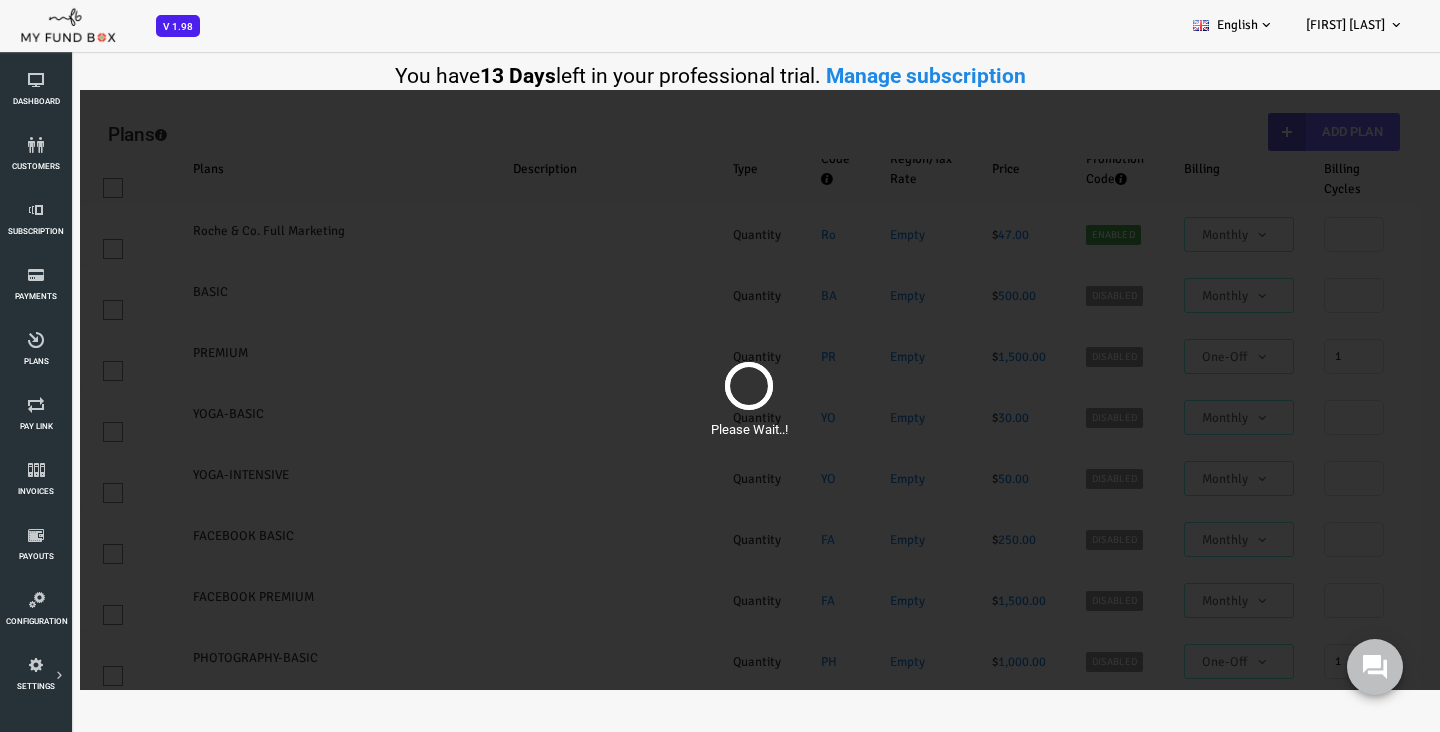 select on "100" 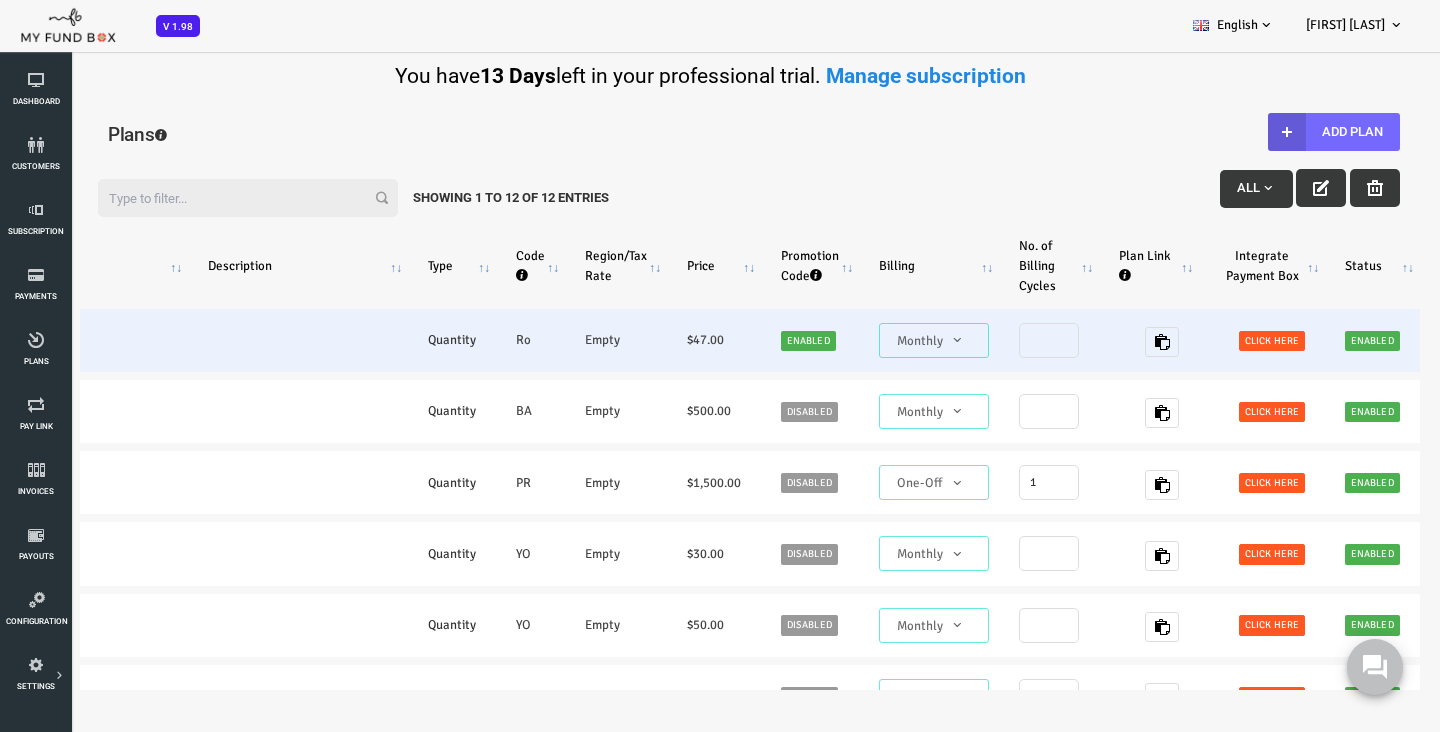 scroll, scrollTop: 0, scrollLeft: 353, axis: horizontal 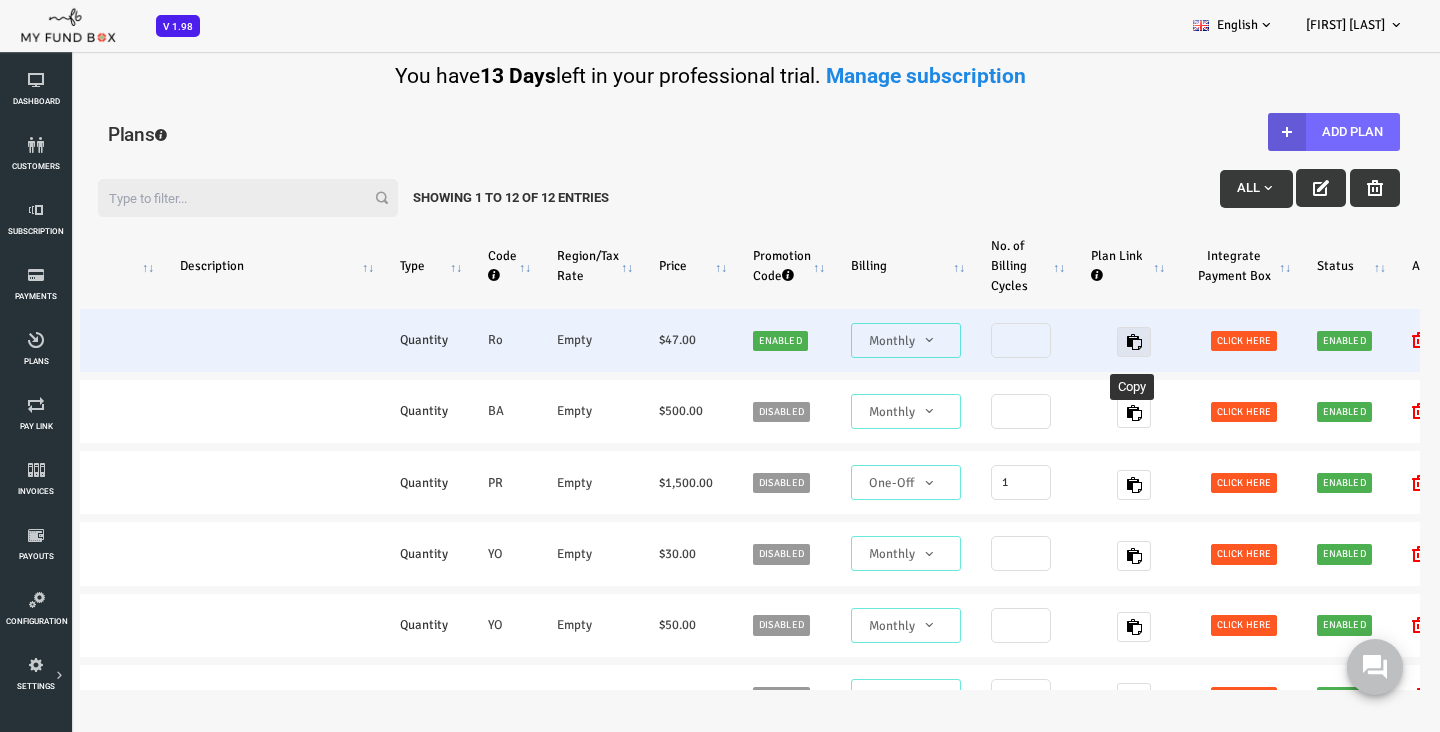 click at bounding box center [1076, 342] 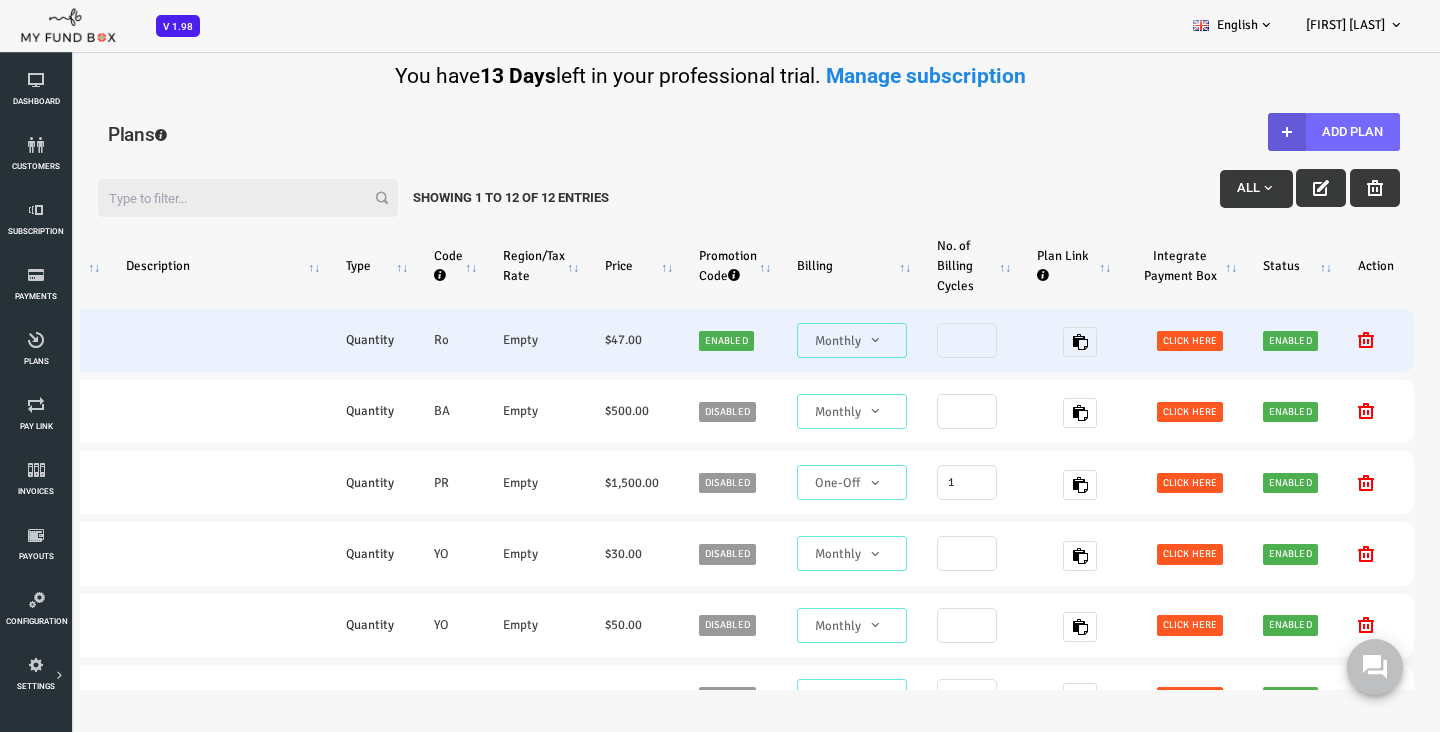 scroll, scrollTop: 0, scrollLeft: 423, axis: horizontal 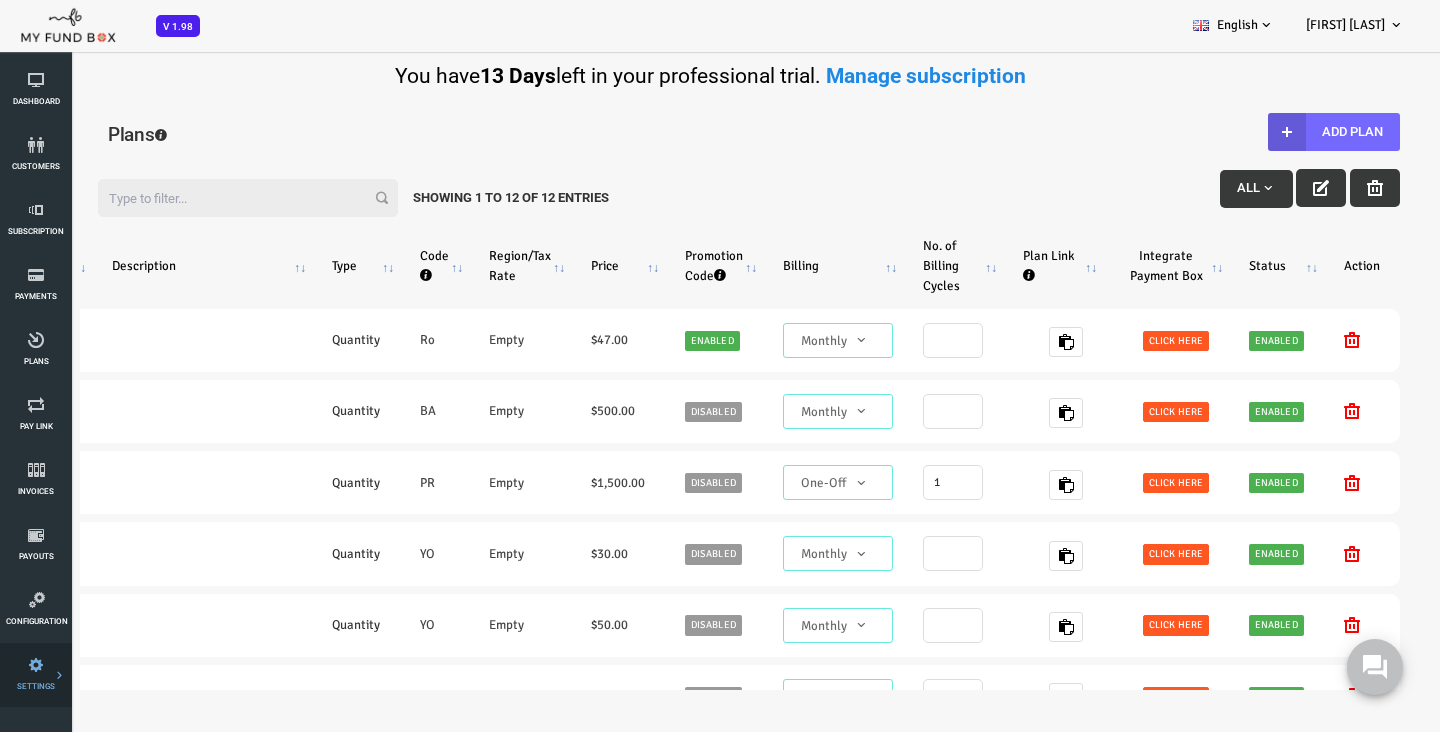 click on "Tax & Coupons" at bounding box center [0, 0] 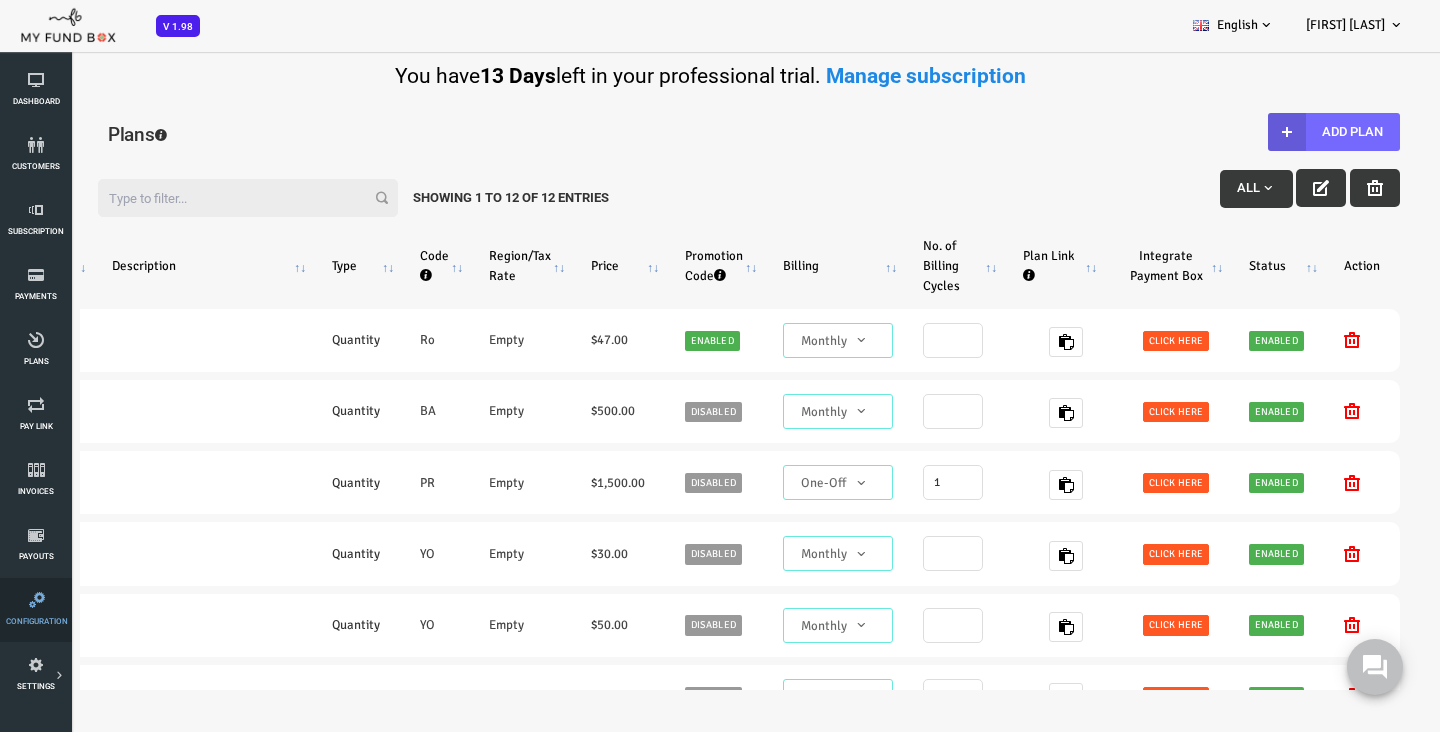 click on "Configuration" at bounding box center [36, 610] 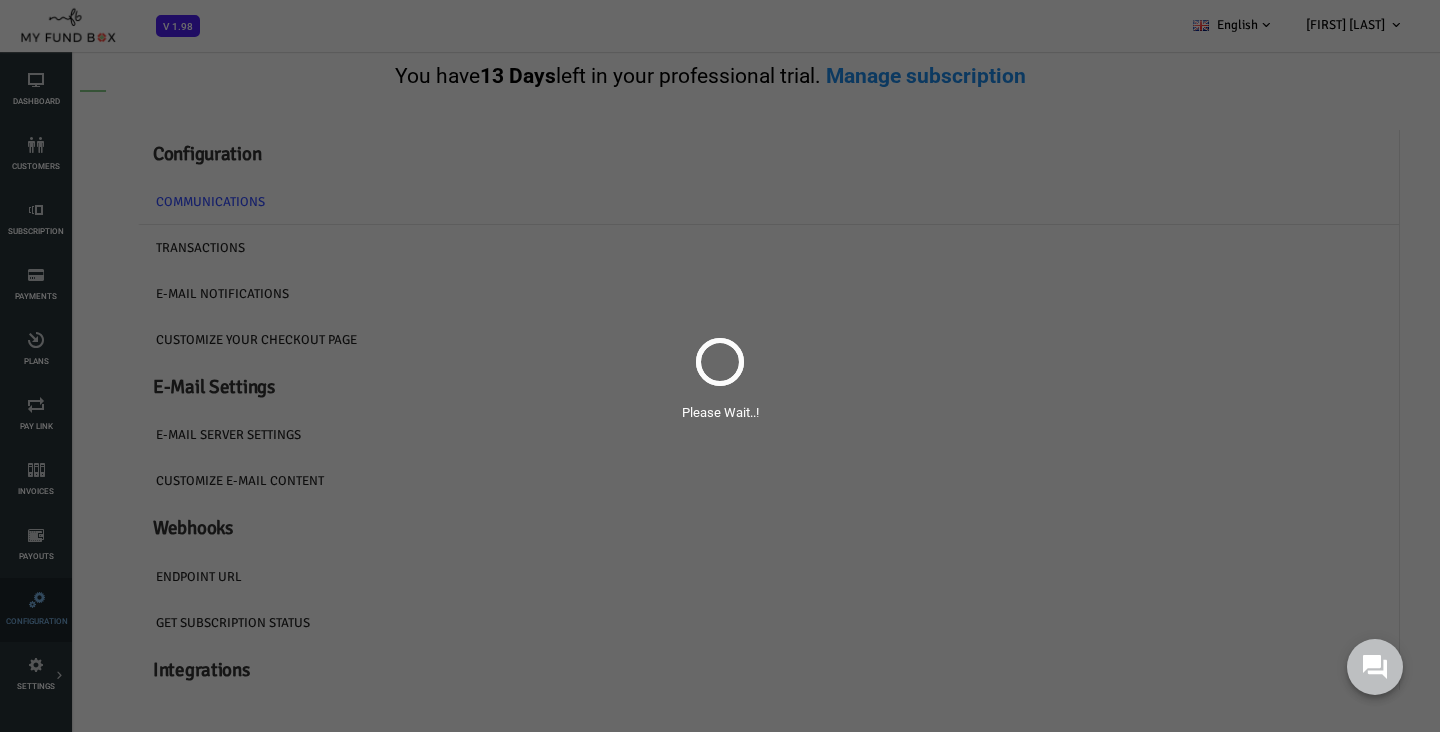 scroll, scrollTop: 0, scrollLeft: 0, axis: both 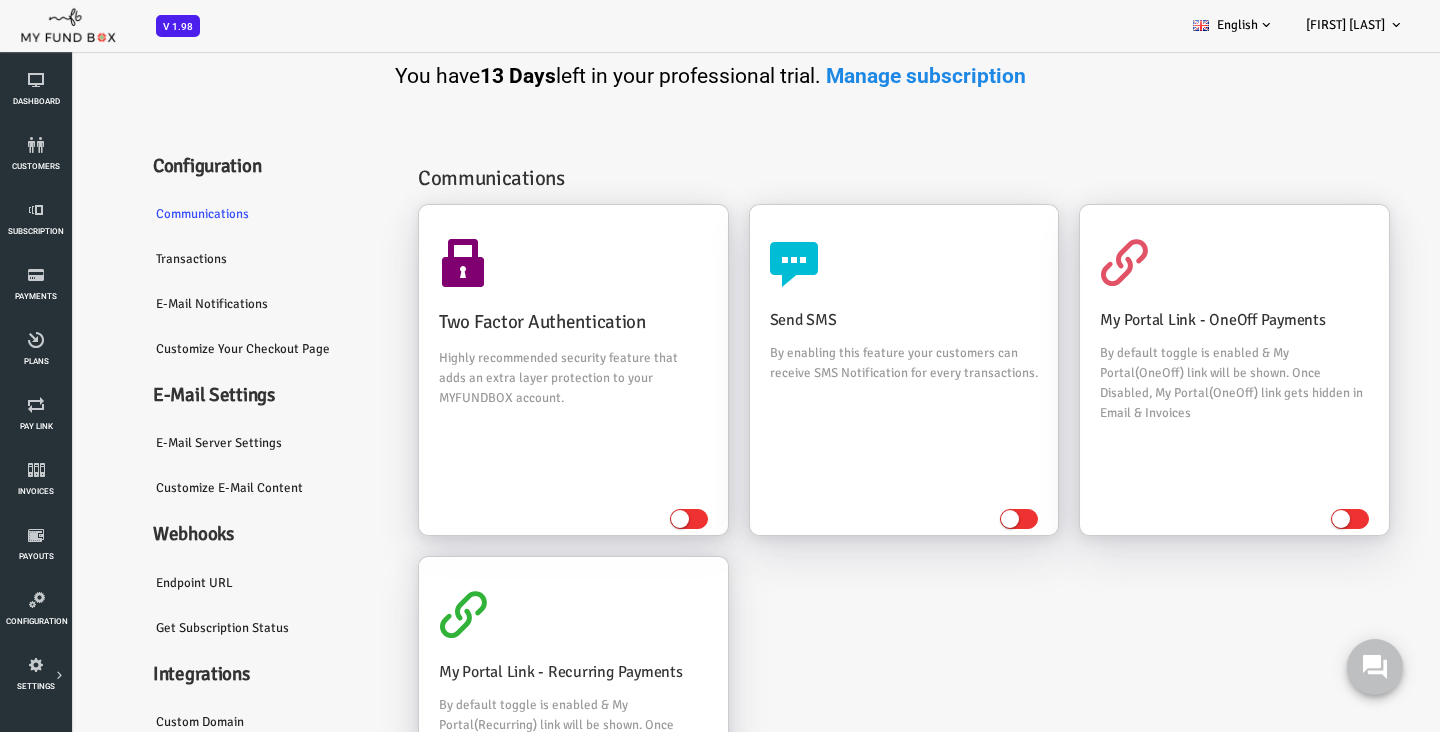 click on "Customize Your Checkout Page" at bounding box center [210, 349] 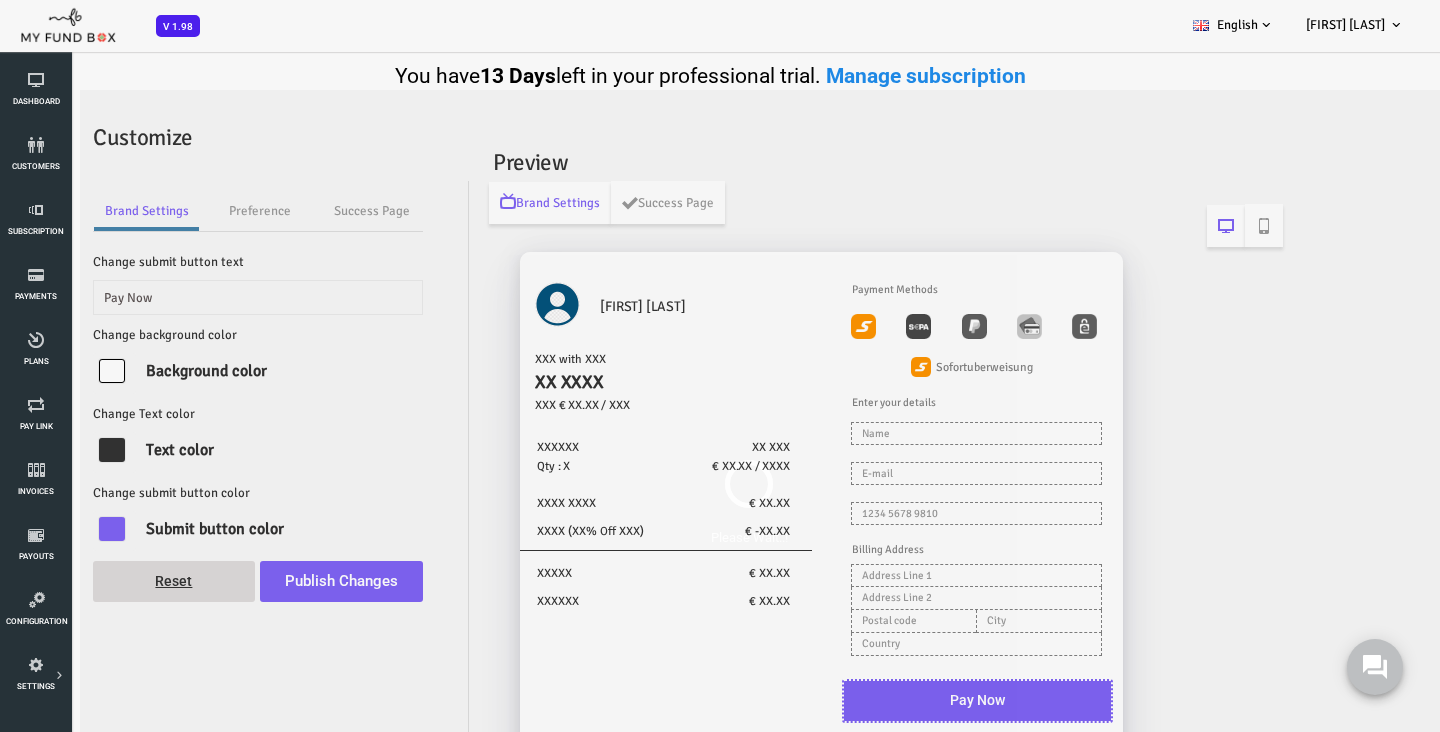 scroll, scrollTop: 0, scrollLeft: 0, axis: both 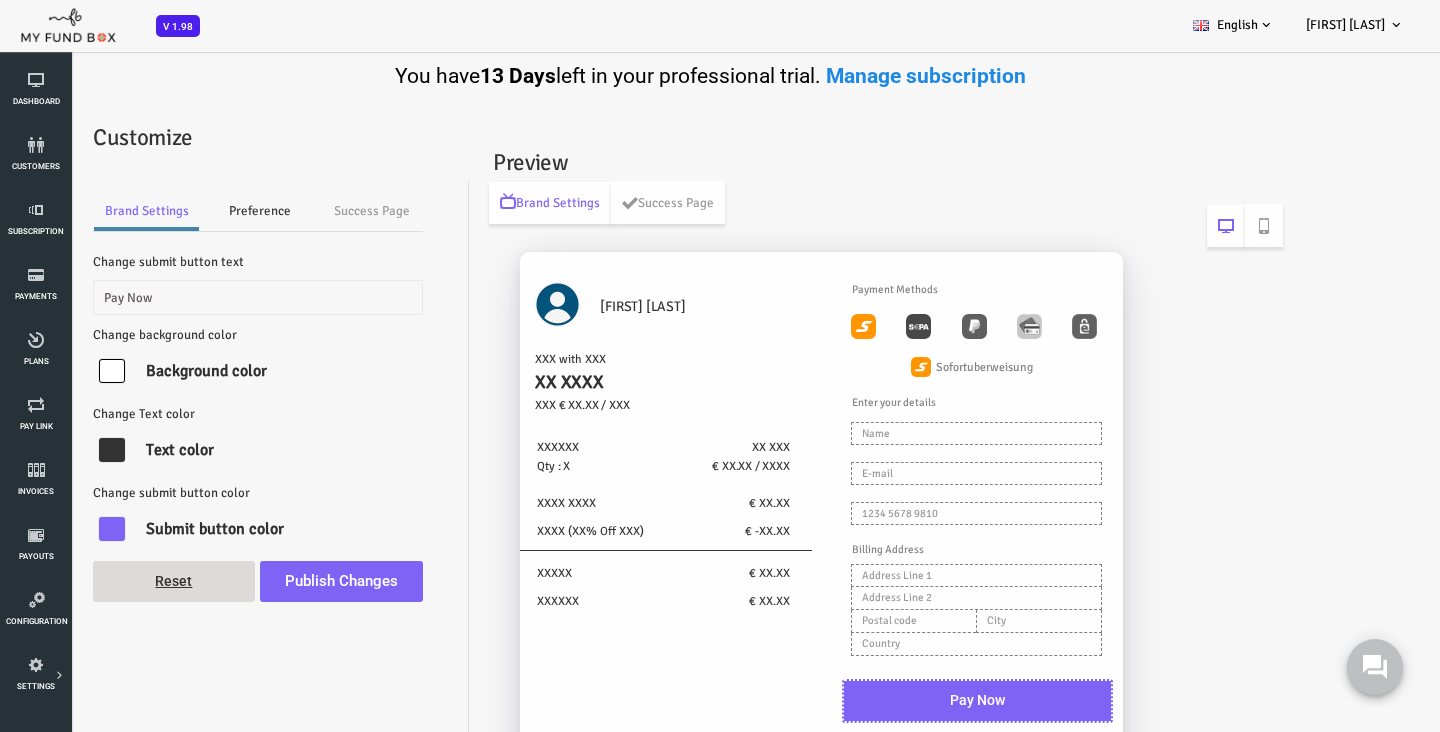 click on "Preference" at bounding box center (202, 211) 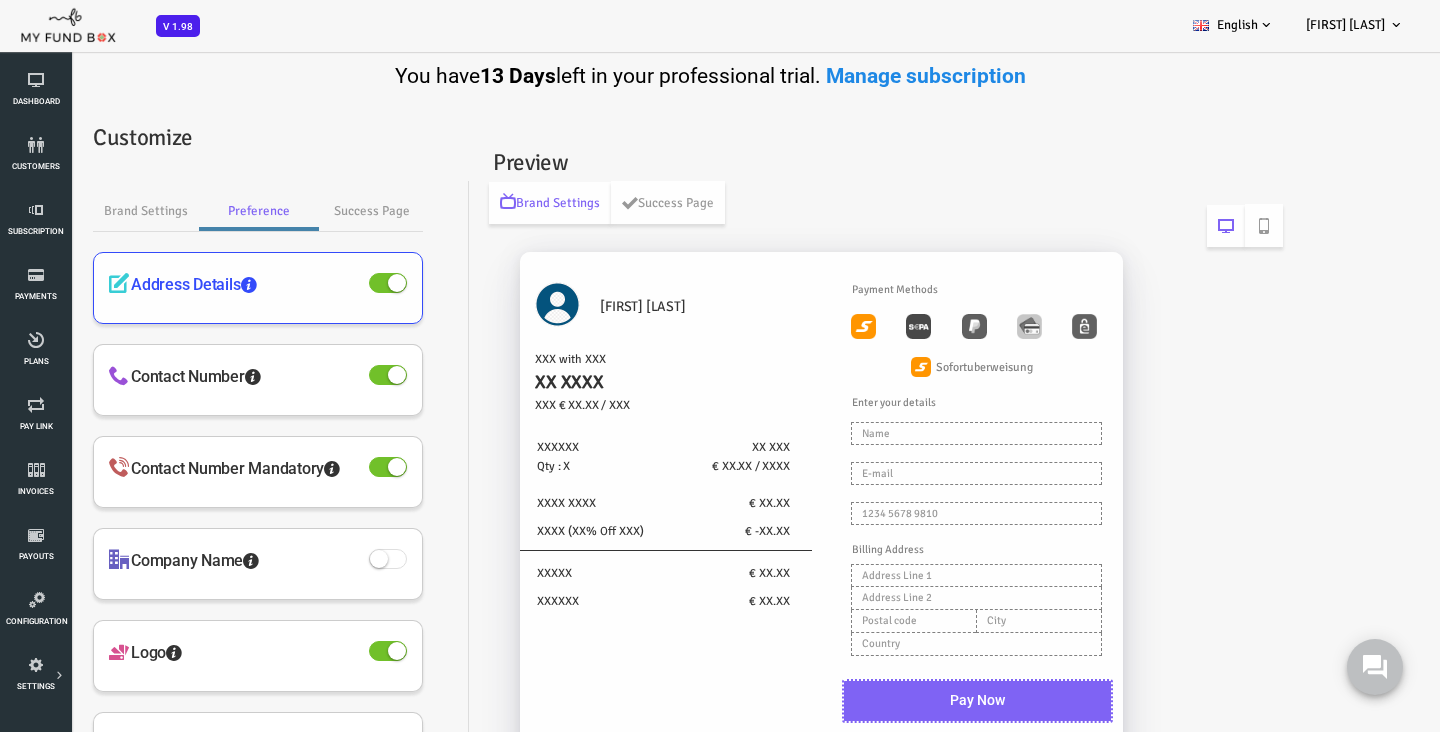 click at bounding box center (339, 283) 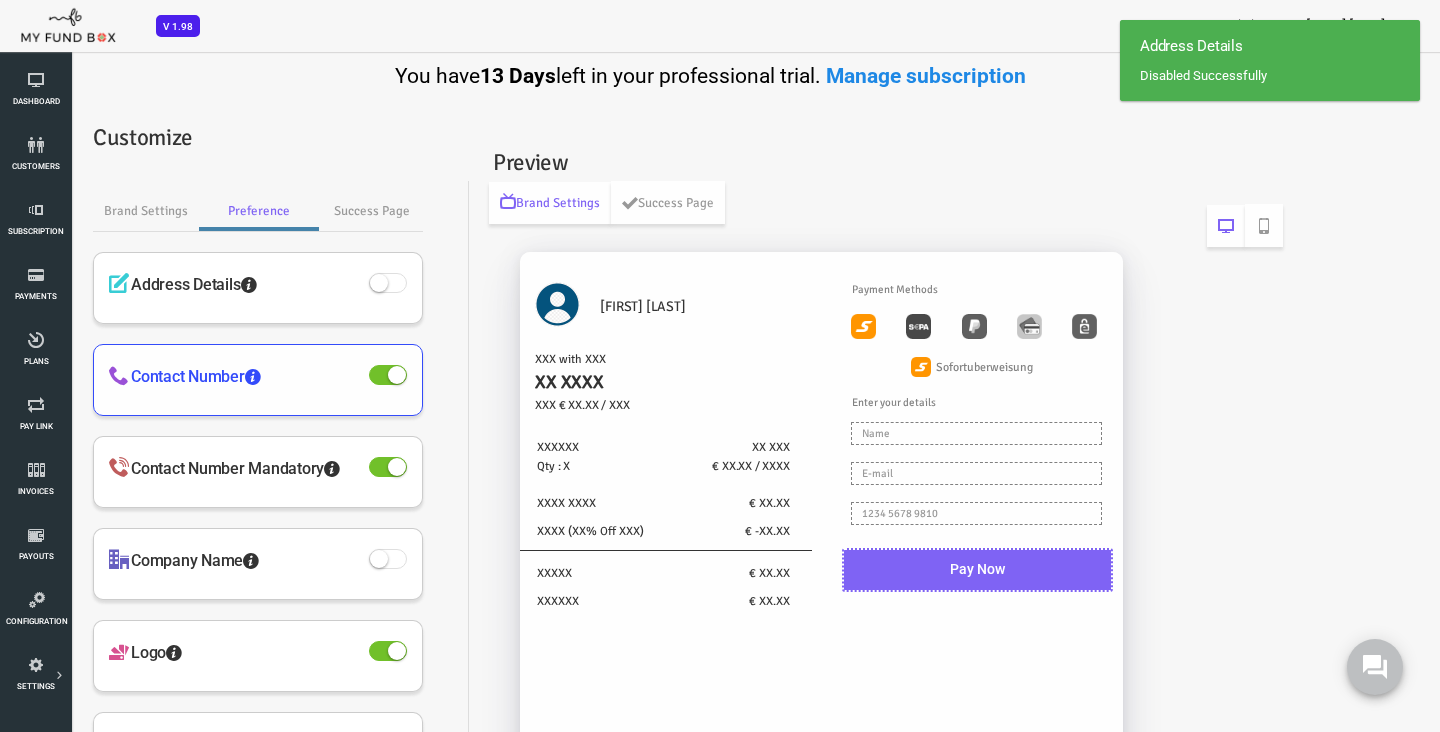 click at bounding box center [339, 375] 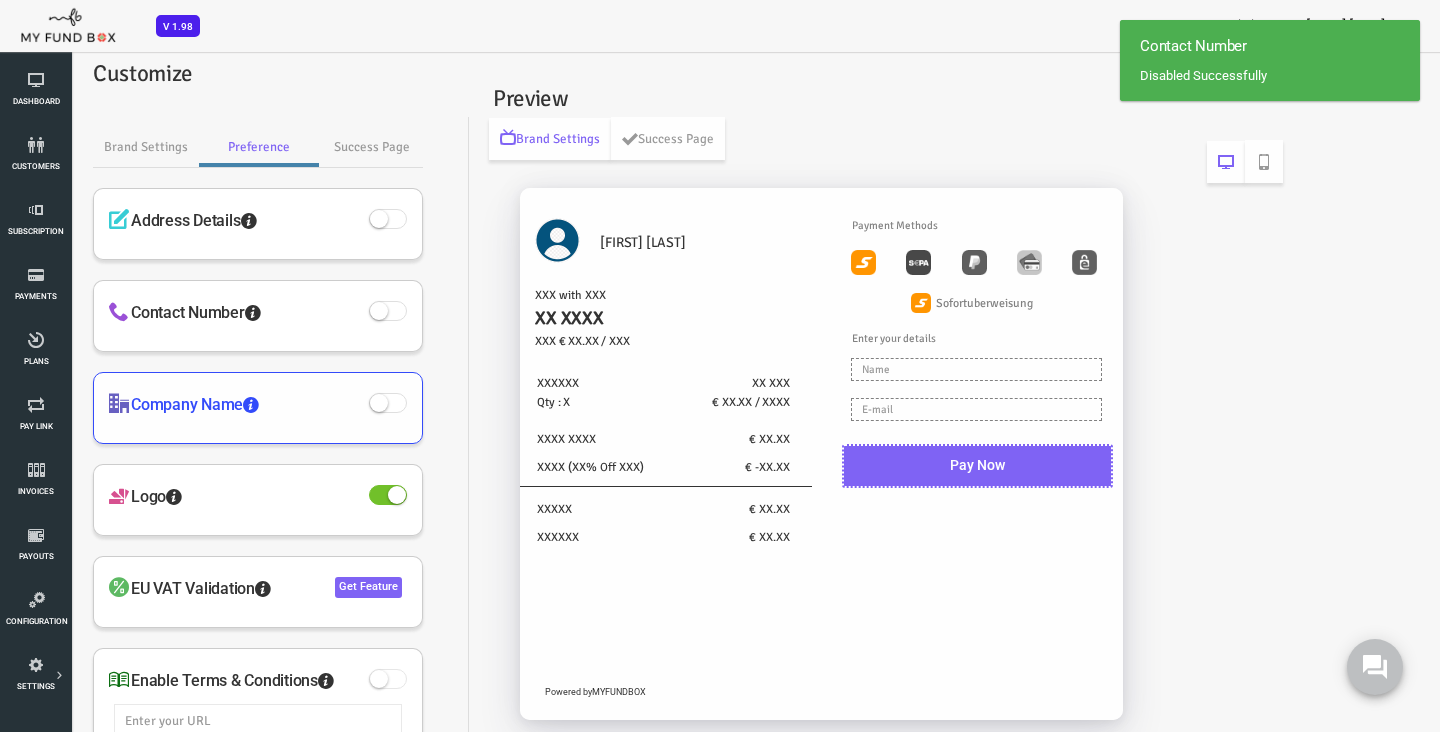 scroll, scrollTop: 67, scrollLeft: 0, axis: vertical 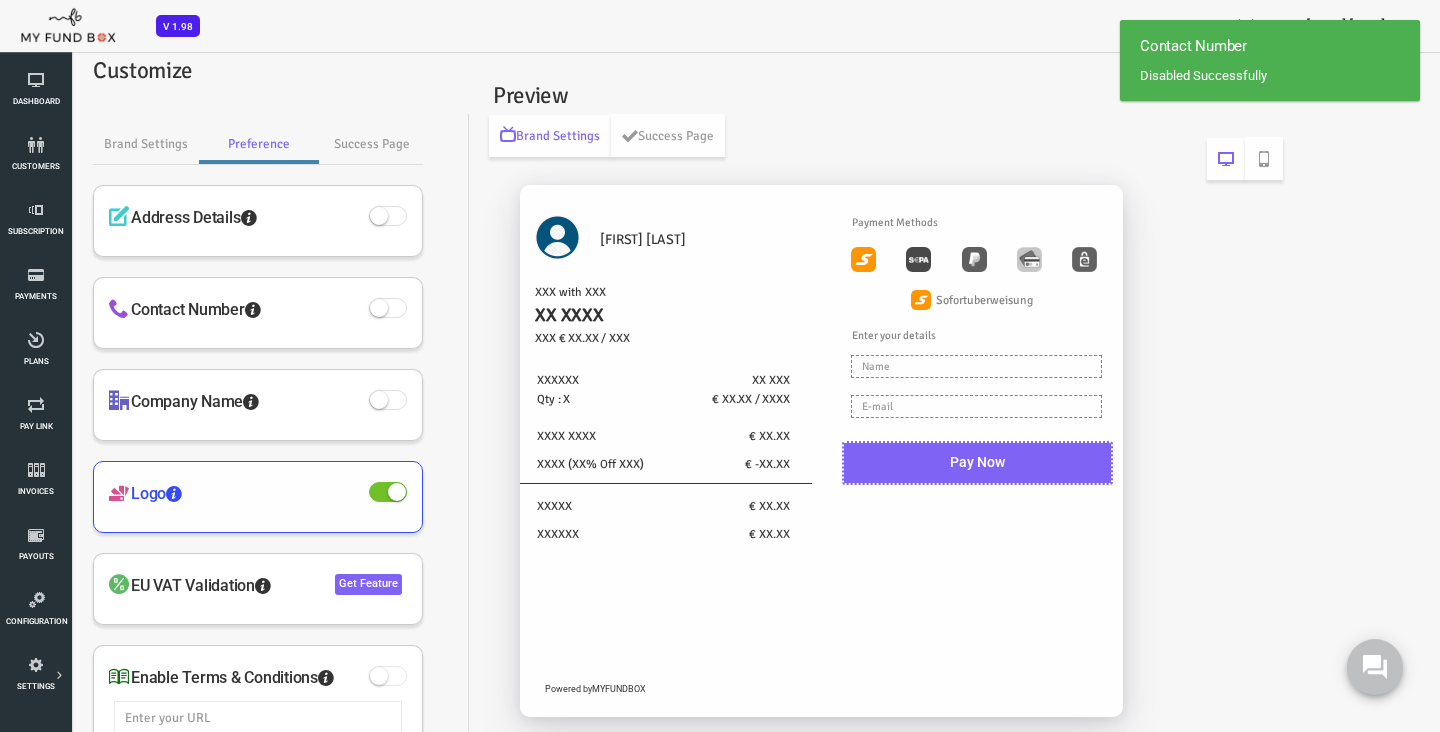 click at bounding box center [330, 492] 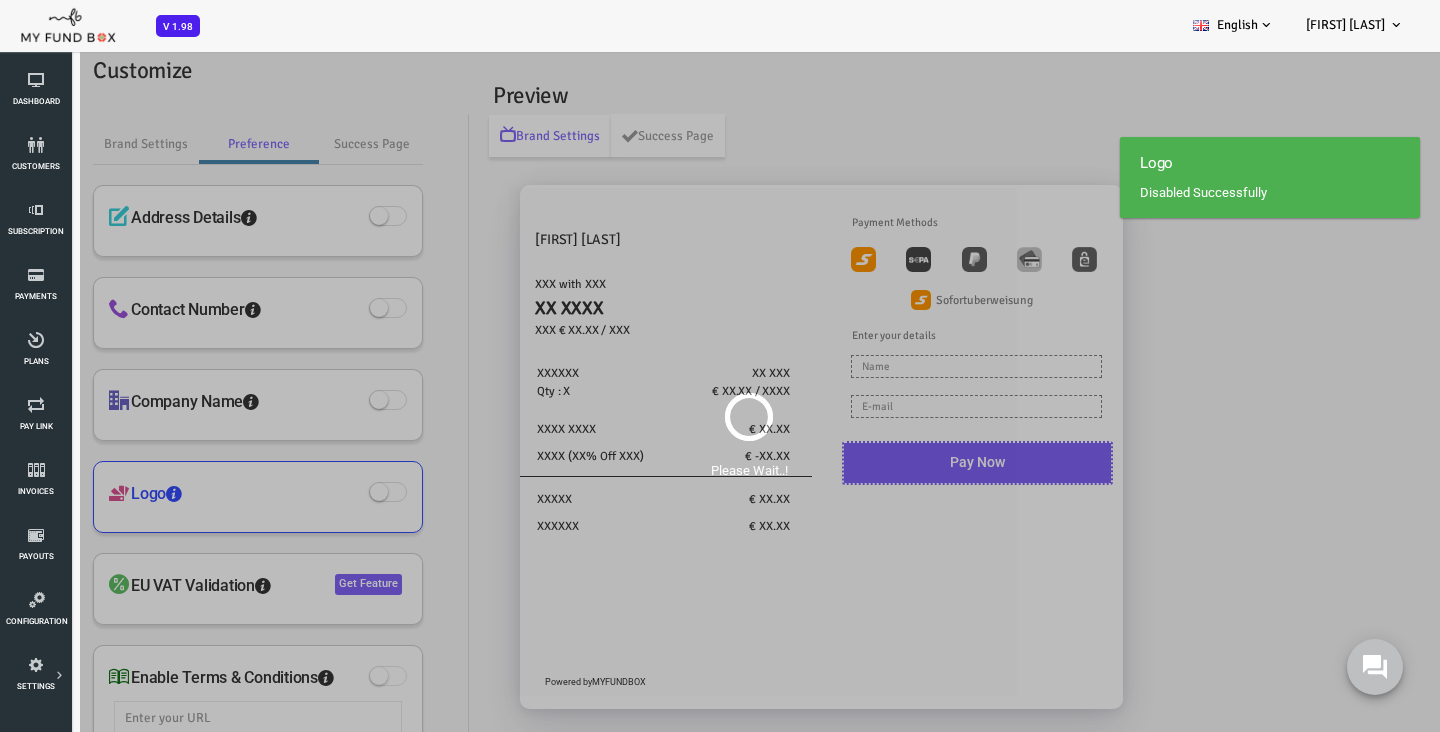 click at bounding box center (330, 492) 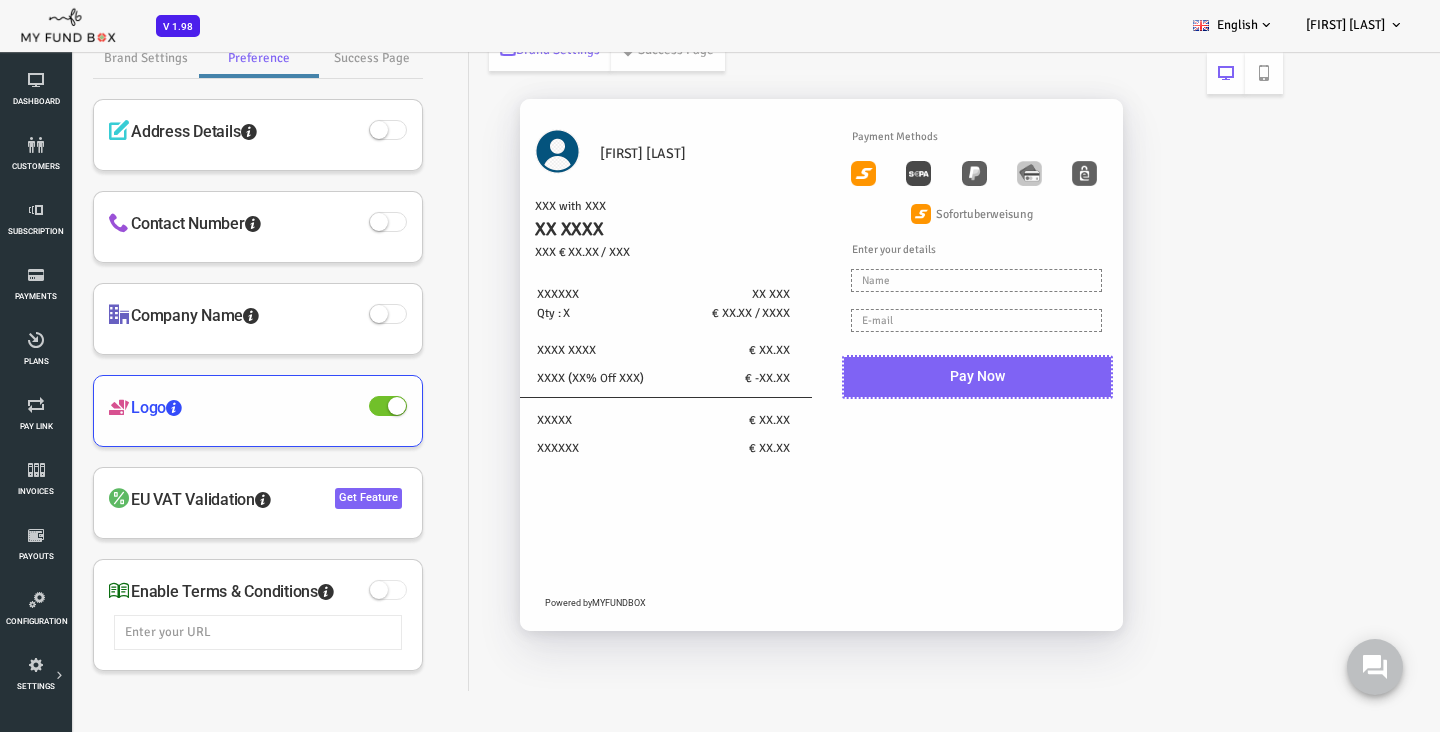 scroll, scrollTop: 160, scrollLeft: 0, axis: vertical 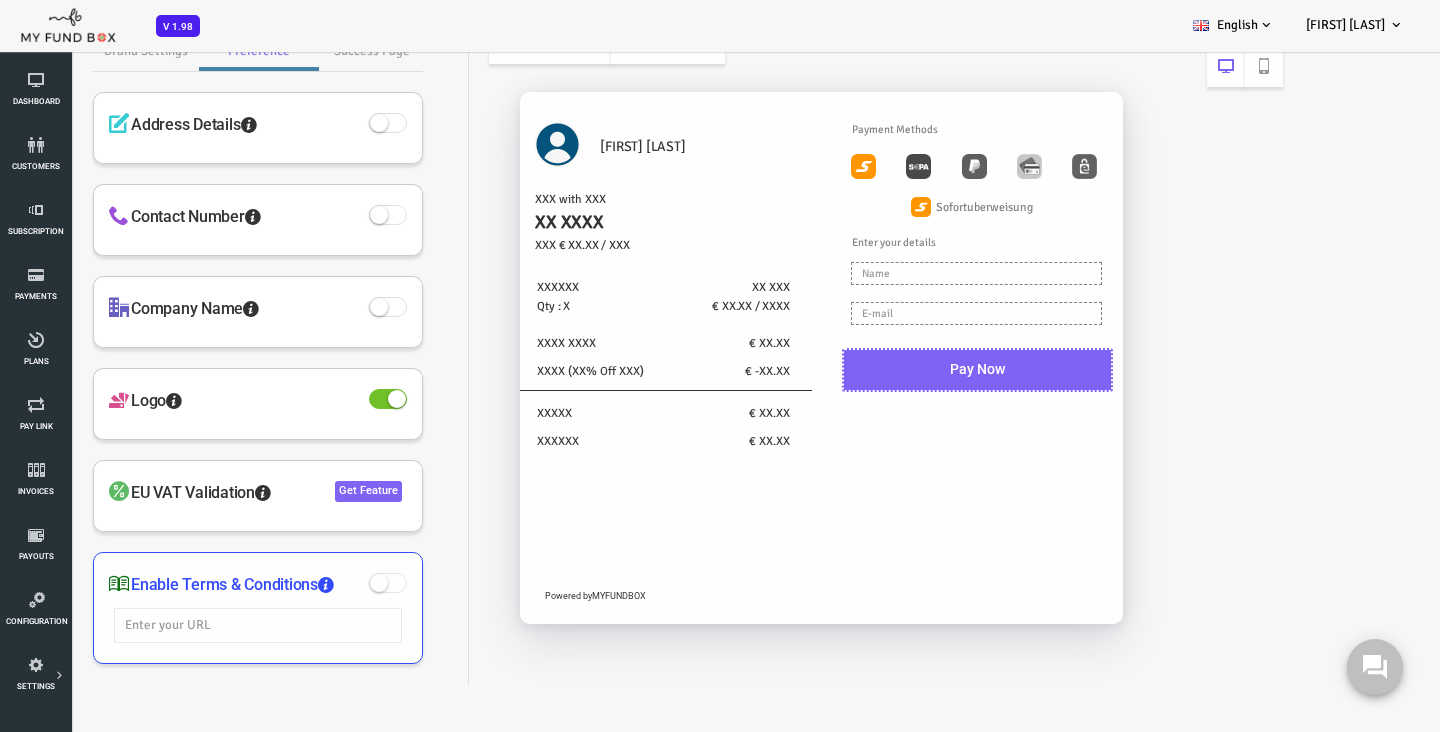 click at bounding box center (321, 584) 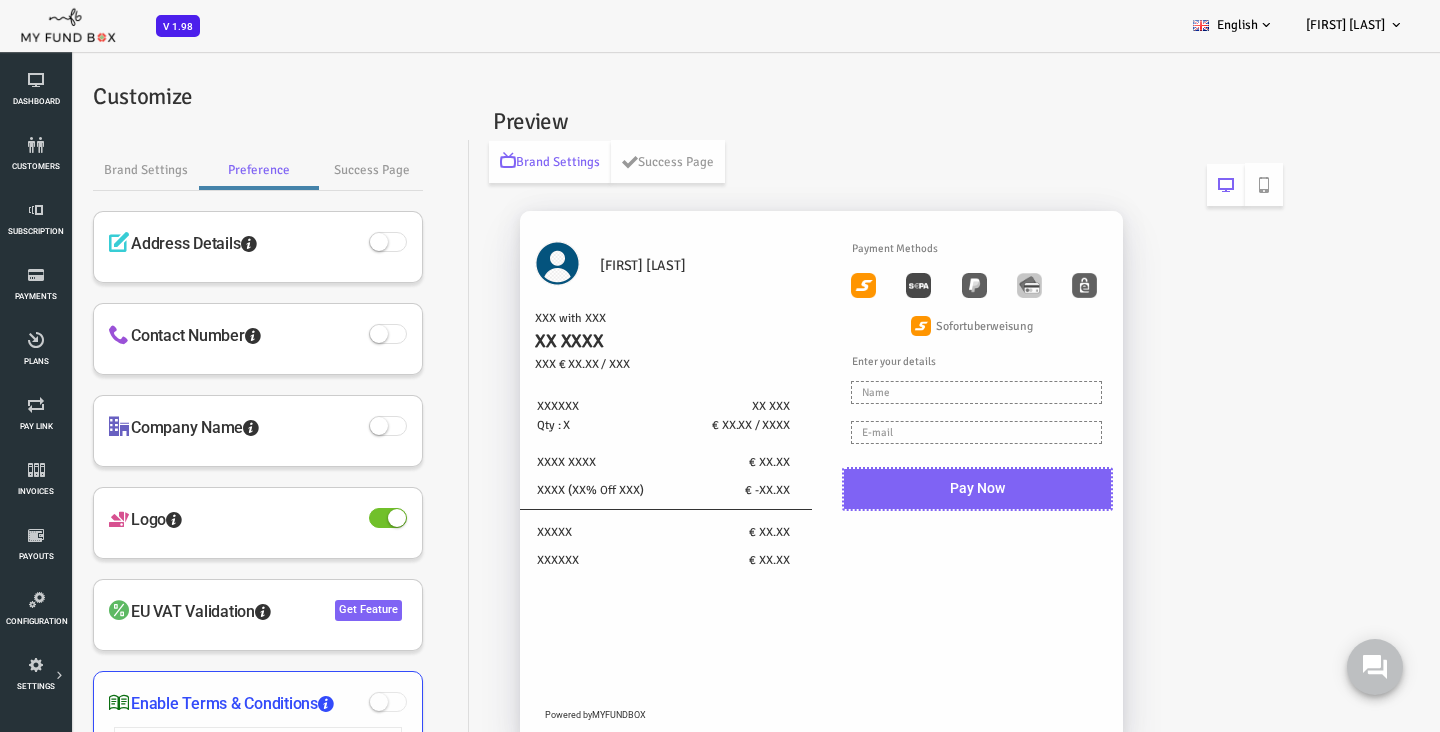 scroll, scrollTop: 0, scrollLeft: 0, axis: both 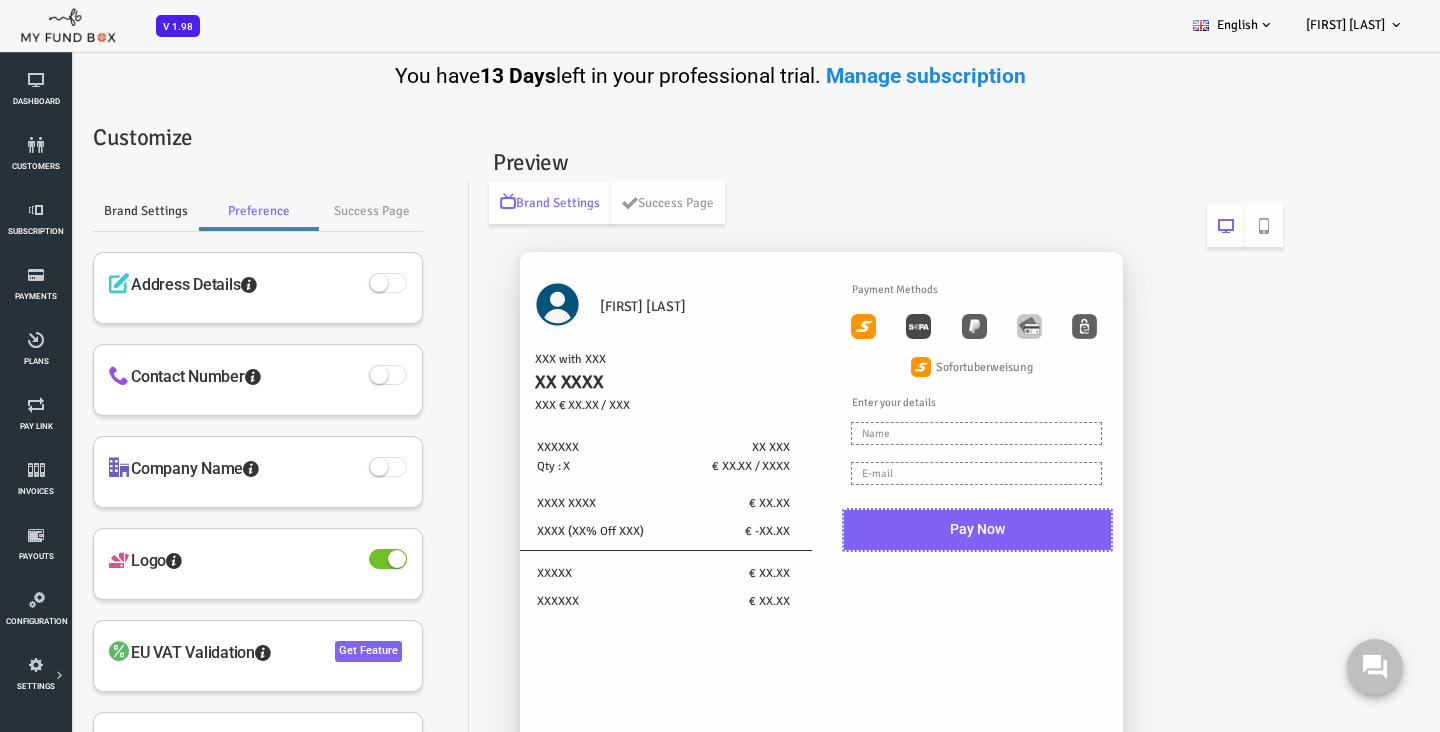 click on "Brand Settings" at bounding box center (87, 211) 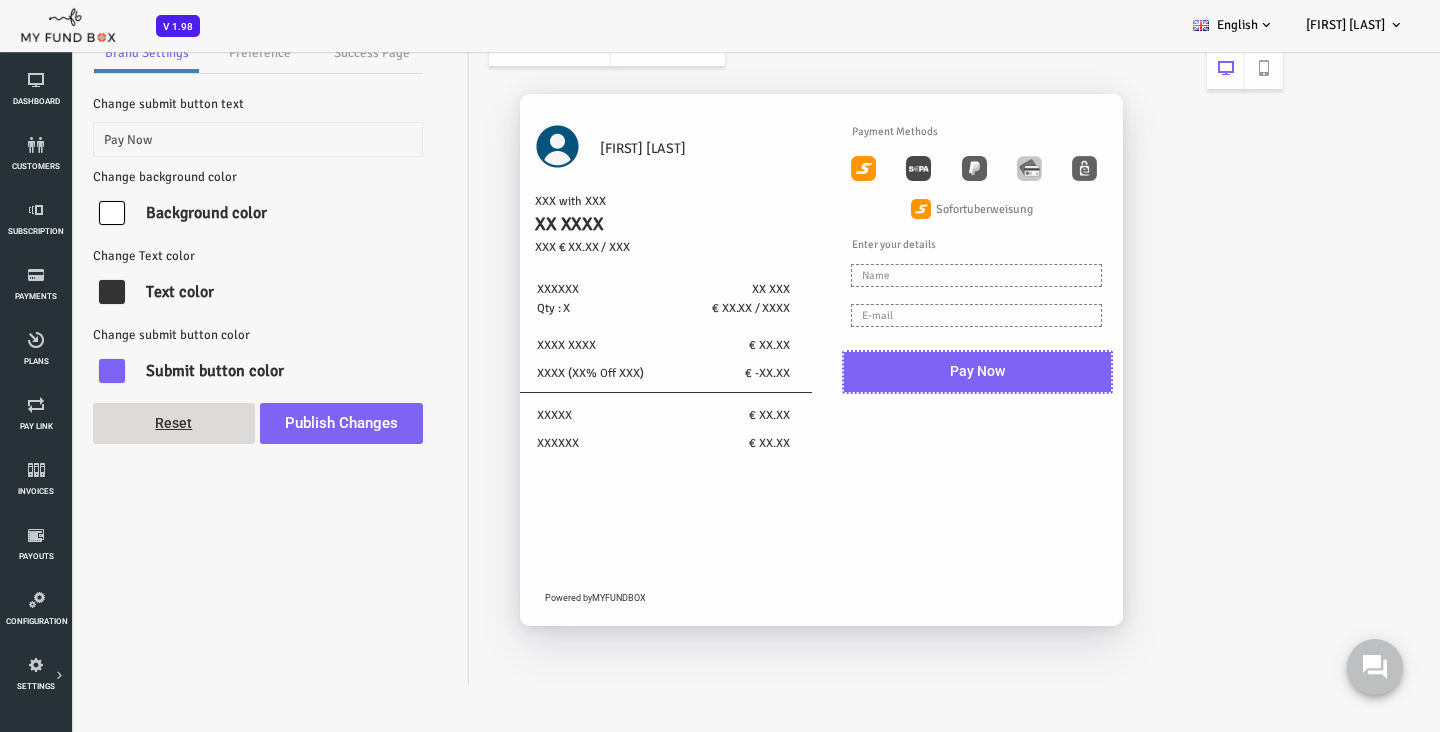 scroll, scrollTop: 160, scrollLeft: 0, axis: vertical 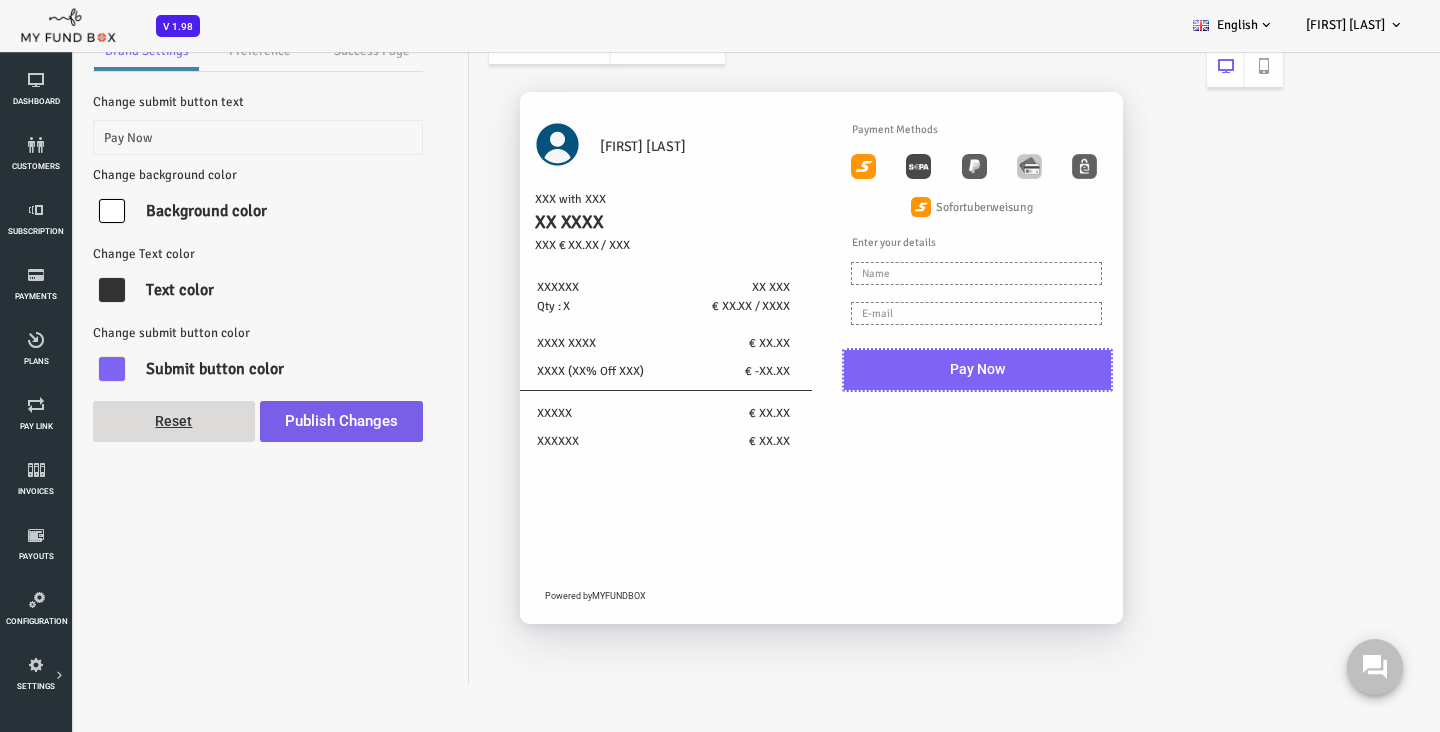 click on "Publish Changes" at bounding box center (283, 422) 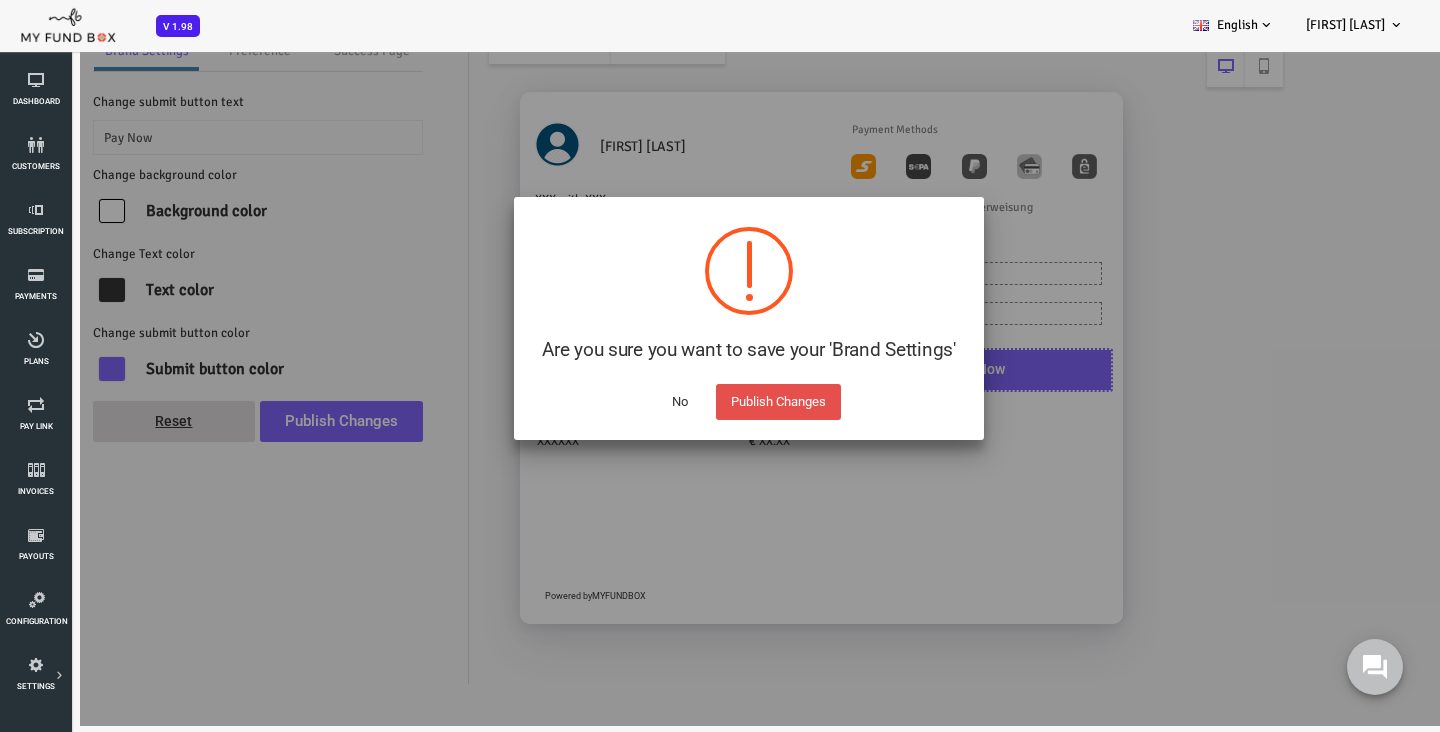 click on "Publish Changes" at bounding box center [720, 403] 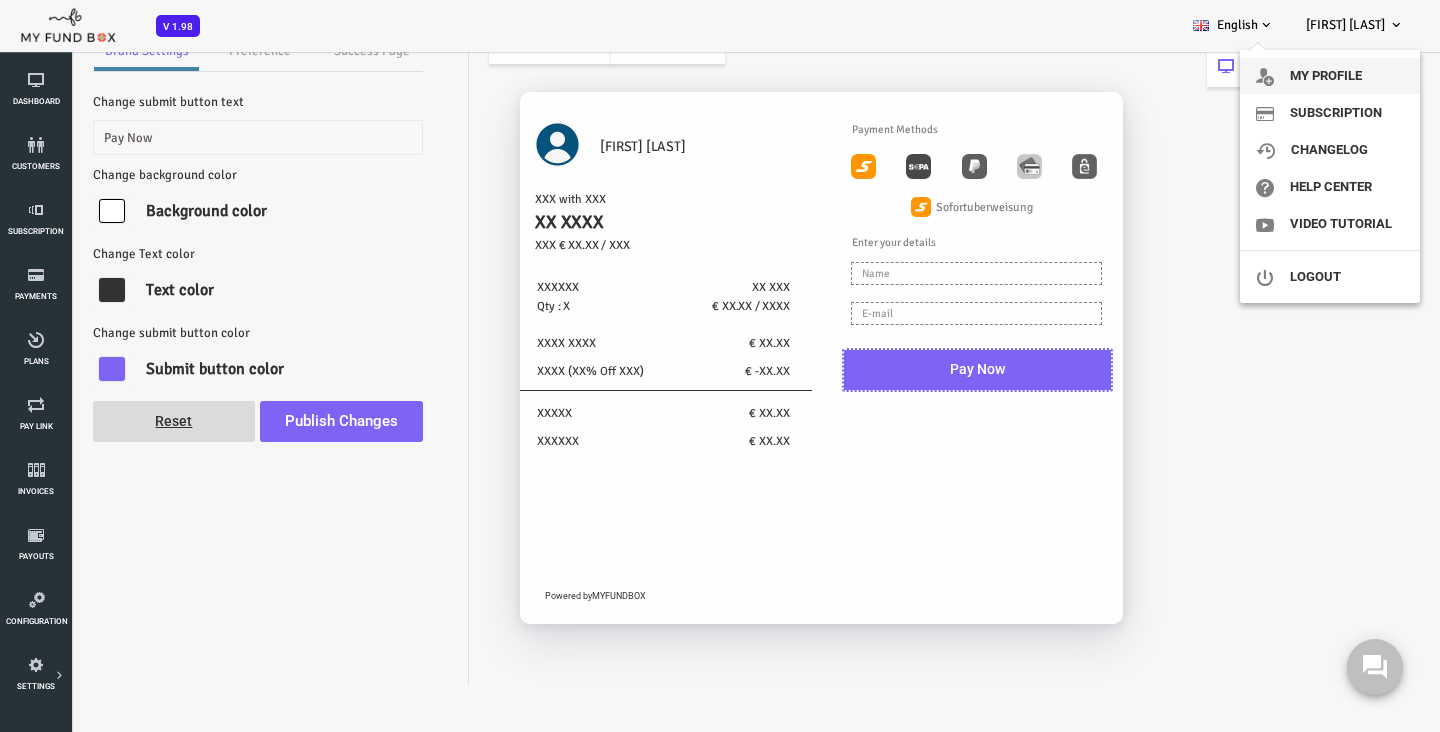 click on "My profile" at bounding box center (1330, 76) 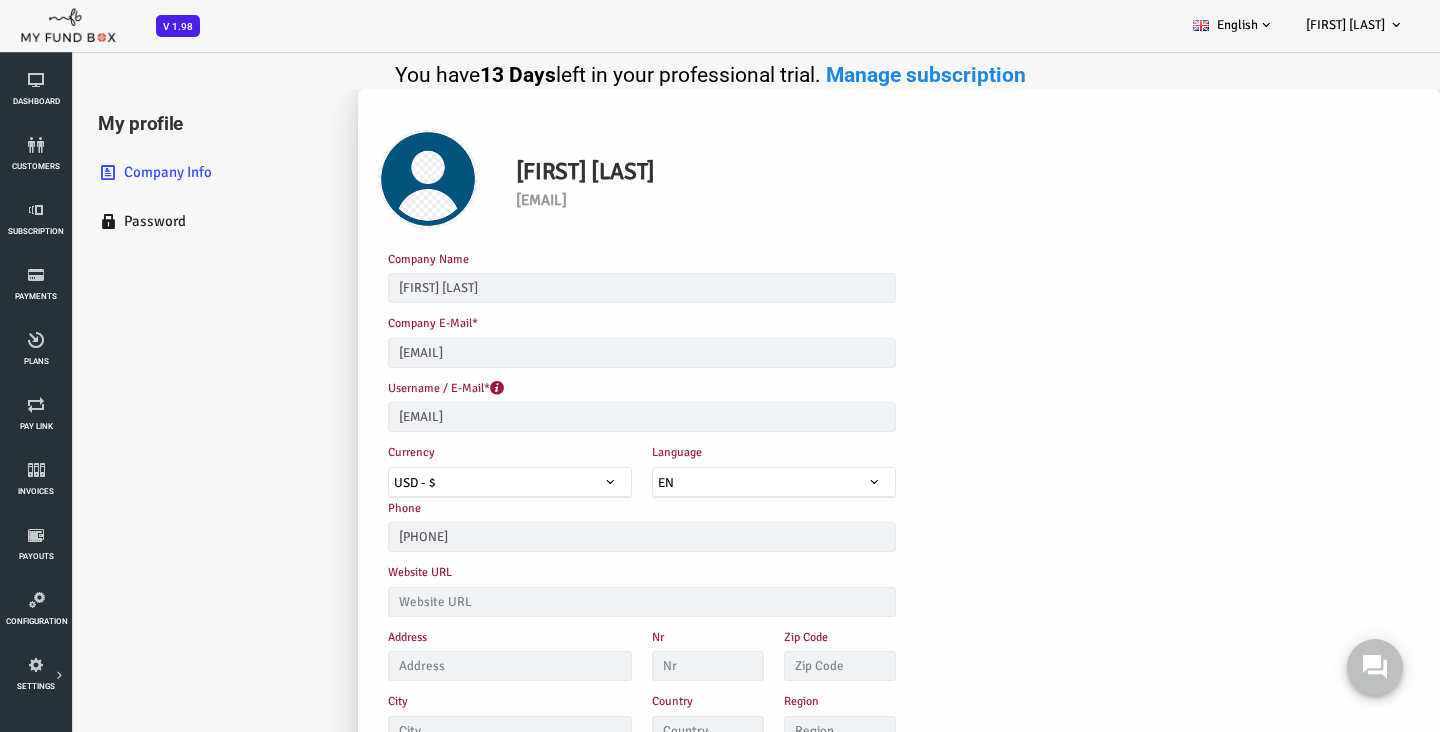 scroll, scrollTop: 0, scrollLeft: 0, axis: both 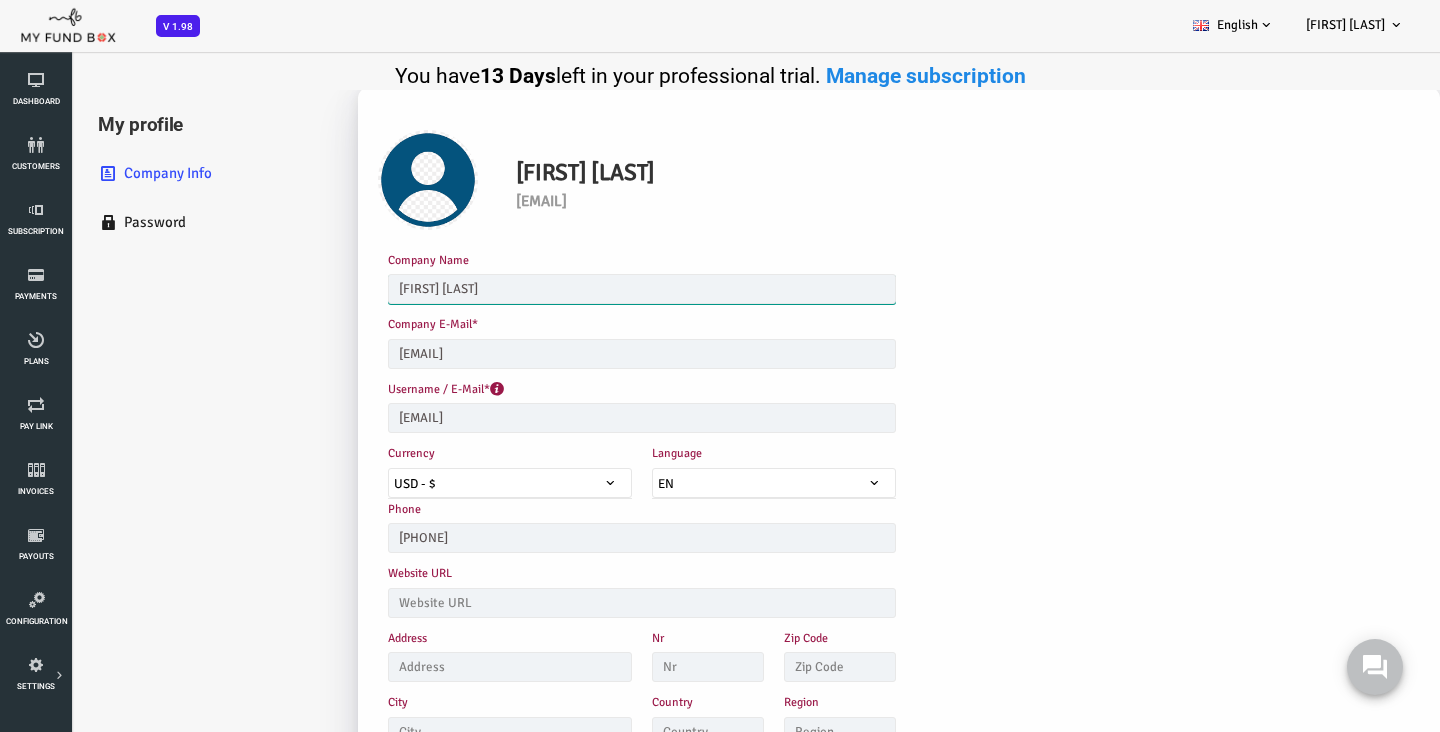 click on "George Chapman" at bounding box center [584, 289] 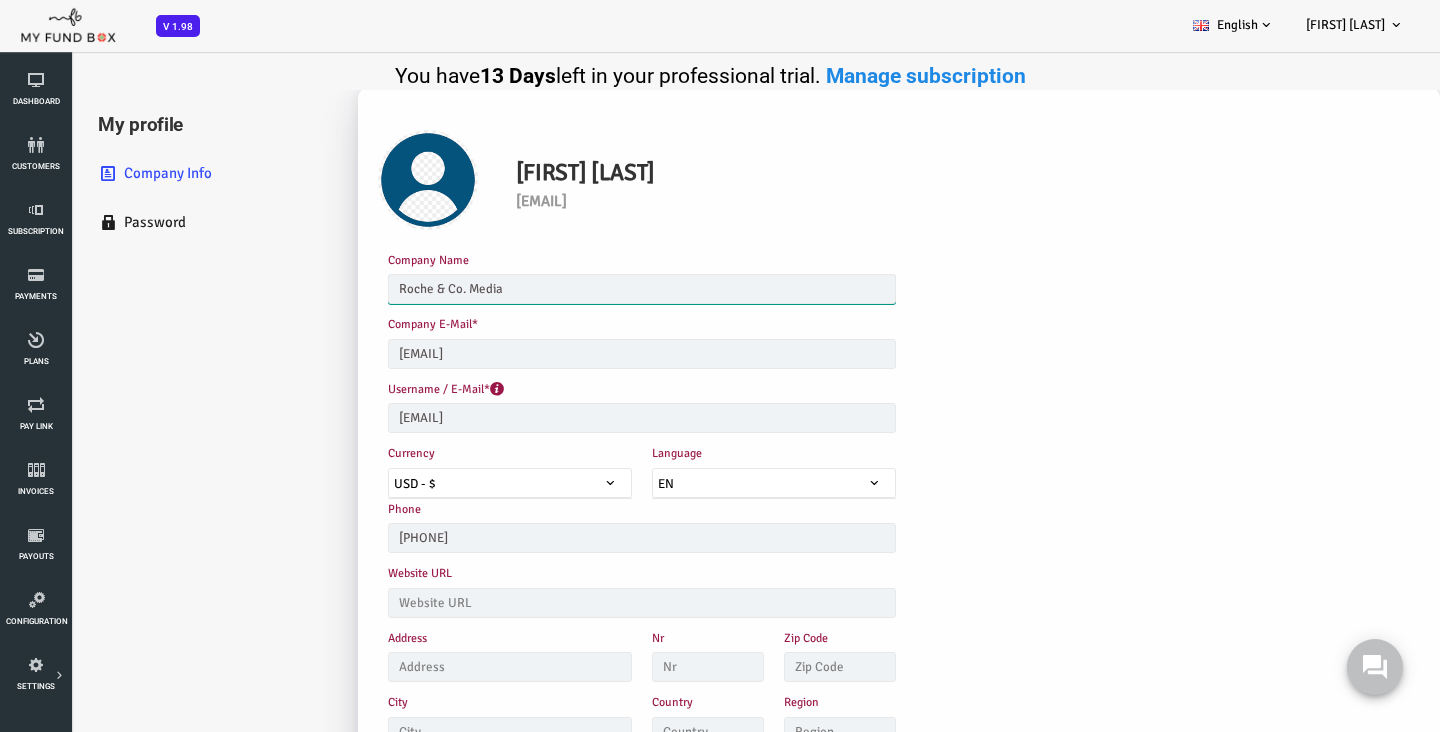 type on "Roche & Co. Media" 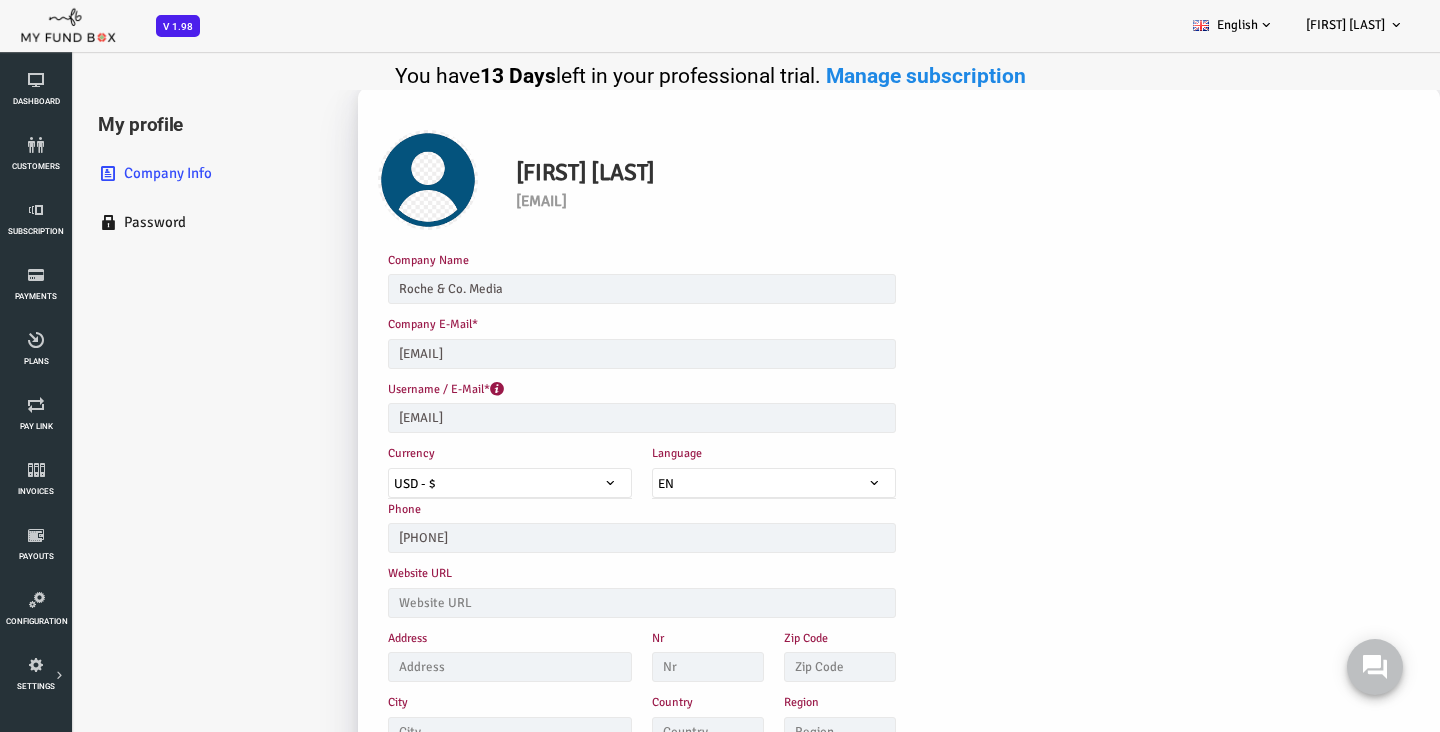 click on "Company Name
Roche & Co. Media" at bounding box center (584, 277) 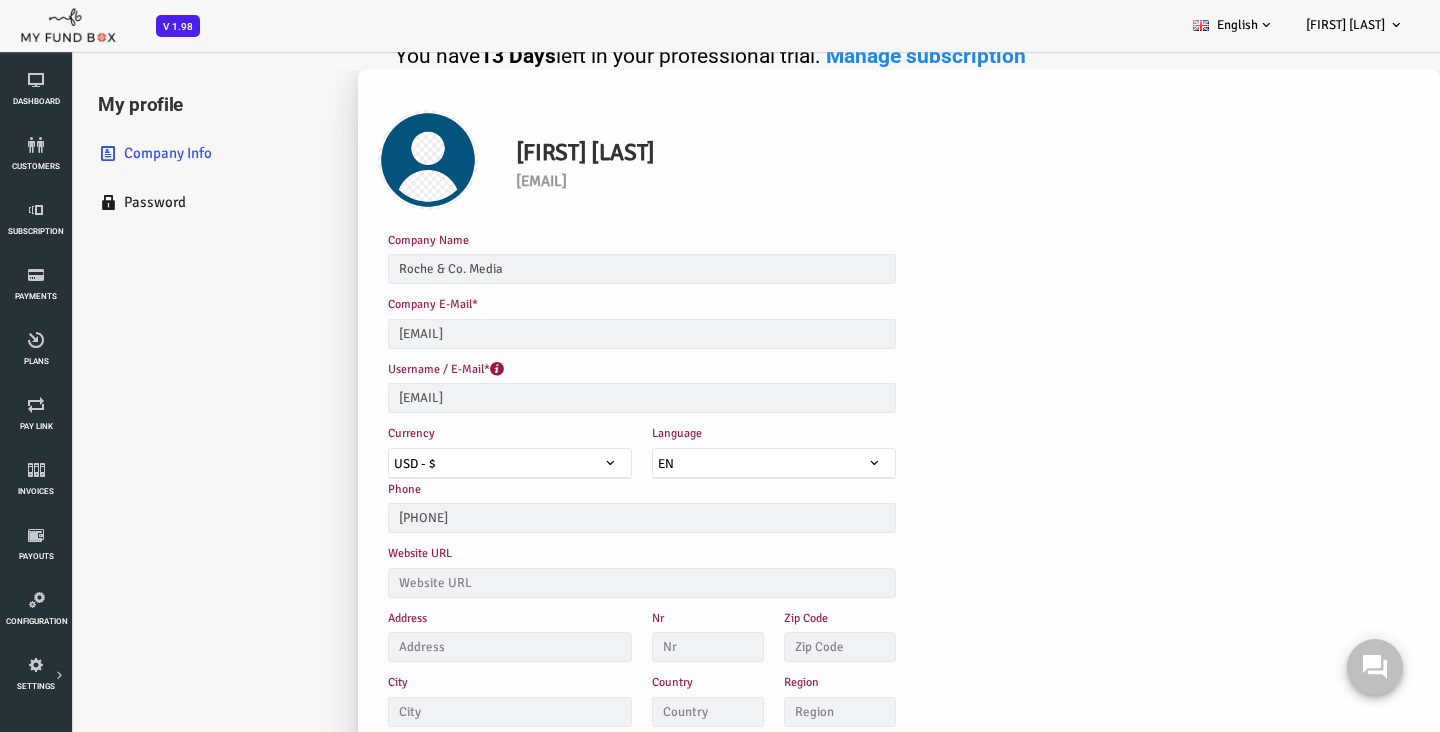 scroll, scrollTop: 21, scrollLeft: 0, axis: vertical 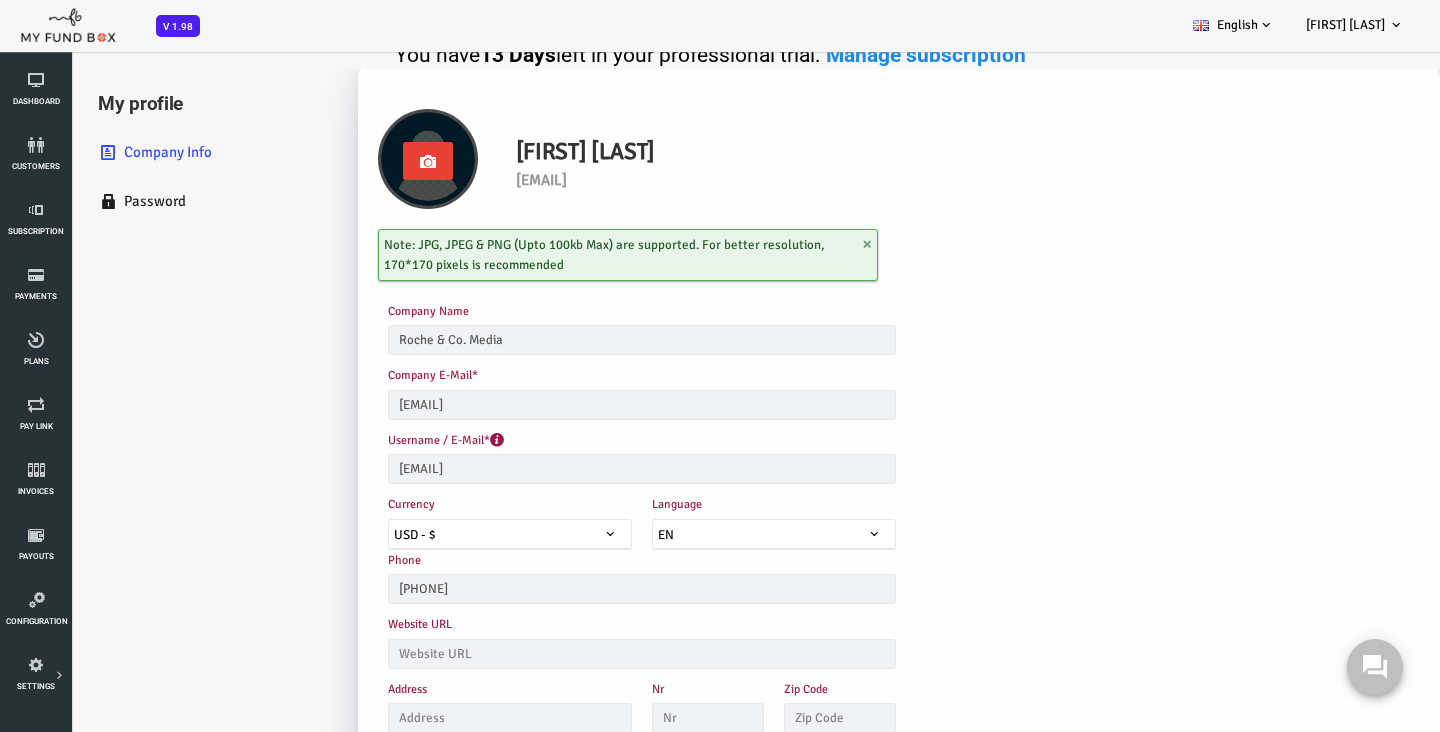 click at bounding box center (370, 161) 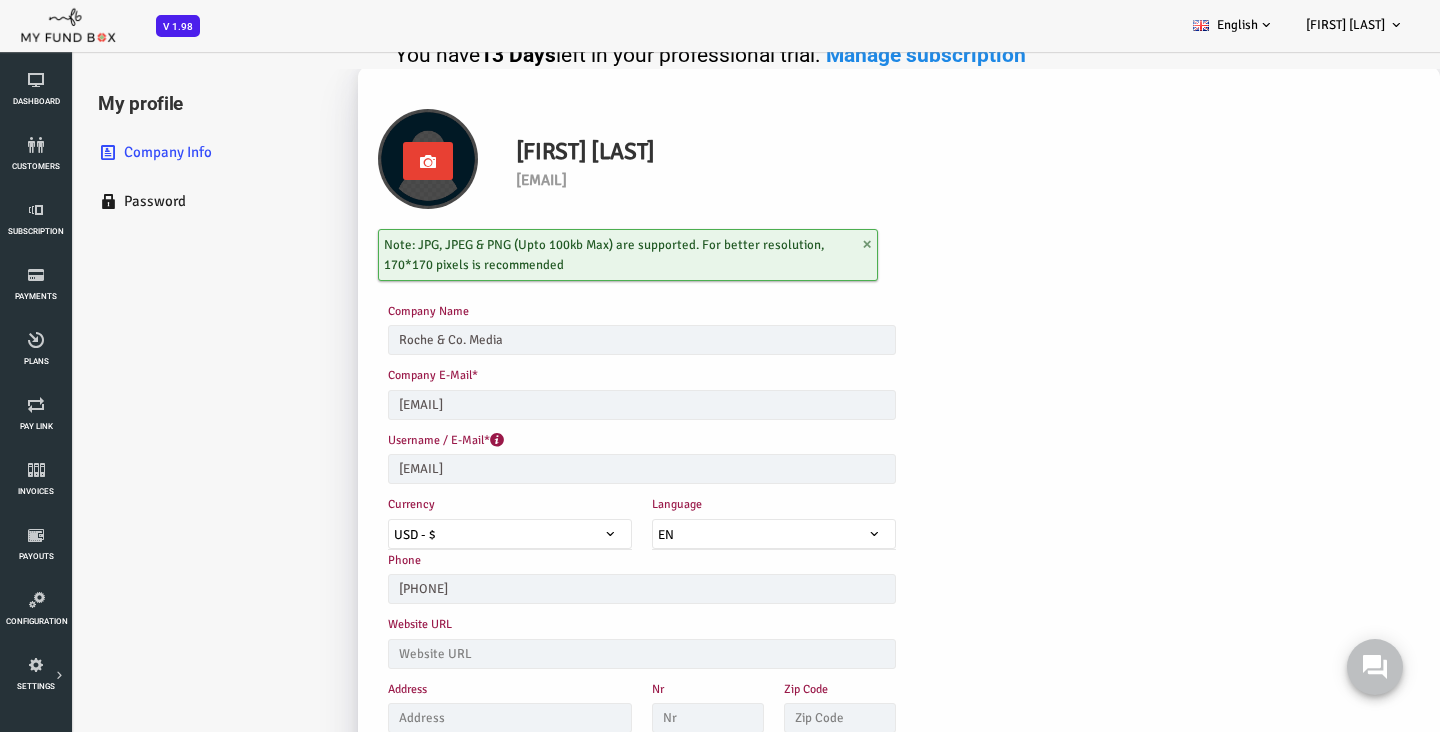 click at bounding box center (0, 69) 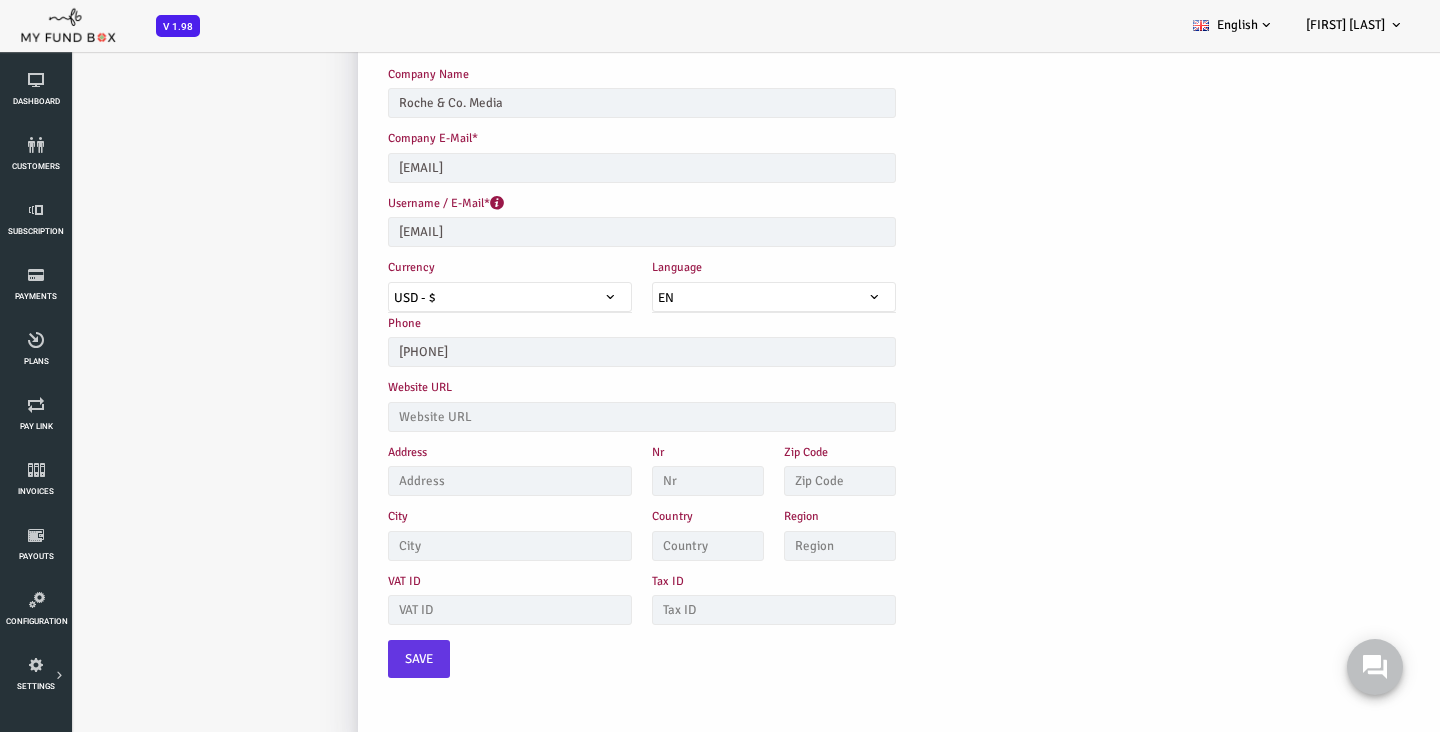 scroll, scrollTop: 210, scrollLeft: 0, axis: vertical 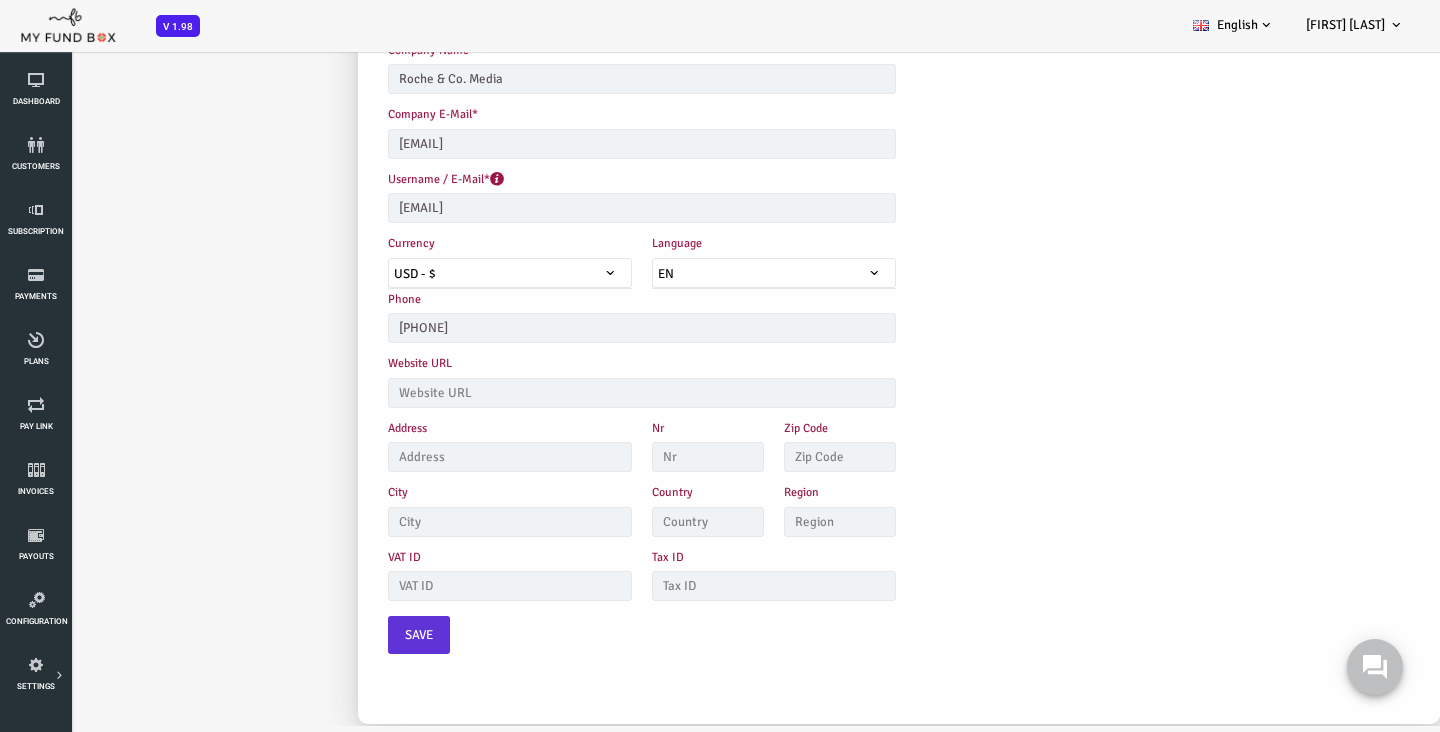 click on "Save" at bounding box center (361, 636) 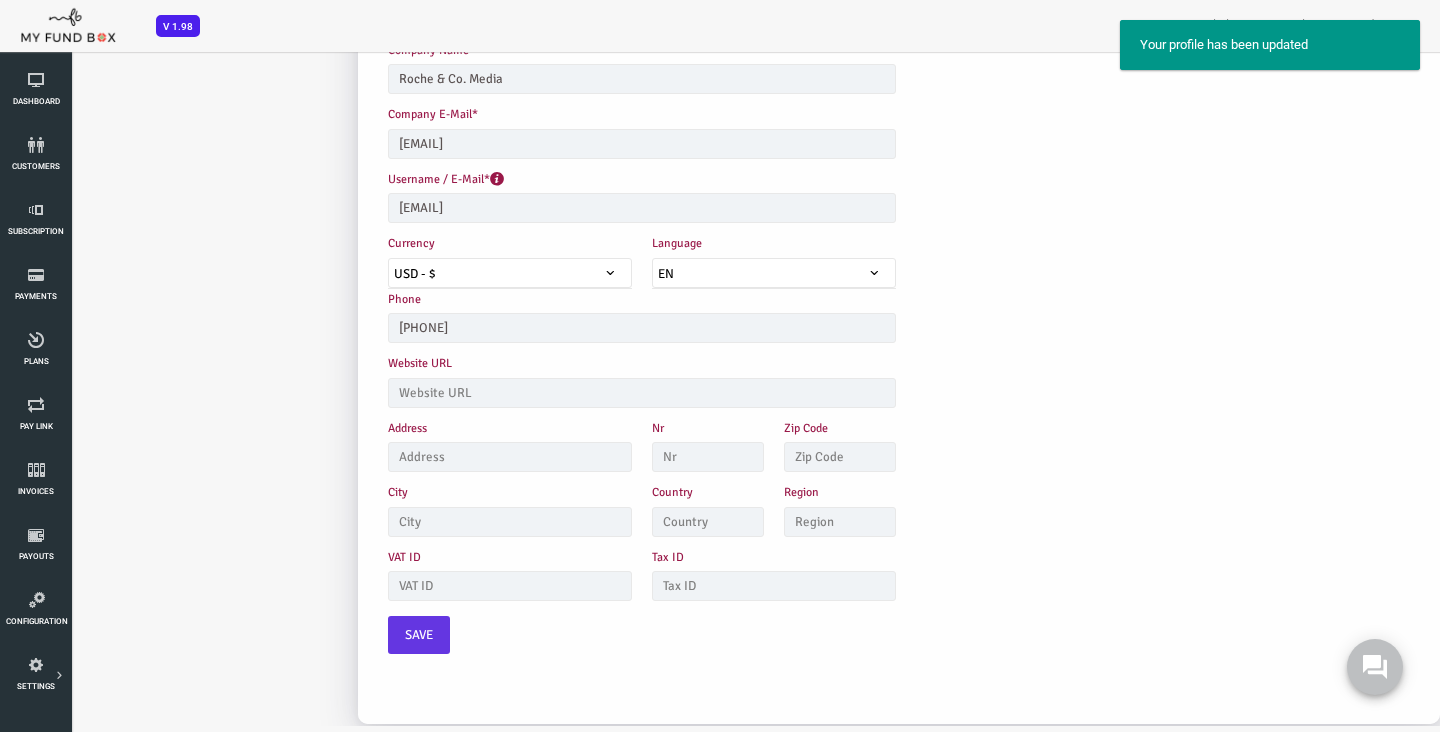 click on "My profile
Company Info
Password" at bounding box center (150, 302) 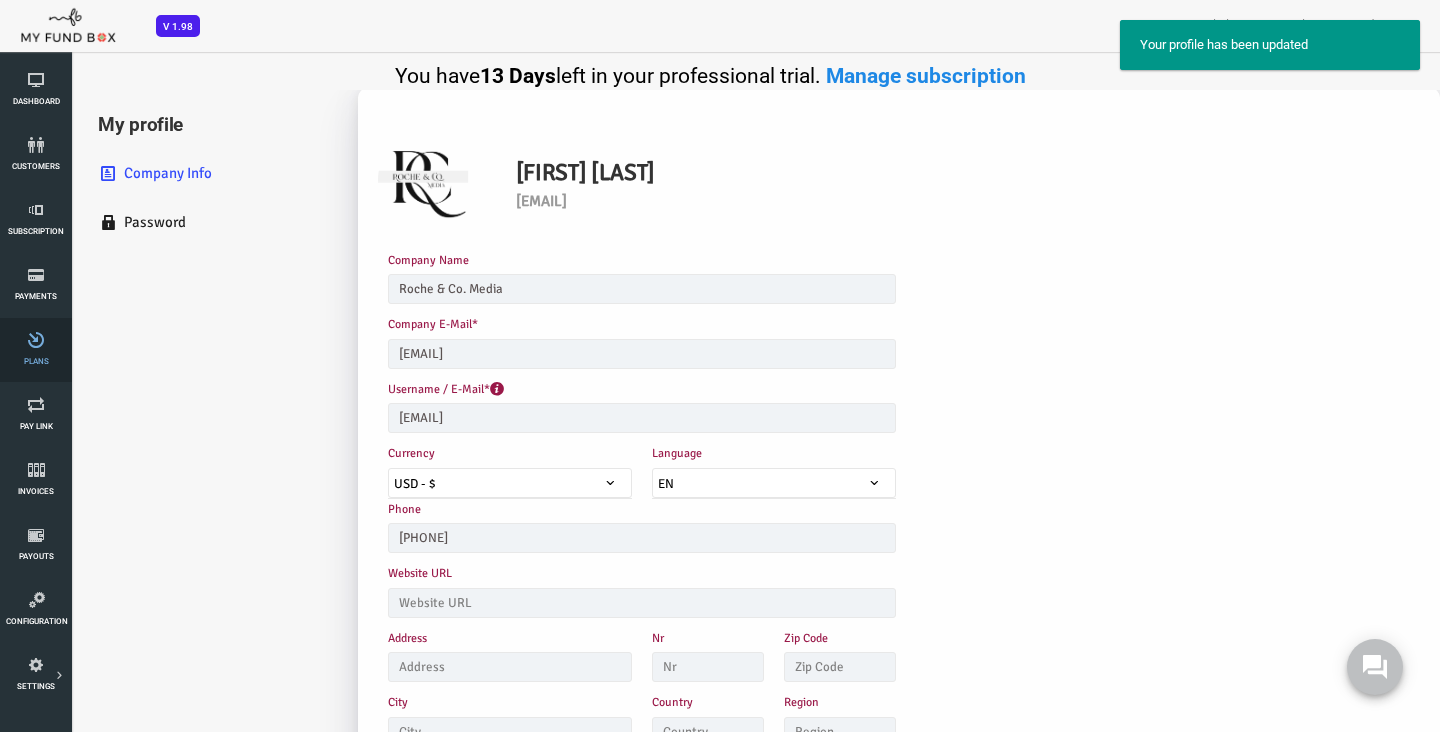 click on "Plans" at bounding box center (36, 350) 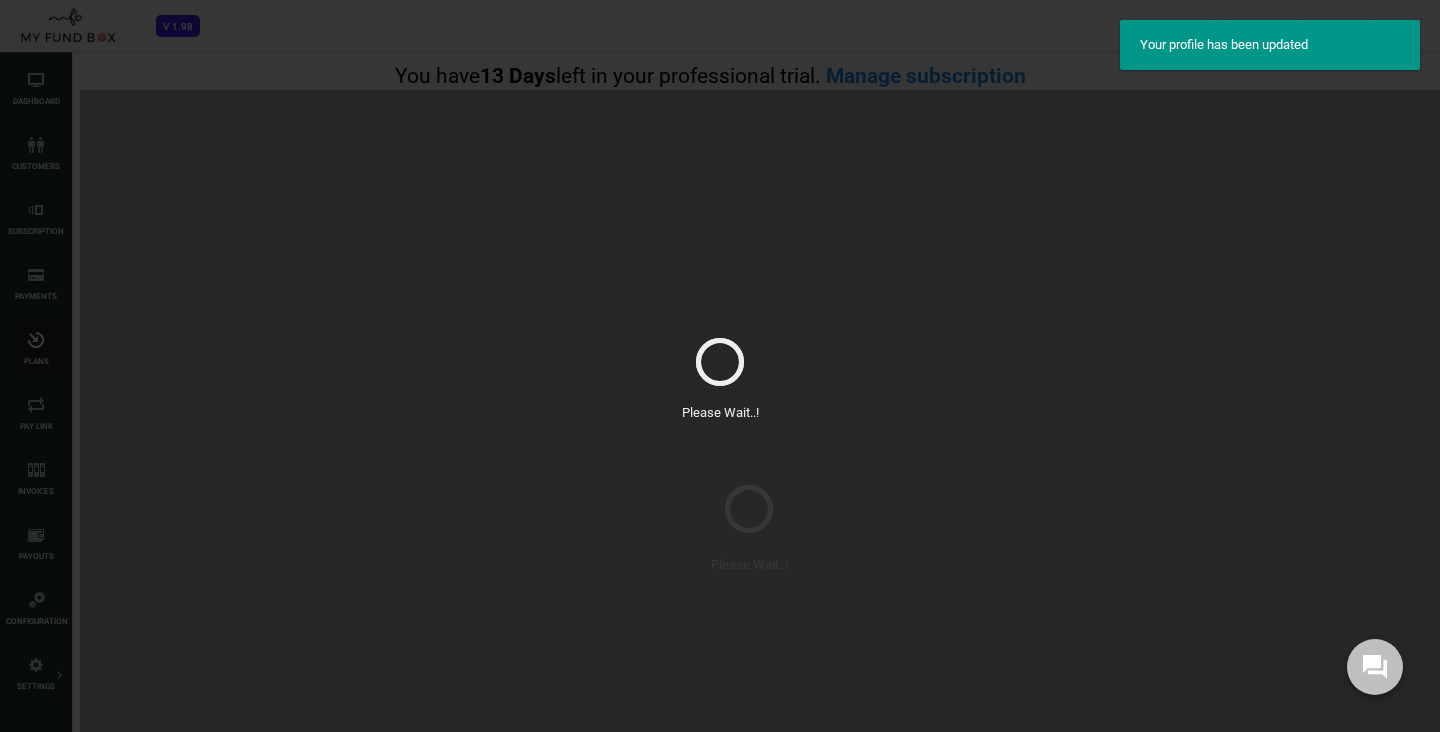scroll, scrollTop: 0, scrollLeft: 0, axis: both 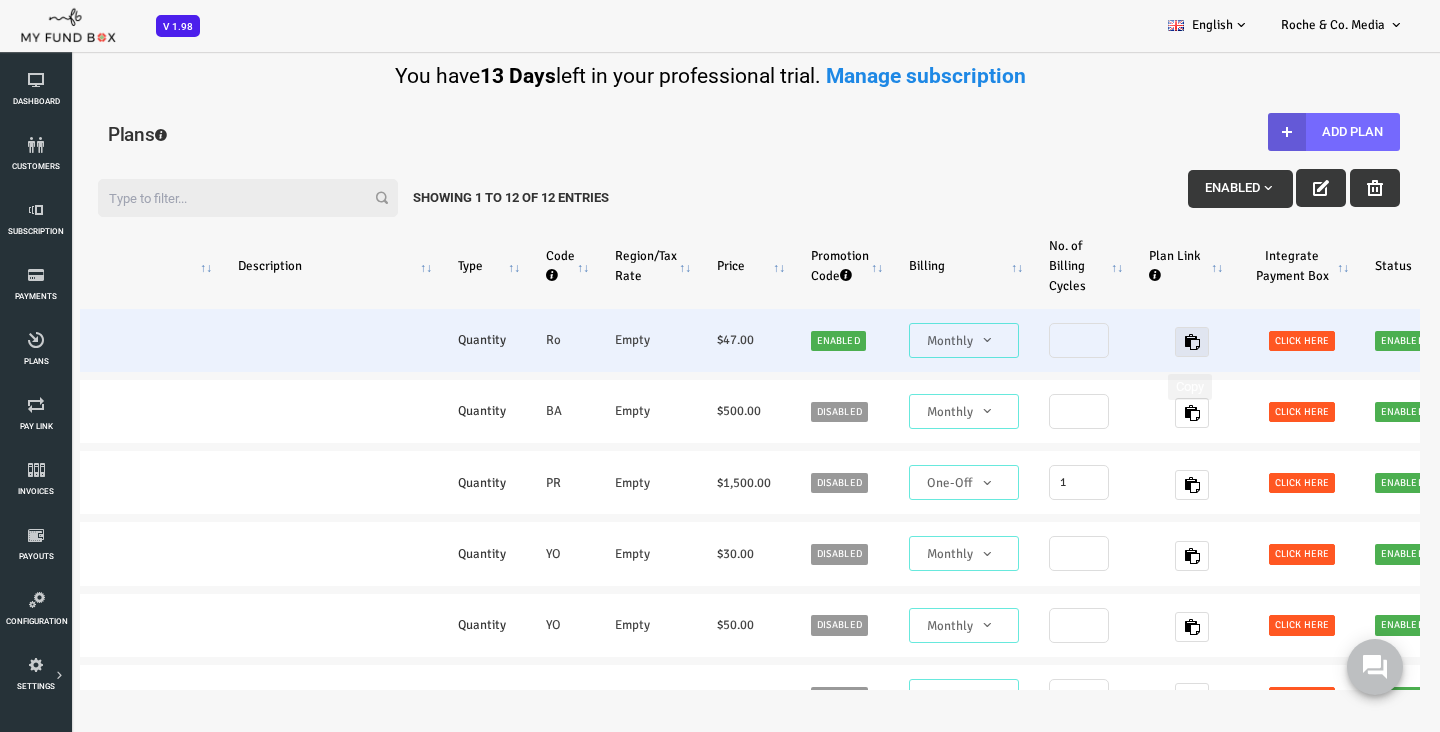 click at bounding box center [1134, 342] 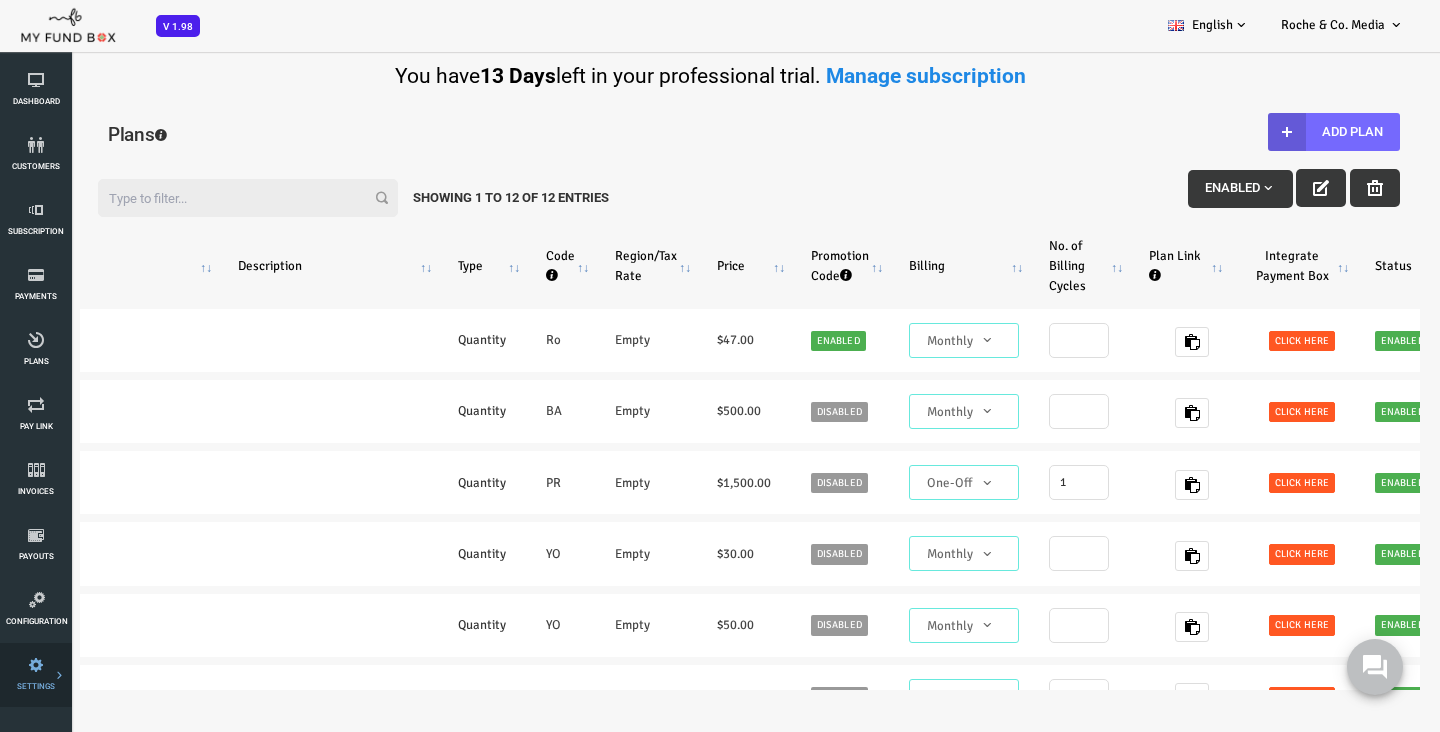click at bounding box center (0, 0) 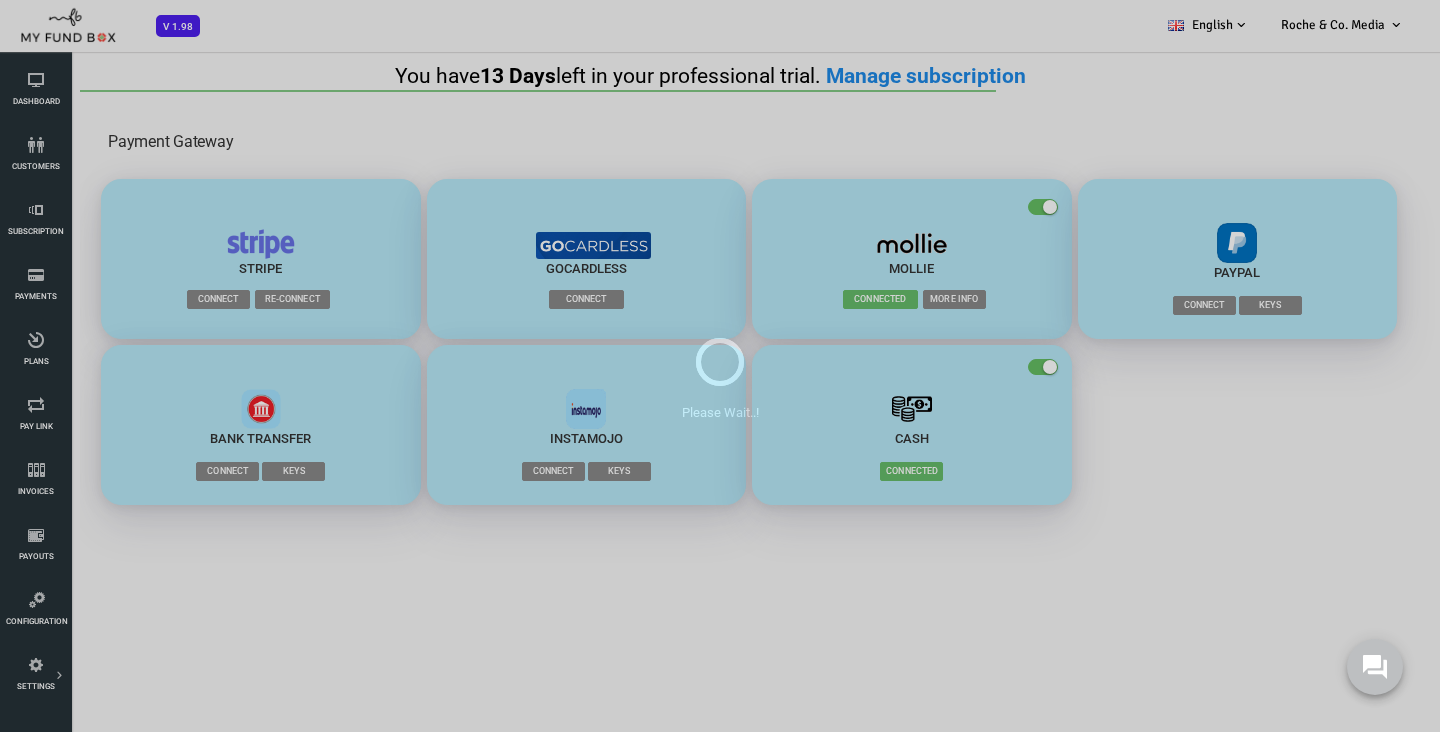 scroll, scrollTop: 0, scrollLeft: 0, axis: both 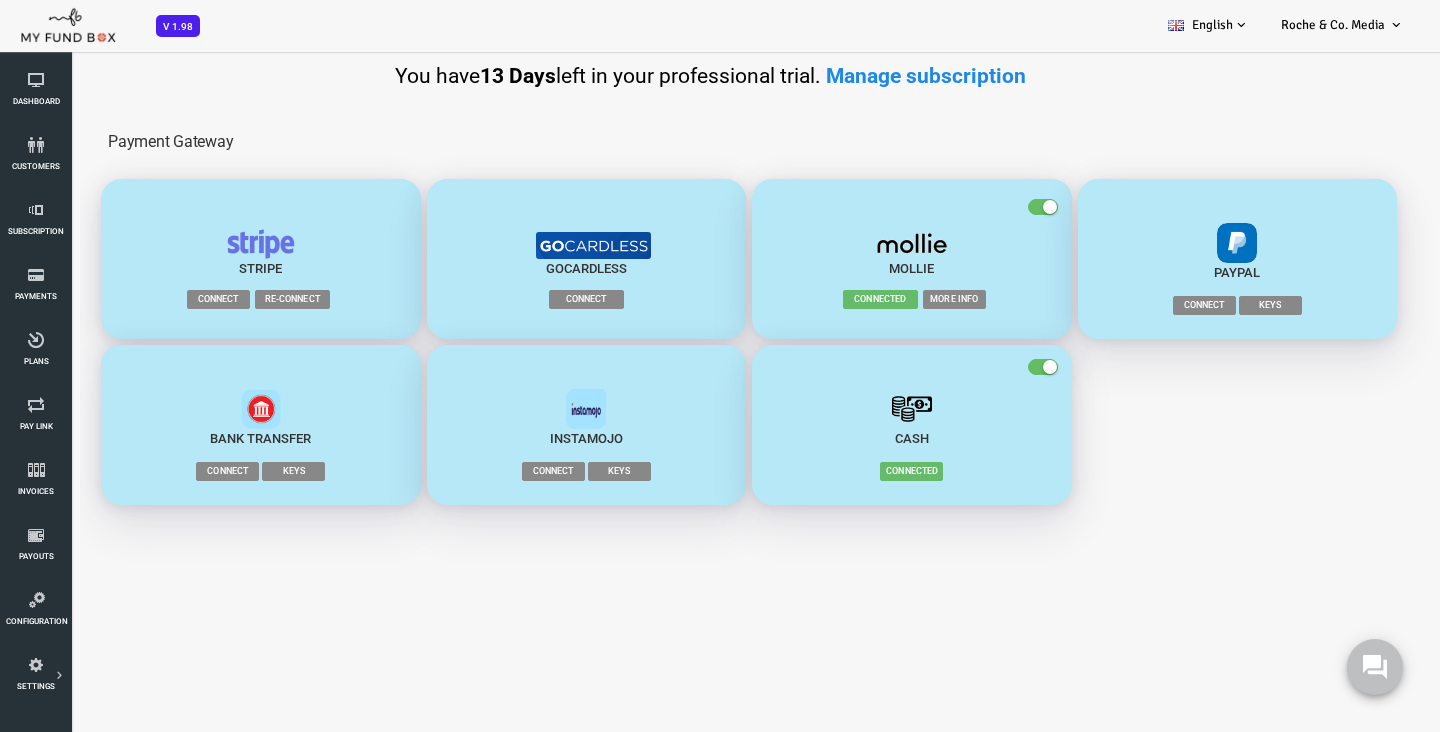 click on "More Info" at bounding box center (896, 299) 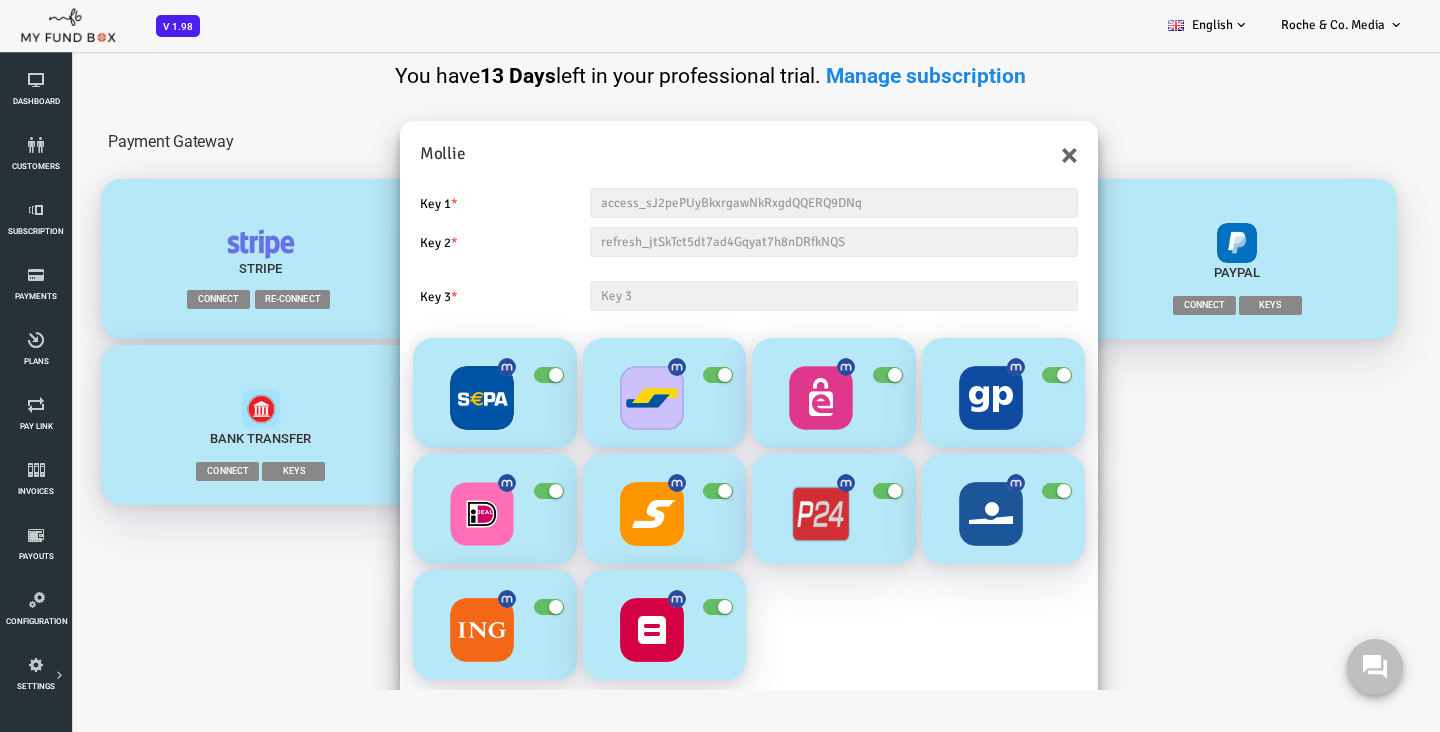 click at bounding box center [776, 296] 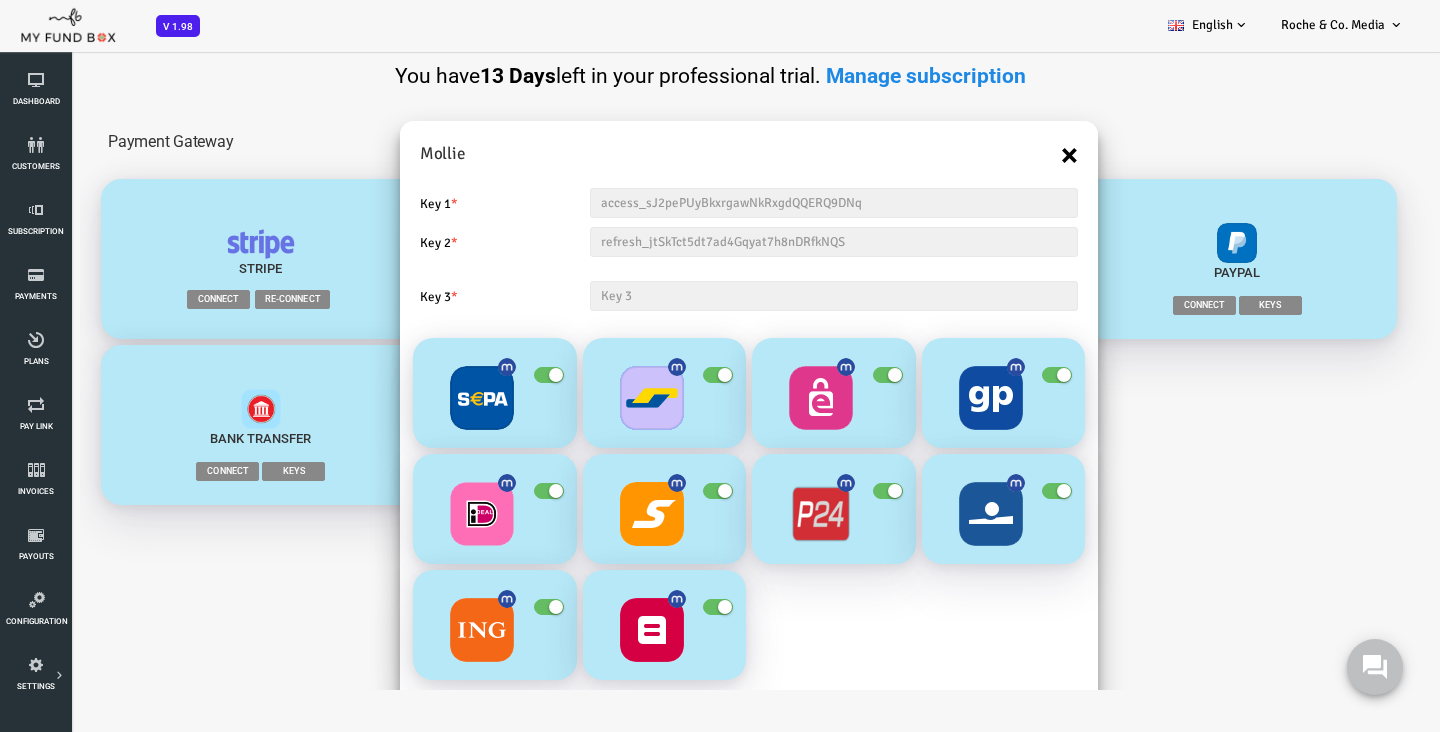 click on "×" at bounding box center (1011, 155) 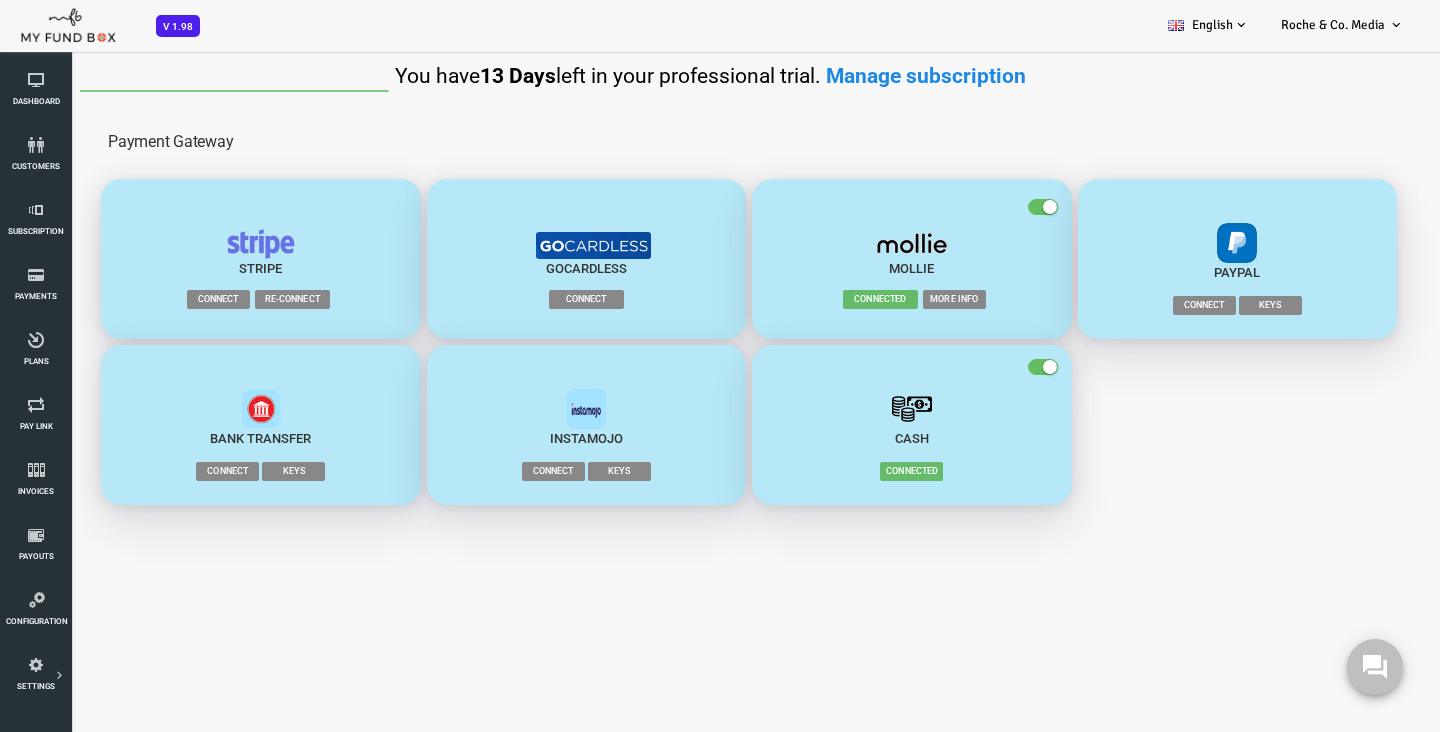 scroll, scrollTop: 0, scrollLeft: 0, axis: both 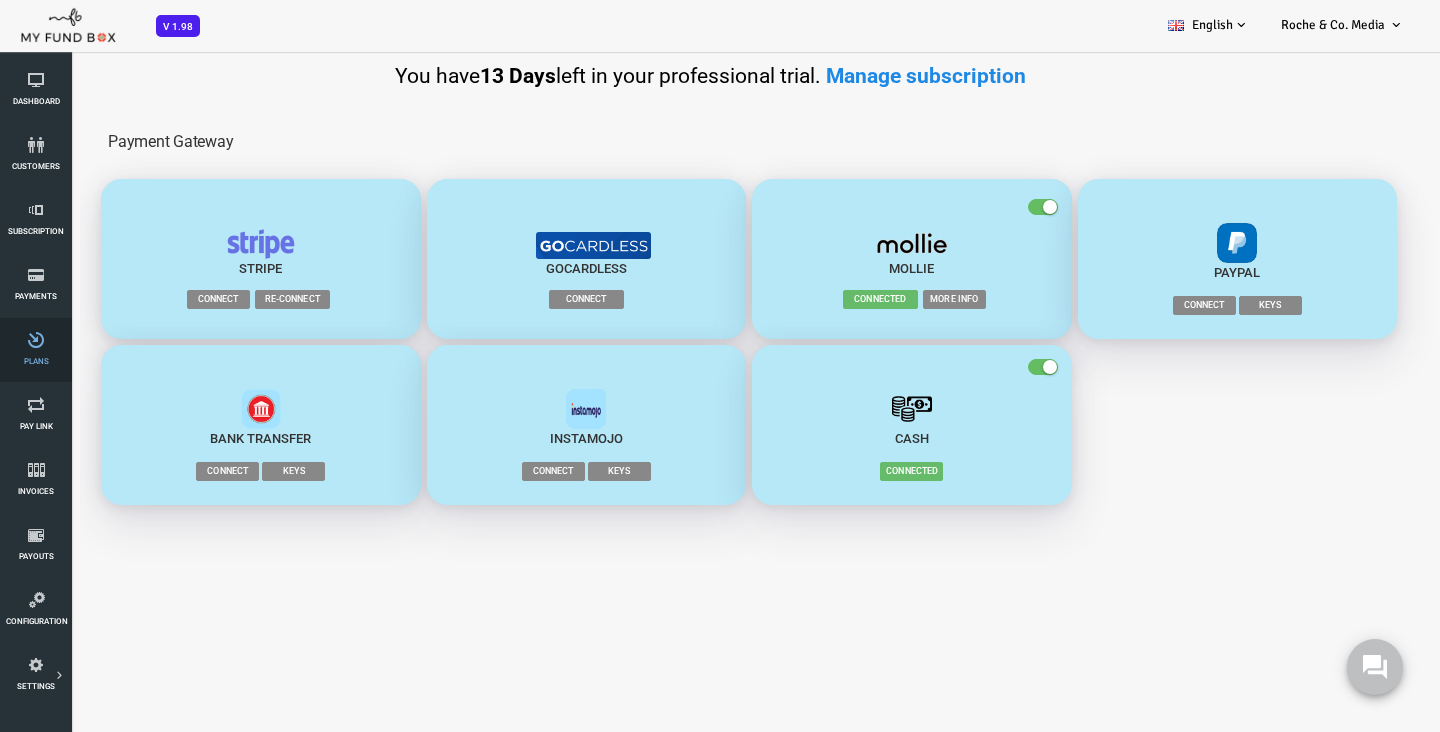 click on "Plans" at bounding box center (36, 350) 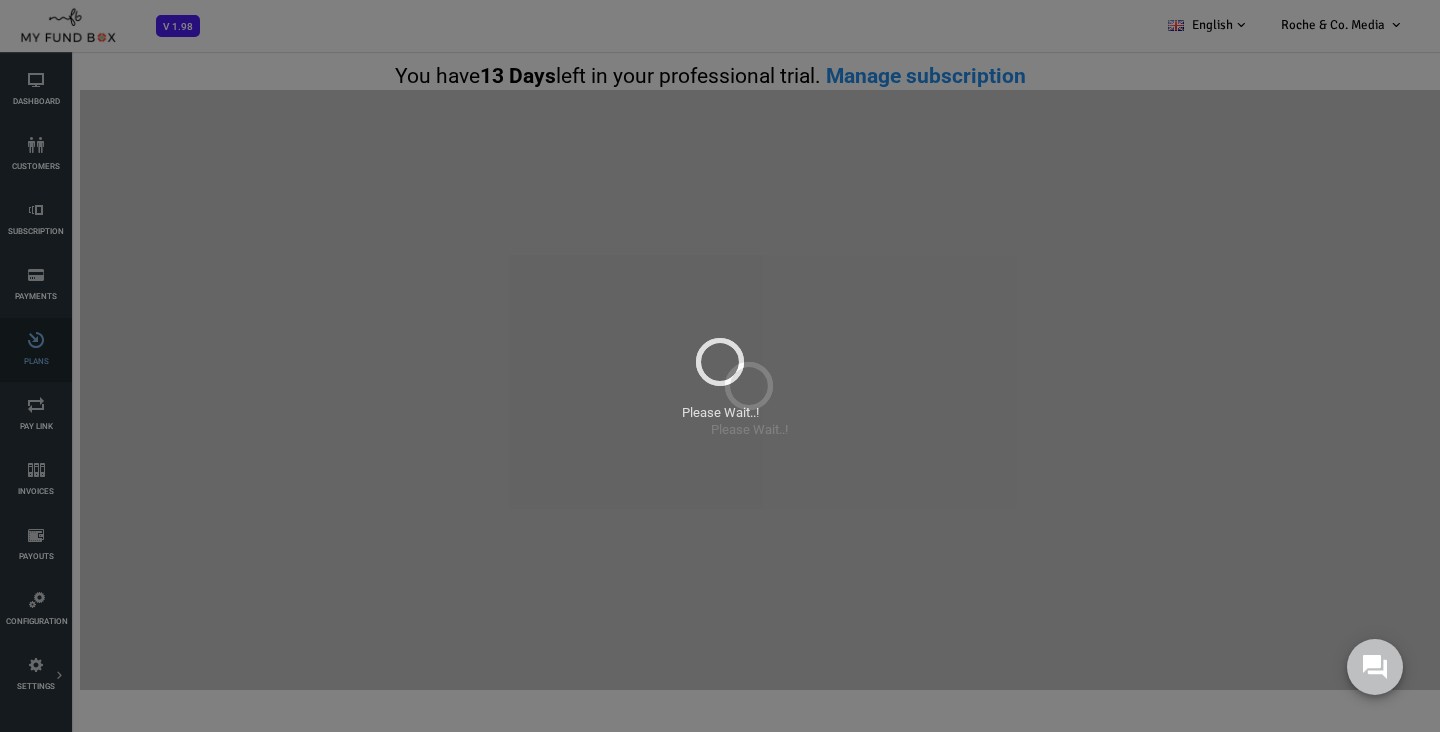 scroll, scrollTop: 0, scrollLeft: 0, axis: both 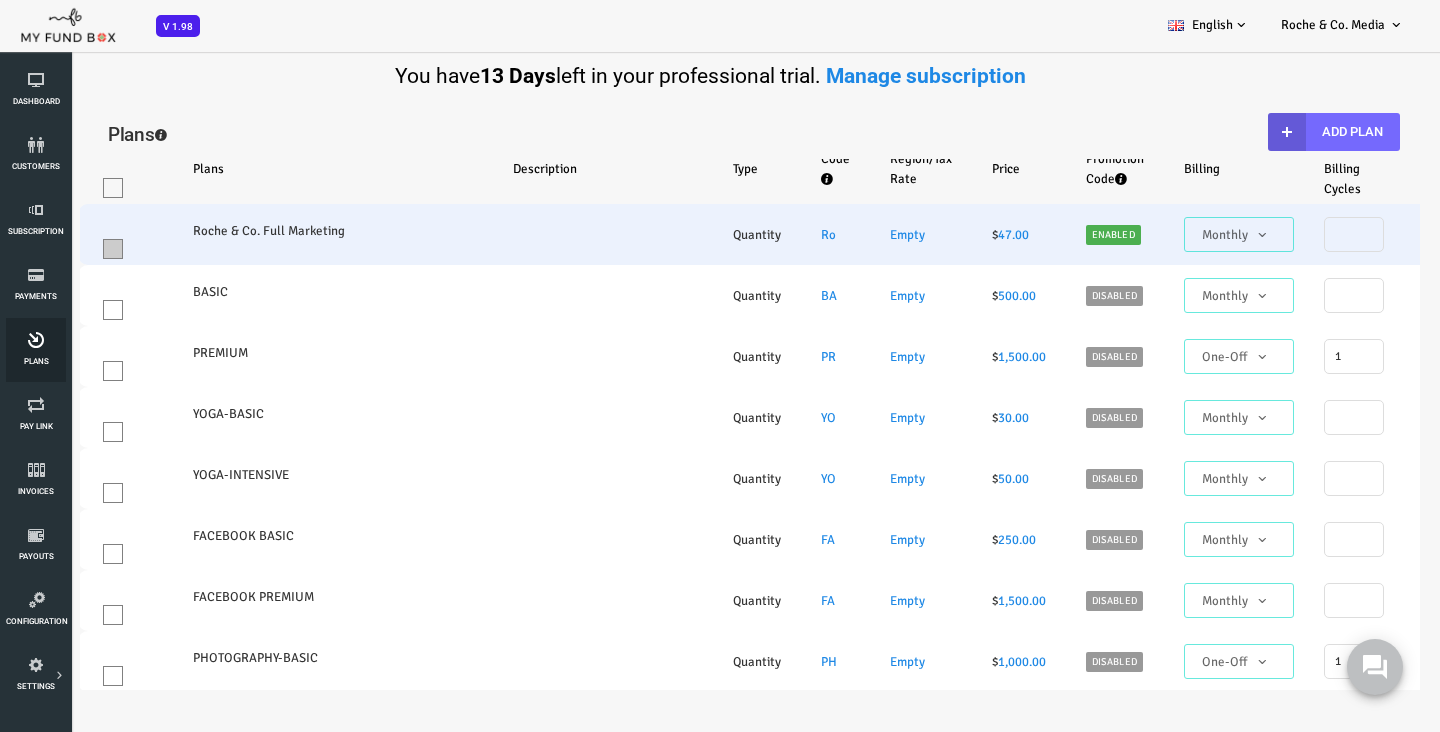 select on "100" 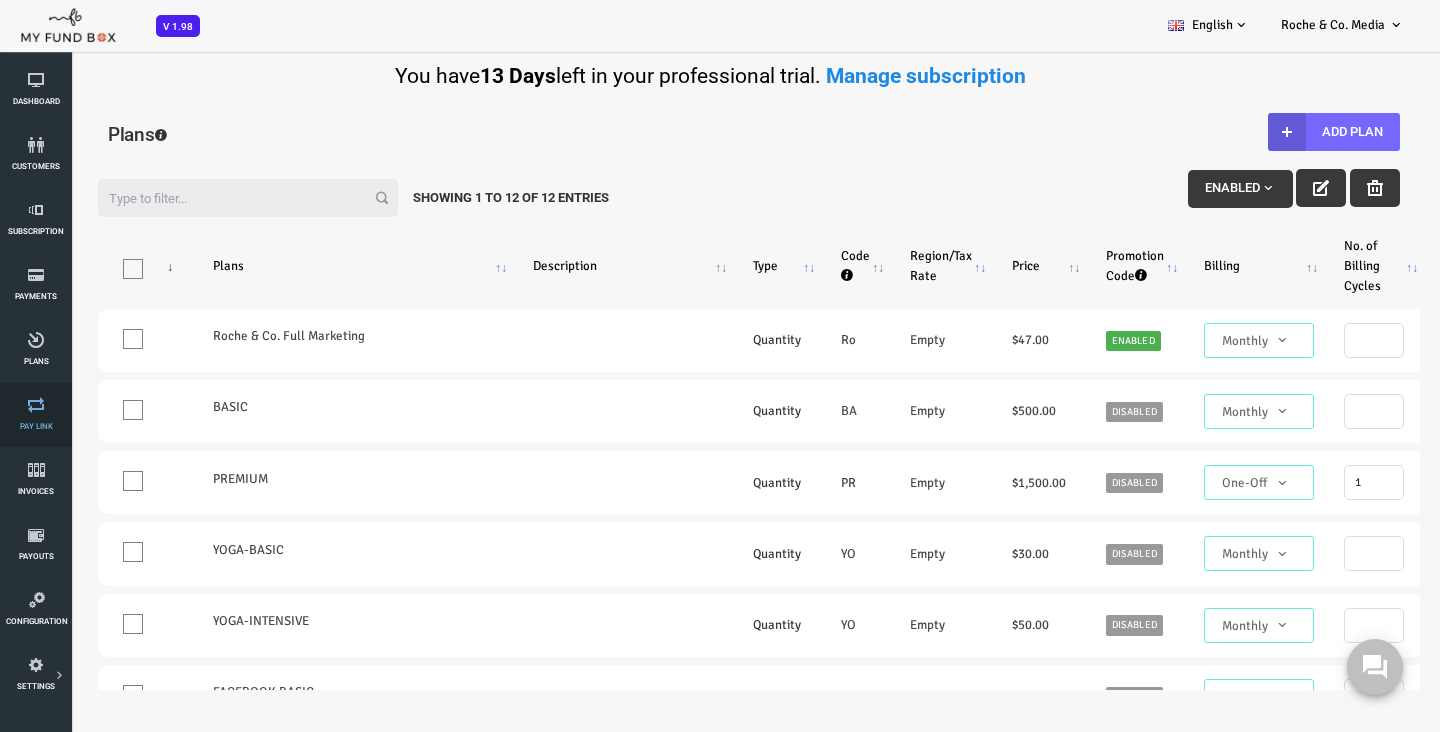 click at bounding box center (36, 405) 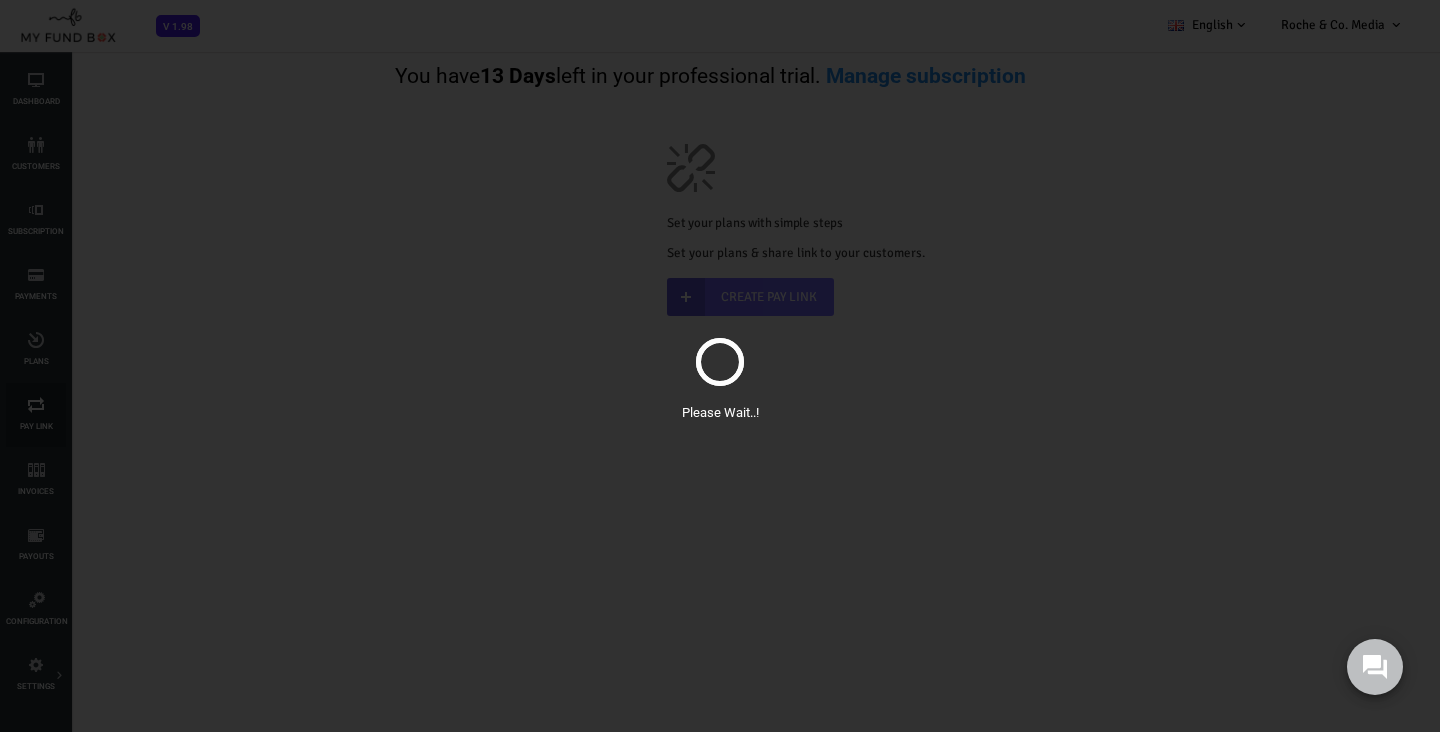 scroll, scrollTop: 0, scrollLeft: 0, axis: both 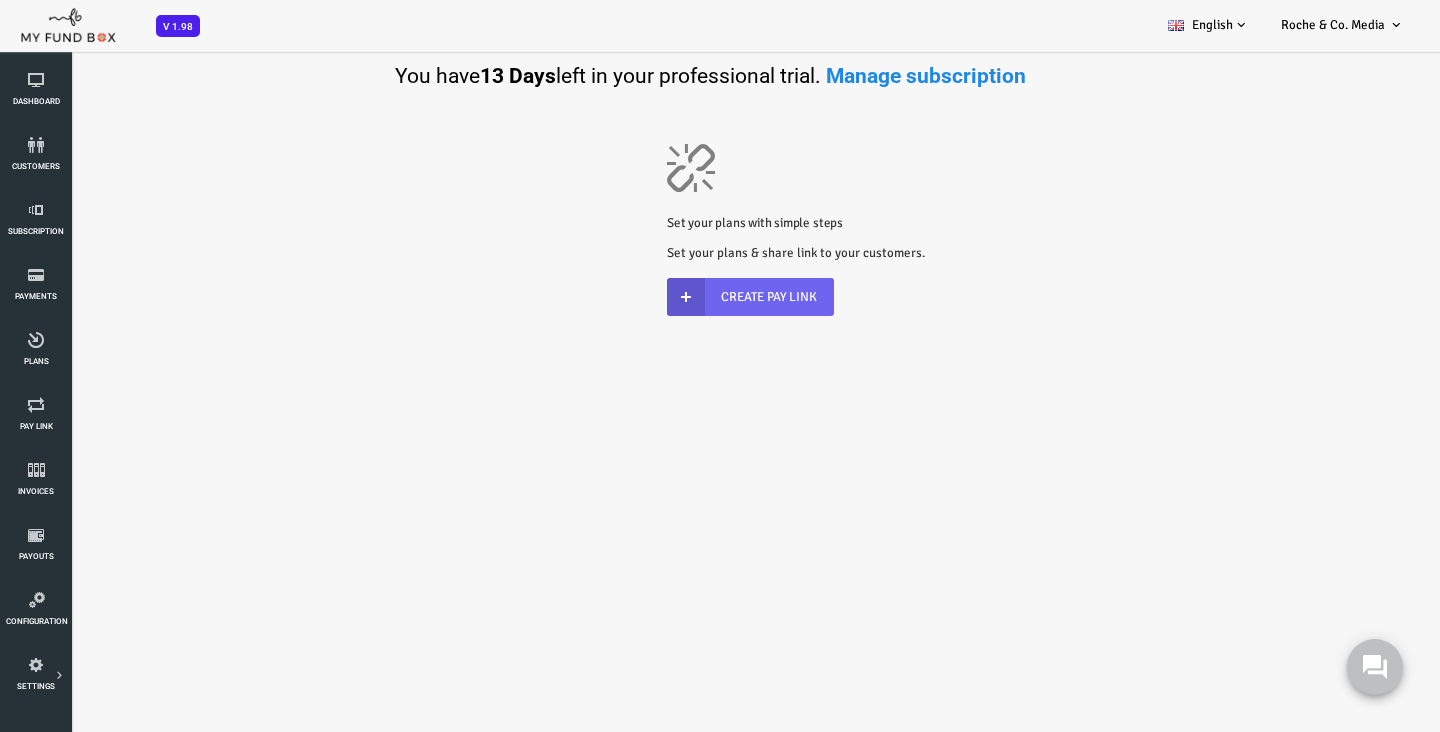 click on "Create Pay Link" at bounding box center [692, 297] 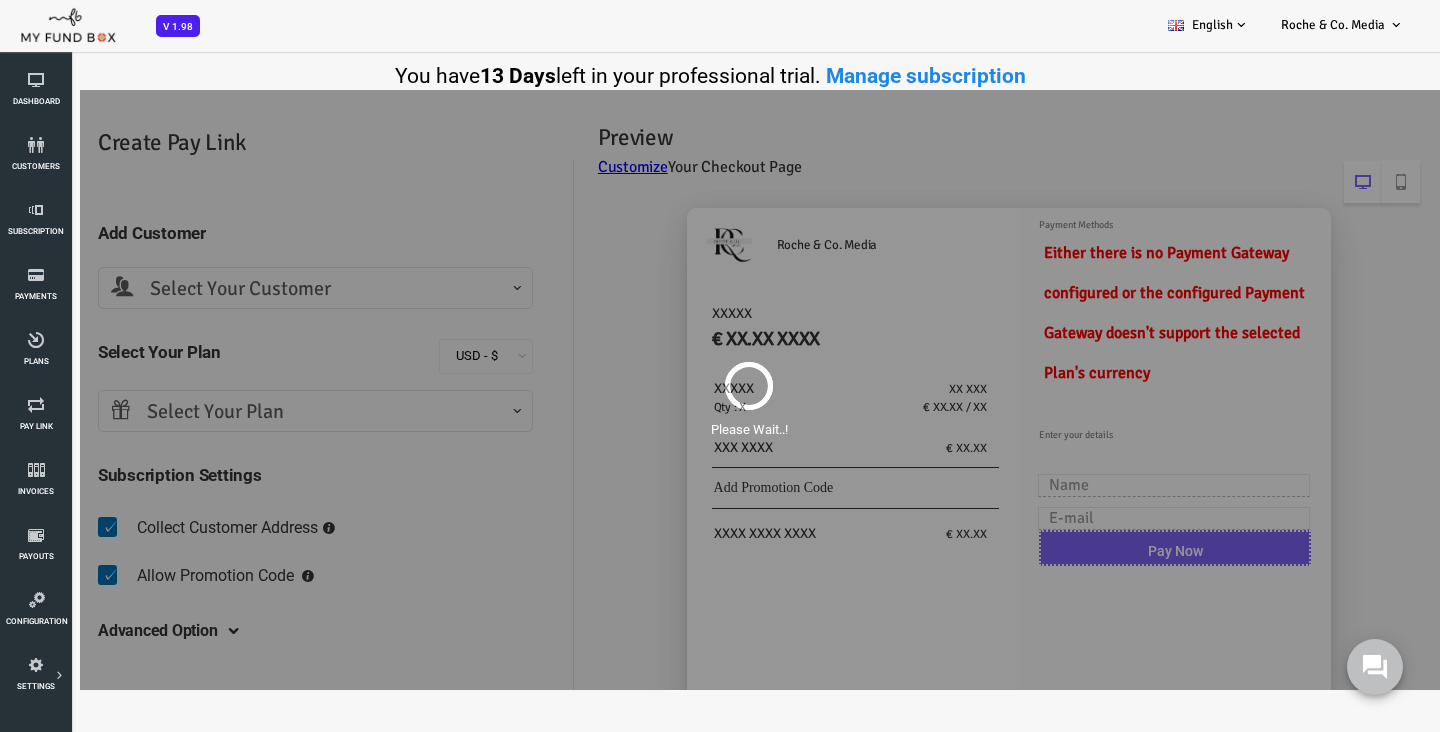 scroll, scrollTop: 0, scrollLeft: 0, axis: both 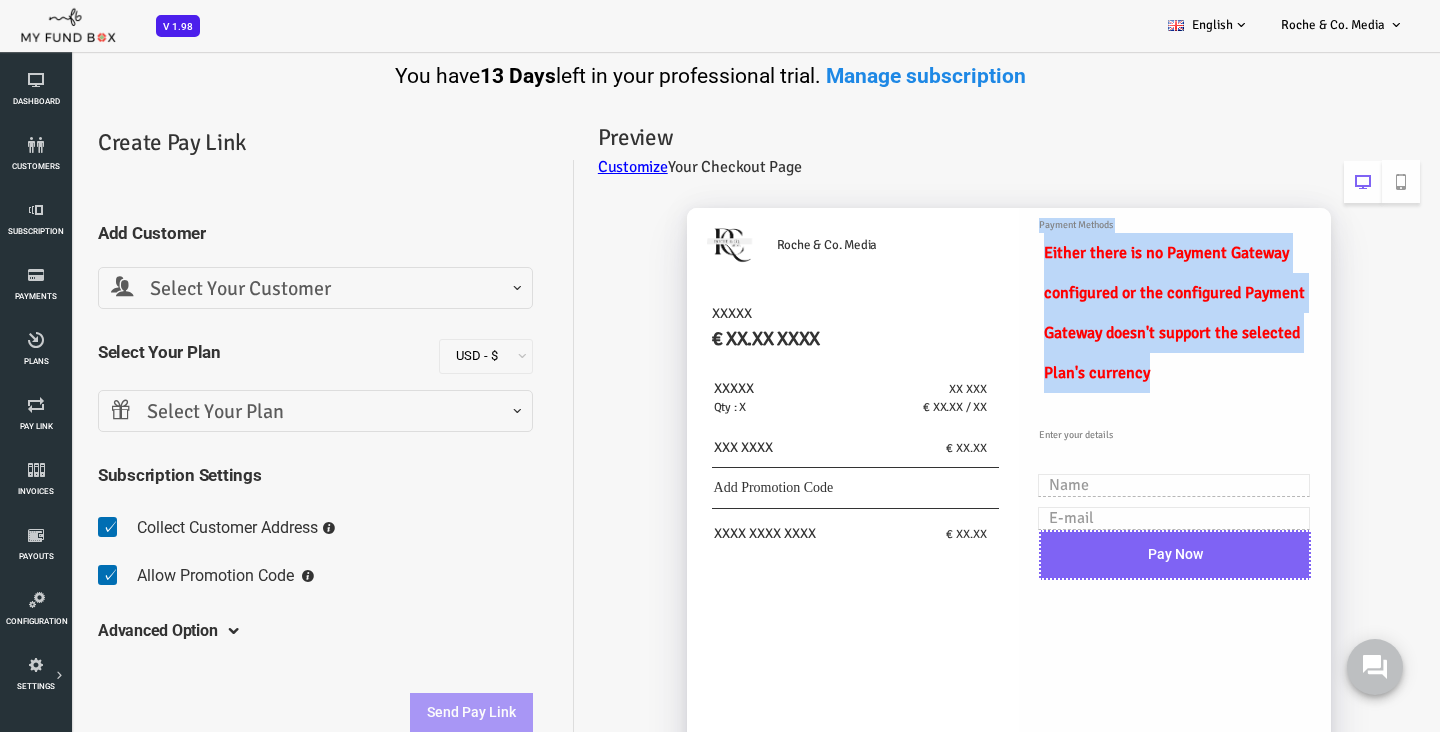 drag, startPoint x: 1112, startPoint y: 390, endPoint x: 977, endPoint y: 225, distance: 213.19006 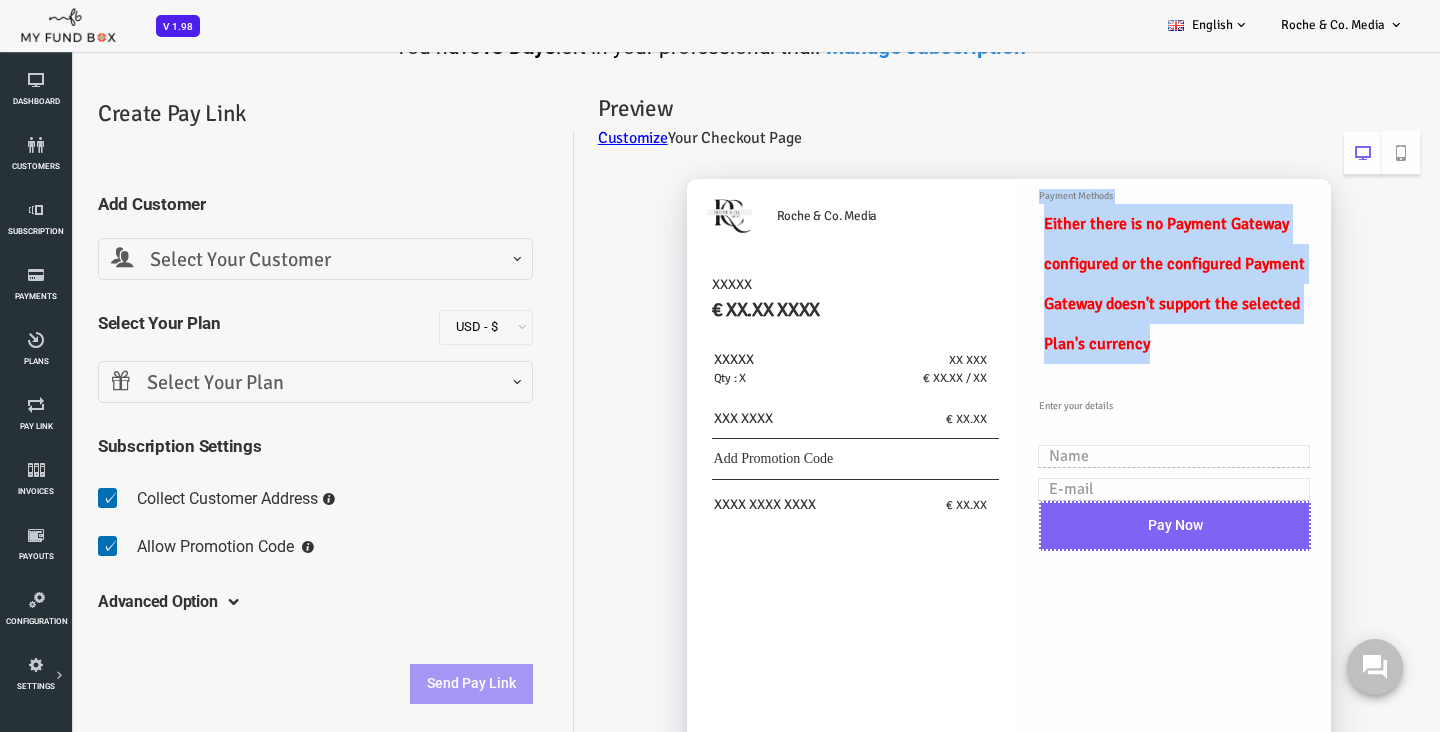scroll, scrollTop: 0, scrollLeft: 0, axis: both 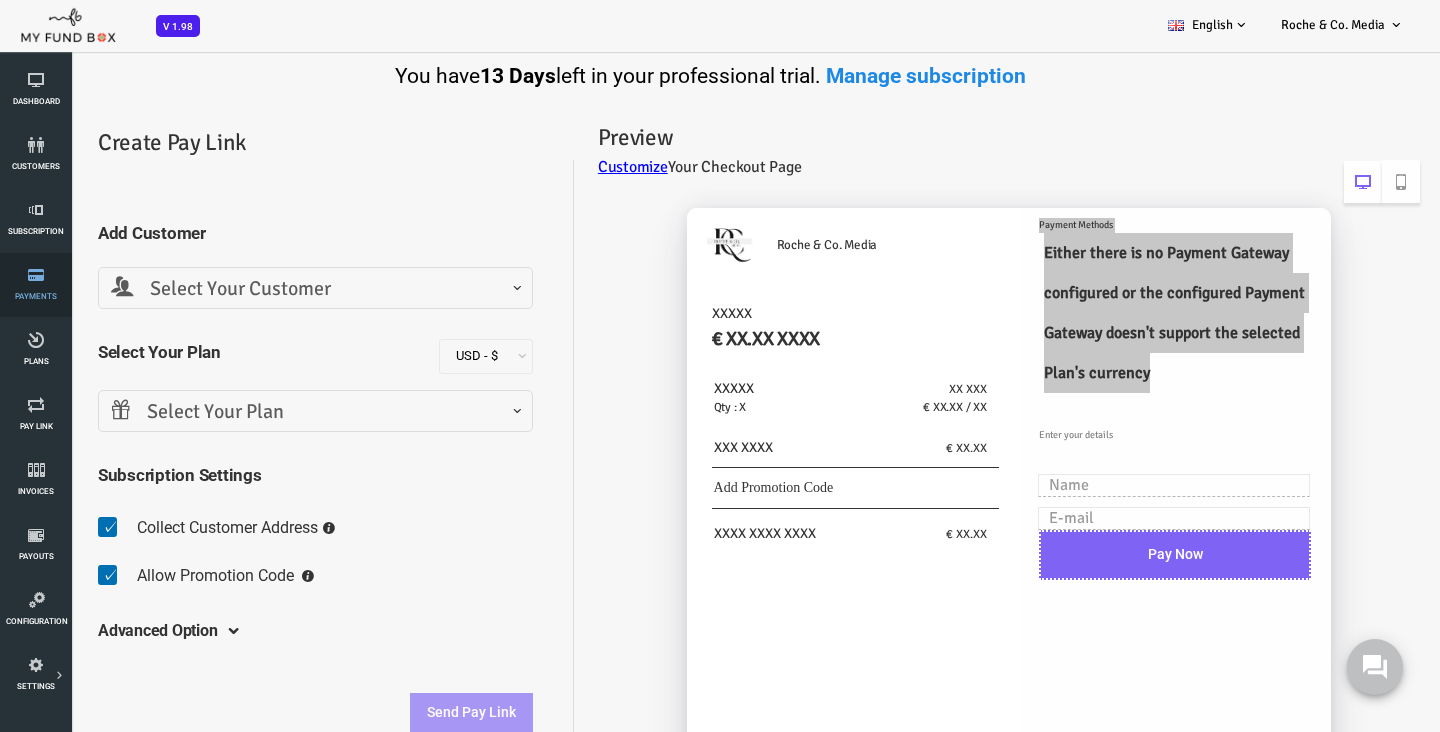 click on "Payments" at bounding box center [36, 285] 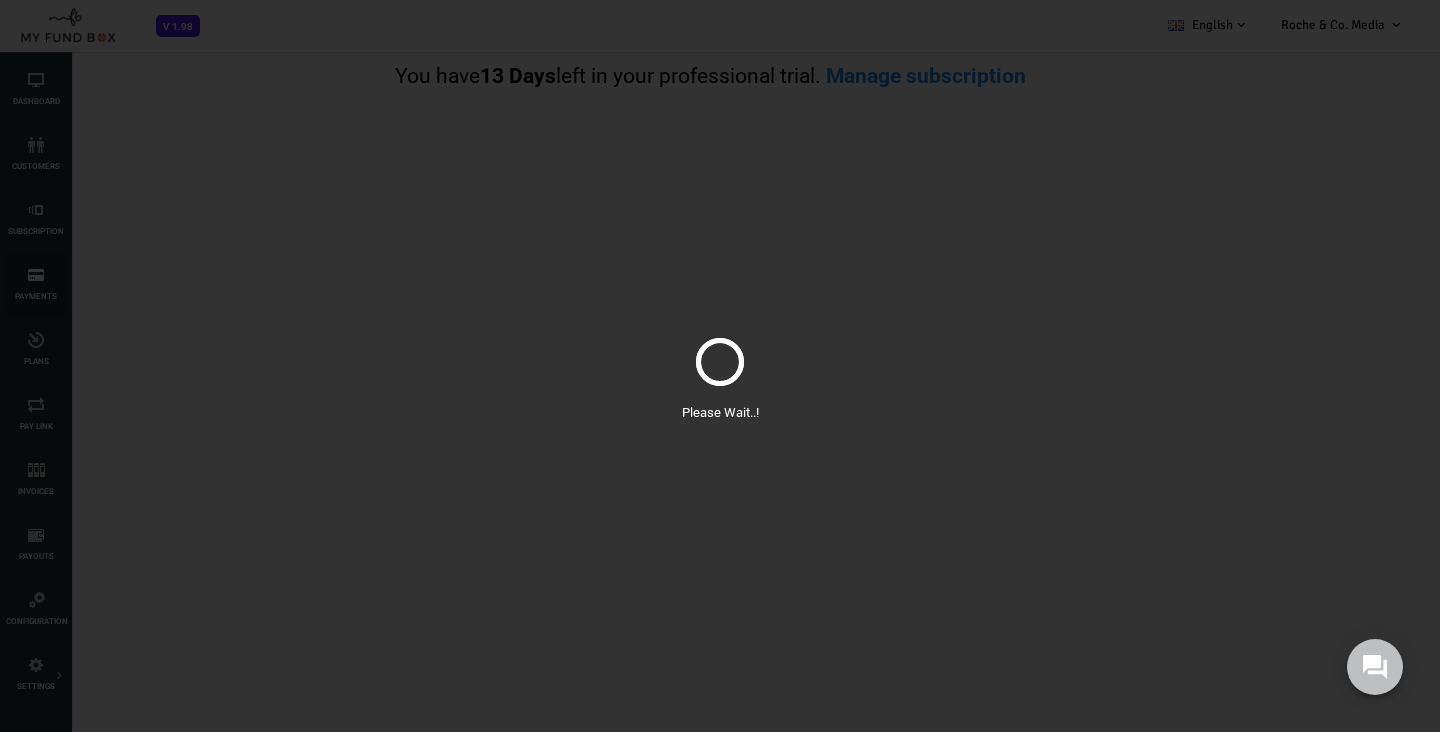 select on "100" 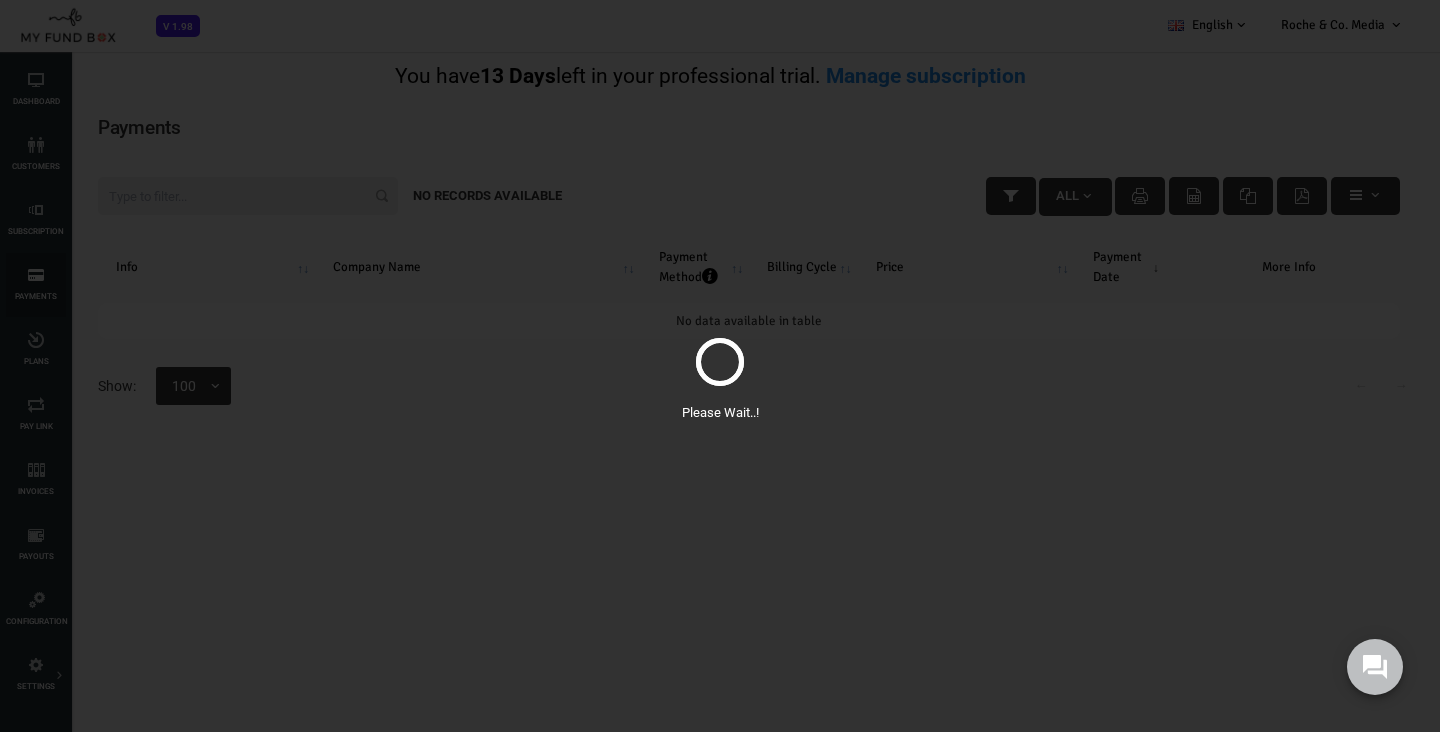 scroll, scrollTop: 0, scrollLeft: 0, axis: both 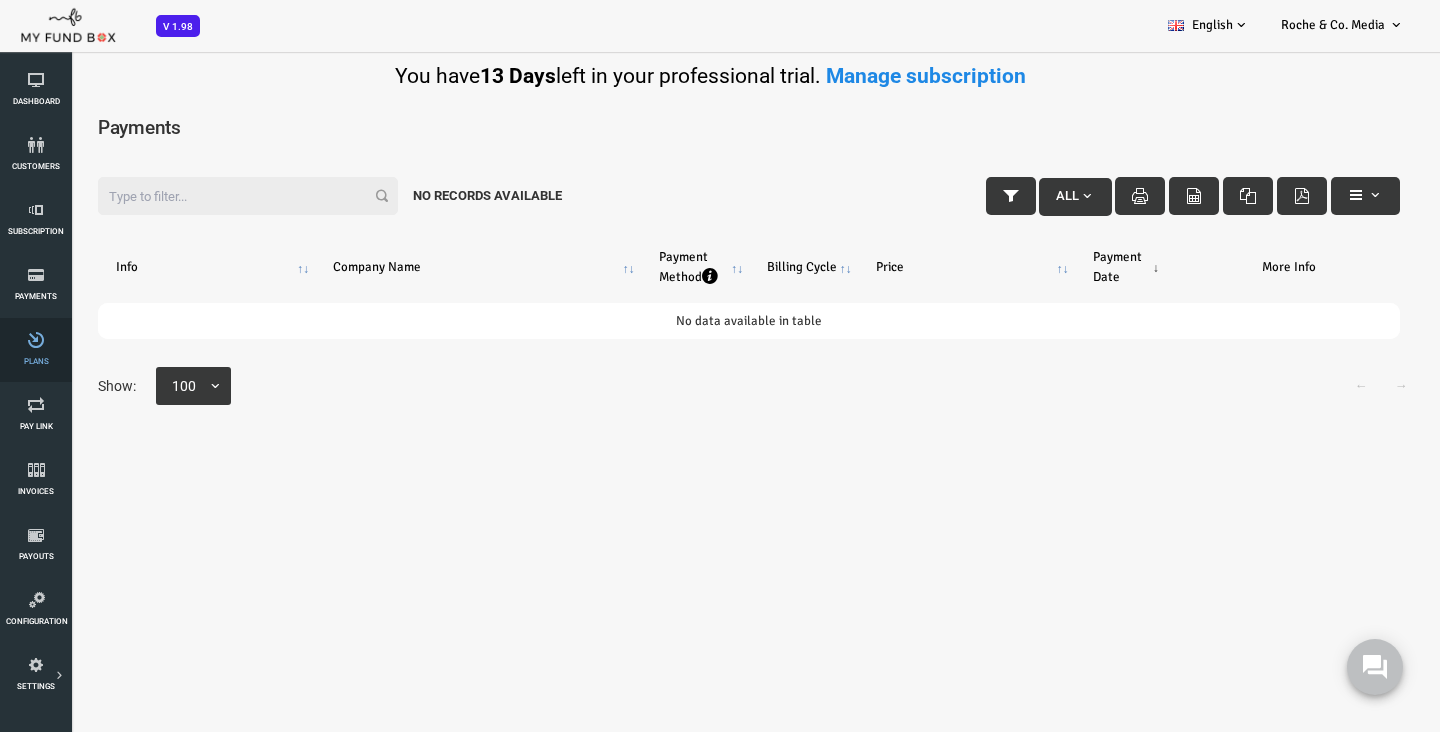 click at bounding box center (36, 340) 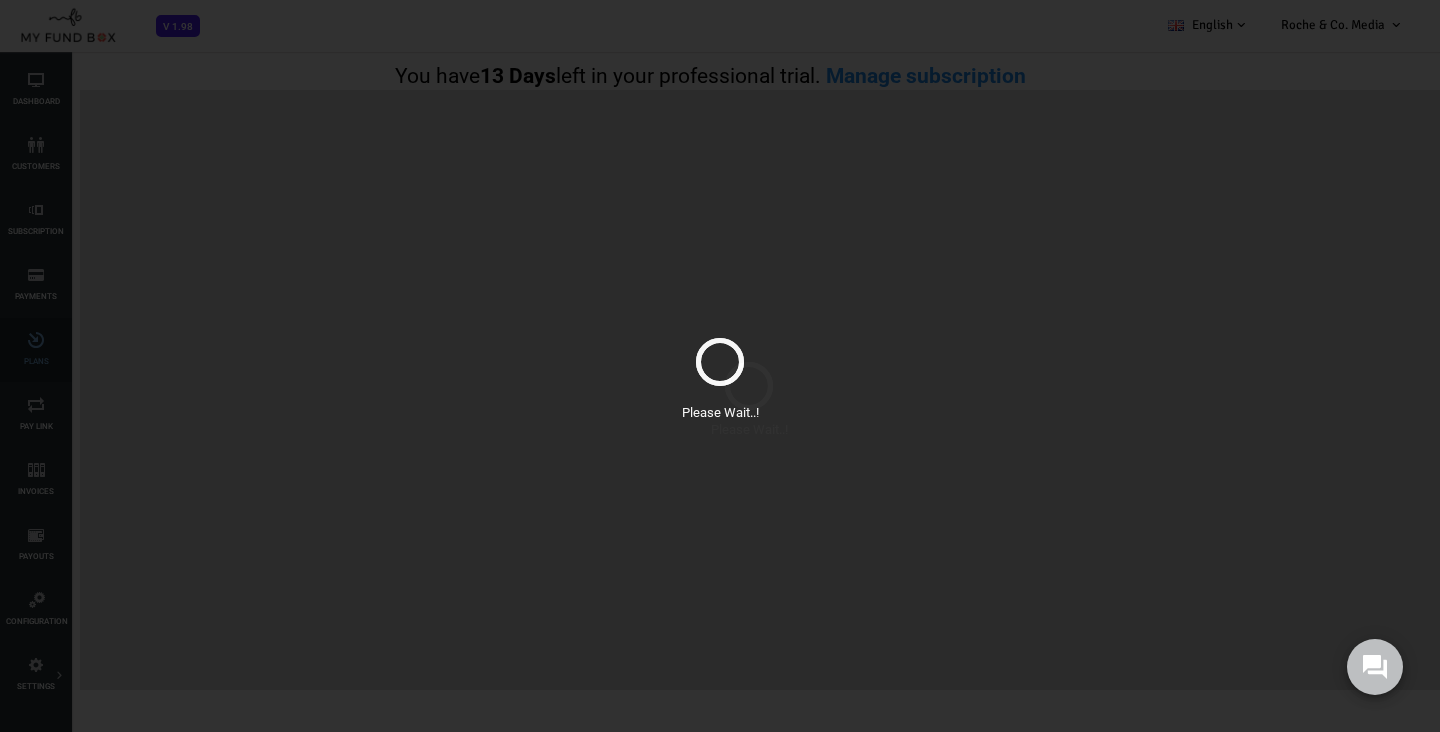 scroll, scrollTop: 0, scrollLeft: 0, axis: both 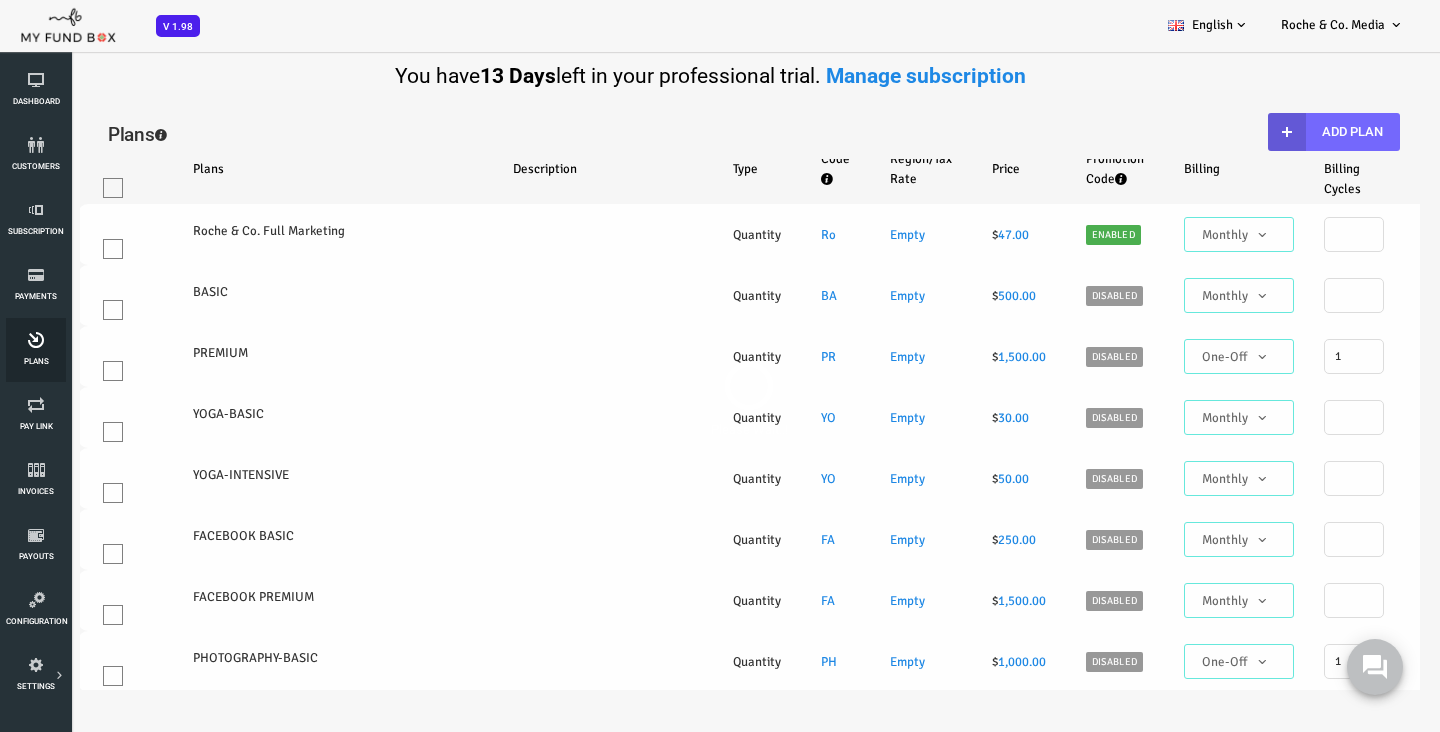 select on "100" 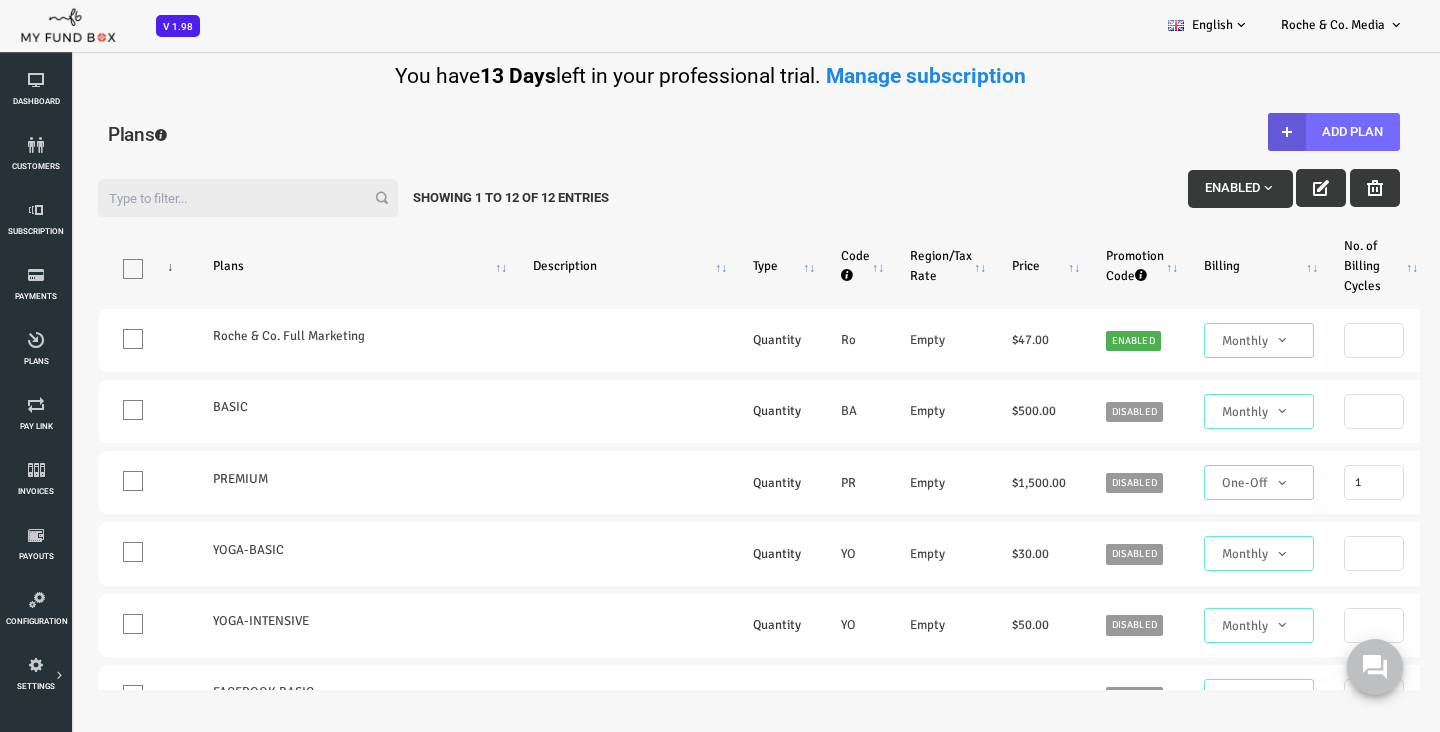 click at bounding box center (1210, 188) 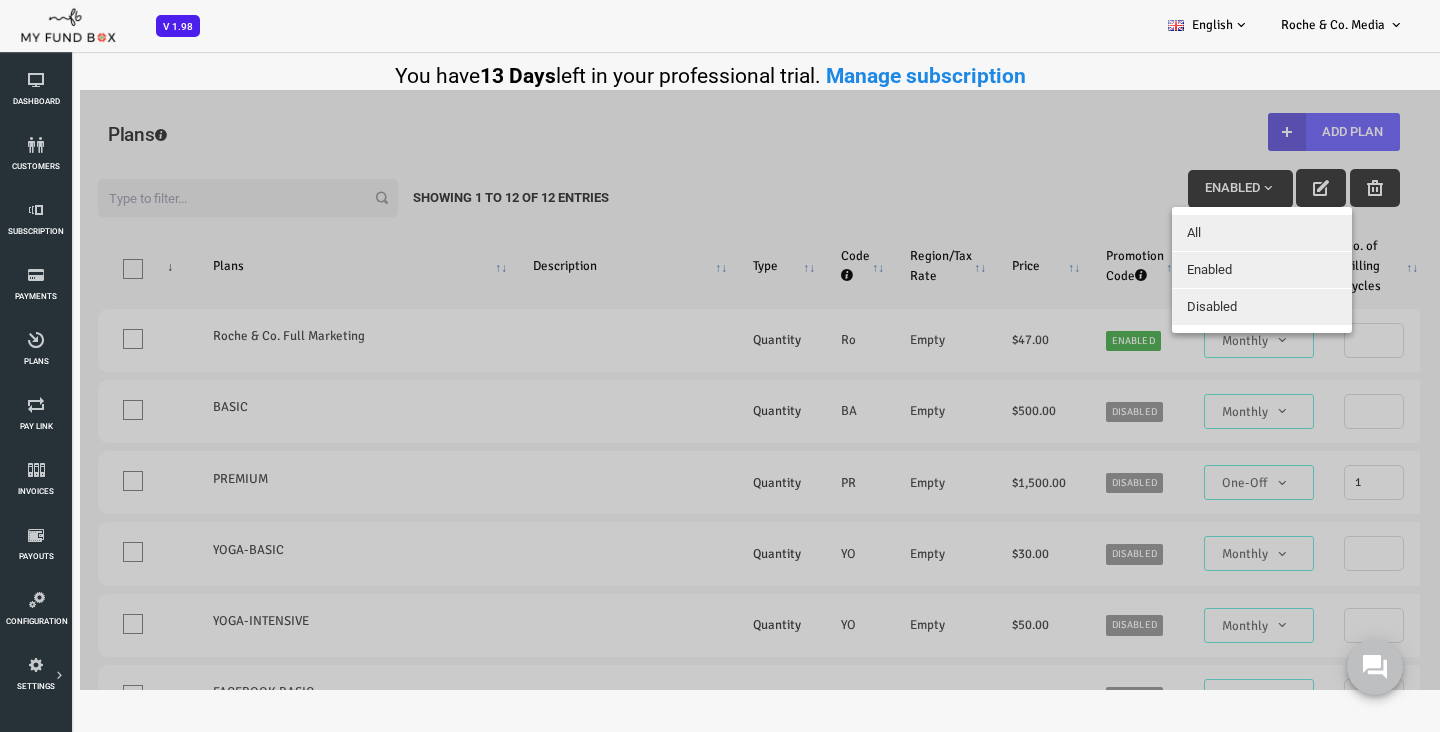 click at bounding box center (691, 390) 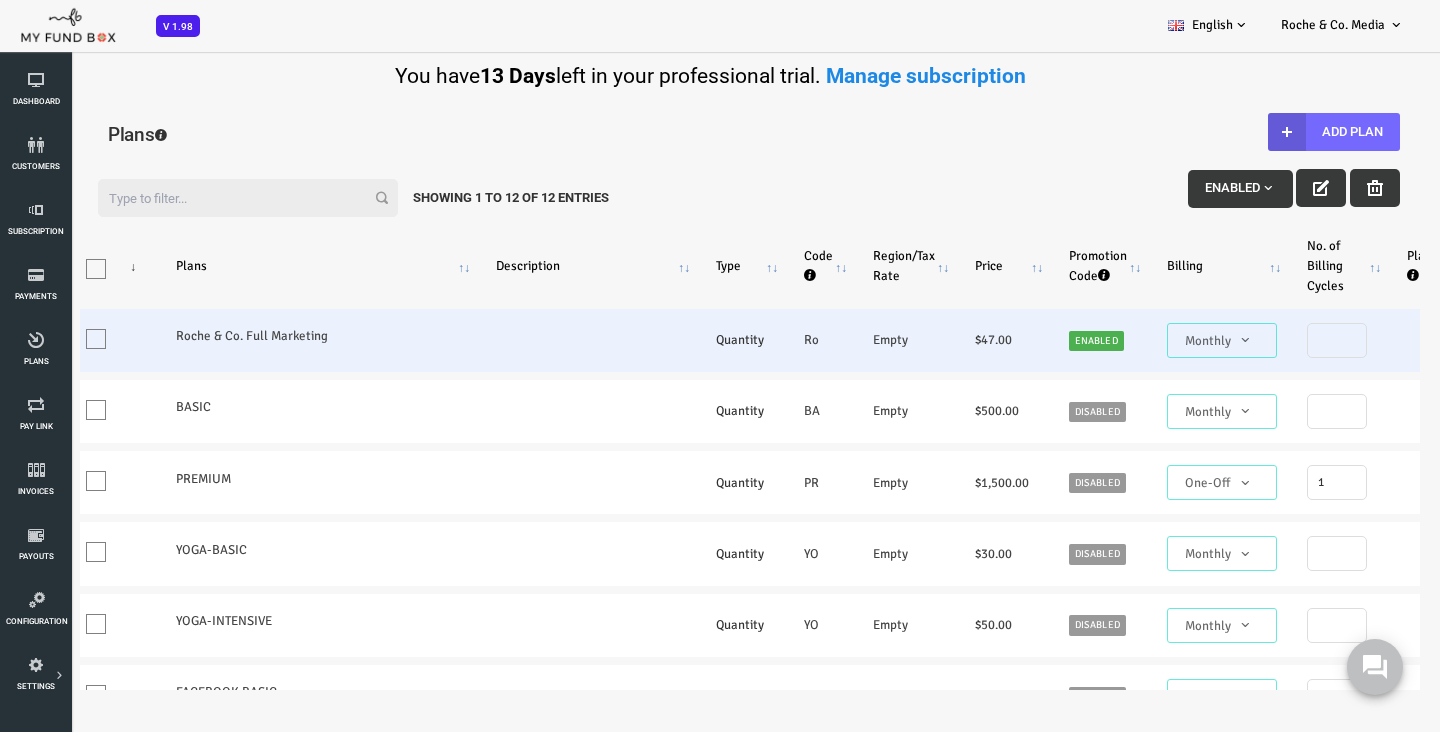 scroll, scrollTop: 0, scrollLeft: 0, axis: both 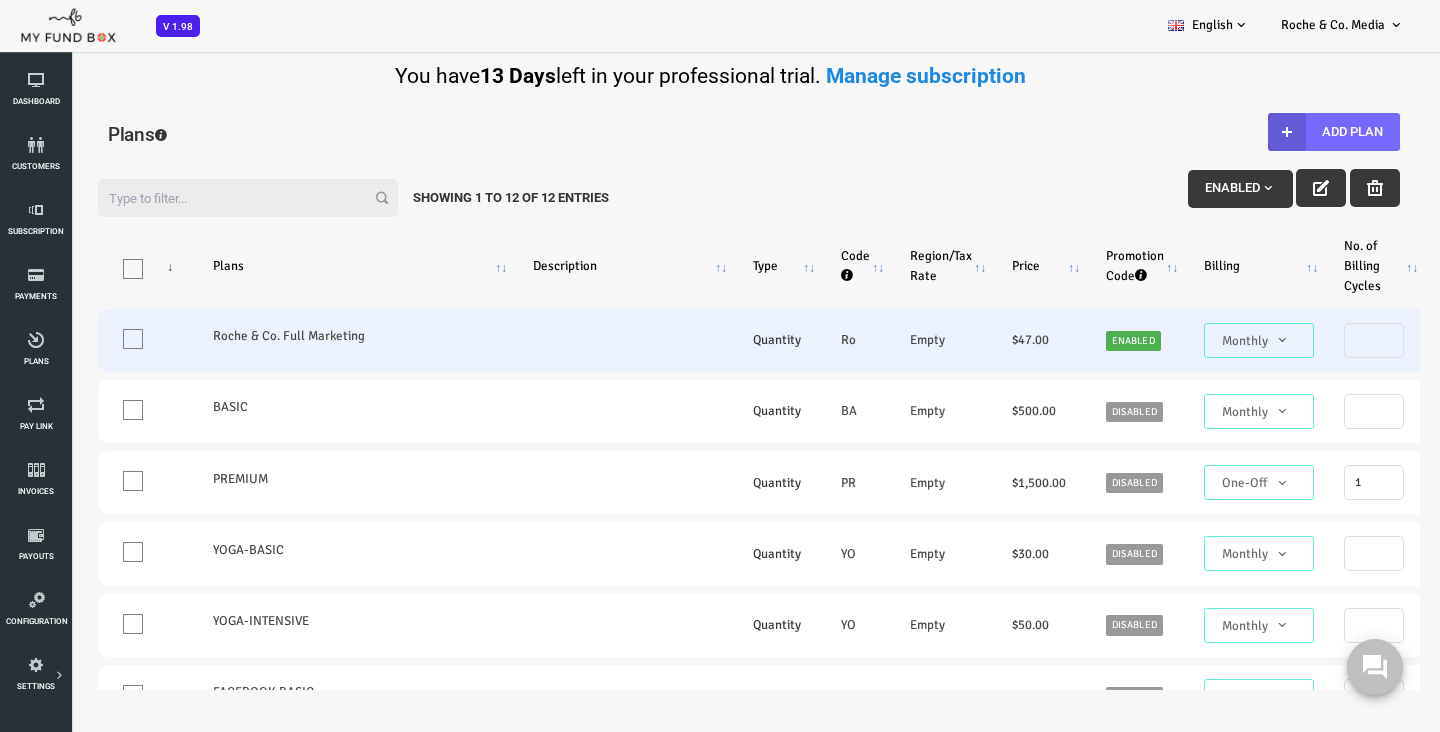 click on "Roche & Co. Full Marketing" at bounding box center [295, 336] 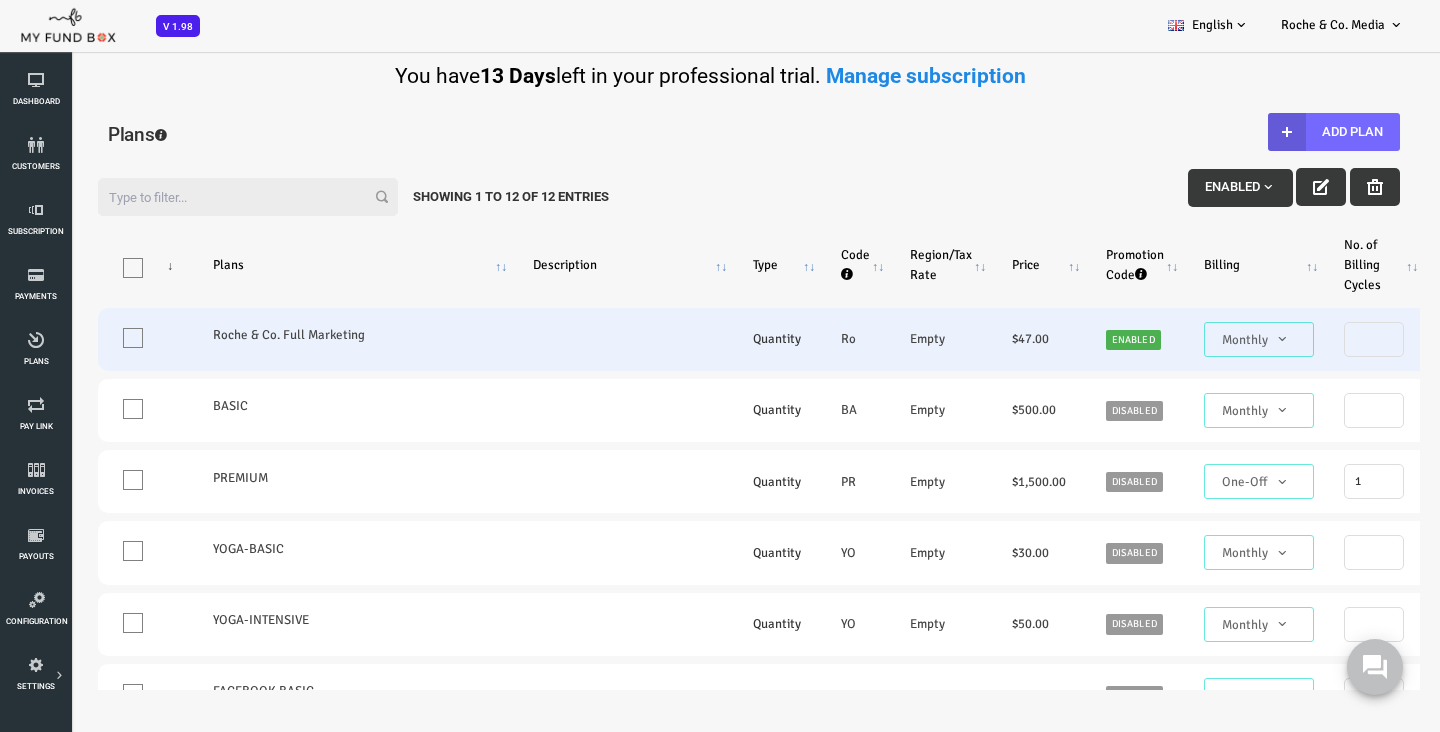 click at bounding box center (1154, 350) 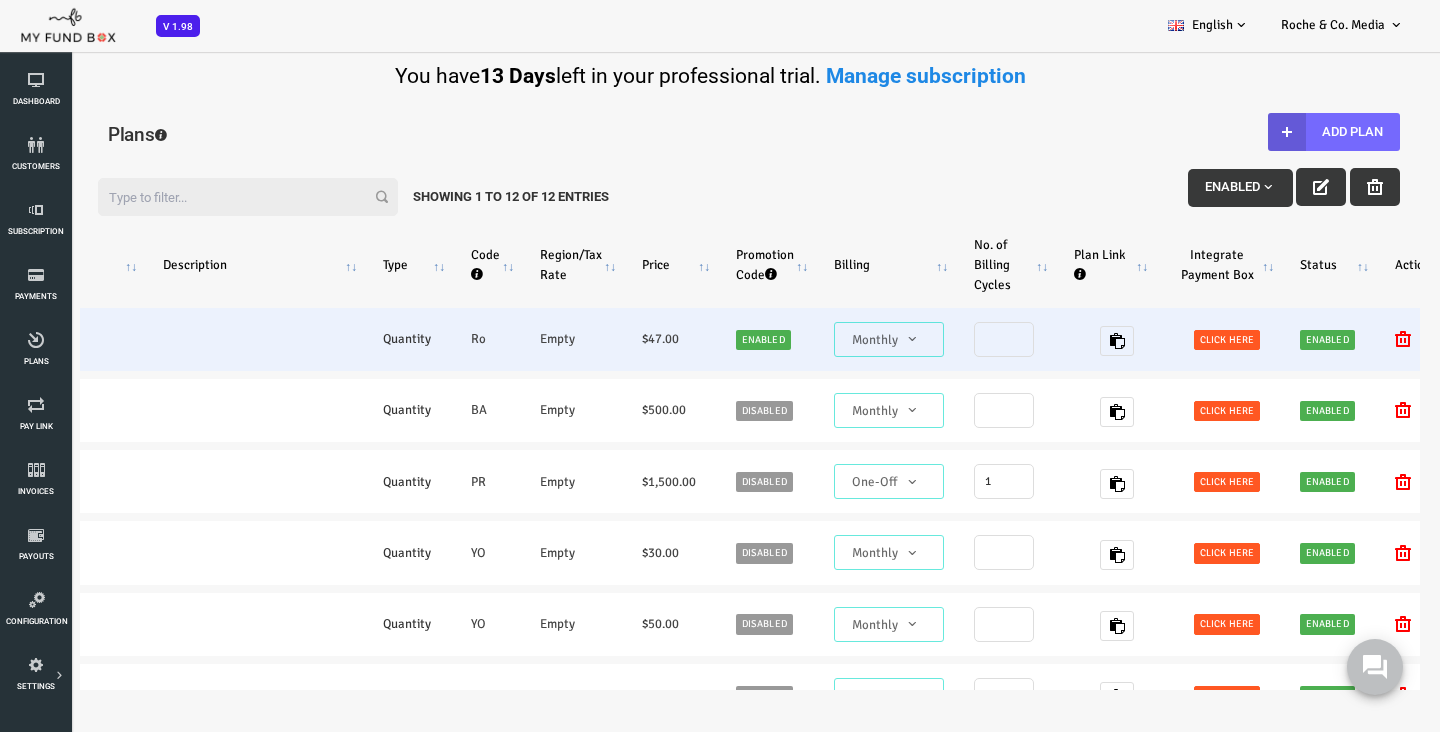 scroll, scrollTop: 0, scrollLeft: 423, axis: horizontal 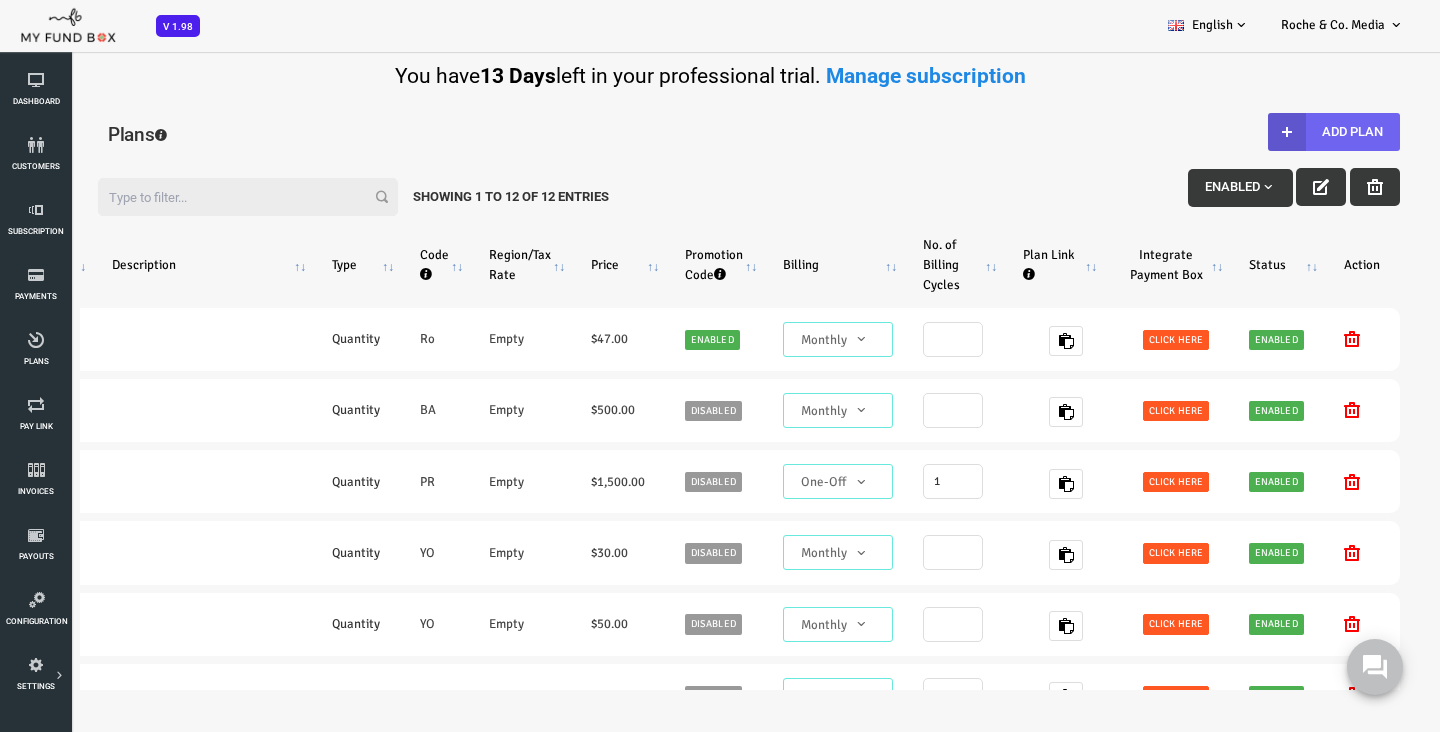 click on "Add Plan" at bounding box center [1276, 132] 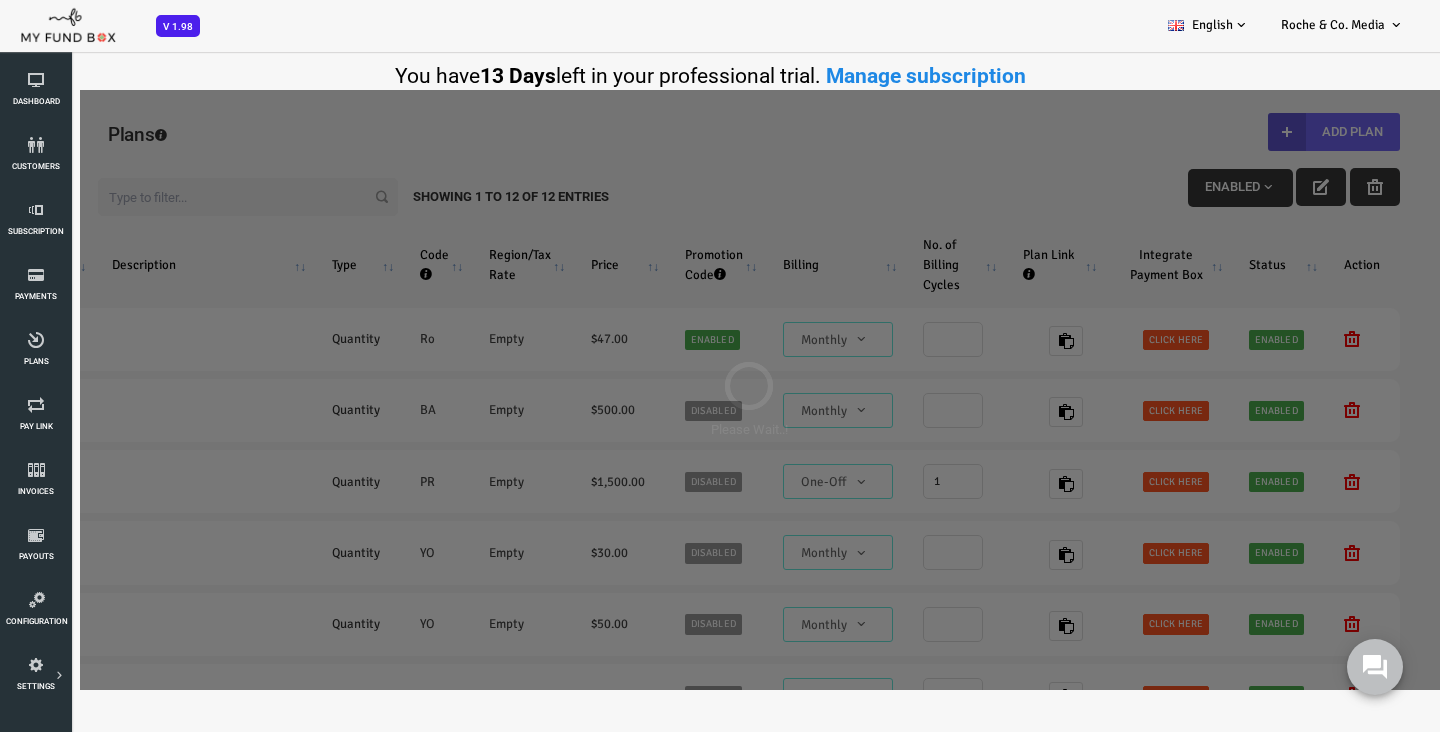 scroll, scrollTop: 0, scrollLeft: 412, axis: horizontal 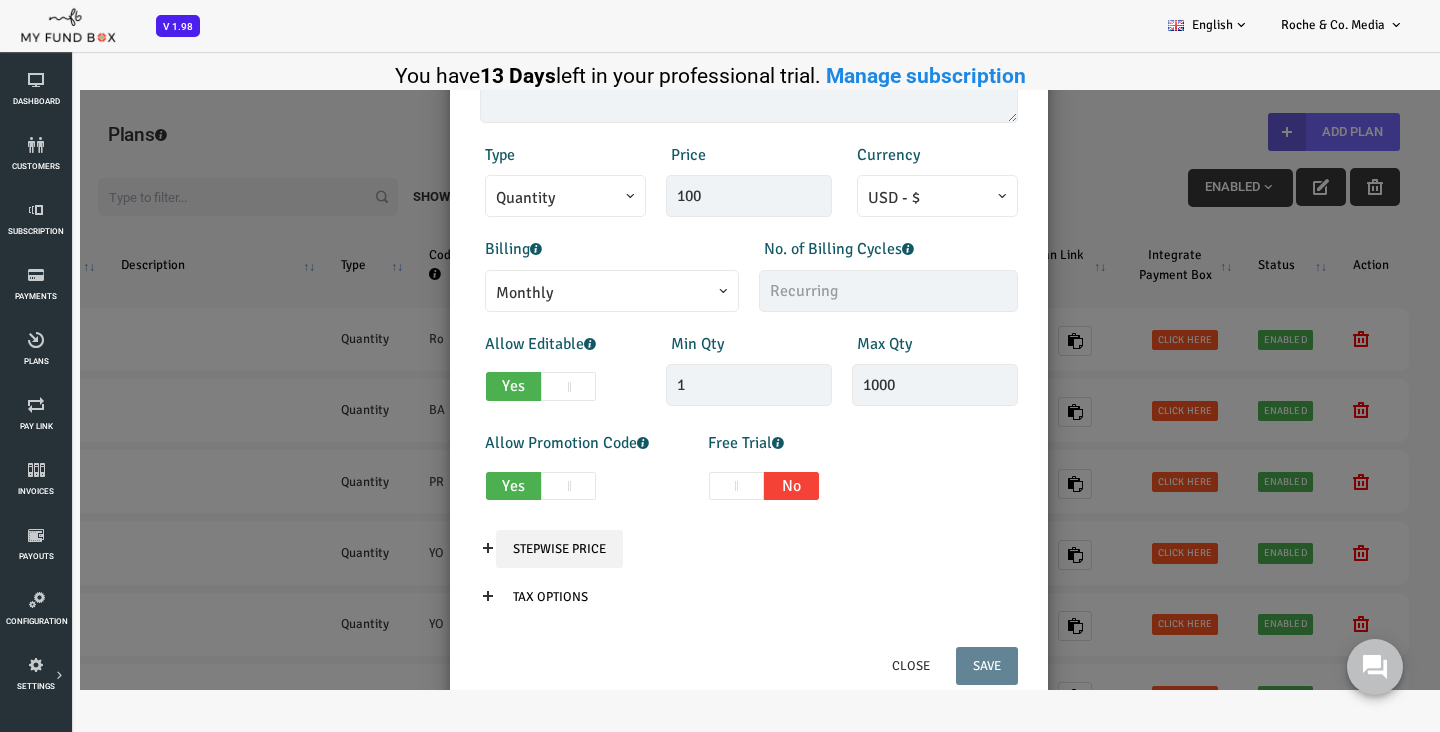 click on "Stepwise Price" at bounding box center (501, 549) 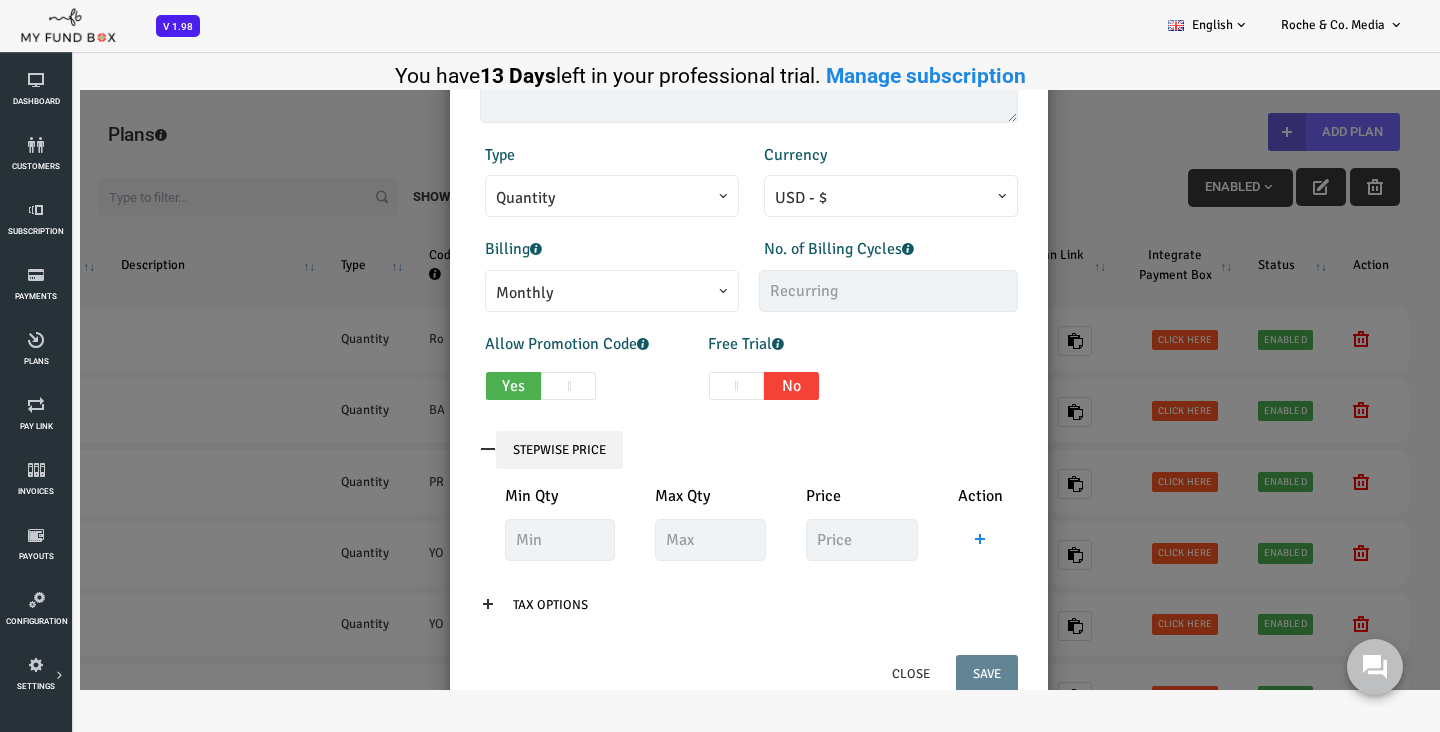 scroll, scrollTop: 343, scrollLeft: 0, axis: vertical 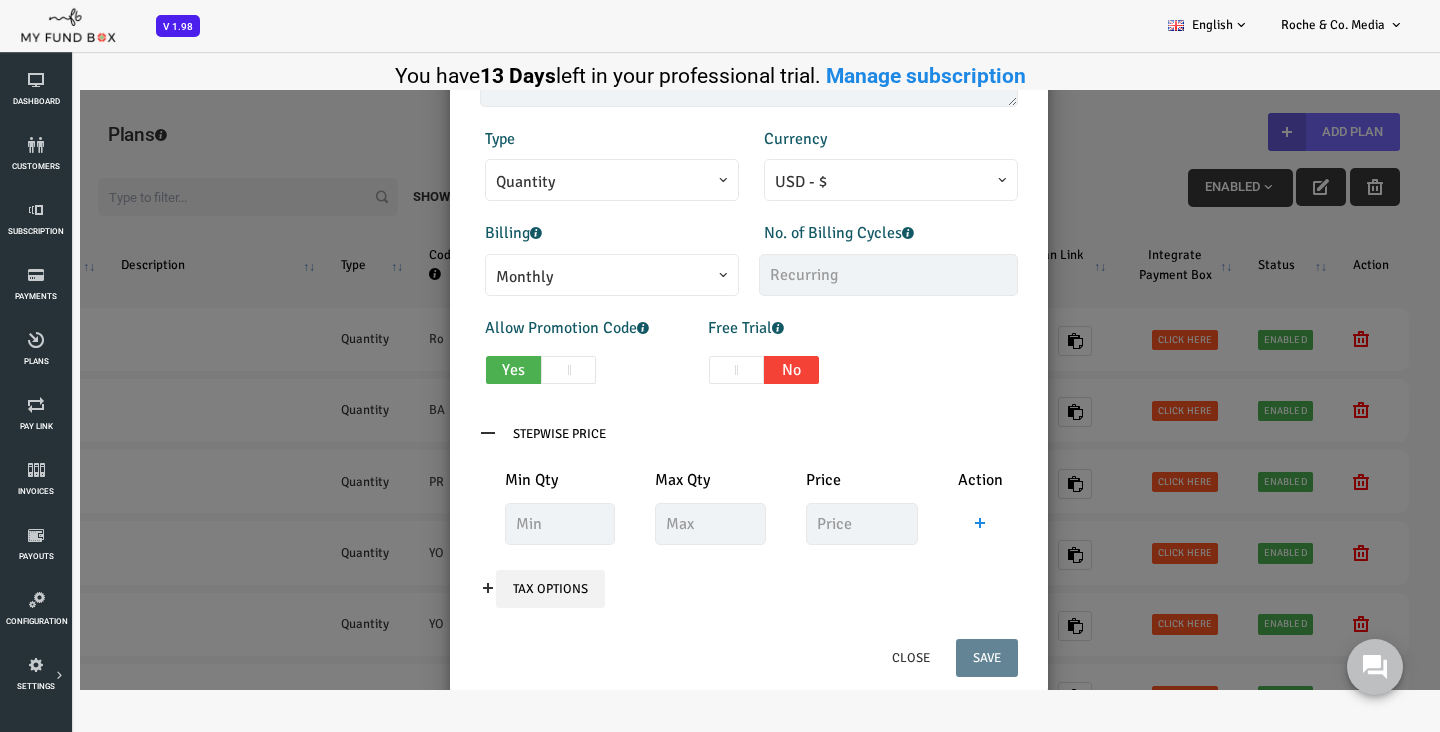 click on "Tax Options" at bounding box center (492, 589) 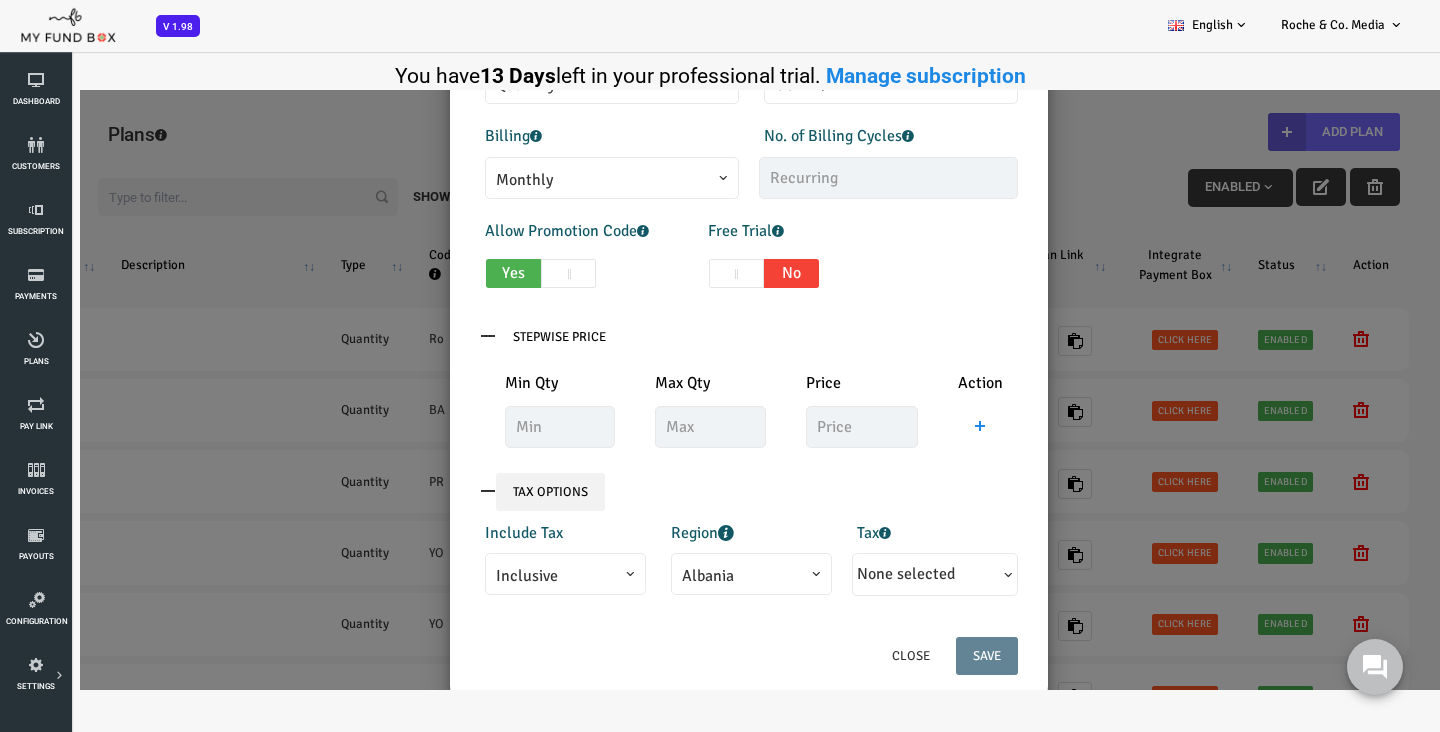 scroll, scrollTop: 486, scrollLeft: 0, axis: vertical 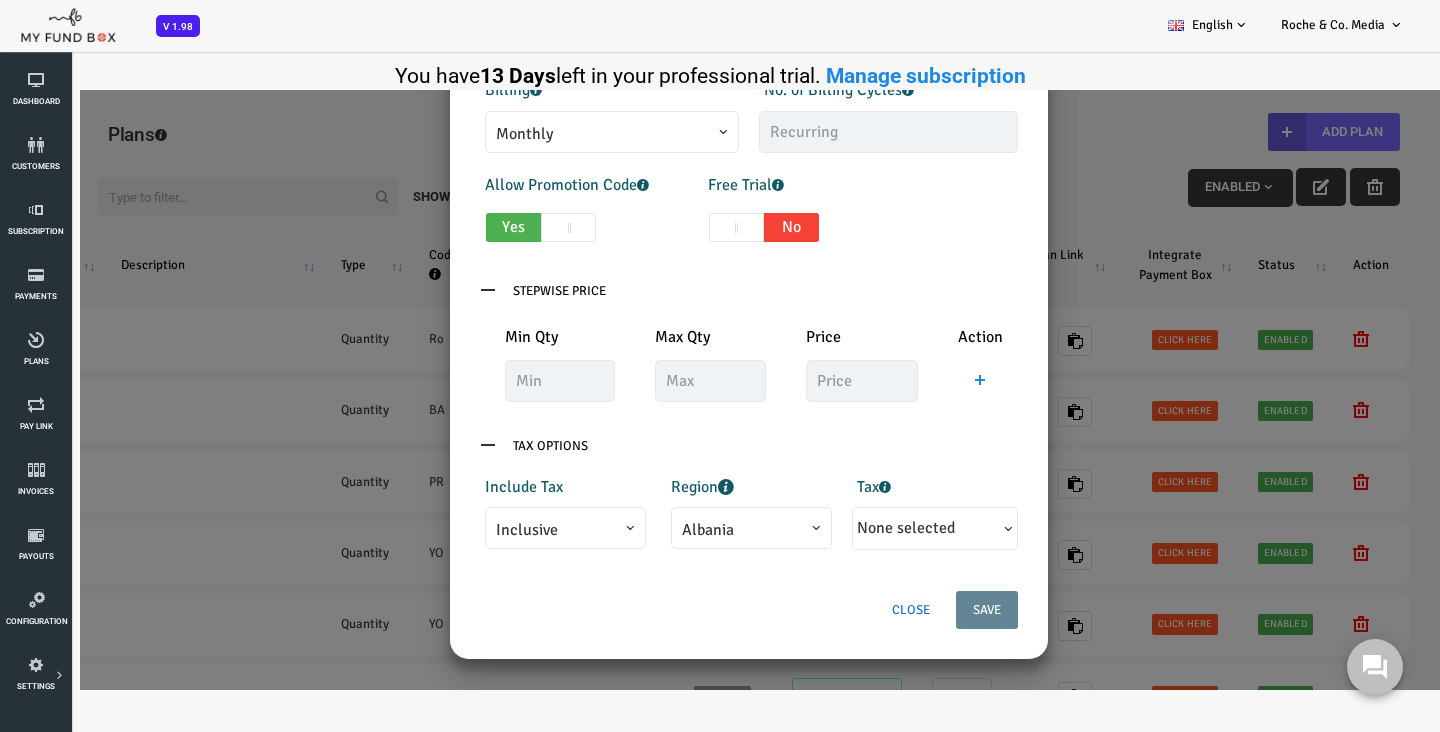 click on "Close" at bounding box center (853, 610) 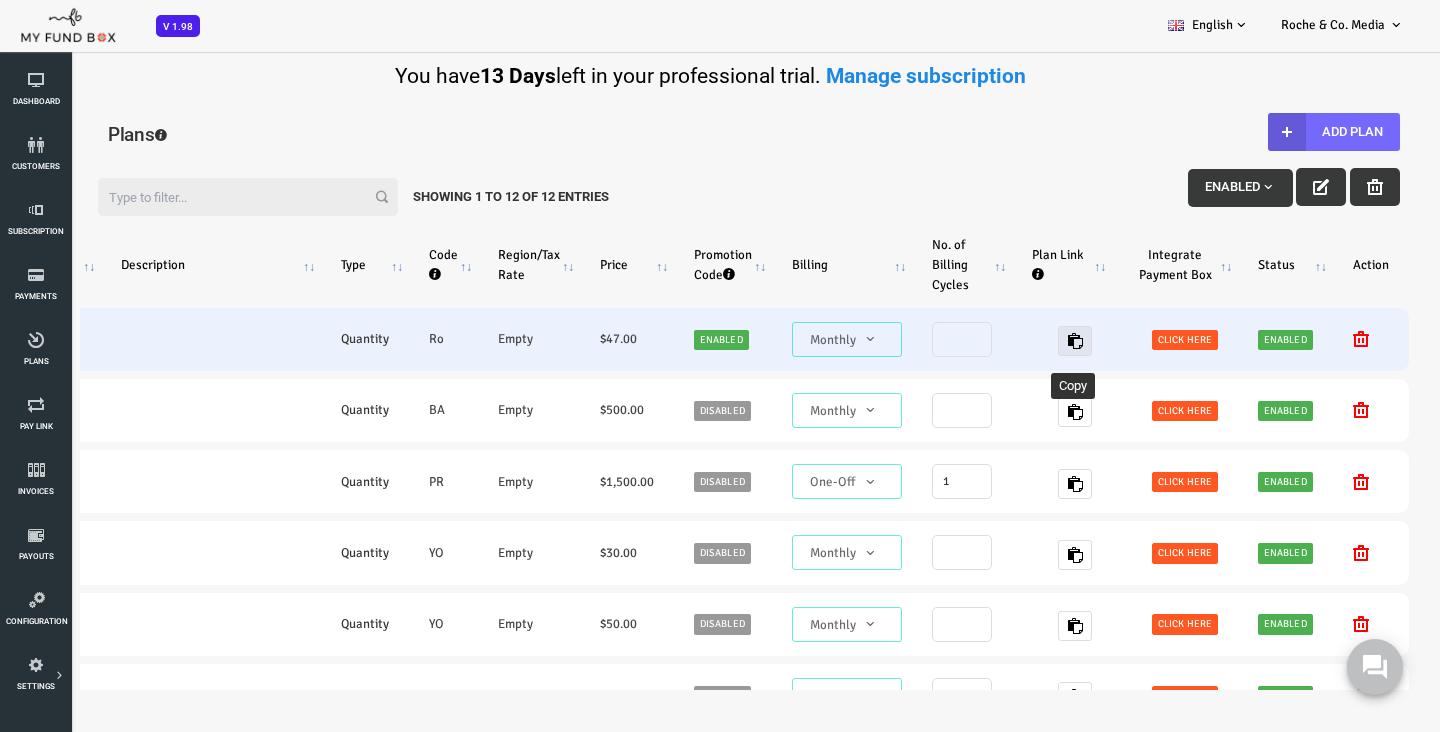 click at bounding box center [1017, 341] 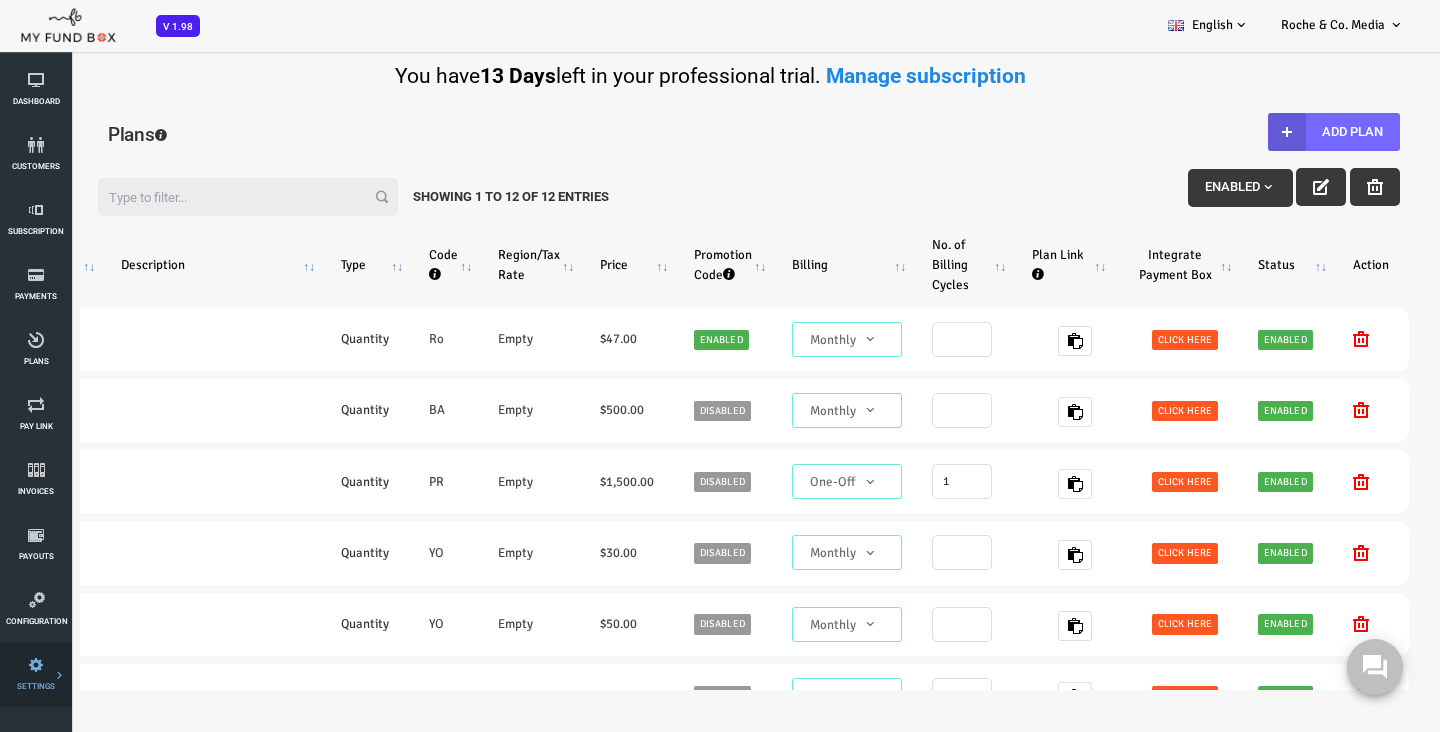click on "Payment Gateway" at bounding box center (0, 0) 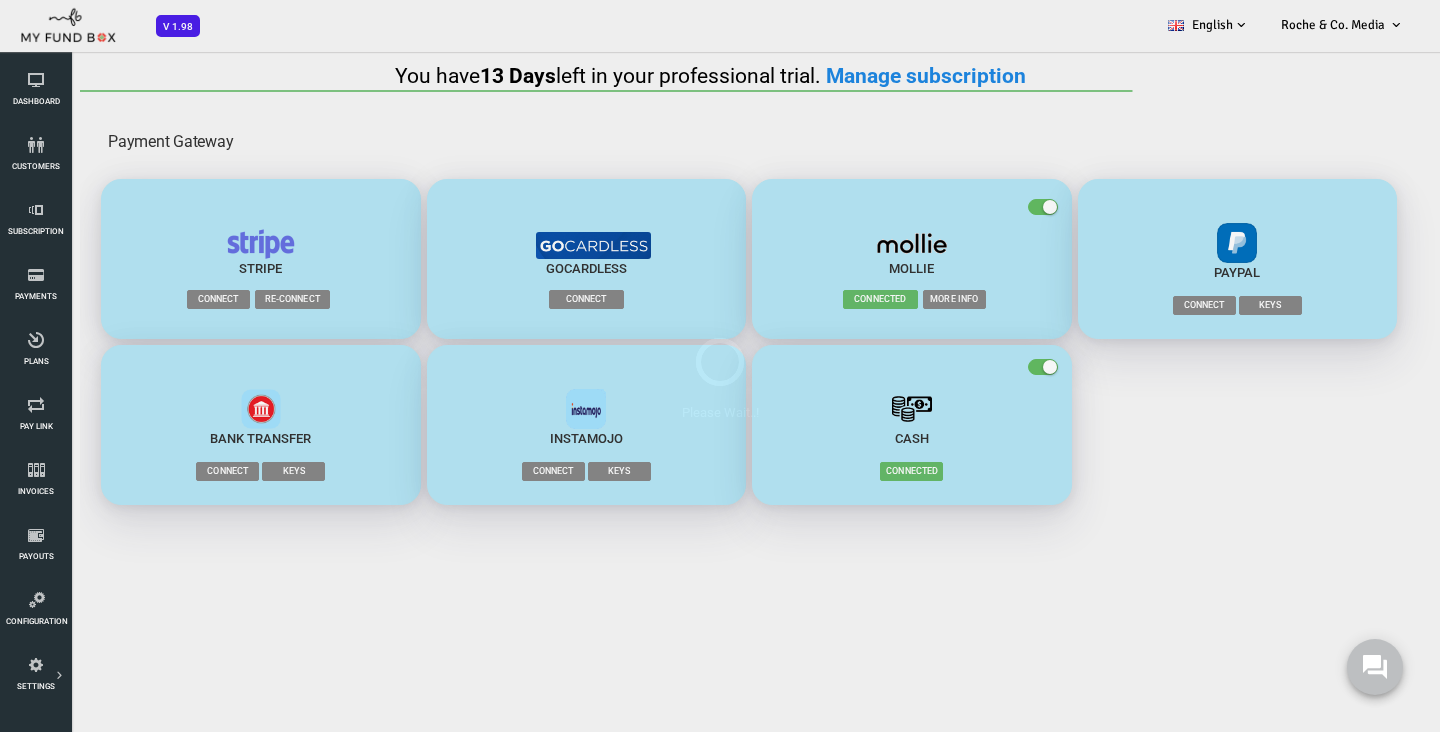 scroll, scrollTop: 0, scrollLeft: 0, axis: both 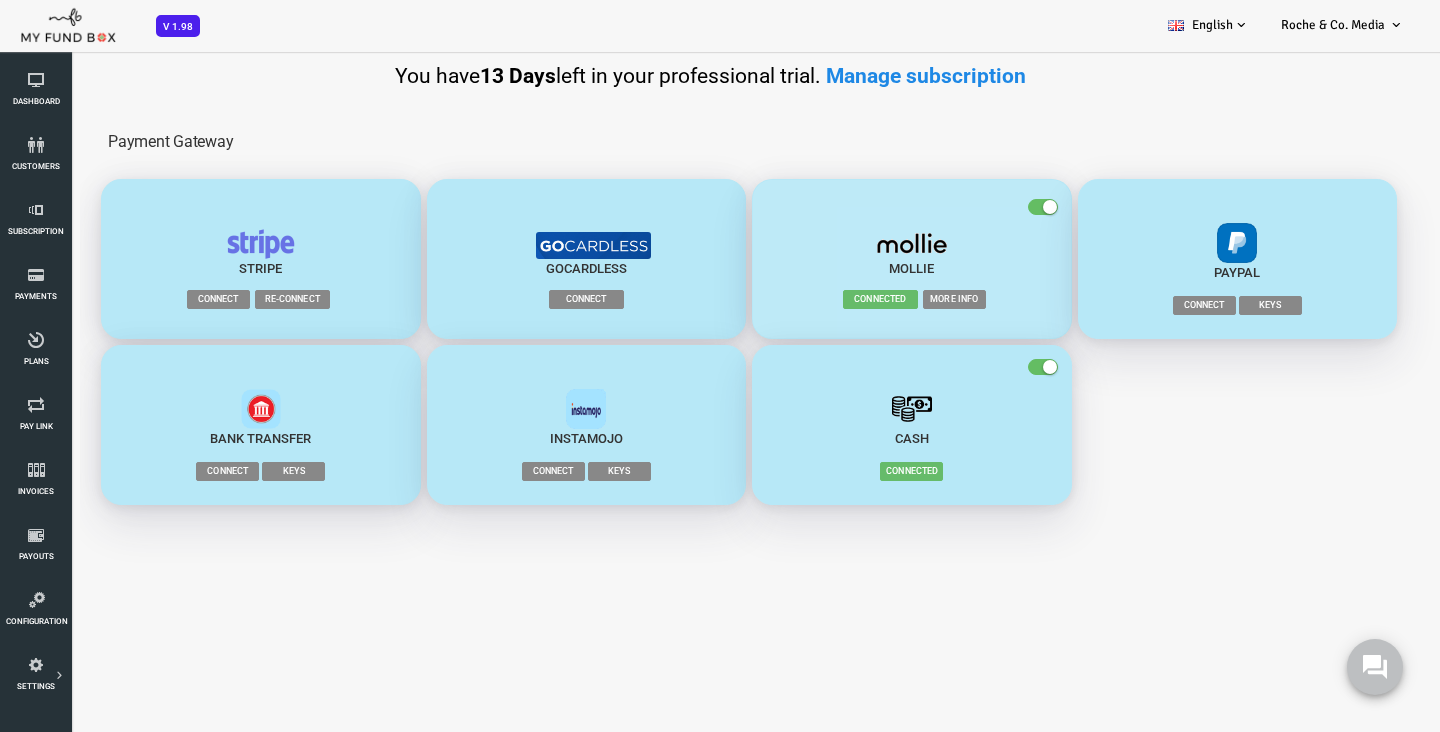 click on "Mollie
Connected
More Info" at bounding box center [854, 259] 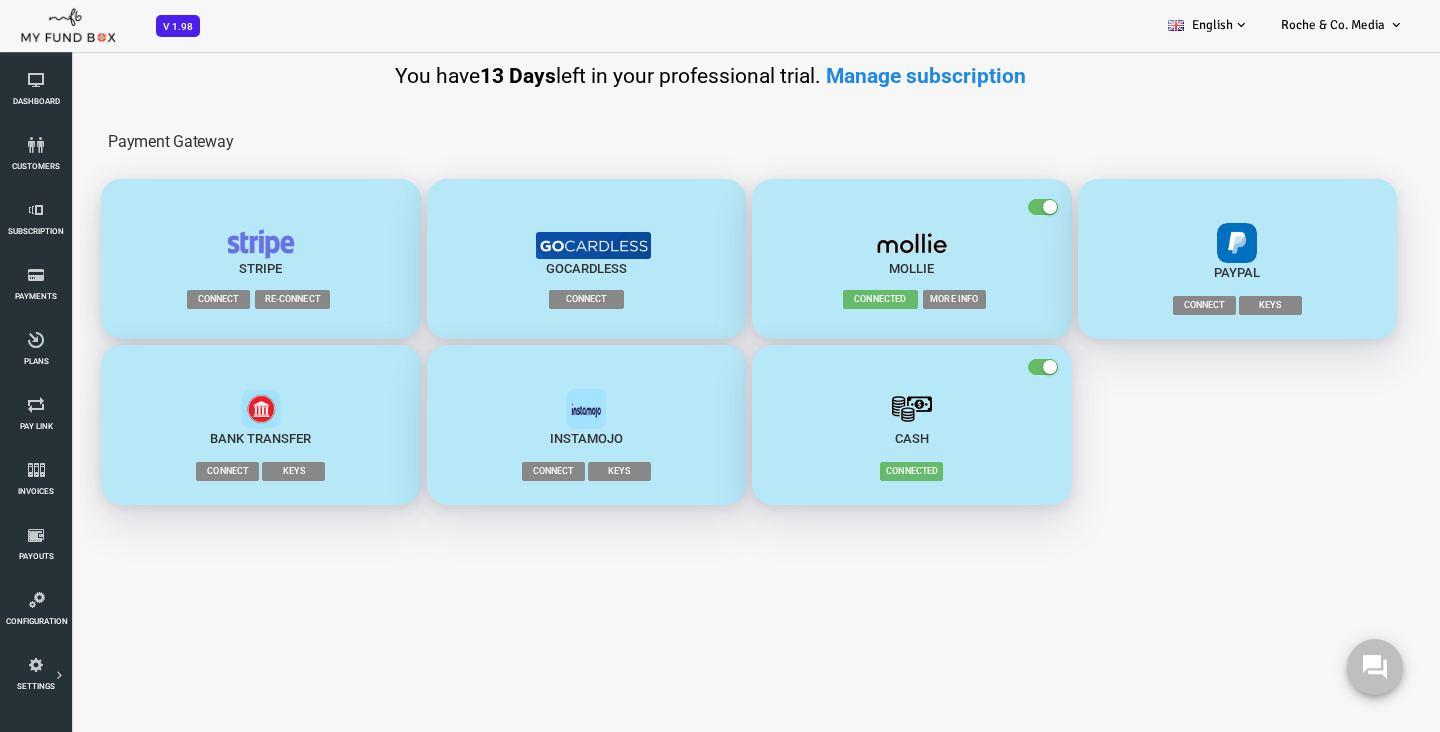 click on "More Info" at bounding box center [896, 299] 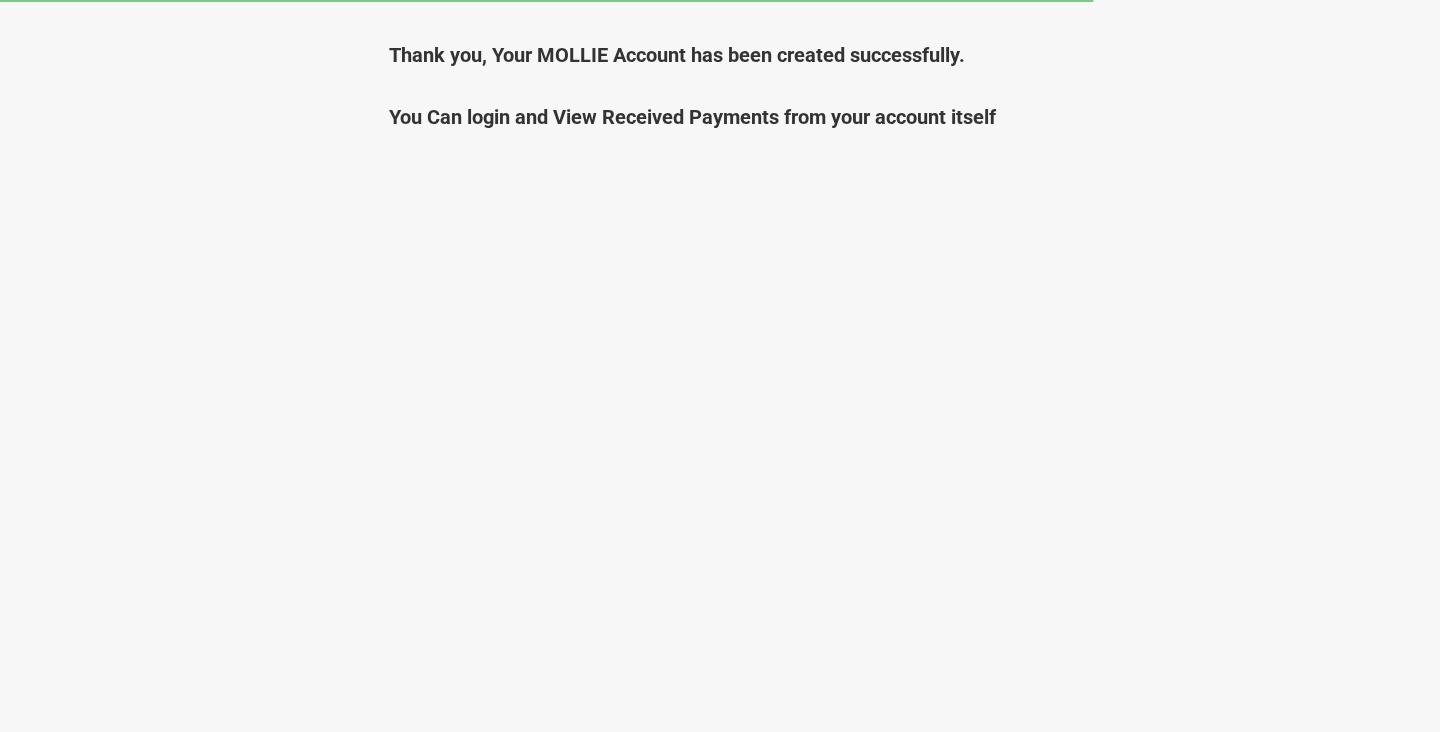 scroll, scrollTop: 0, scrollLeft: 0, axis: both 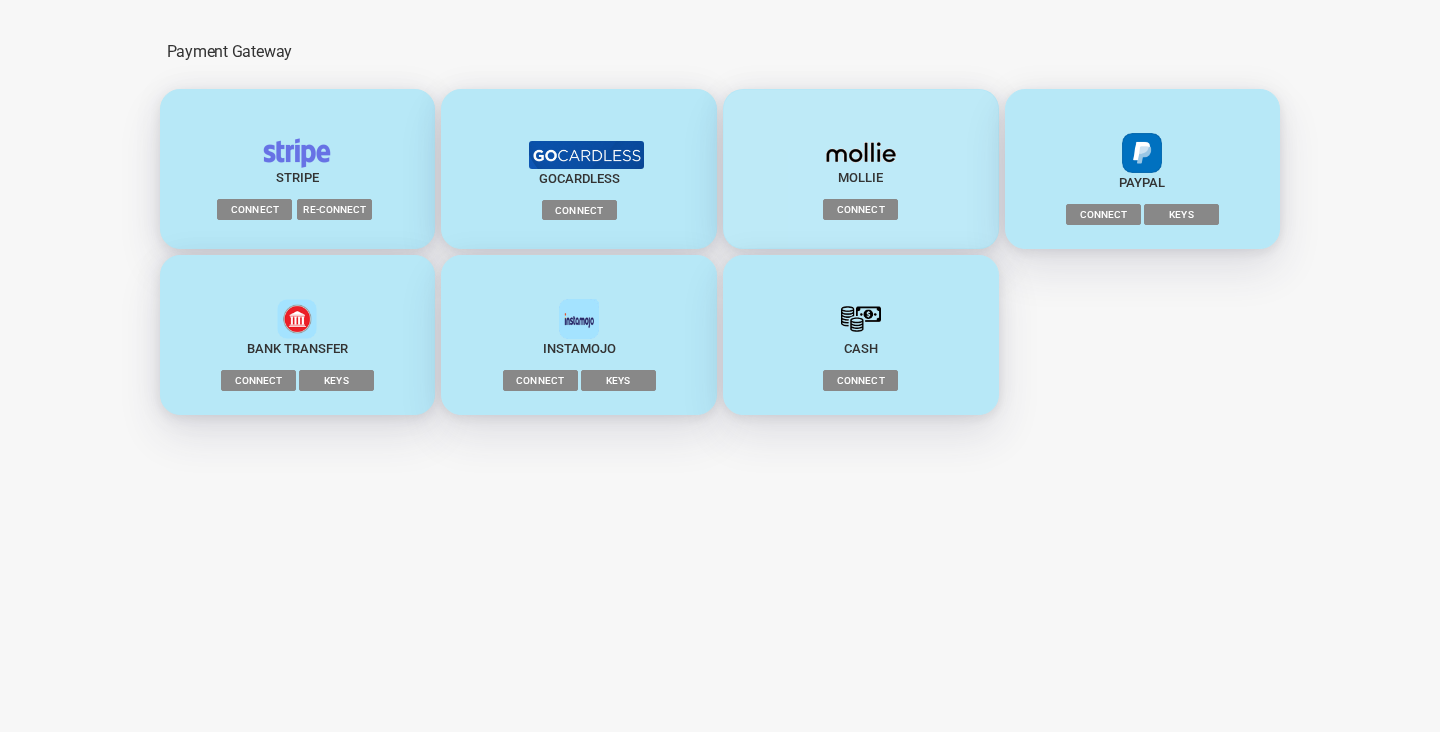 click on "Connect" at bounding box center [860, 209] 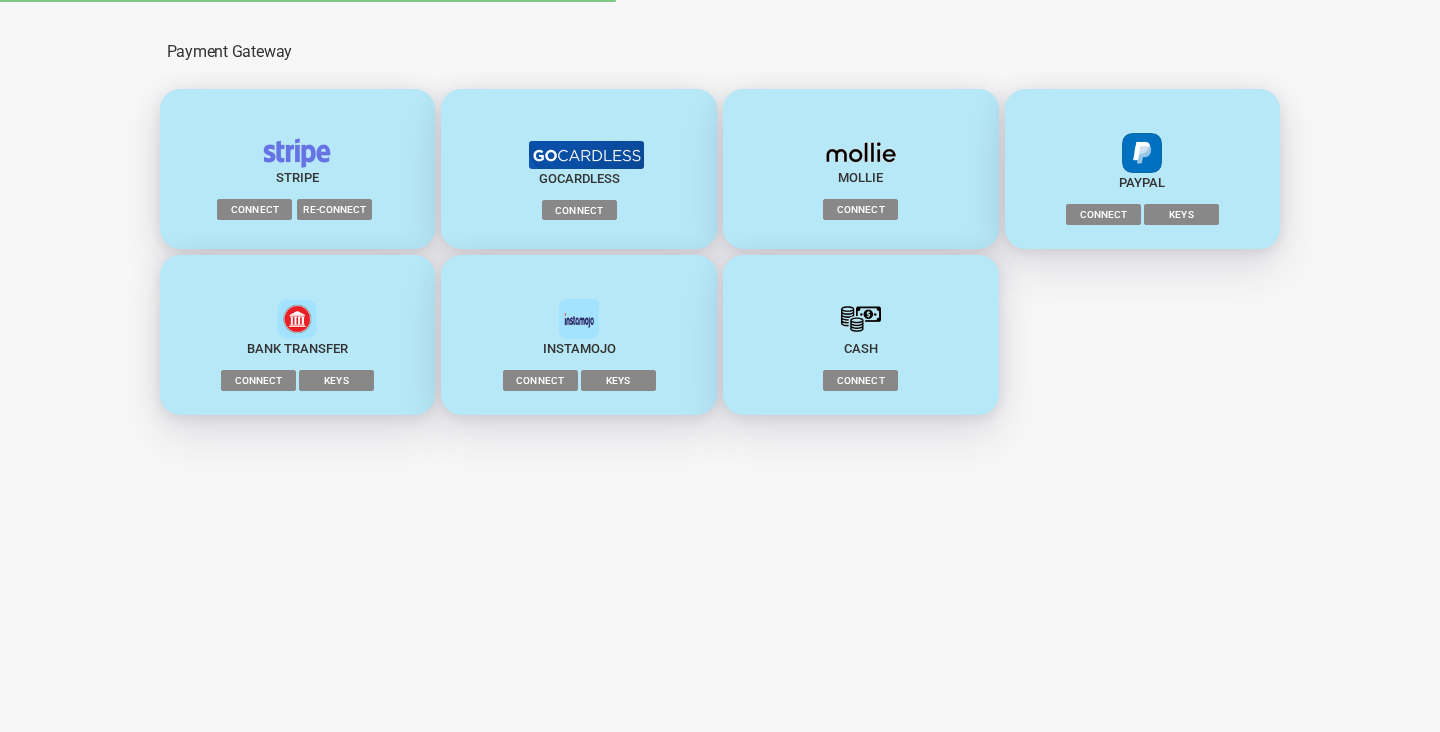 scroll, scrollTop: 0, scrollLeft: 0, axis: both 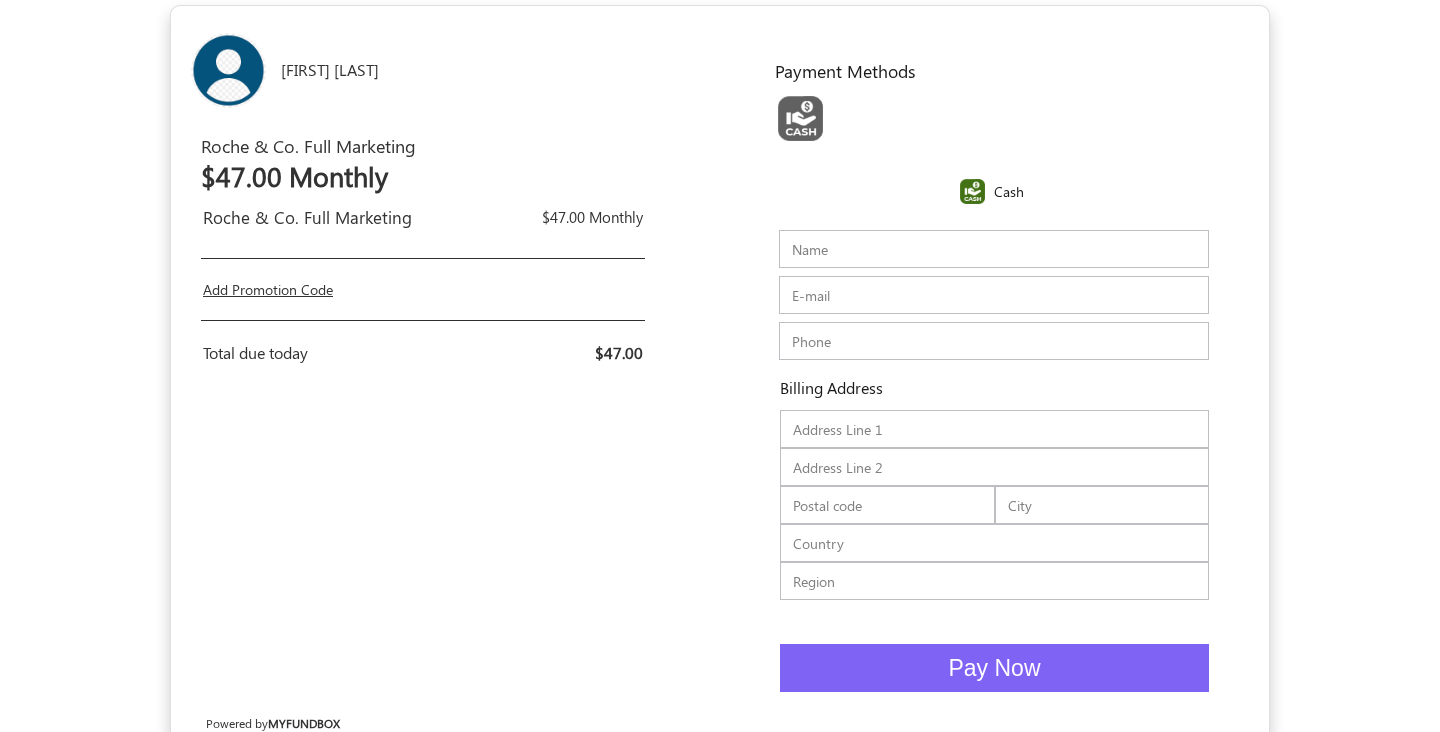 click on "Name" at bounding box center (994, 249) 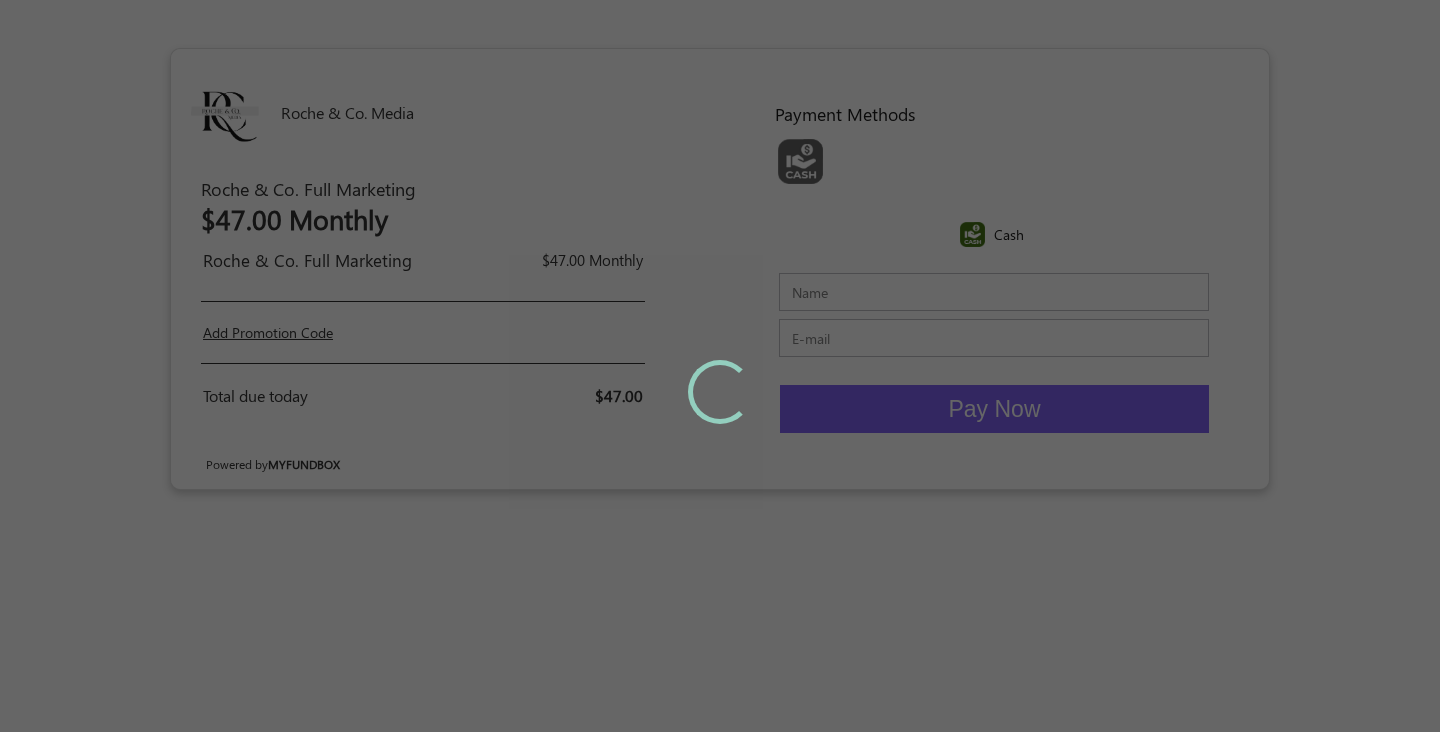 scroll, scrollTop: 0, scrollLeft: 0, axis: both 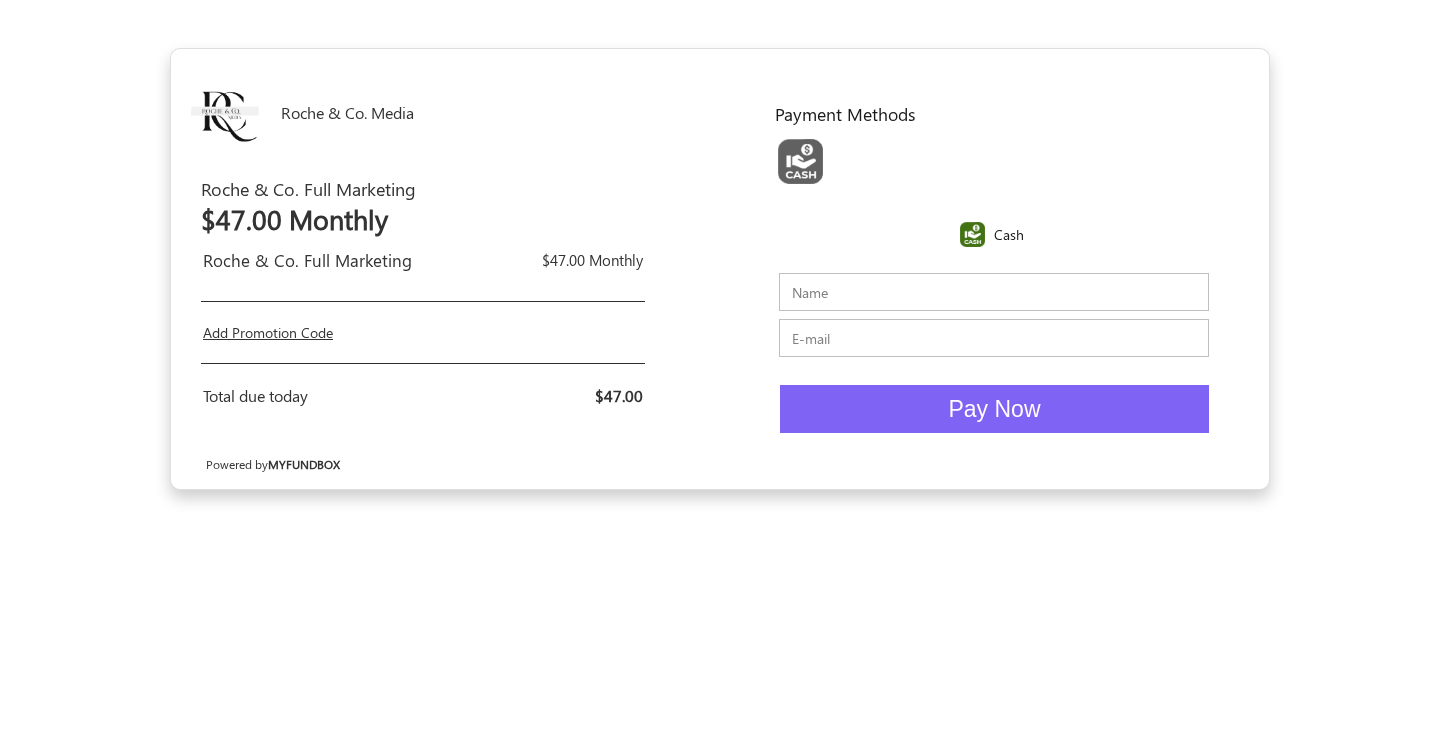 click on "Name" at bounding box center [994, 292] 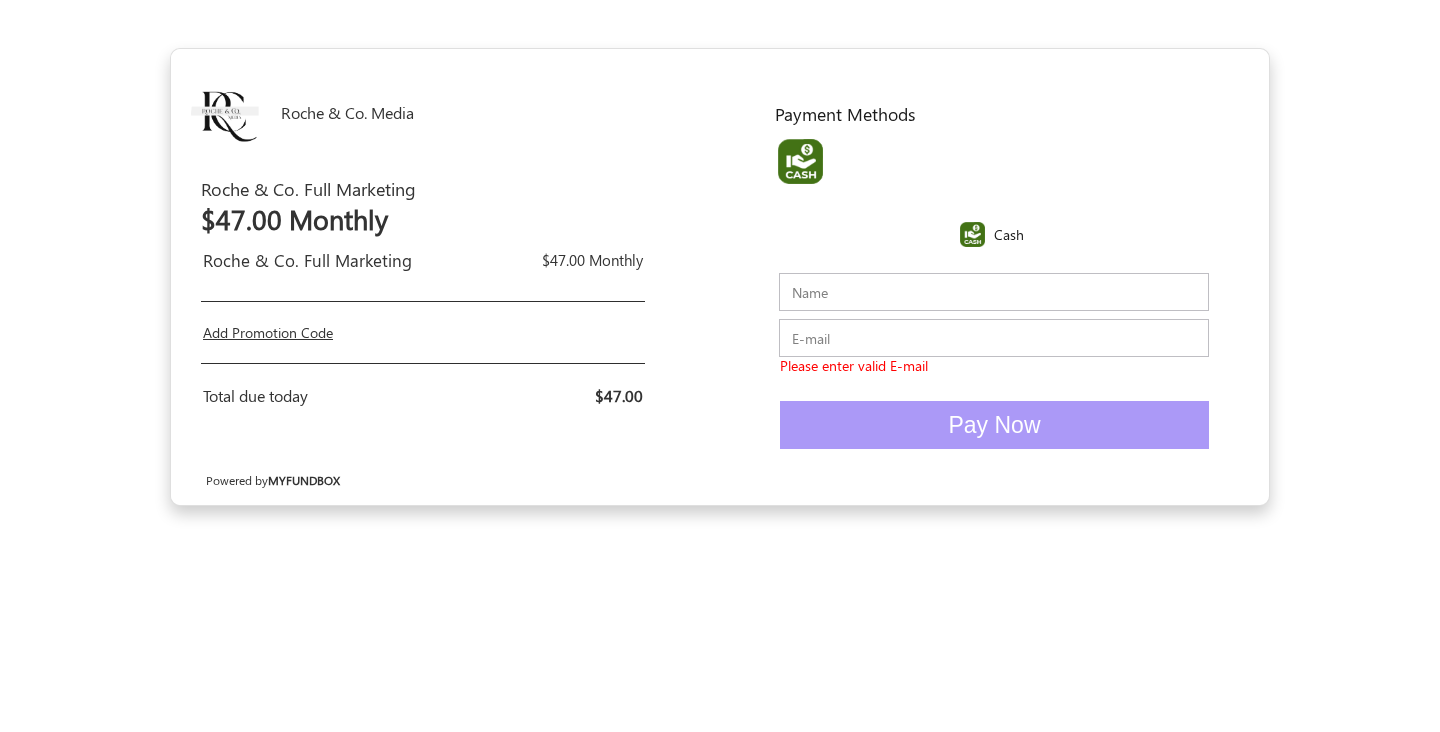 click at bounding box center [800, 161] 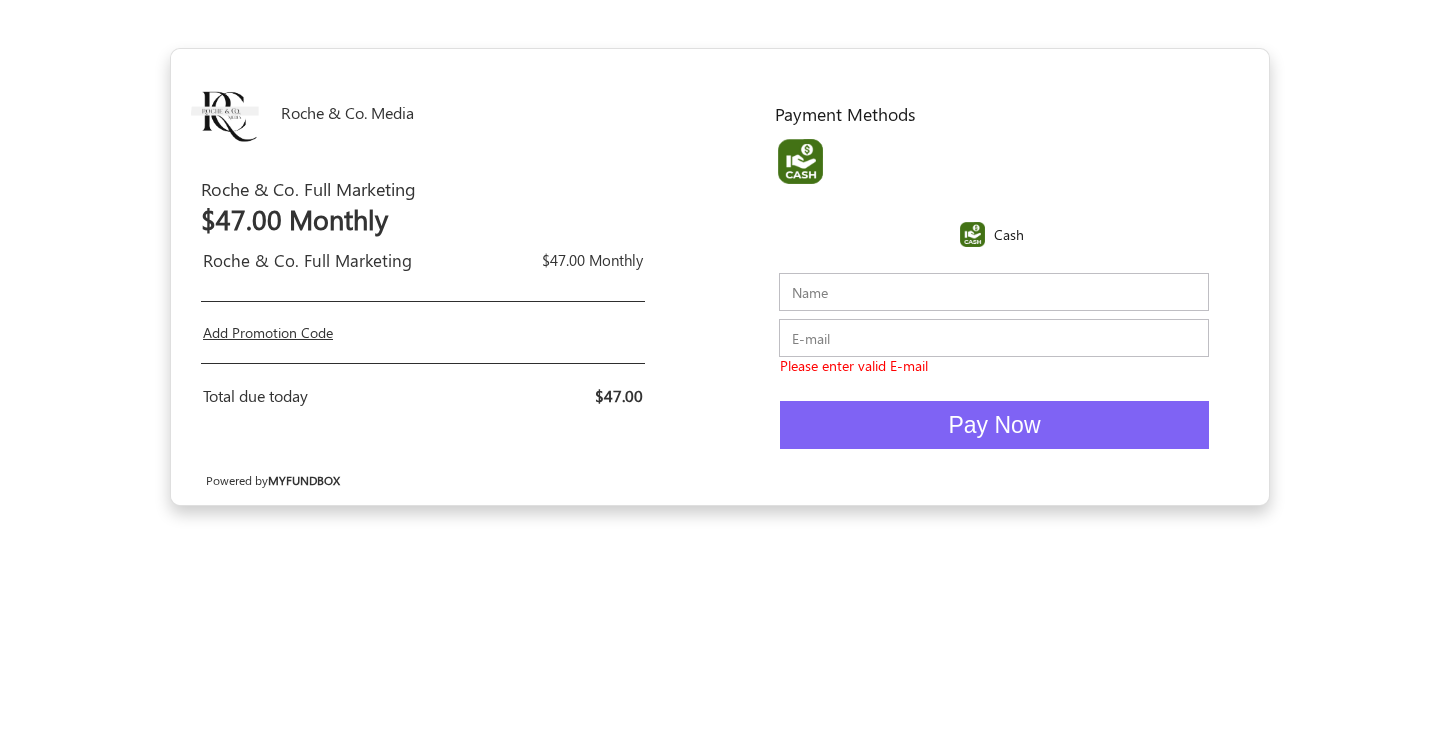 click on "Name" at bounding box center (994, 292) 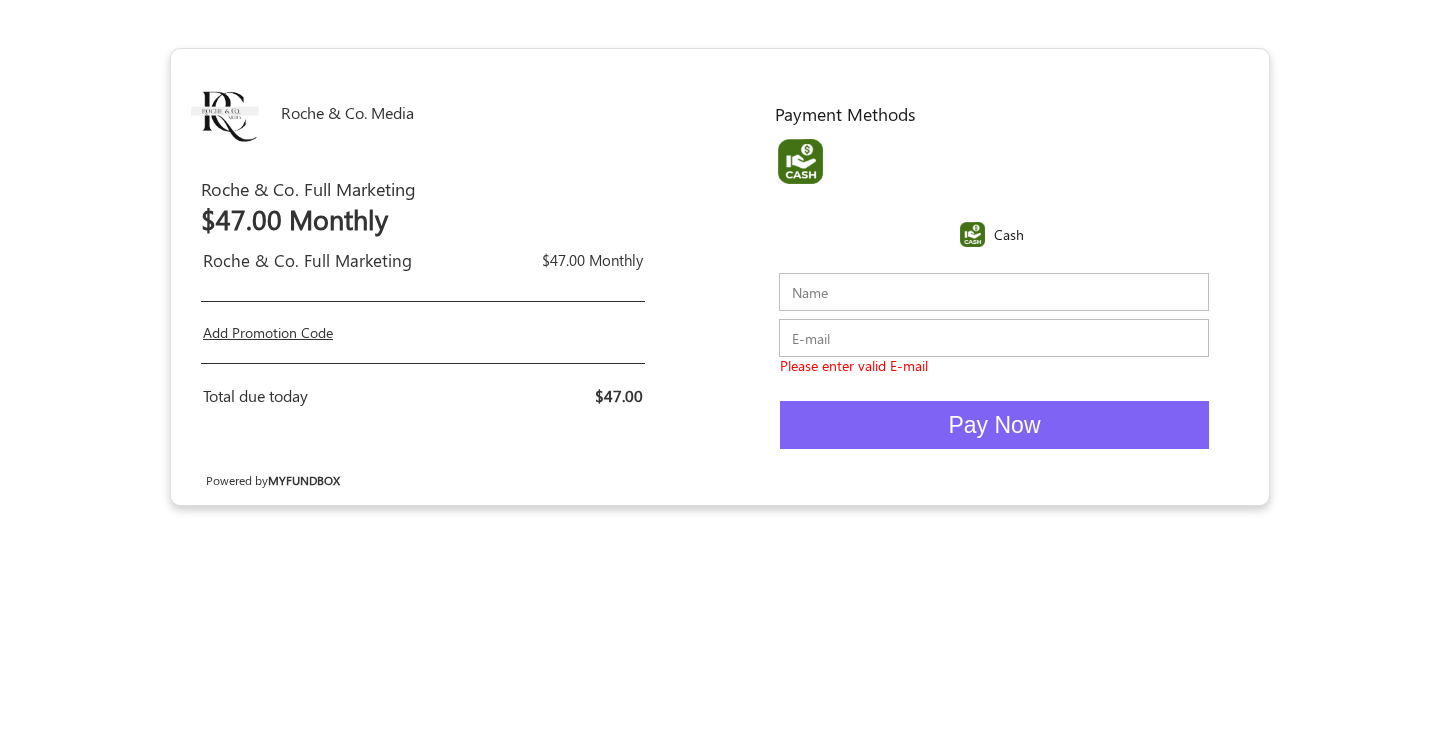 click on "Roche & Co. Media
USD
USD
GBP
EUR
EN
ES
NL
Roche & Co. Full Marketing
Roche & Co. Full Marketing    $47.00 Monthly Roche & Co. Full Marketing $47.00 Monthly    Add Promotion Code Apply Please Fill out this field Total due today $47.00
1" at bounding box center (720, 261) 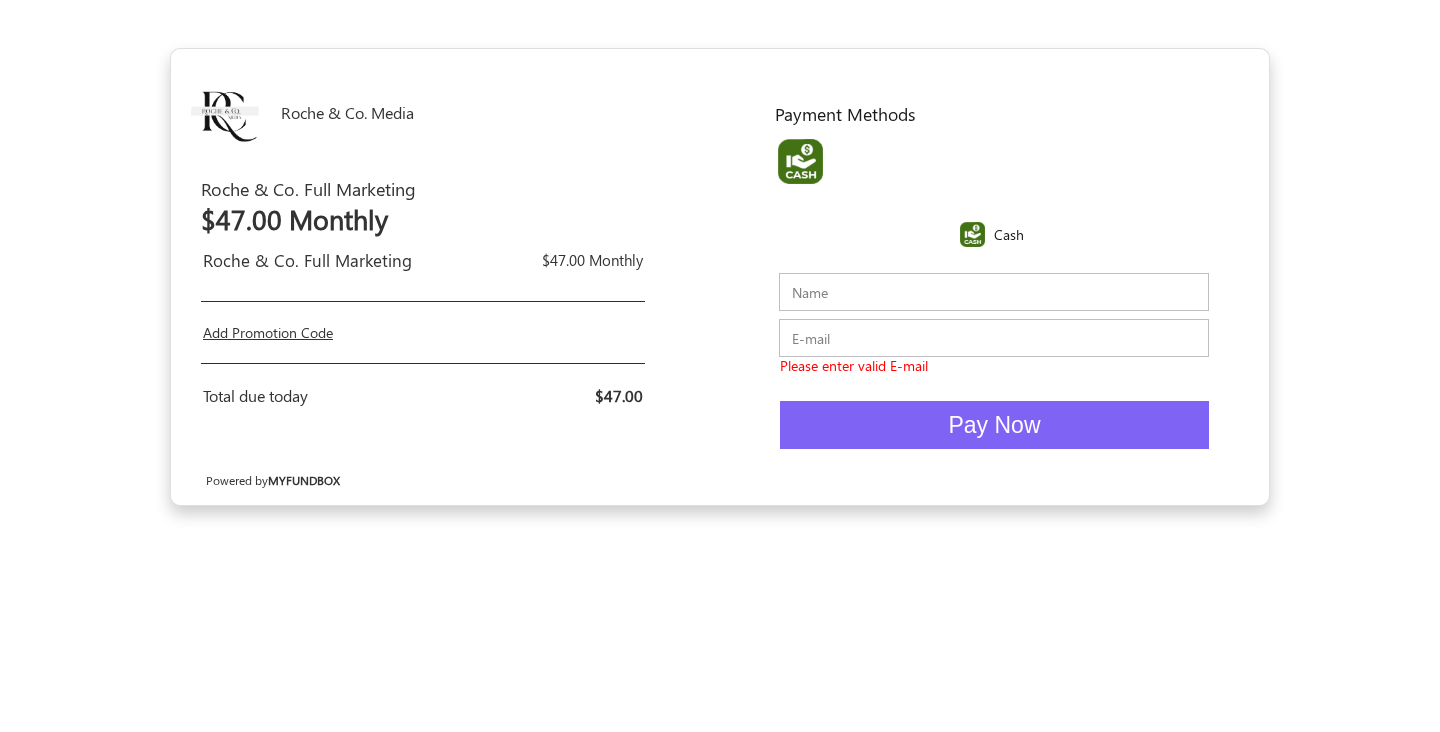 click on "MYFUNDBOX" at bounding box center [304, 480] 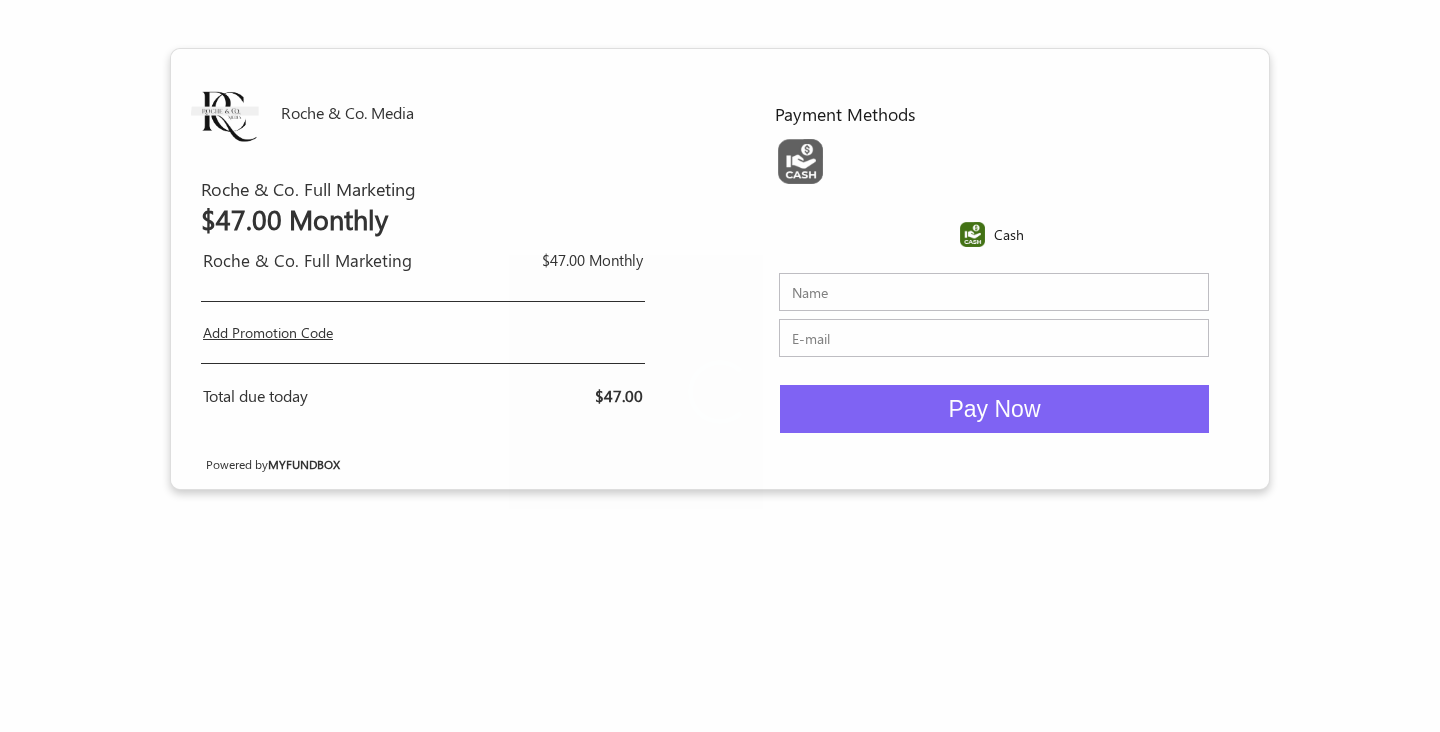 scroll, scrollTop: 0, scrollLeft: 0, axis: both 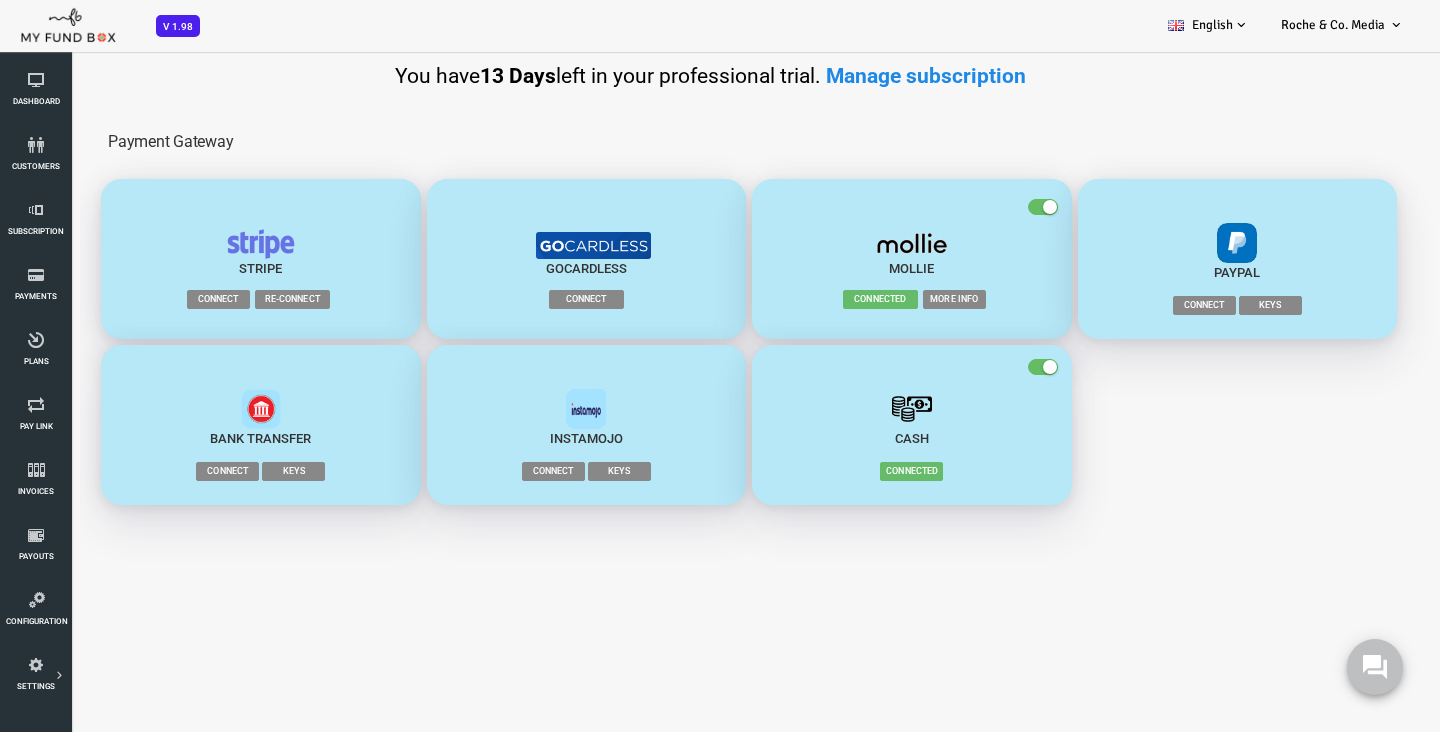 click on "Mollie" at bounding box center [854, 254] 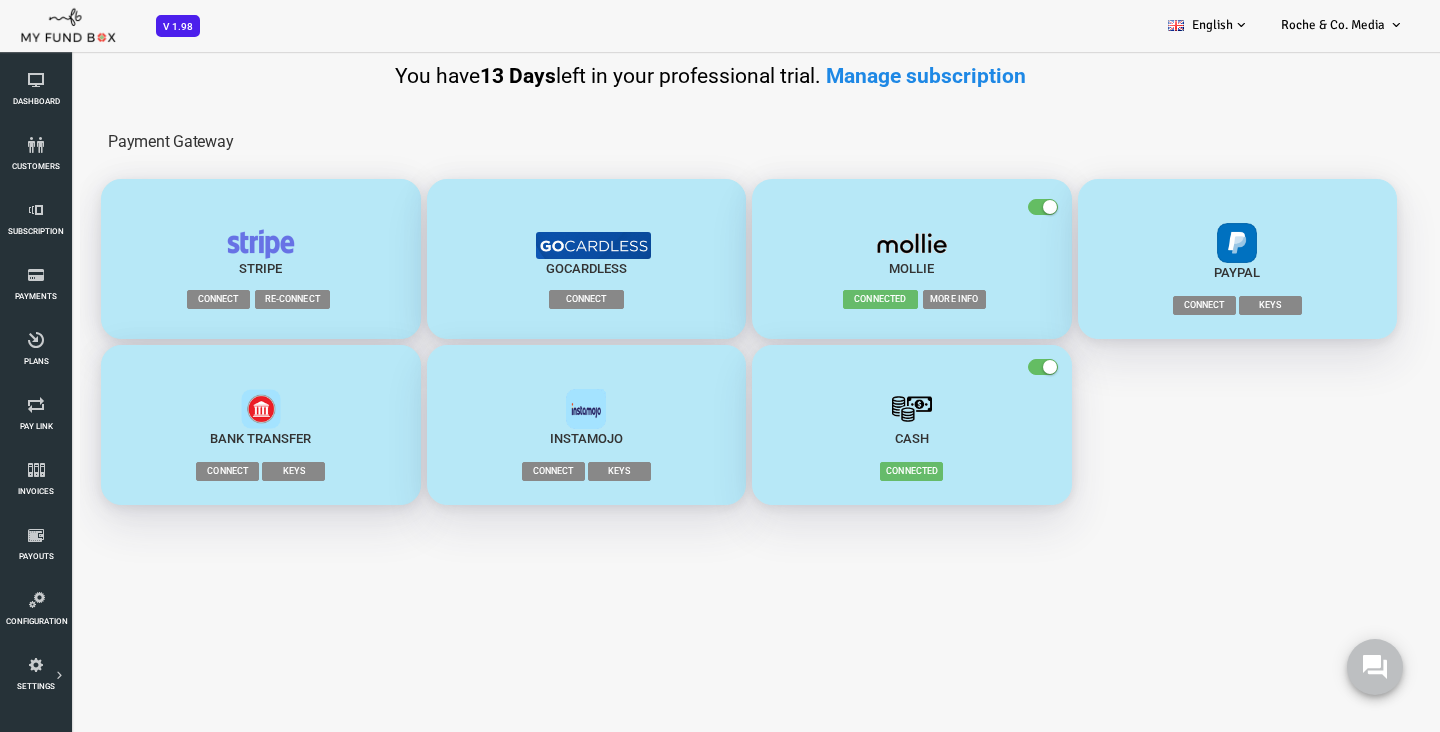 click on "More Info" at bounding box center [896, 299] 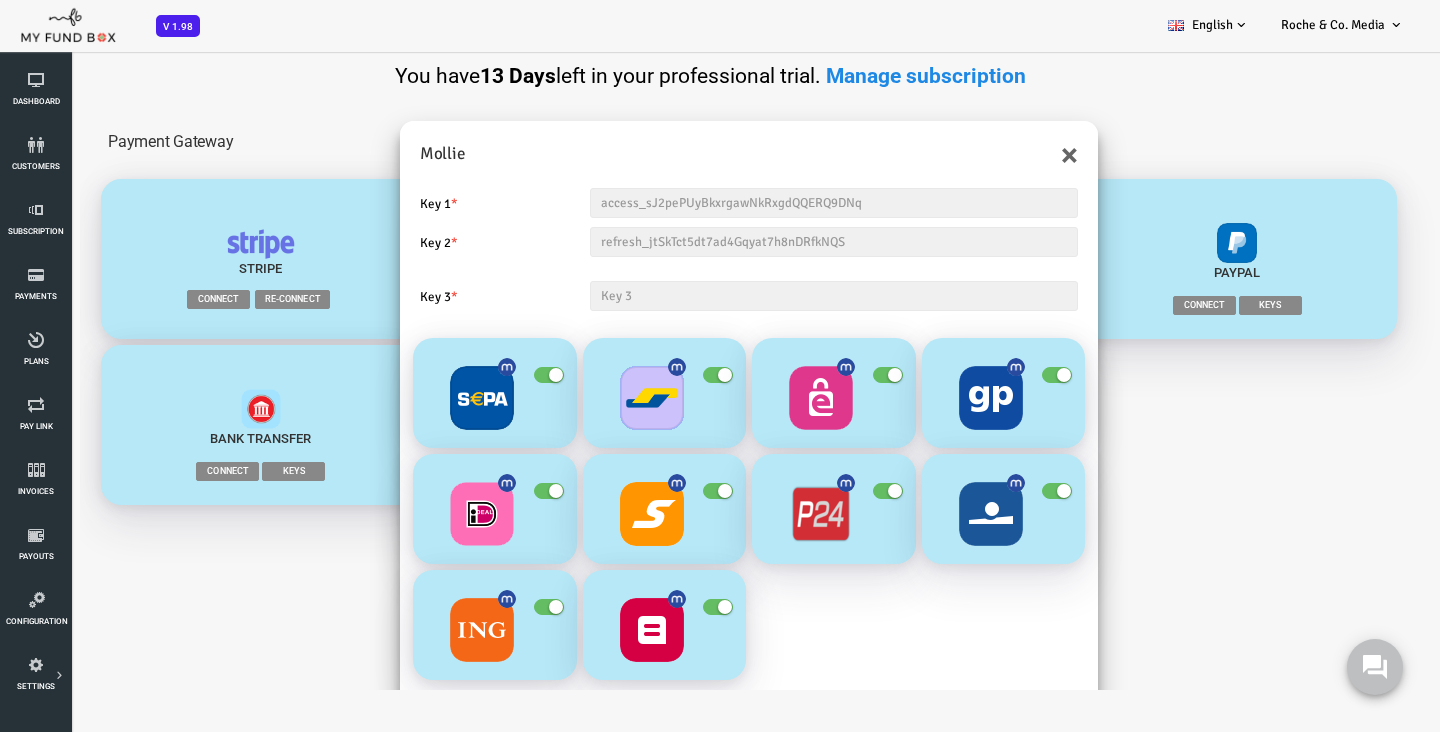 click at bounding box center (776, 296) 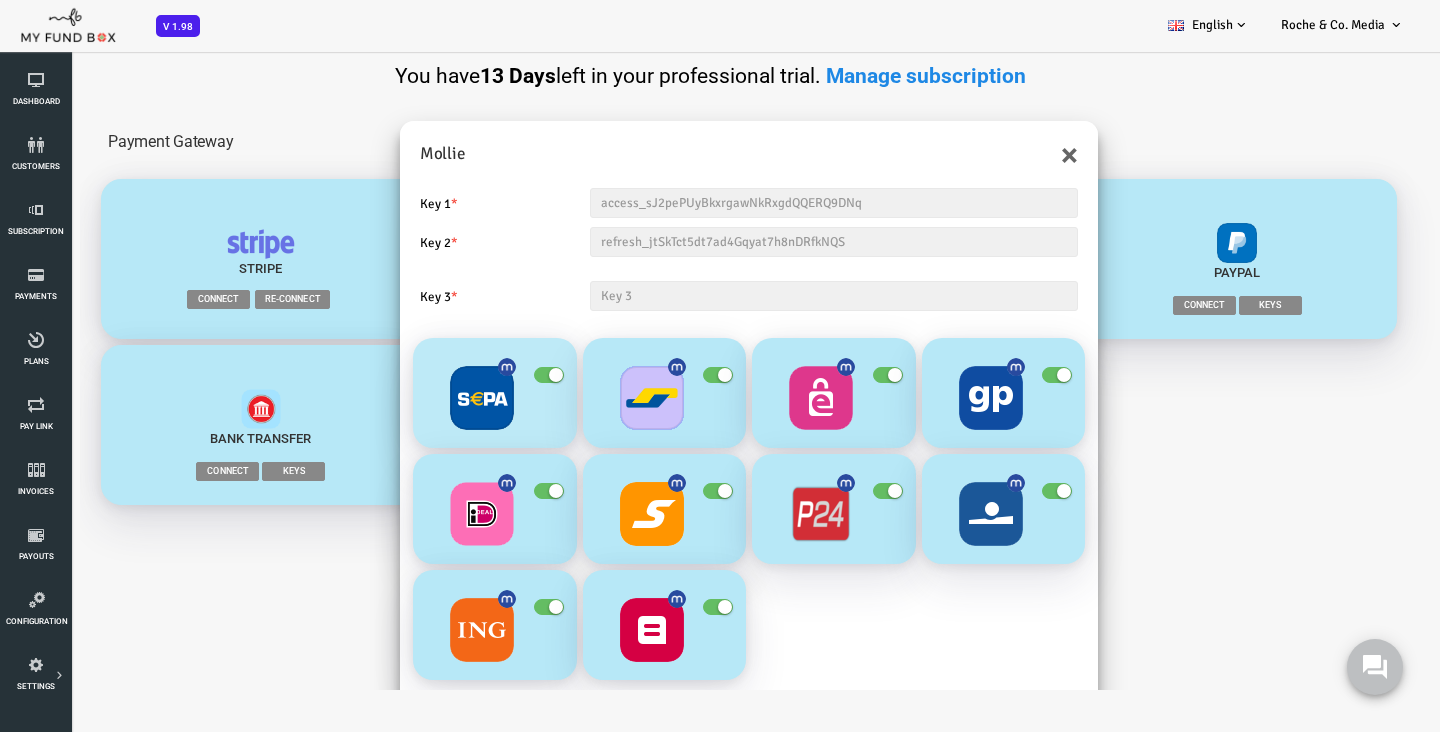 click at bounding box center [498, 375] 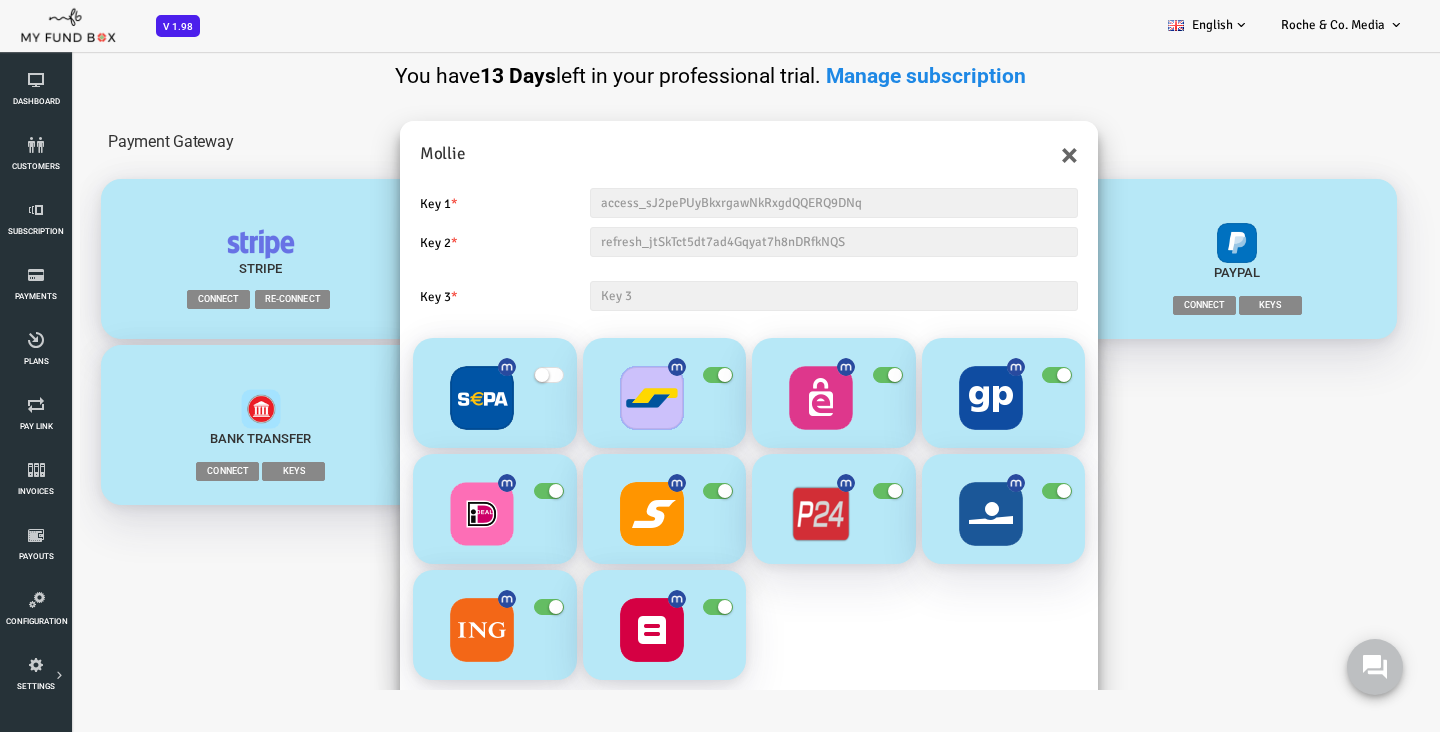 click at bounding box center (491, 375) 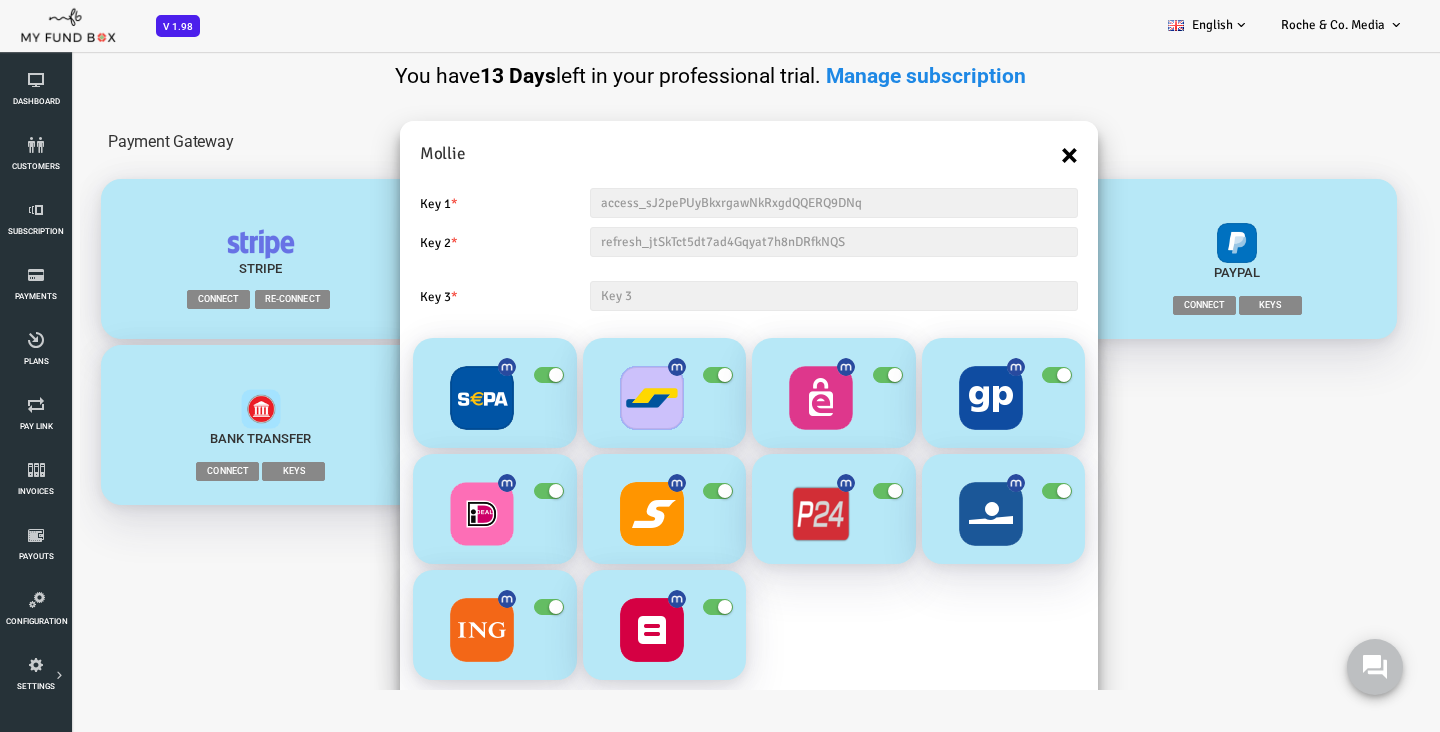 click on "×" at bounding box center (1011, 155) 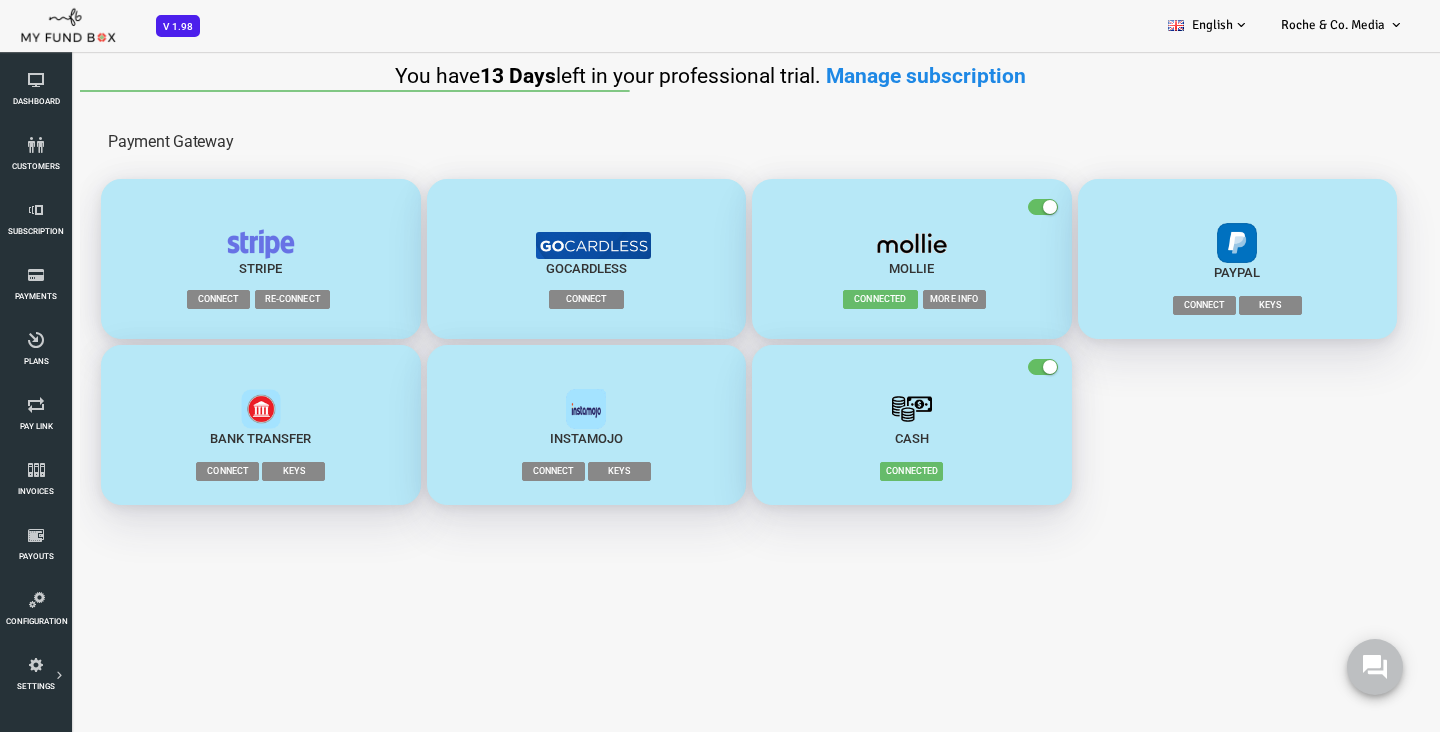 scroll, scrollTop: 0, scrollLeft: 0, axis: both 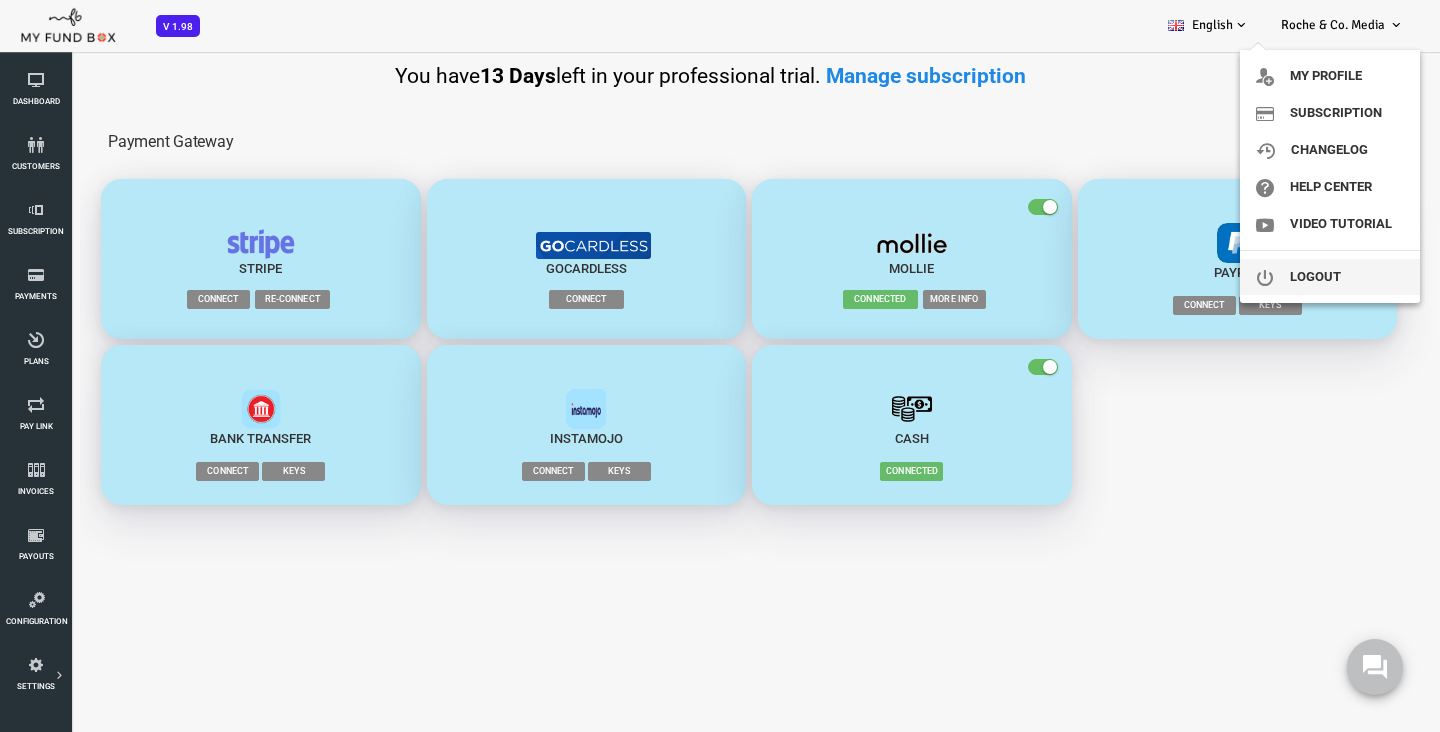 click on "Logout" at bounding box center (1330, 277) 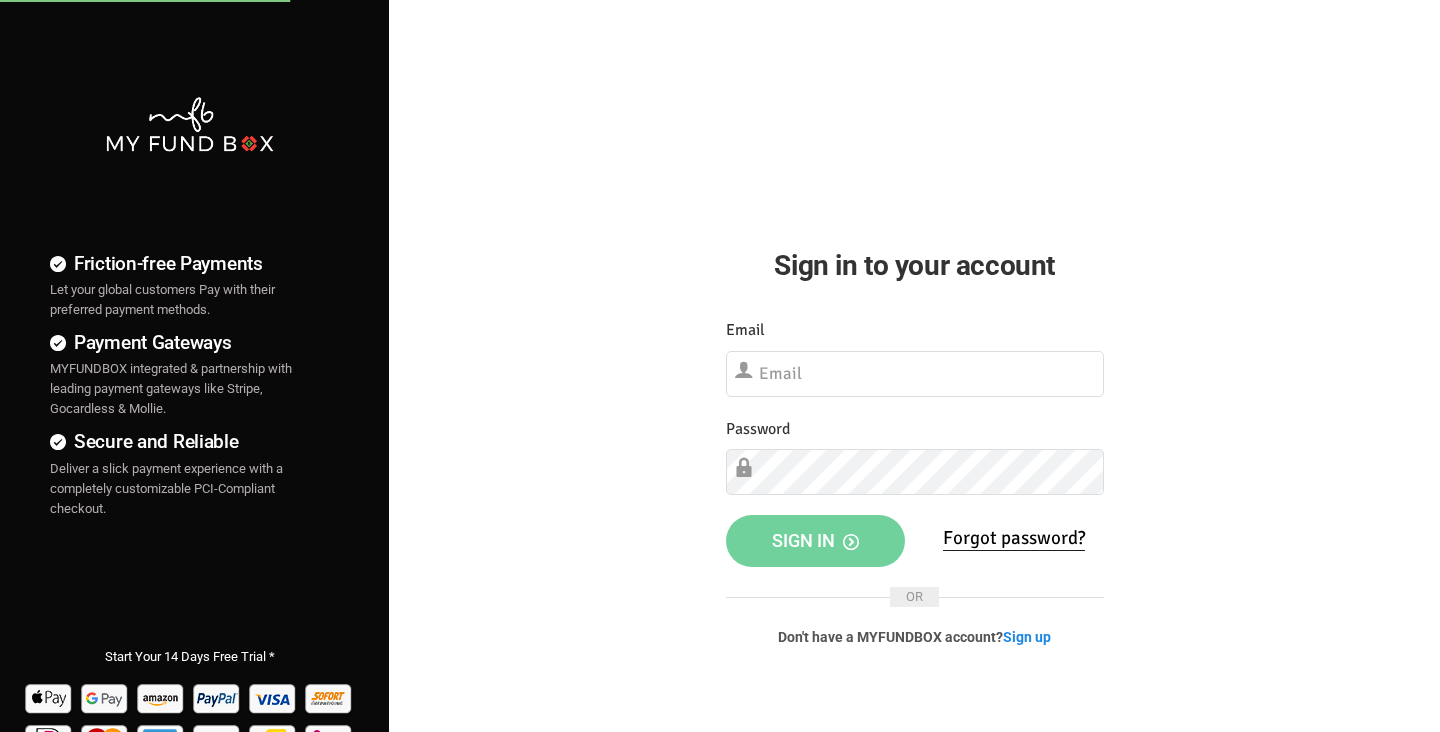 scroll, scrollTop: 0, scrollLeft: 0, axis: both 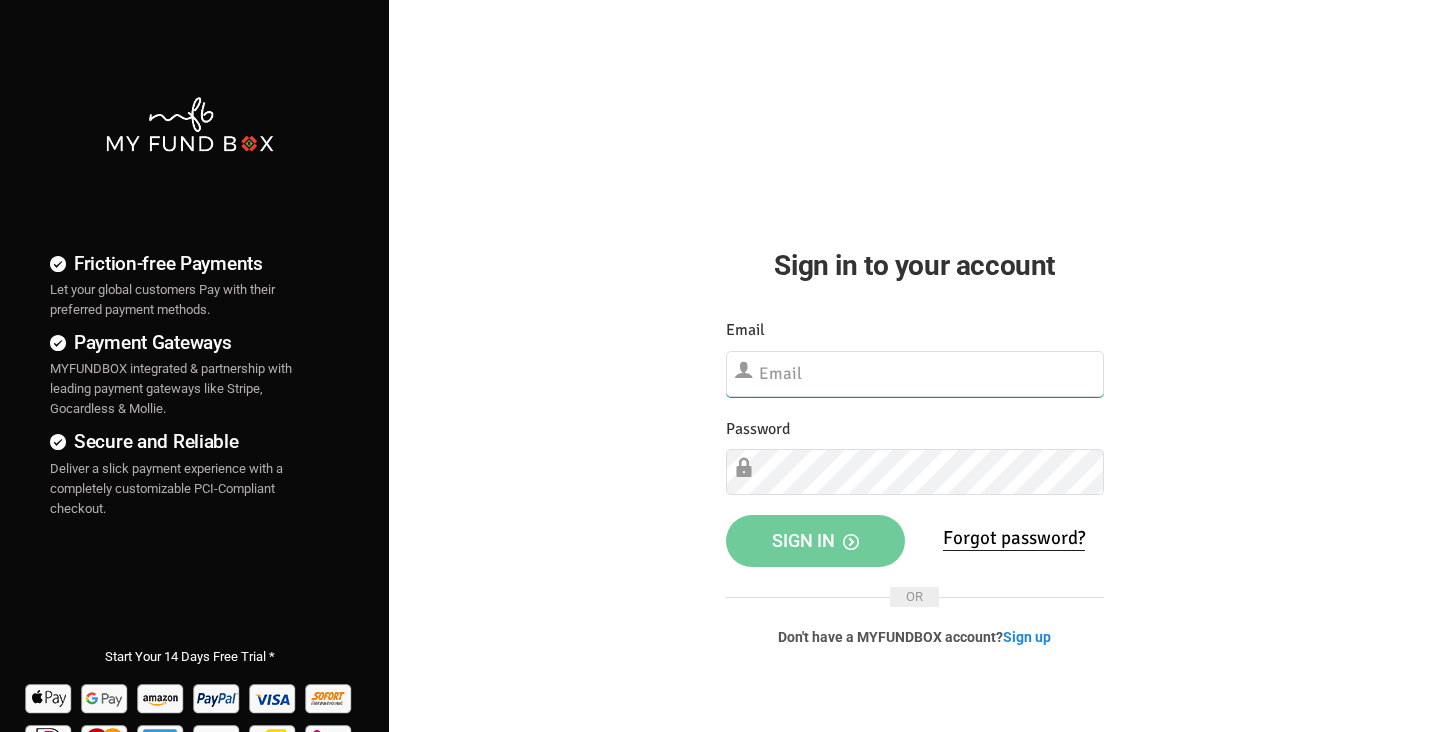 type on "Roche & Co. Media" 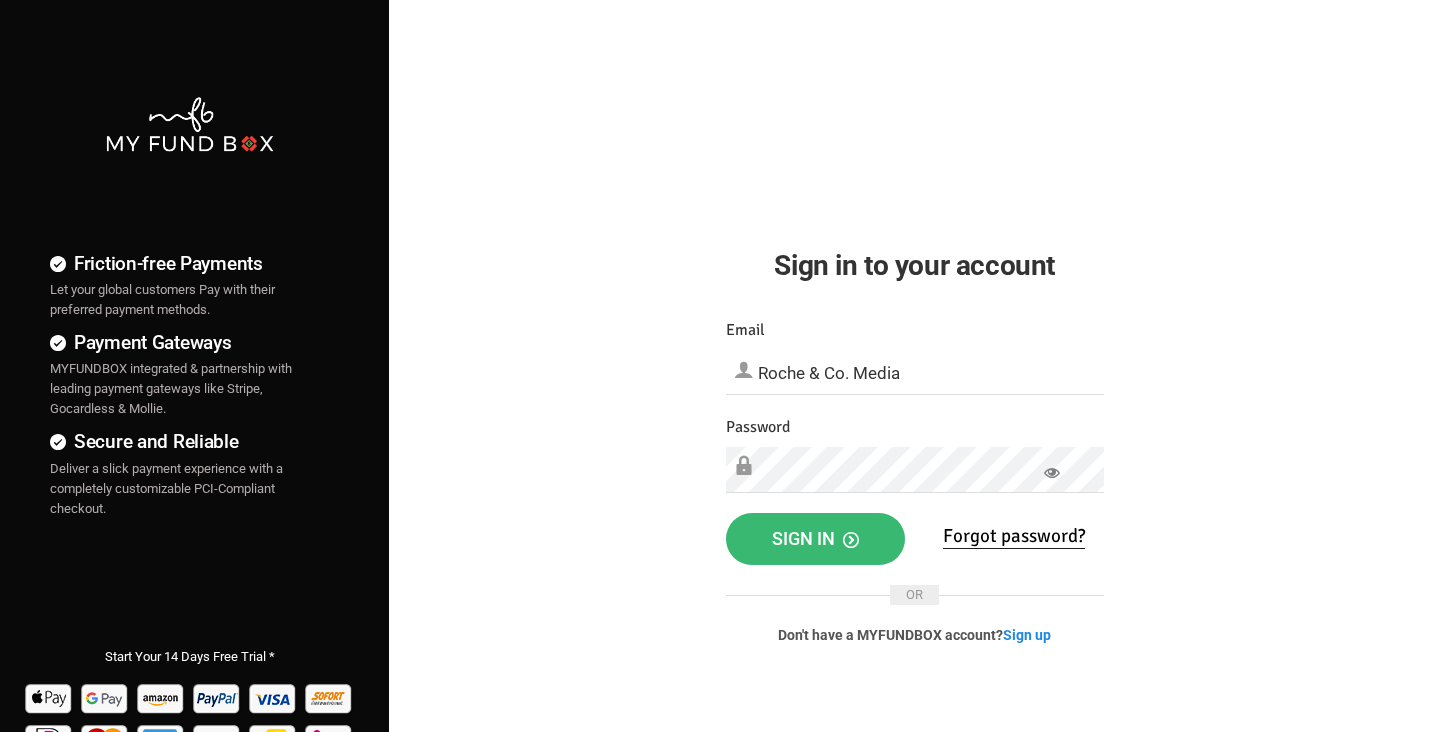 click on "Sign in" at bounding box center [815, 539] 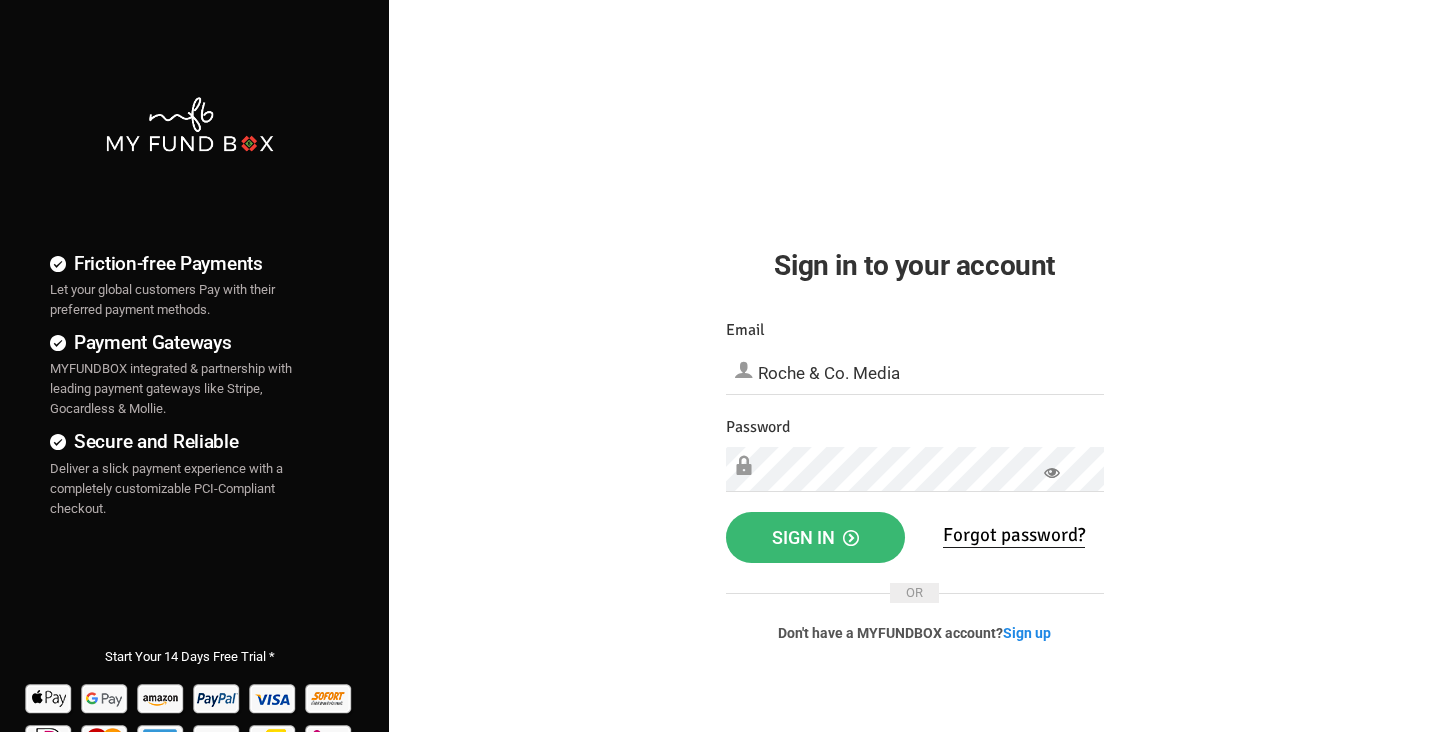 click on "Sign in" at bounding box center [815, 537] 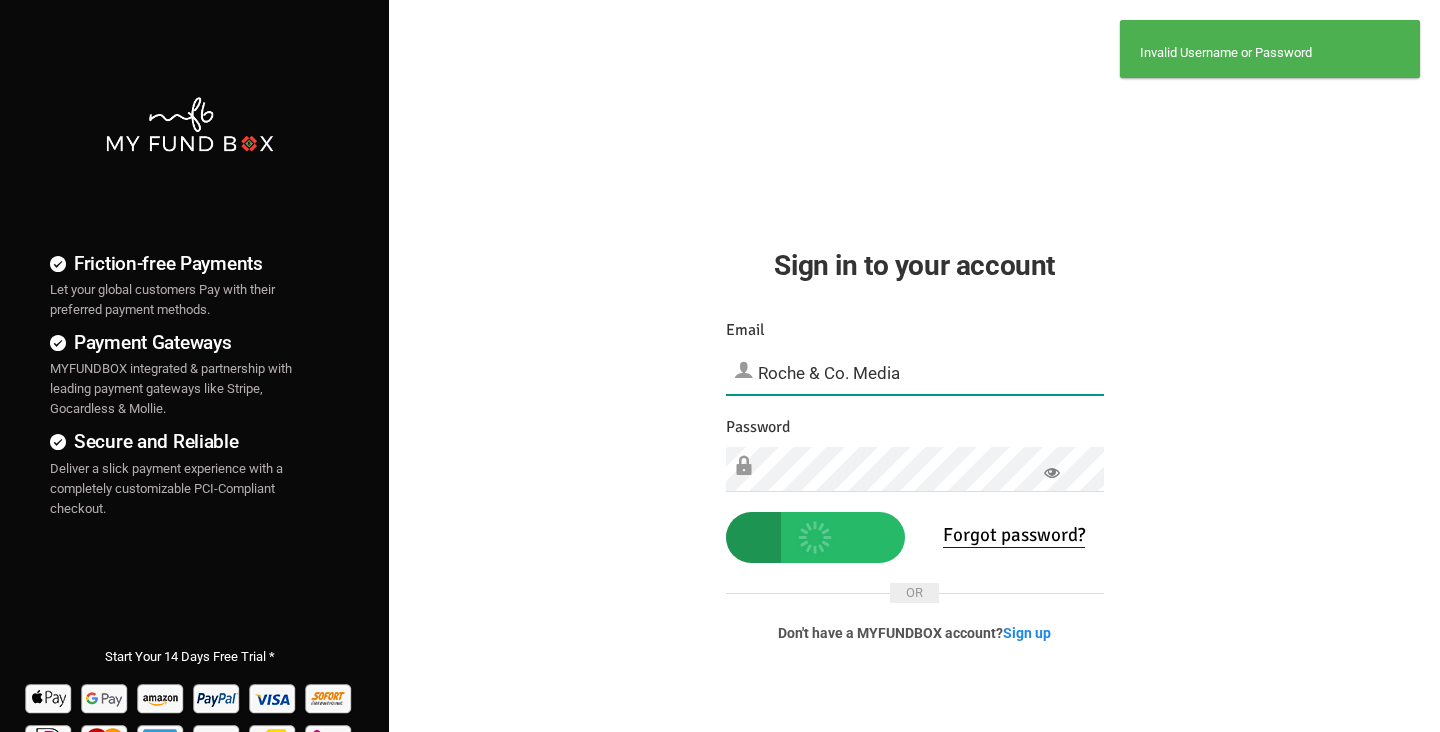 click on "Roche & Co. Media" at bounding box center [915, 373] 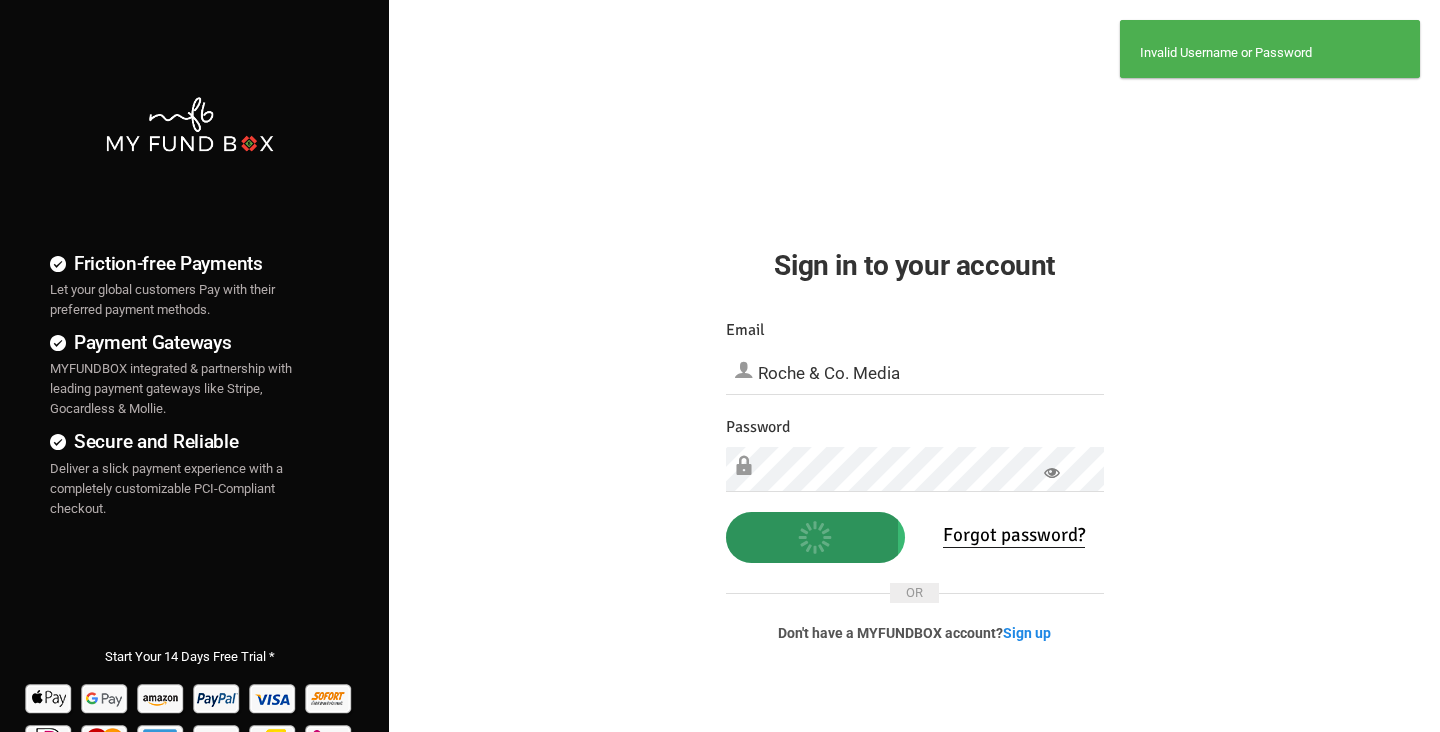 click at bounding box center [812, 538] 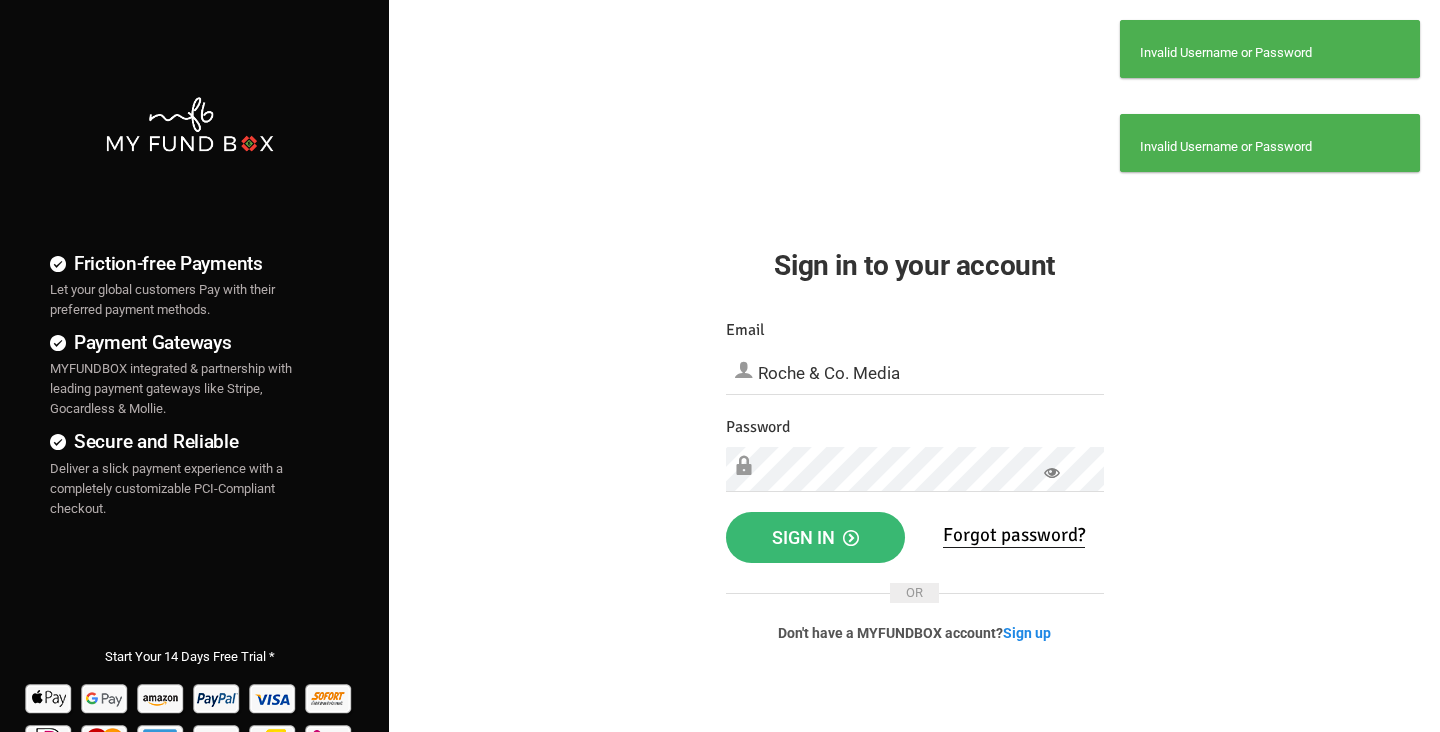 click on "Sign in" at bounding box center [815, 538] 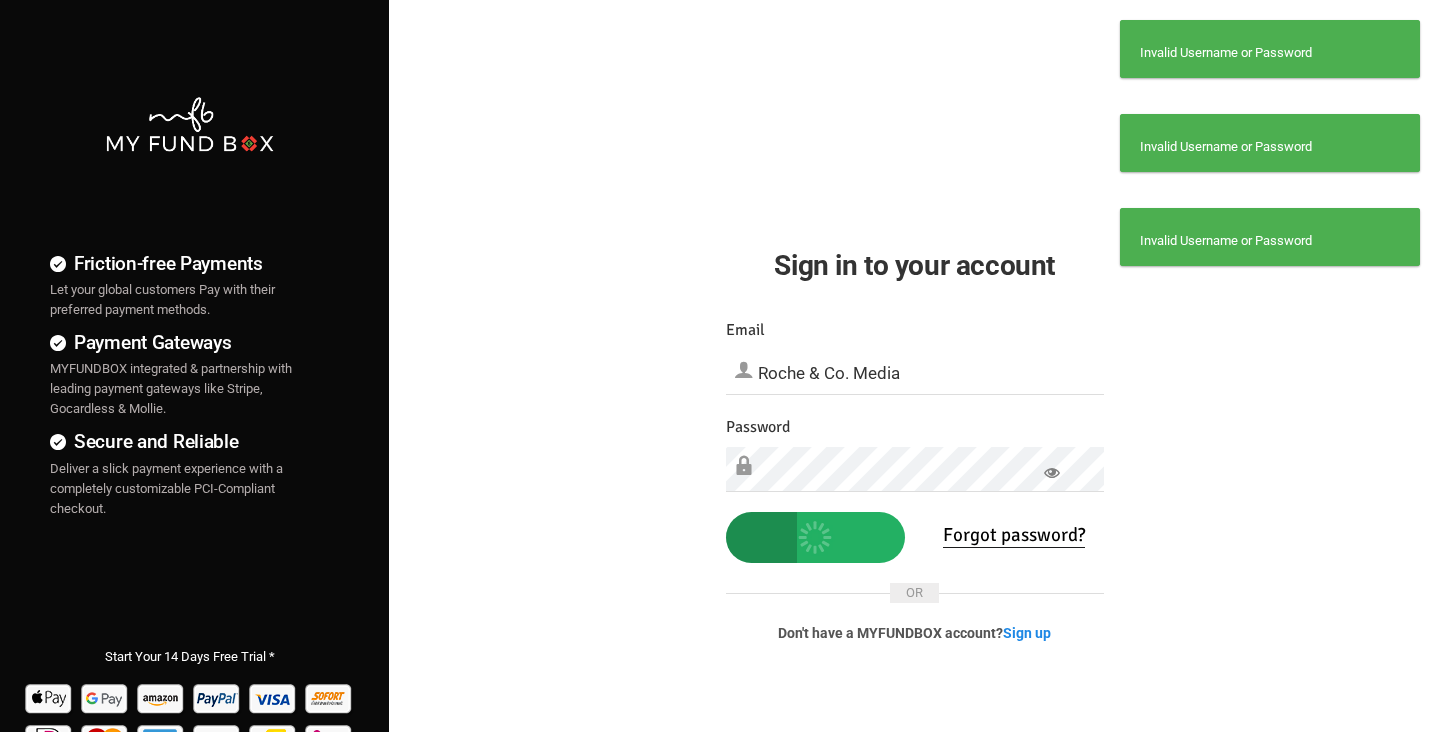 click at bounding box center (1052, 473) 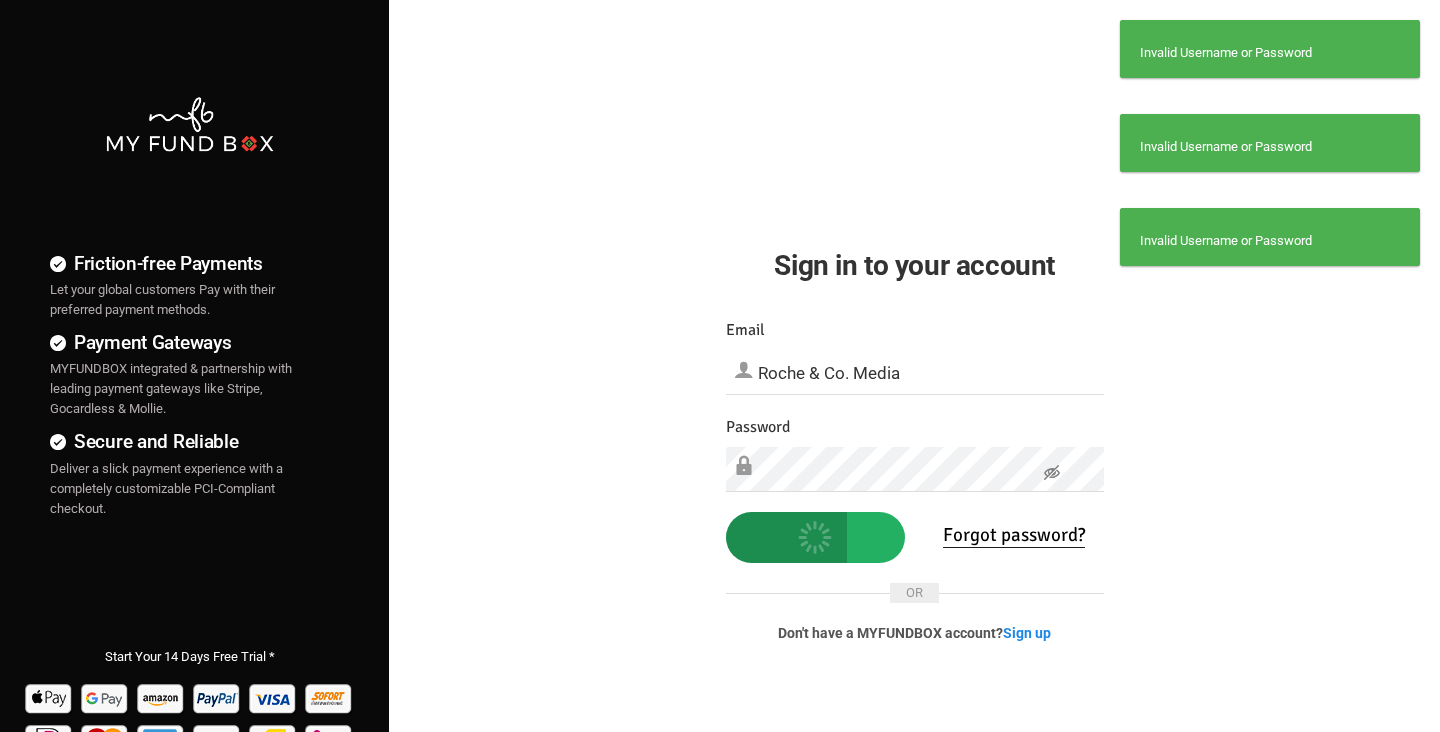 click at bounding box center [1052, 473] 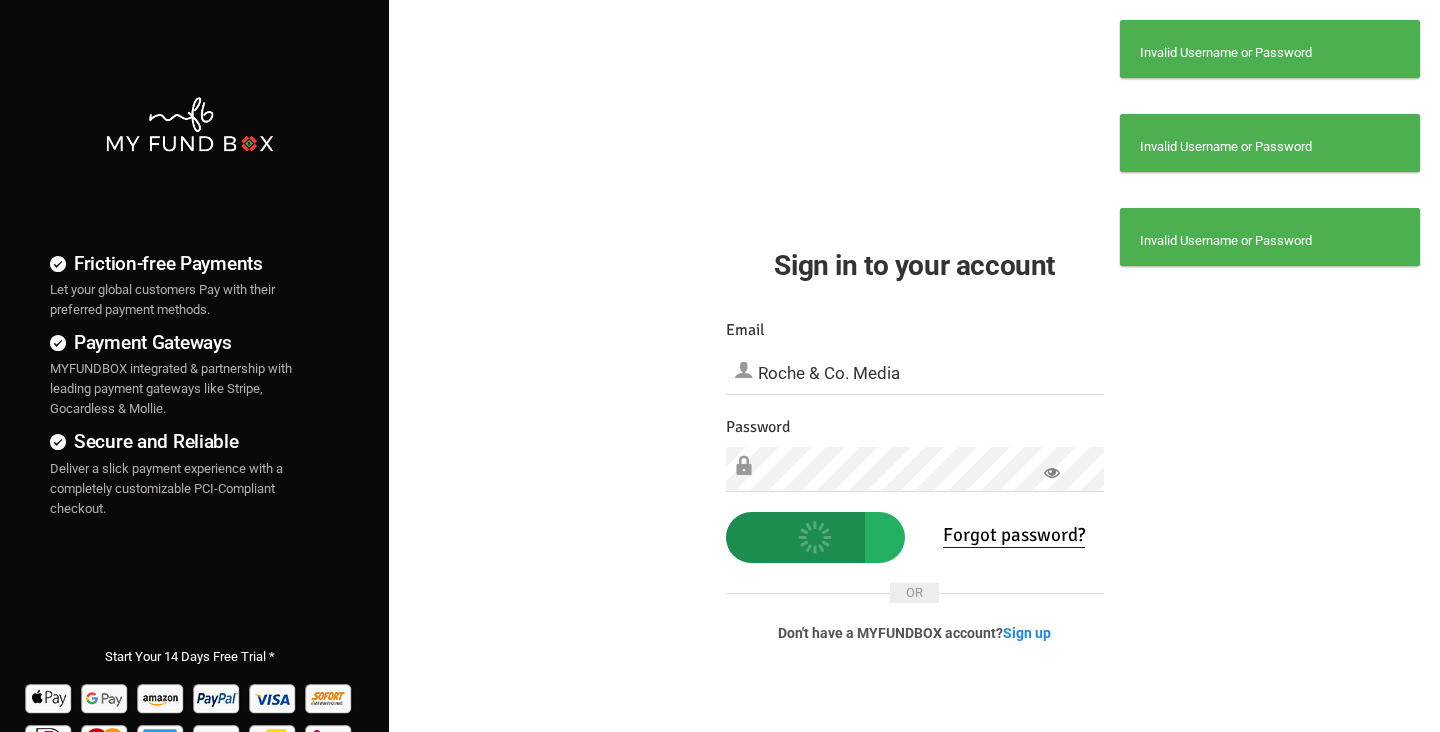 click at bounding box center [1052, 473] 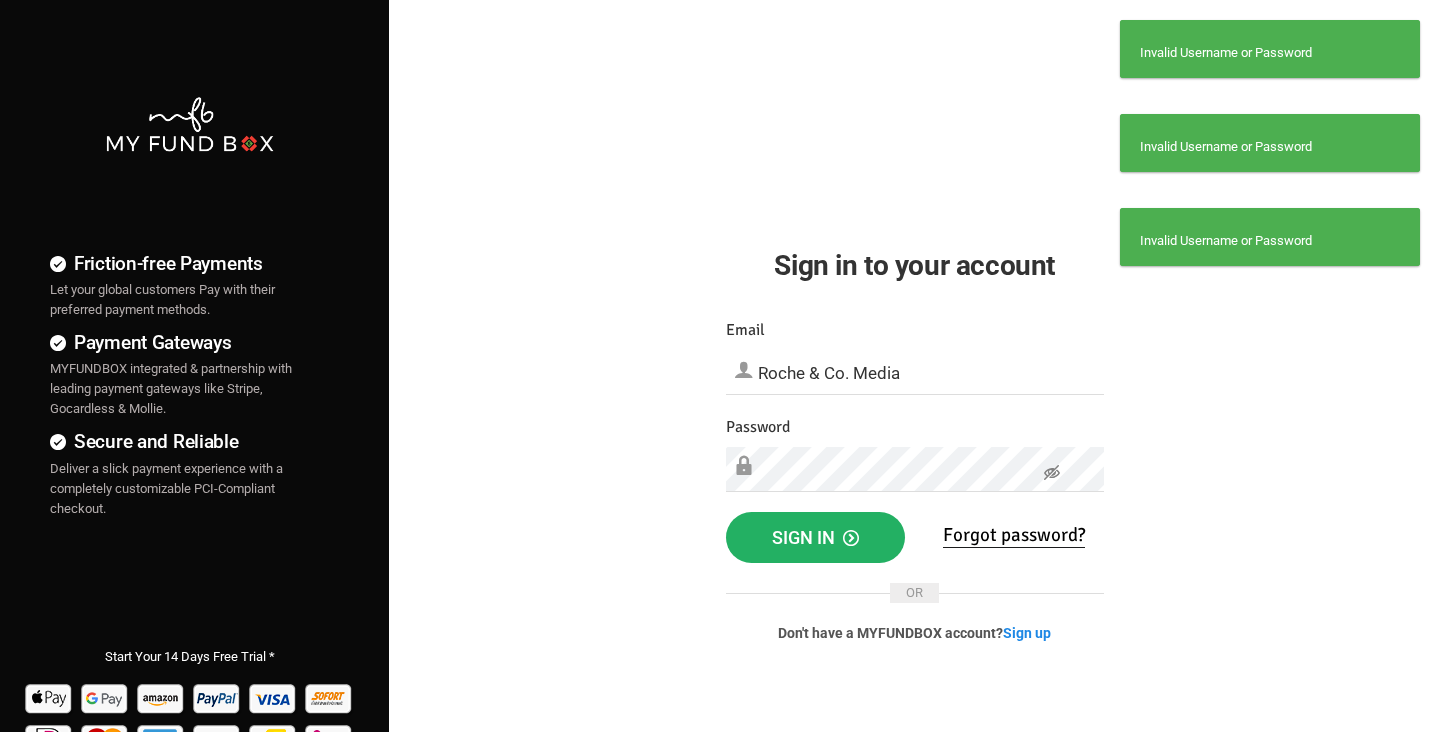 click at bounding box center [1052, 473] 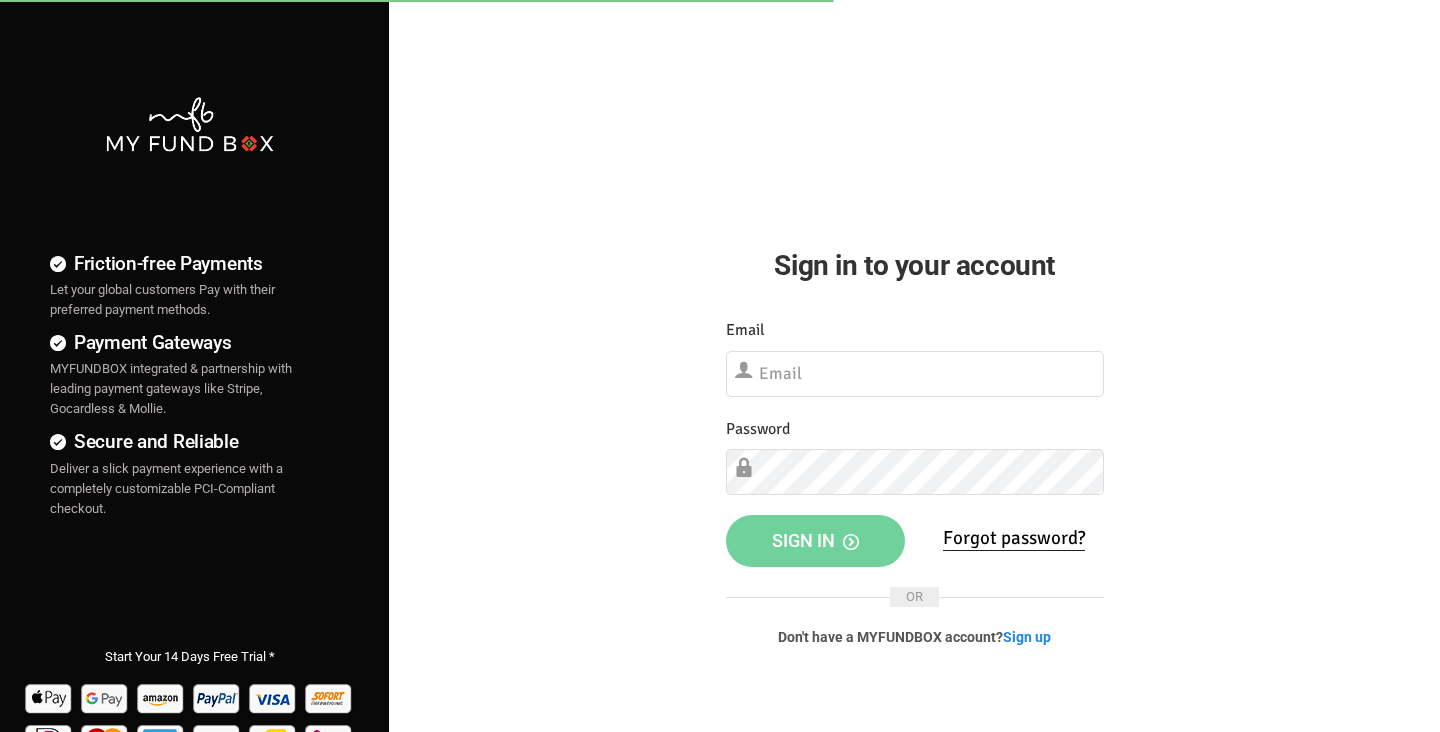 scroll, scrollTop: 0, scrollLeft: 0, axis: both 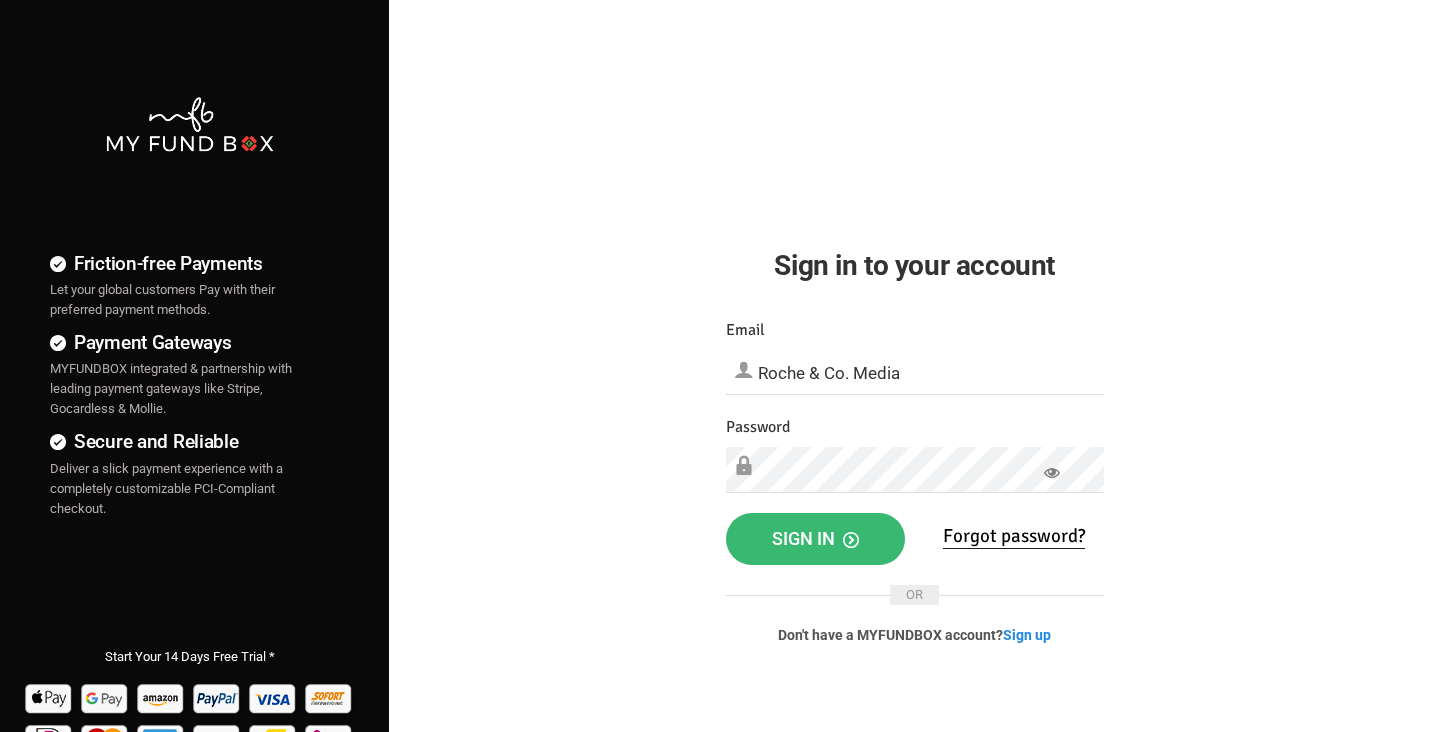click on "Sign in" at bounding box center [815, 538] 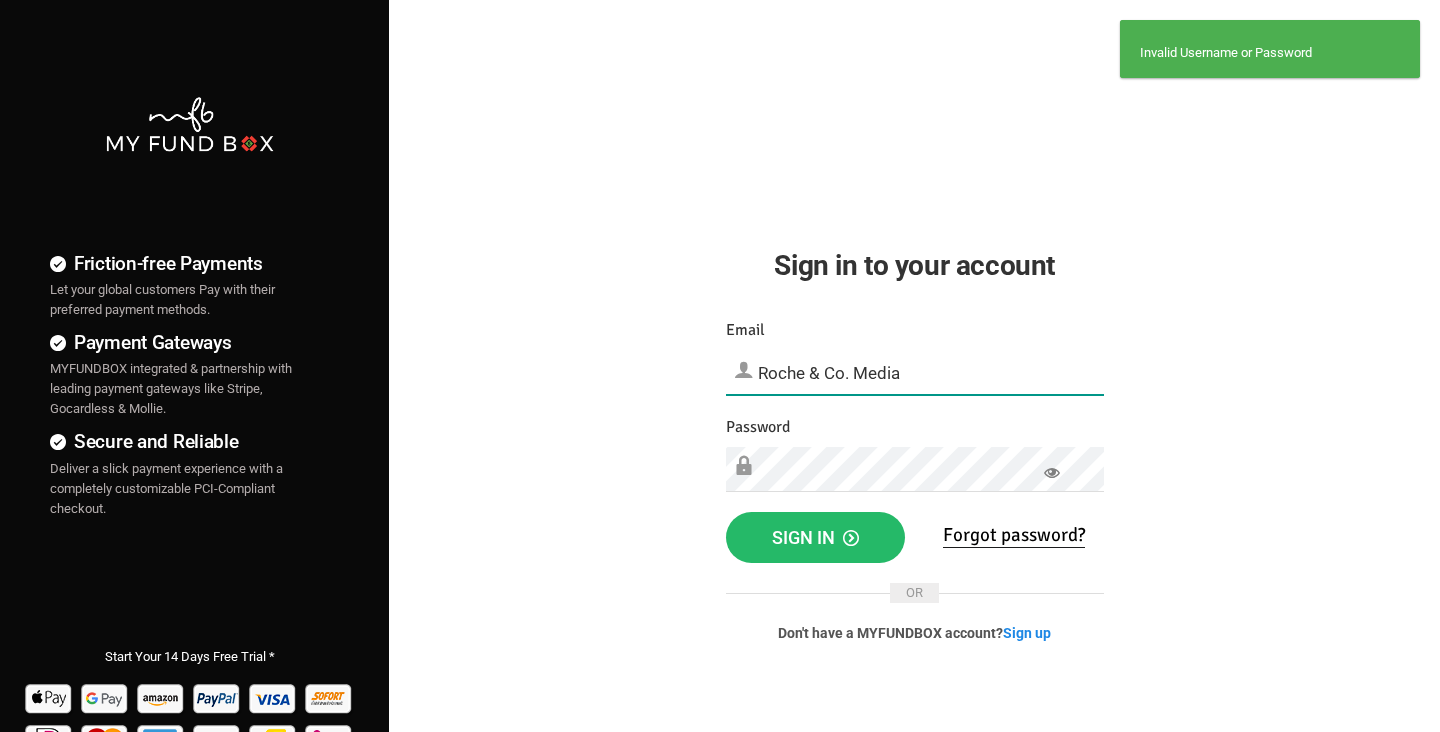 click on "Roche & Co. Media" at bounding box center [915, 373] 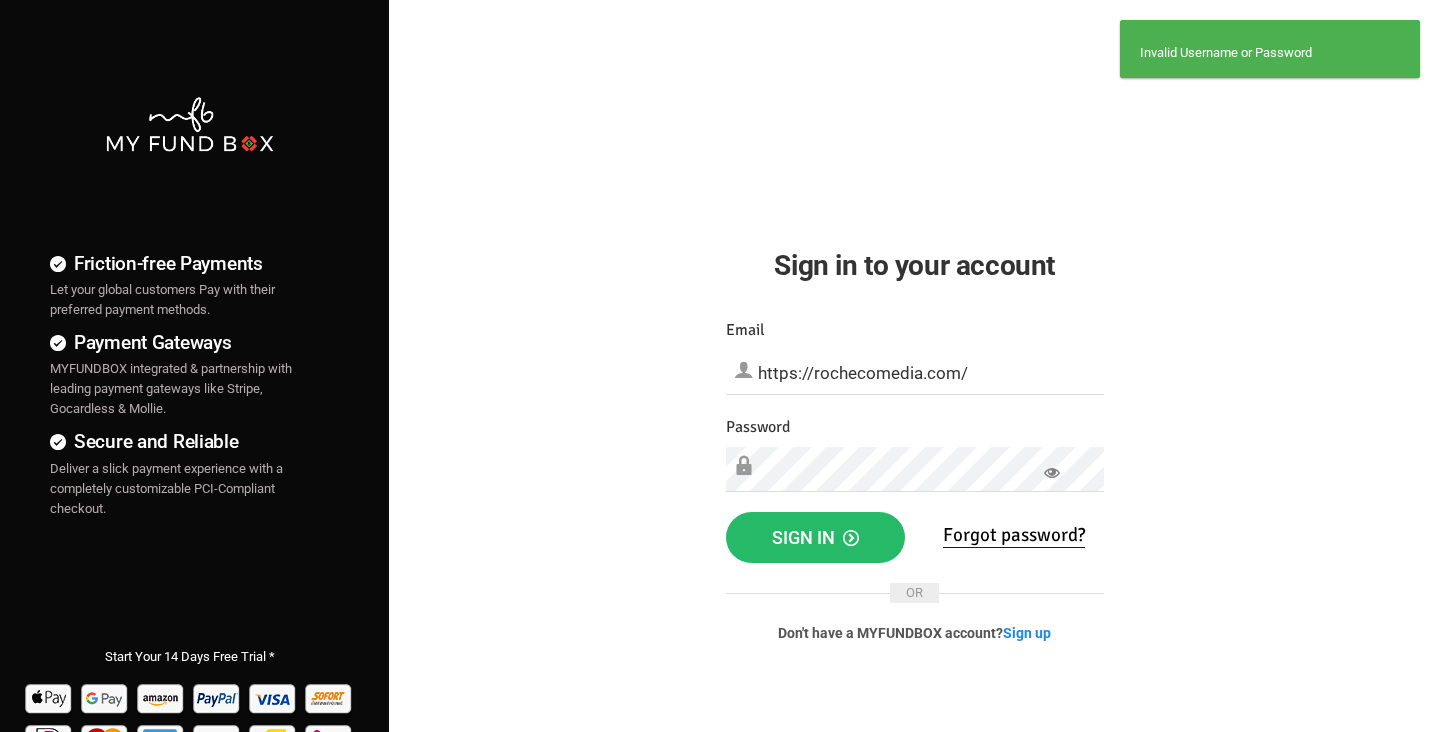 click on "https://rochecomedia.com/" at bounding box center [915, 373] 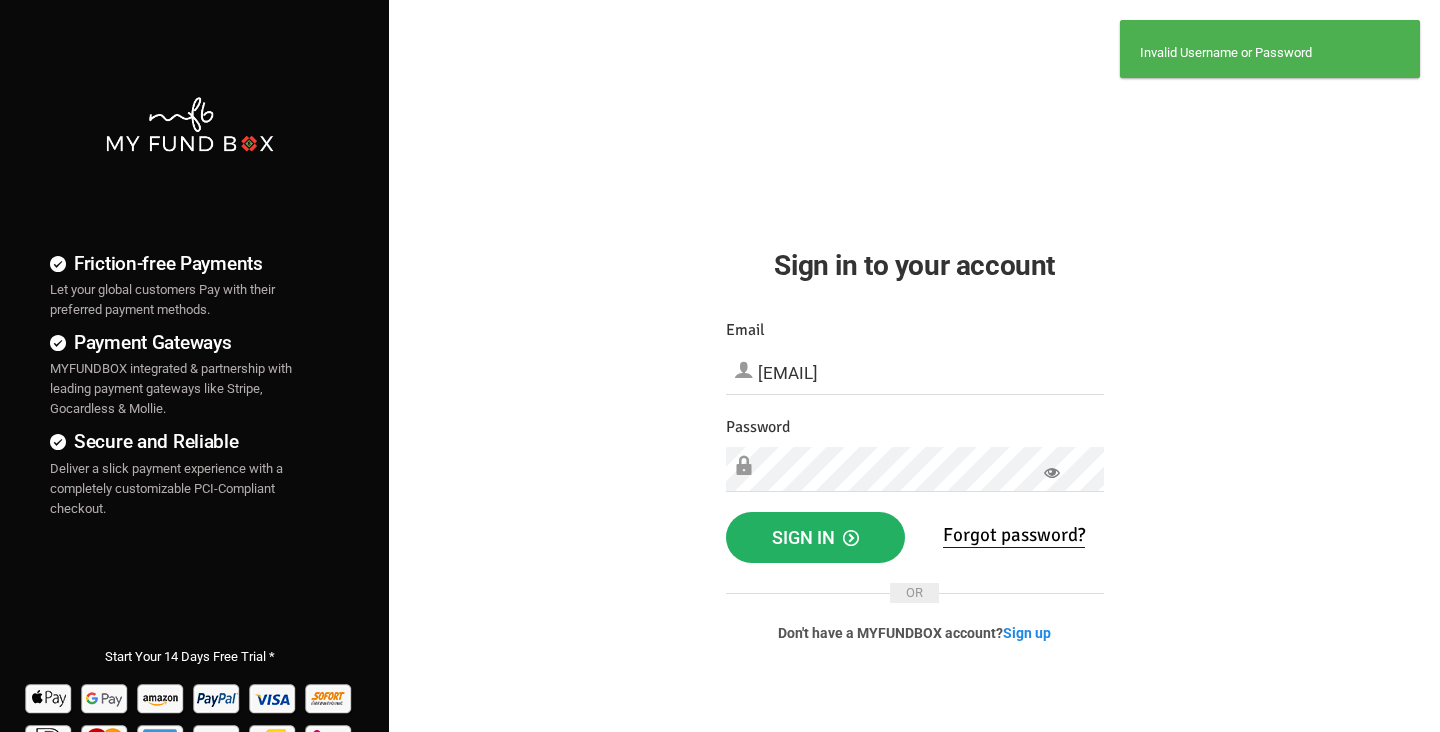 click at bounding box center [851, 538] 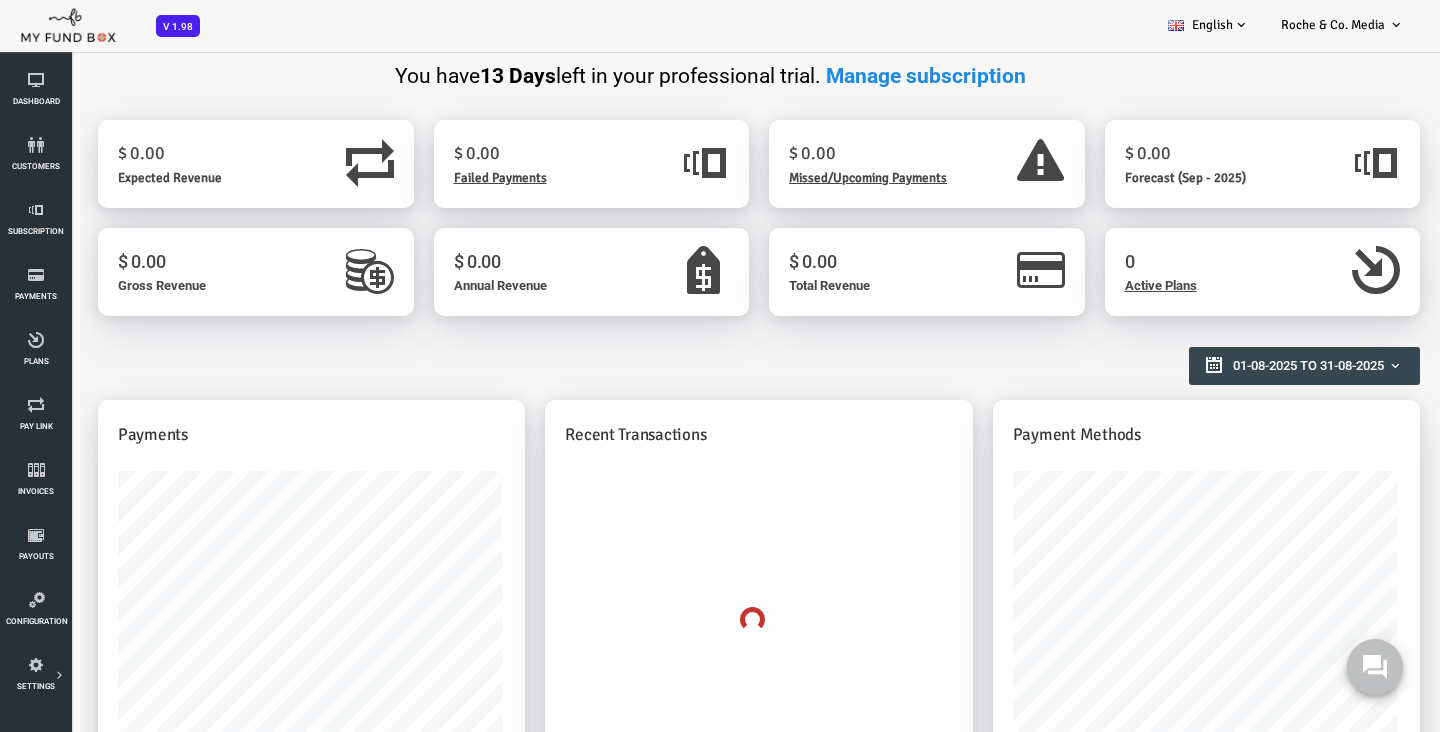 scroll, scrollTop: 0, scrollLeft: 0, axis: both 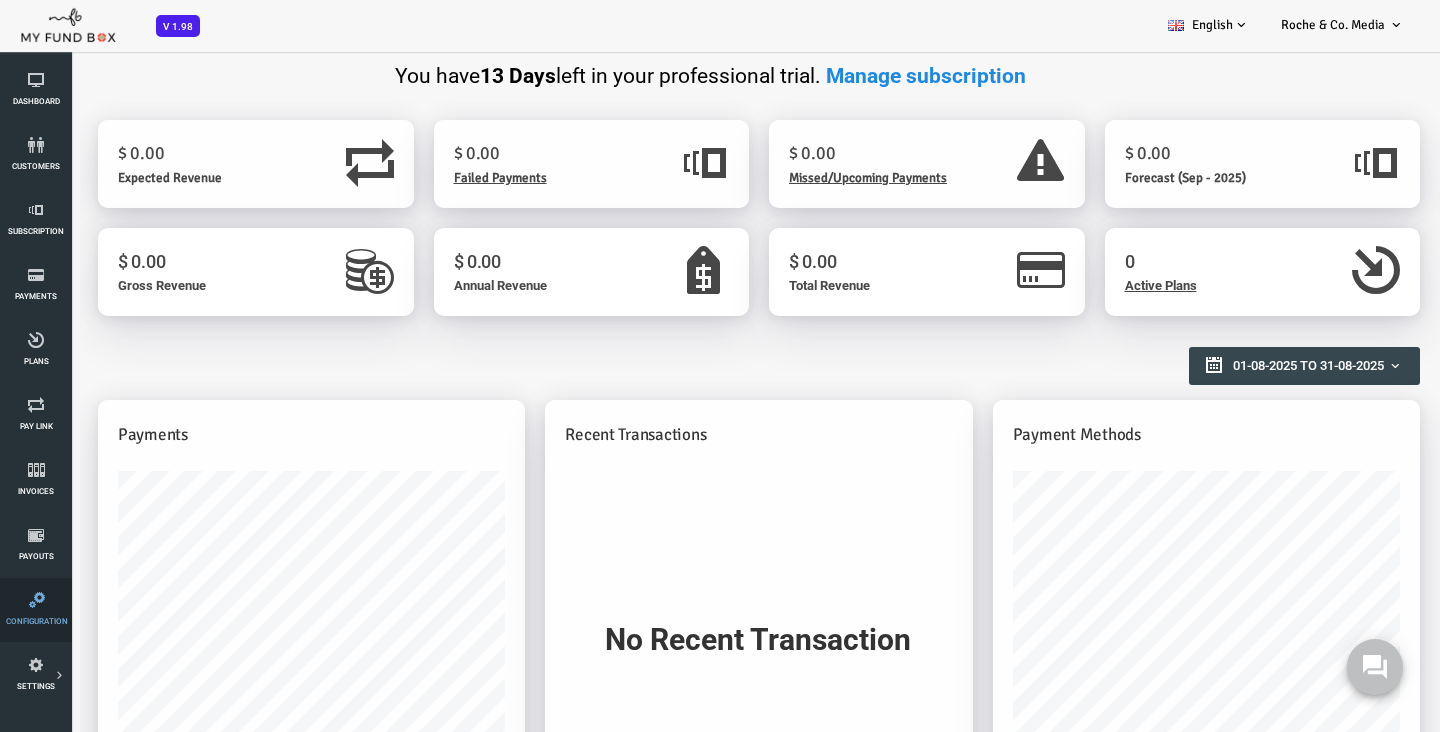 click on "Configuration" at bounding box center [36, 610] 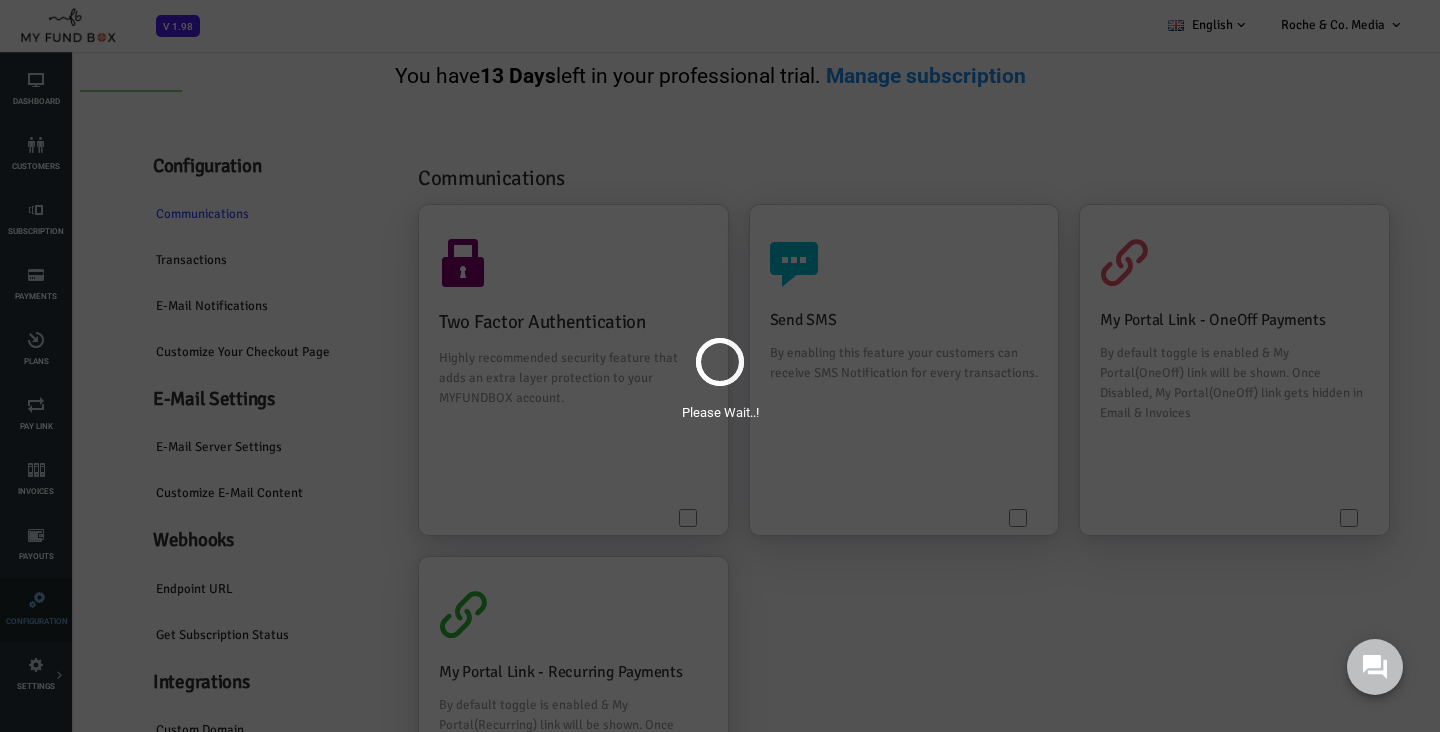scroll, scrollTop: 0, scrollLeft: 0, axis: both 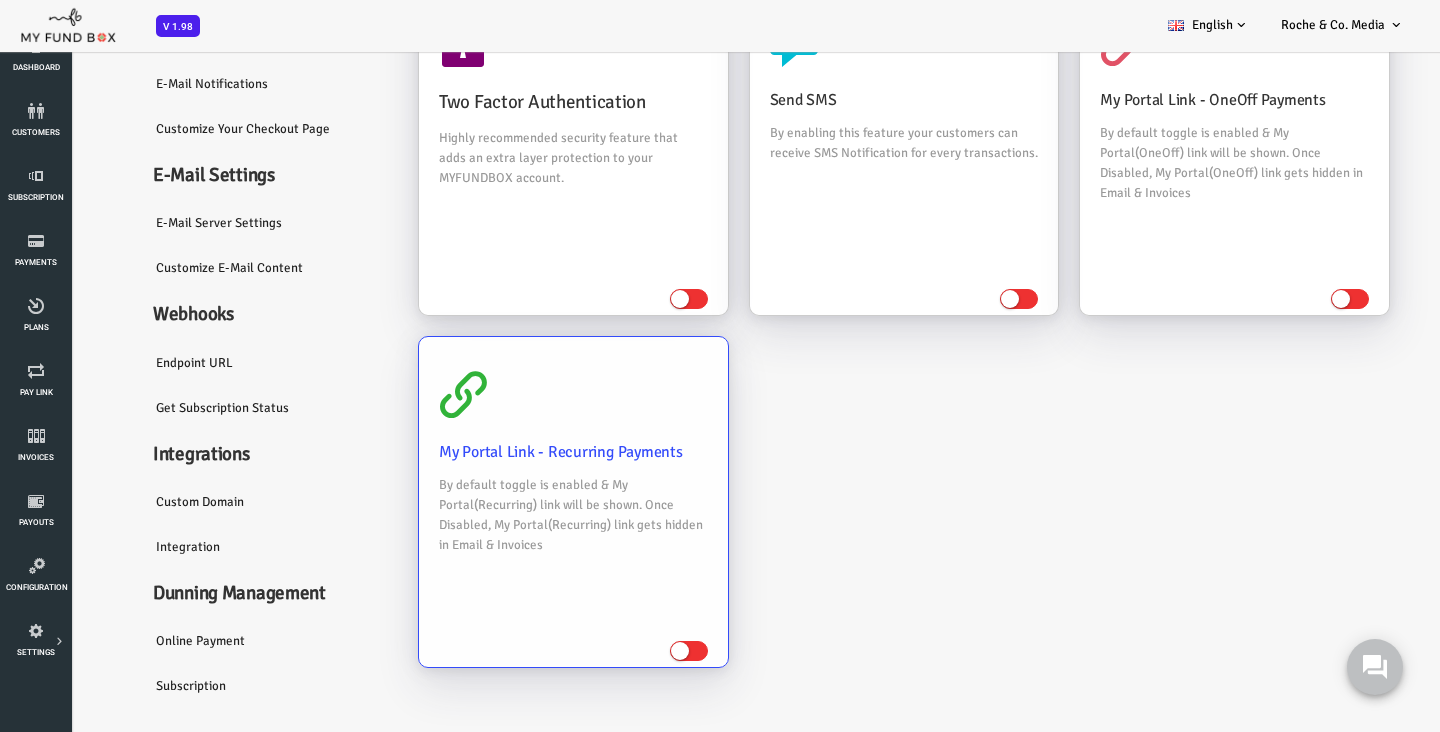 click at bounding box center (631, 652) 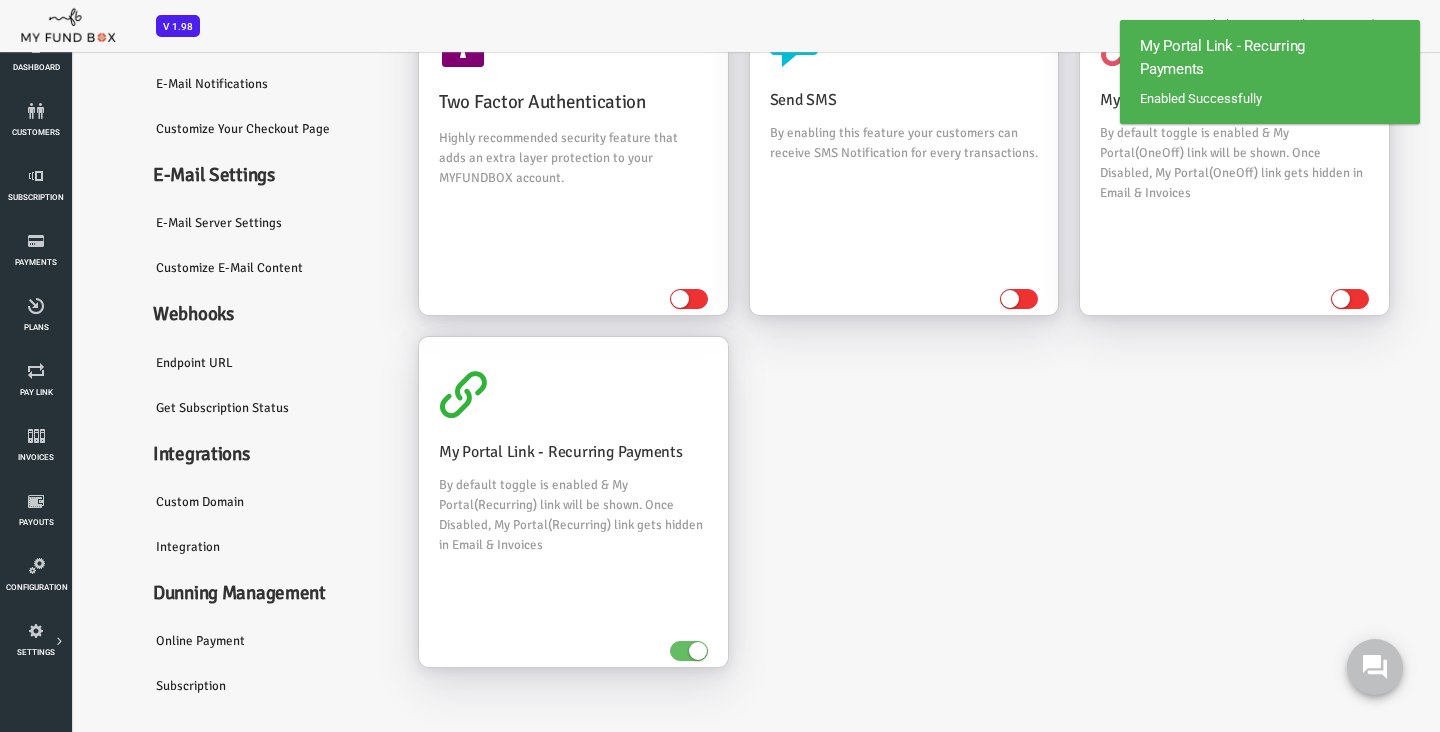 click on "Two Factor Authentication
Highly recommended security feature that adds an extra layer protection to your MYFUNDBOX account.
Send SMS
By enabling this feature your customers can receive SMS Notification for every transactions.
My Portal Link - OneOff Payments
By default toggle is enabled & My Portal(OneOff) link will be shown. Once Disabled, My Portal(OneOff) link gets hidden in Email & Invoices
My Portal Link - Recurring Payments" at bounding box center (851, 337) 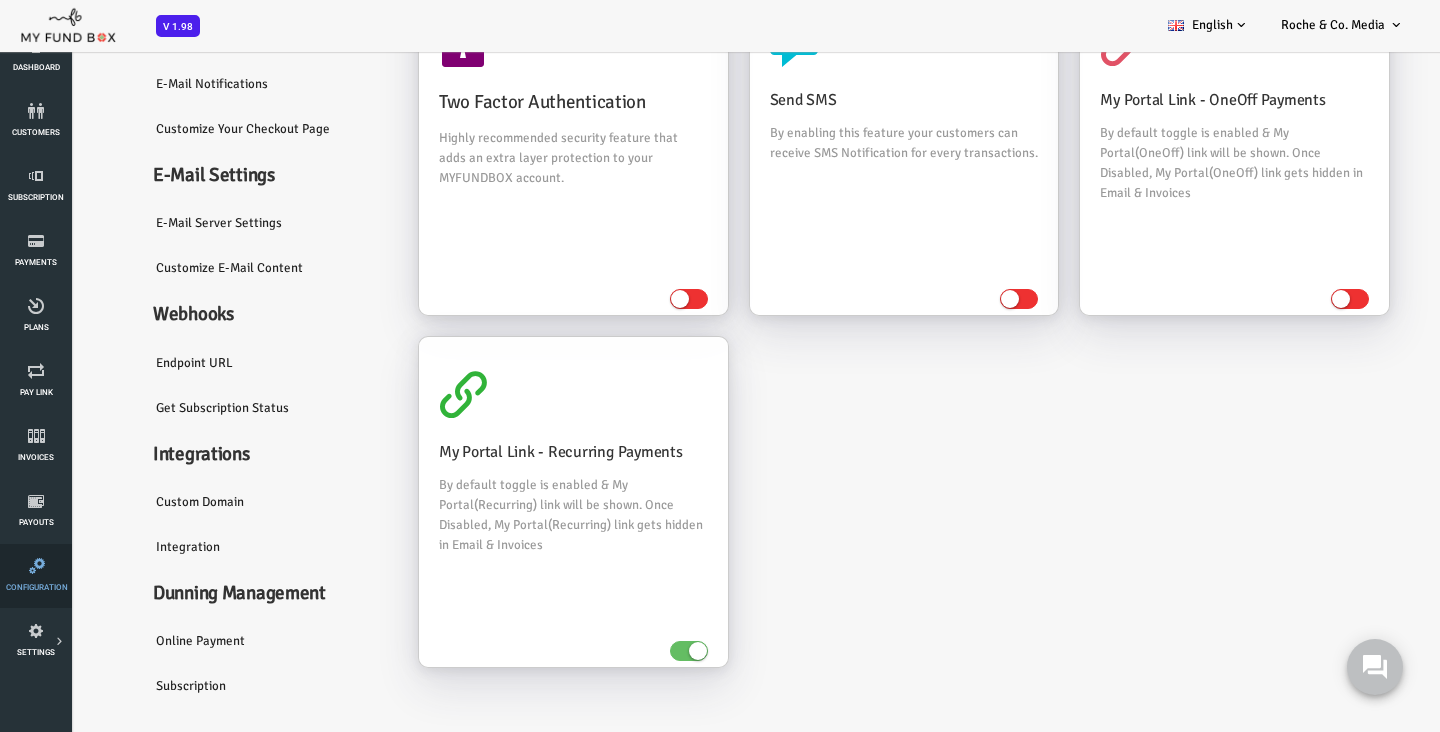 click on "Configuration" at bounding box center [36, 576] 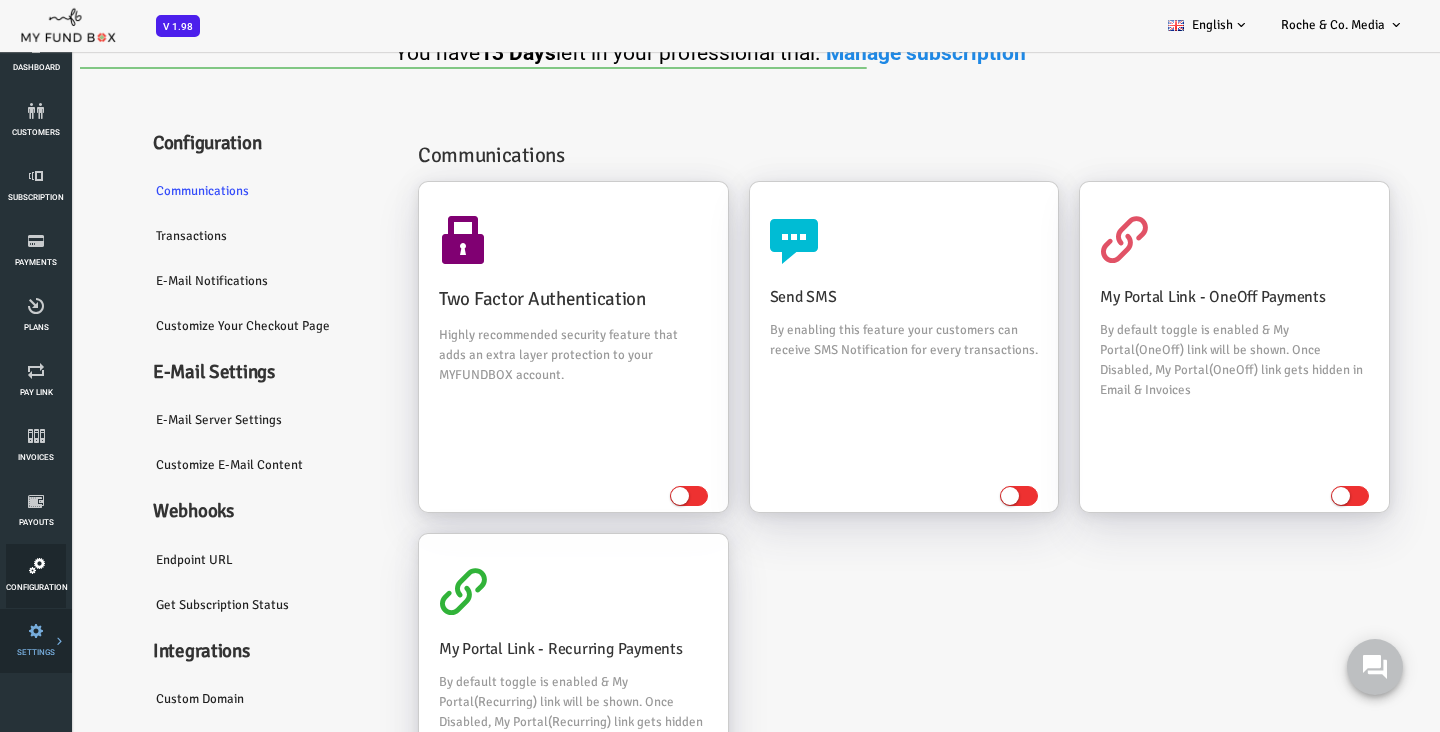 scroll, scrollTop: 0, scrollLeft: 0, axis: both 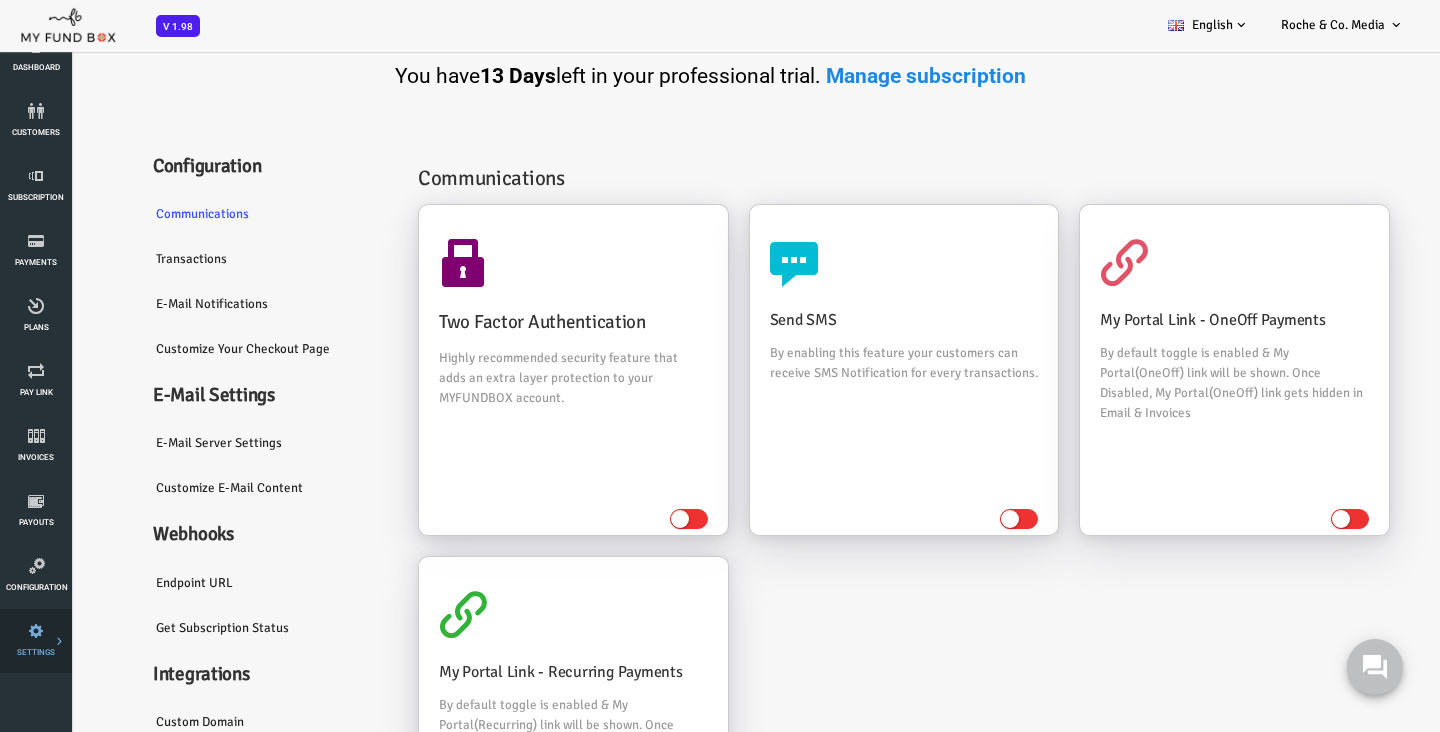 click on "Payment Gateway" at bounding box center [0, 0] 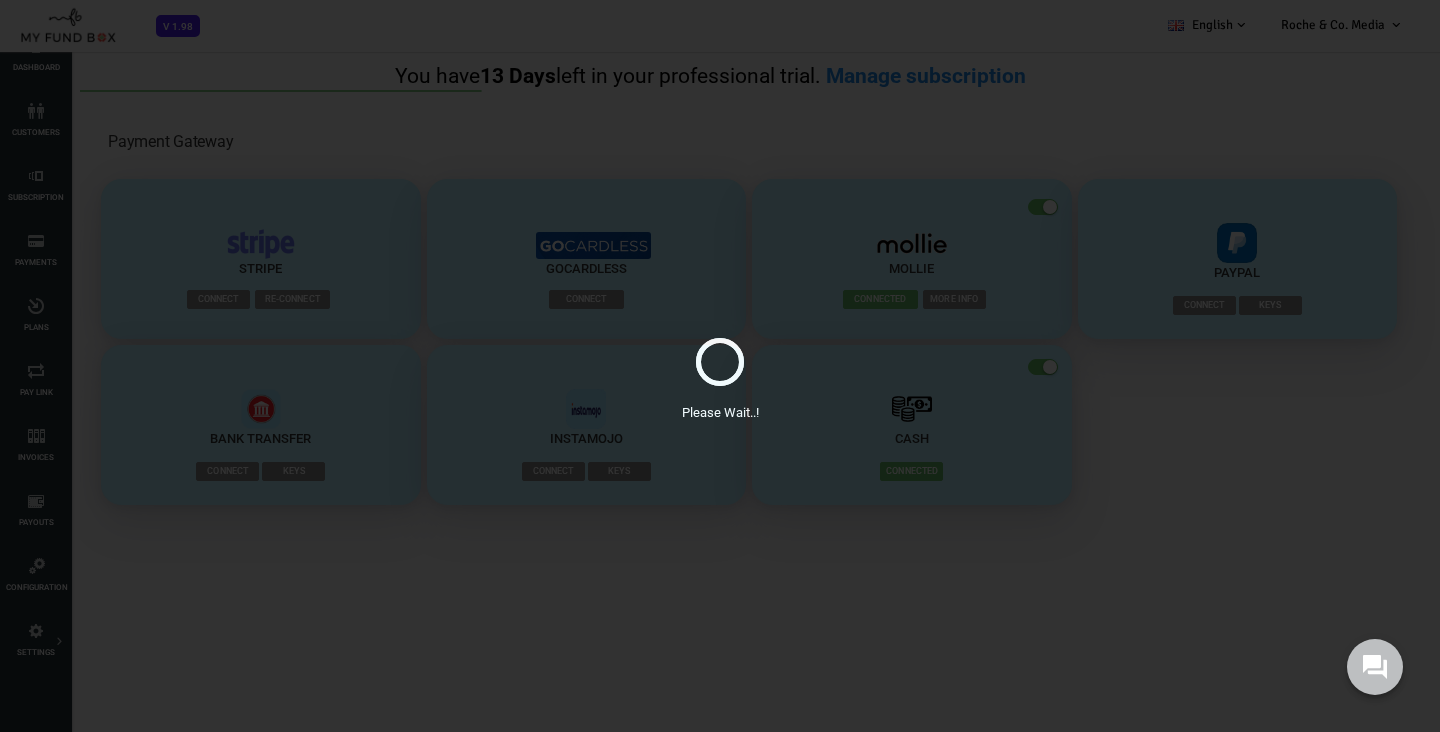 scroll, scrollTop: 0, scrollLeft: 0, axis: both 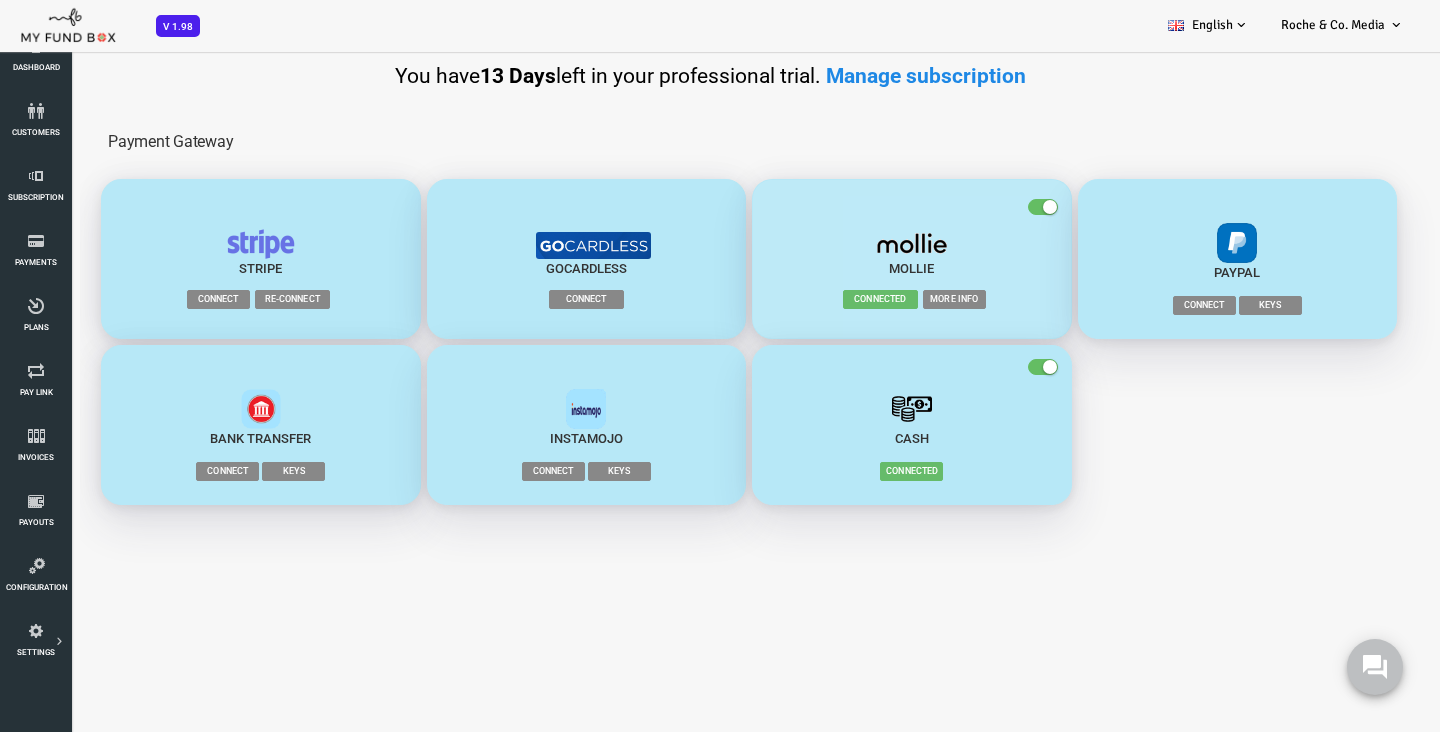 click on "More Info" at bounding box center (896, 299) 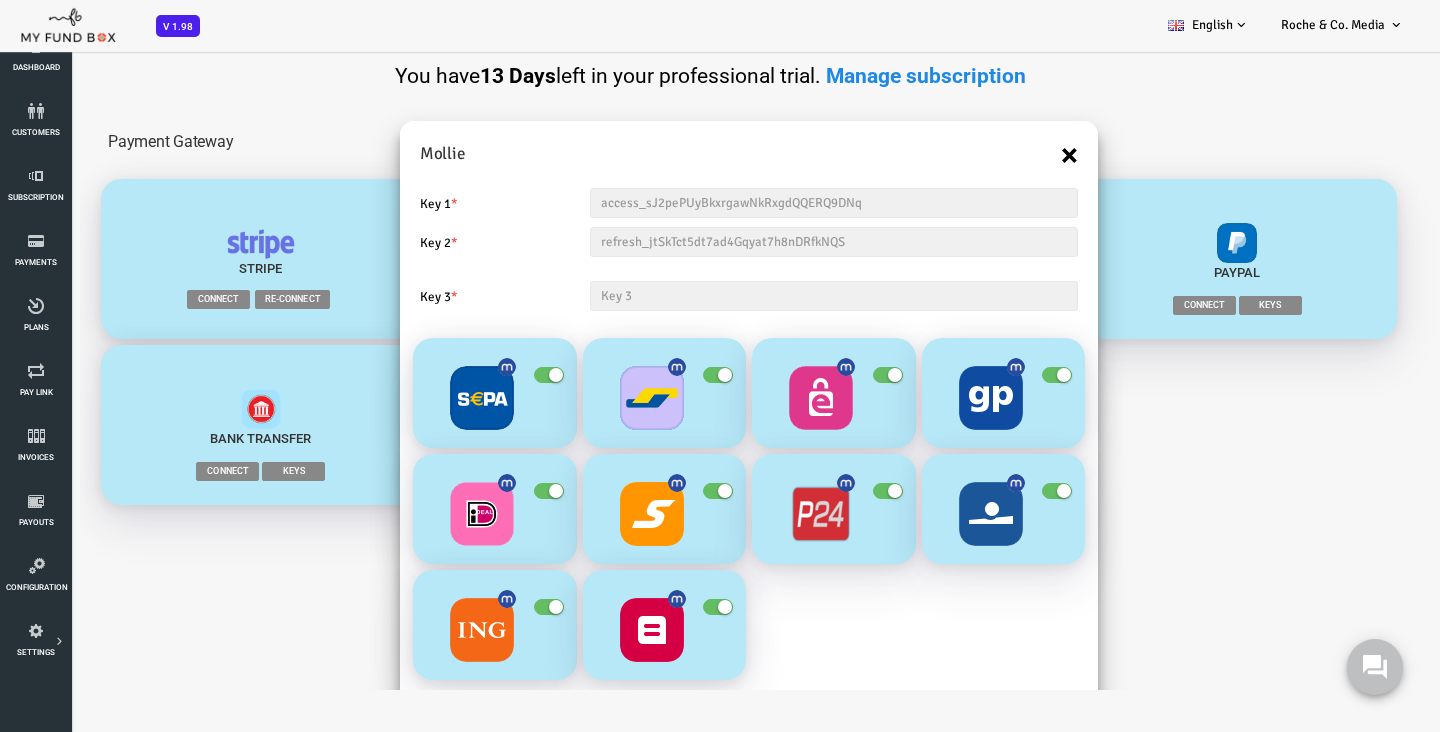 click on "×" at bounding box center [1011, 155] 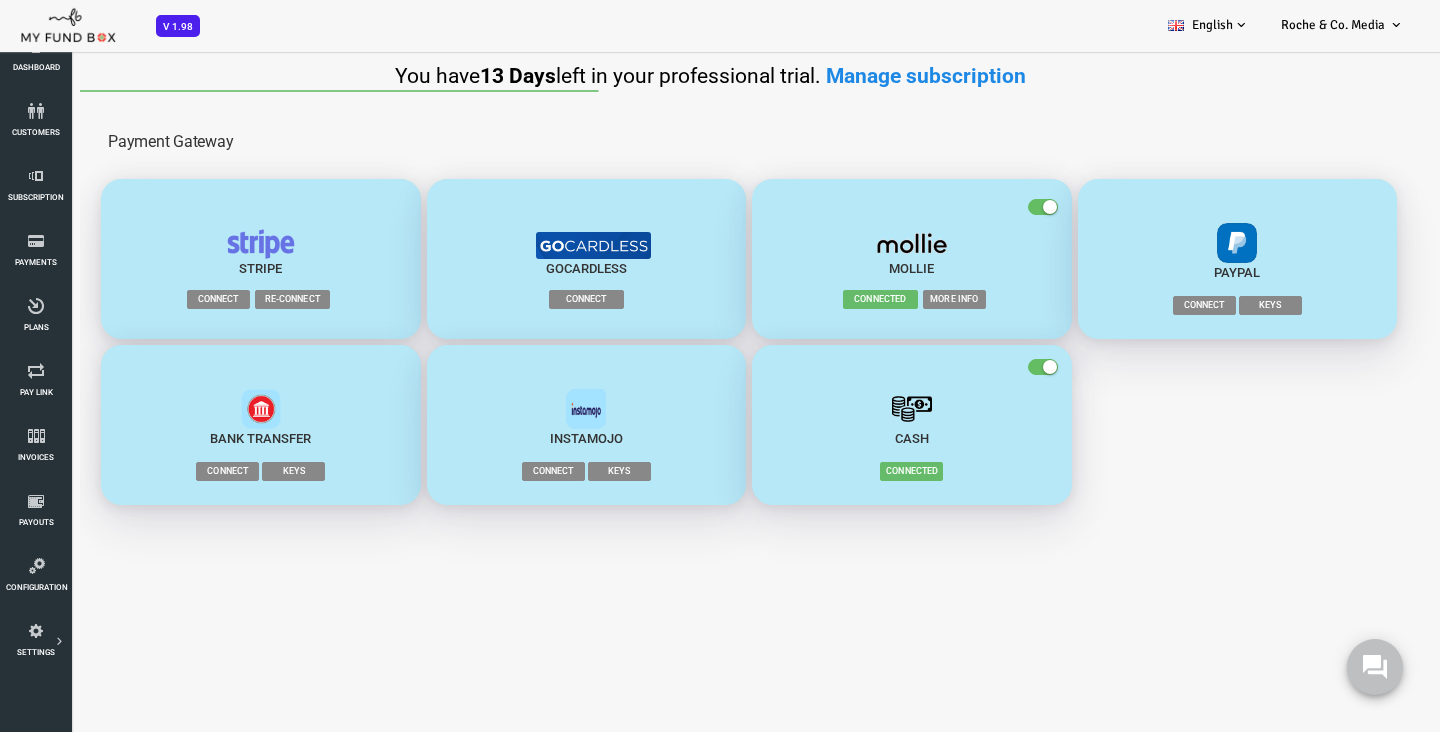 scroll, scrollTop: 0, scrollLeft: 0, axis: both 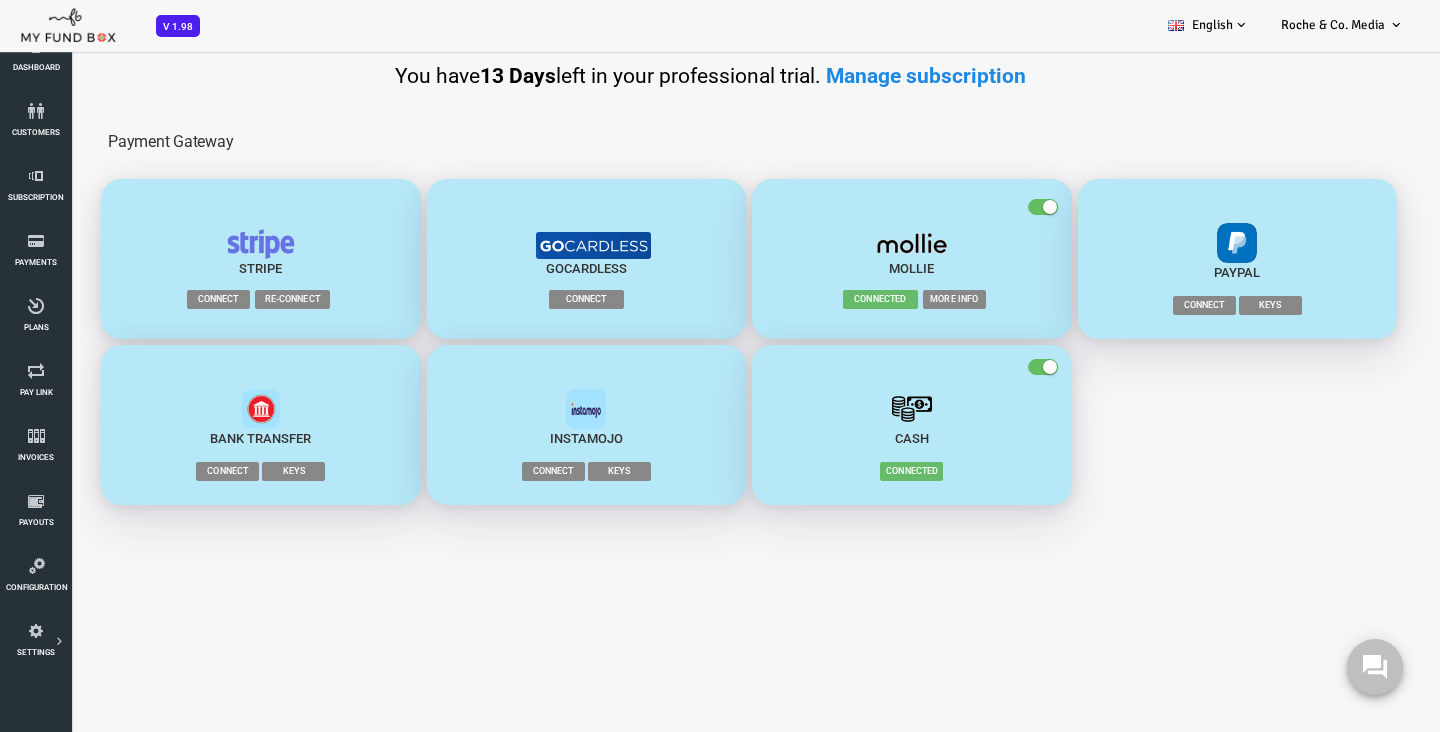 click at bounding box center [985, 367] 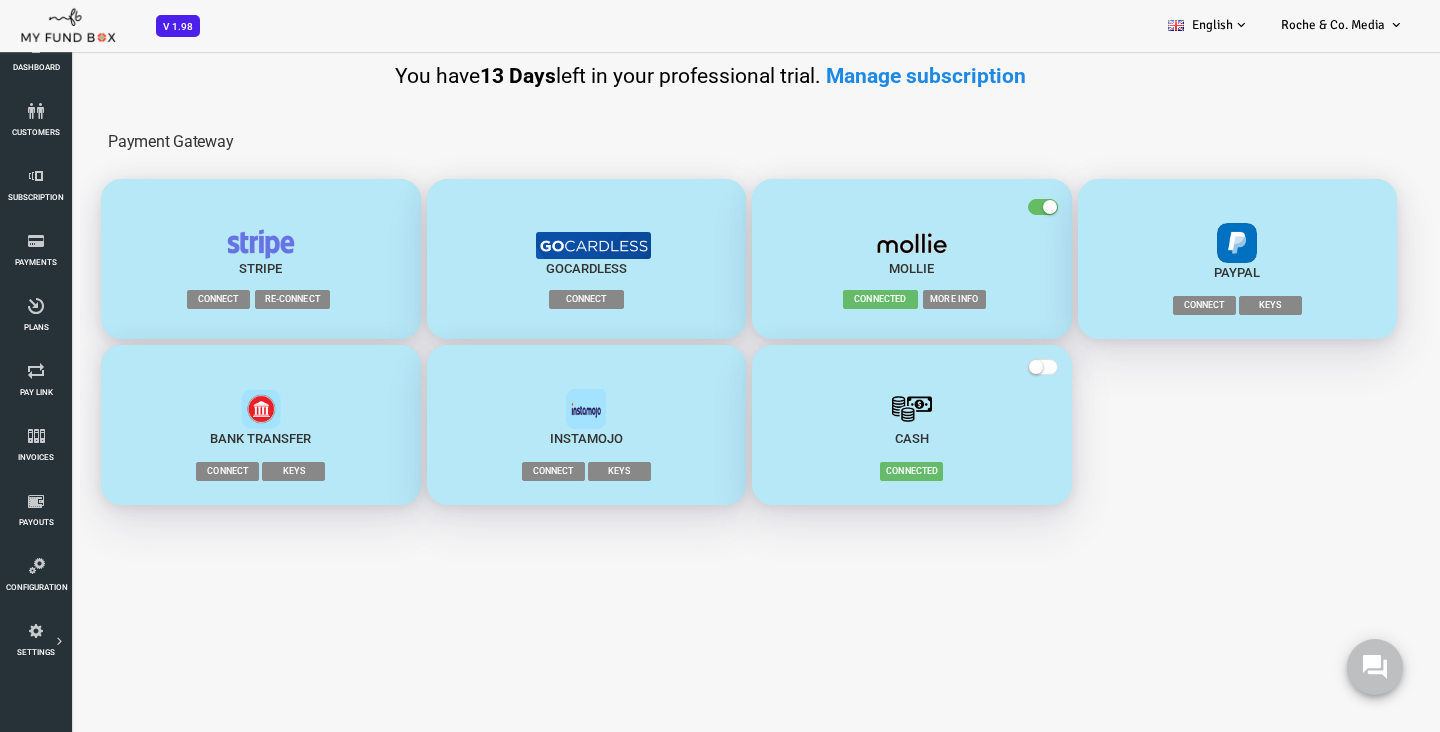 click on "Sofortüberweisung
Connect
Keys
Bank Transfer
Connect
Keys" at bounding box center [691, 425] 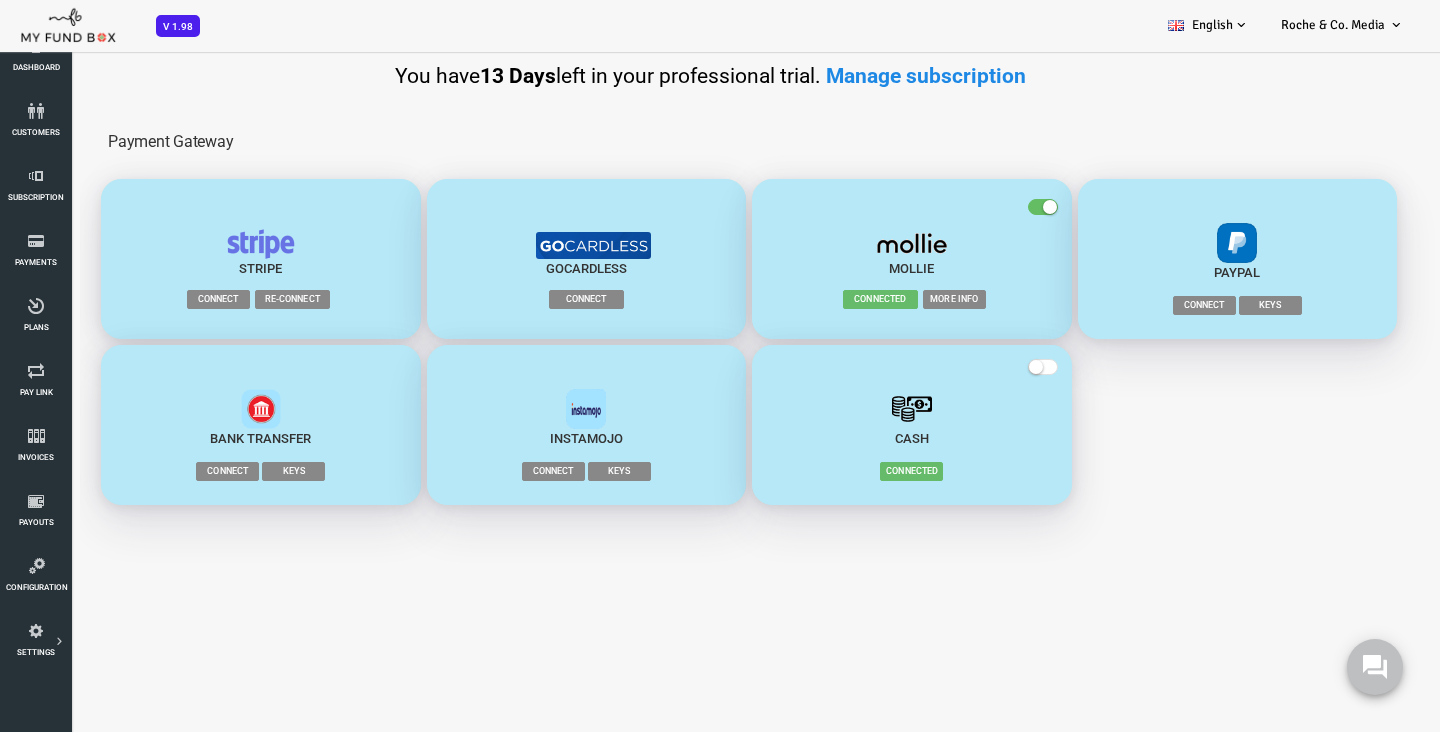 click on "Subscriber not found
Beneficiary Not Found
Partner Not Found!!!!
Please Fill out this field
Please Enter an E-mail Address
Enter The Valid Payment Status
Showing
Entries
No matching records found
(Filtered From
Total Entries)
No records available" at bounding box center [691, 390] 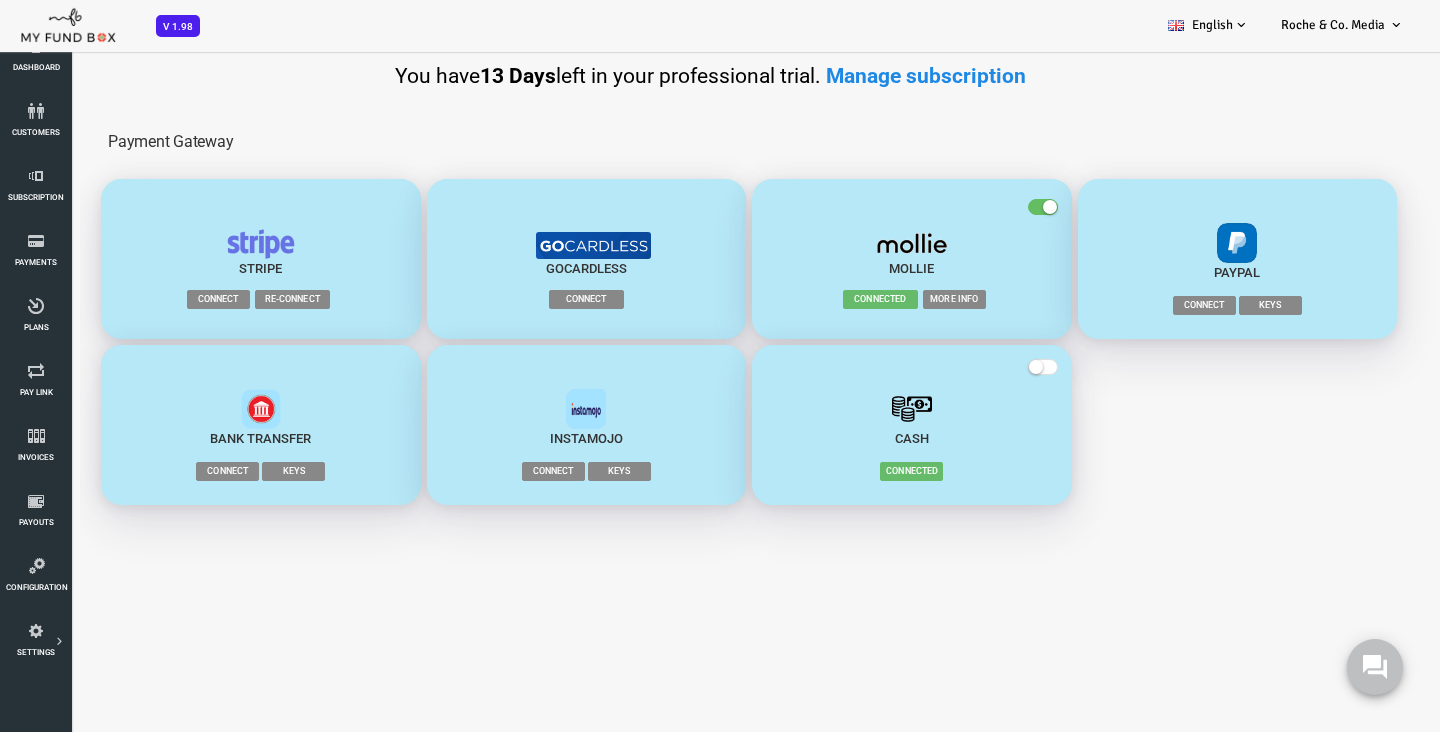 click on "More Info" at bounding box center (896, 299) 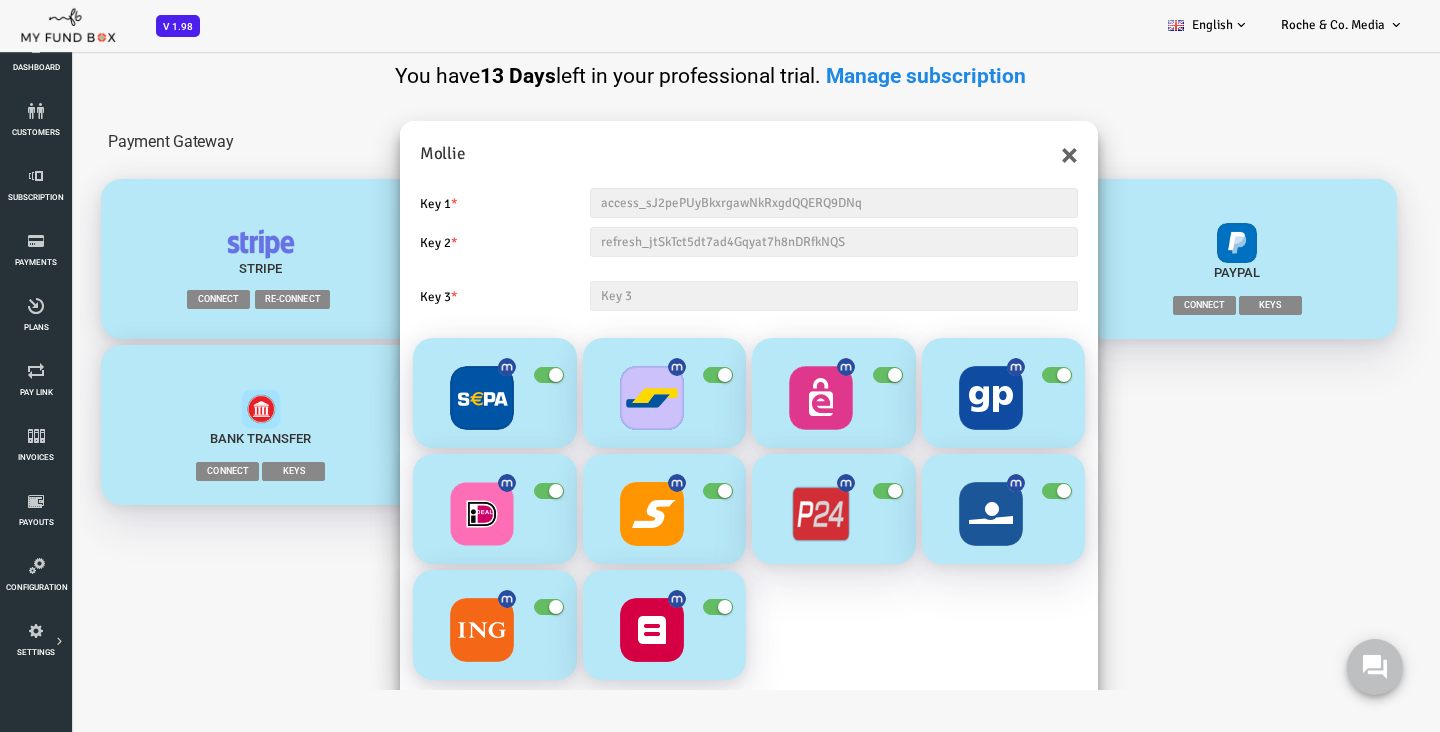 click on "×
Mollie
Key 1 *
access_sJ2pePUyBkxrgawNkRxgdQQERQ9DNq
Key 2 *
refresh_jtSkTct5dt7ad4Gqyat7h8nDRfkNQS
Key 3 *" at bounding box center (691, 390) 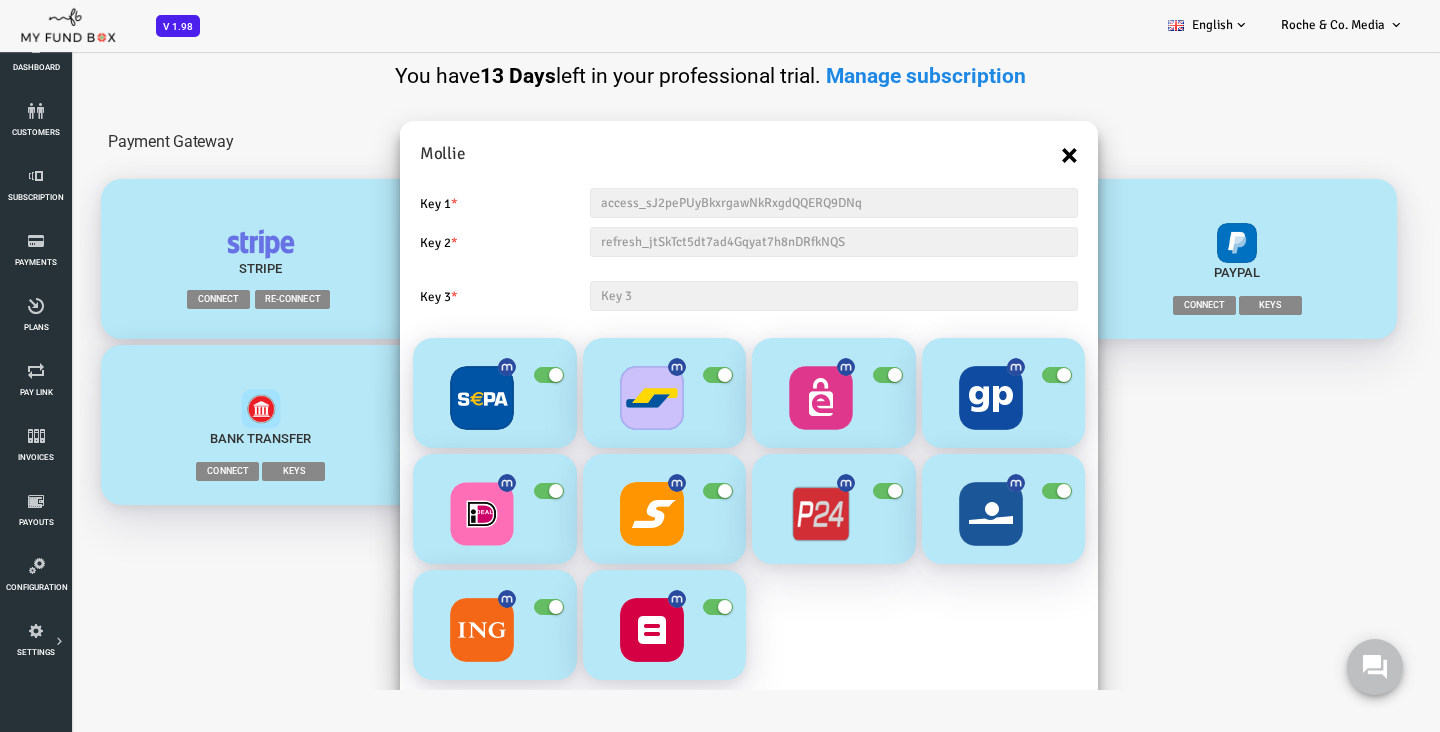 click on "×" at bounding box center (1011, 155) 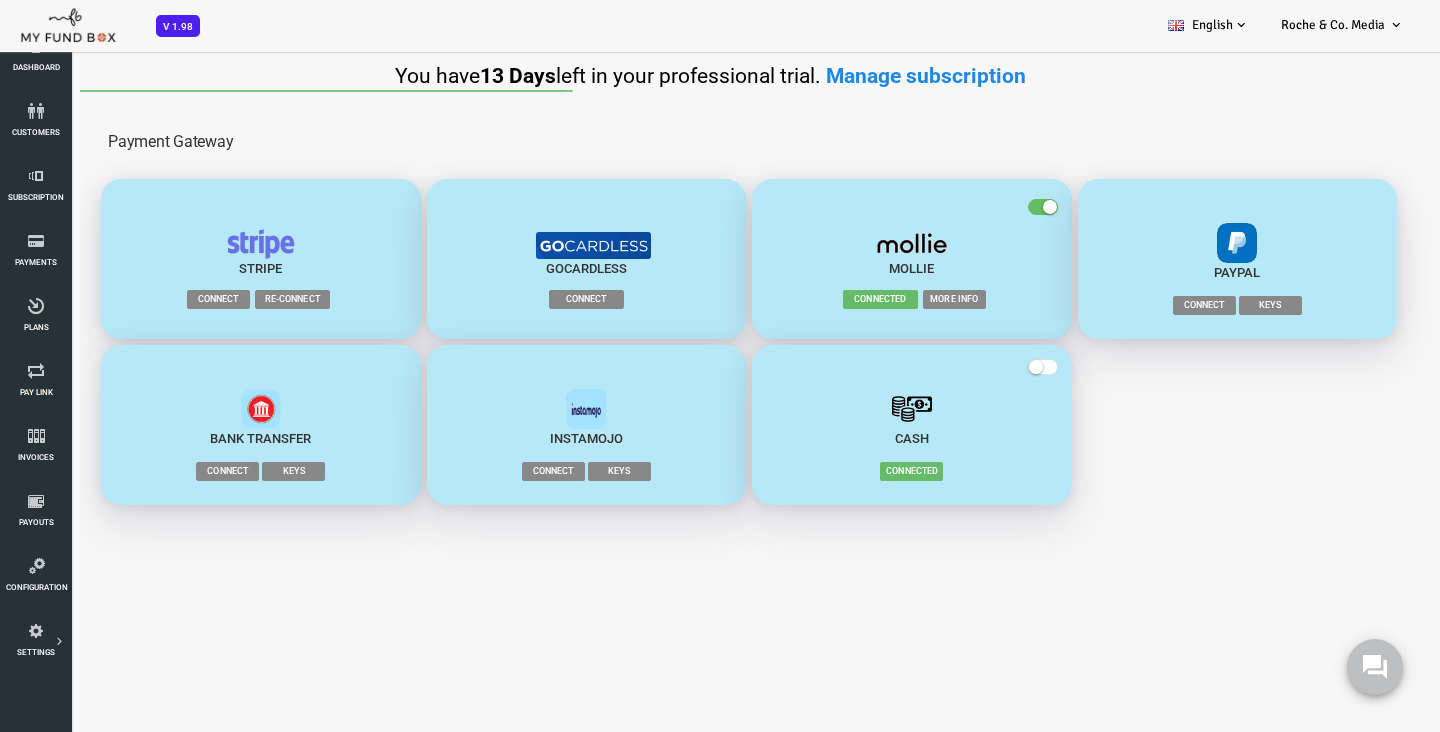 scroll, scrollTop: 0, scrollLeft: 0, axis: both 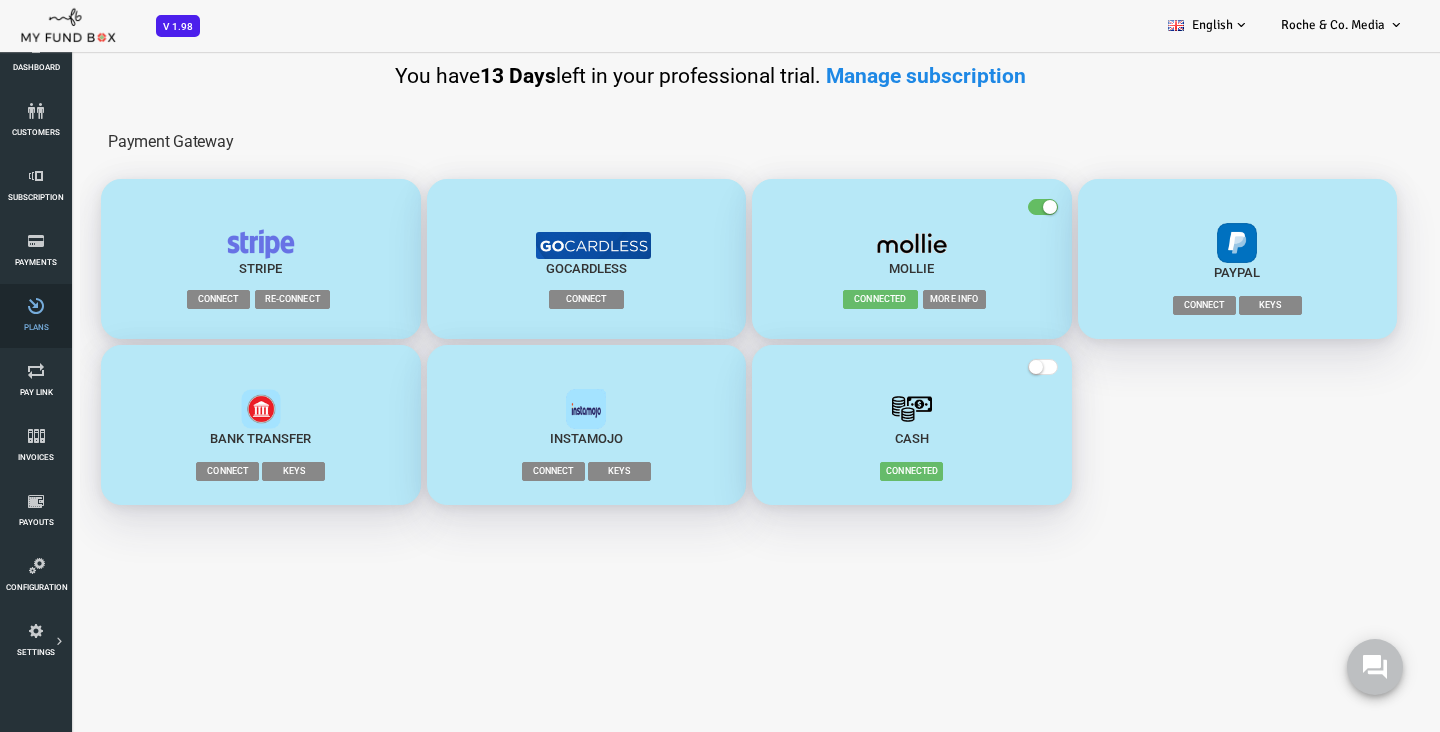 click on "Plans" at bounding box center [36, 316] 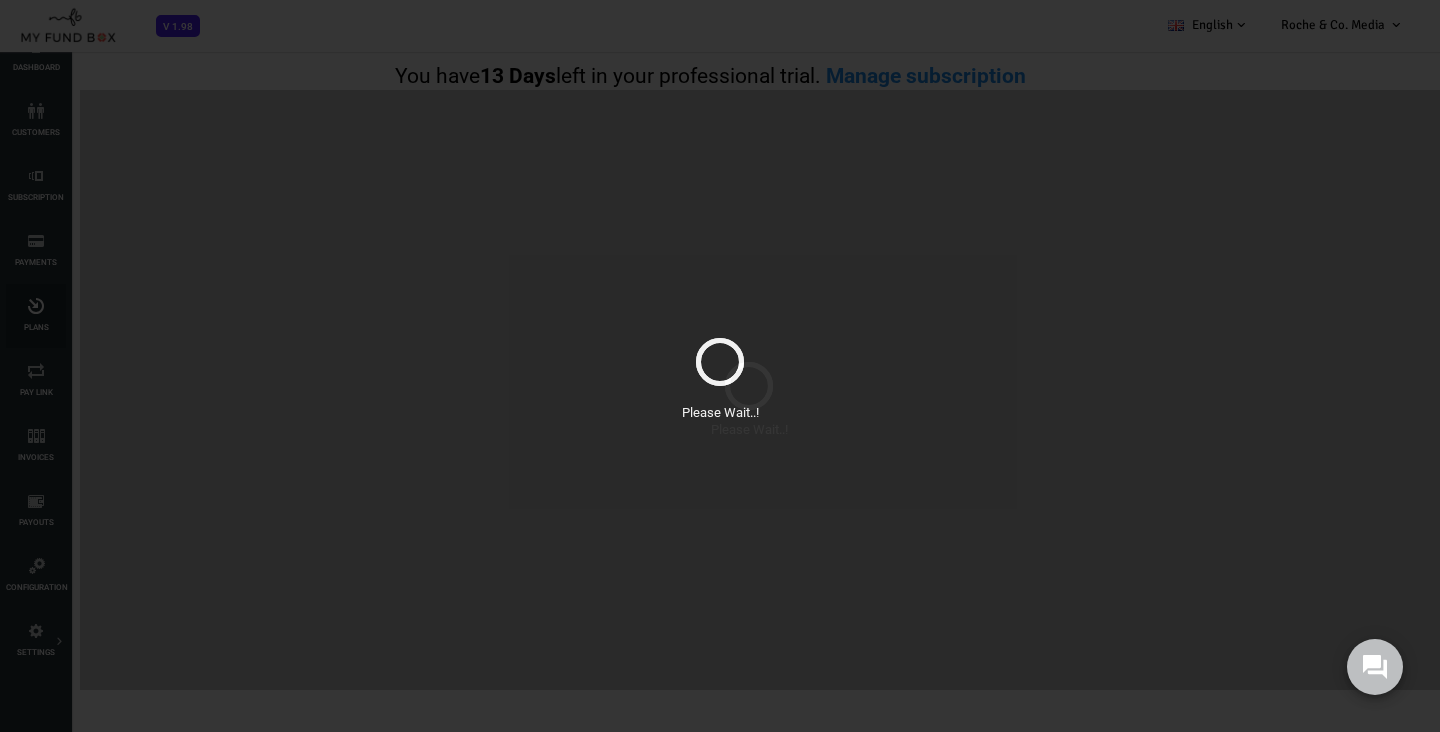 scroll, scrollTop: 0, scrollLeft: 0, axis: both 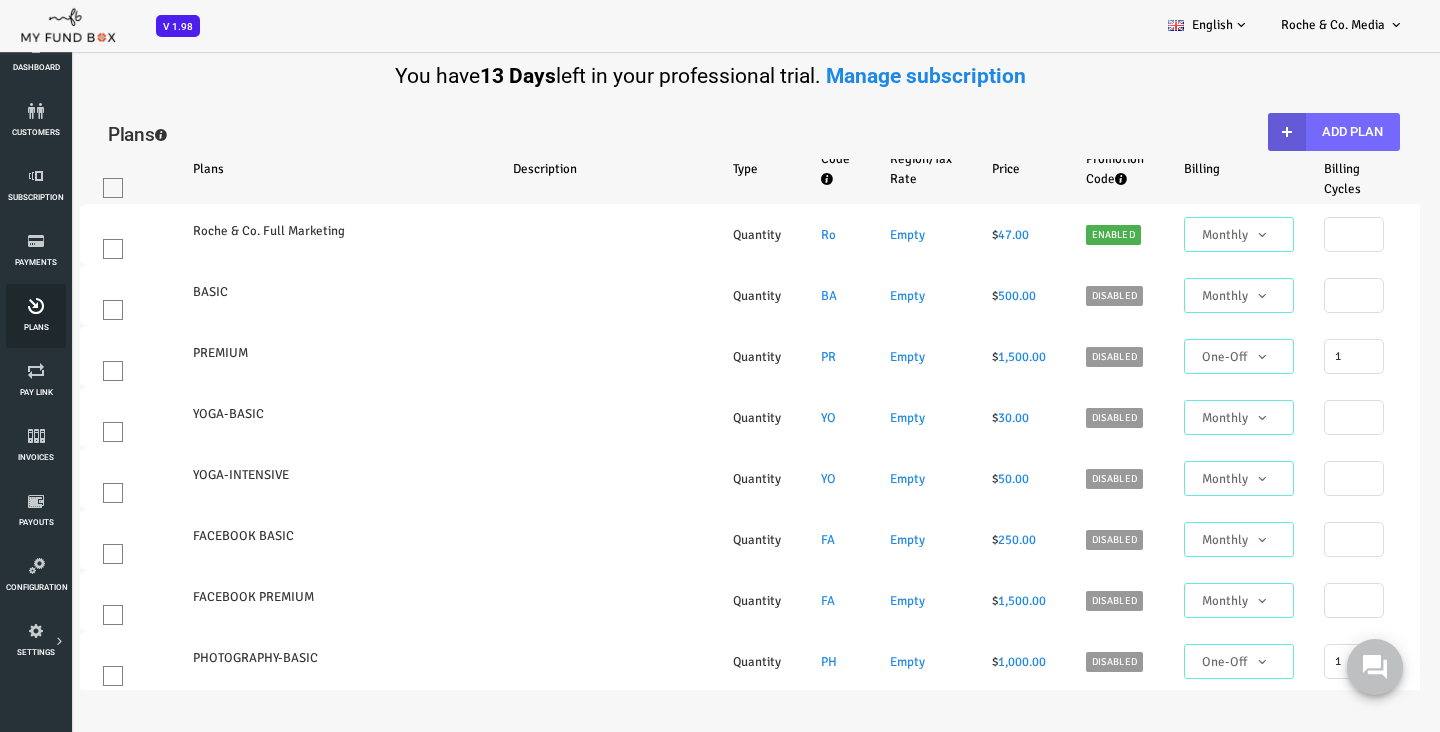 select on "100" 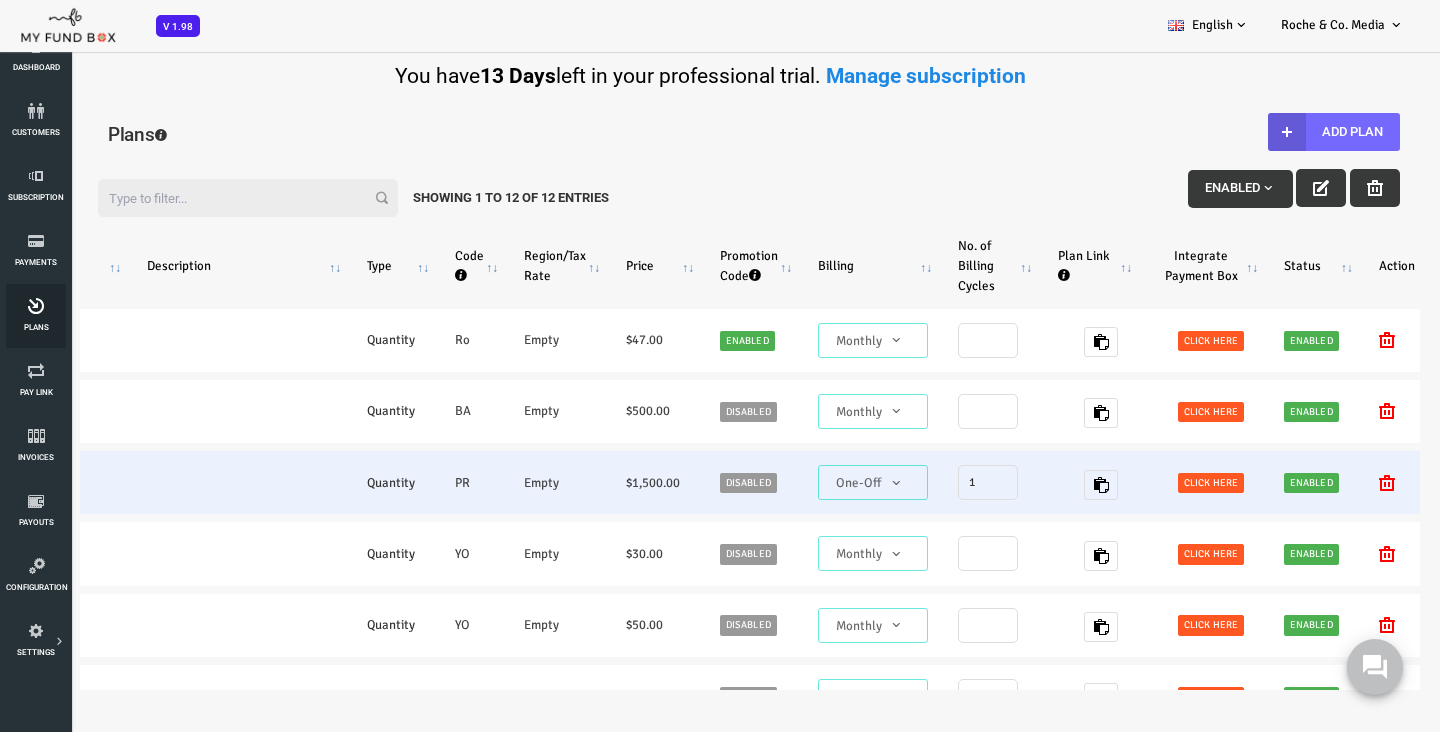 scroll, scrollTop: 0, scrollLeft: 423, axis: horizontal 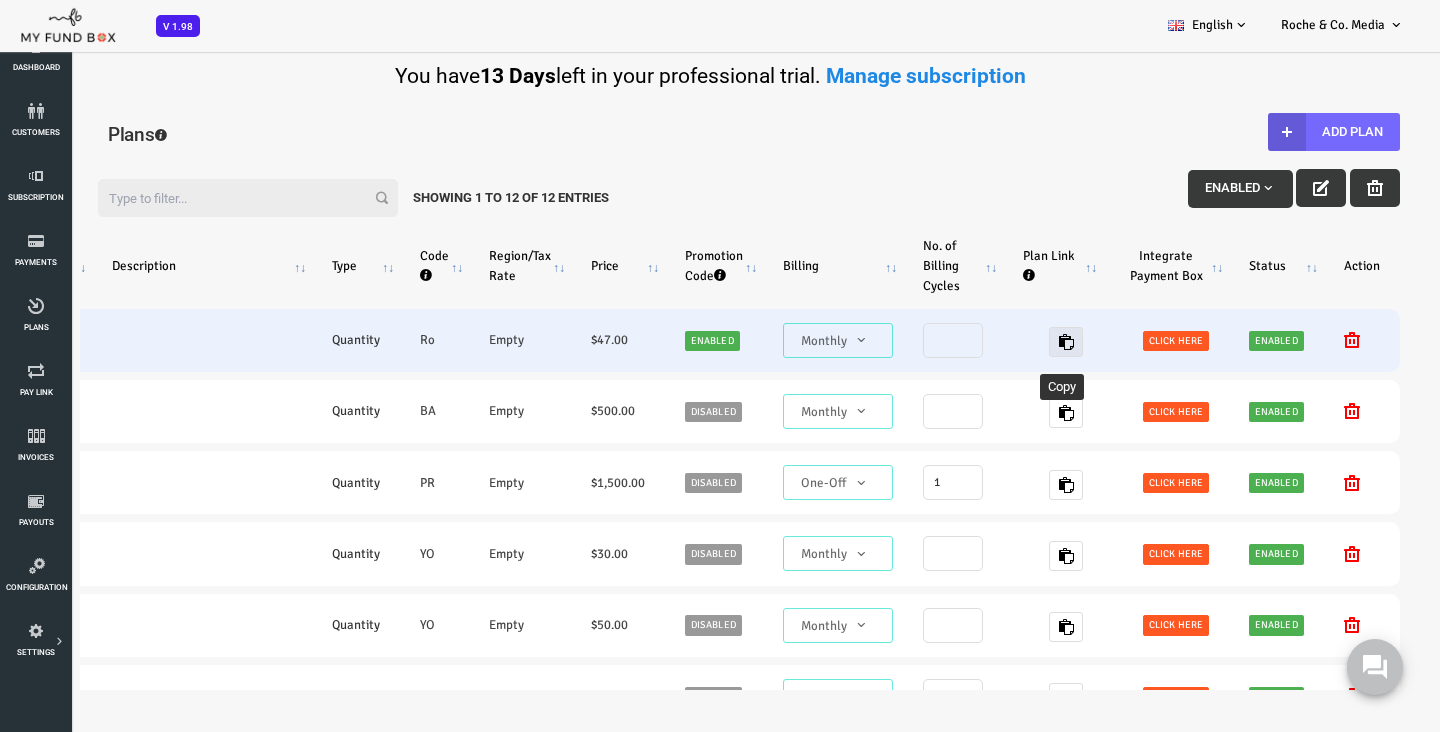 click at bounding box center [1008, 342] 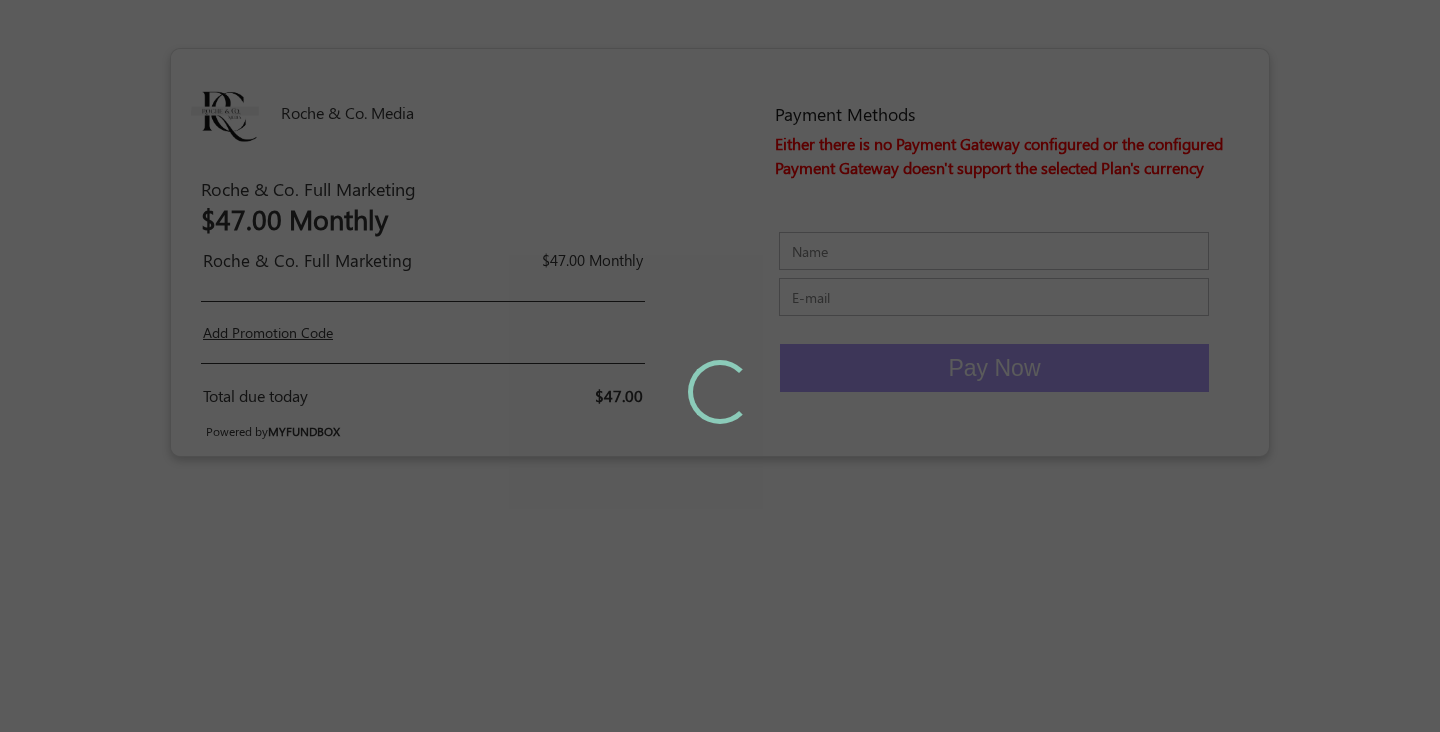 scroll, scrollTop: 0, scrollLeft: 0, axis: both 